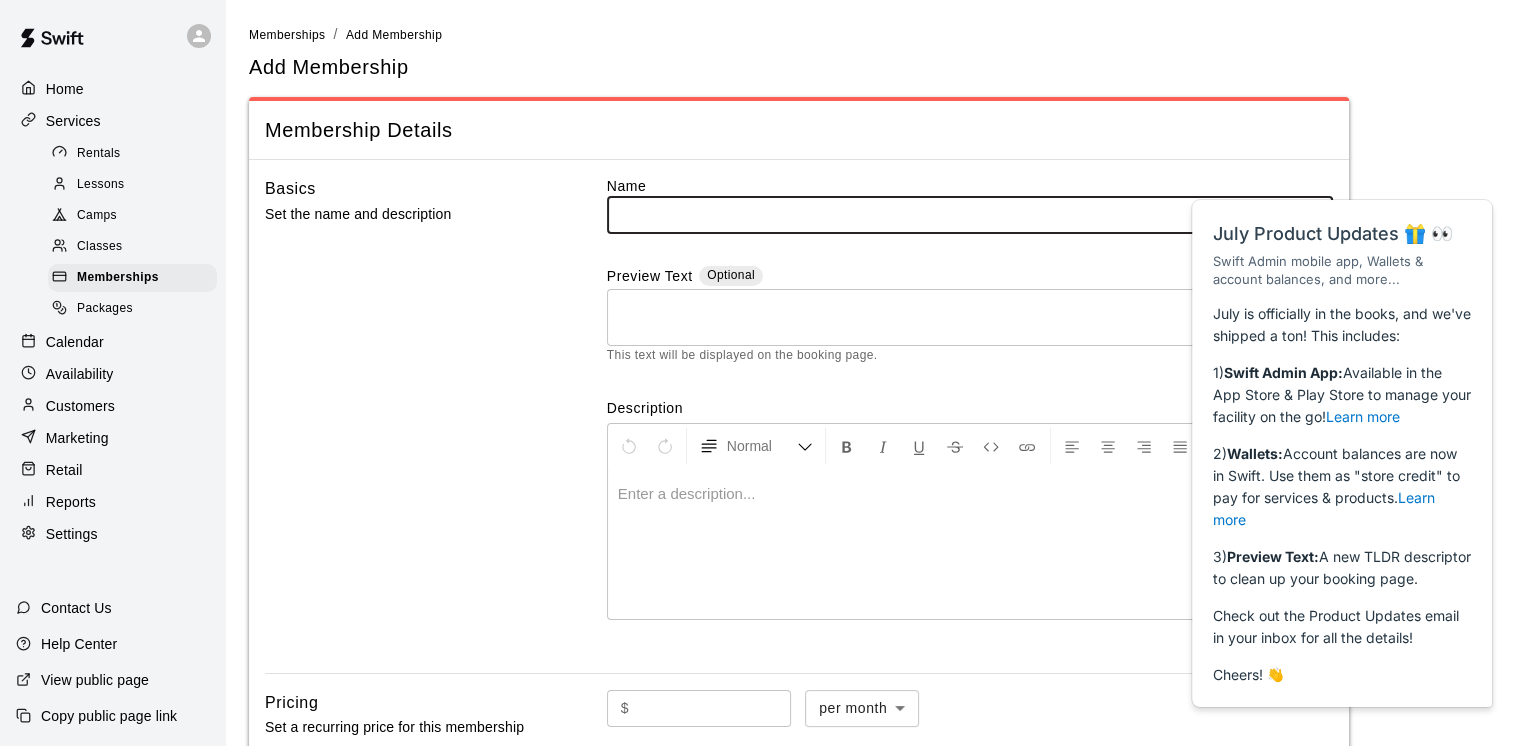 scroll, scrollTop: 0, scrollLeft: 0, axis: both 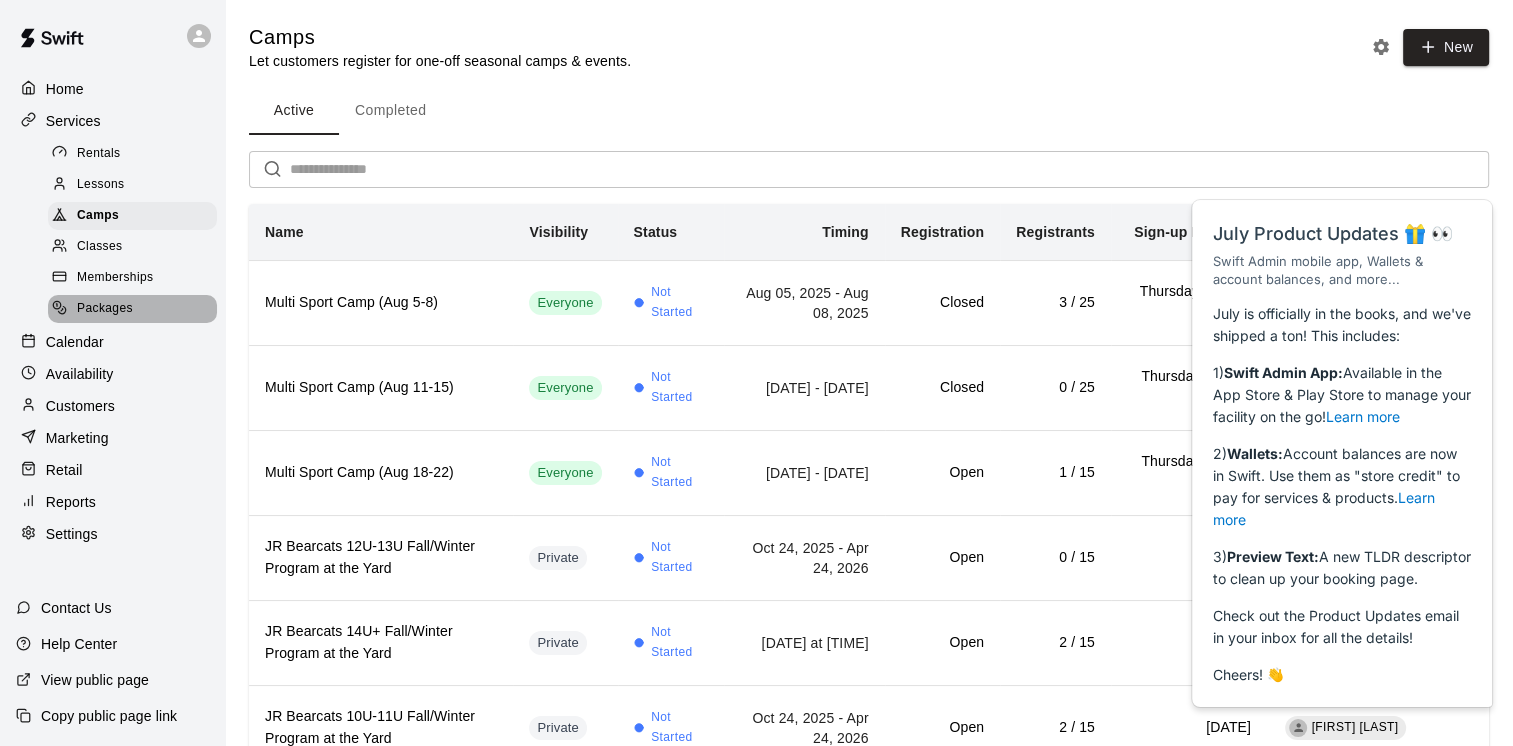 click on "Packages" at bounding box center (105, 309) 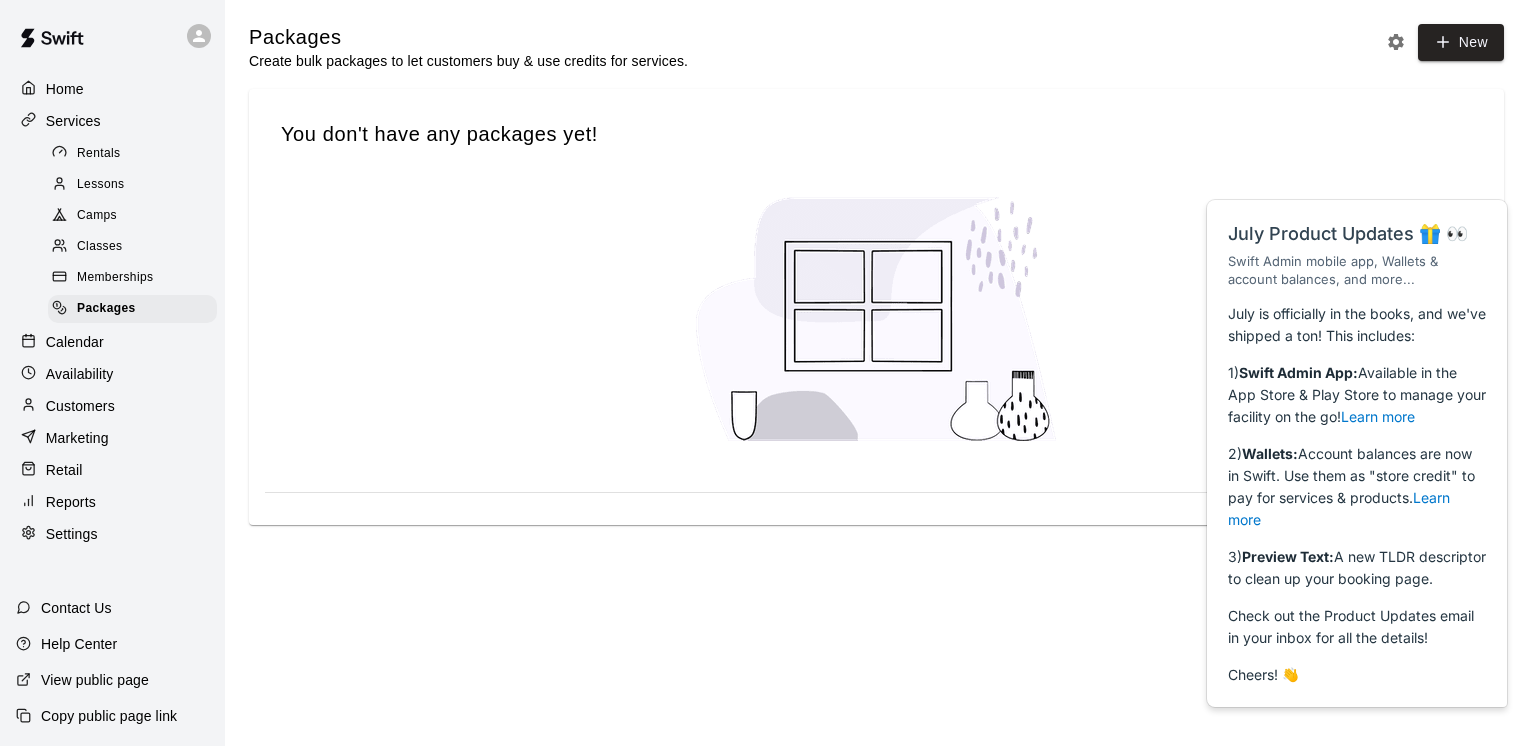 click on "Camps" at bounding box center (97, 216) 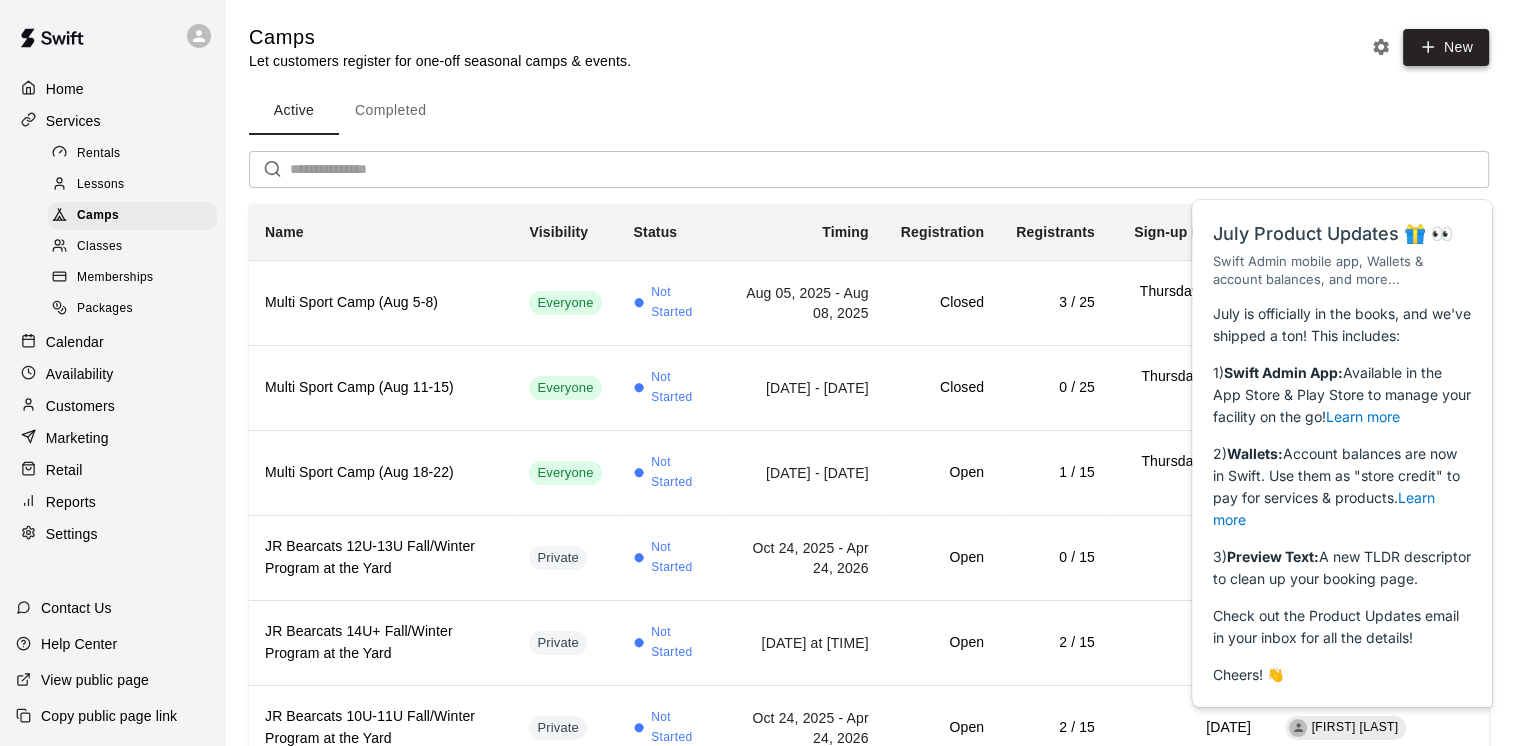 click on "New" at bounding box center (1446, 47) 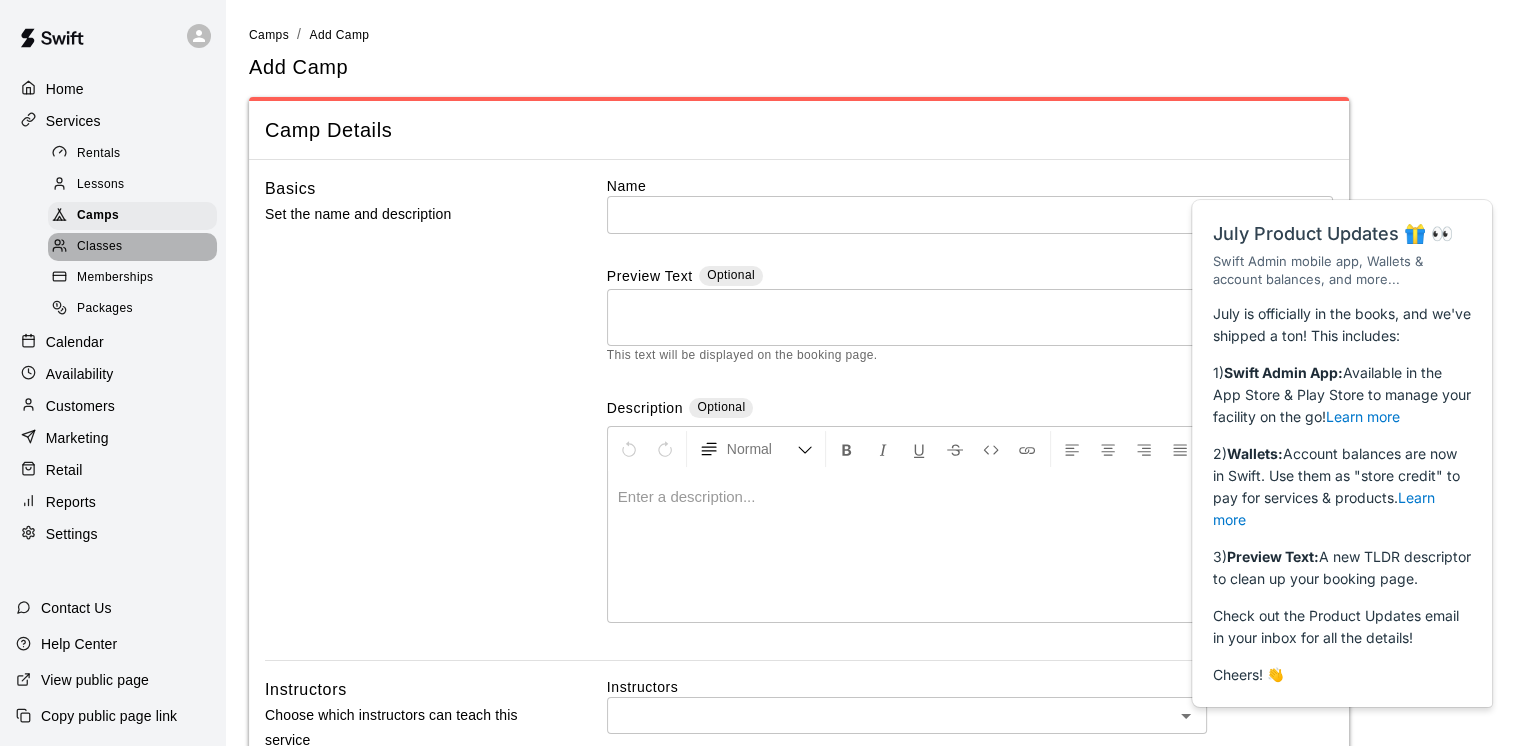 click on "Classes" at bounding box center (132, 247) 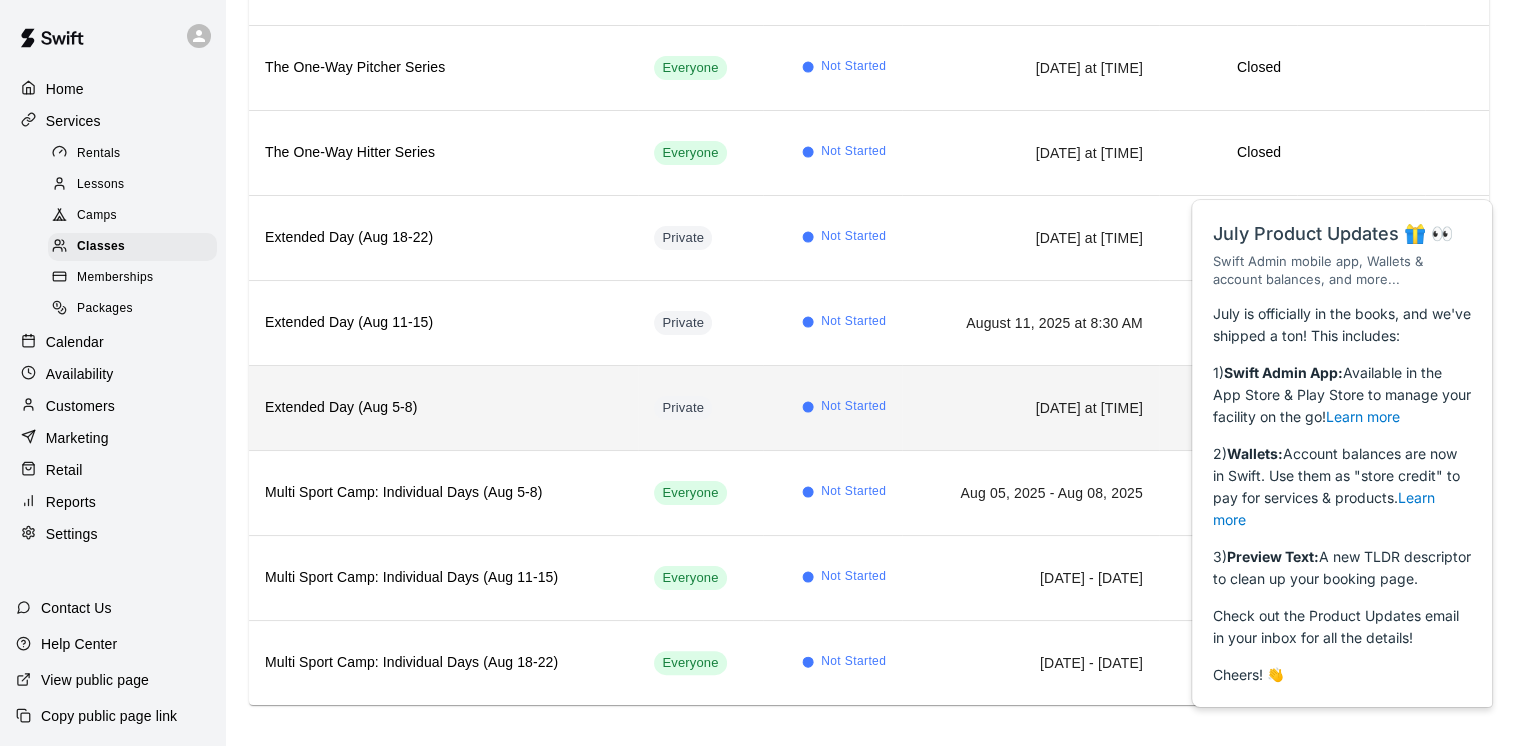 scroll, scrollTop: 325, scrollLeft: 0, axis: vertical 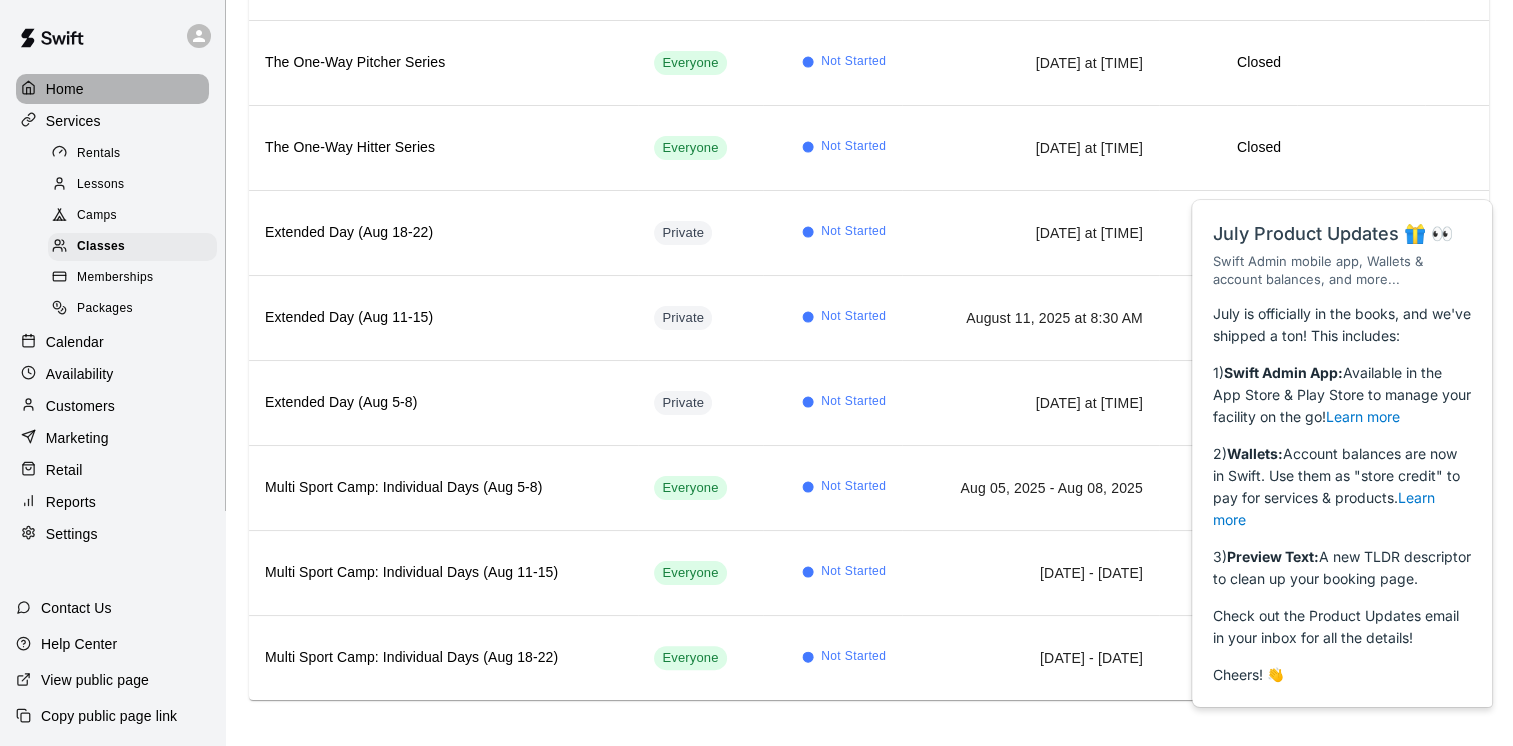 click at bounding box center [33, 89] 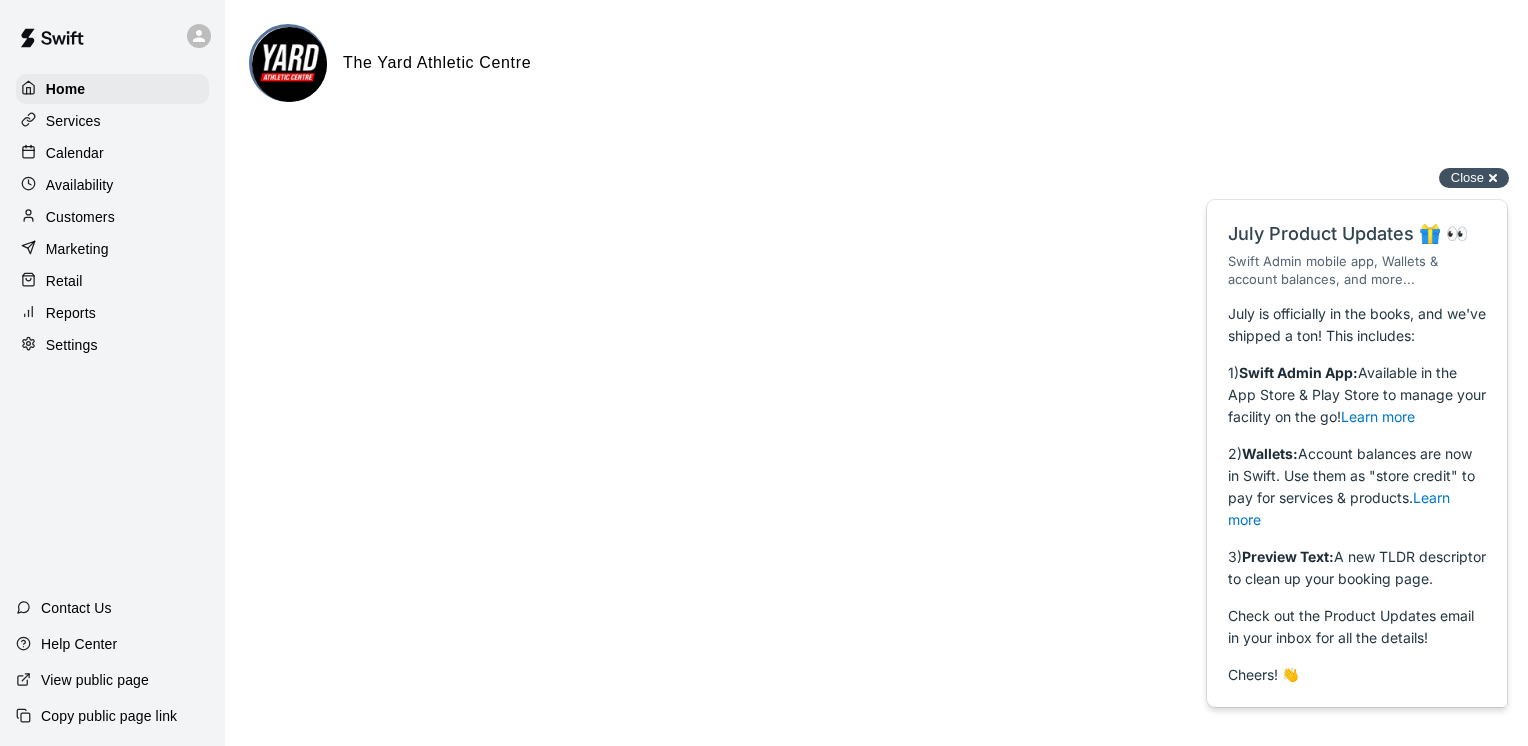 click on "Close cross-small" at bounding box center (1474, 178) 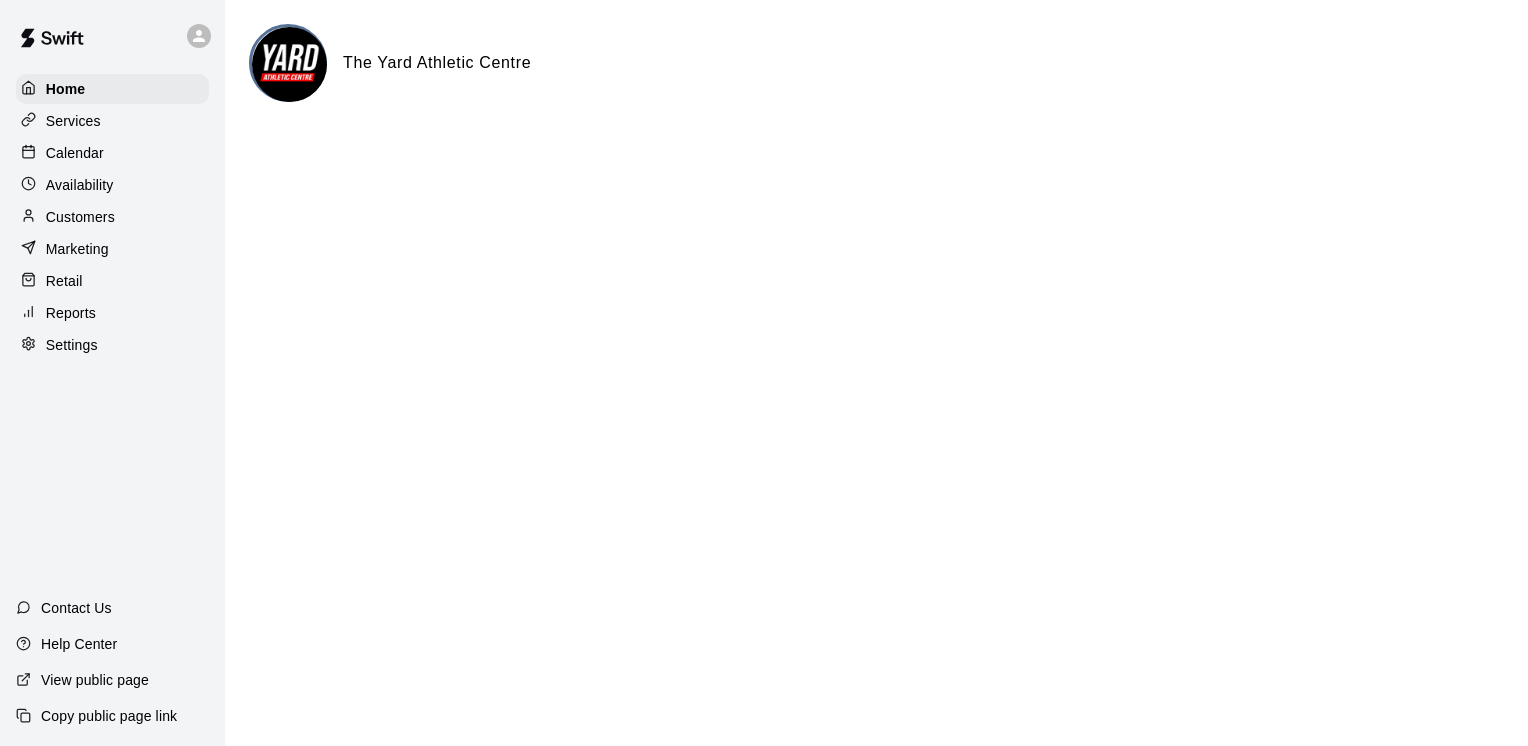 click on "Services" at bounding box center [73, 121] 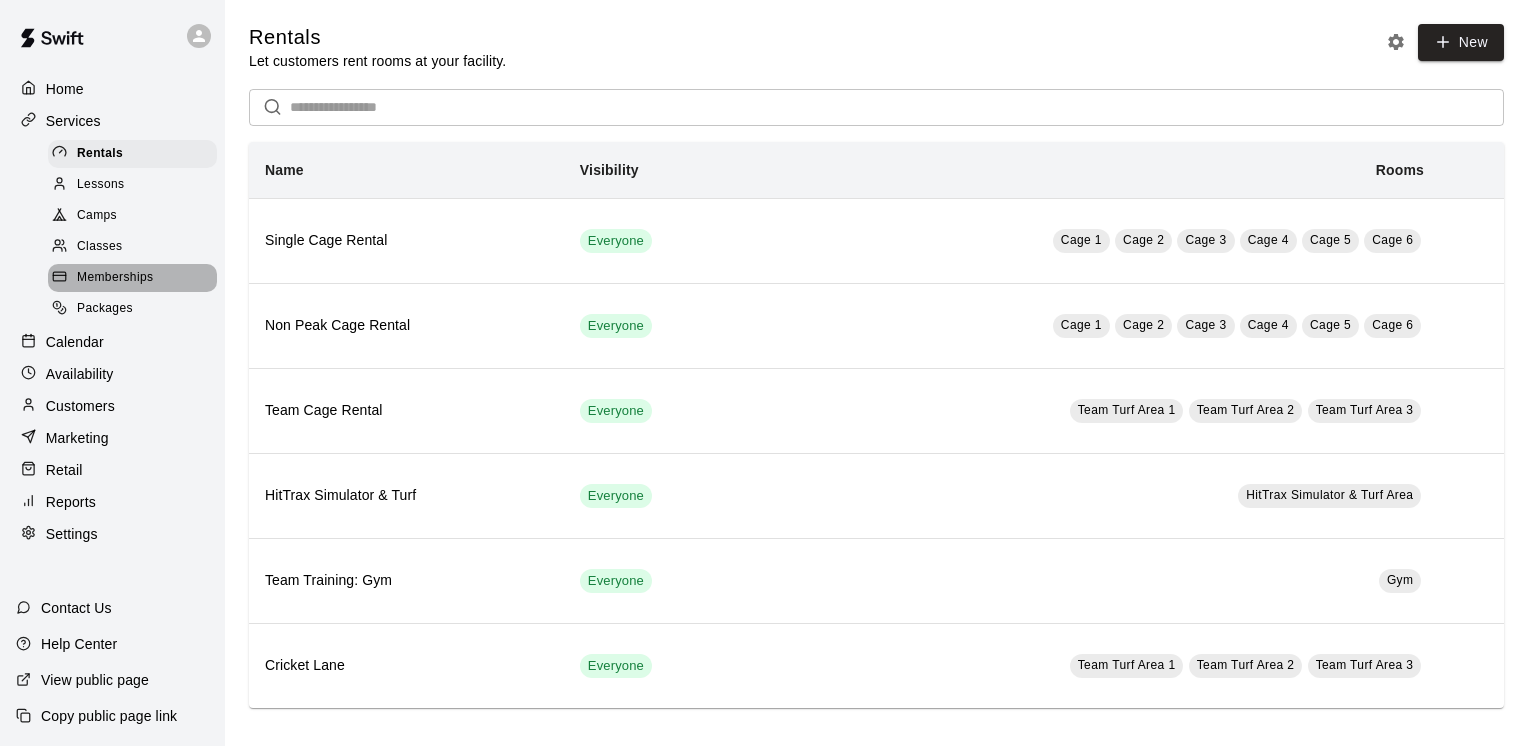 click on "Memberships" at bounding box center [115, 278] 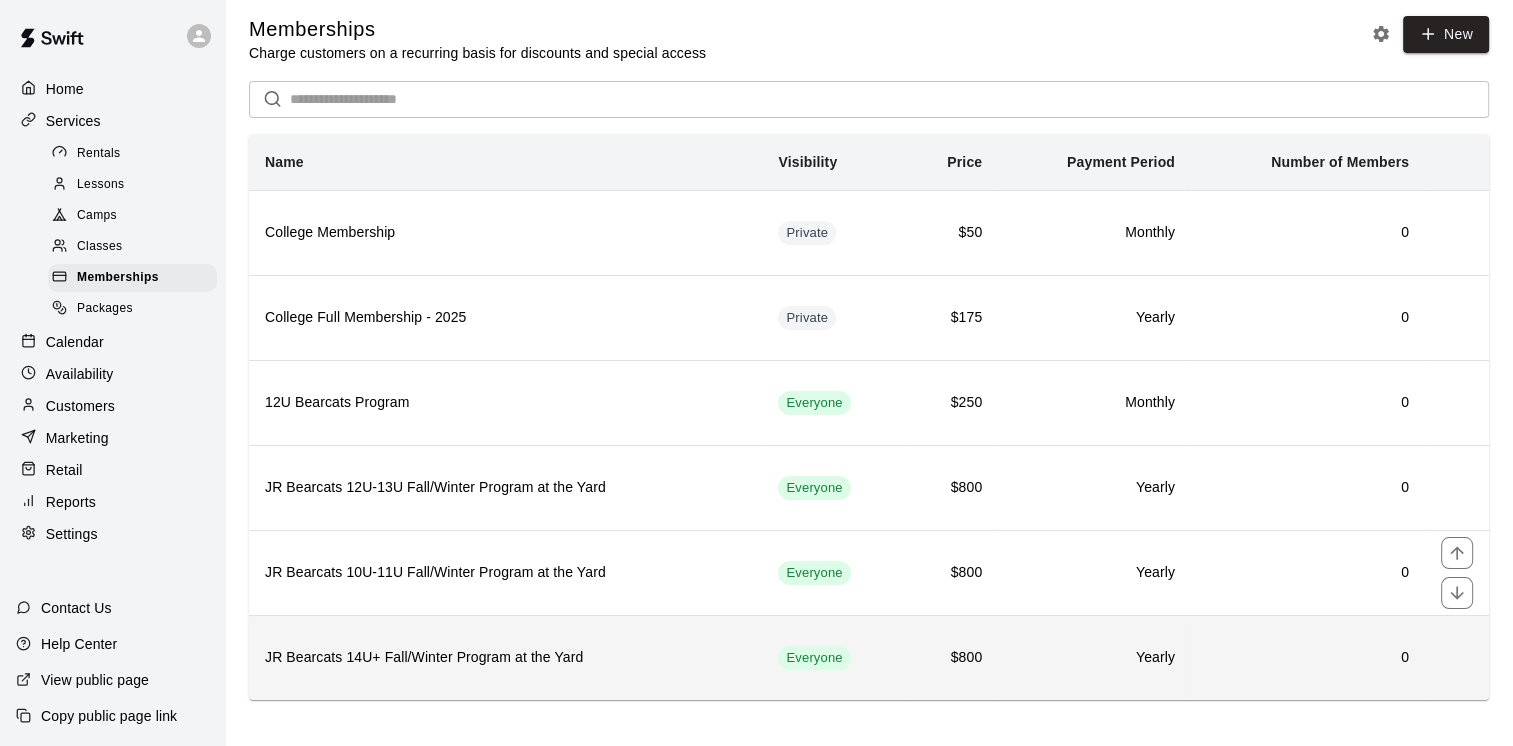 scroll, scrollTop: 15, scrollLeft: 0, axis: vertical 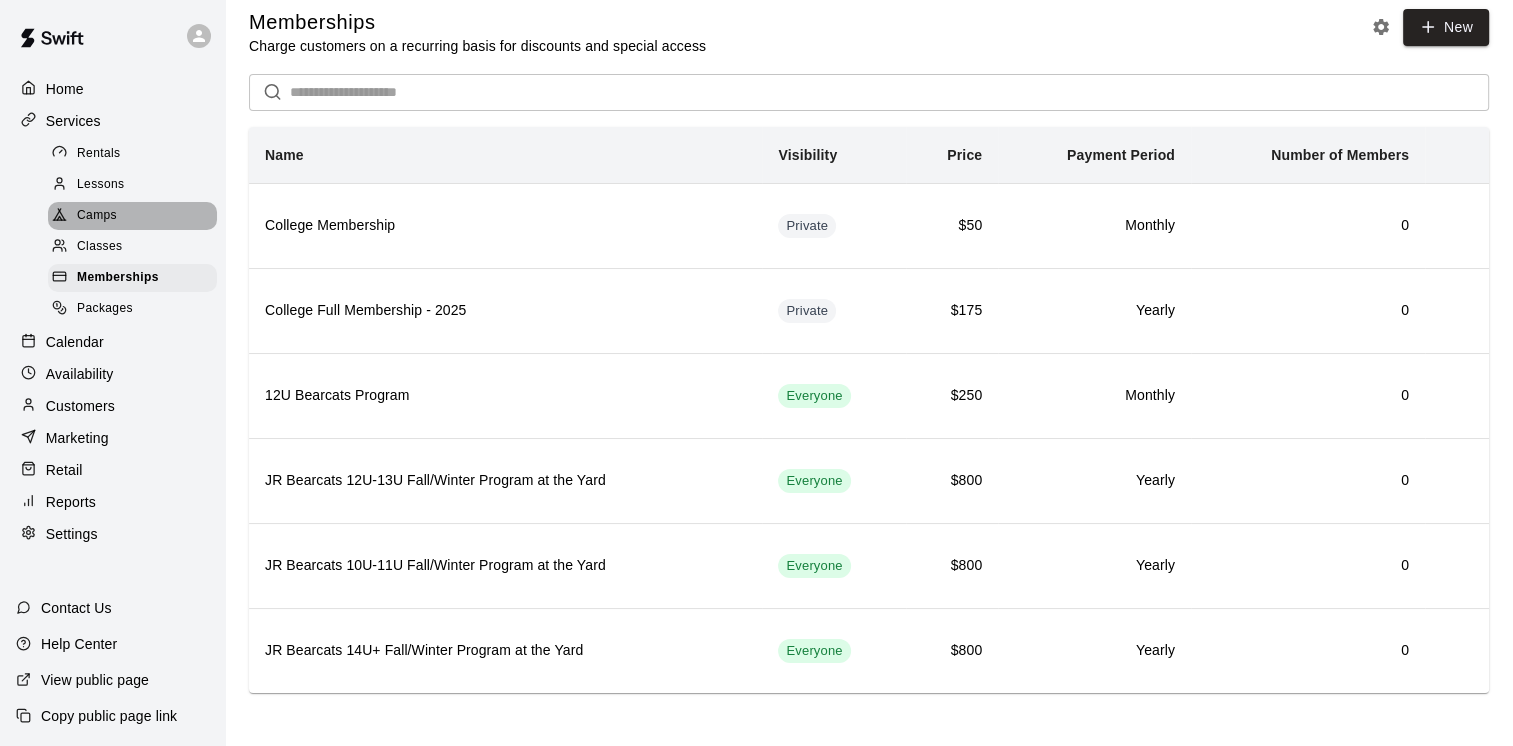 click on "Camps" at bounding box center (97, 216) 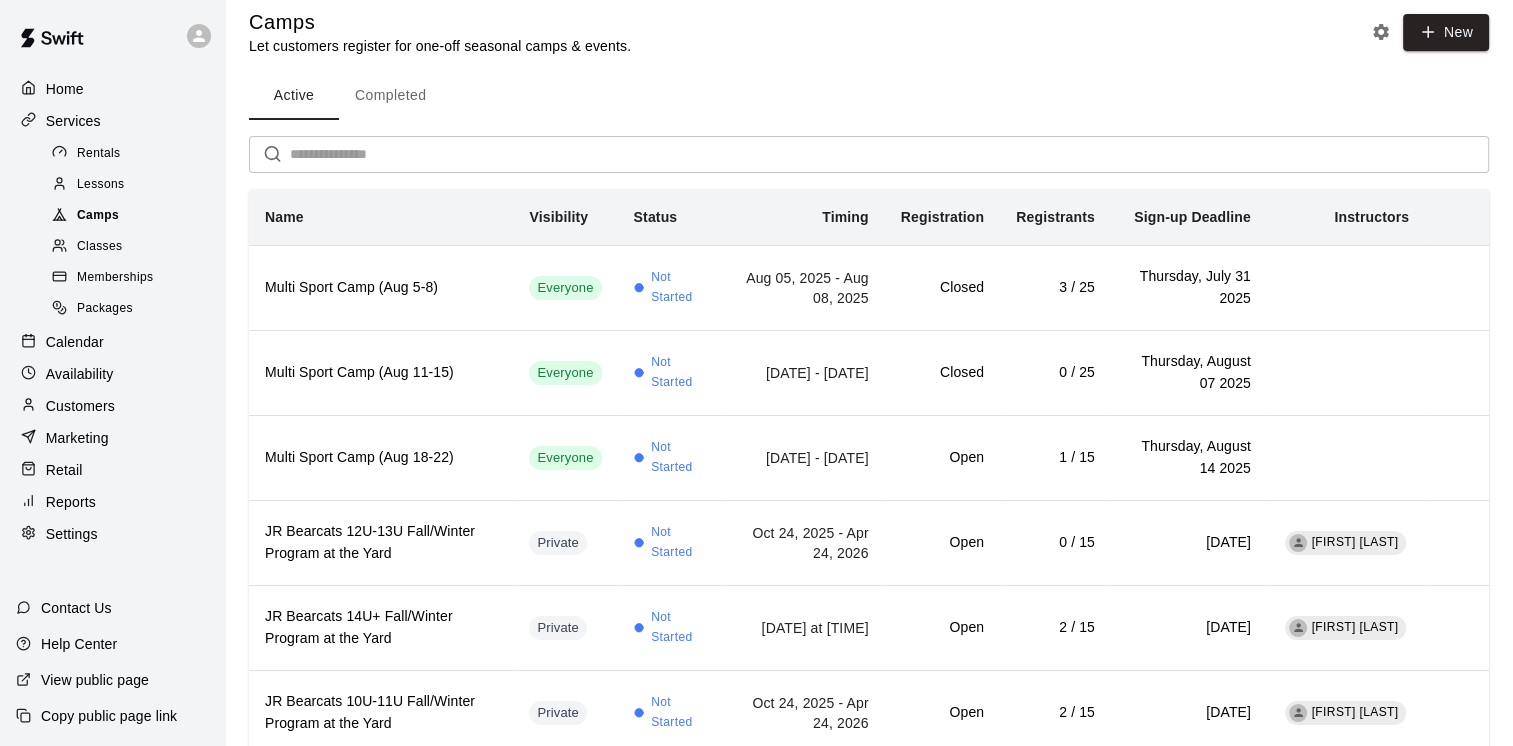 scroll, scrollTop: 0, scrollLeft: 0, axis: both 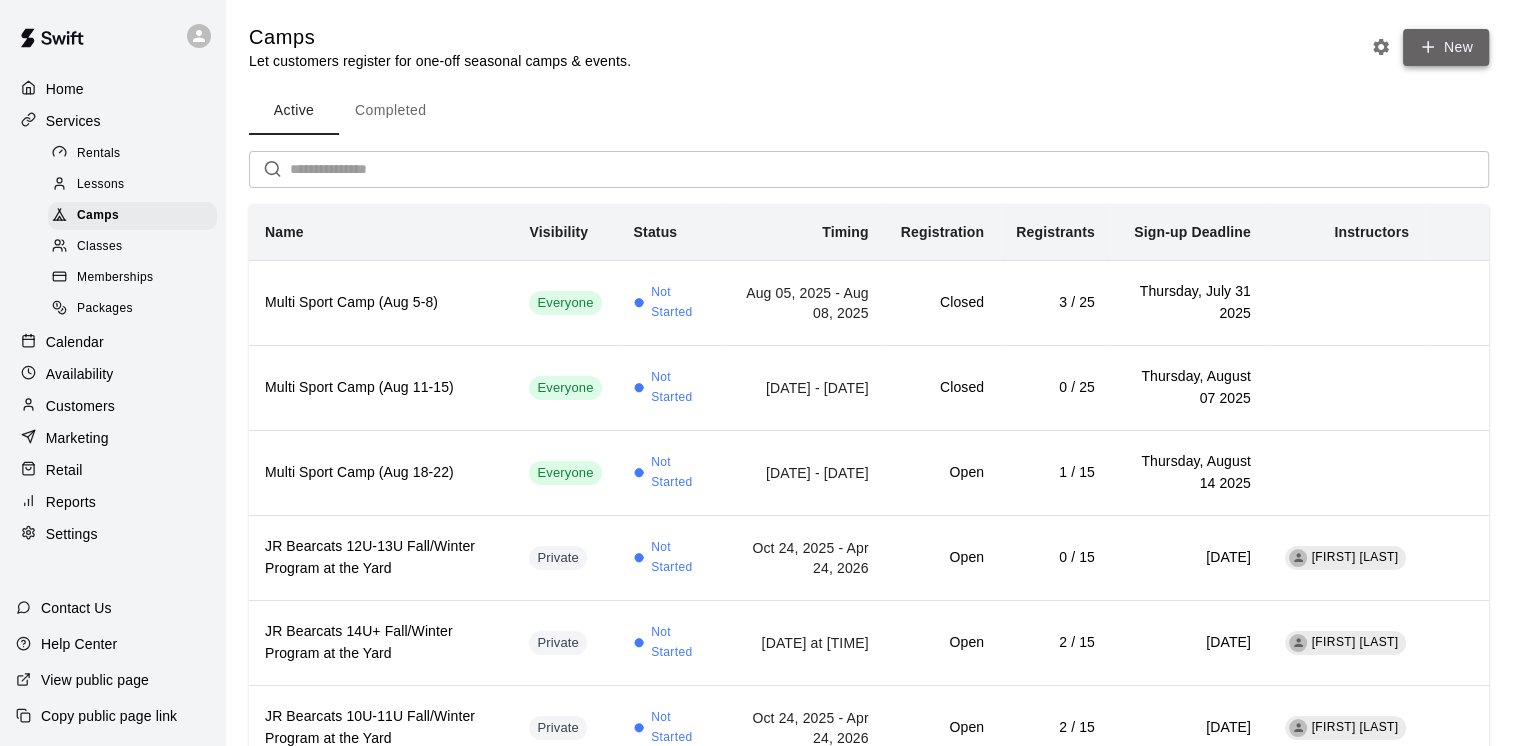 click on "New" at bounding box center [1446, 47] 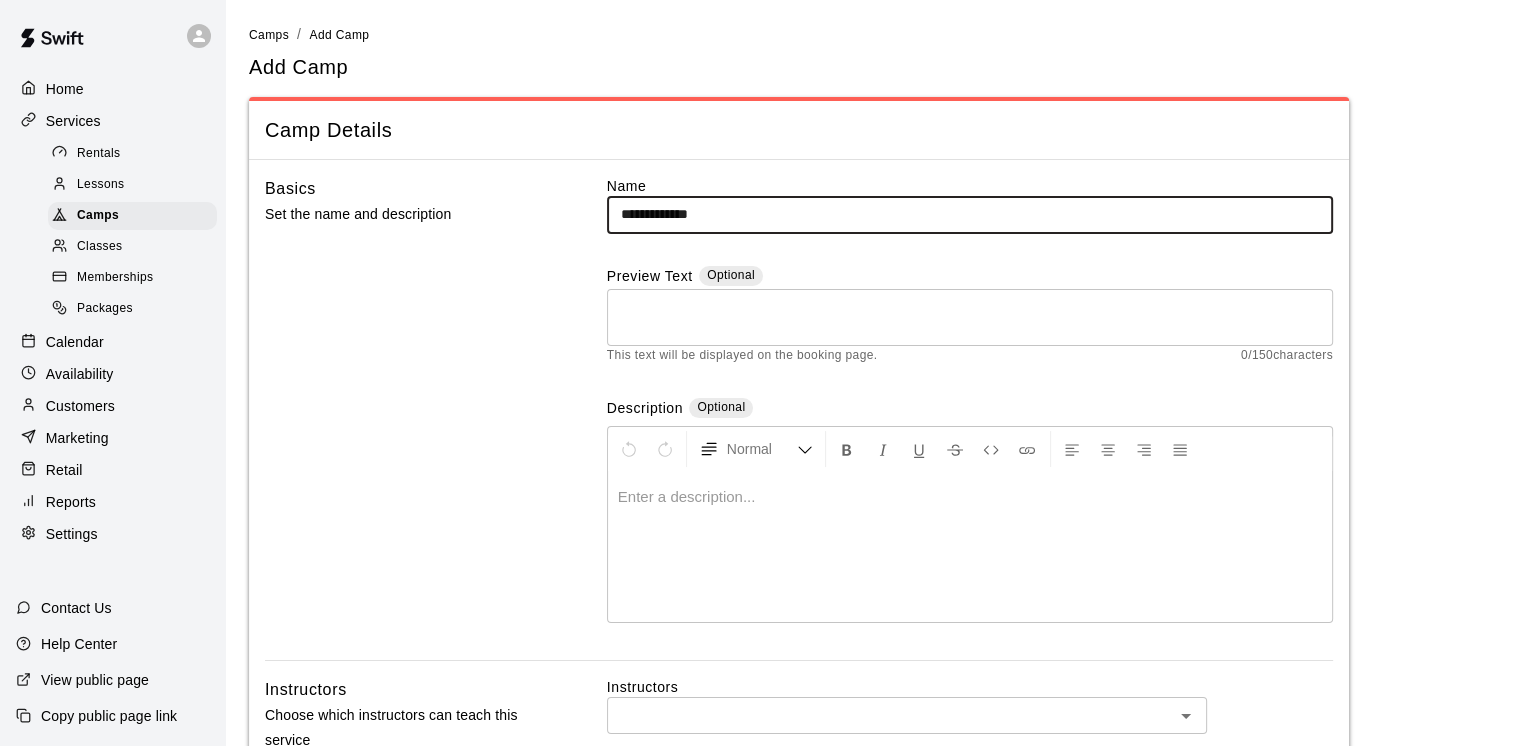type on "**********" 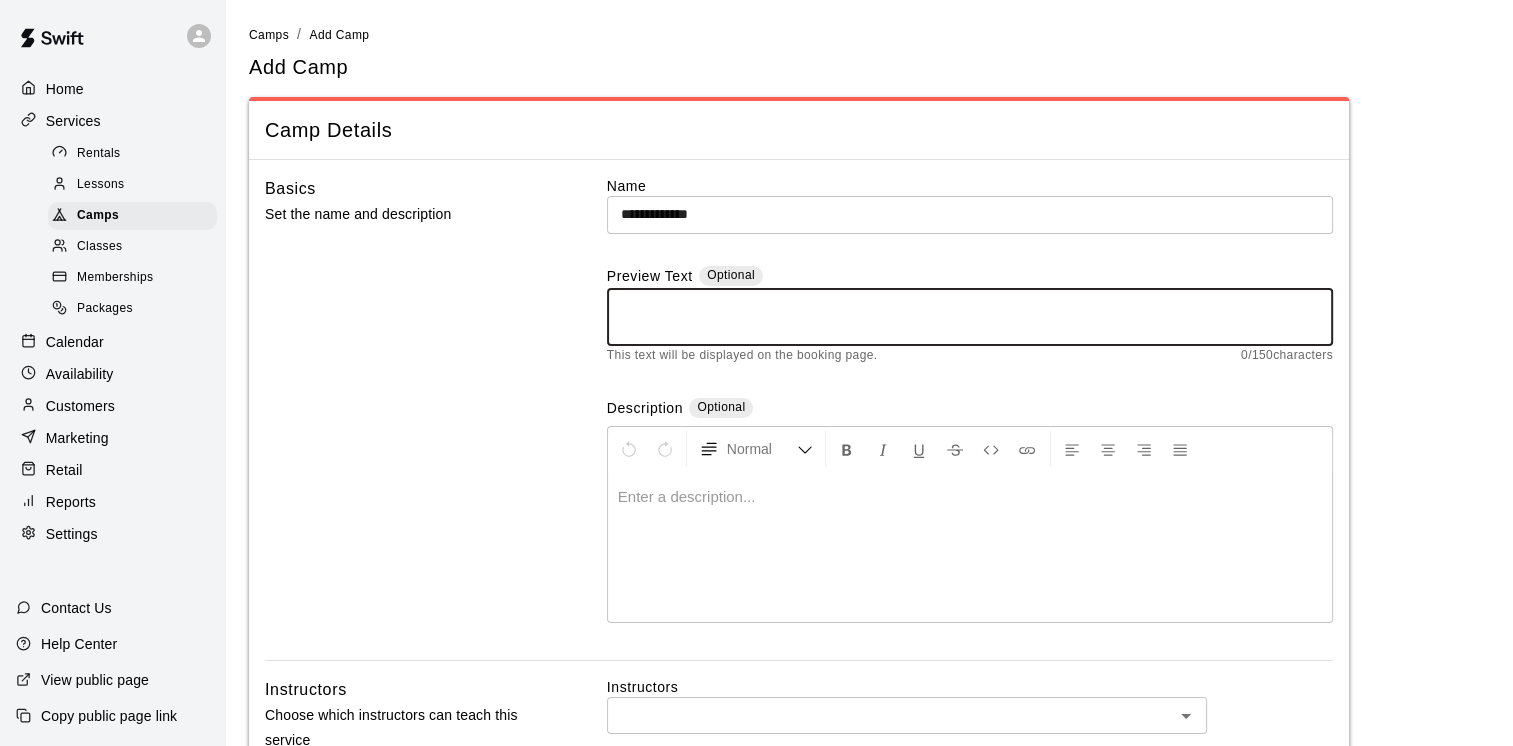 click at bounding box center [970, 317] 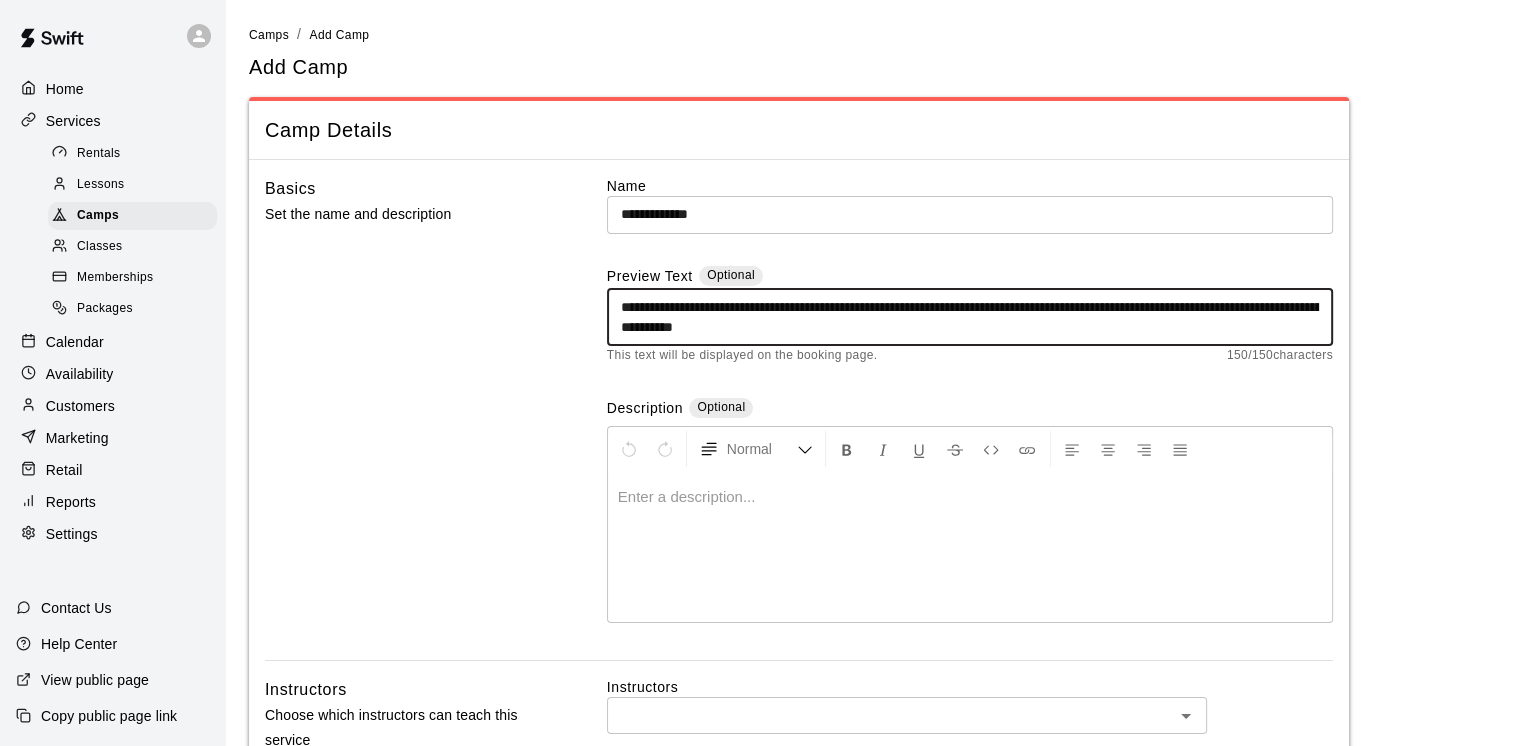 click on "**********" at bounding box center (970, 317) 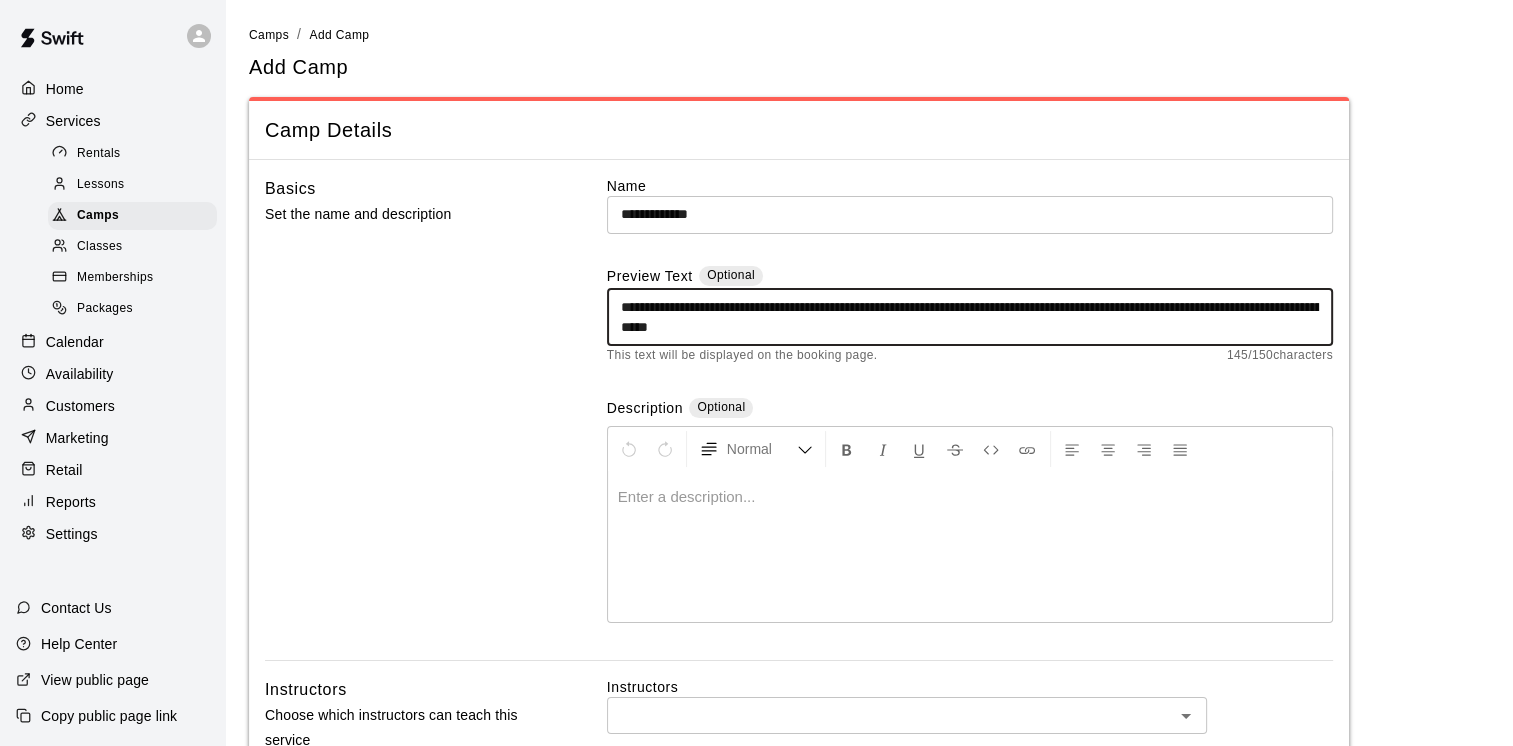 drag, startPoint x: 916, startPoint y: 303, endPoint x: 876, endPoint y: 308, distance: 40.311287 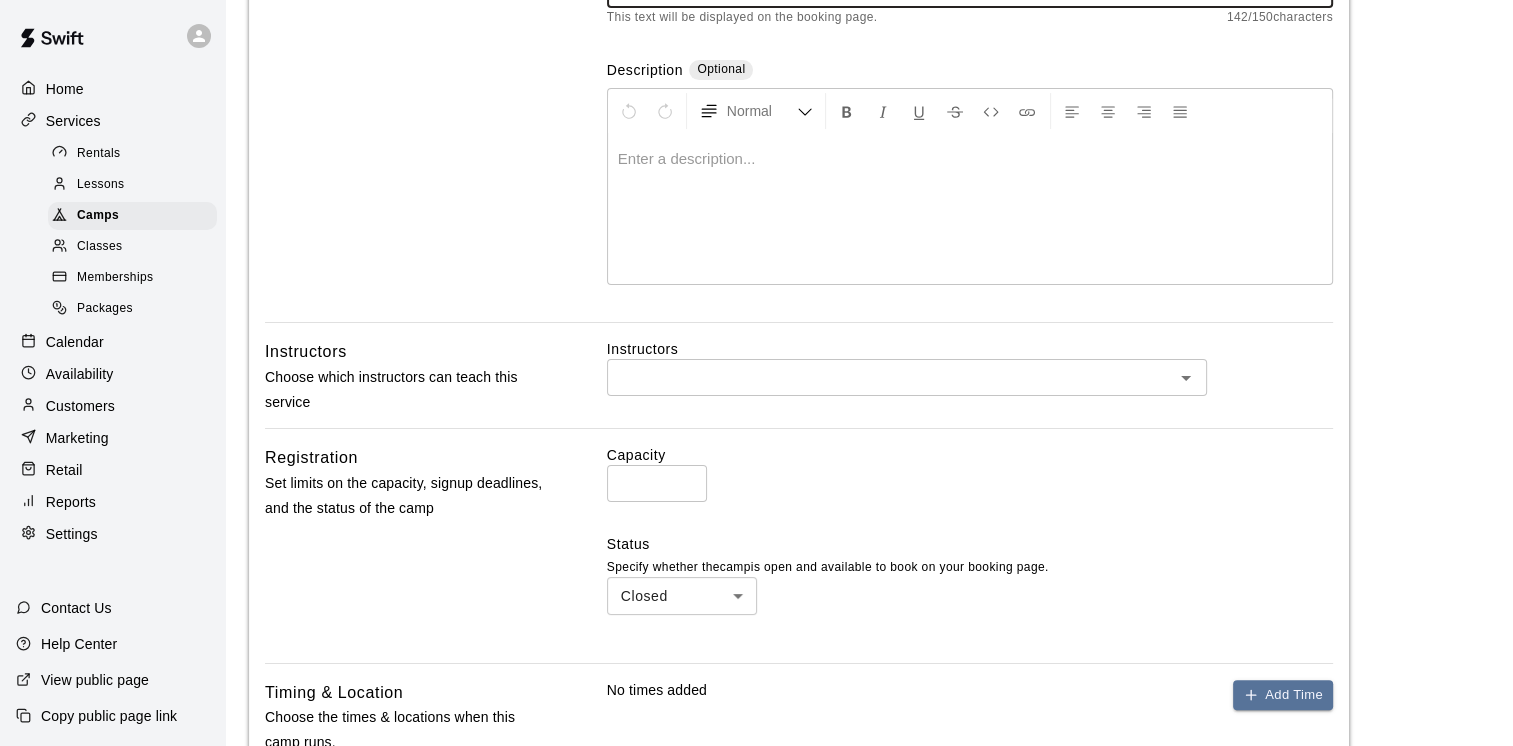 scroll, scrollTop: 400, scrollLeft: 0, axis: vertical 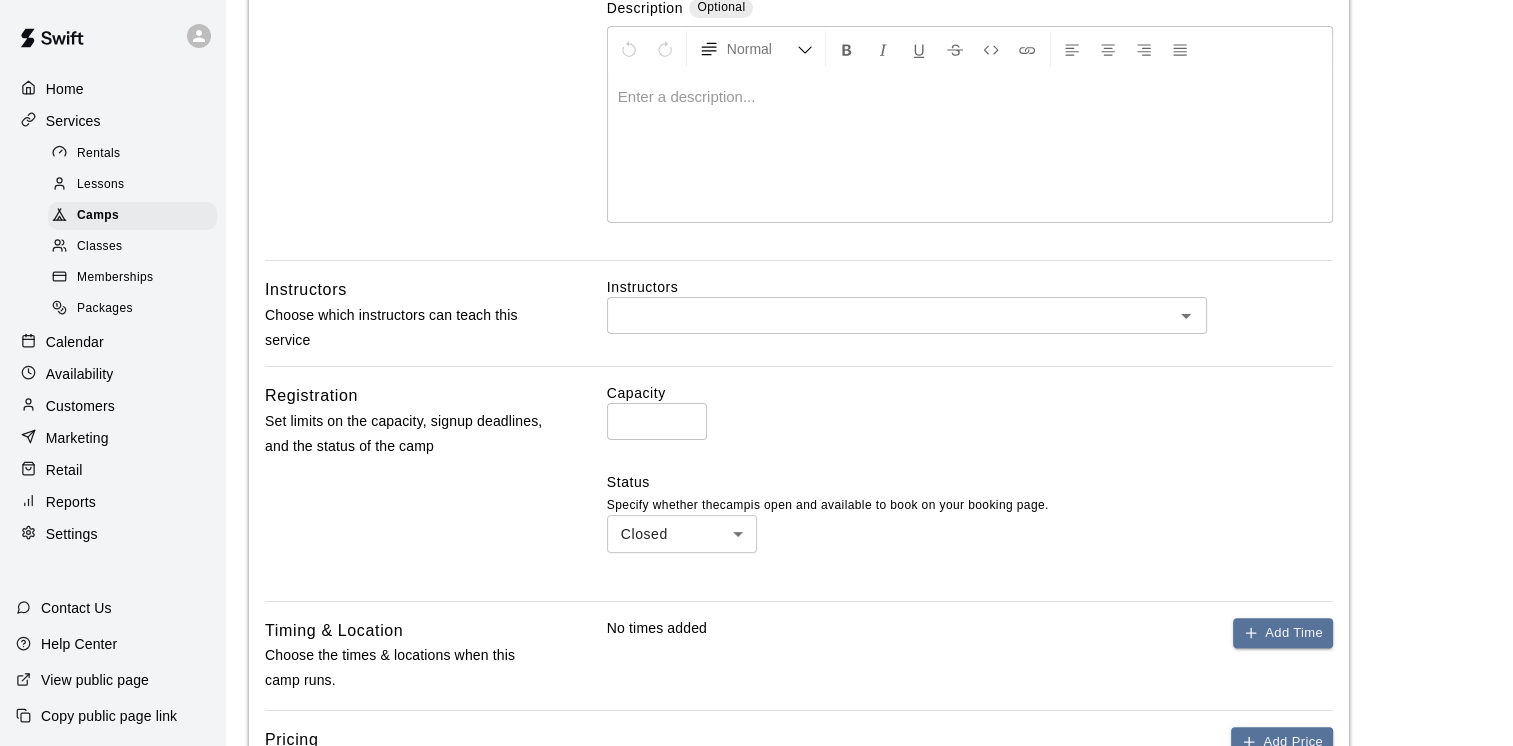 click 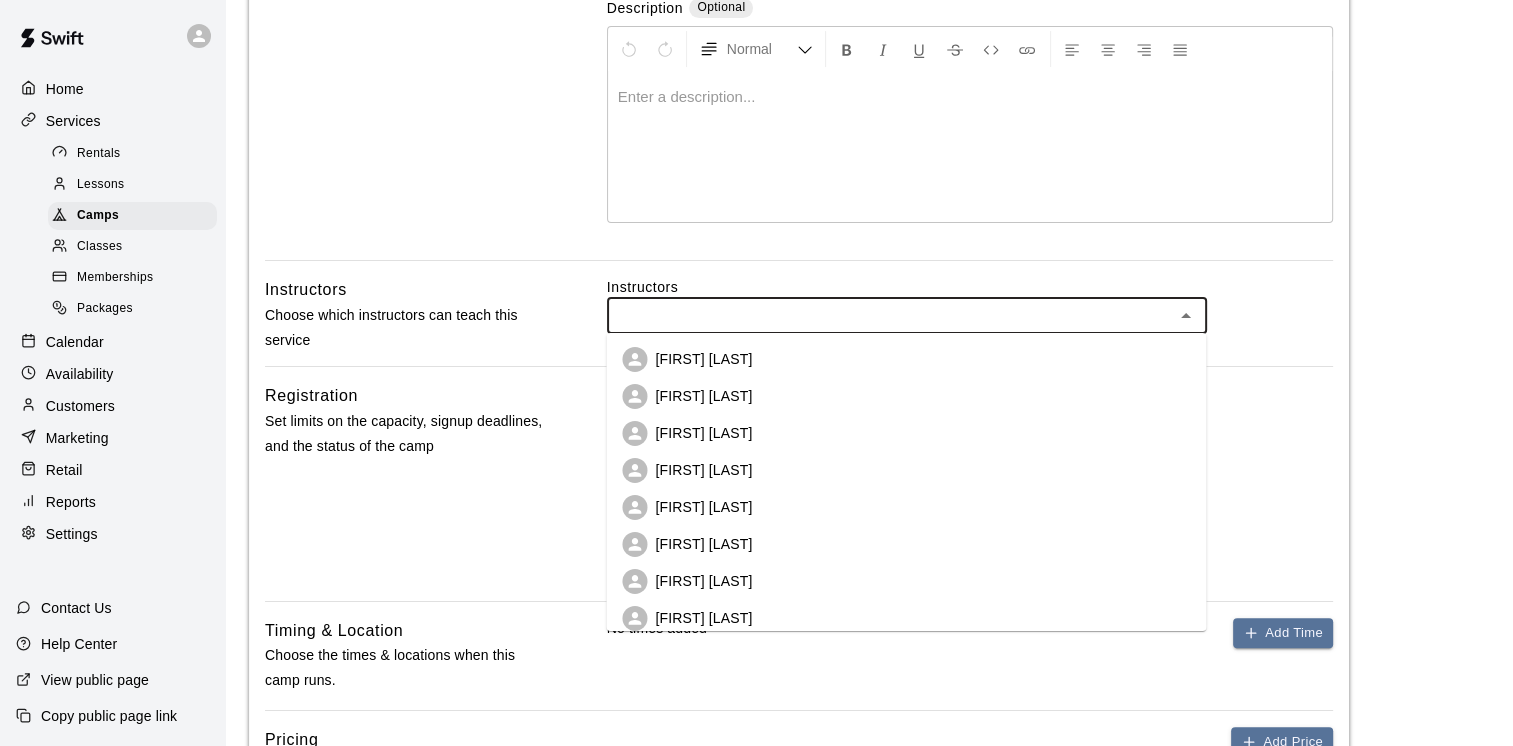 scroll, scrollTop: 124, scrollLeft: 0, axis: vertical 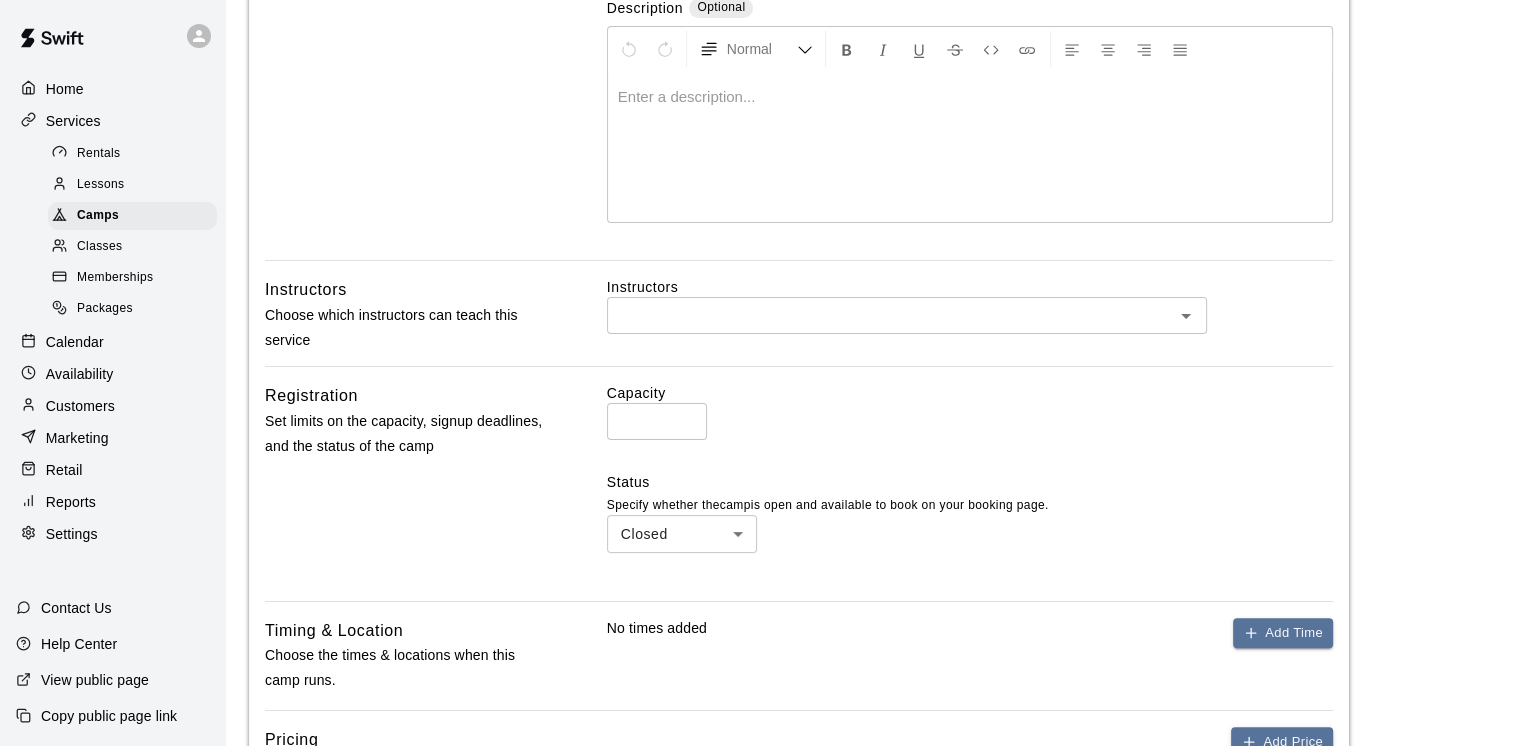 click on "Basics Set the name and description" at bounding box center [404, 18] 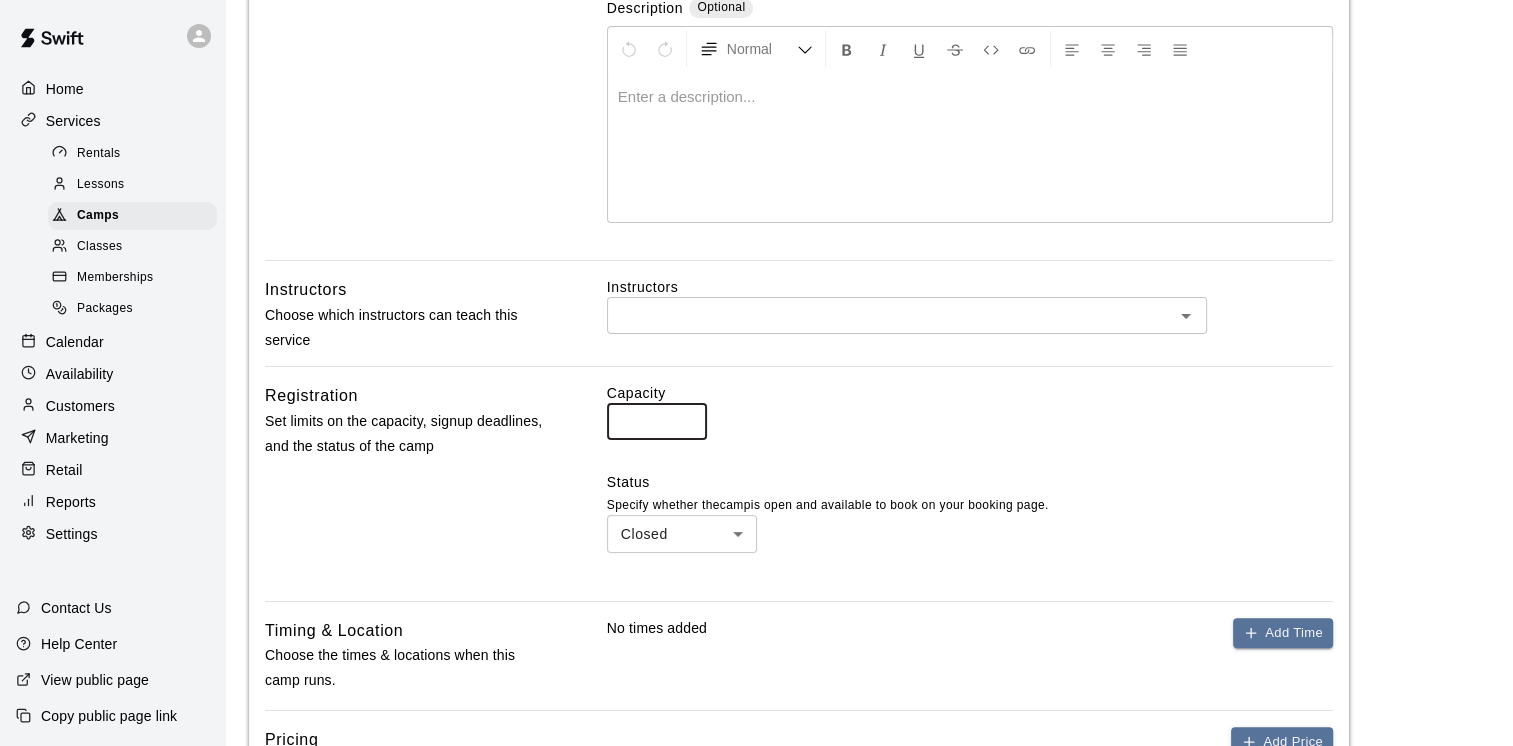 drag, startPoint x: 640, startPoint y: 422, endPoint x: 616, endPoint y: 418, distance: 24.33105 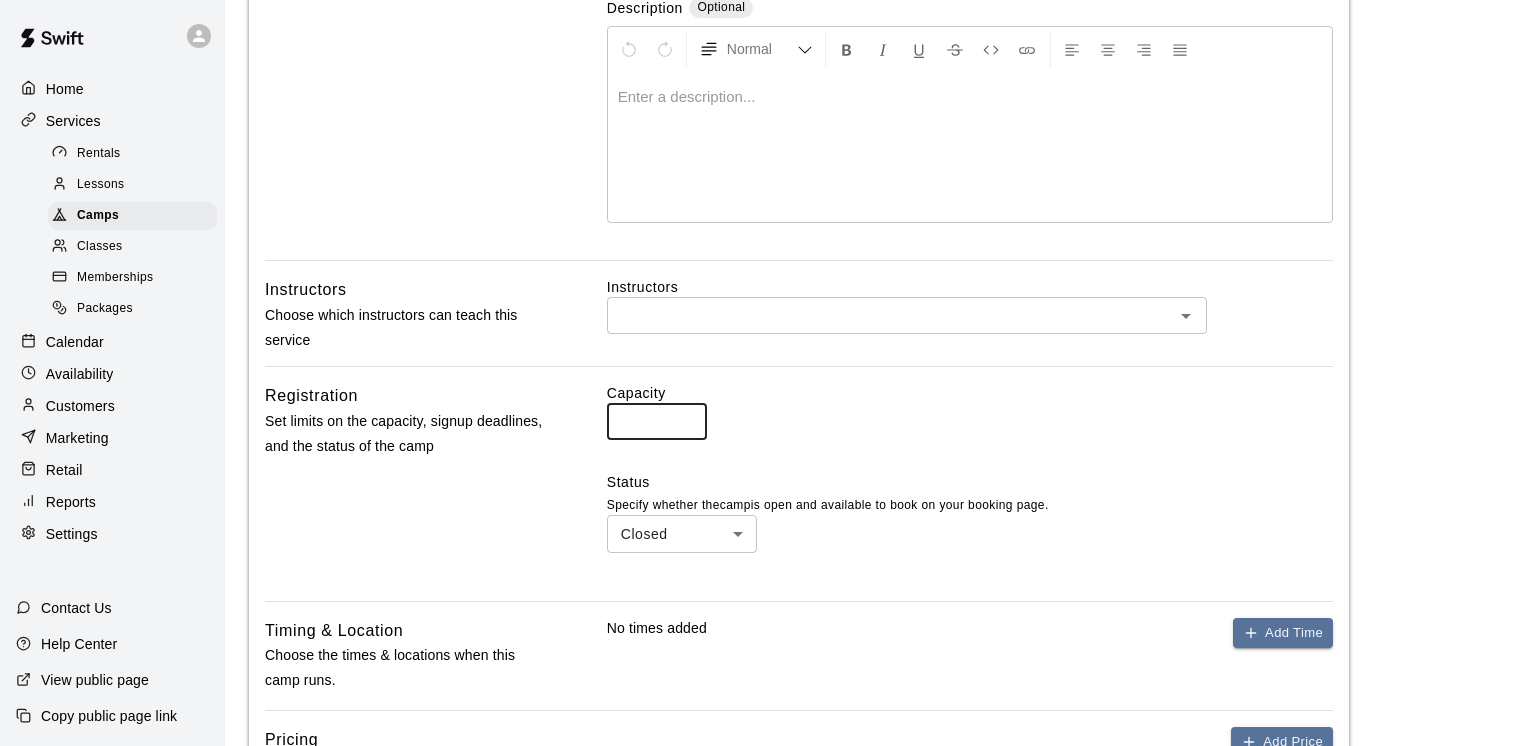 click on "Registration will close on [DATE]" at bounding box center (764, 348) 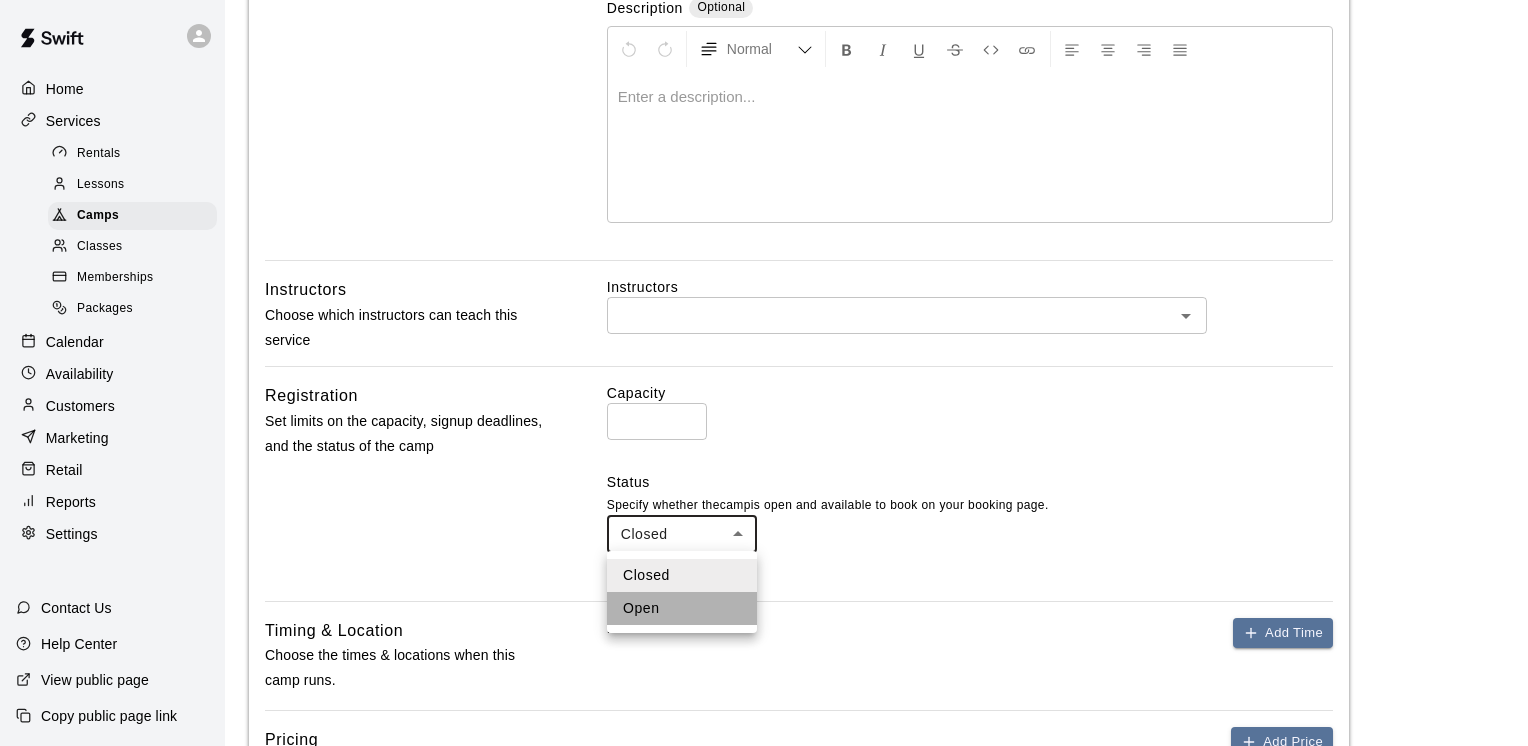 click on "Open" at bounding box center (682, 608) 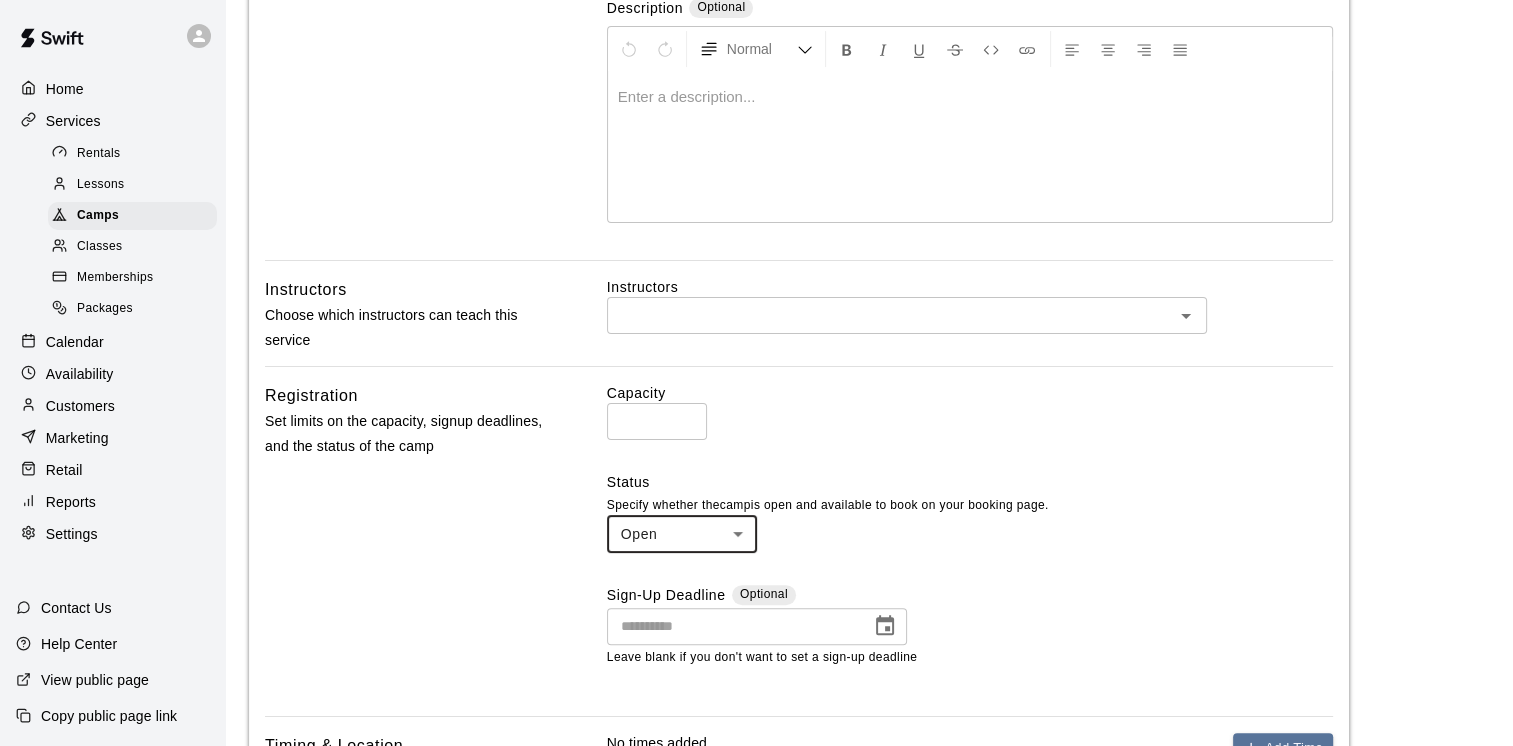 scroll, scrollTop: 500, scrollLeft: 0, axis: vertical 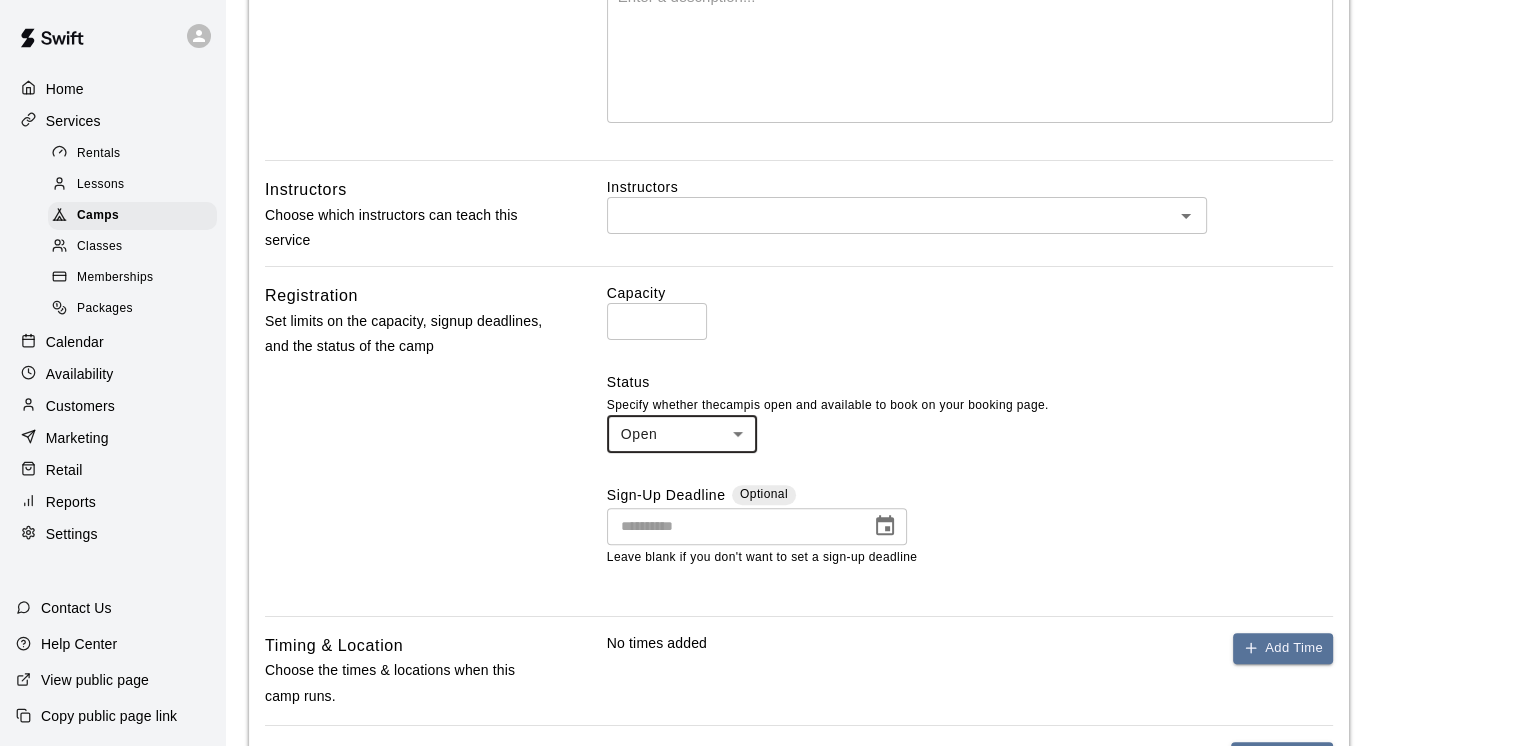 type on "**********" 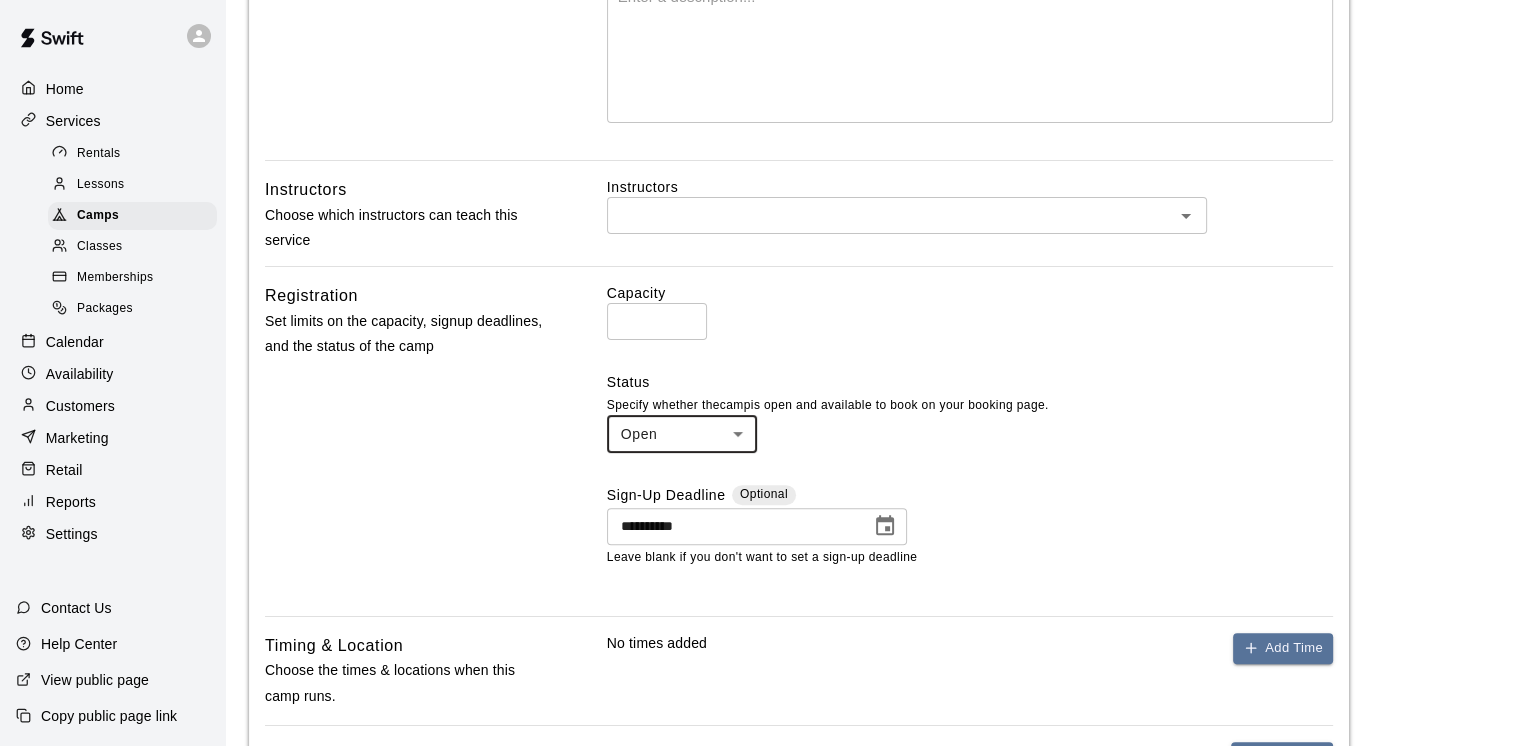 click on "**********" at bounding box center [732, 526] 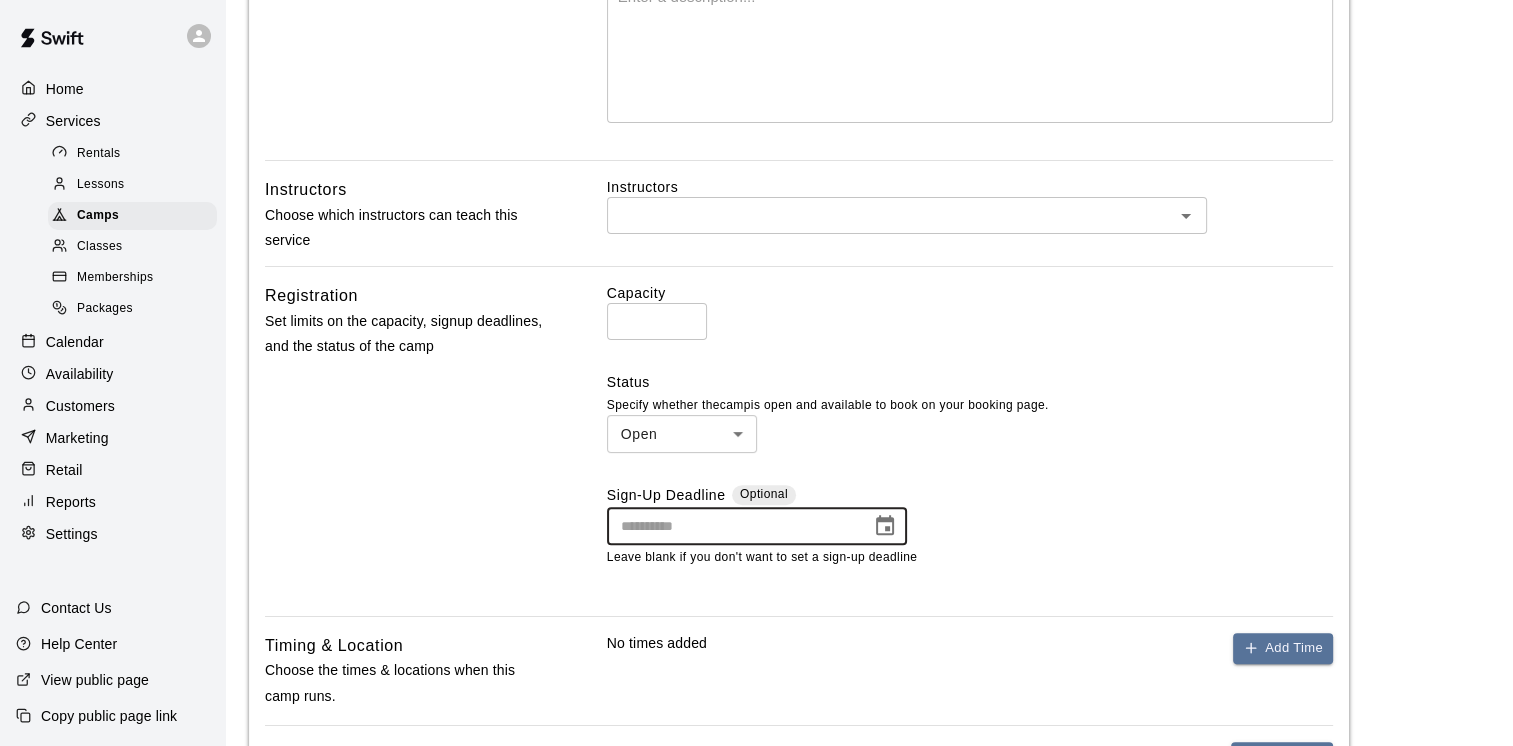 click 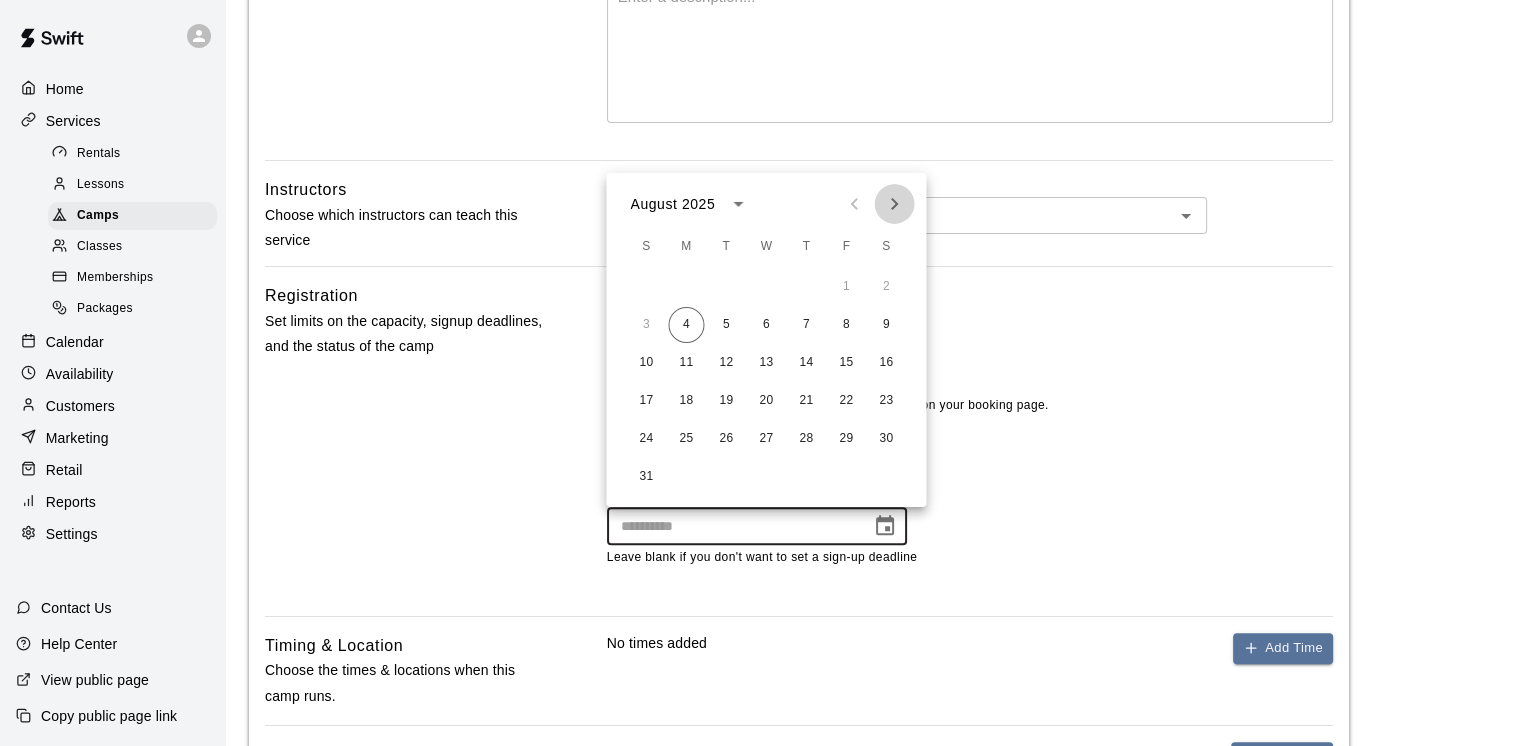 click 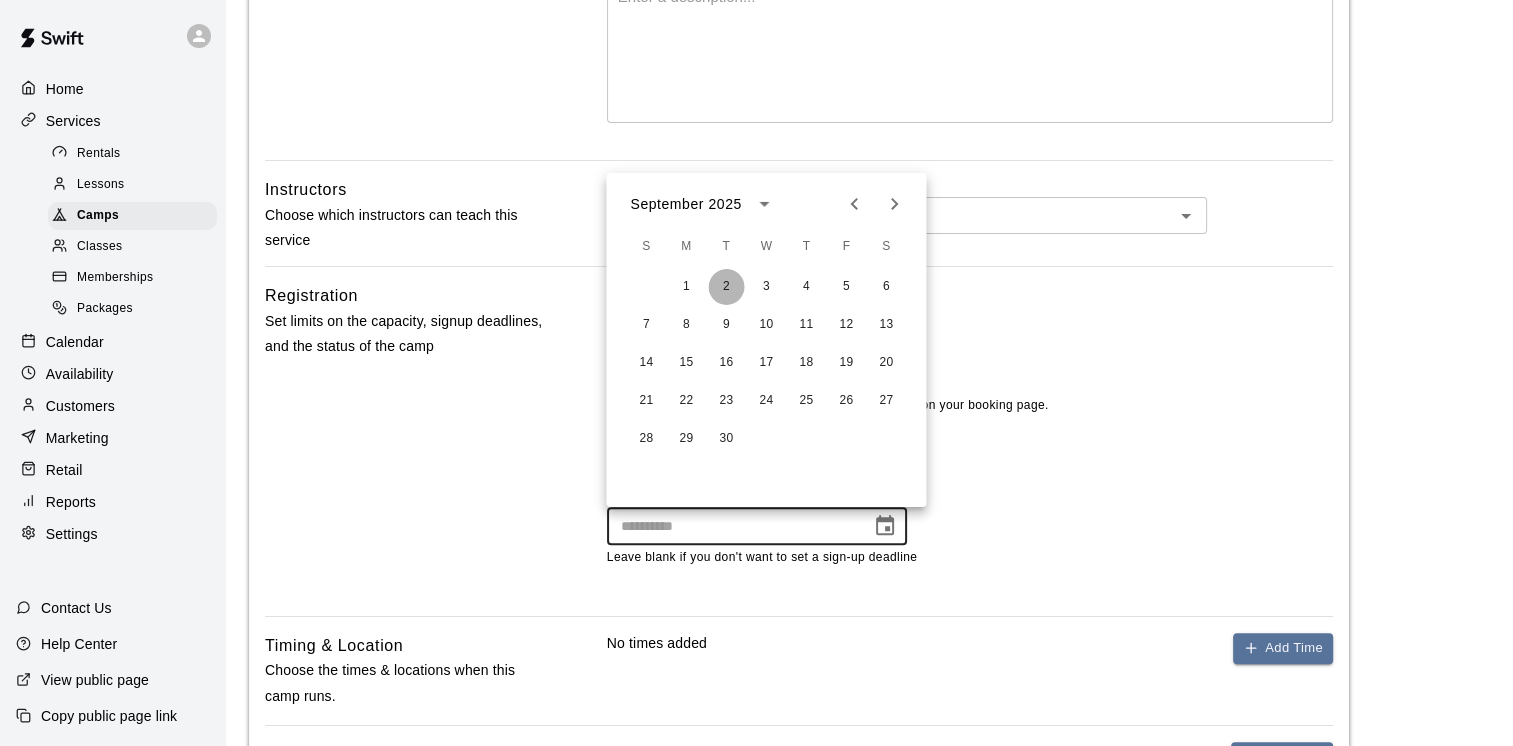 click on "2" at bounding box center (726, 287) 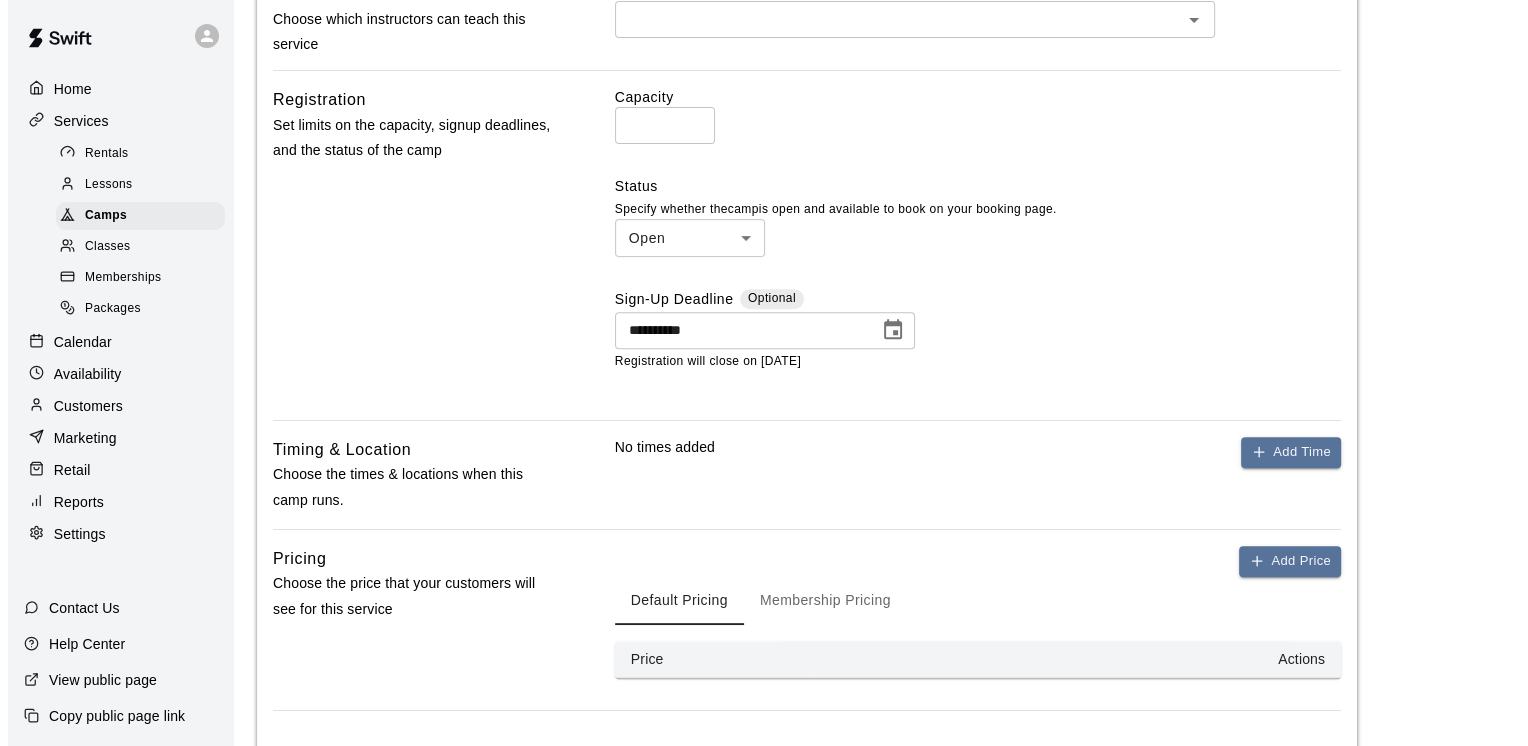 scroll, scrollTop: 700, scrollLeft: 0, axis: vertical 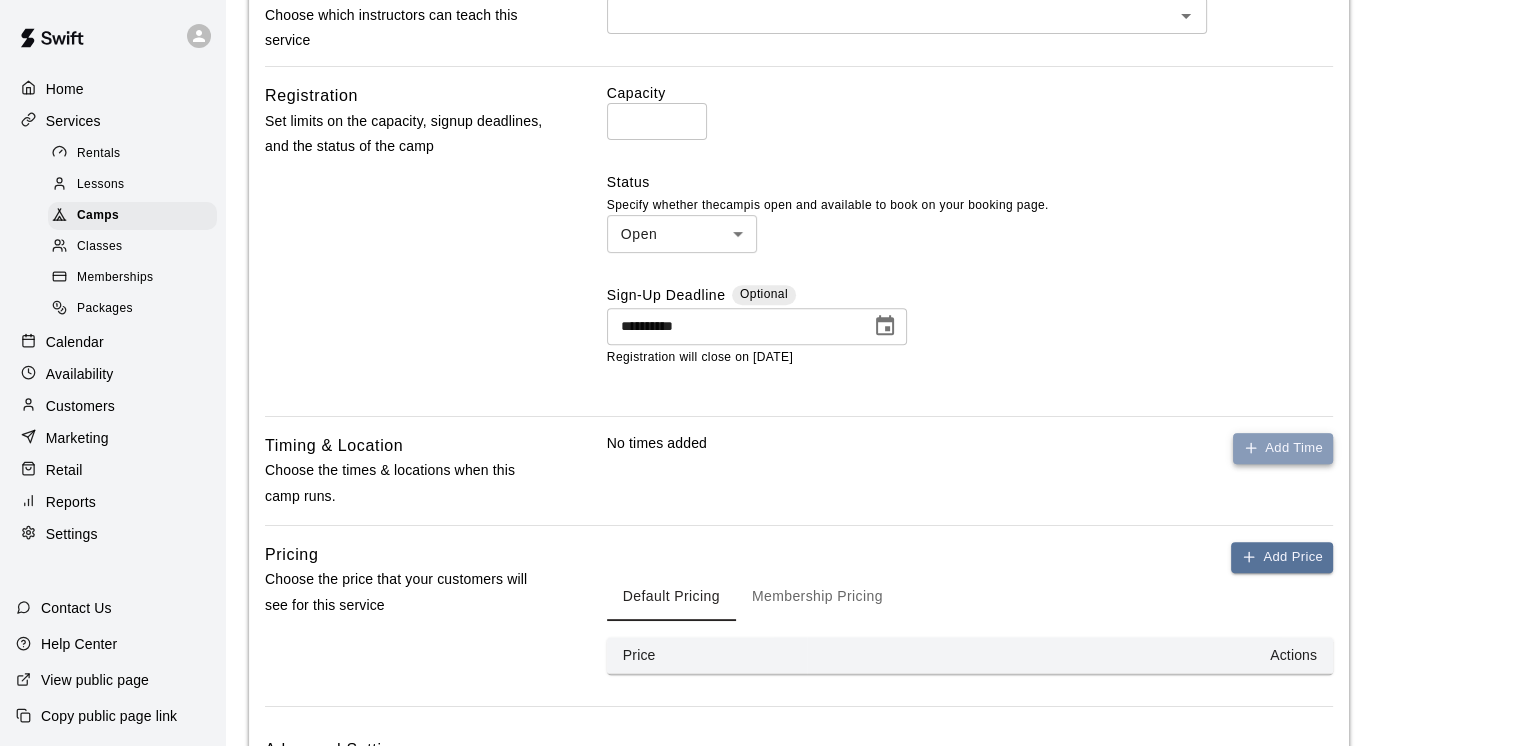 click on "Add Time" at bounding box center [1283, 448] 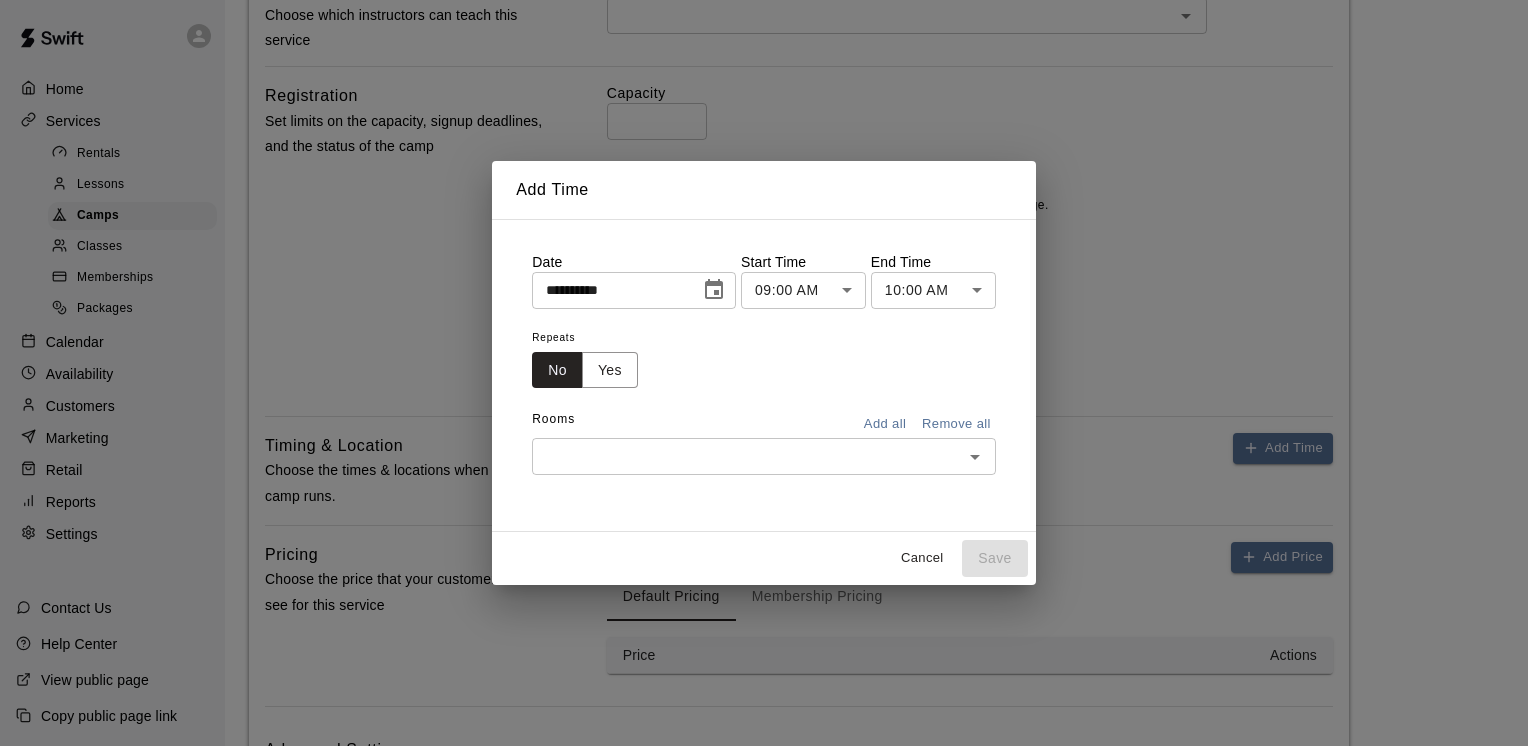 click 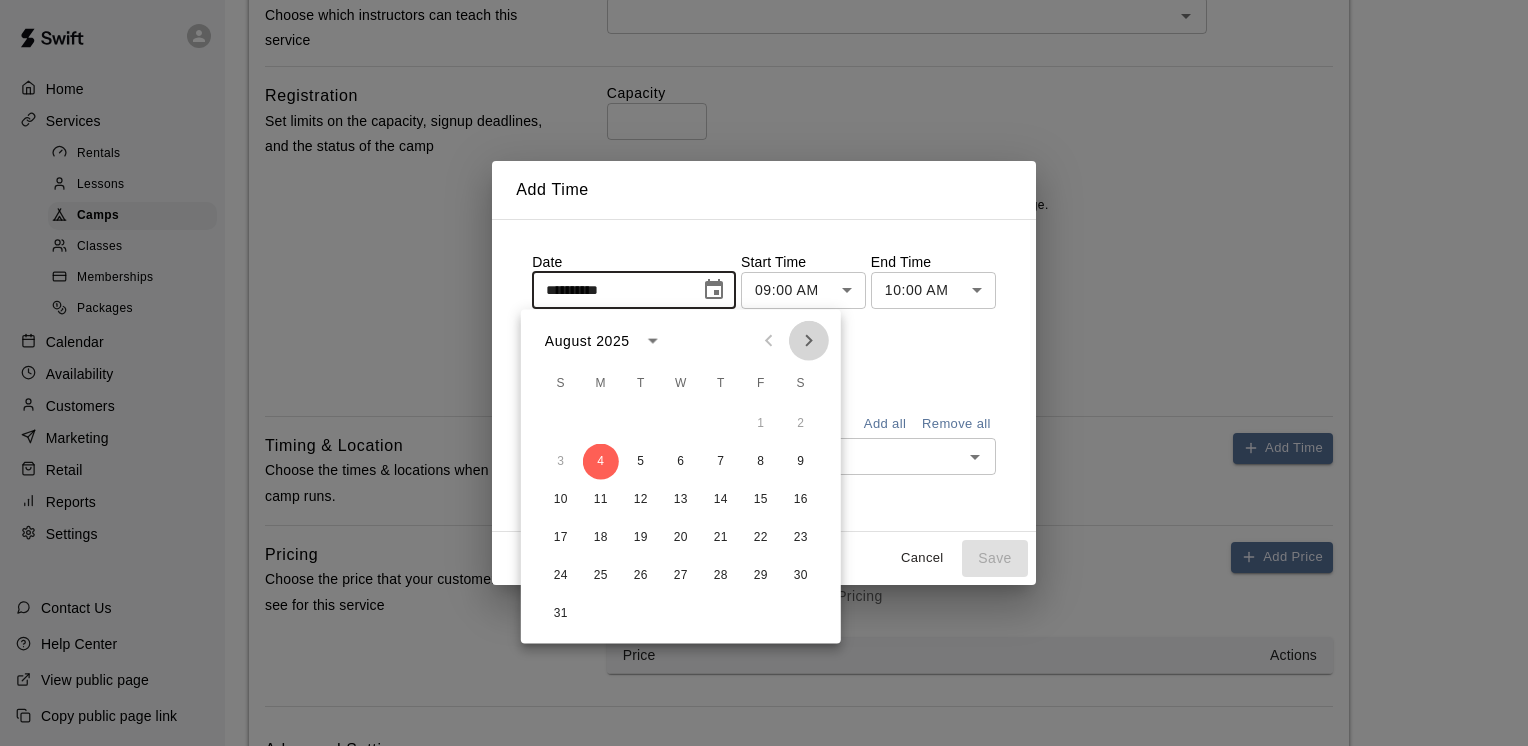click 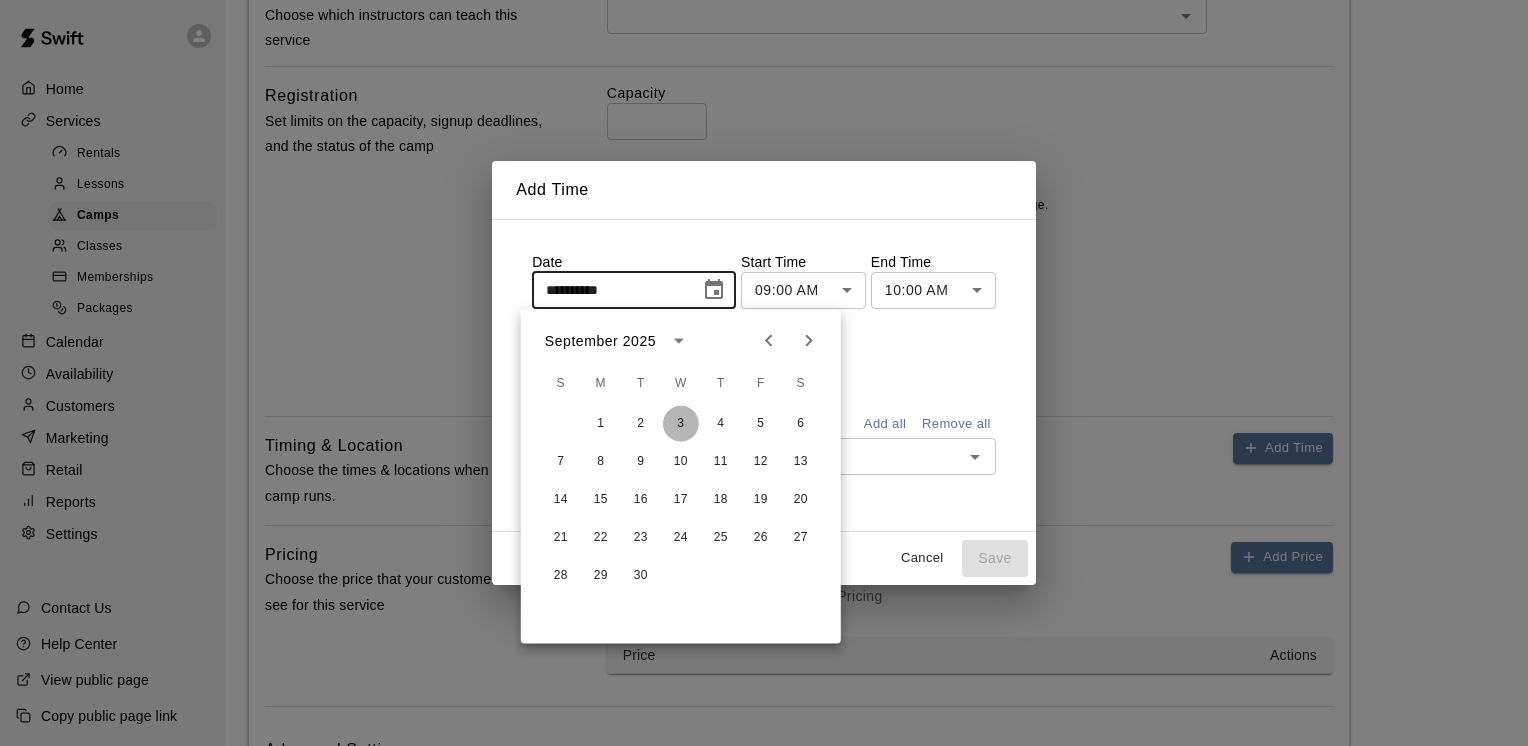 click on "3" at bounding box center [681, 424] 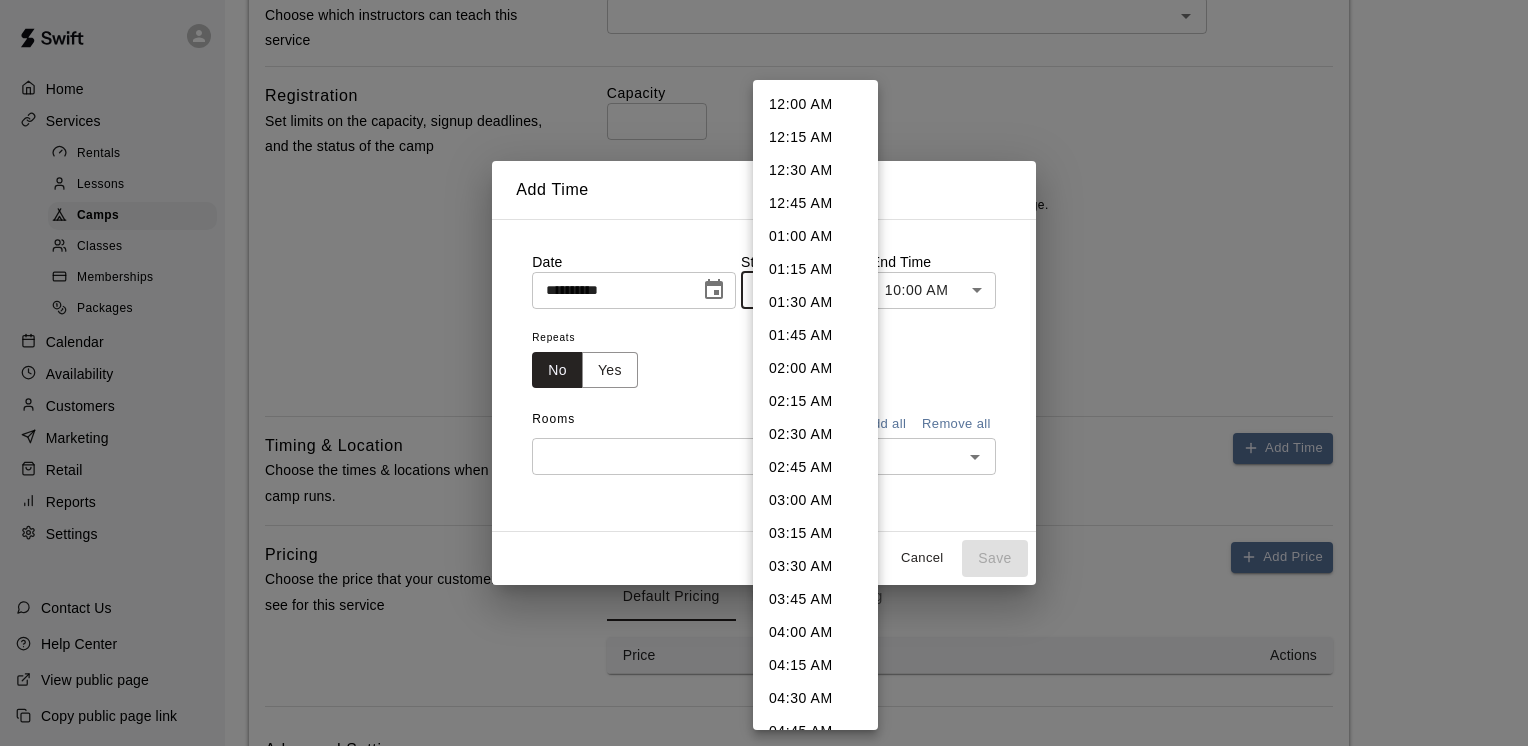 click on "Registration will close on [DATE]" at bounding box center [764, 105] 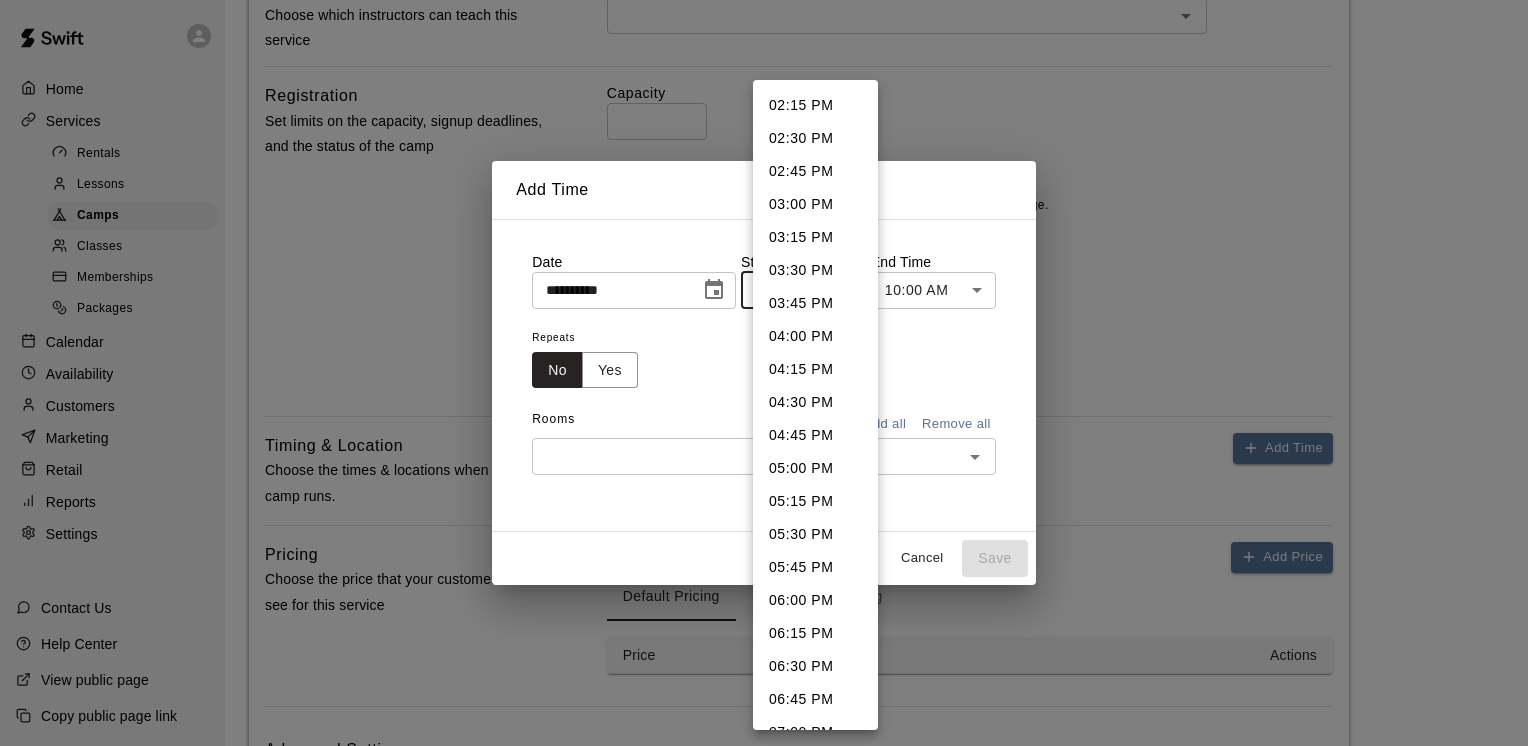 scroll, scrollTop: 1892, scrollLeft: 0, axis: vertical 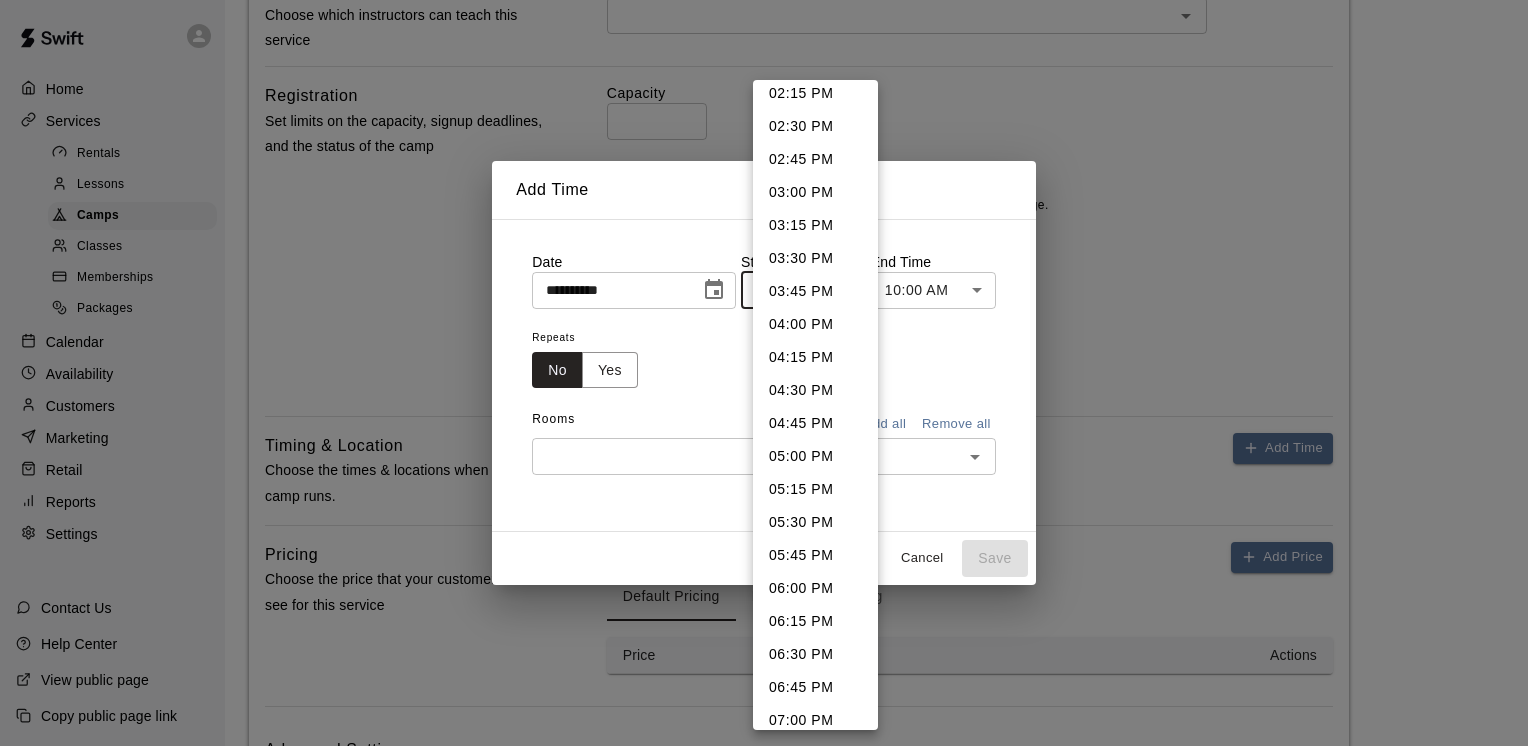 click on "05:45 PM" at bounding box center (815, 555) 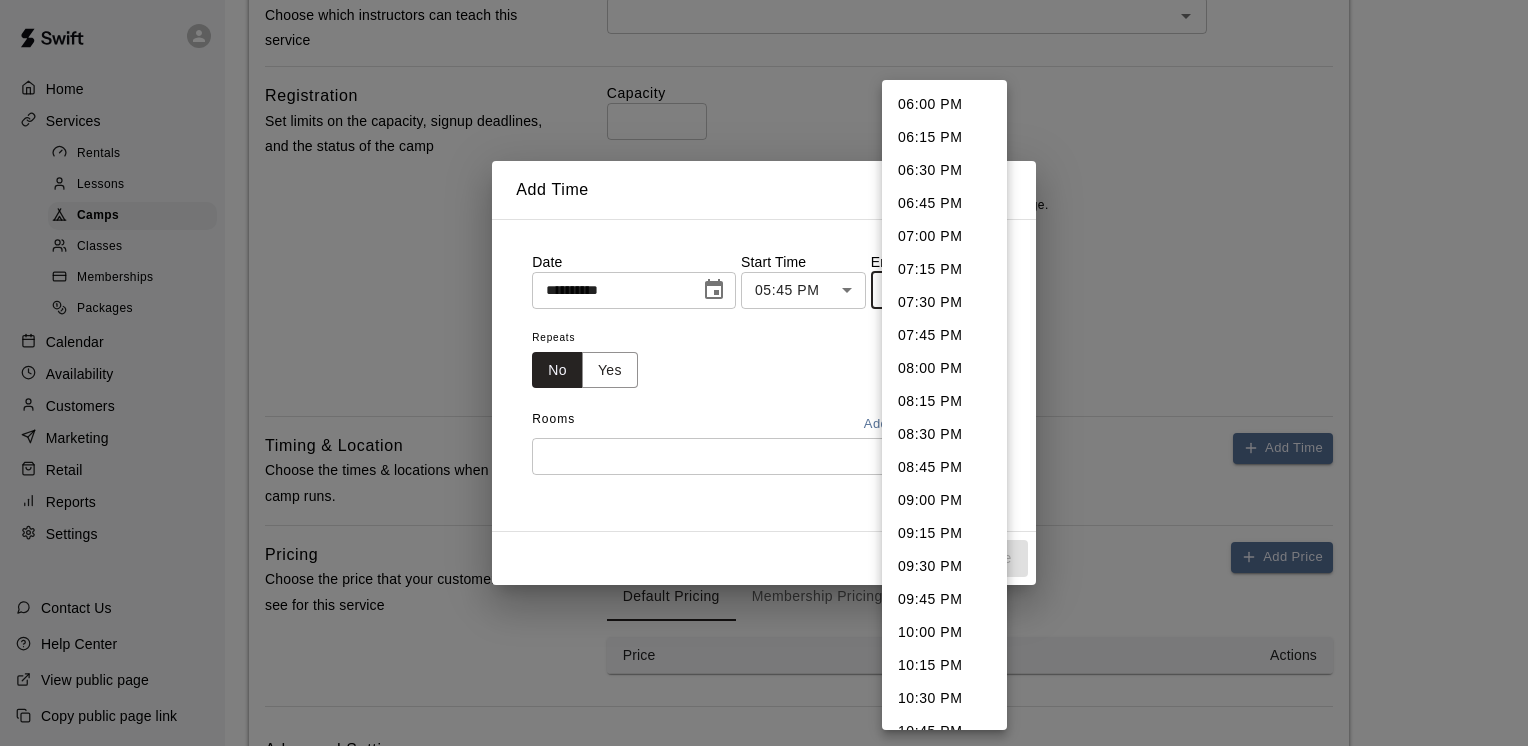 click on "Registration will close on [DATE]" at bounding box center (764, 105) 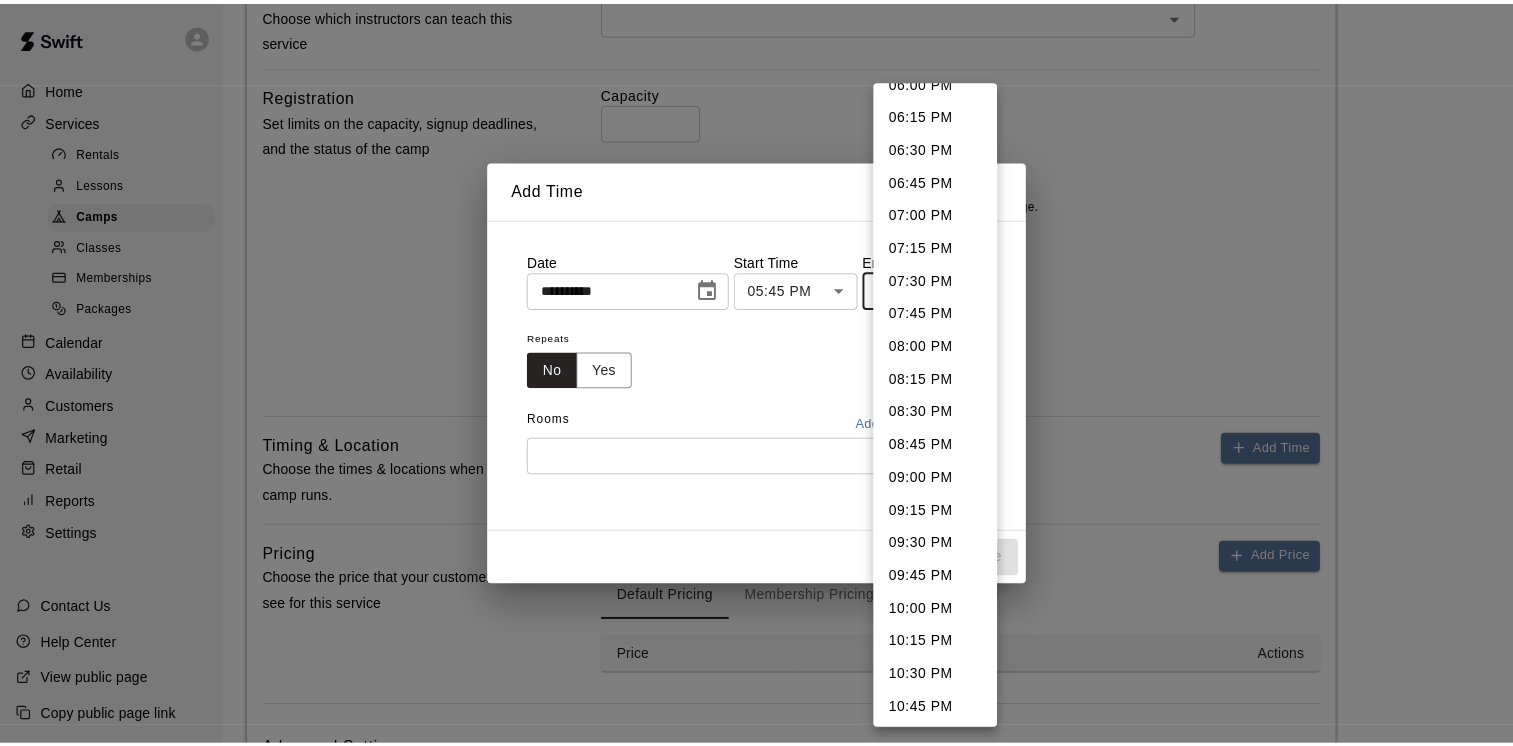 scroll, scrollTop: 0, scrollLeft: 0, axis: both 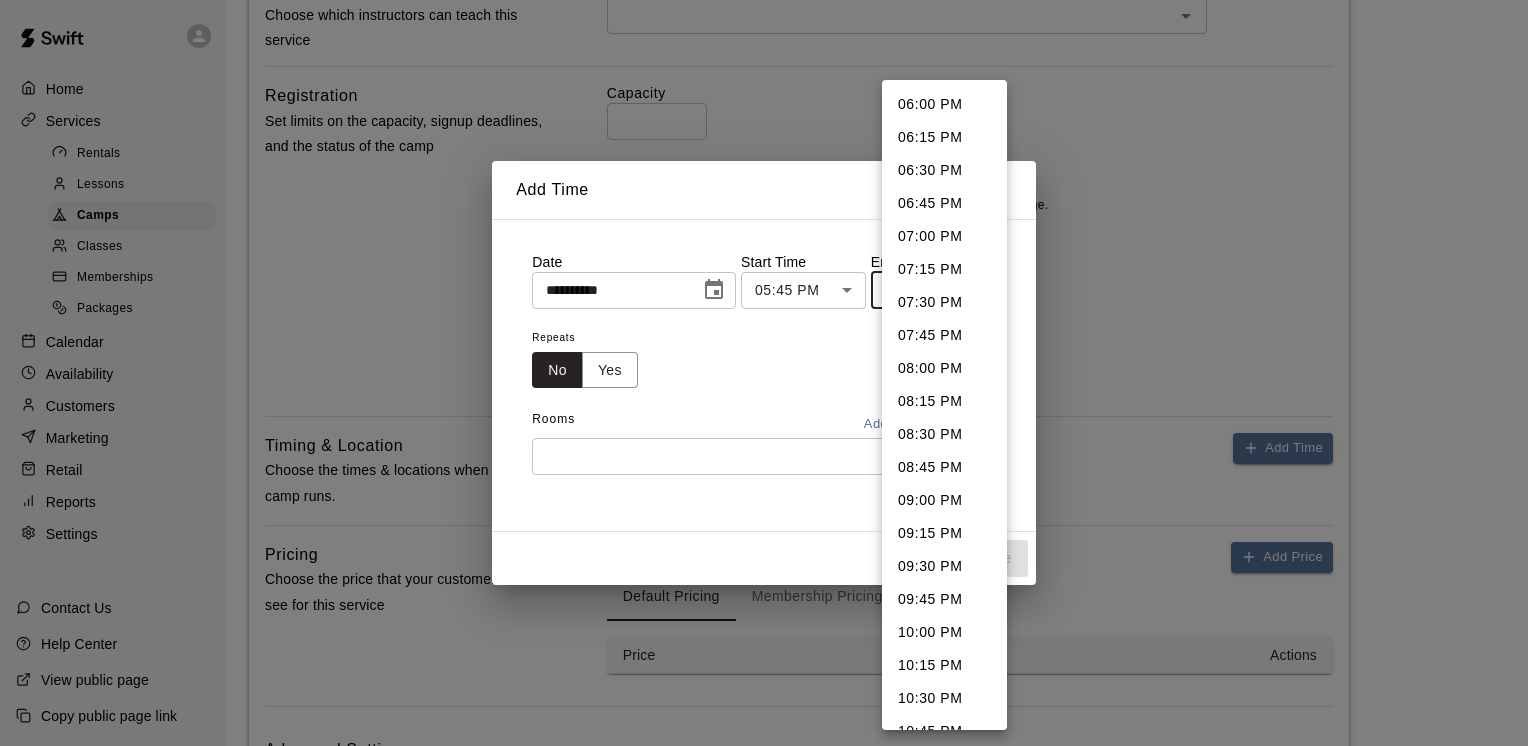 click on "06:45 PM" at bounding box center [944, 203] 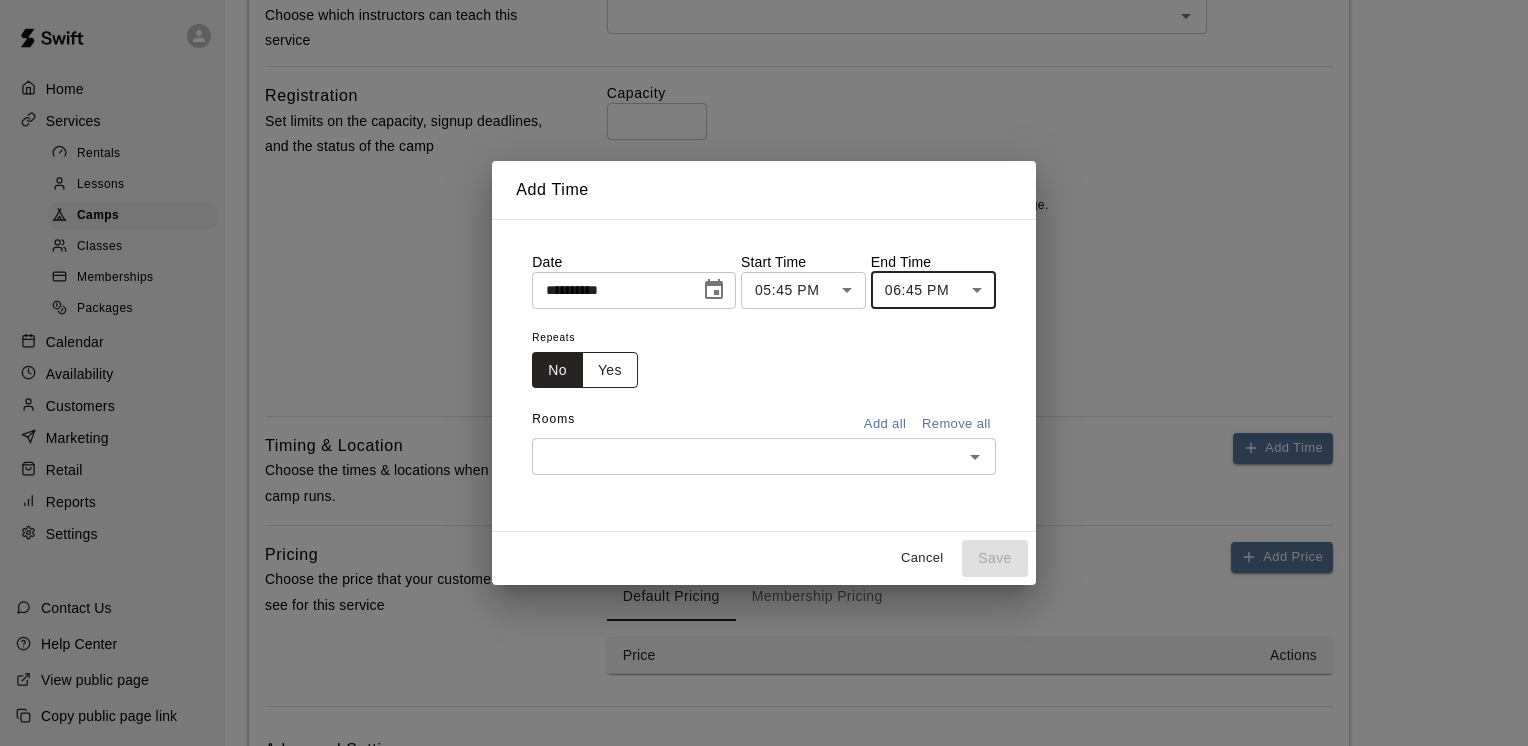 click on "Yes" at bounding box center (610, 370) 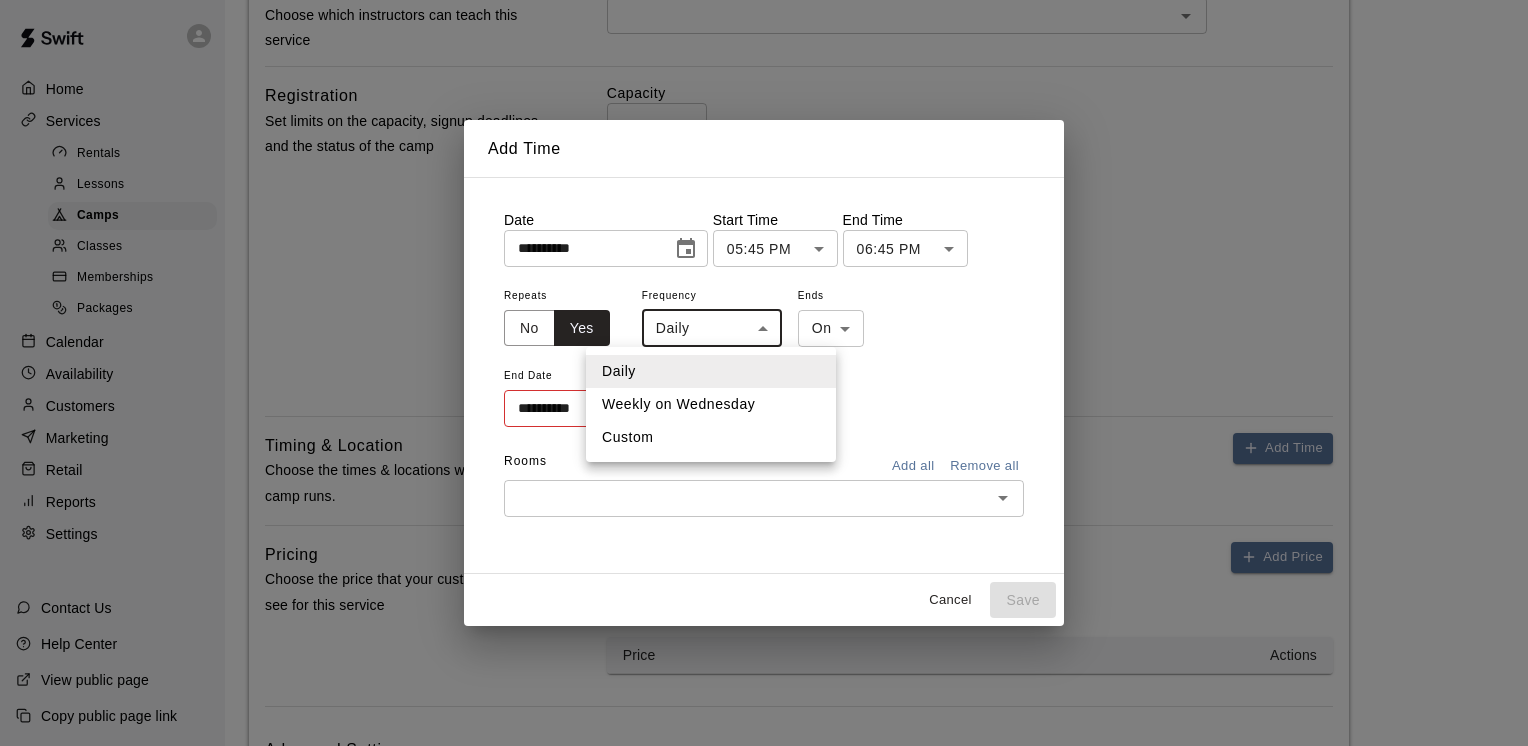 click on "Registration will close on [DATE]" at bounding box center [764, 105] 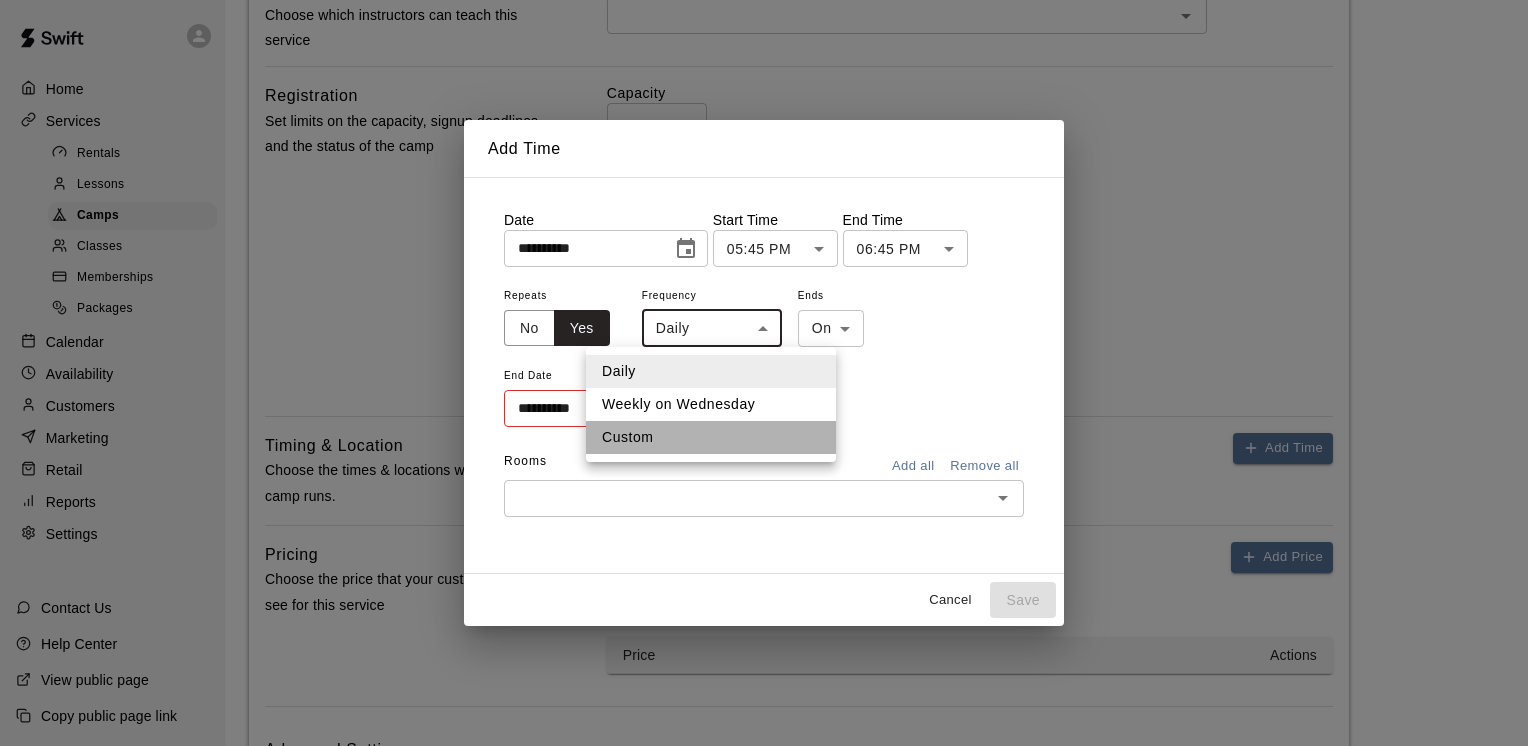 click on "Custom" at bounding box center [711, 437] 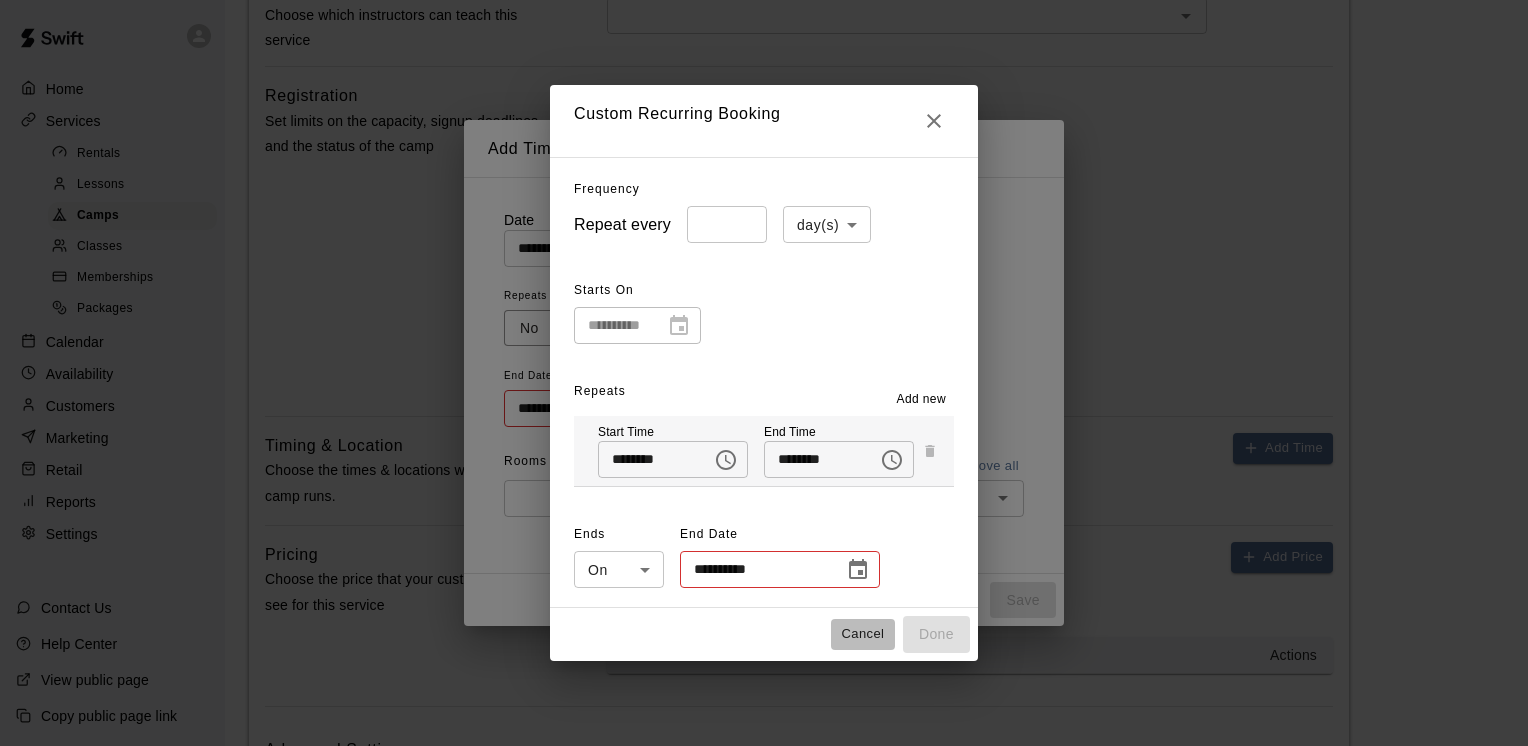 click on "Cancel" at bounding box center (863, 634) 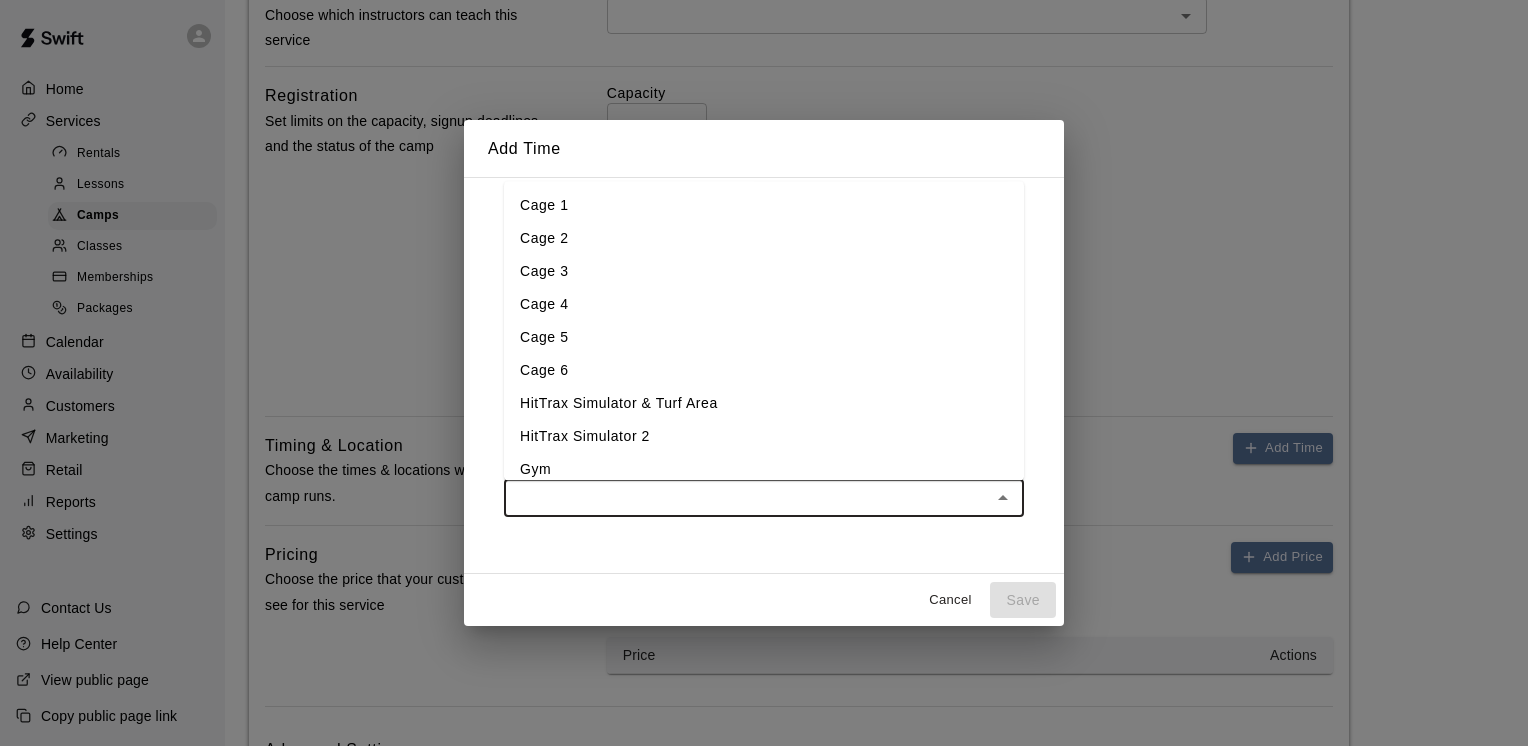click at bounding box center [747, 498] 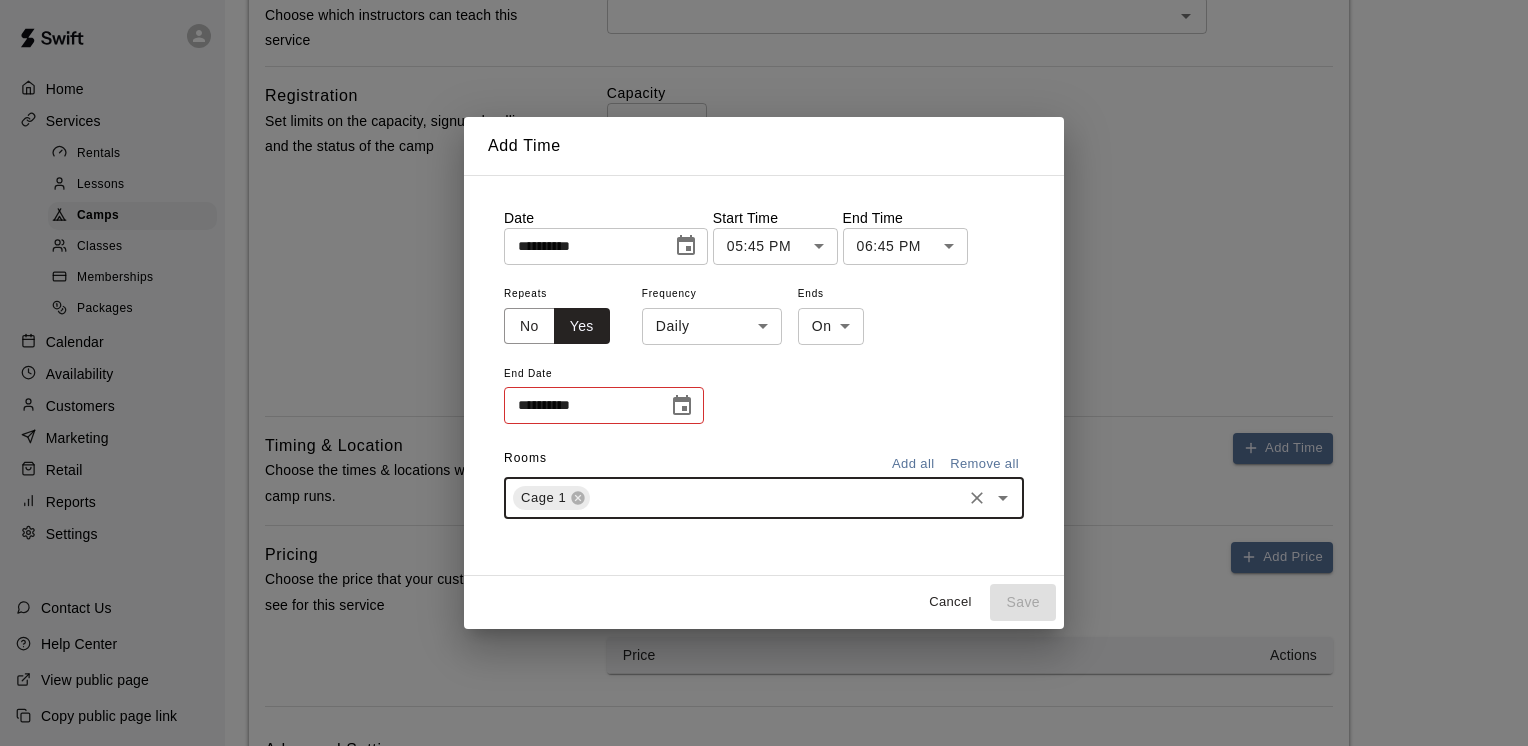 click at bounding box center (776, 498) 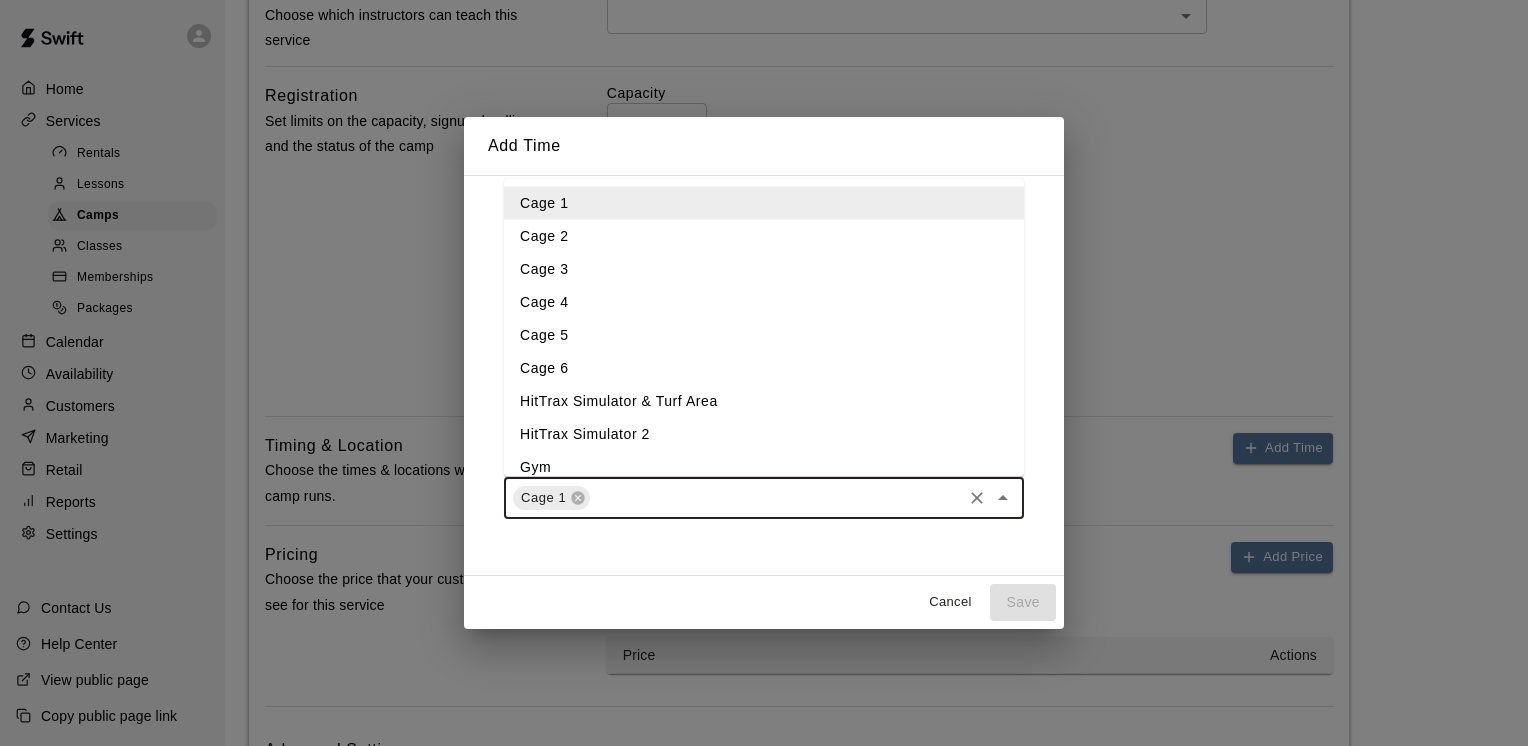 click on "Cage 2" at bounding box center (764, 235) 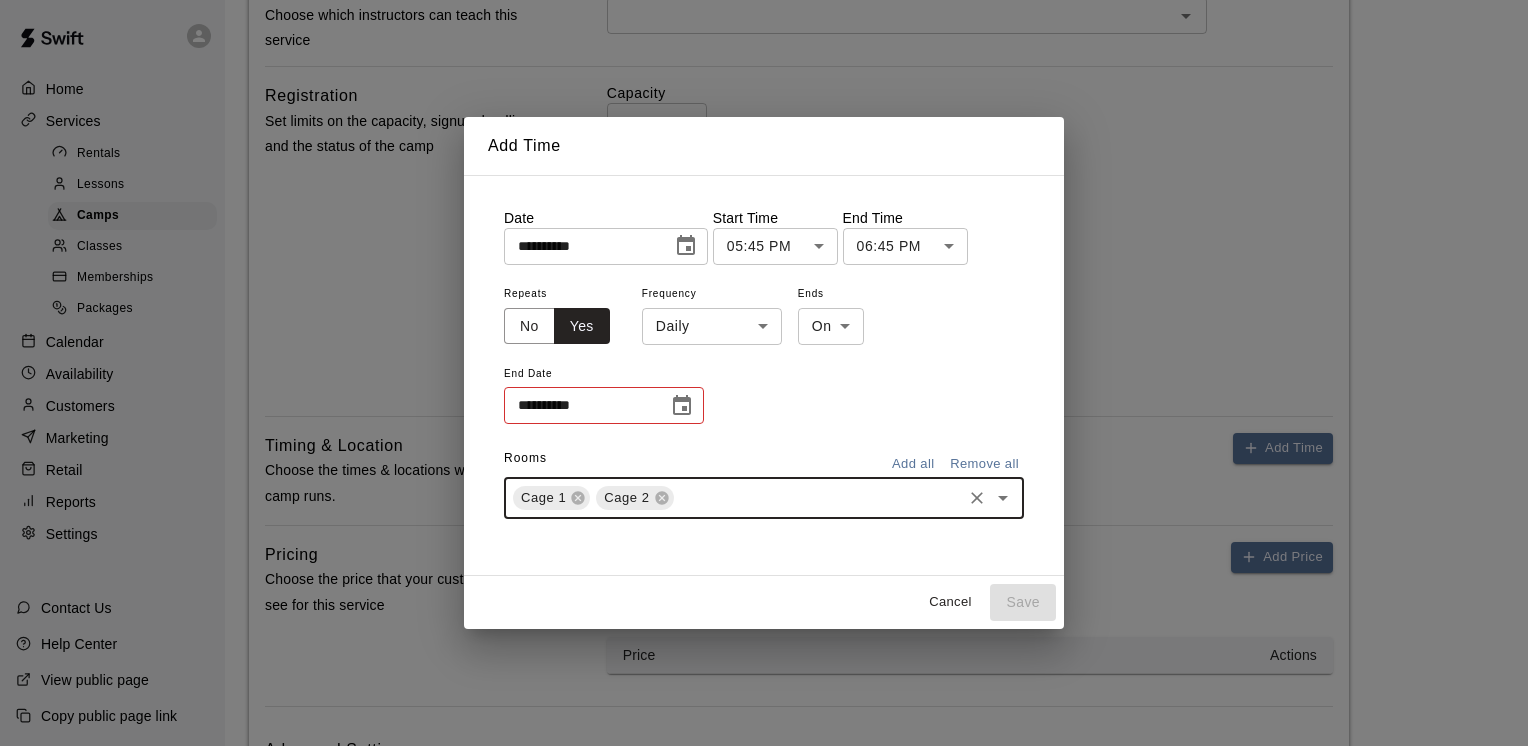 click on "Cage 1 Cage 2 ​" at bounding box center [764, 498] 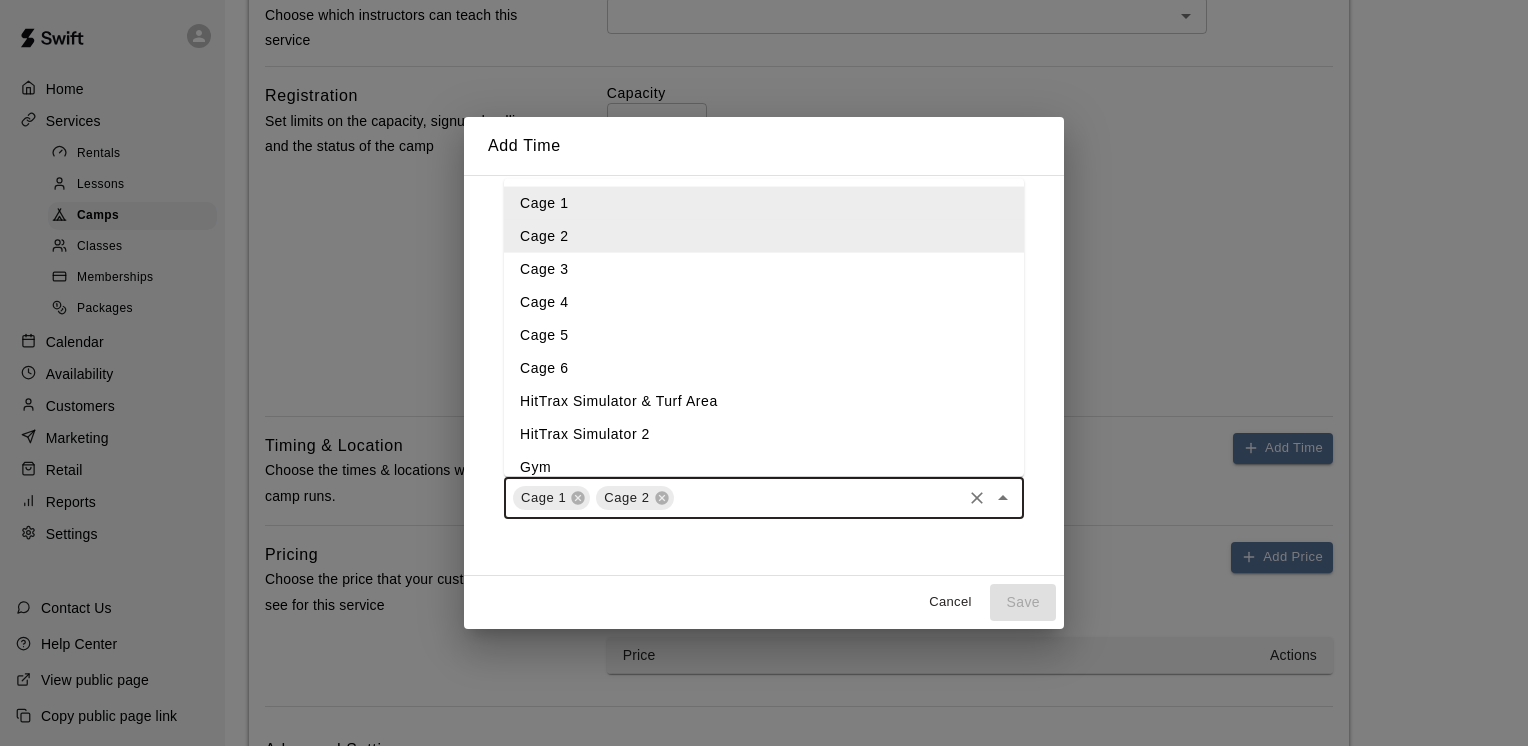 click on "Cage 3" at bounding box center [764, 268] 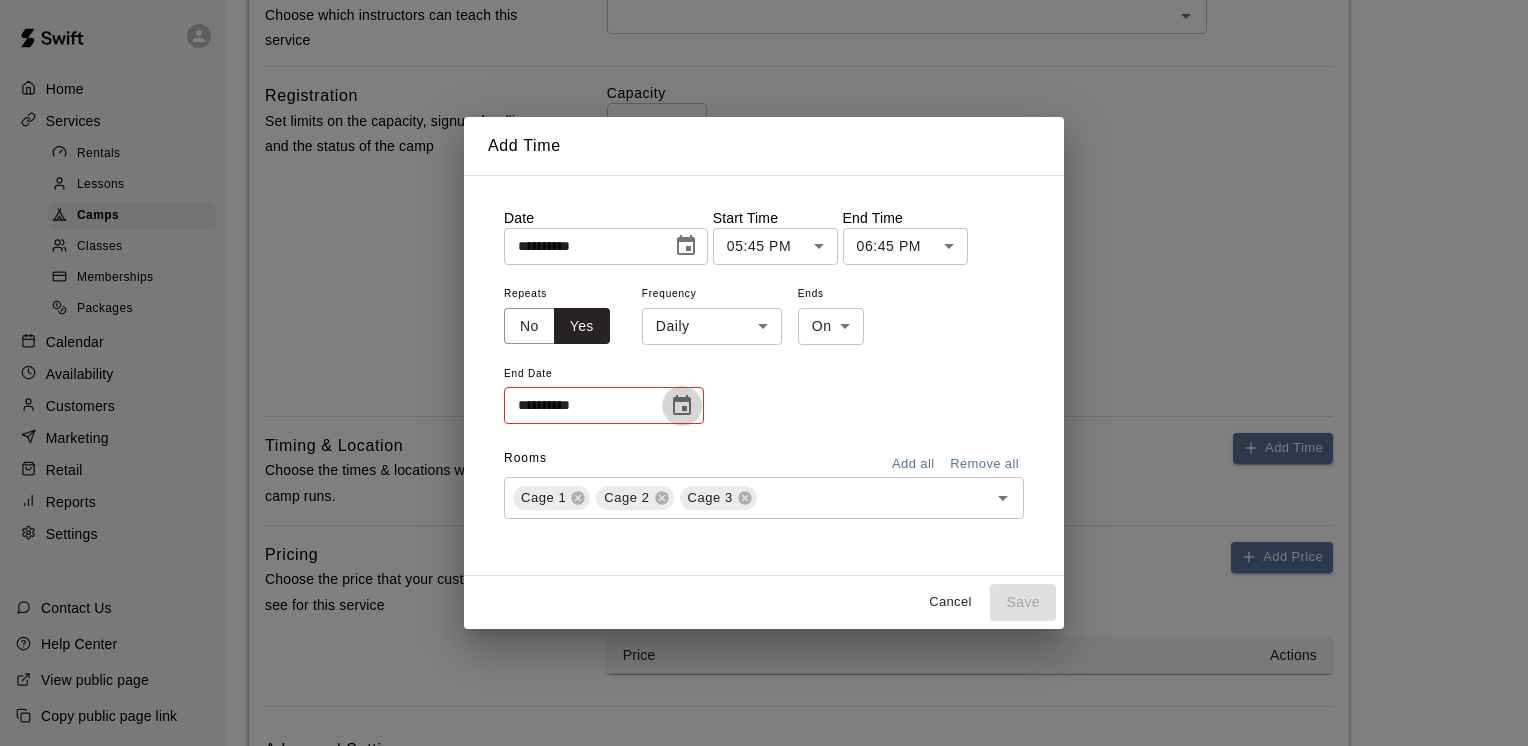 click 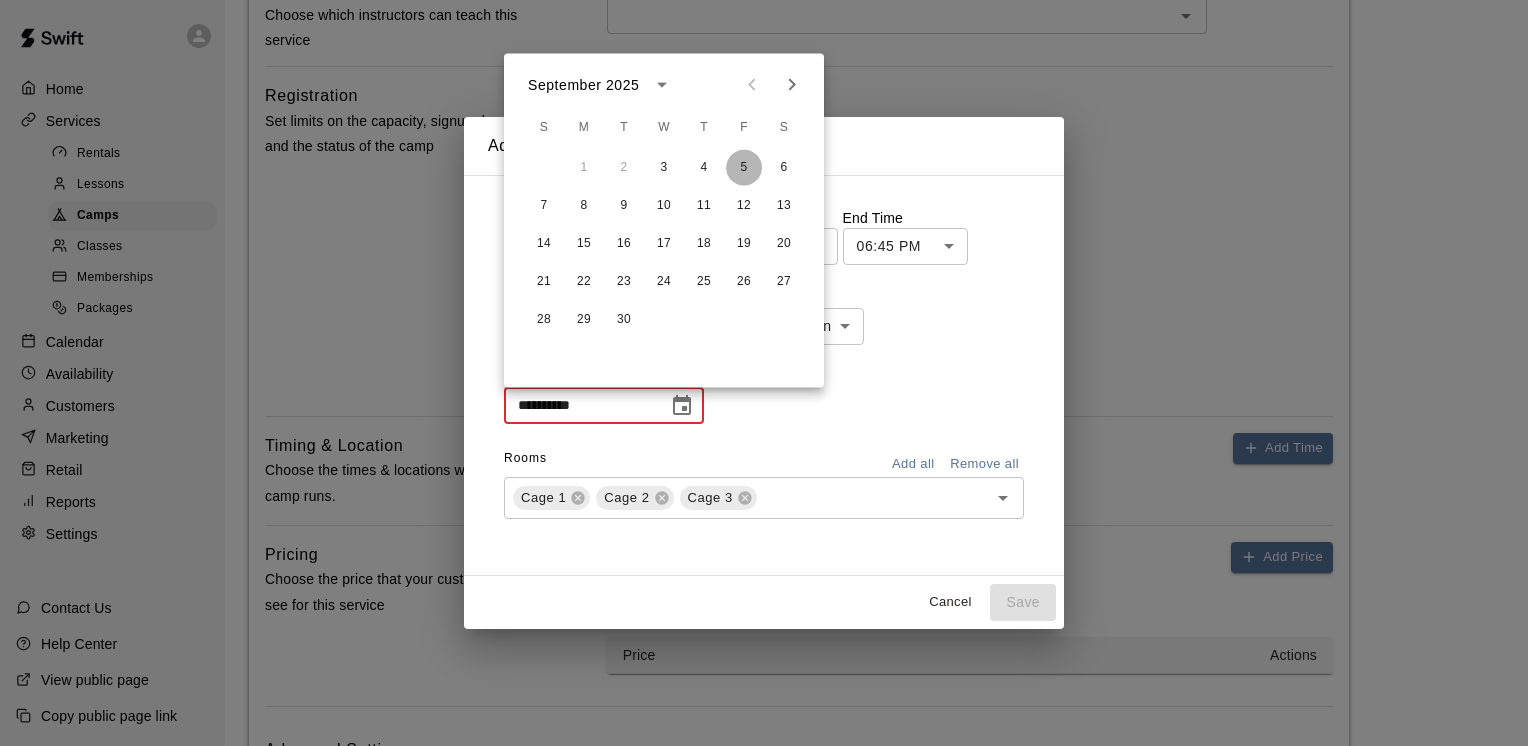 click on "5" at bounding box center [744, 168] 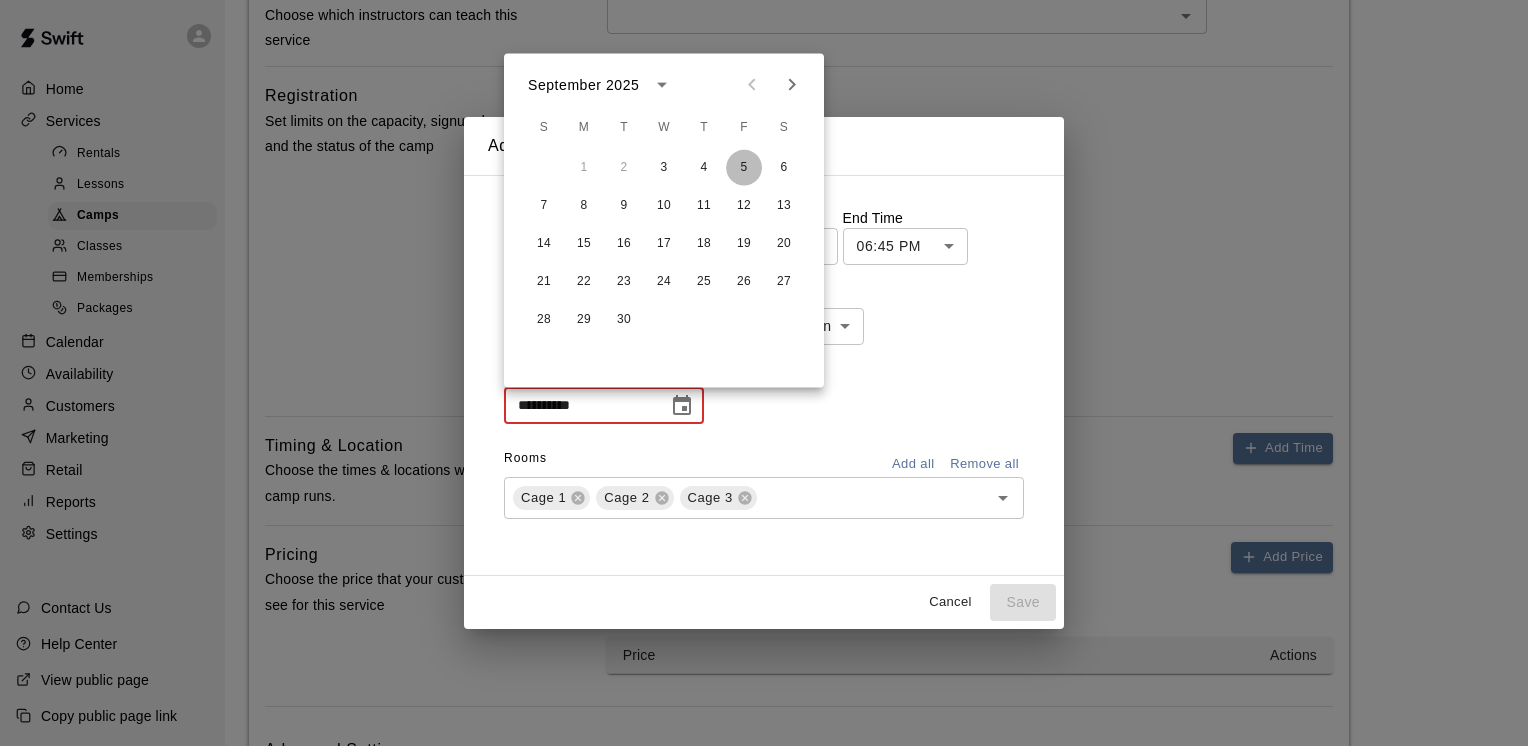 type on "**********" 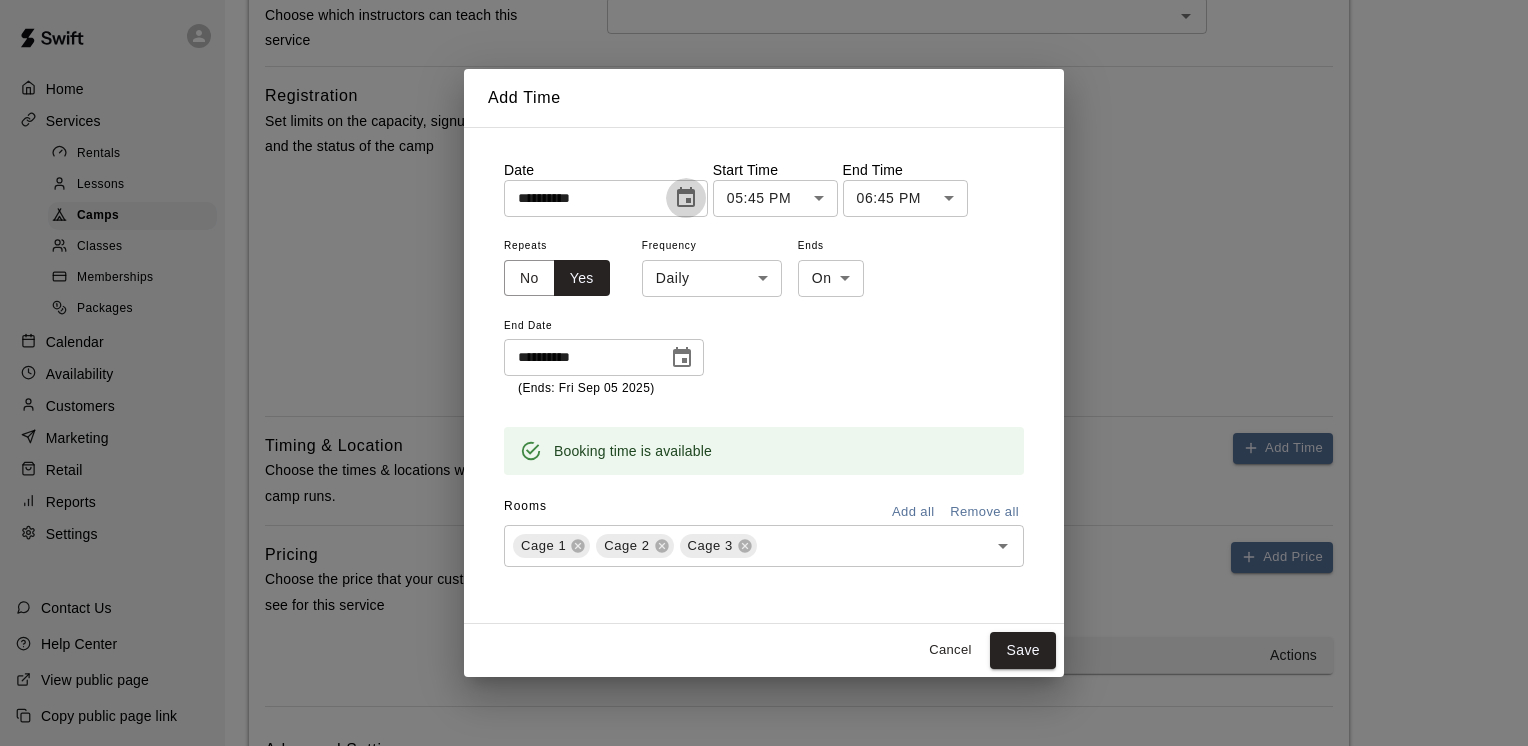 click 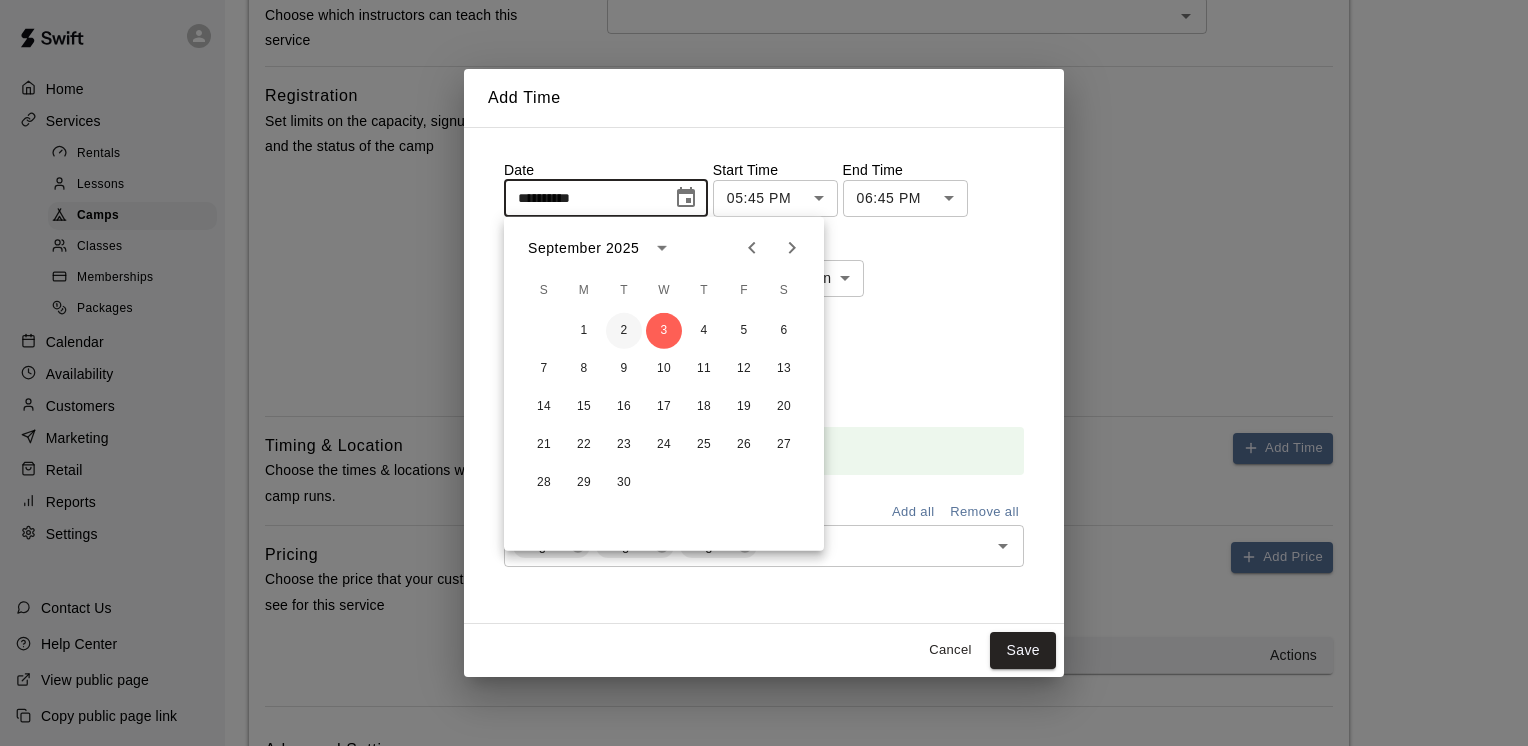 click on "2" at bounding box center (624, 331) 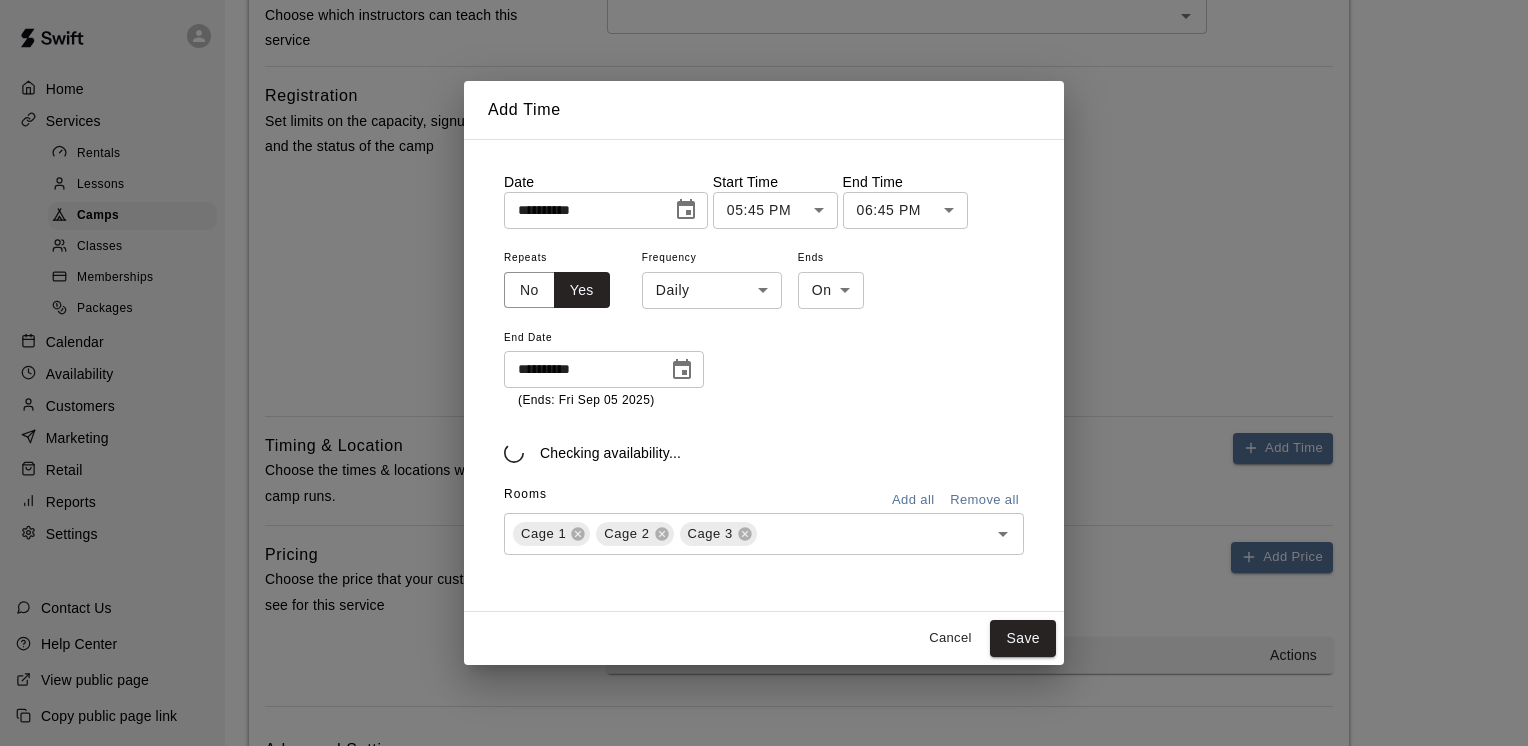type on "**********" 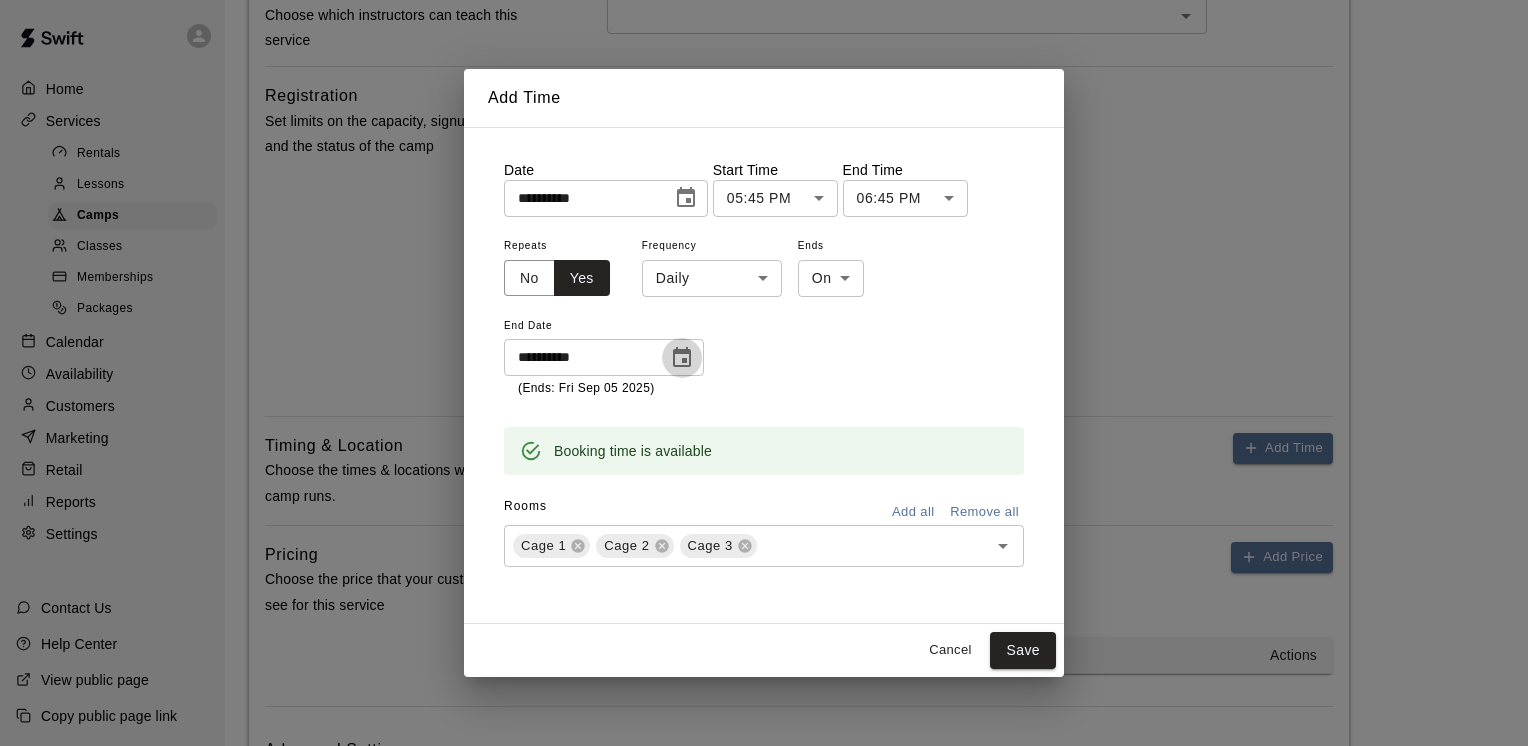click 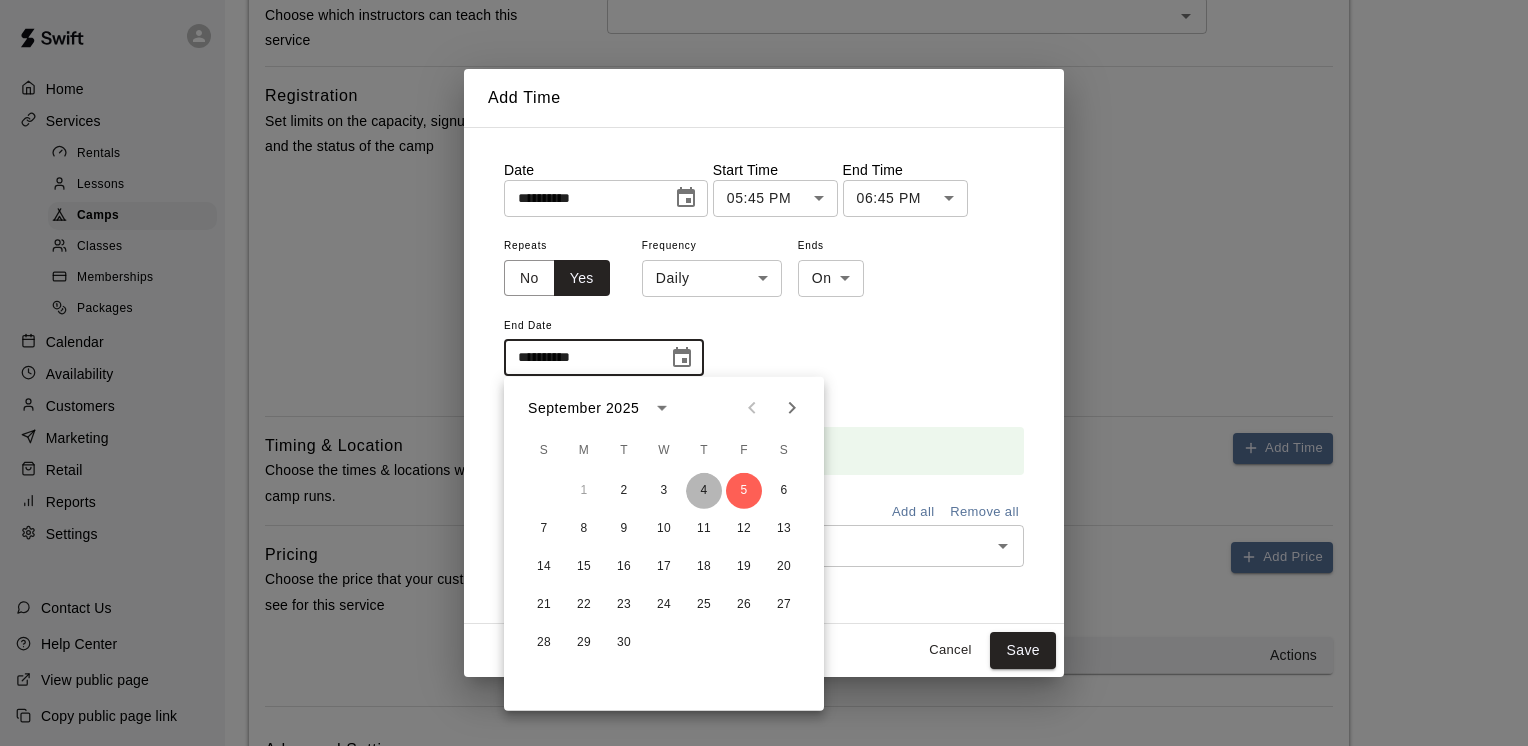 click on "4" at bounding box center [704, 491] 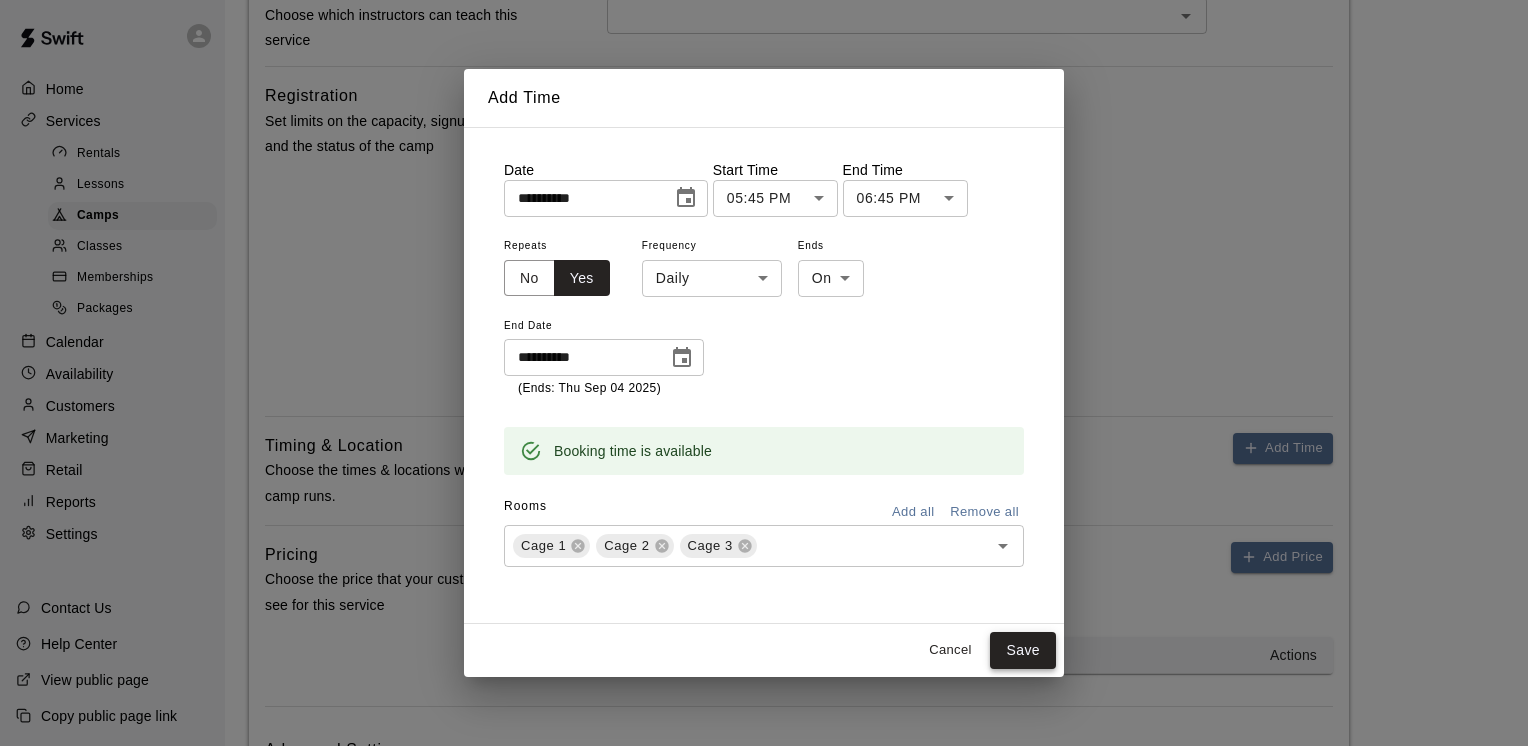 click on "Save" at bounding box center [1023, 650] 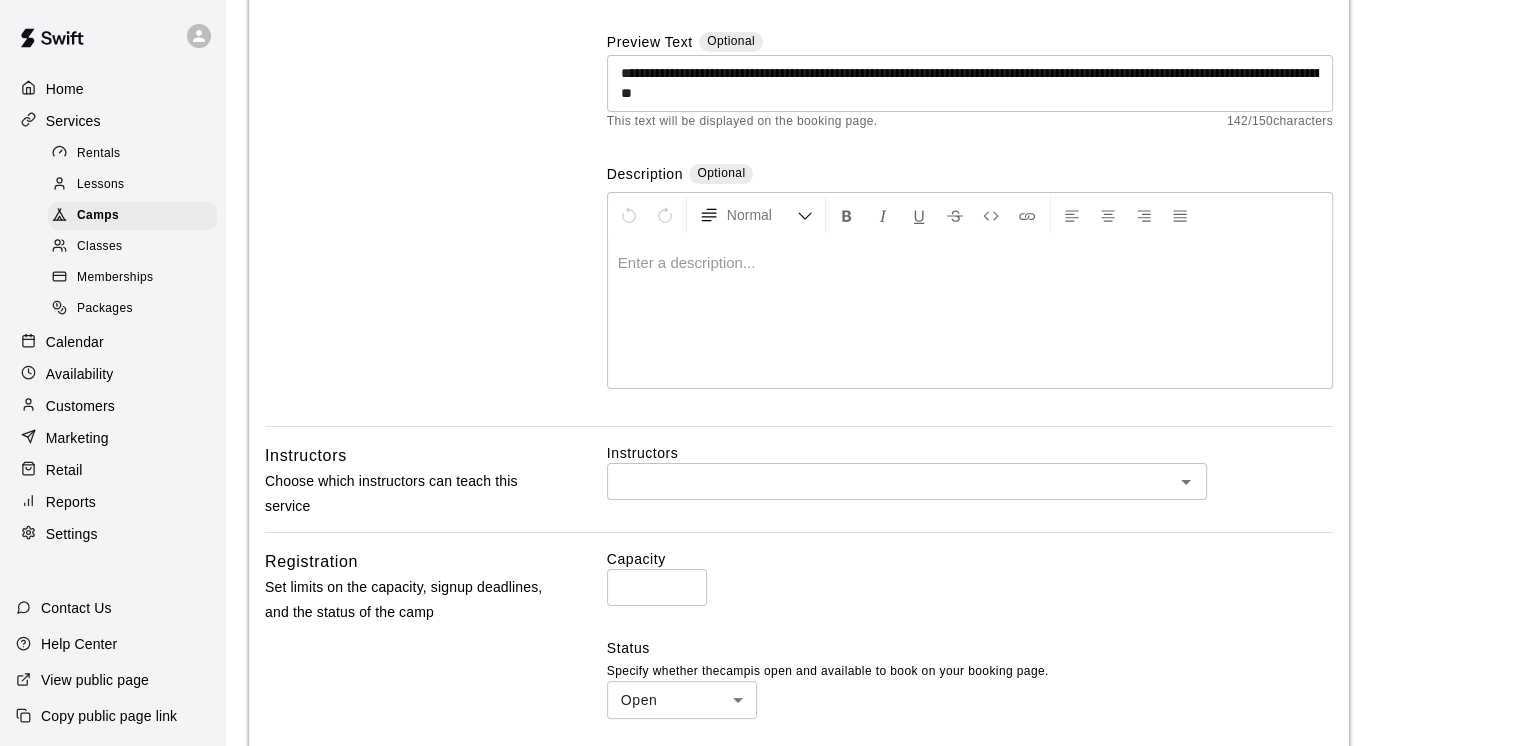 scroll, scrollTop: 200, scrollLeft: 0, axis: vertical 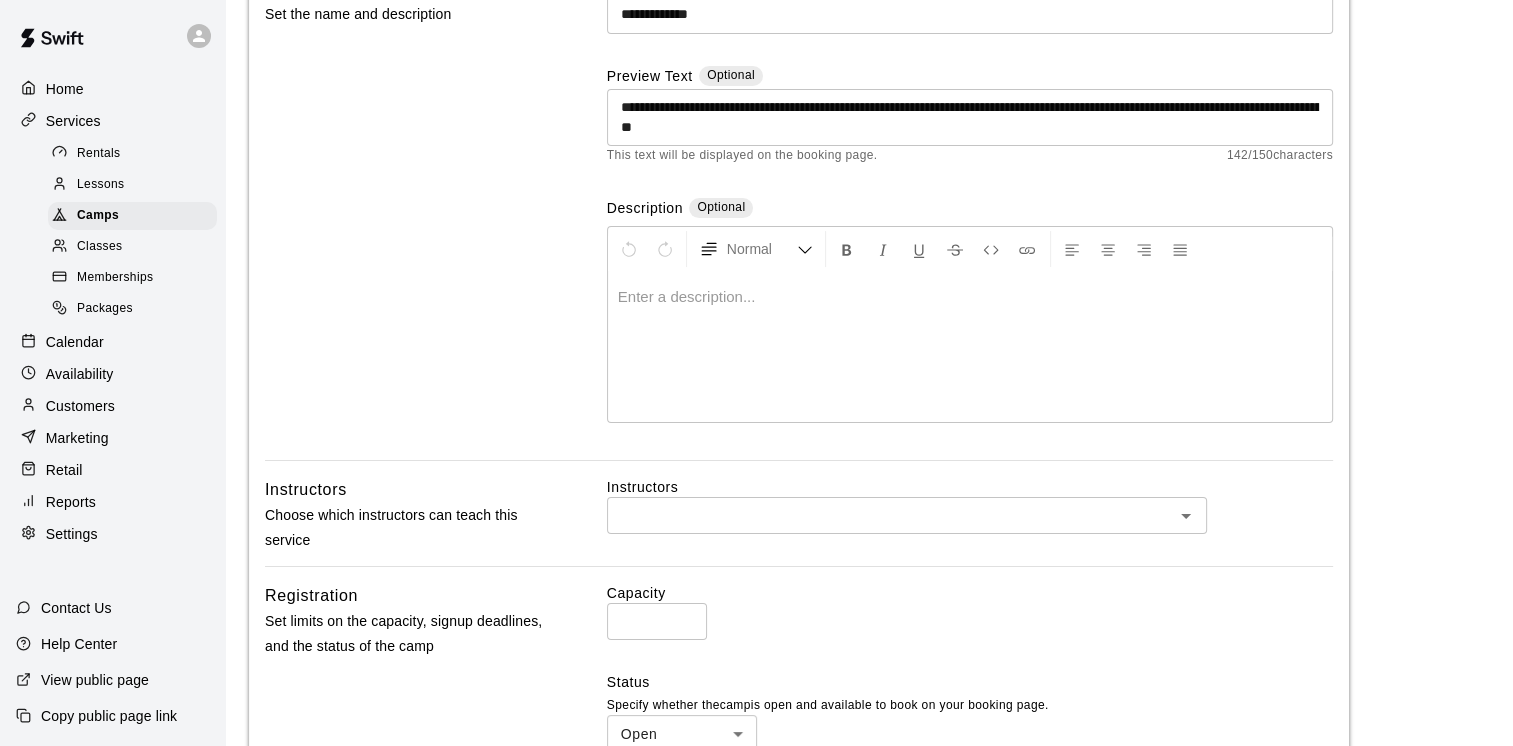 click at bounding box center (970, 347) 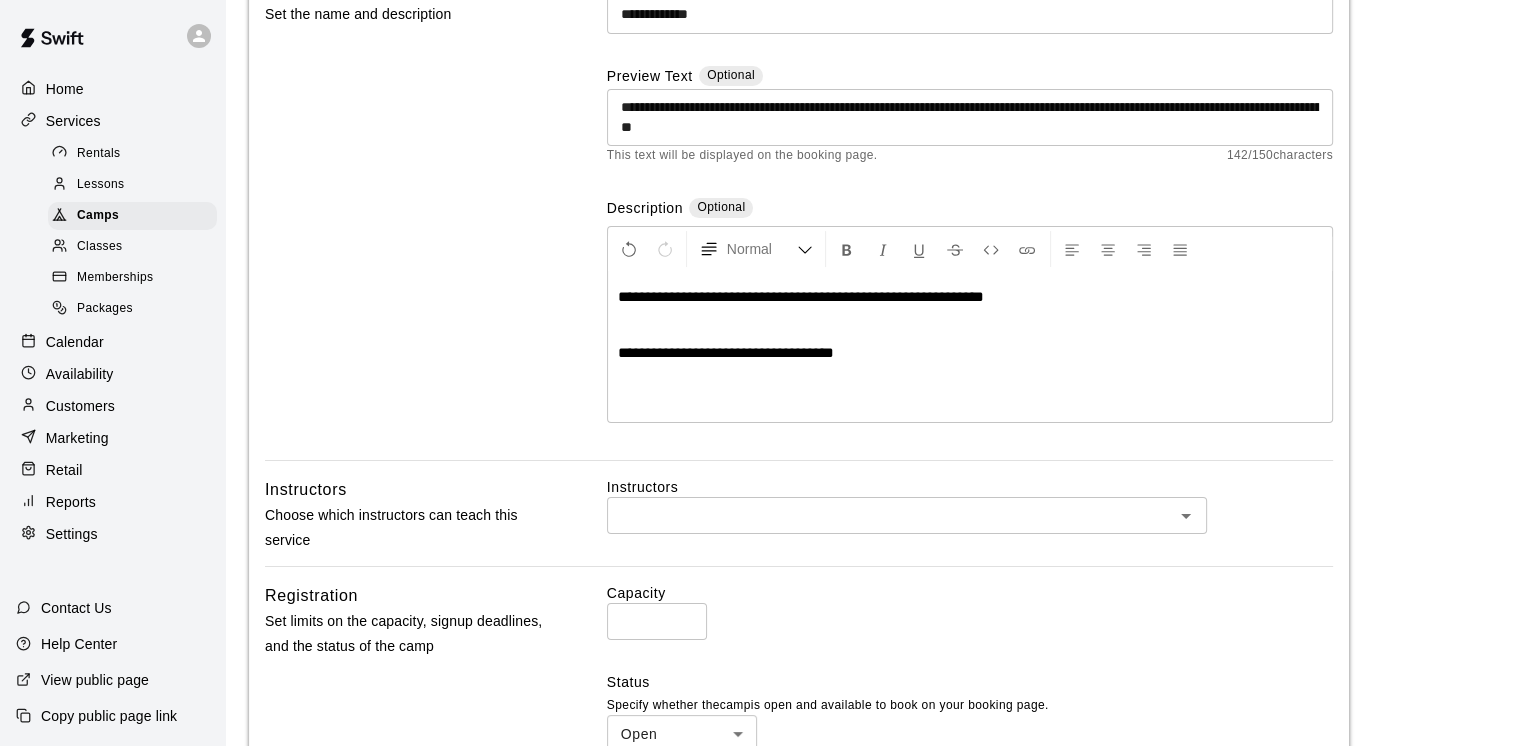 click on "**********" at bounding box center [726, 352] 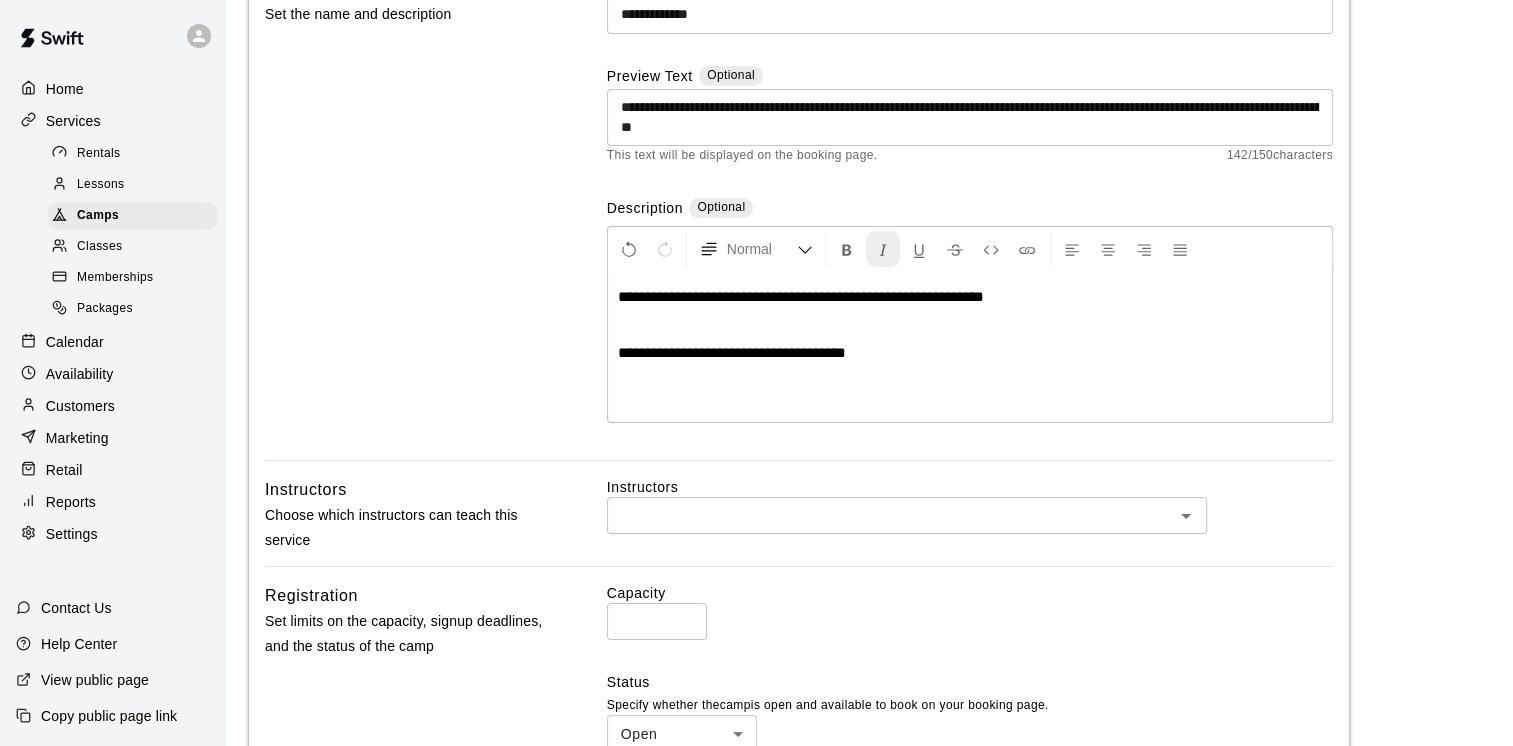 scroll, scrollTop: 0, scrollLeft: 0, axis: both 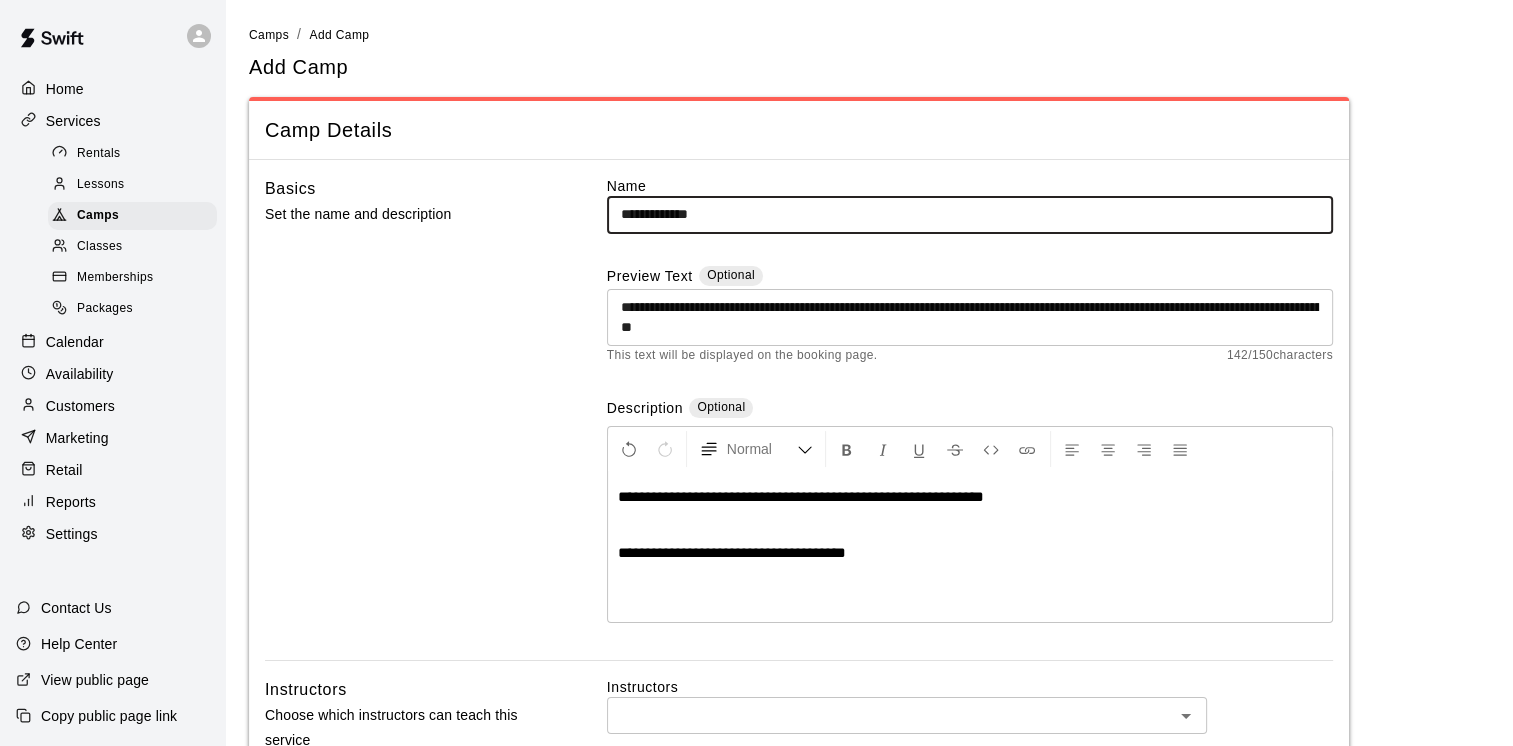 click on "**********" at bounding box center [970, 214] 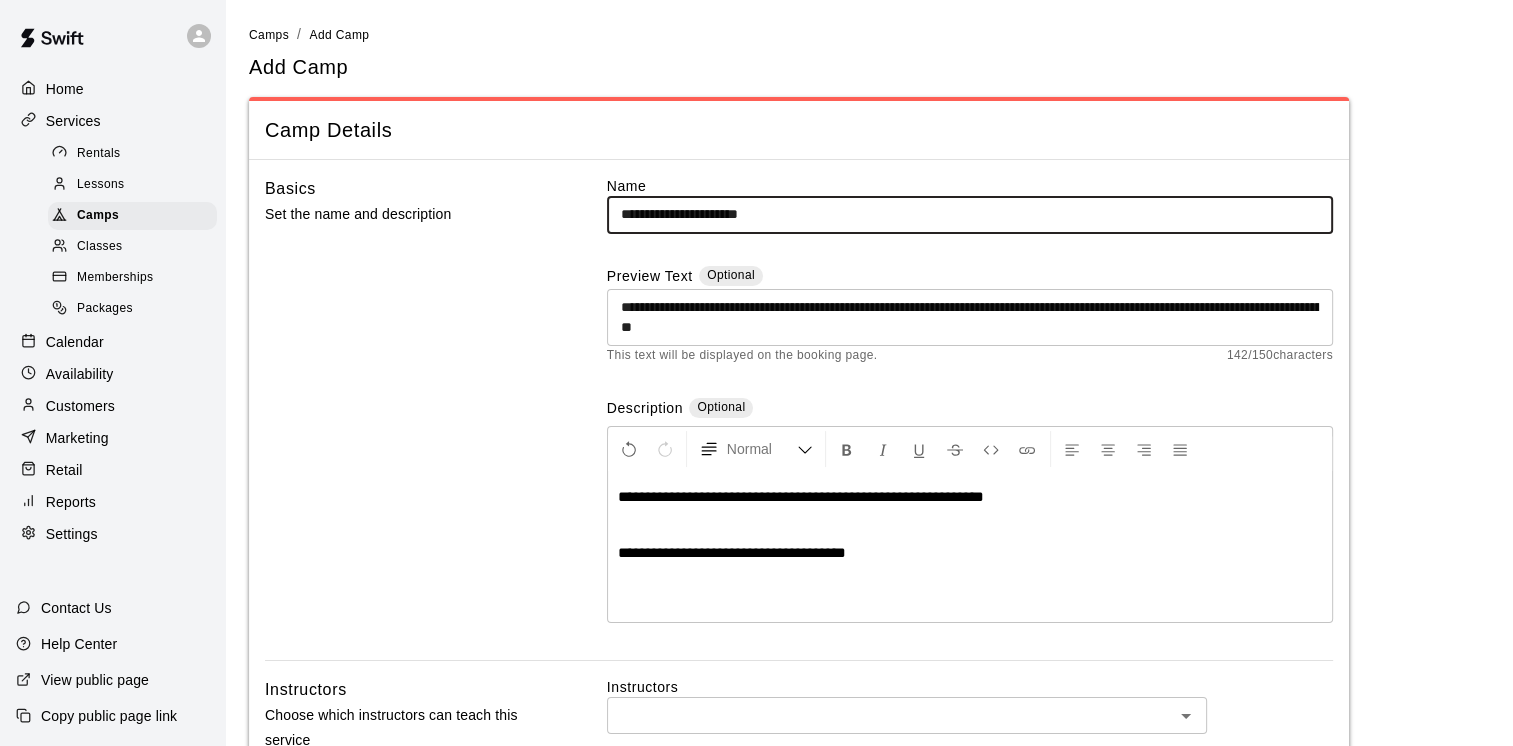 type on "**********" 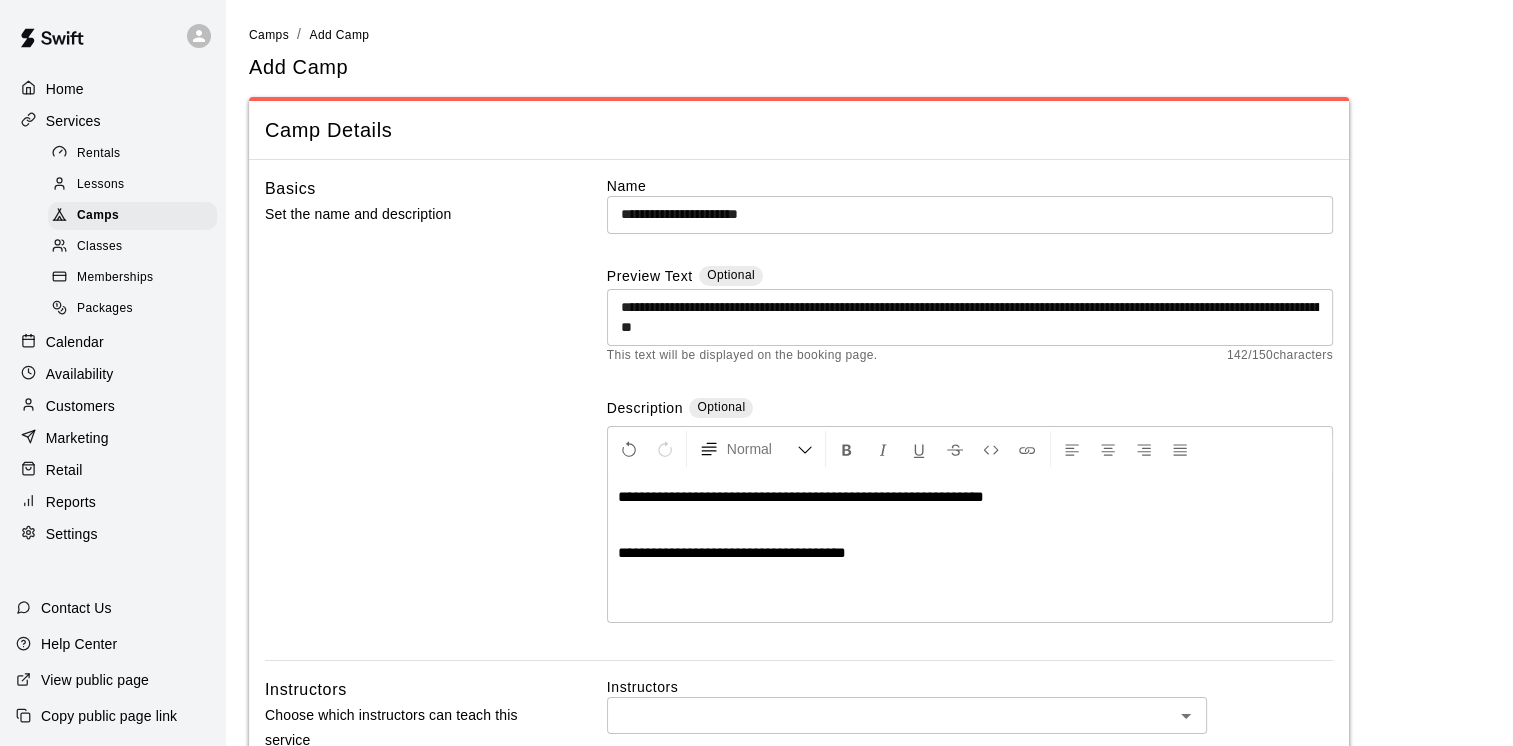 click on "**********" at bounding box center [970, 497] 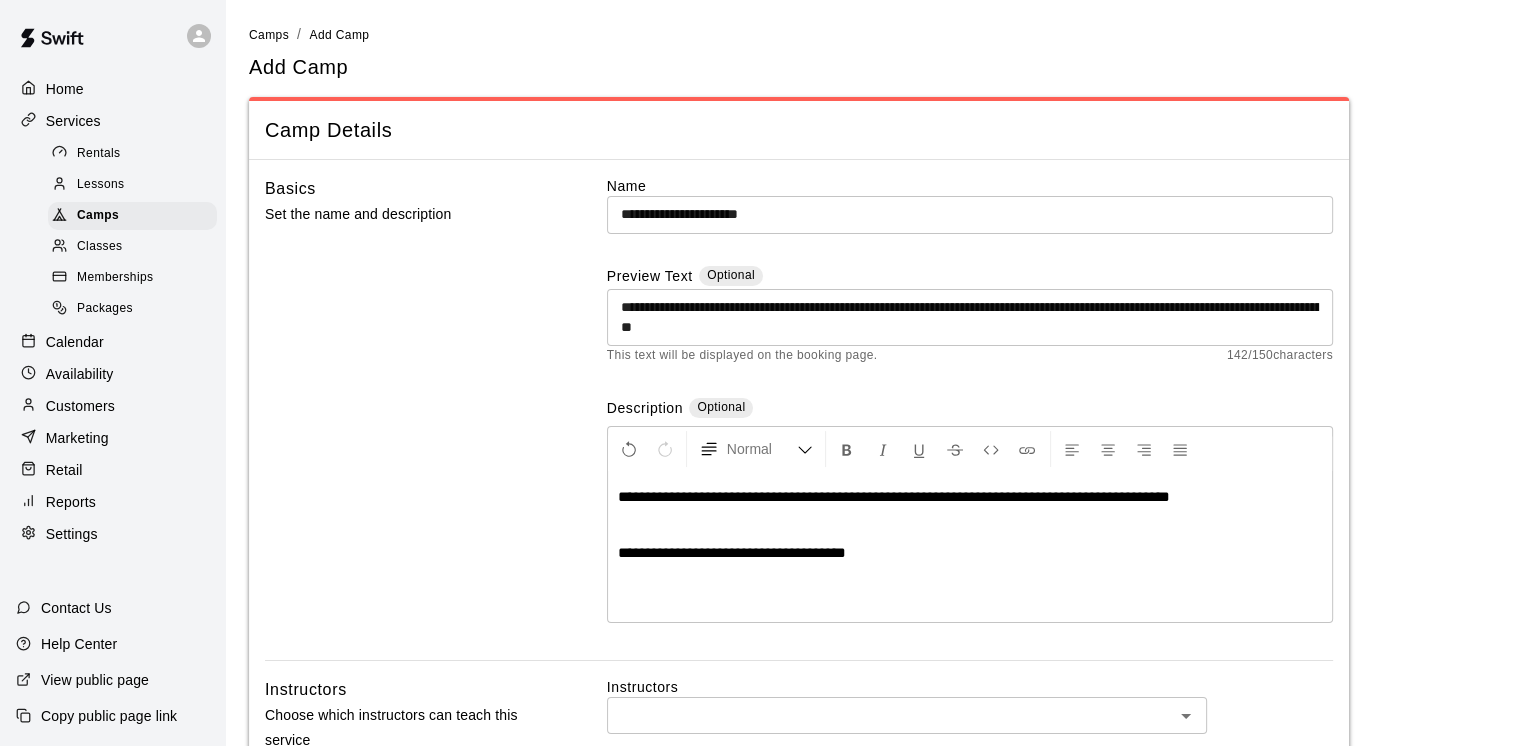 click on "**********" at bounding box center [970, 553] 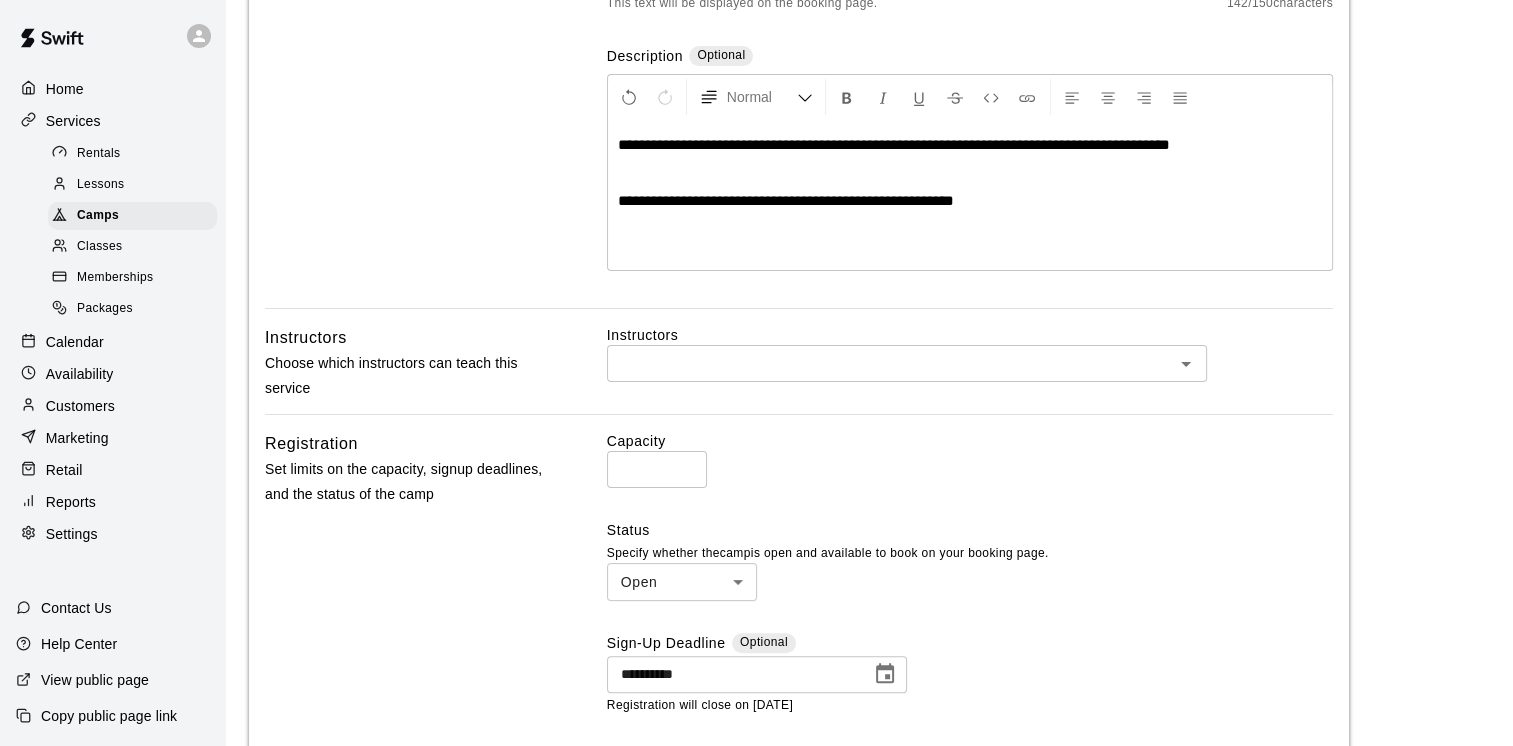 scroll, scrollTop: 400, scrollLeft: 0, axis: vertical 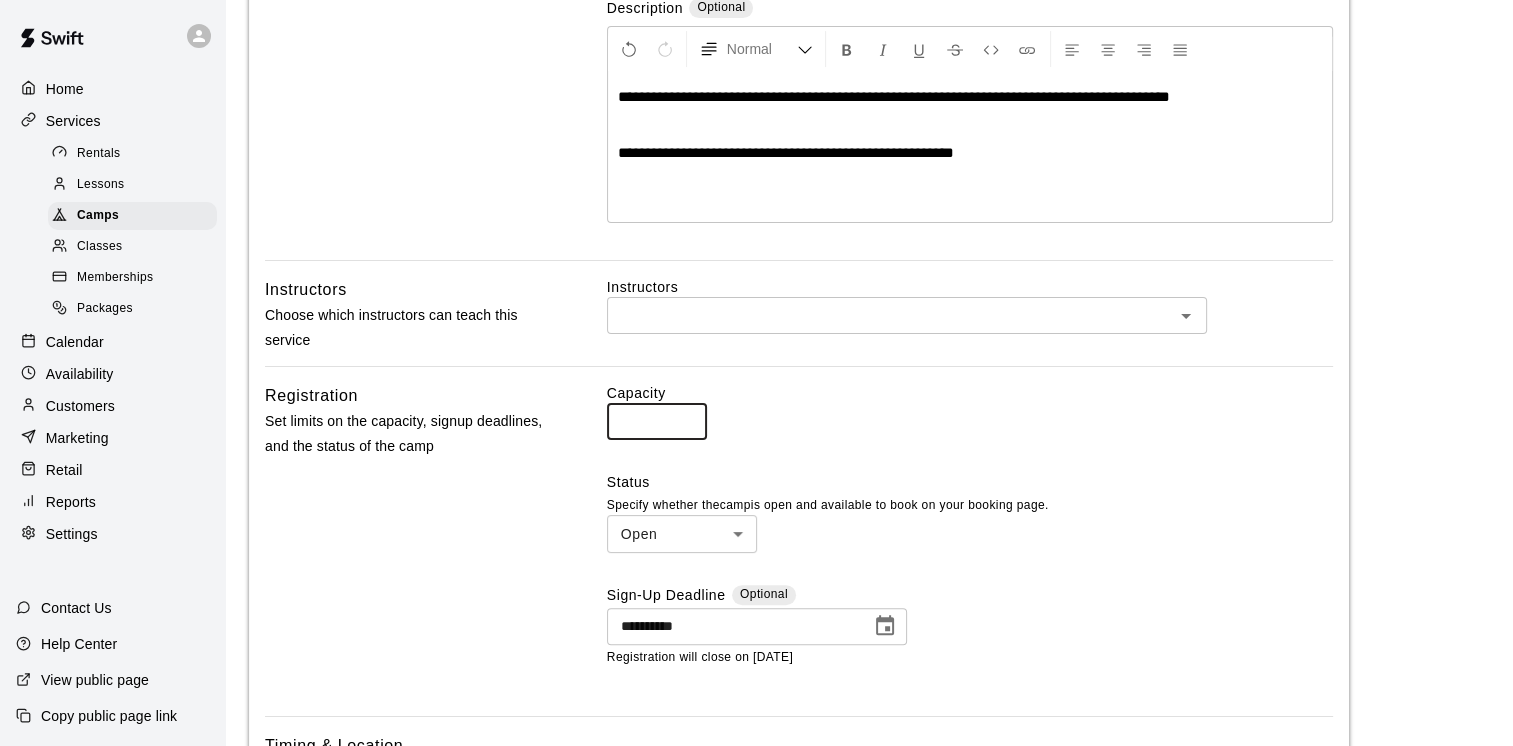 drag, startPoint x: 648, startPoint y: 418, endPoint x: 618, endPoint y: 426, distance: 31.04835 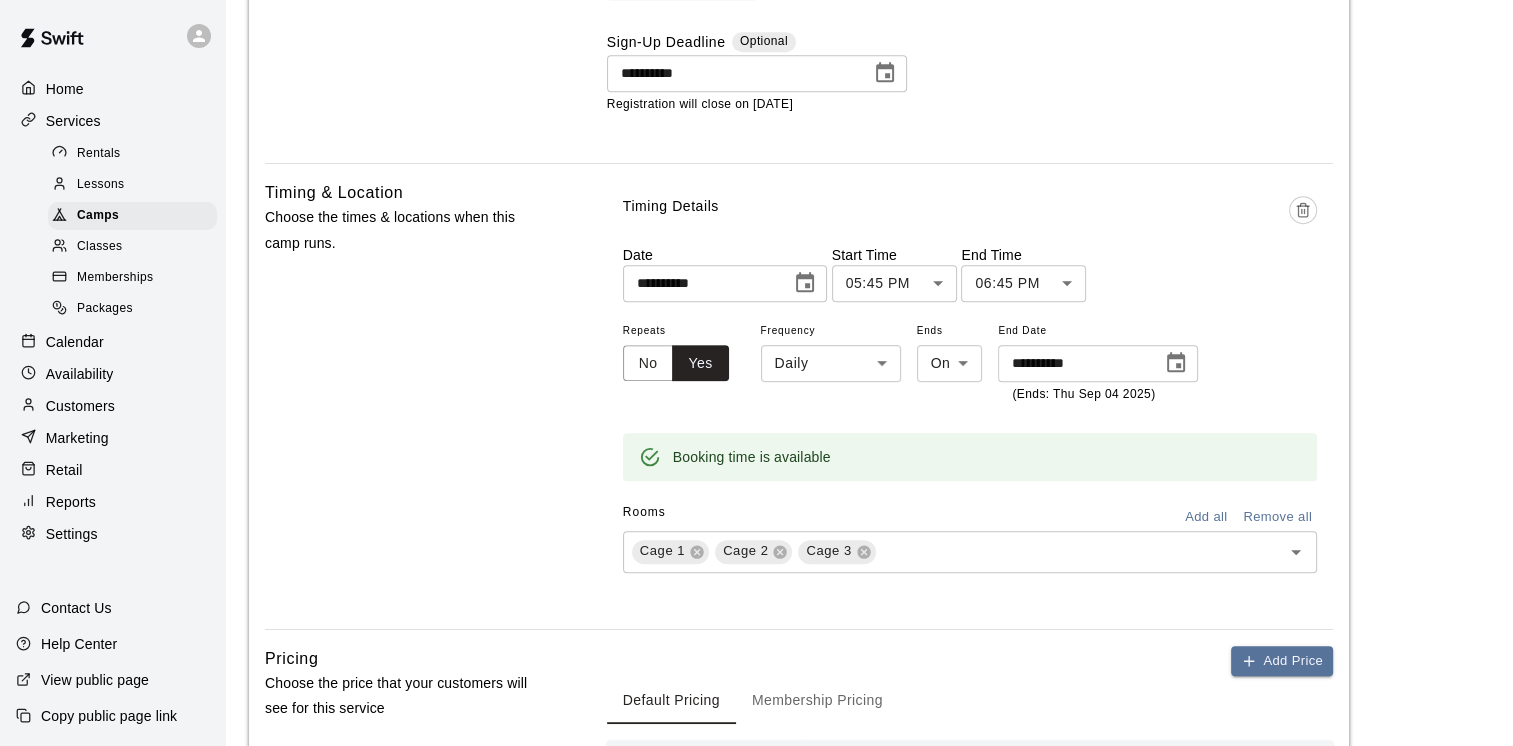 scroll, scrollTop: 1000, scrollLeft: 0, axis: vertical 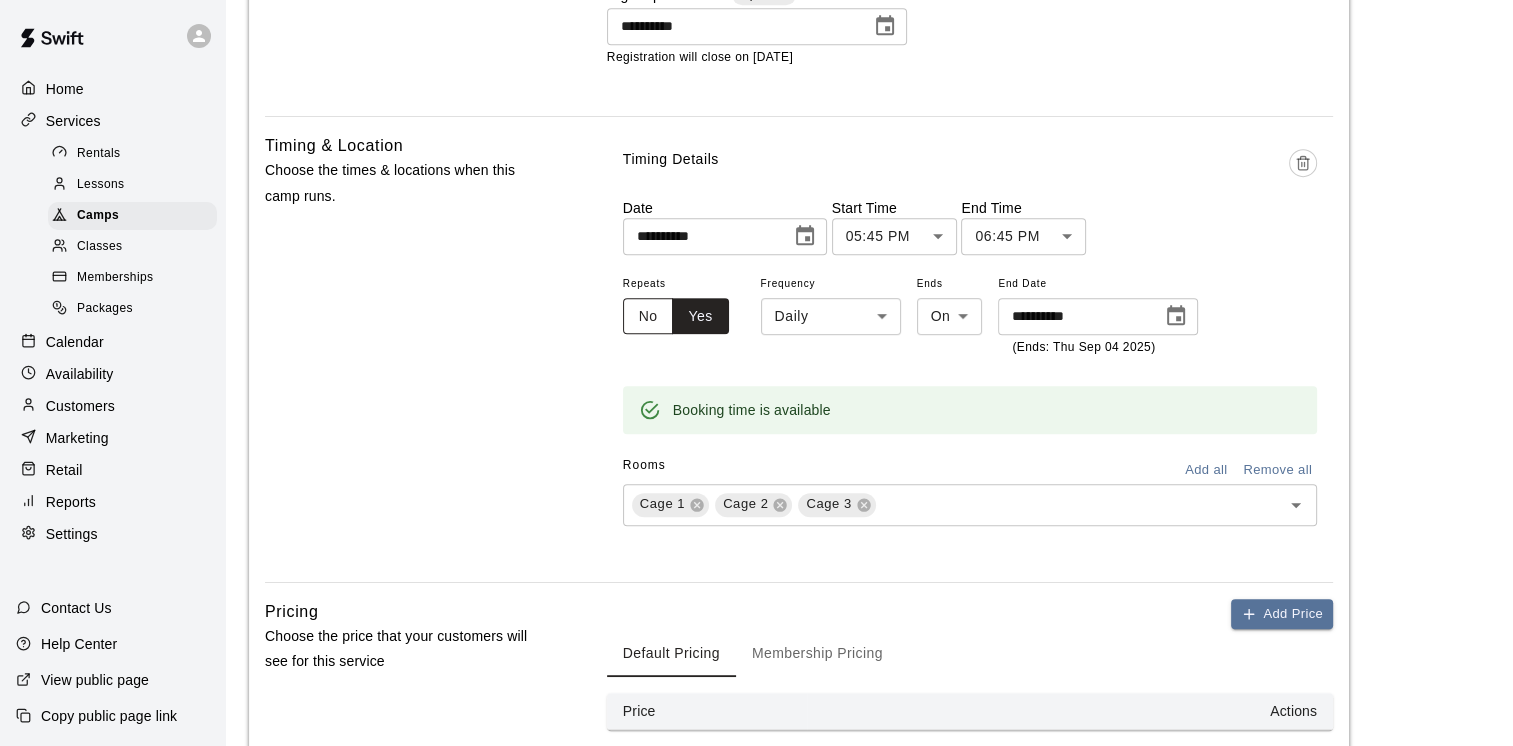 type on "**" 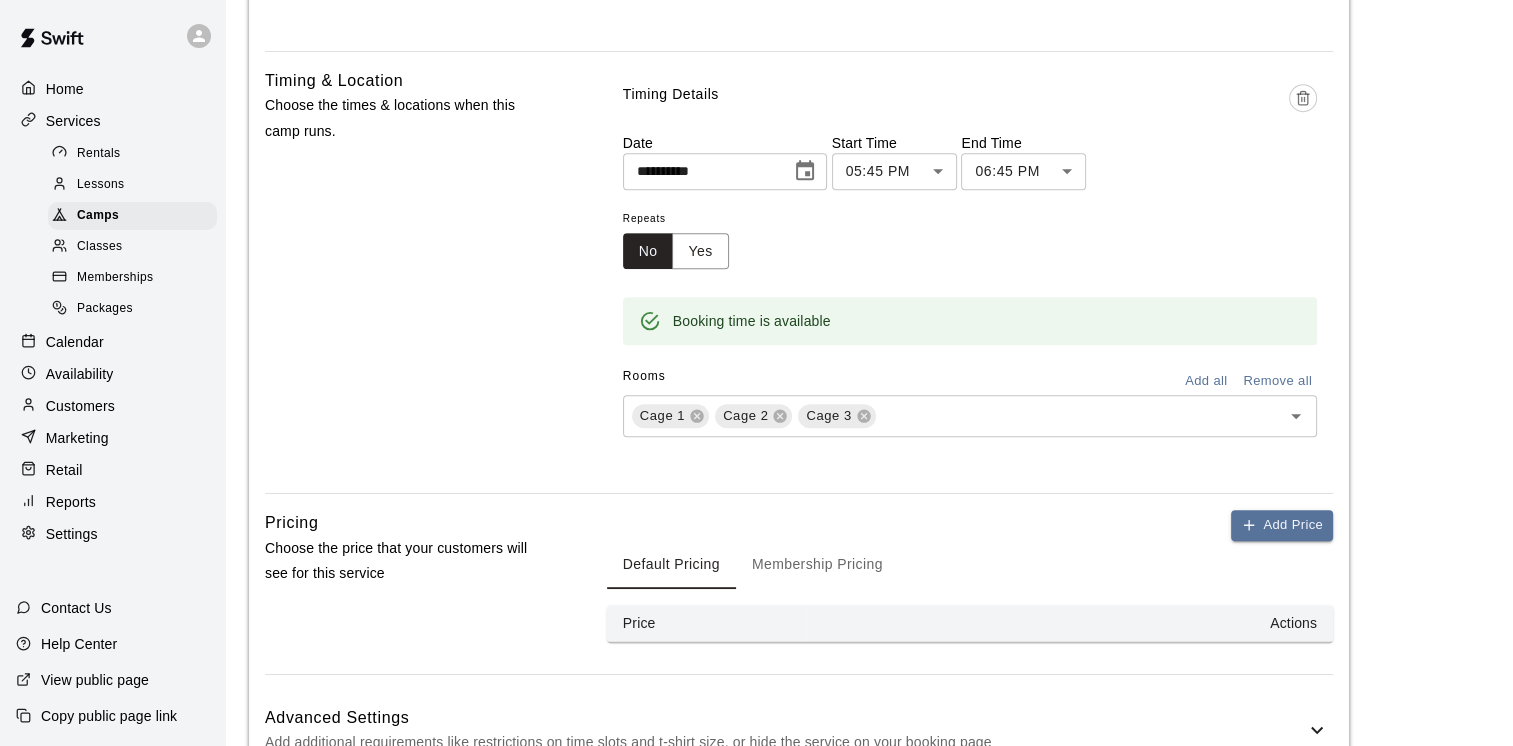 scroll, scrollTop: 1195, scrollLeft: 0, axis: vertical 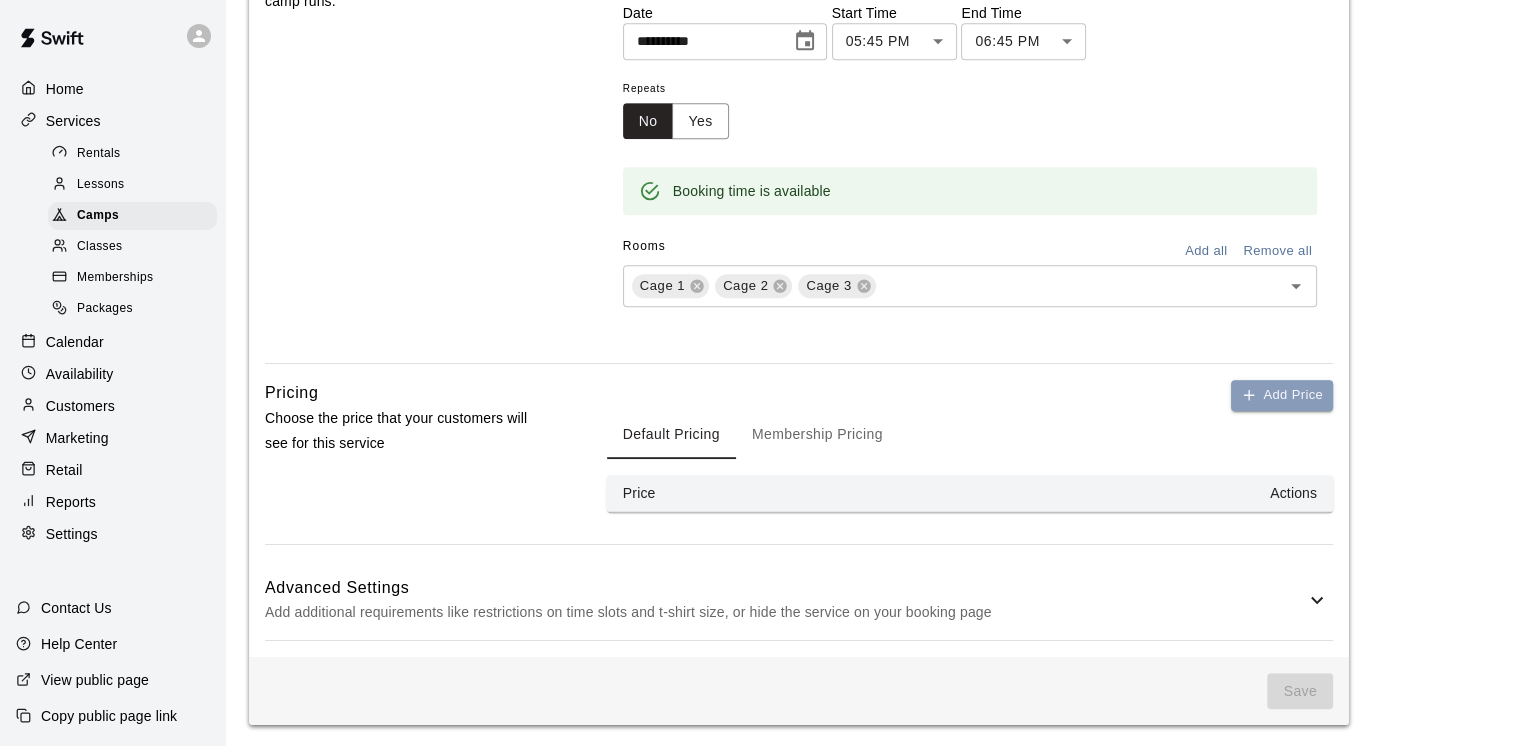 click on "Add Price" at bounding box center [1282, 395] 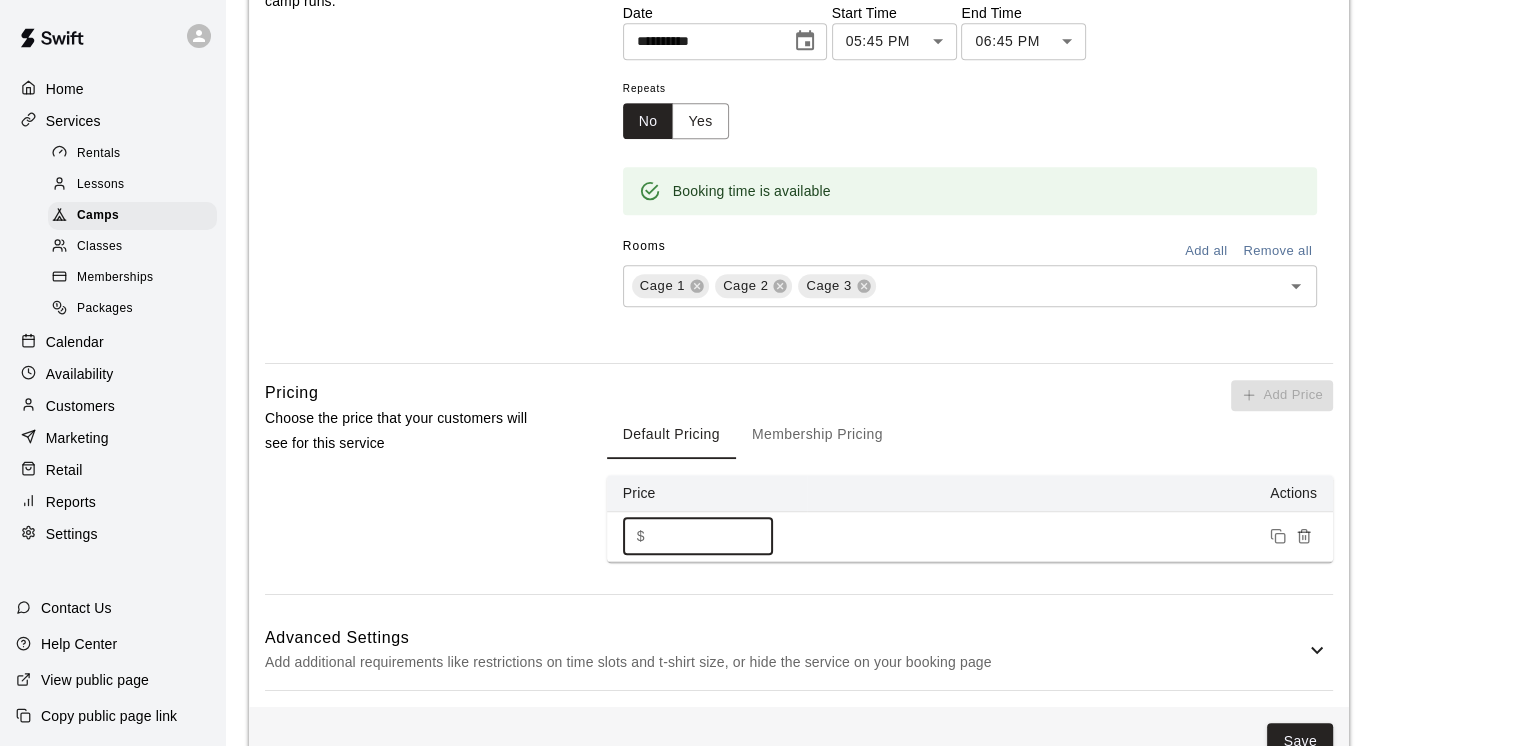 drag, startPoint x: 674, startPoint y: 533, endPoint x: 648, endPoint y: 529, distance: 26.305893 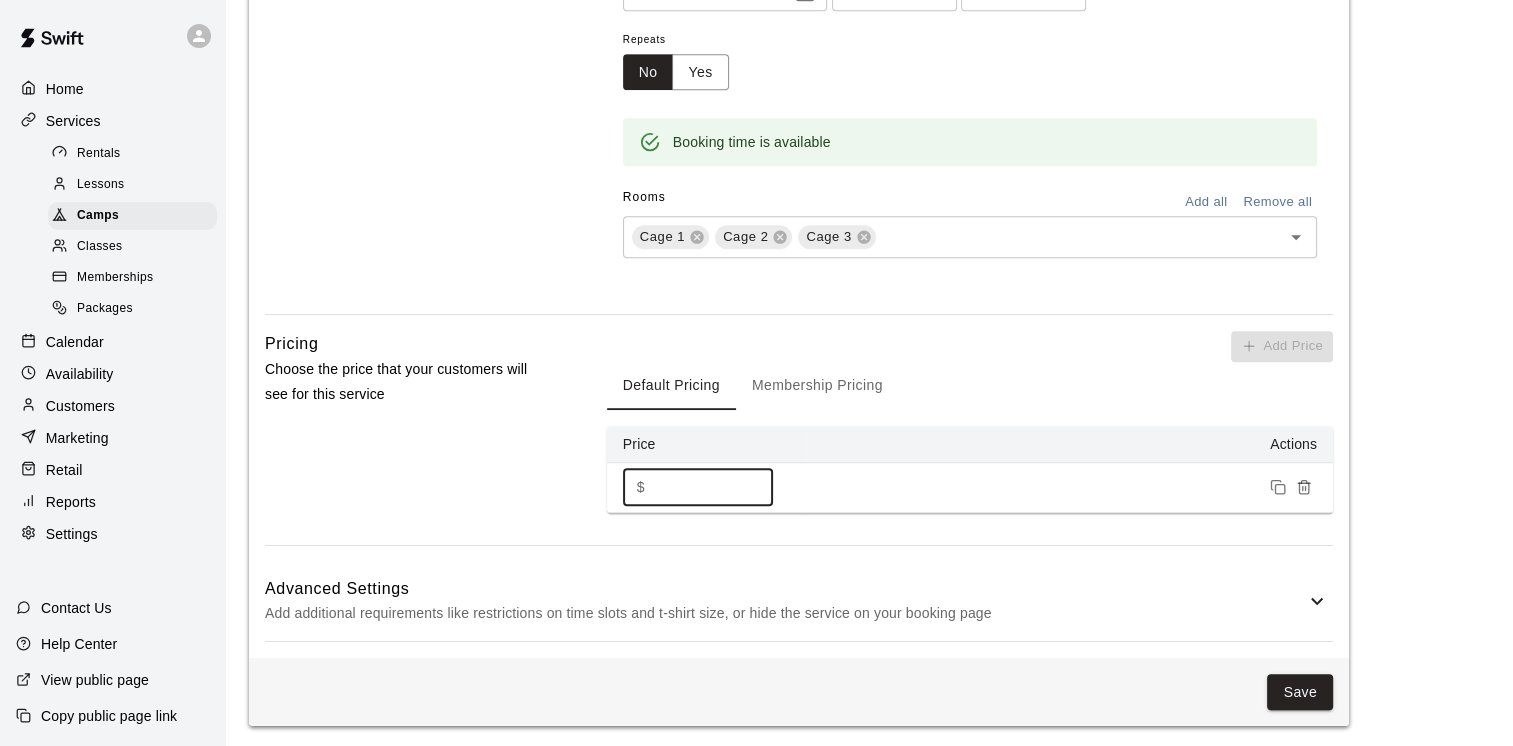 type on "**" 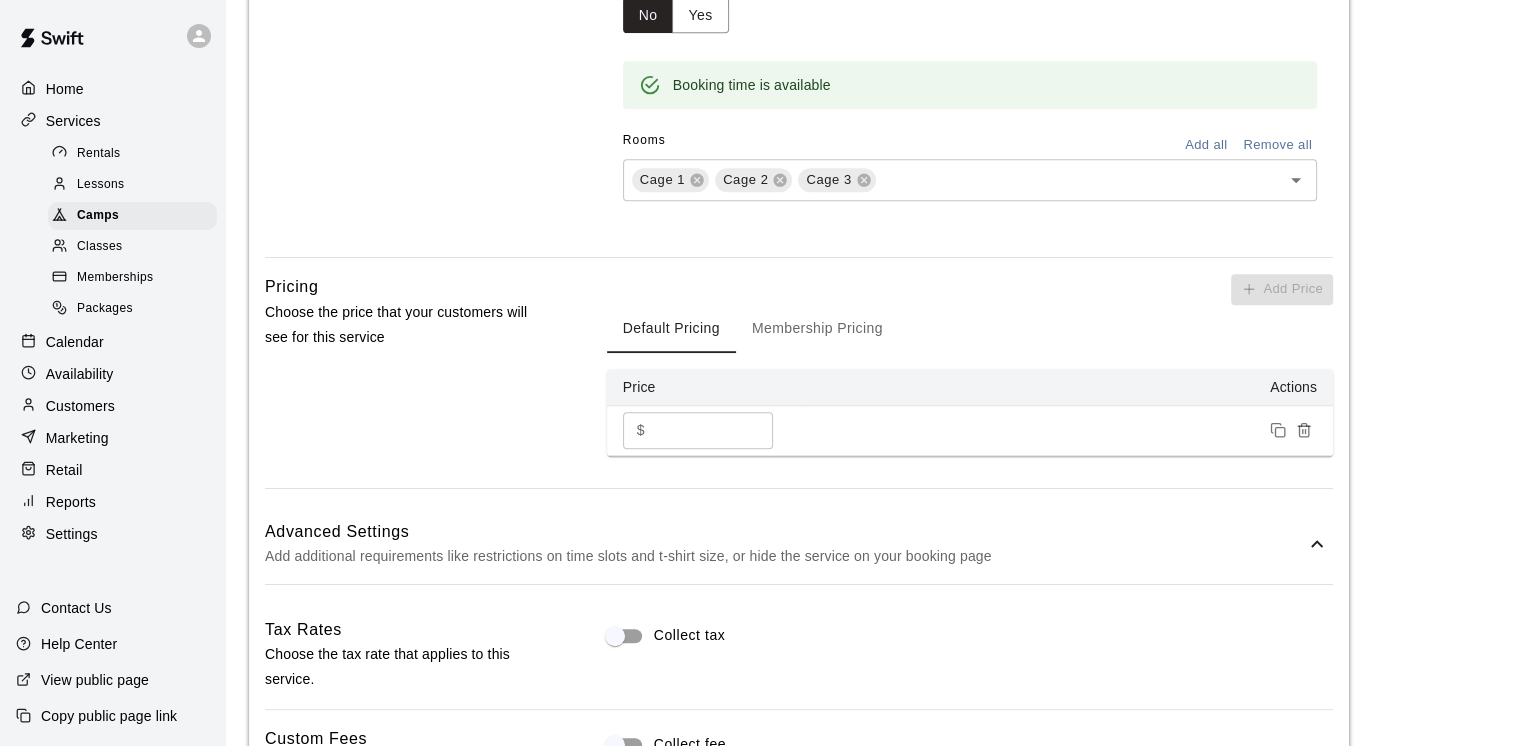 scroll, scrollTop: 1344, scrollLeft: 0, axis: vertical 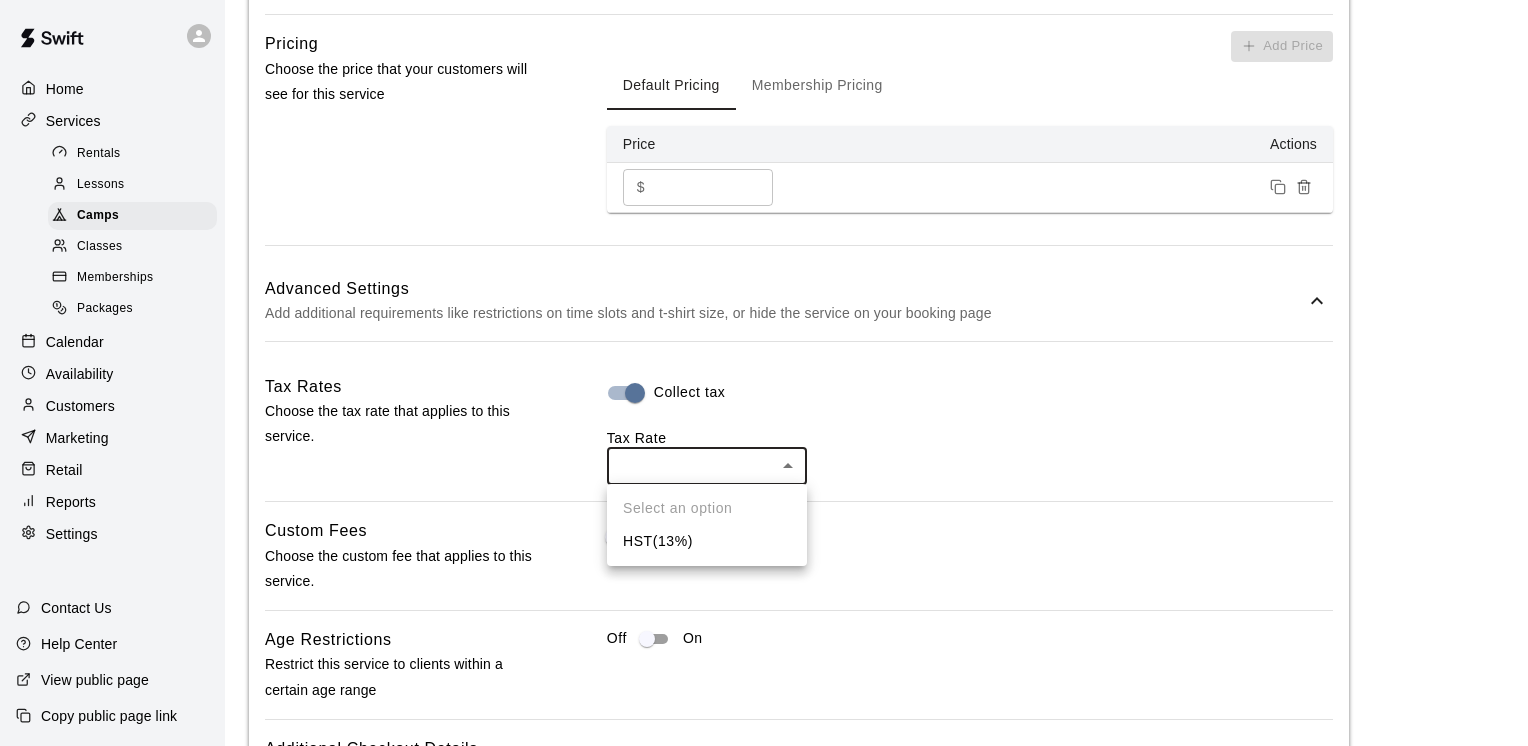 click on "Registration will close on [DATE]" at bounding box center [764, -171] 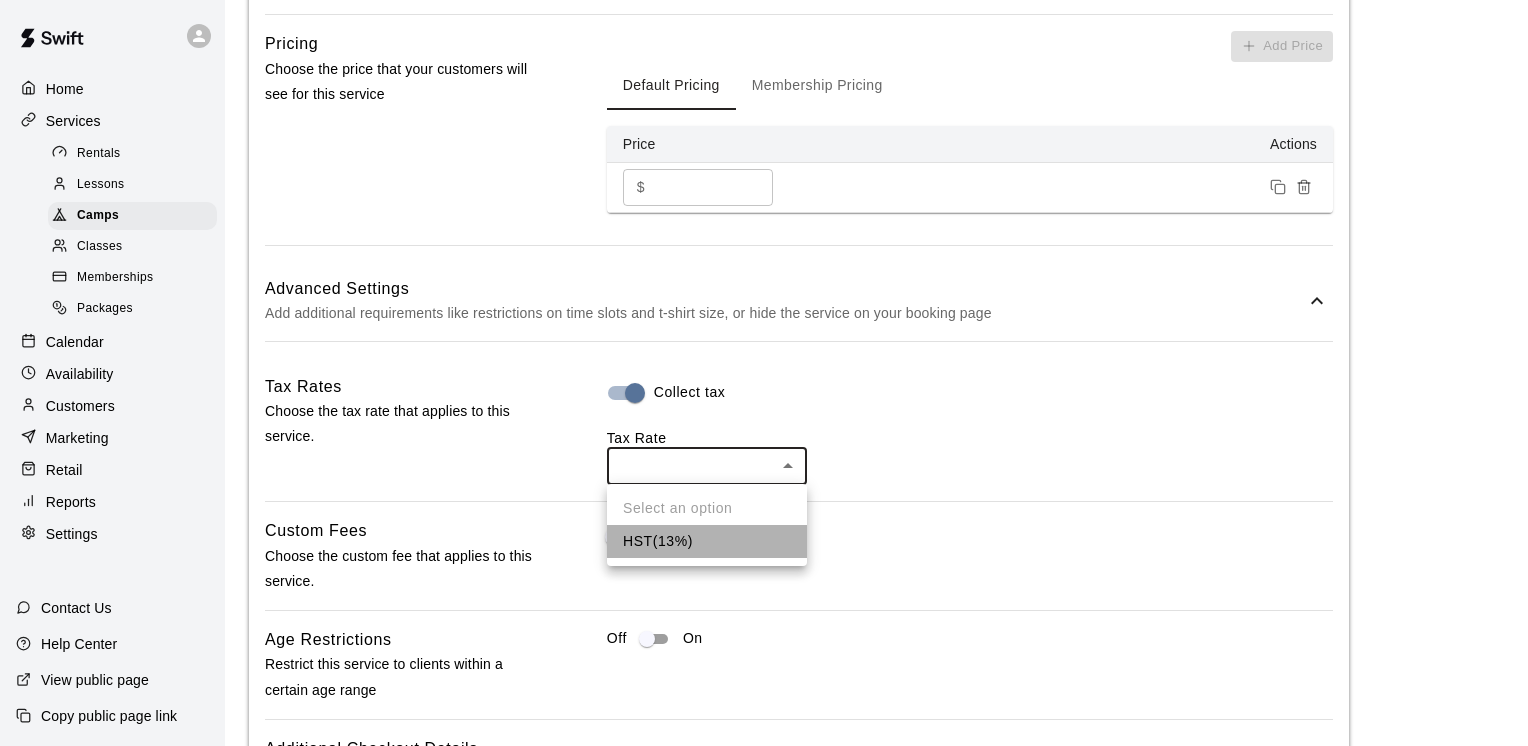 click on "HST  ( 13 %)" at bounding box center [707, 541] 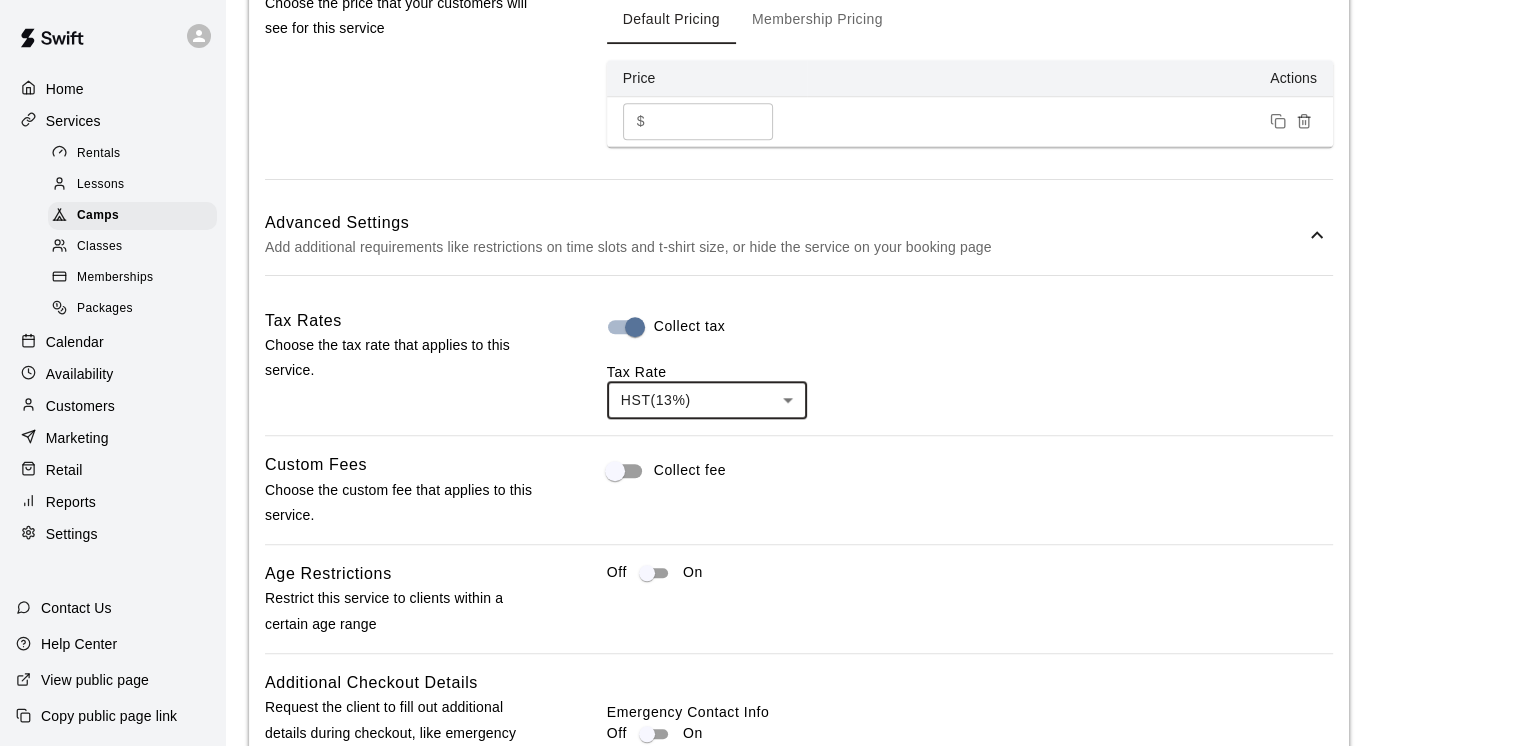 scroll, scrollTop: 1644, scrollLeft: 0, axis: vertical 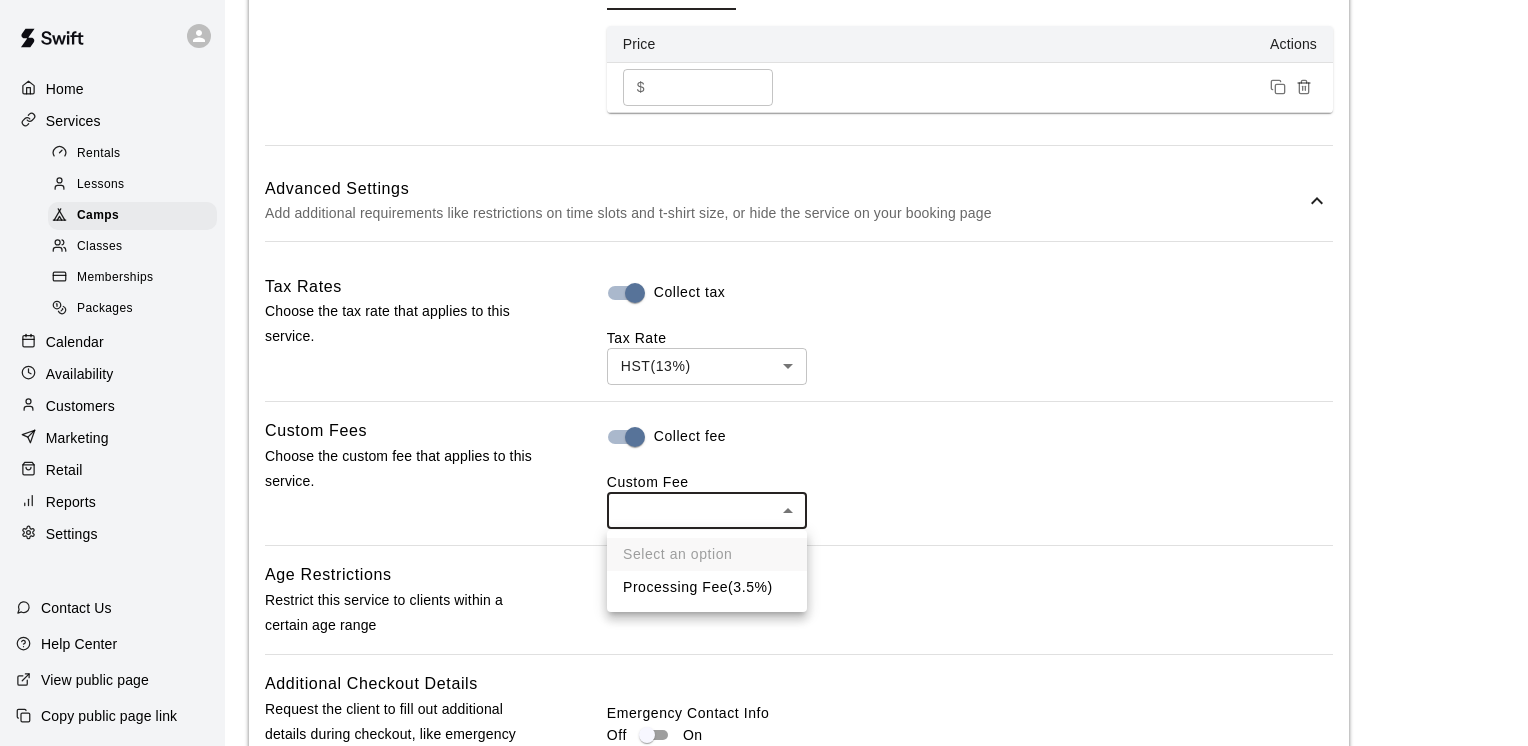 click on "Registration will close on [DATE]" at bounding box center (764, -254) 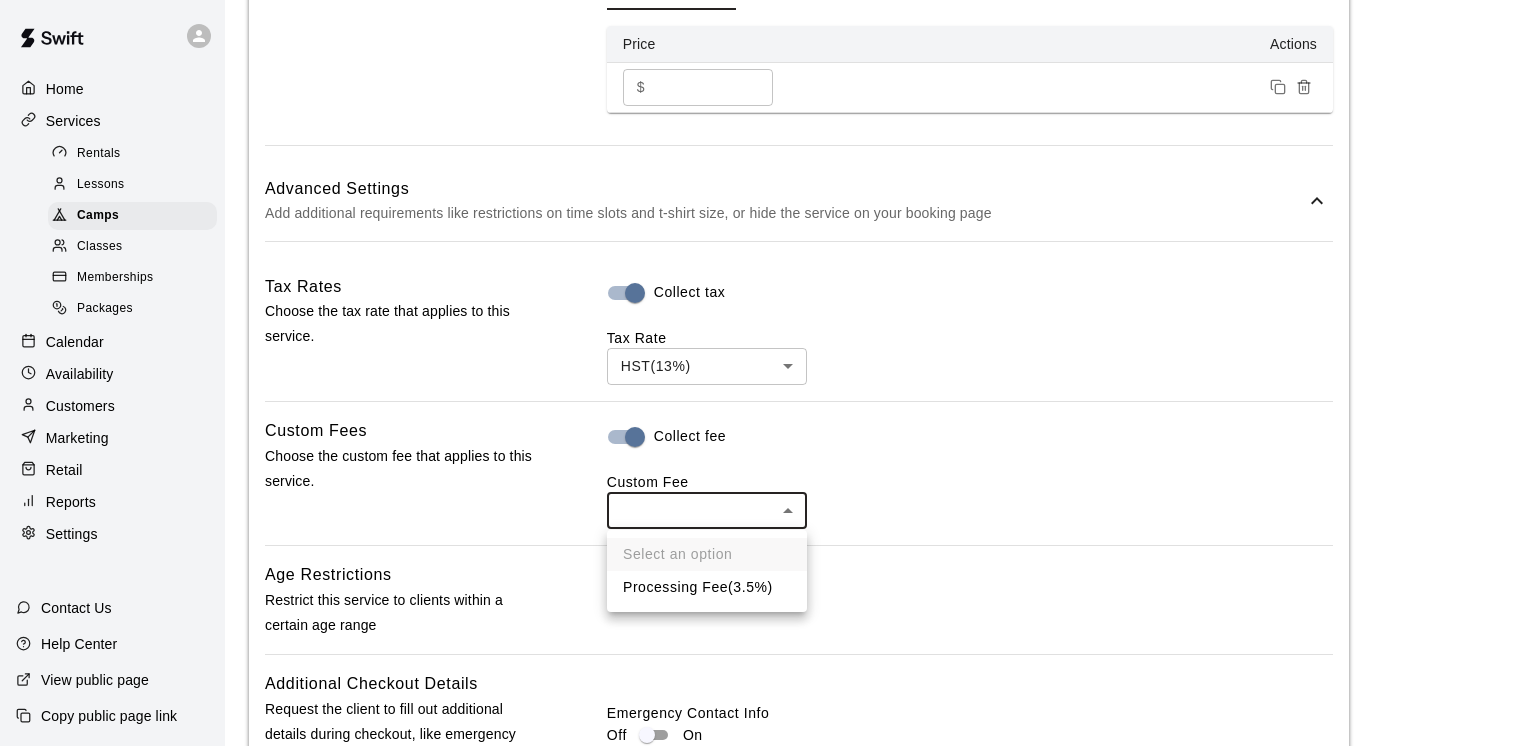 click on "Processing Fee  ( 3.5% )" at bounding box center [707, 587] 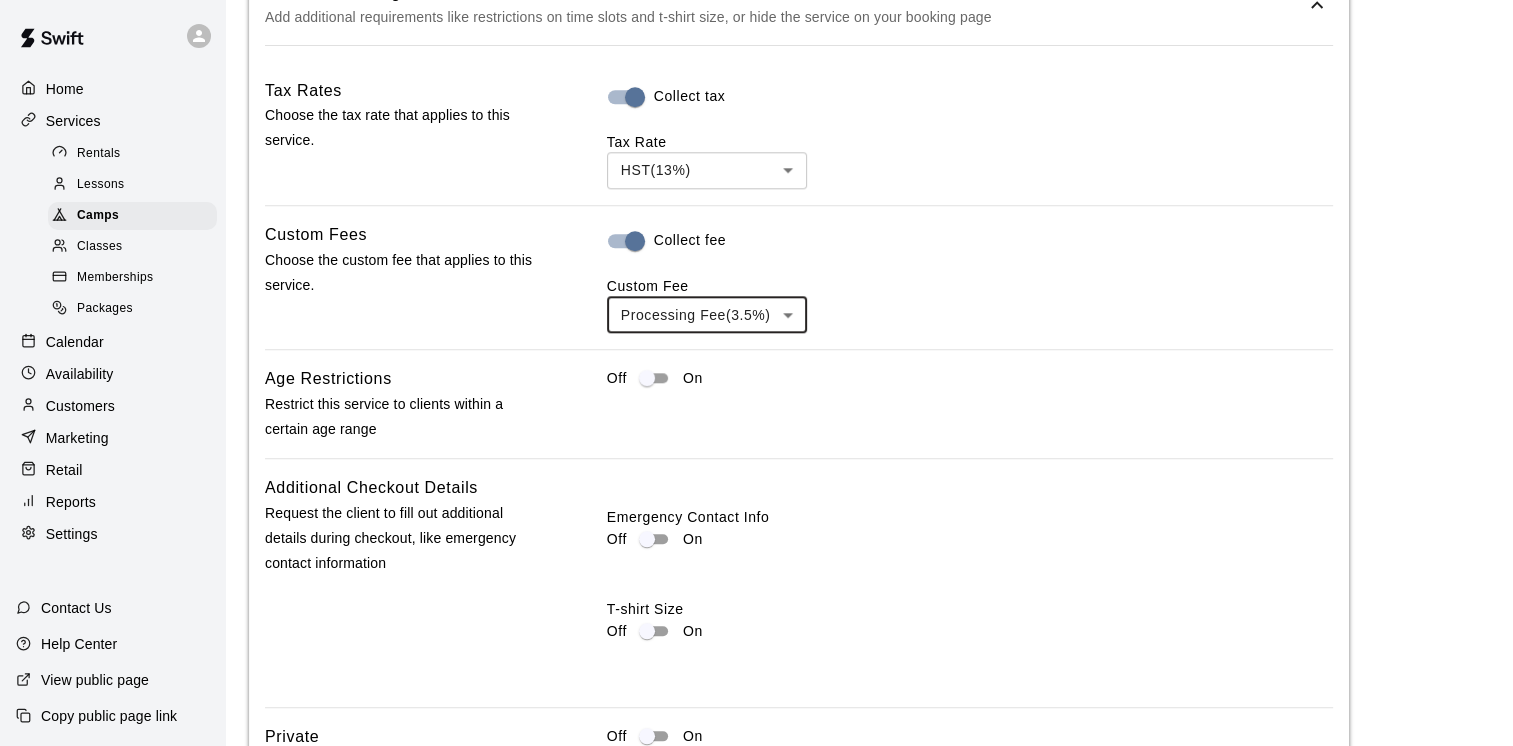 scroll, scrollTop: 1844, scrollLeft: 0, axis: vertical 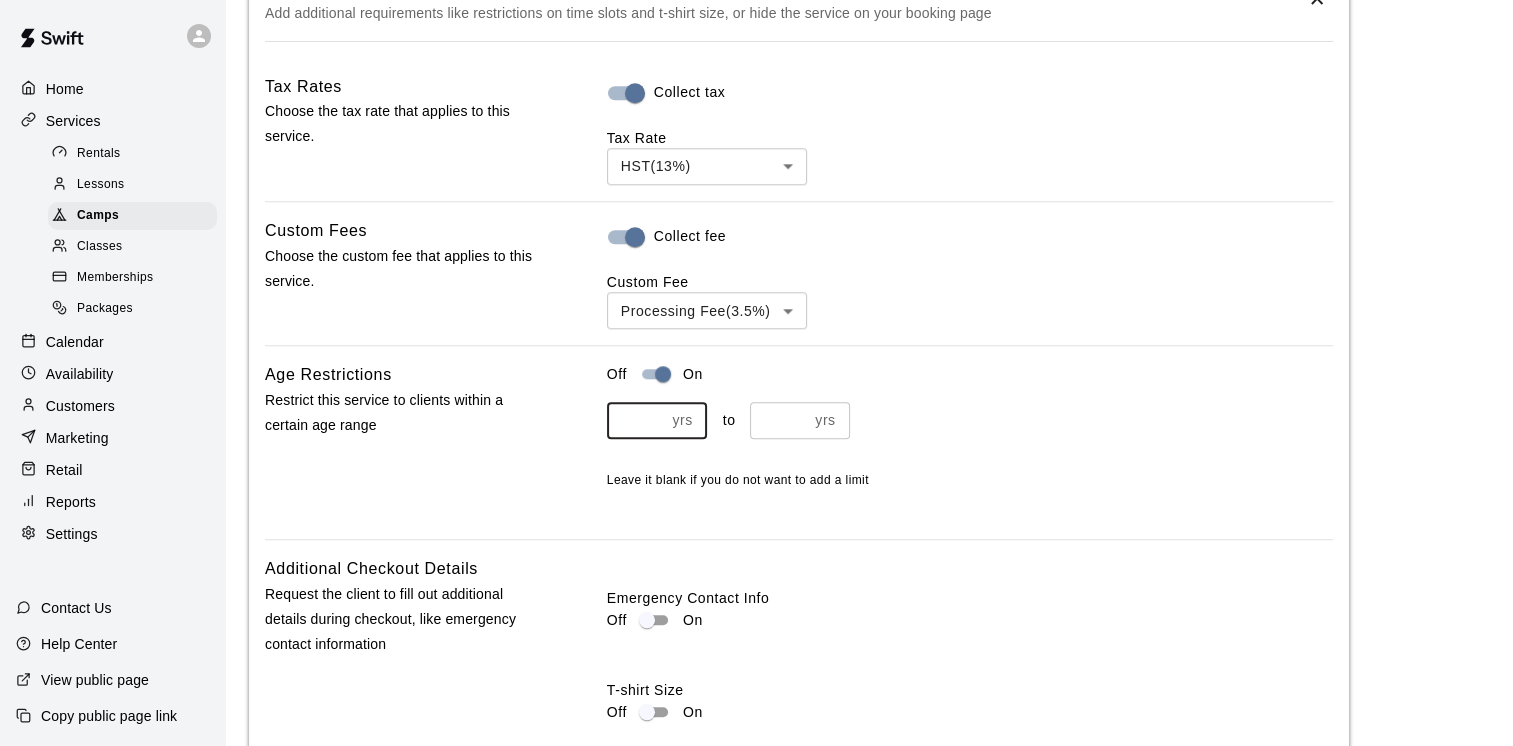 click on "*" at bounding box center [636, 420] 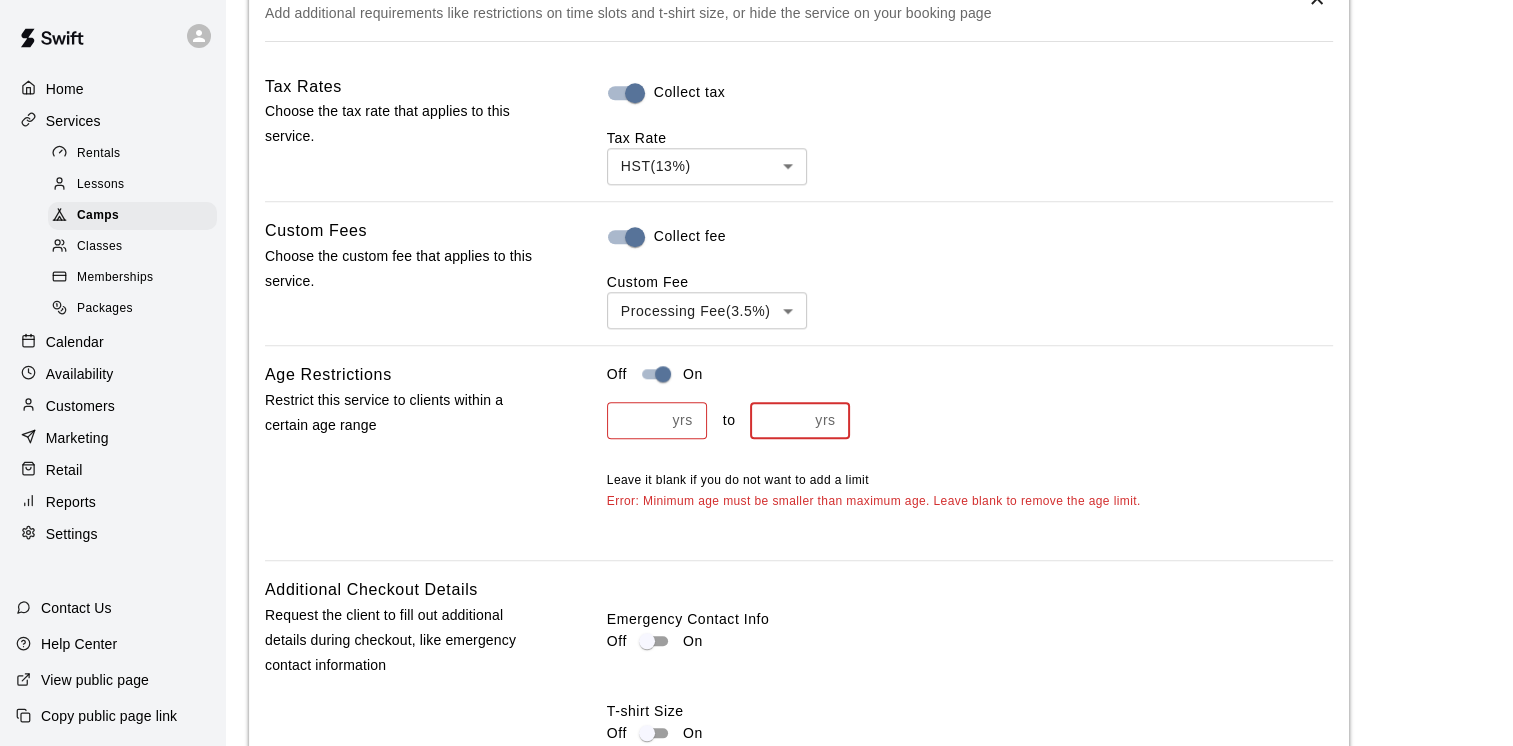 click on "*" at bounding box center (779, 420) 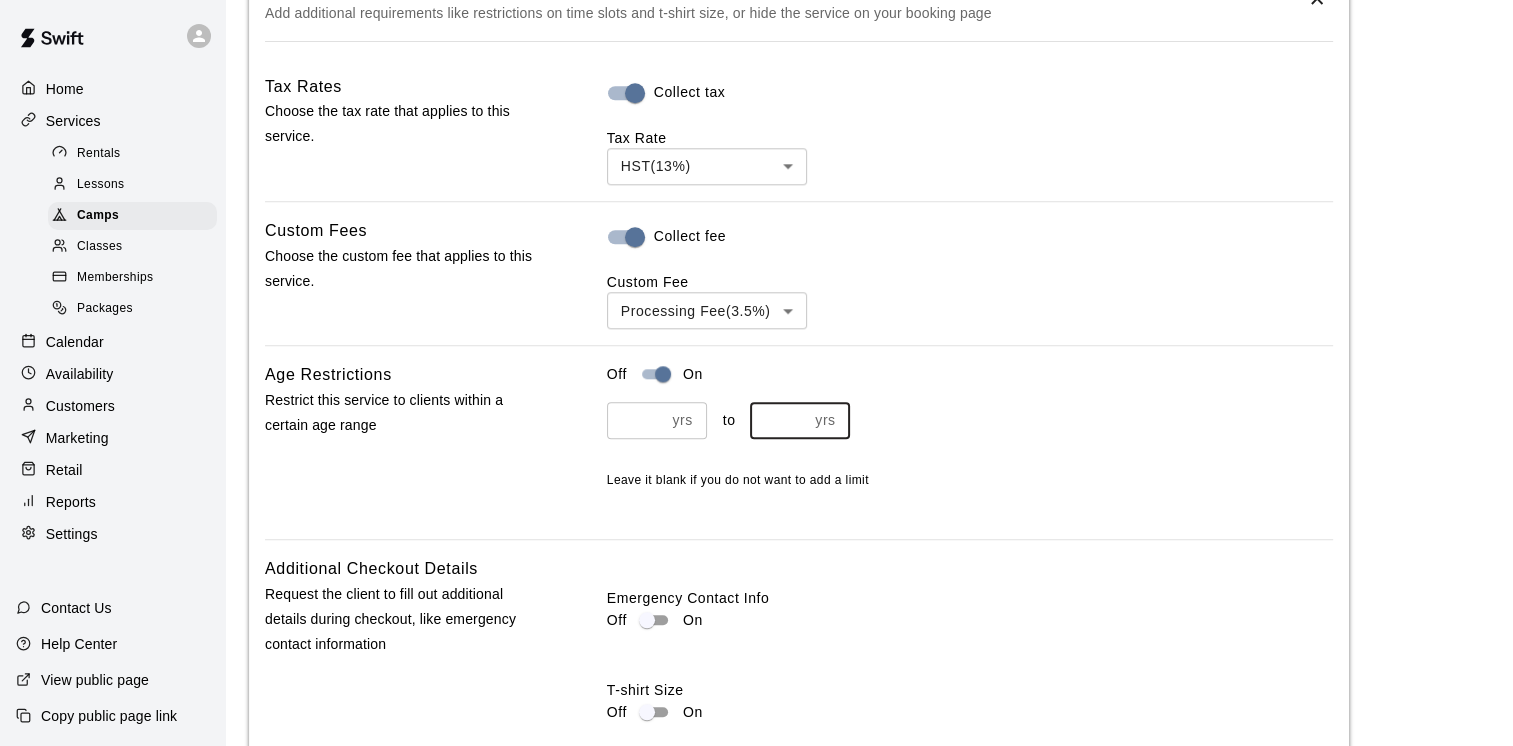 click on "*" at bounding box center [779, 420] 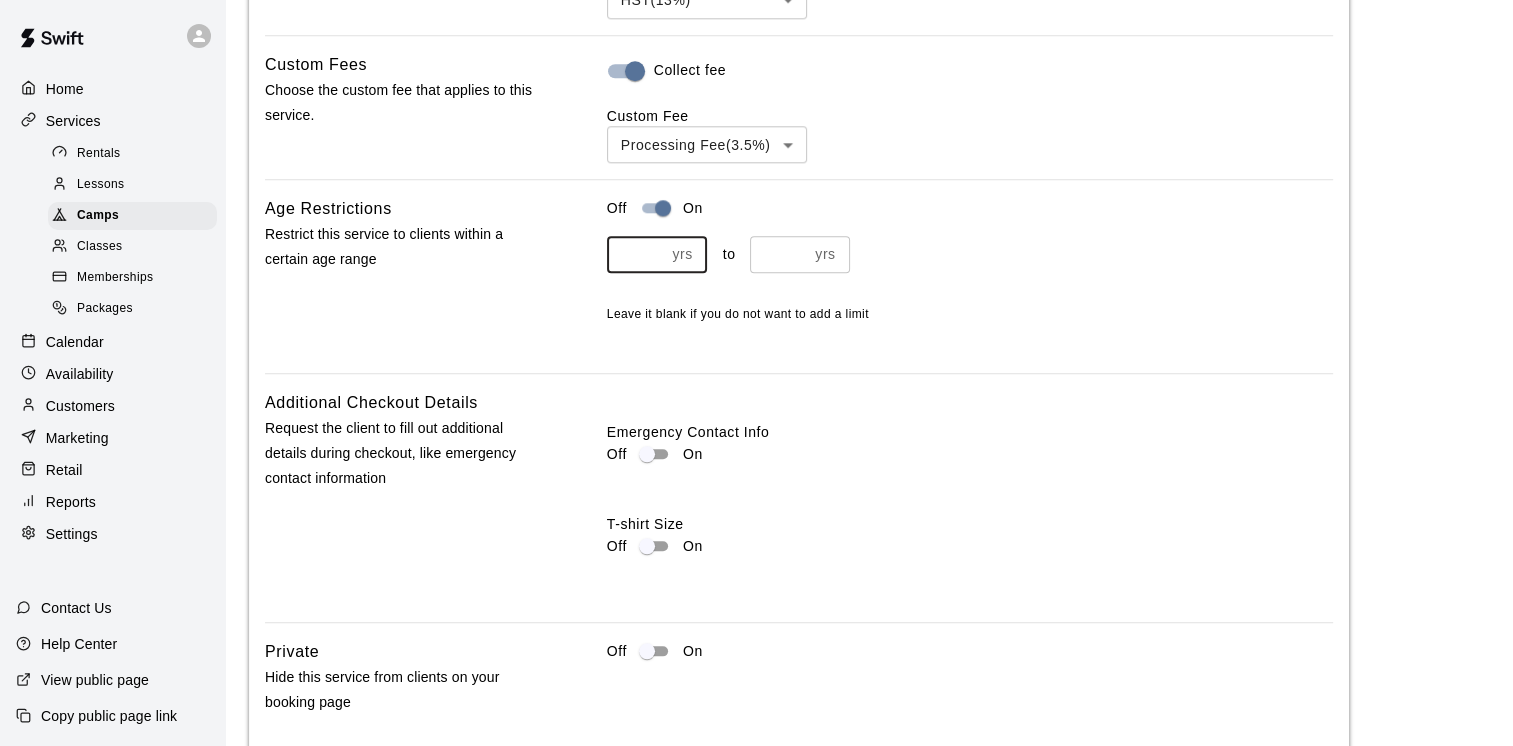 scroll, scrollTop: 2044, scrollLeft: 0, axis: vertical 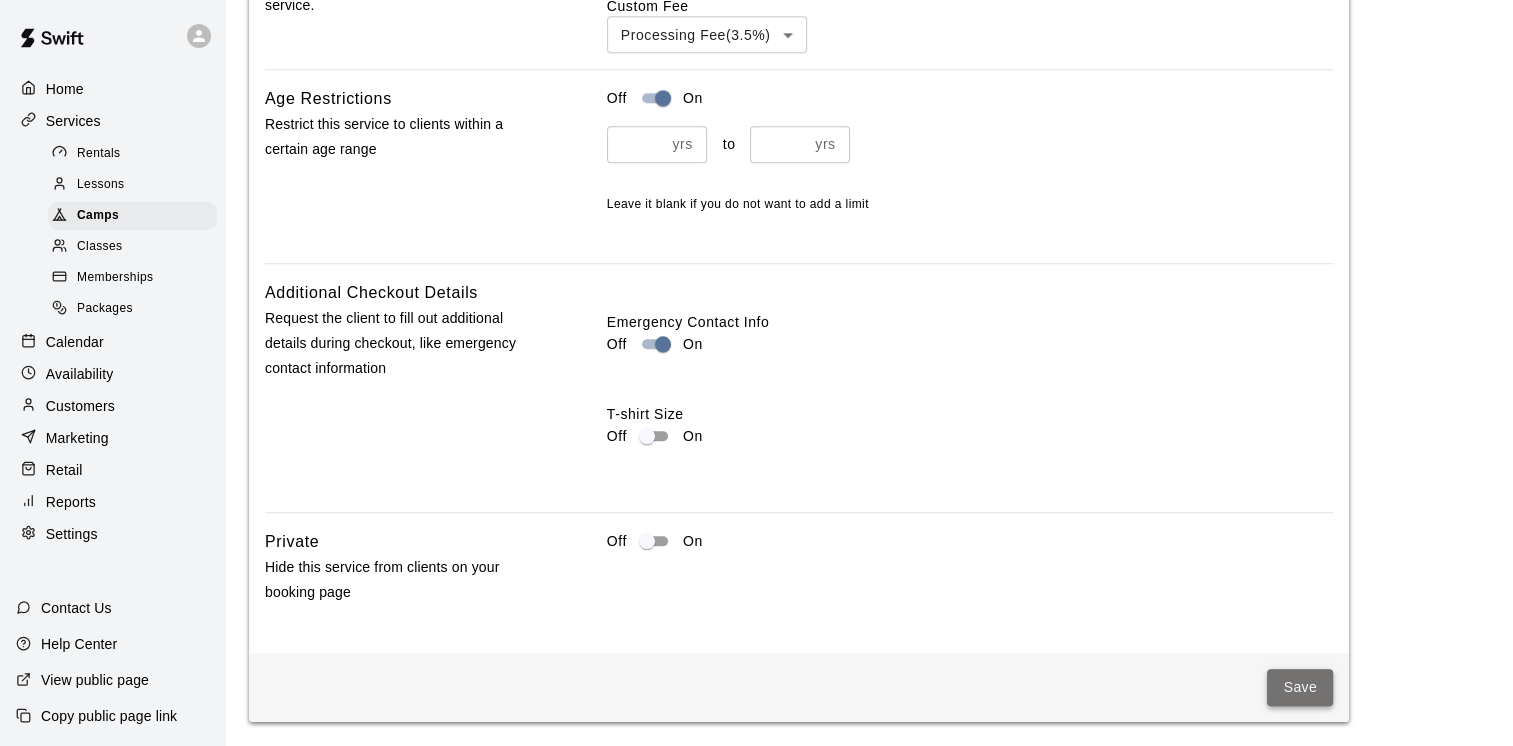 click on "Save" at bounding box center [1300, 687] 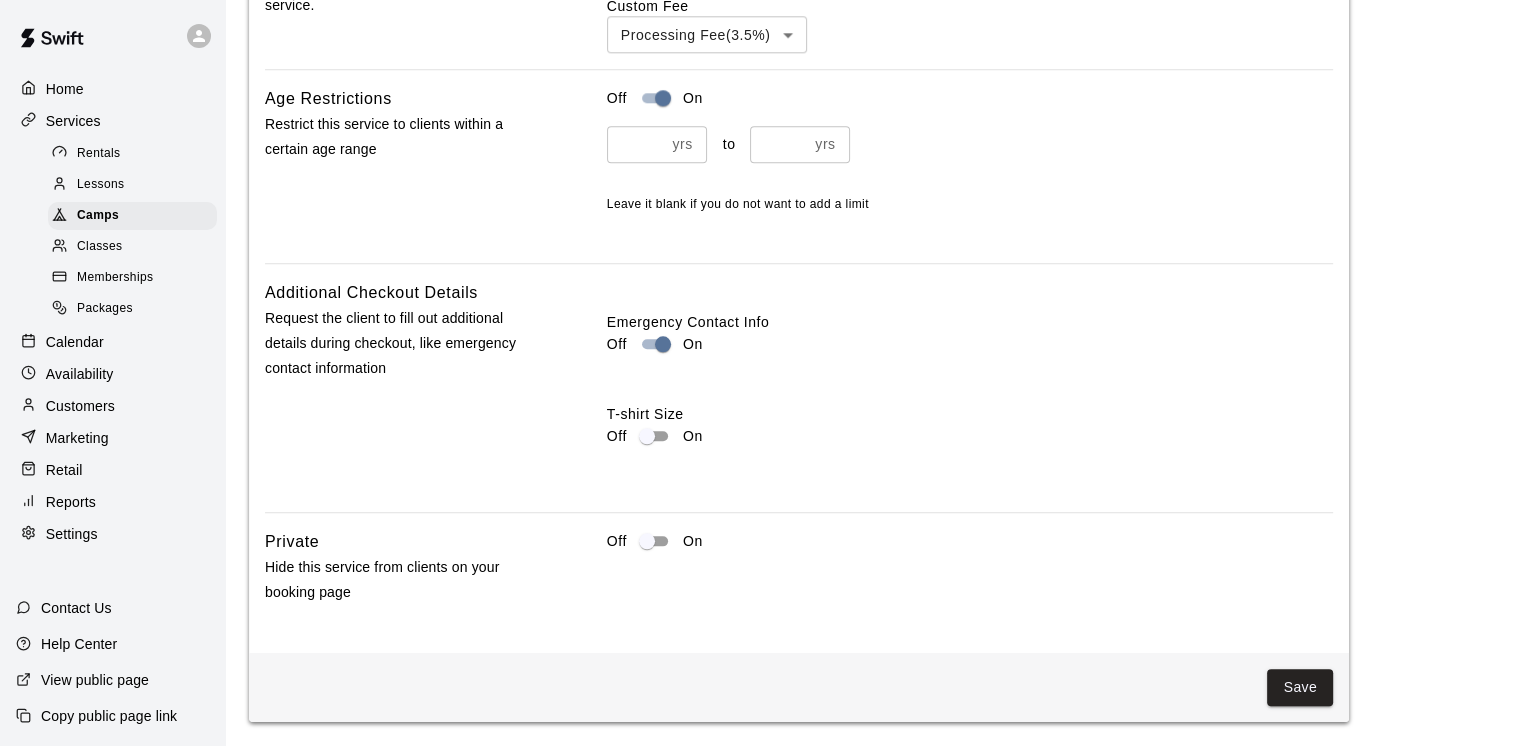 scroll, scrollTop: 0, scrollLeft: 0, axis: both 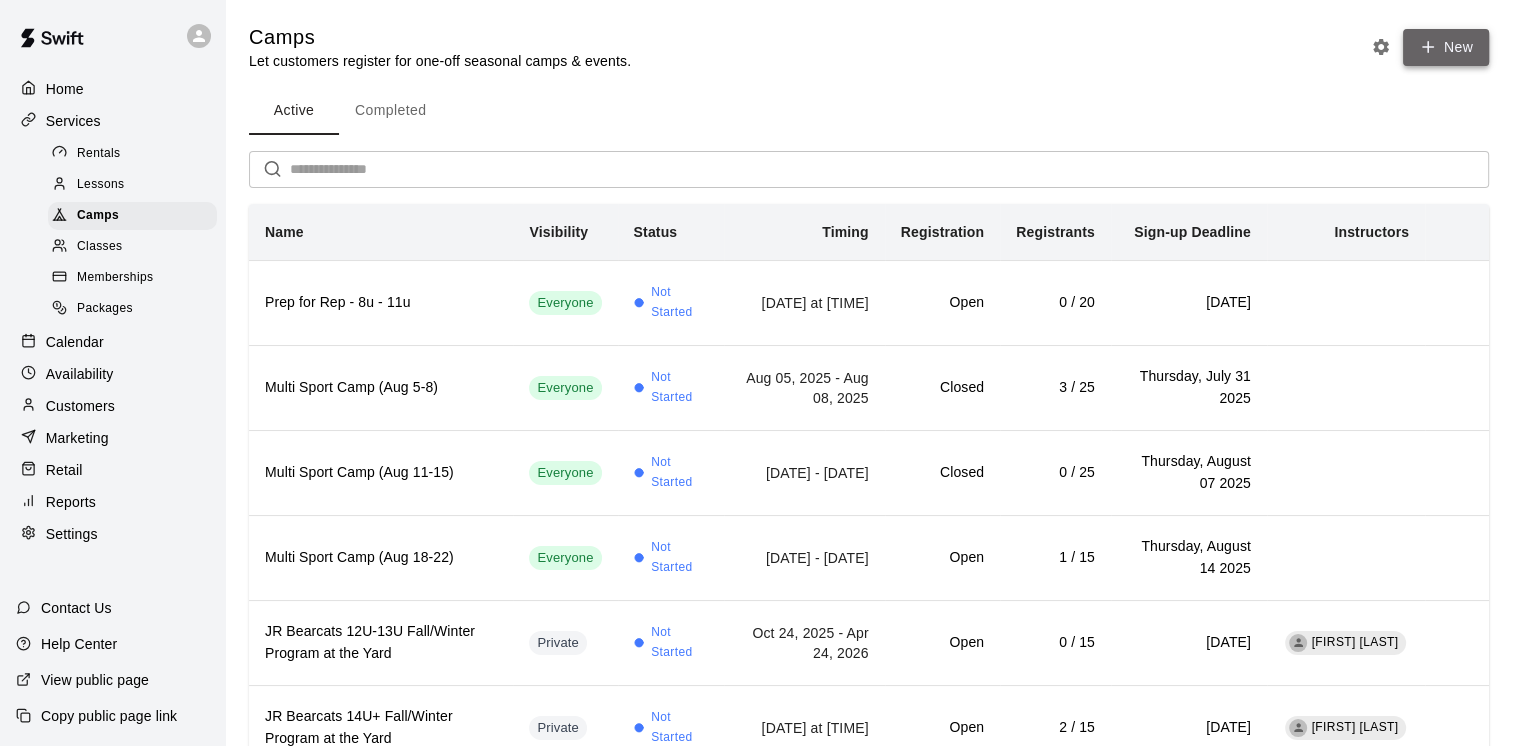 click on "New" at bounding box center (1446, 47) 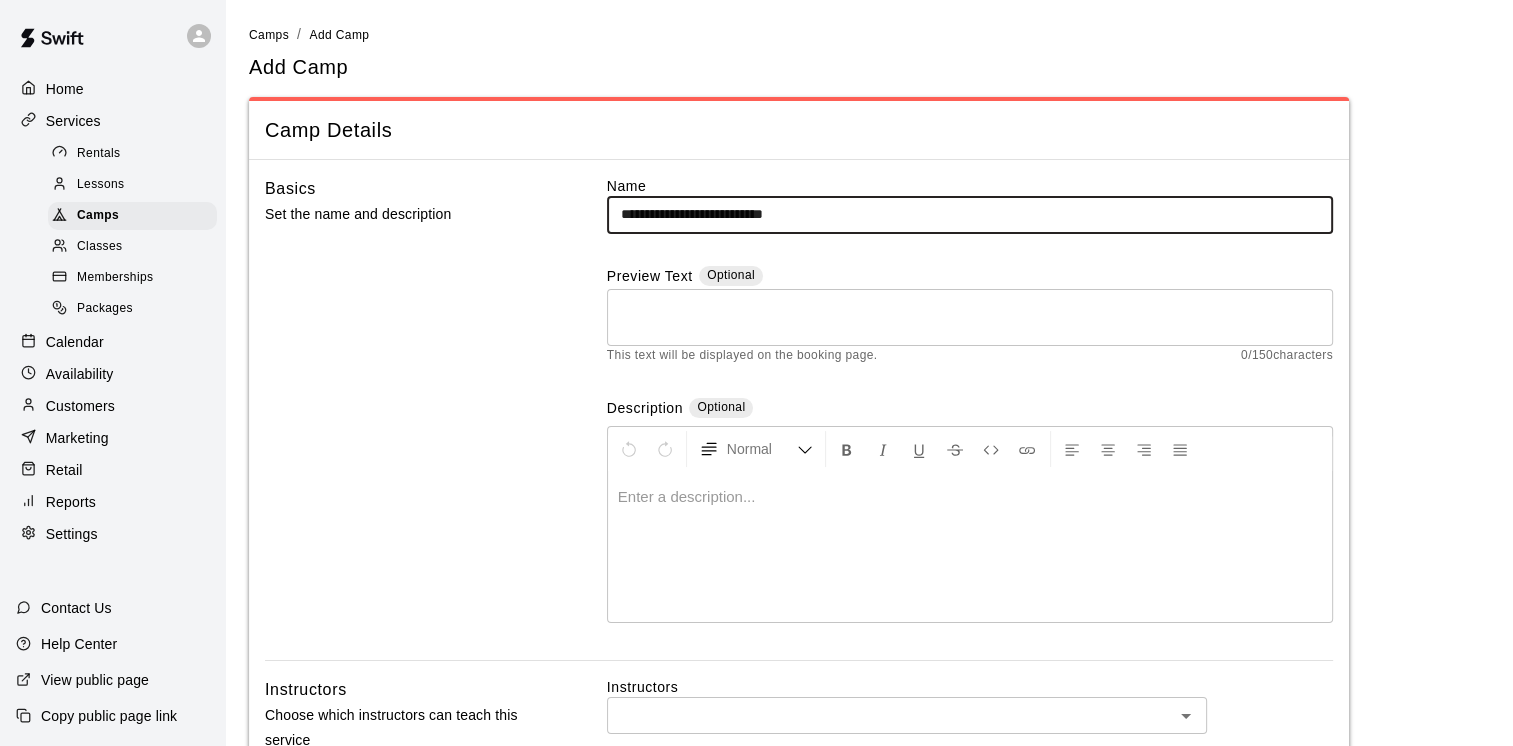 type on "**********" 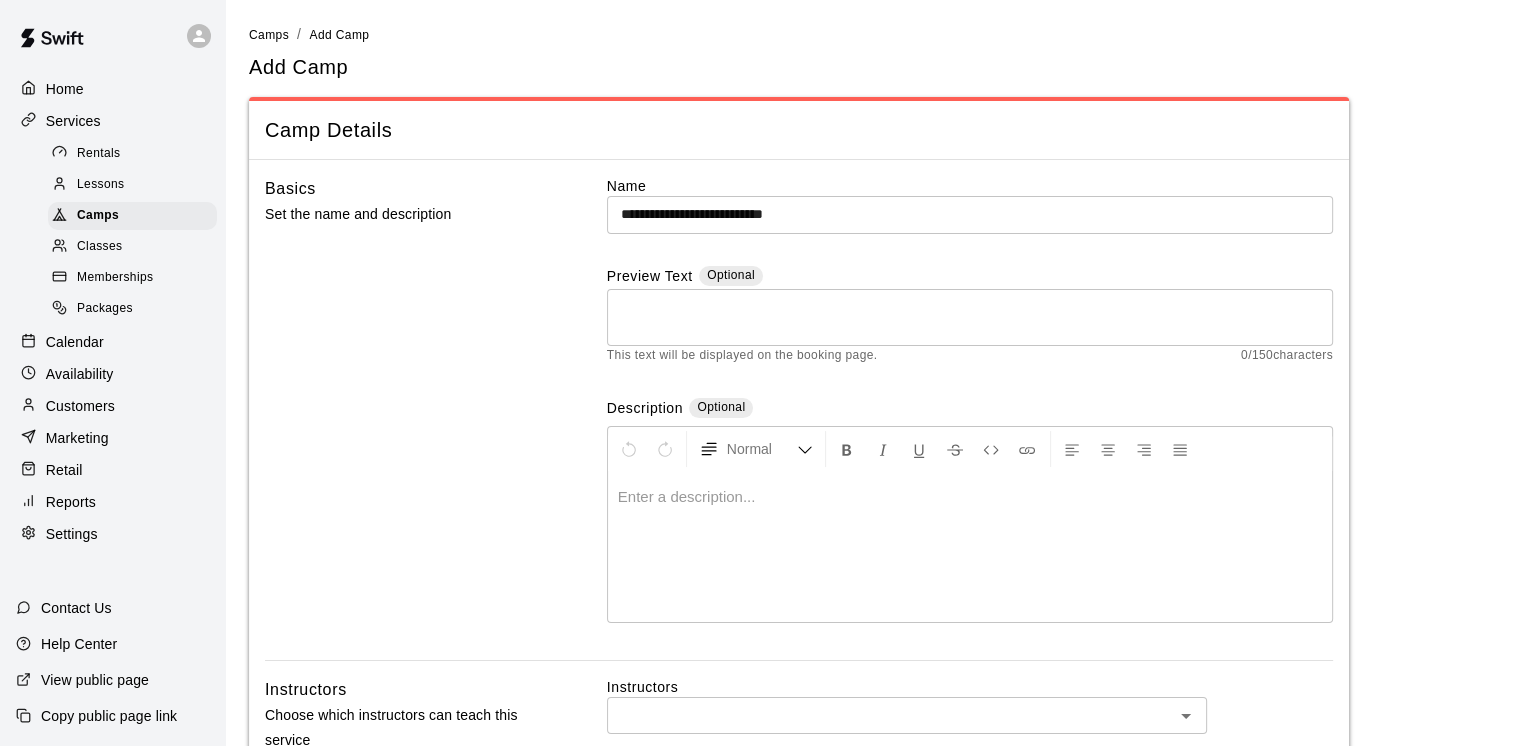 click on "* ​" at bounding box center (970, 317) 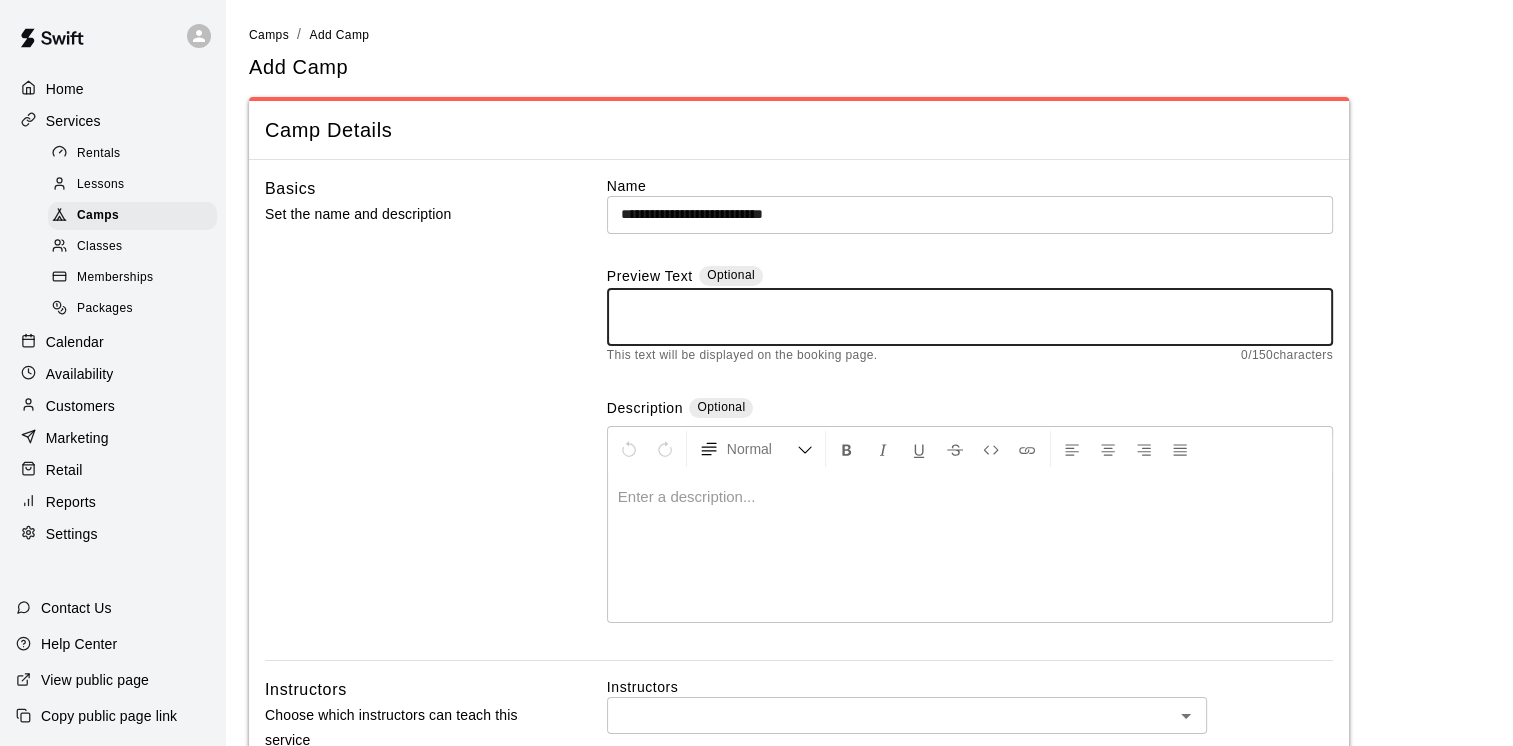 click at bounding box center [970, 317] 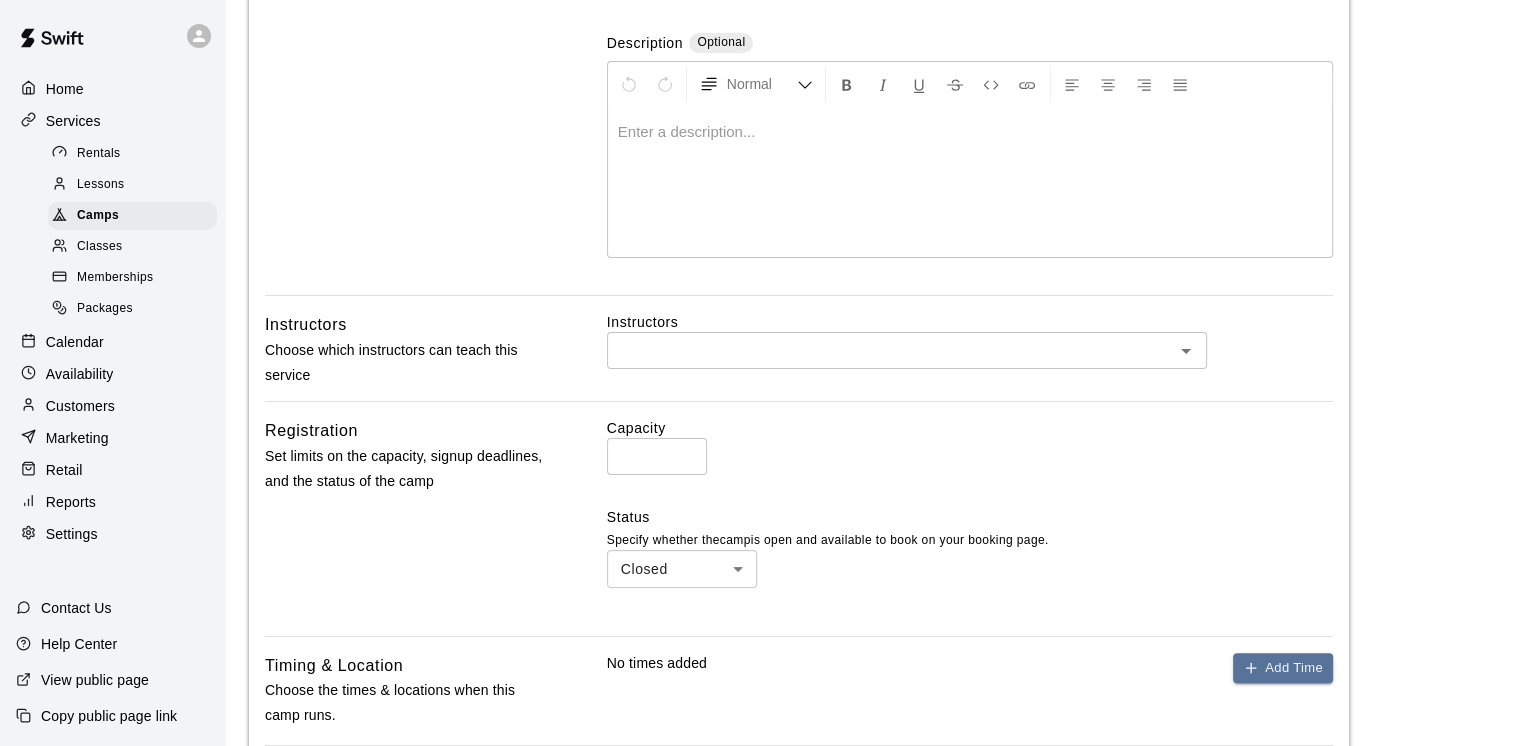 scroll, scrollTop: 400, scrollLeft: 0, axis: vertical 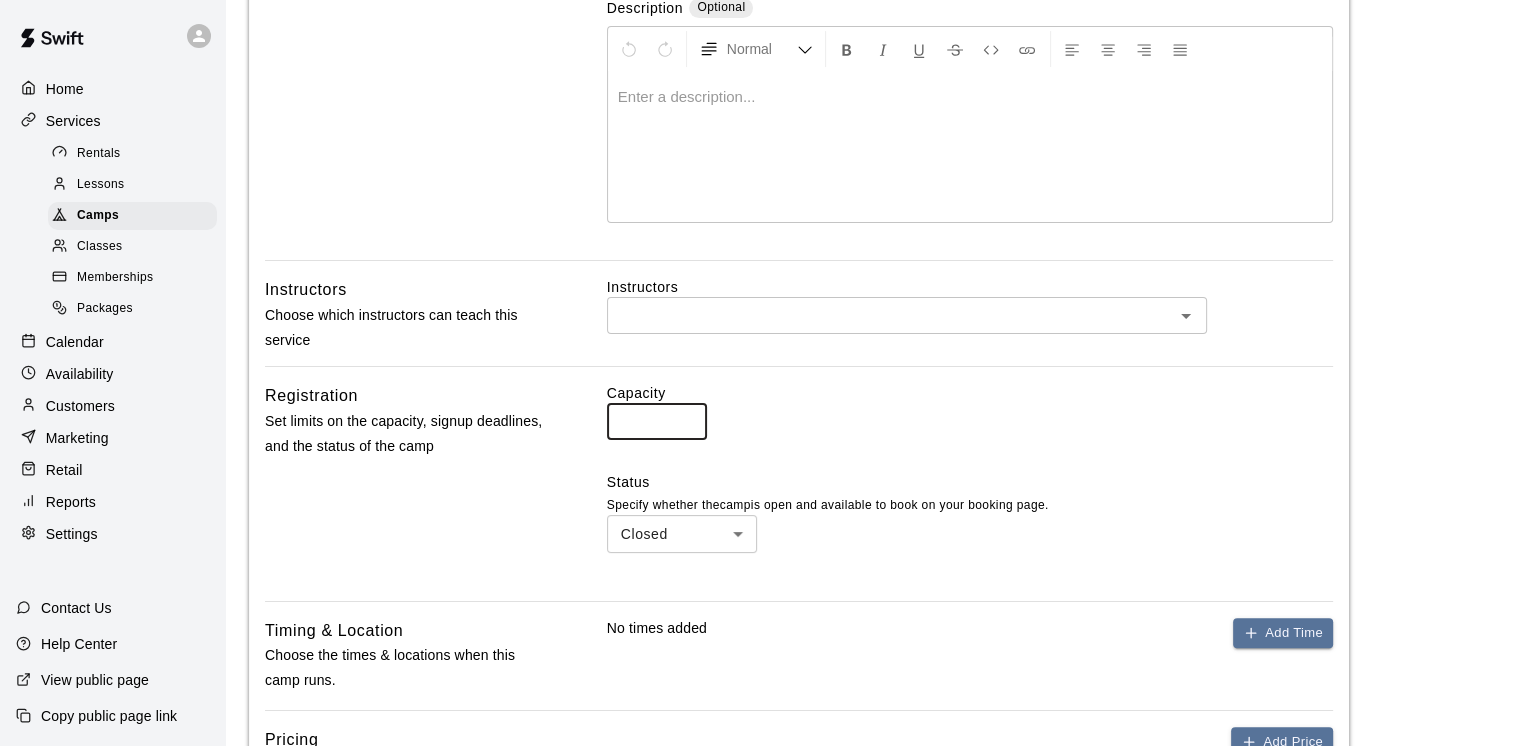 drag, startPoint x: 640, startPoint y: 426, endPoint x: 608, endPoint y: 419, distance: 32.75668 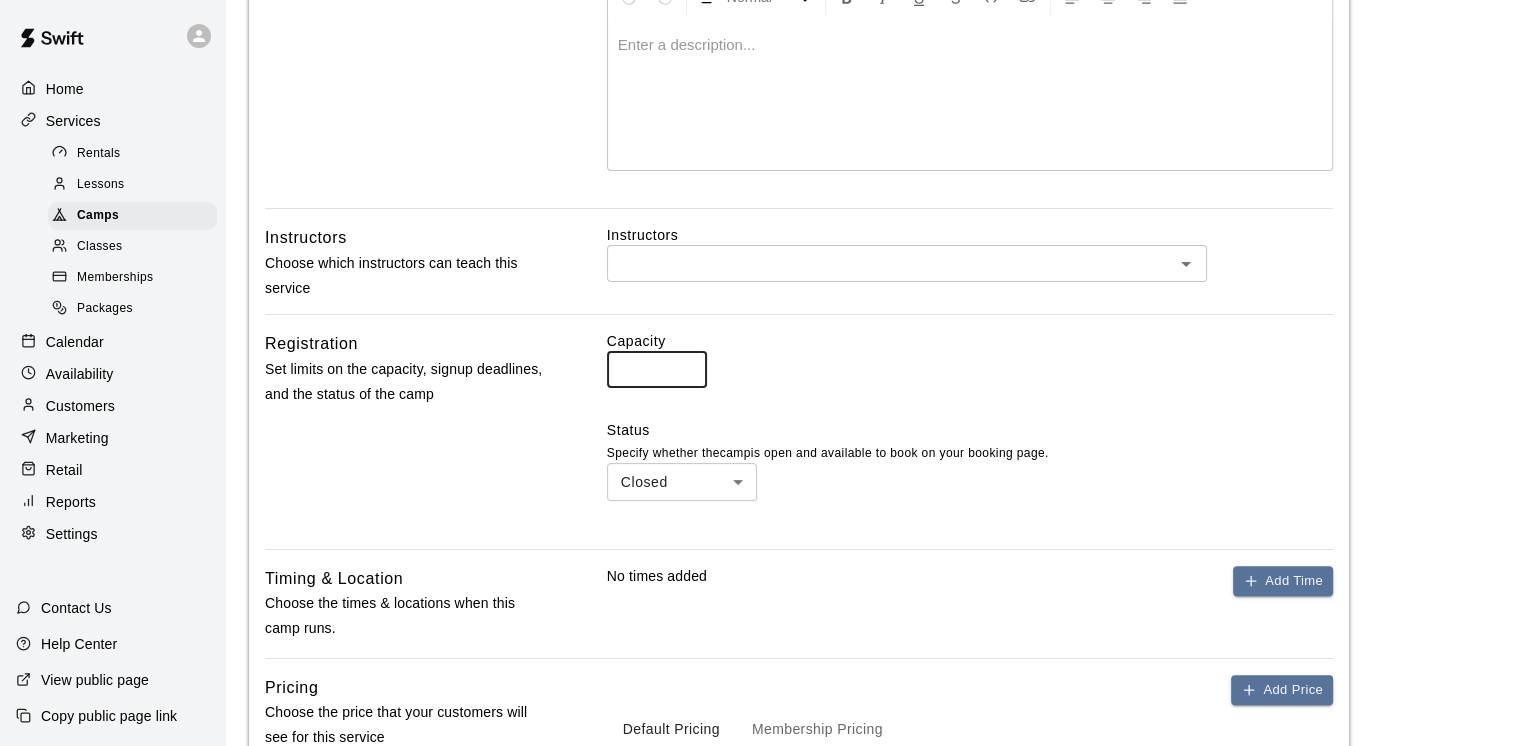scroll, scrollTop: 500, scrollLeft: 0, axis: vertical 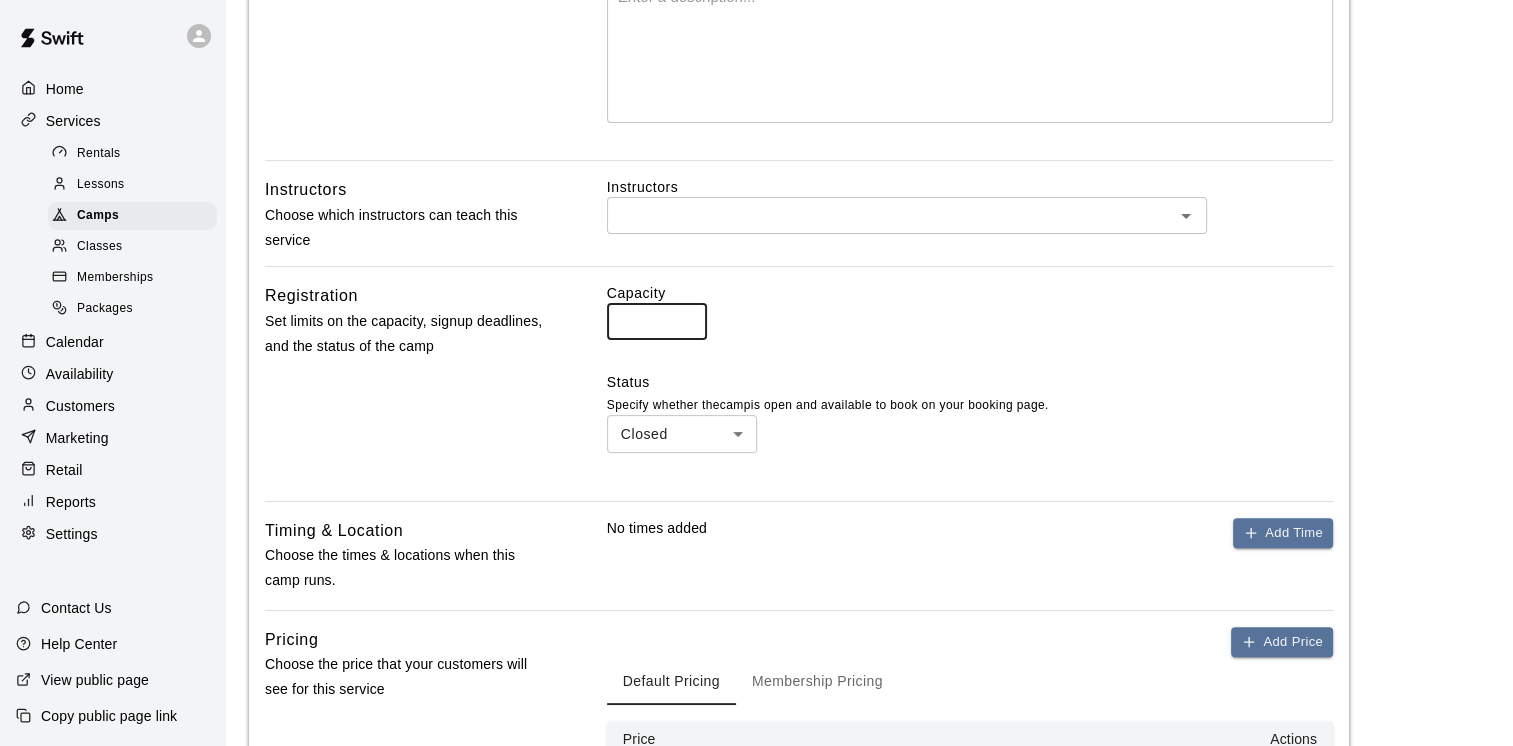 type on "**" 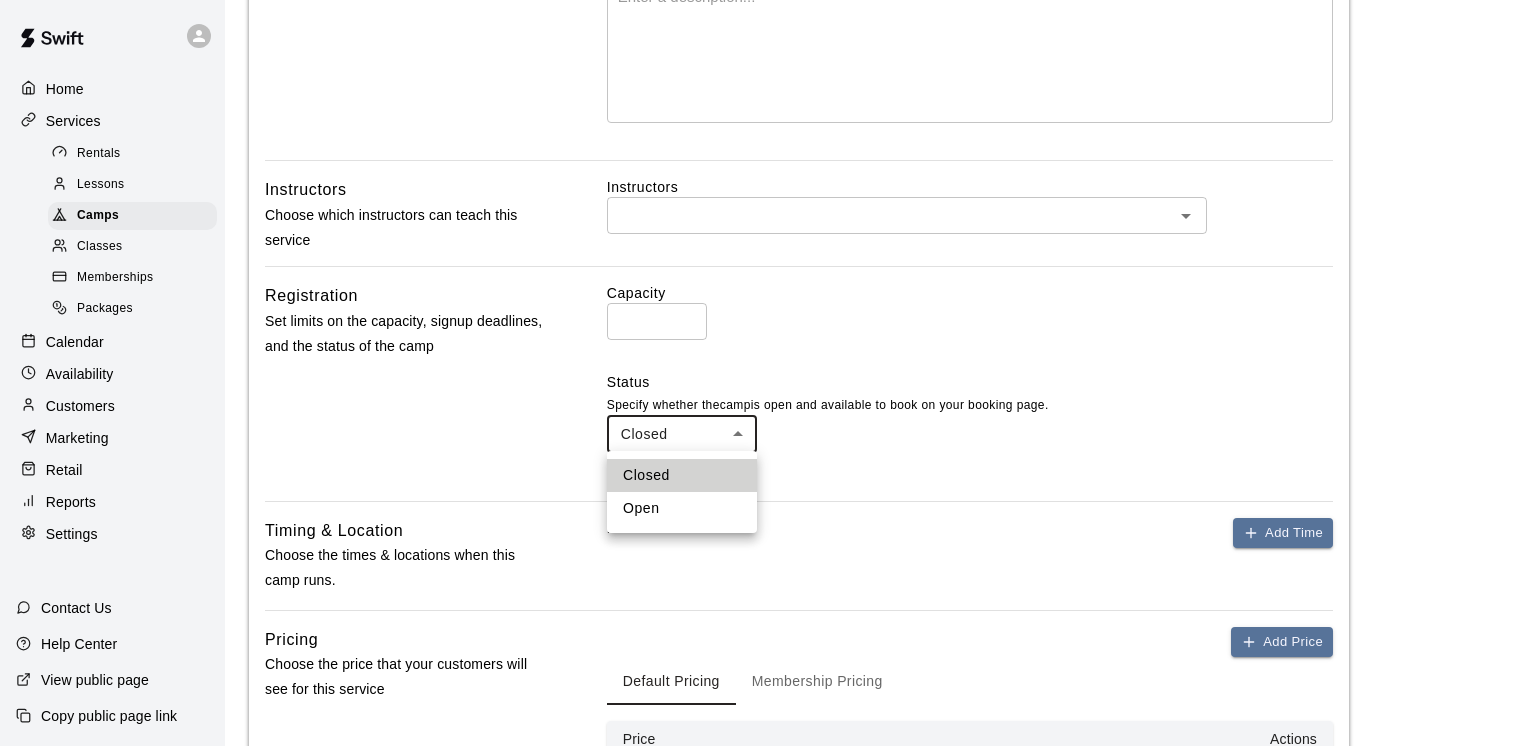 click on "Instructors [NAME]" at bounding box center [764, 248] 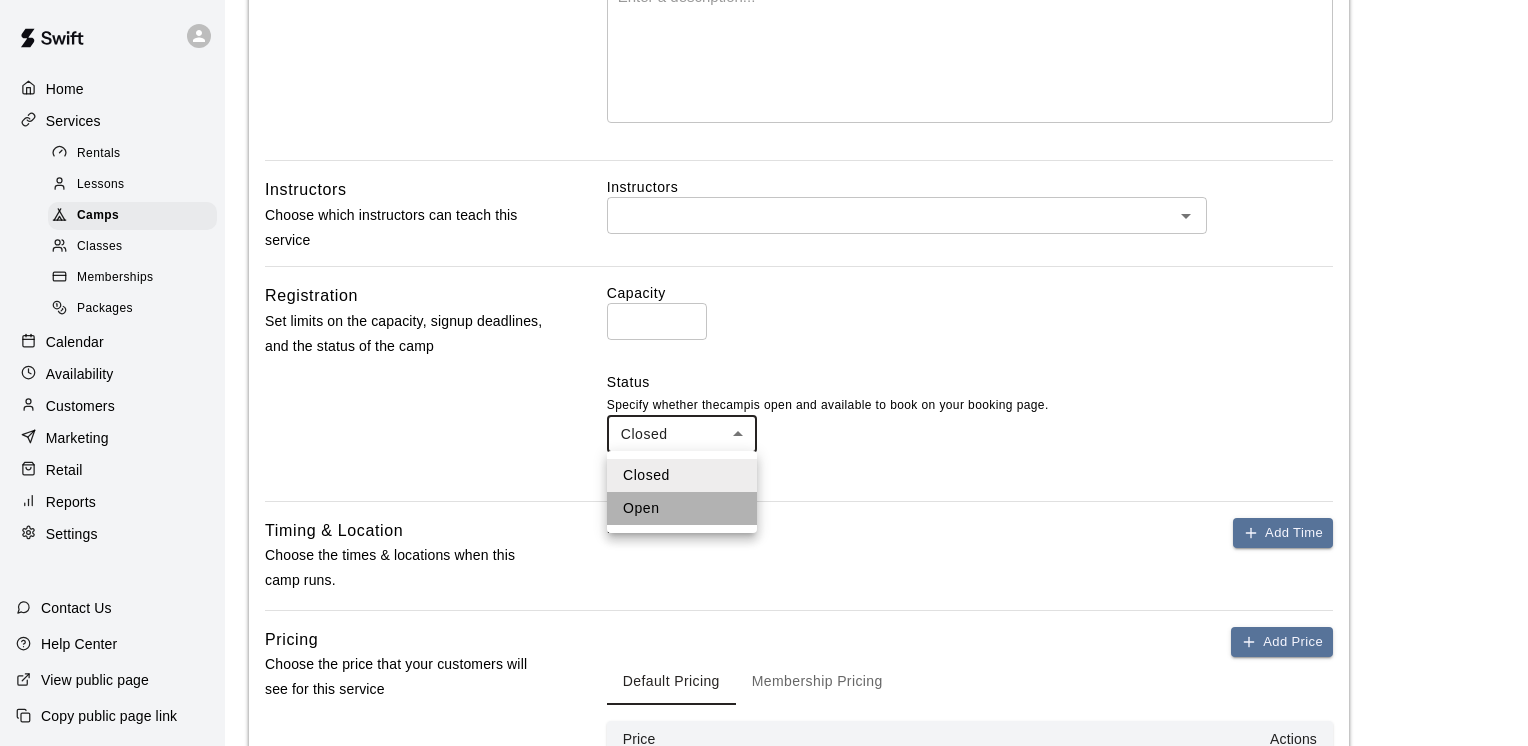 click on "Open" at bounding box center (682, 508) 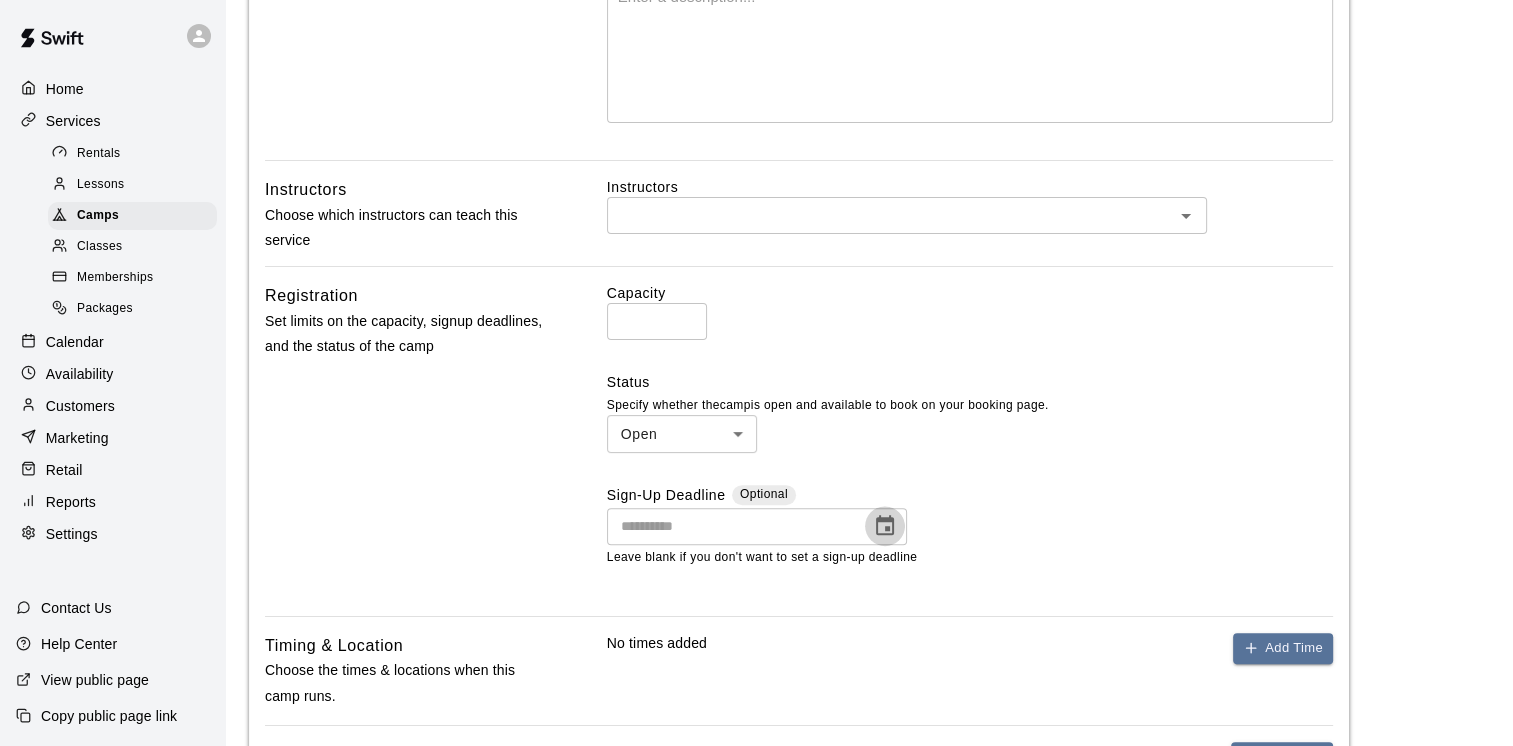 click 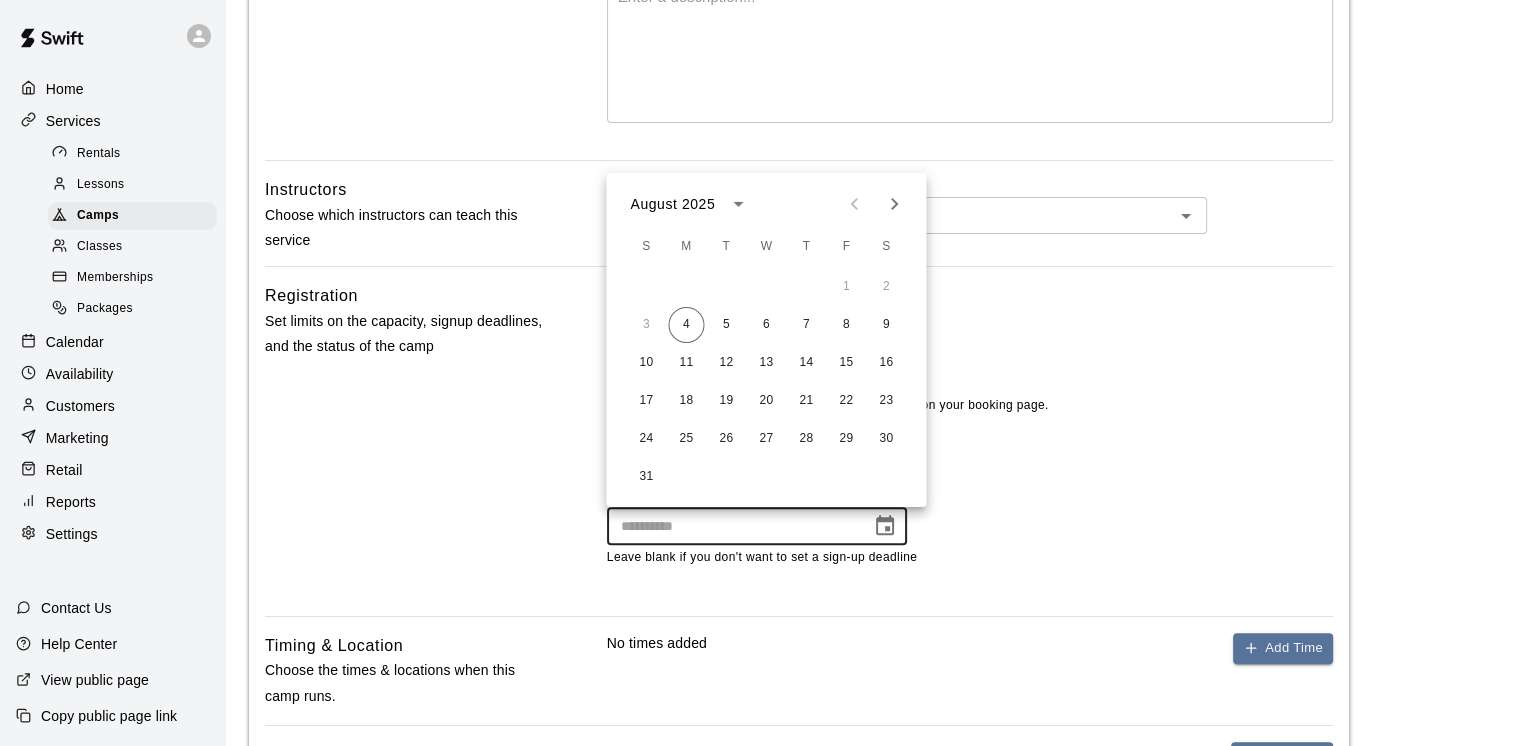 click 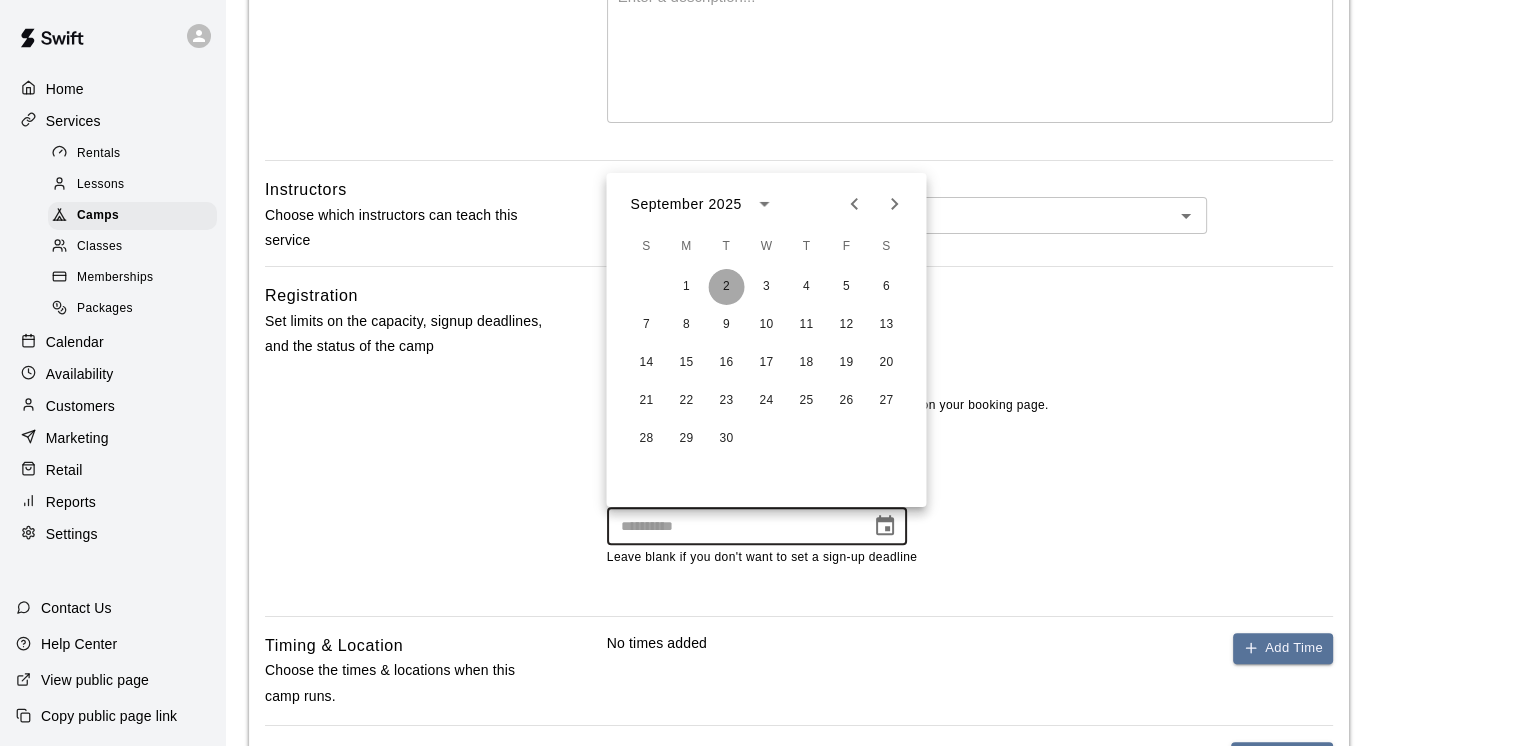 drag, startPoint x: 723, startPoint y: 286, endPoint x: 711, endPoint y: 306, distance: 23.323807 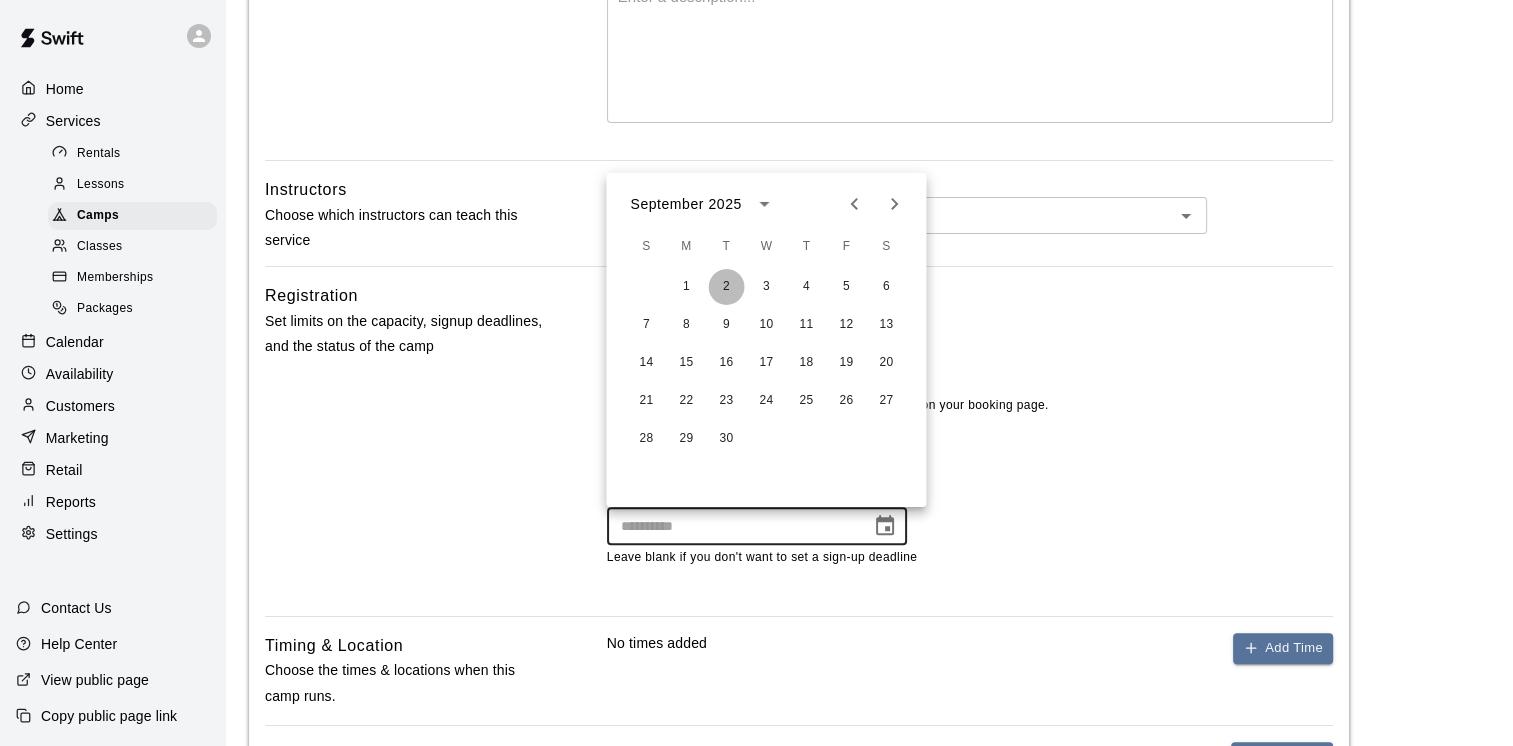 type on "**********" 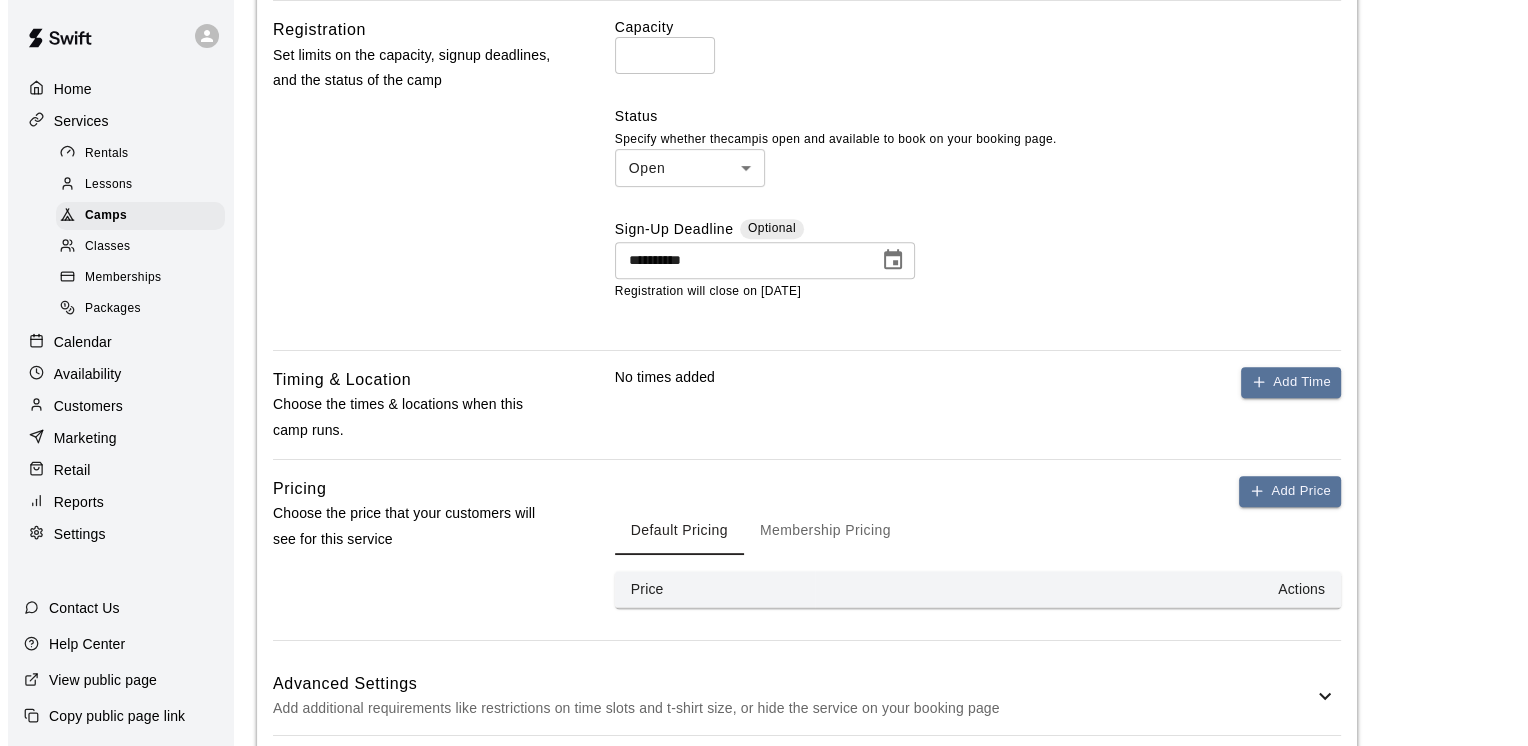 scroll, scrollTop: 800, scrollLeft: 0, axis: vertical 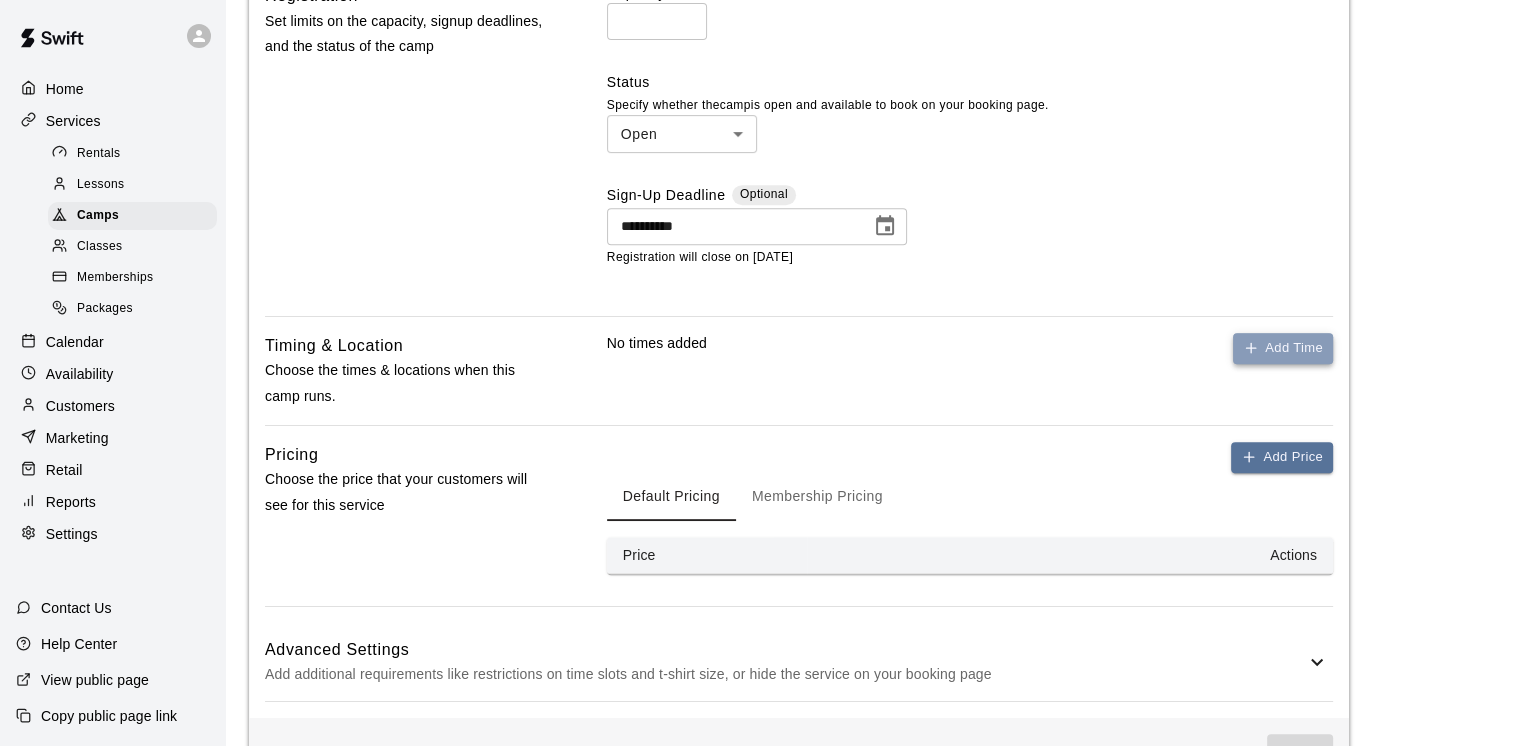 click on "Add Time" at bounding box center [1283, 348] 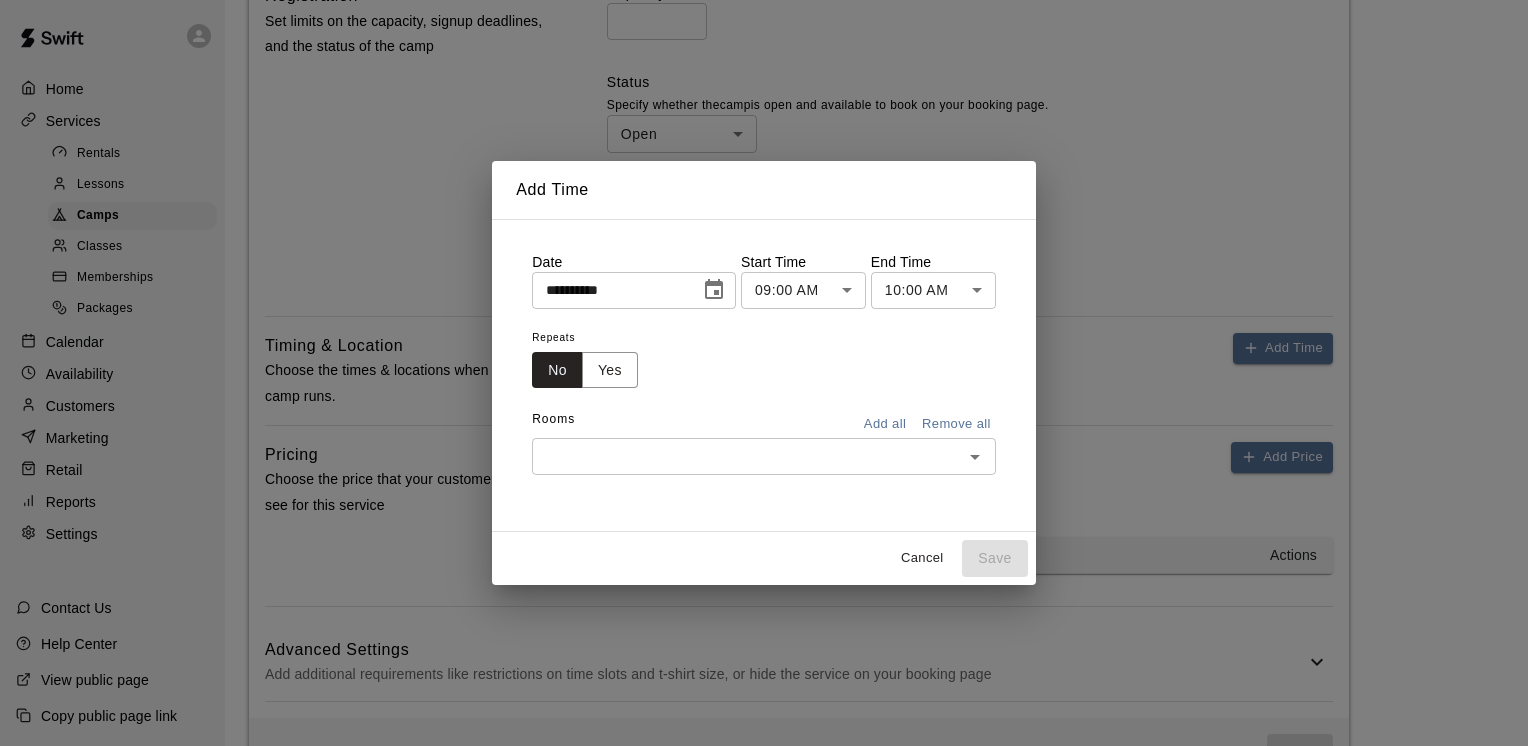 click 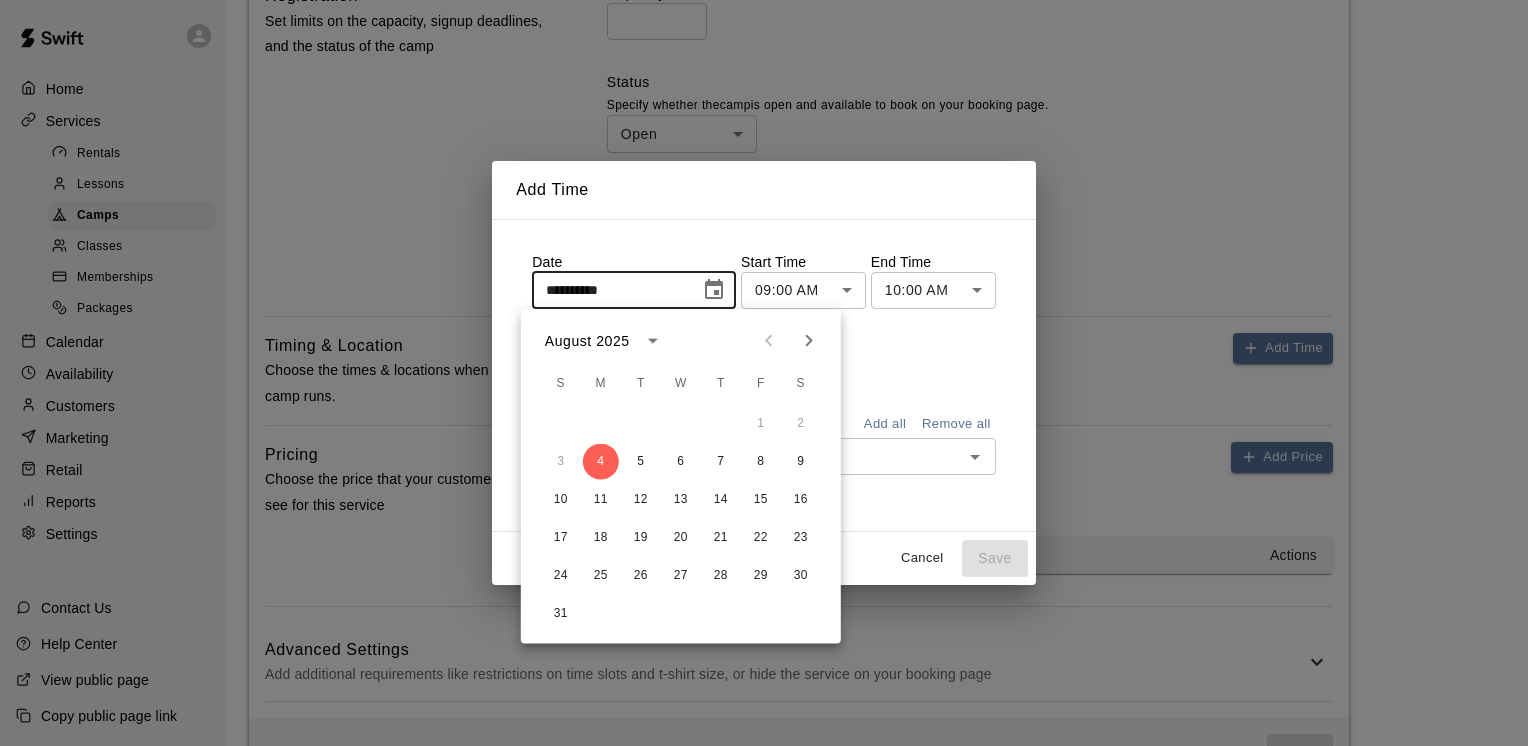 click 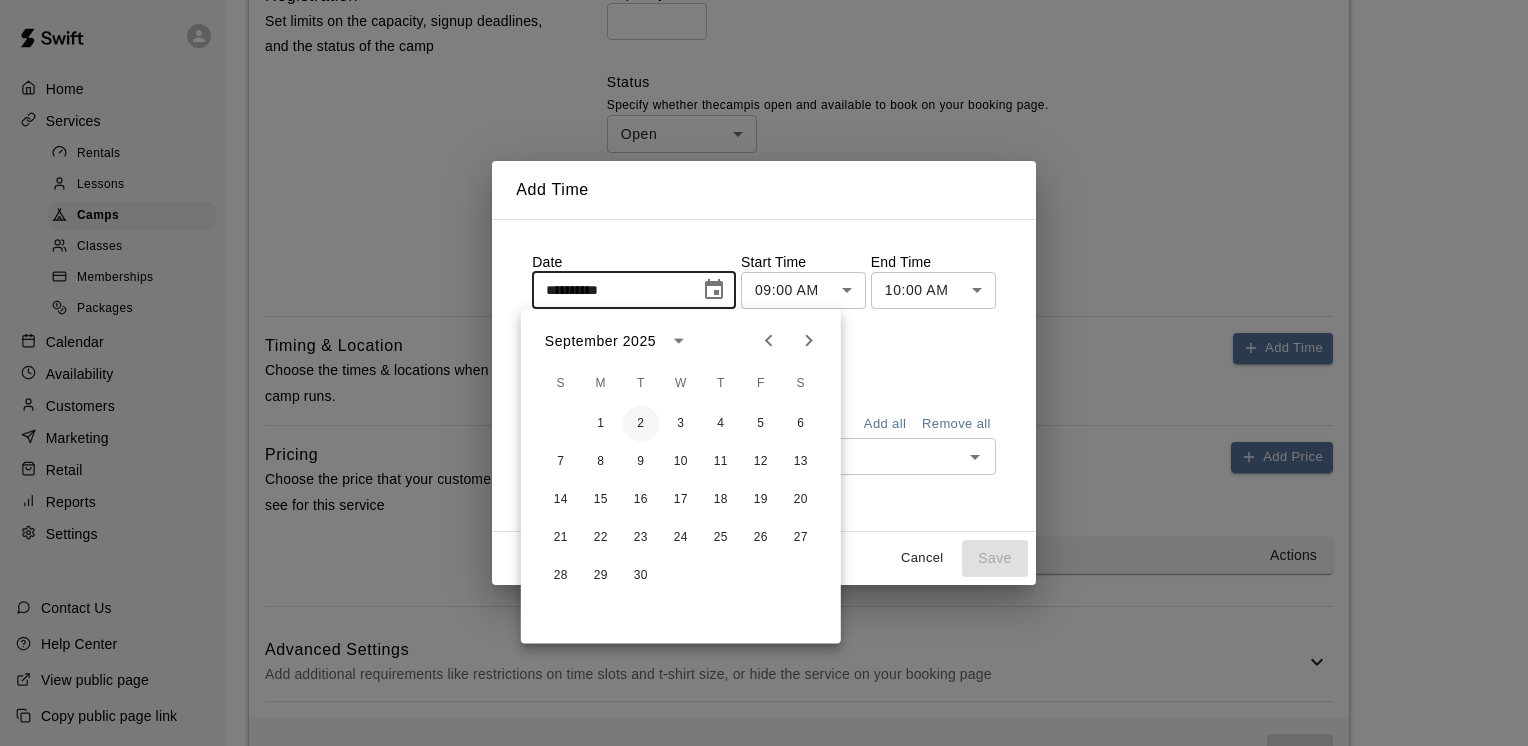 click on "2" at bounding box center (641, 424) 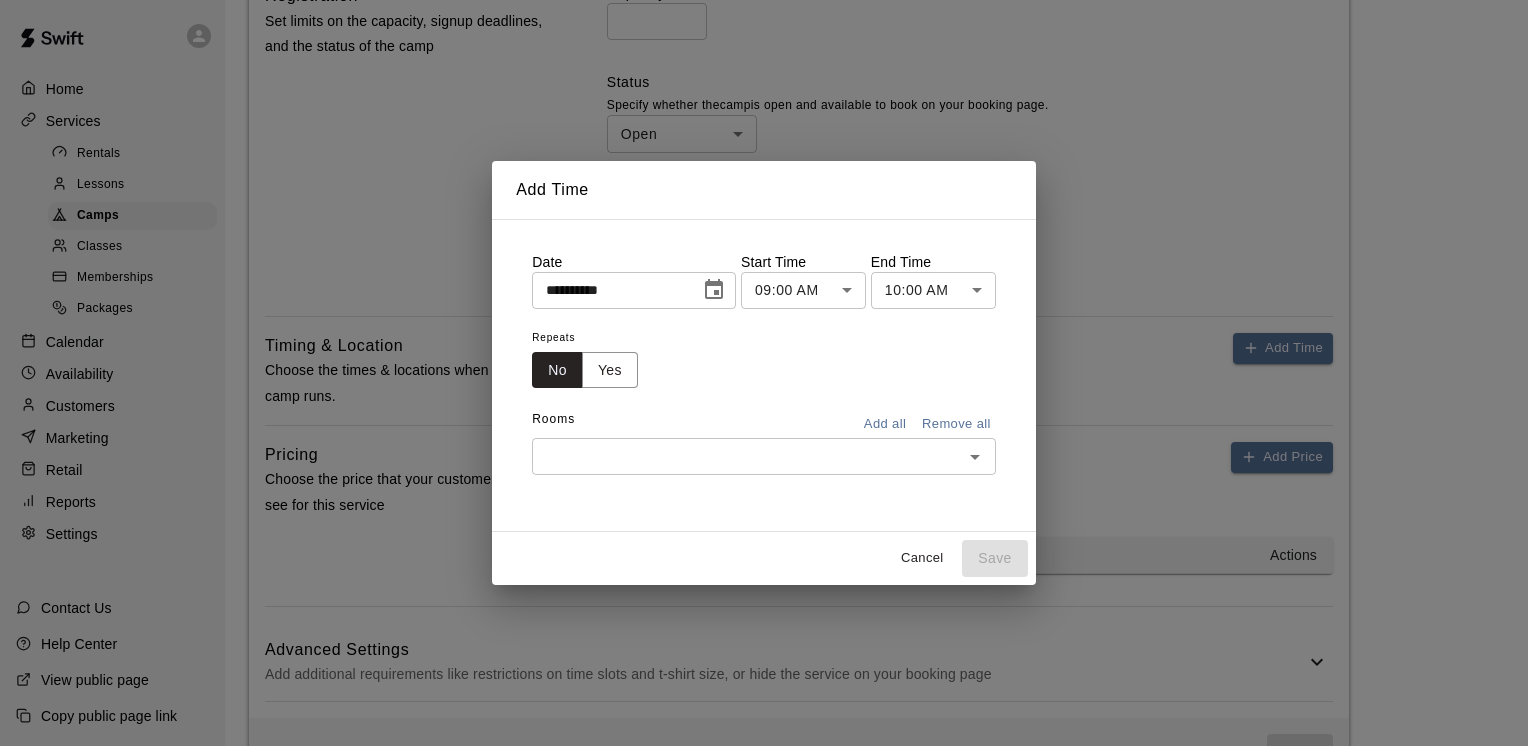 type on "**********" 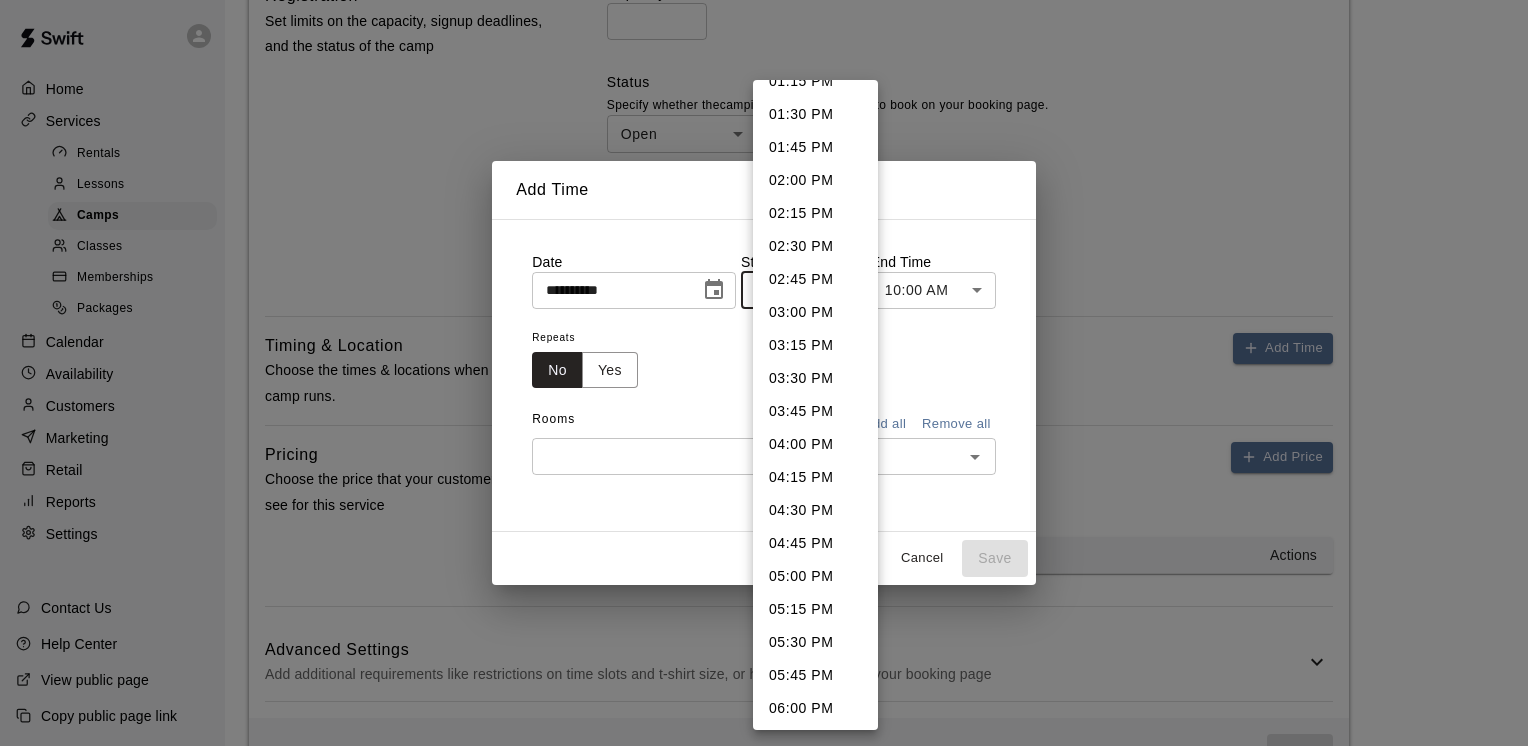scroll, scrollTop: 1887, scrollLeft: 0, axis: vertical 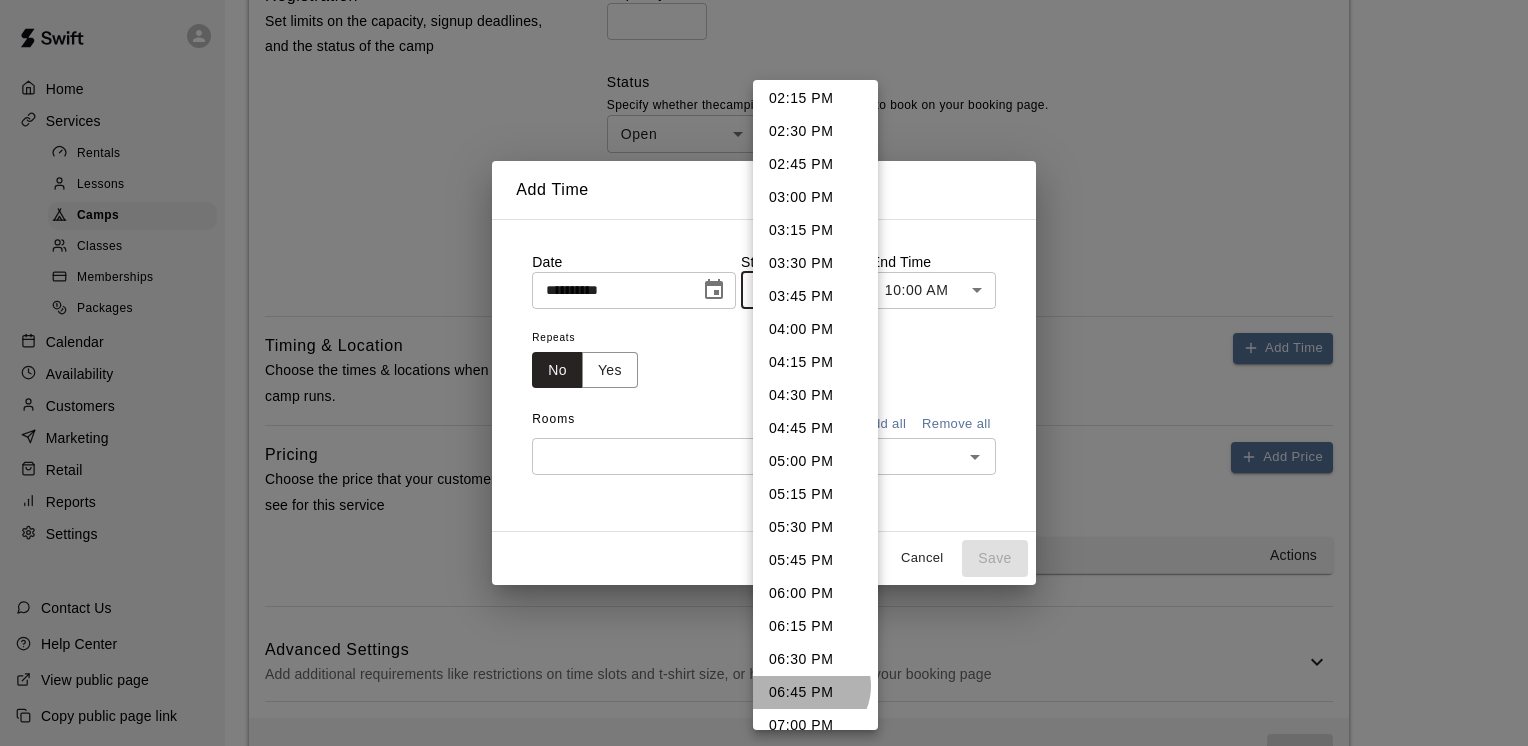 click on "06:45 PM" at bounding box center [815, 692] 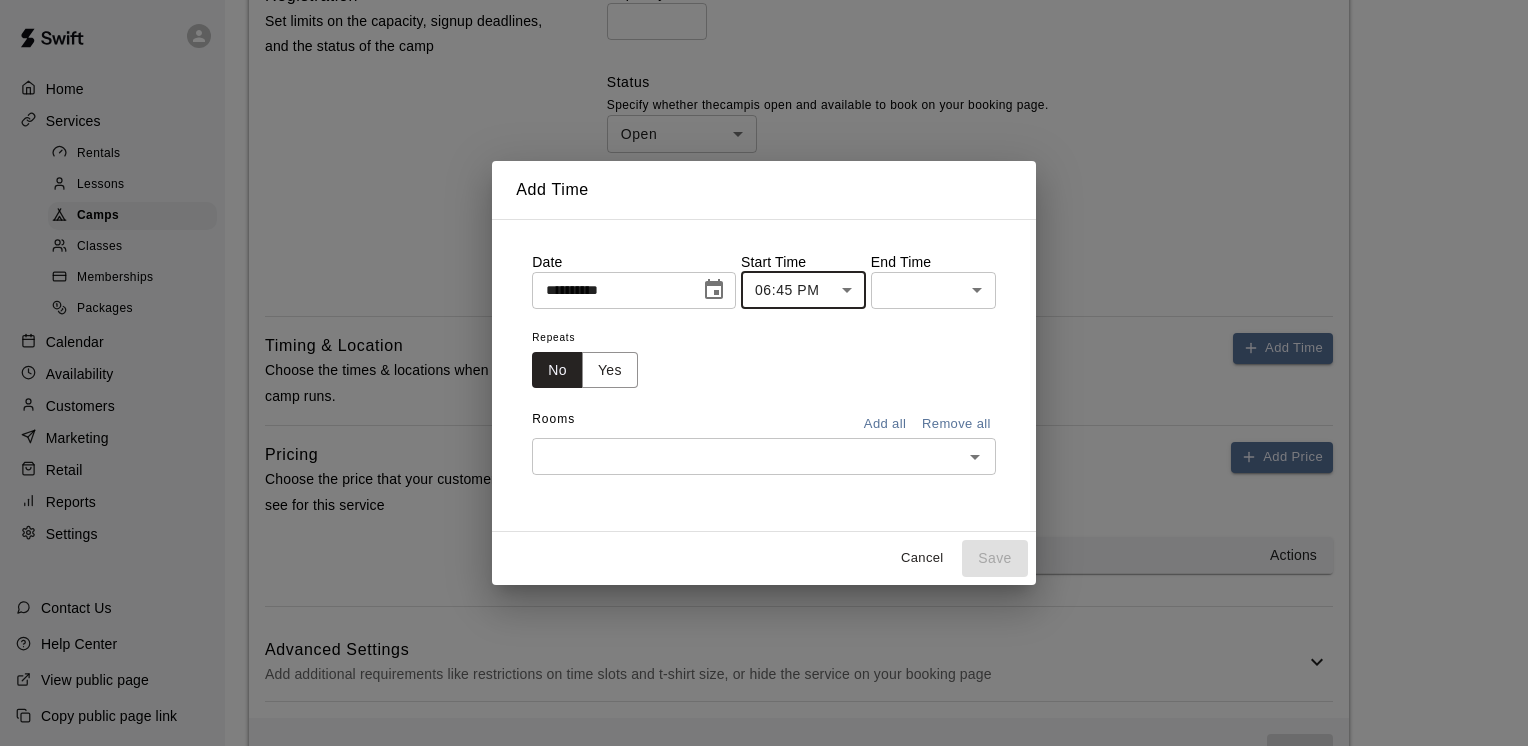 click on "Registration will close on [DATE]" at bounding box center [764, 5] 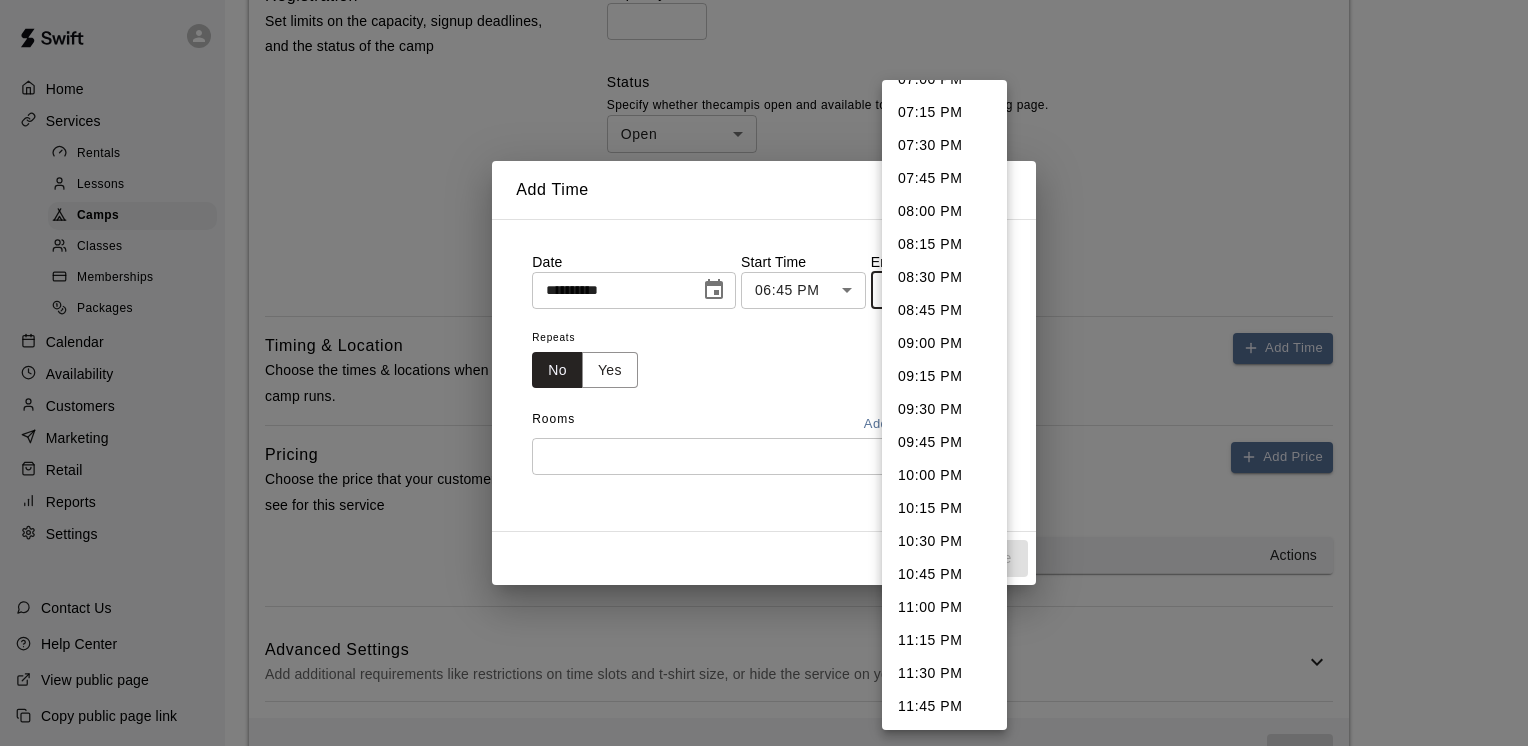 scroll, scrollTop: 0, scrollLeft: 0, axis: both 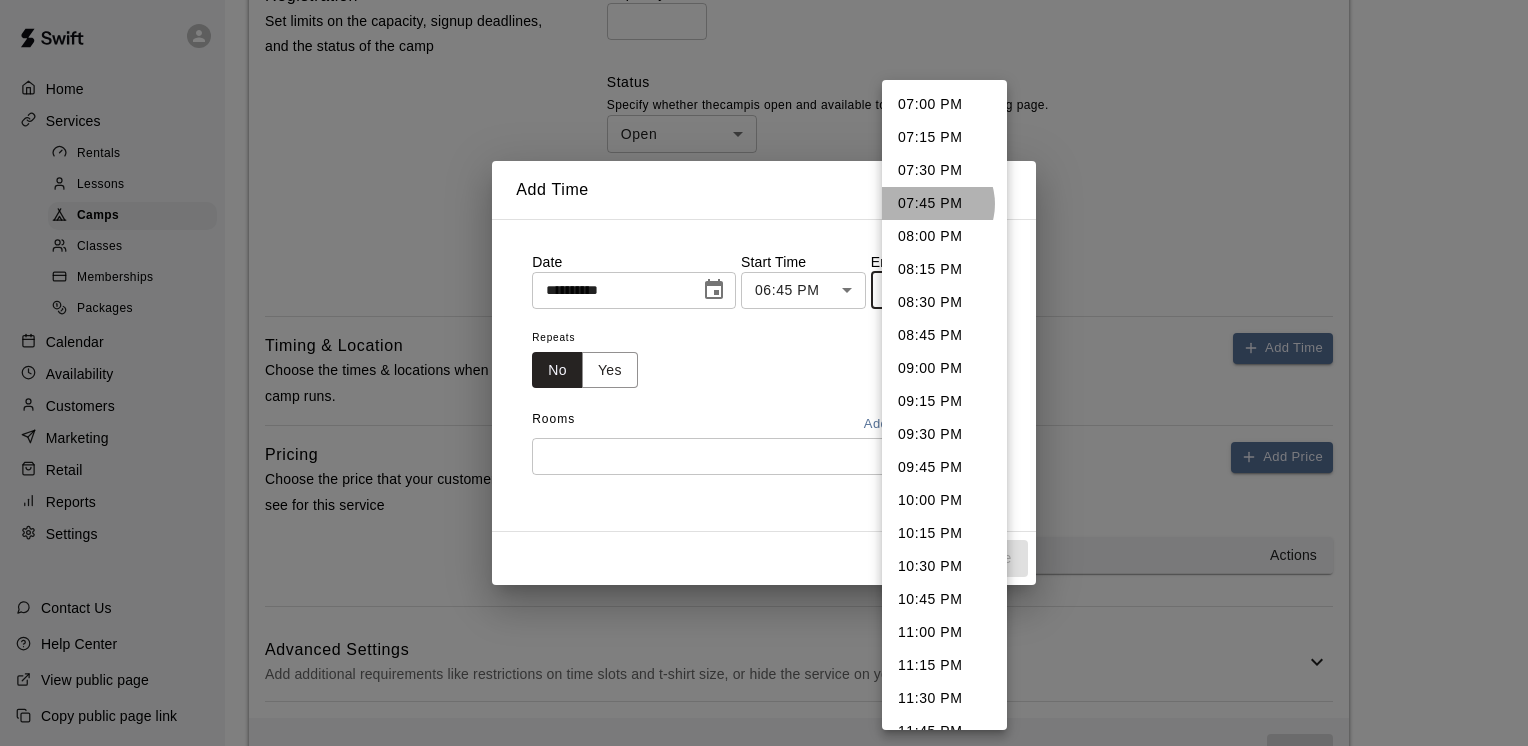 drag, startPoint x: 928, startPoint y: 204, endPoint x: 919, endPoint y: 210, distance: 10.816654 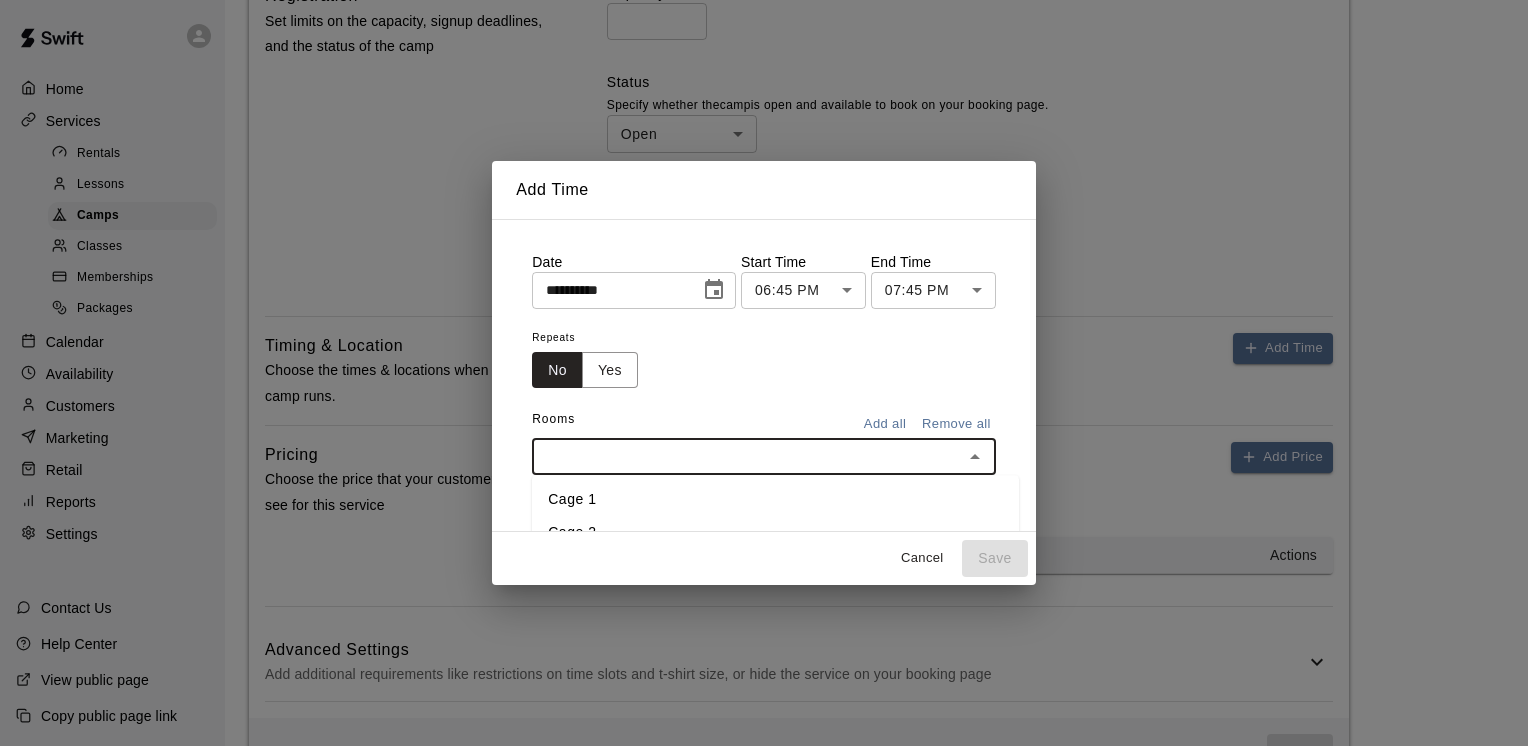 click at bounding box center (747, 456) 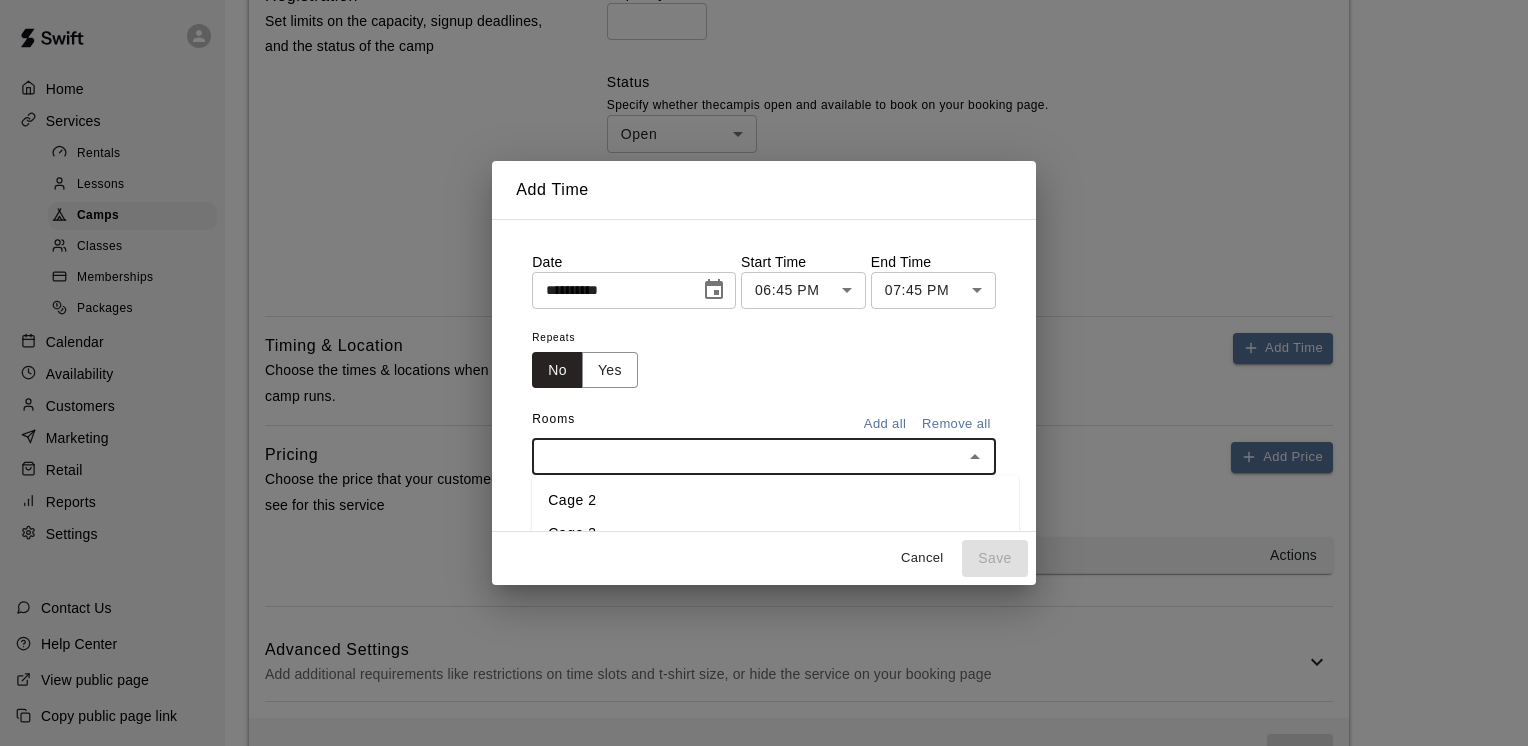 scroll, scrollTop: 0, scrollLeft: 0, axis: both 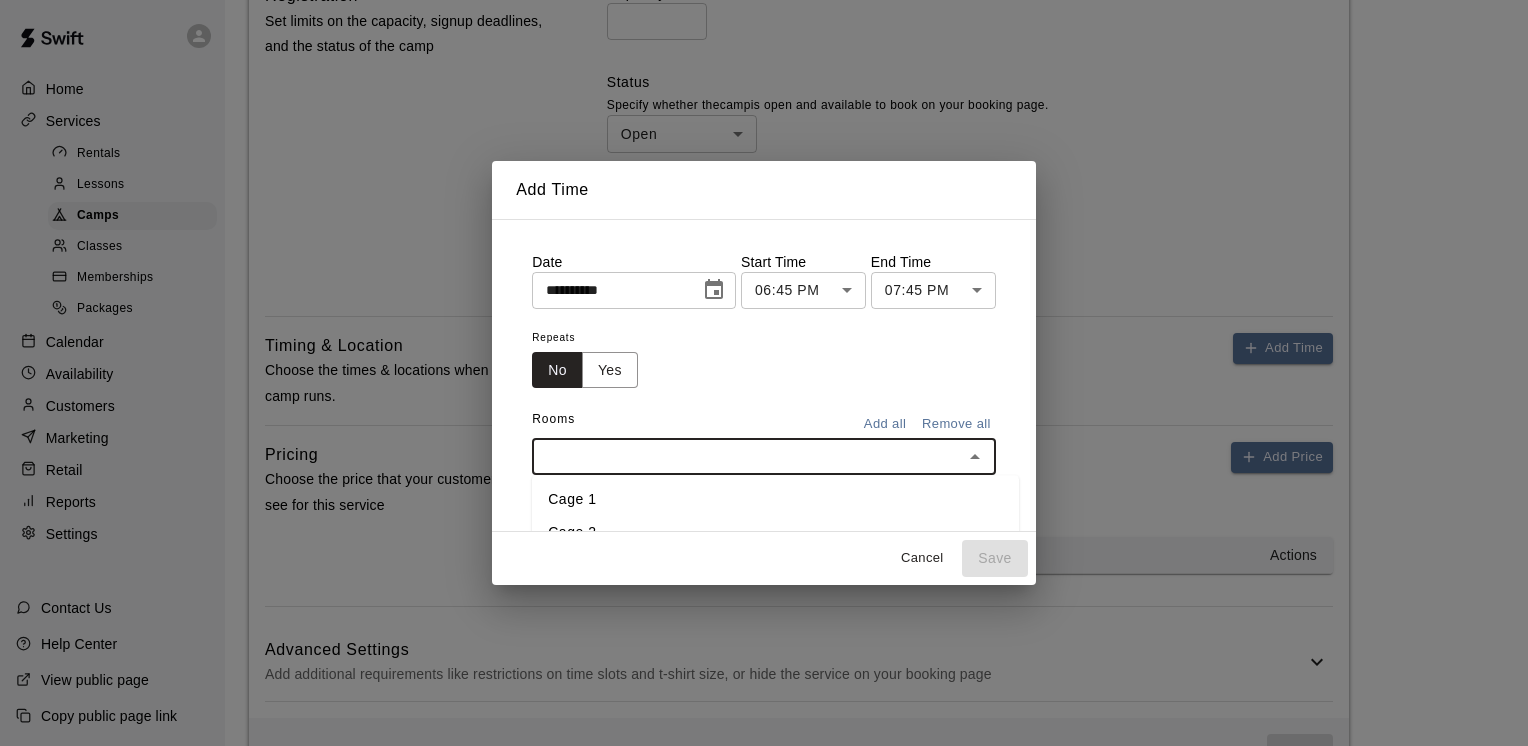 click on "Cage 1" at bounding box center [775, 499] 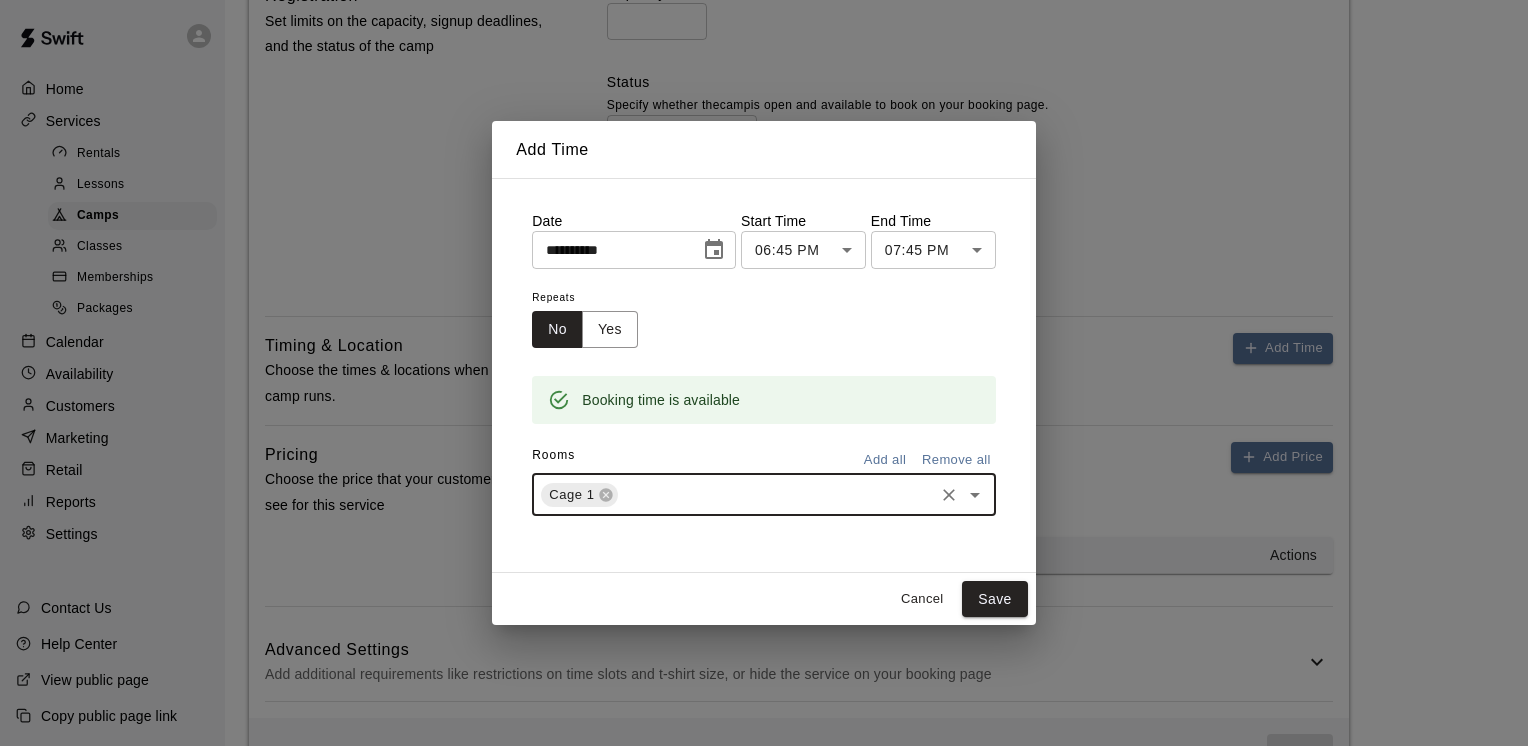 click at bounding box center [775, 494] 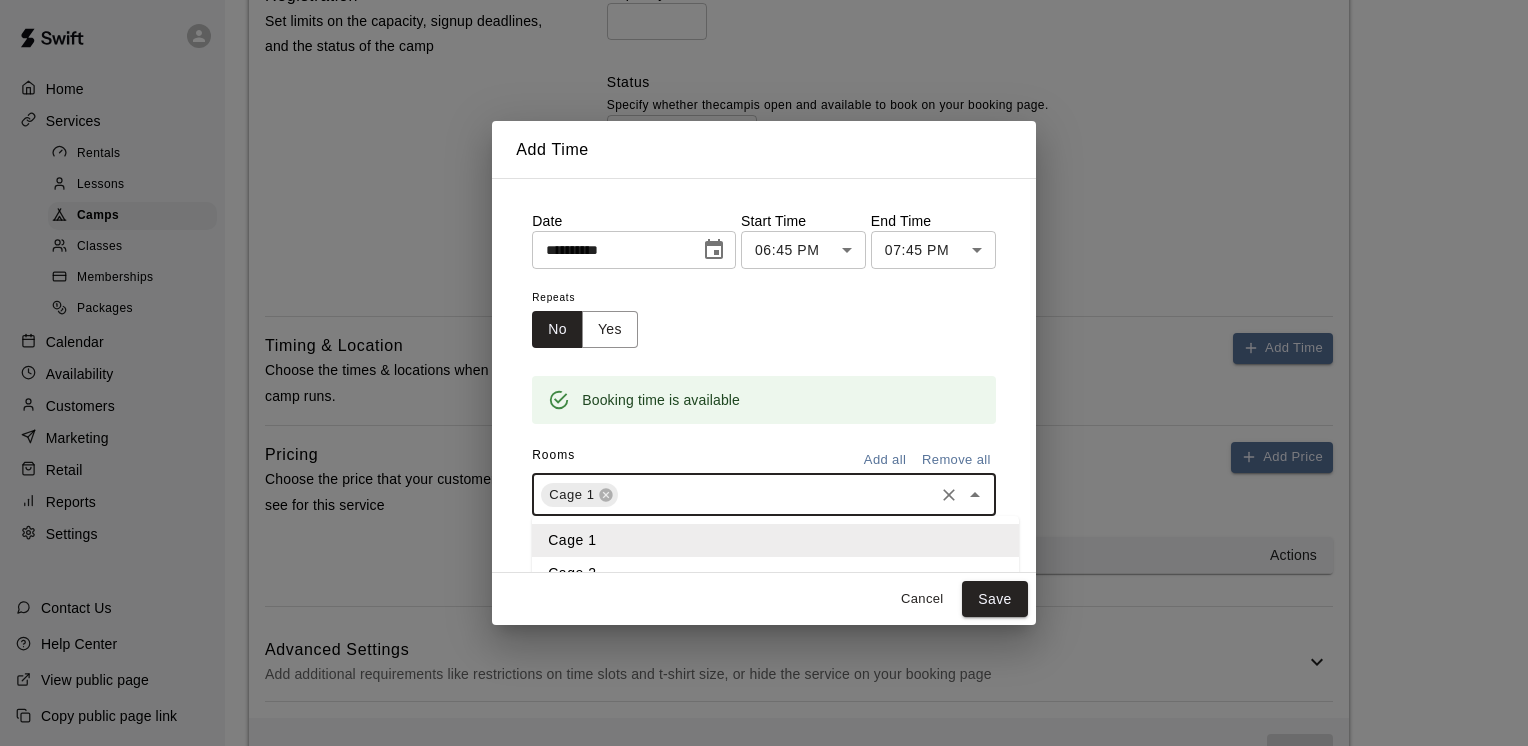 click on "Cage 2" at bounding box center (775, 573) 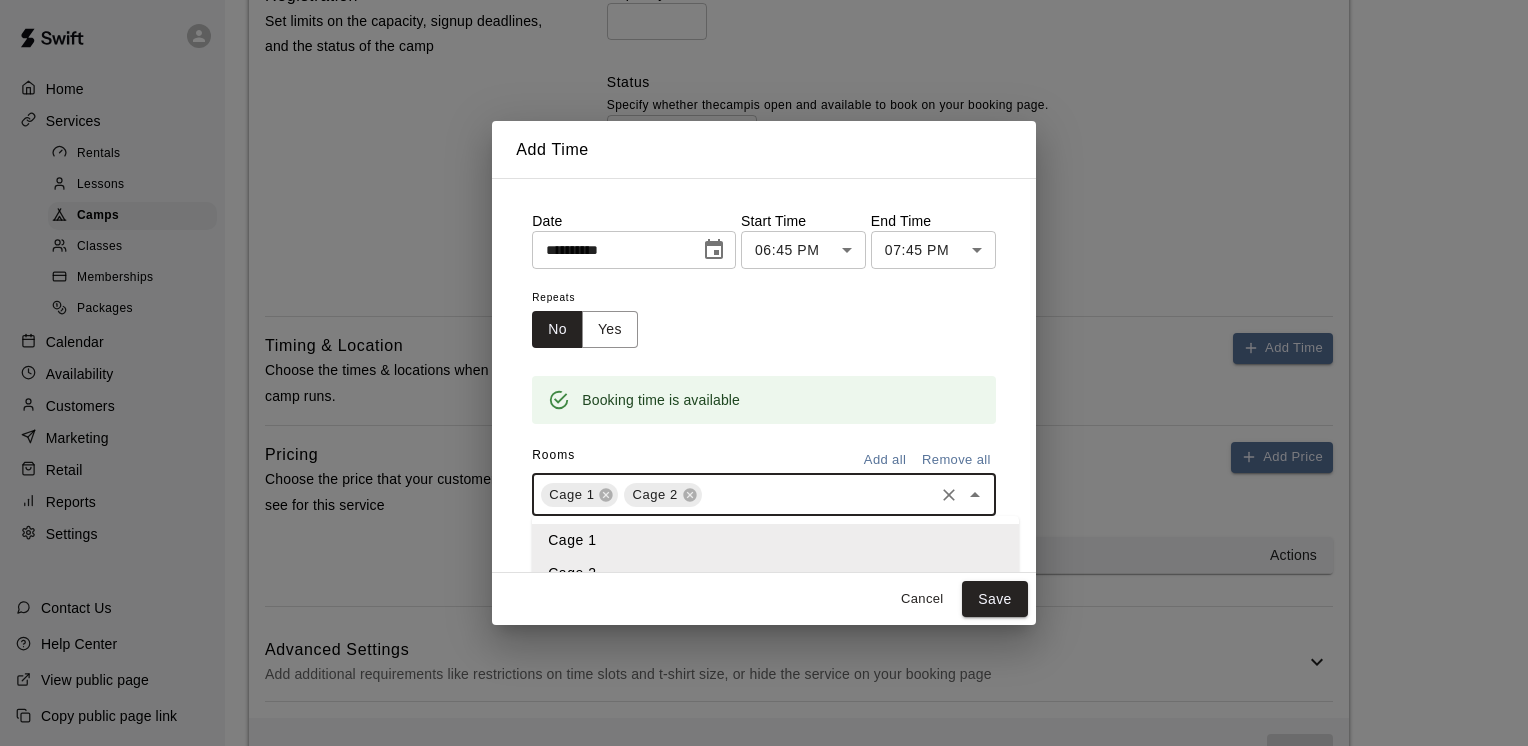 click at bounding box center (818, 494) 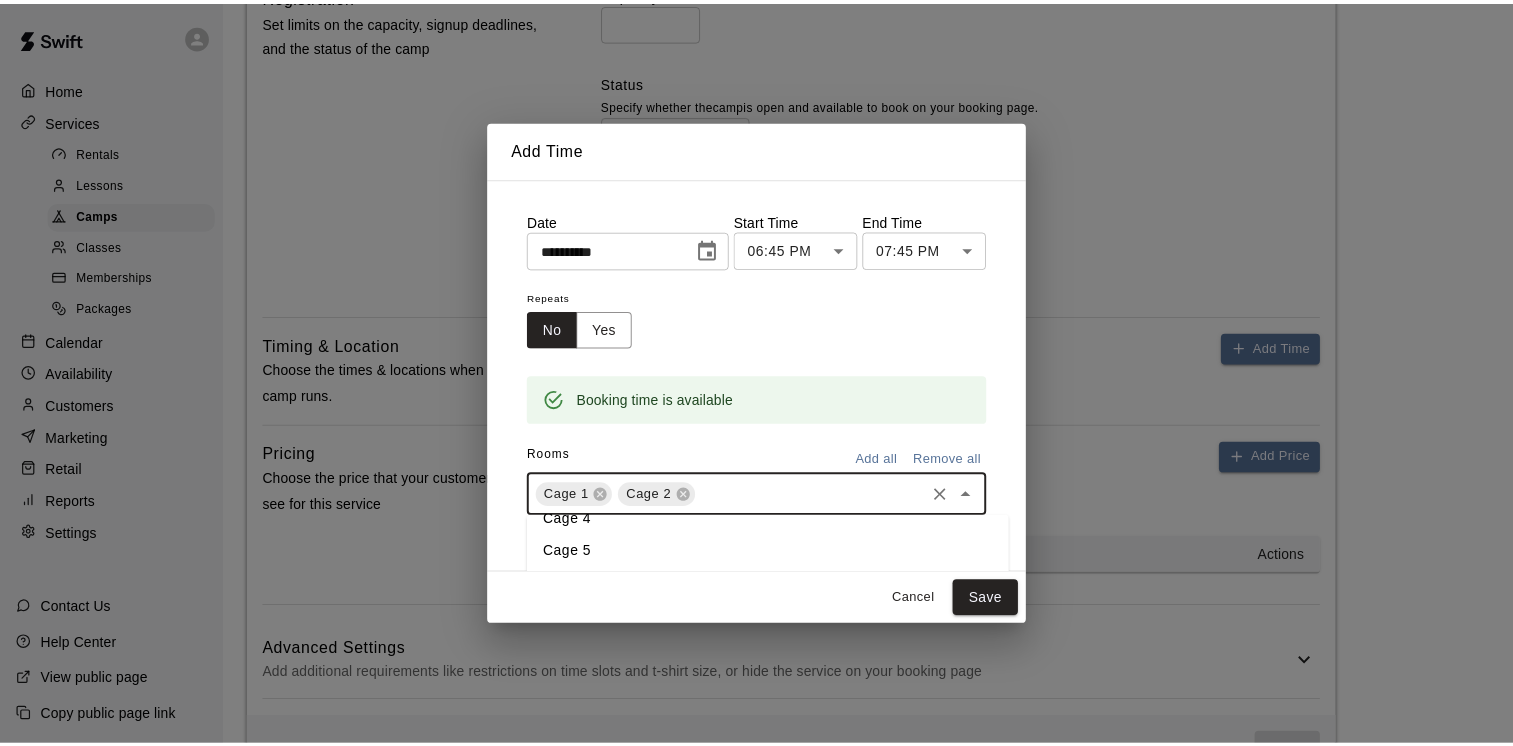 scroll, scrollTop: 79, scrollLeft: 0, axis: vertical 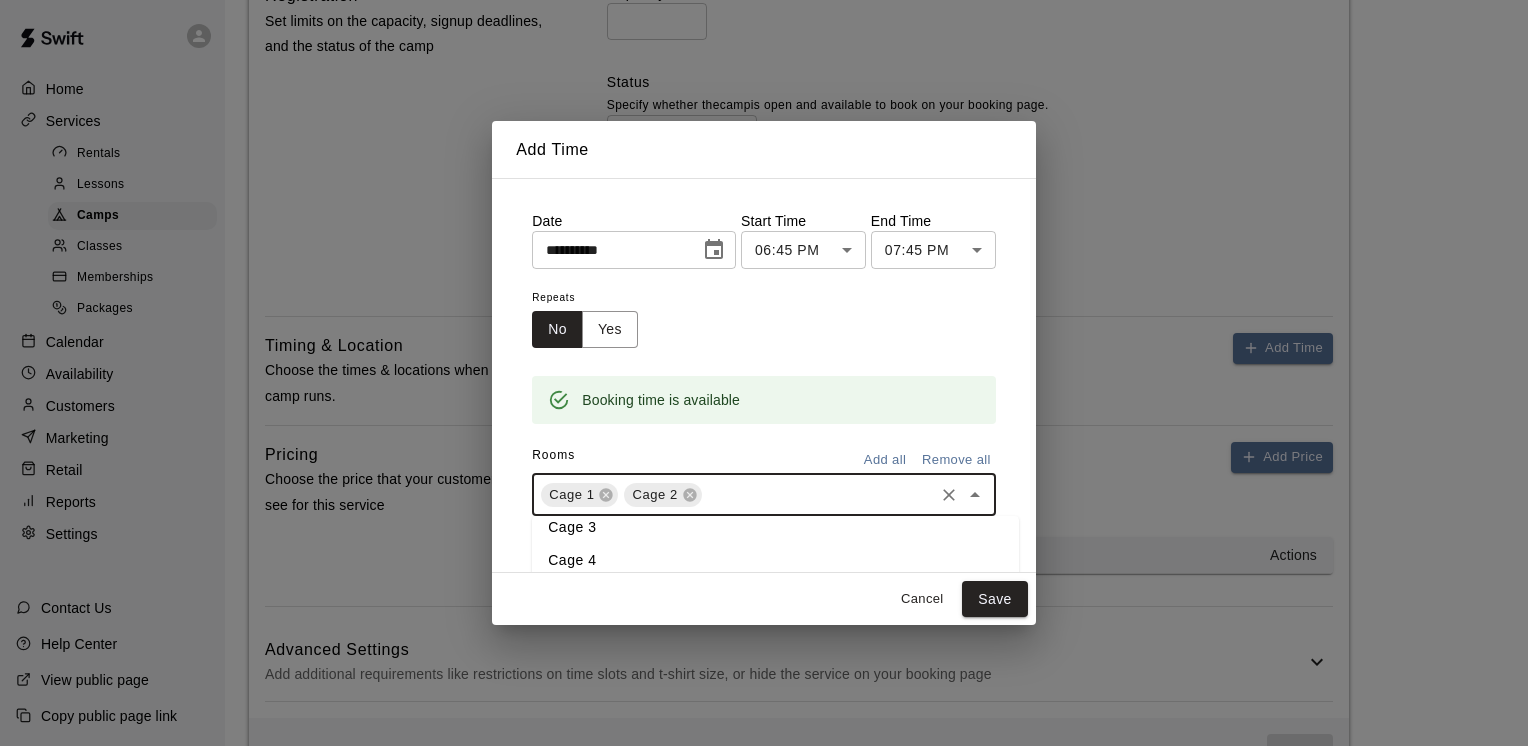 click on "Cage 3" at bounding box center [775, 527] 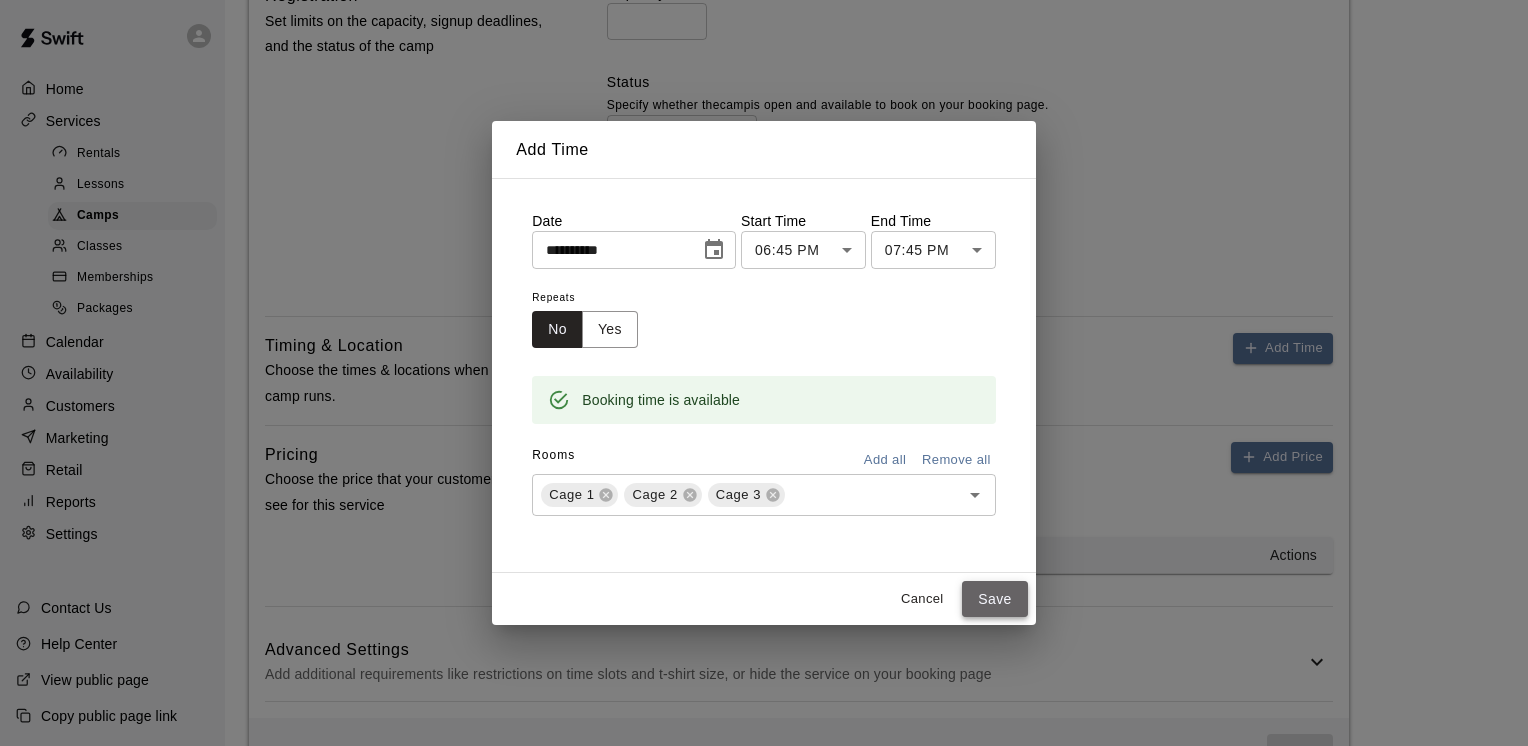 click on "Save" at bounding box center (995, 599) 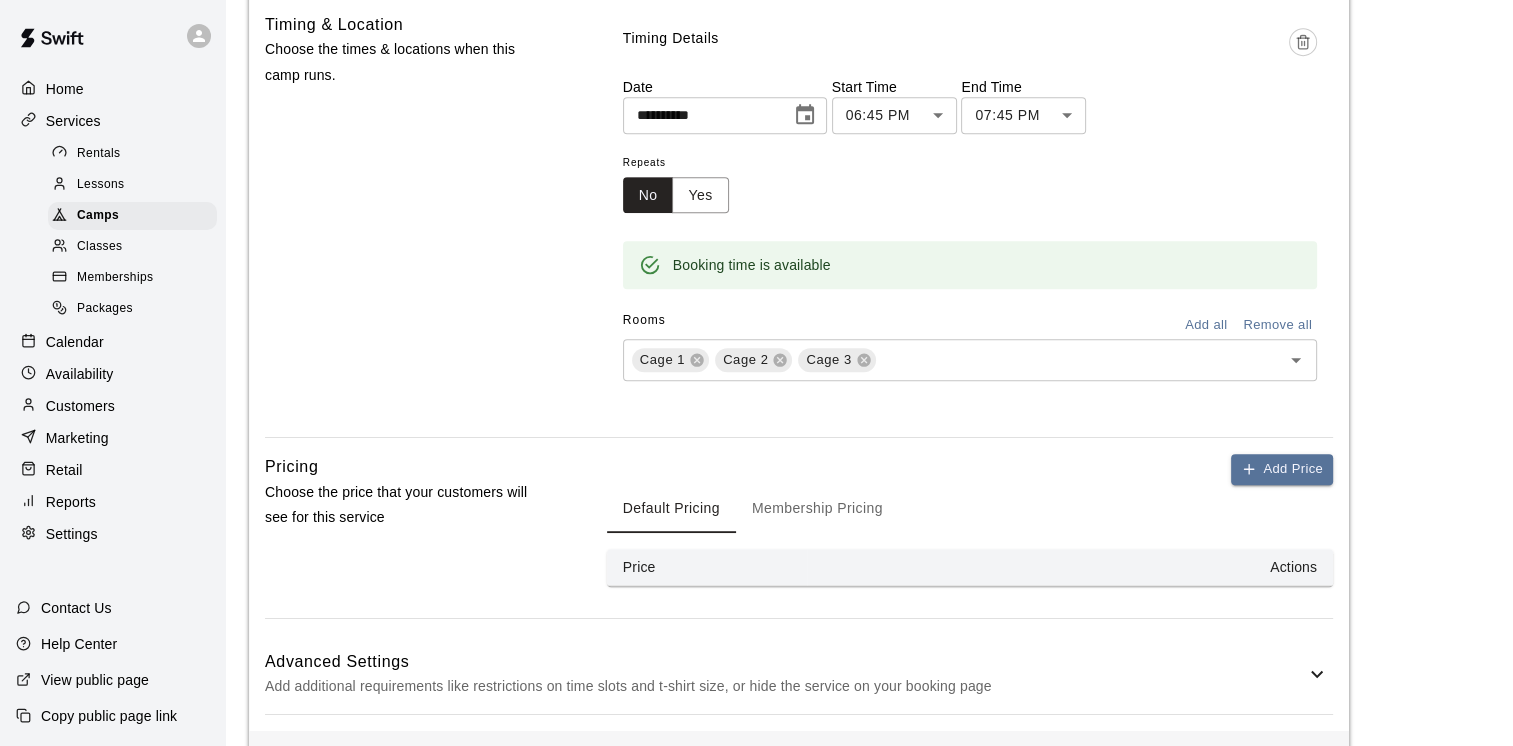 scroll, scrollTop: 1195, scrollLeft: 0, axis: vertical 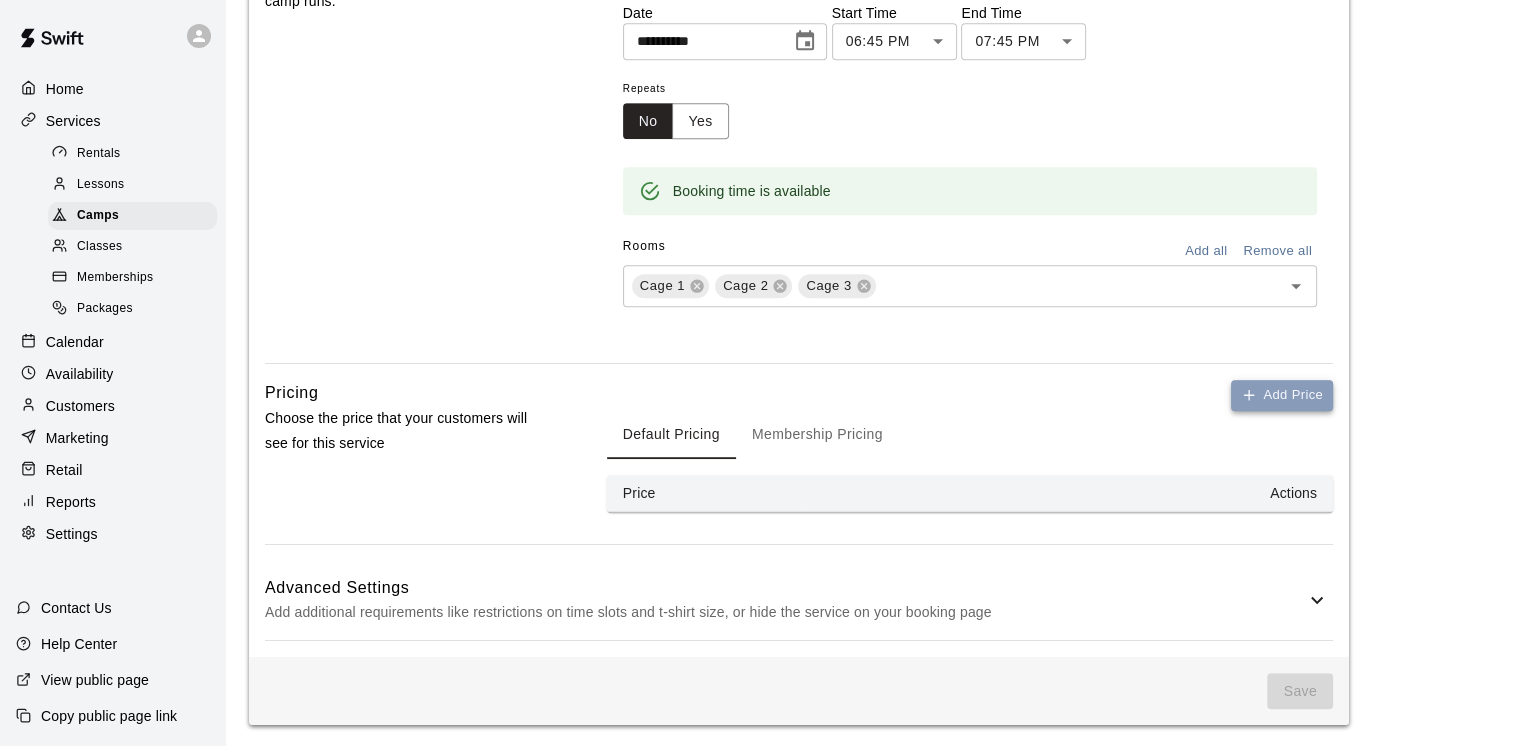 click on "Add Price" at bounding box center (1282, 395) 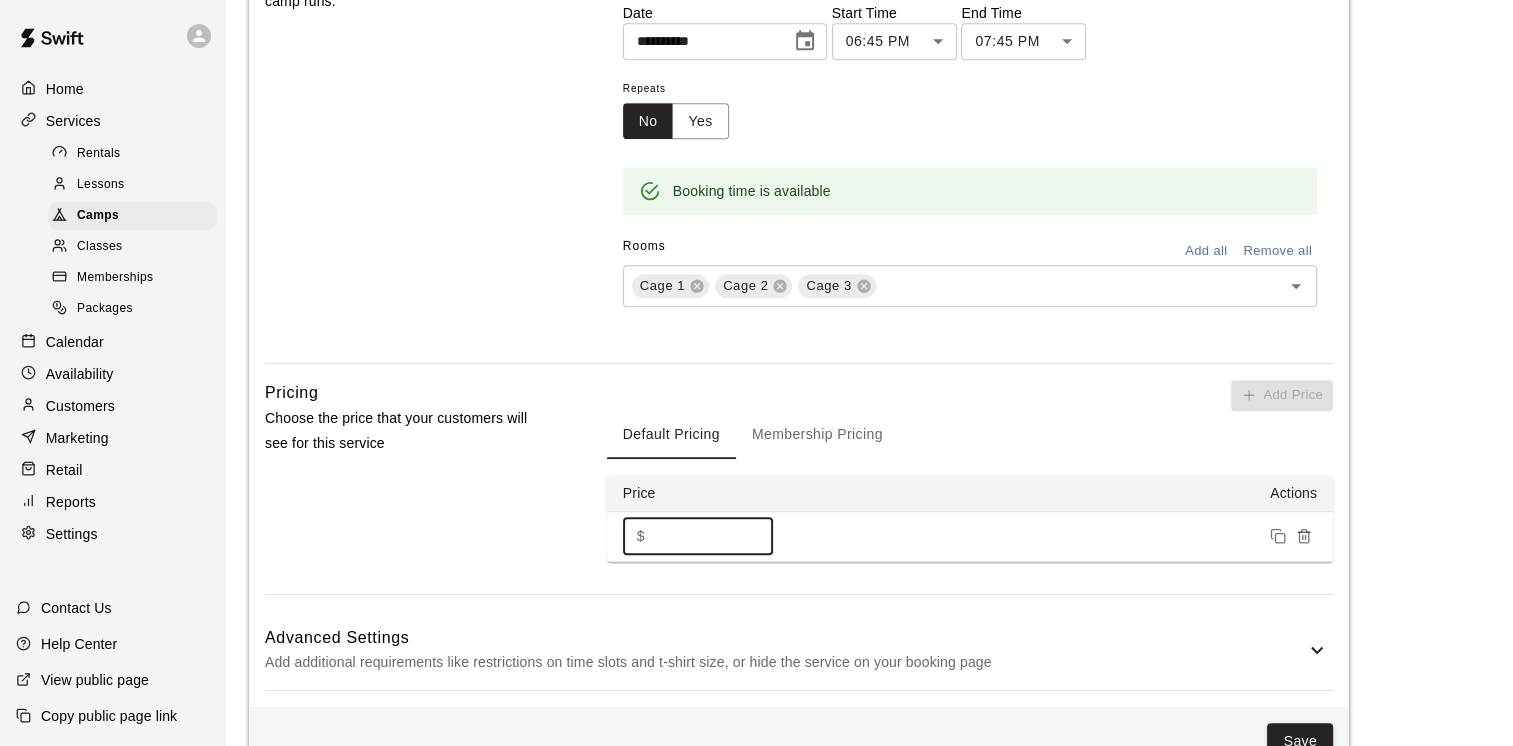 drag, startPoint x: 663, startPoint y: 537, endPoint x: 652, endPoint y: 536, distance: 11.045361 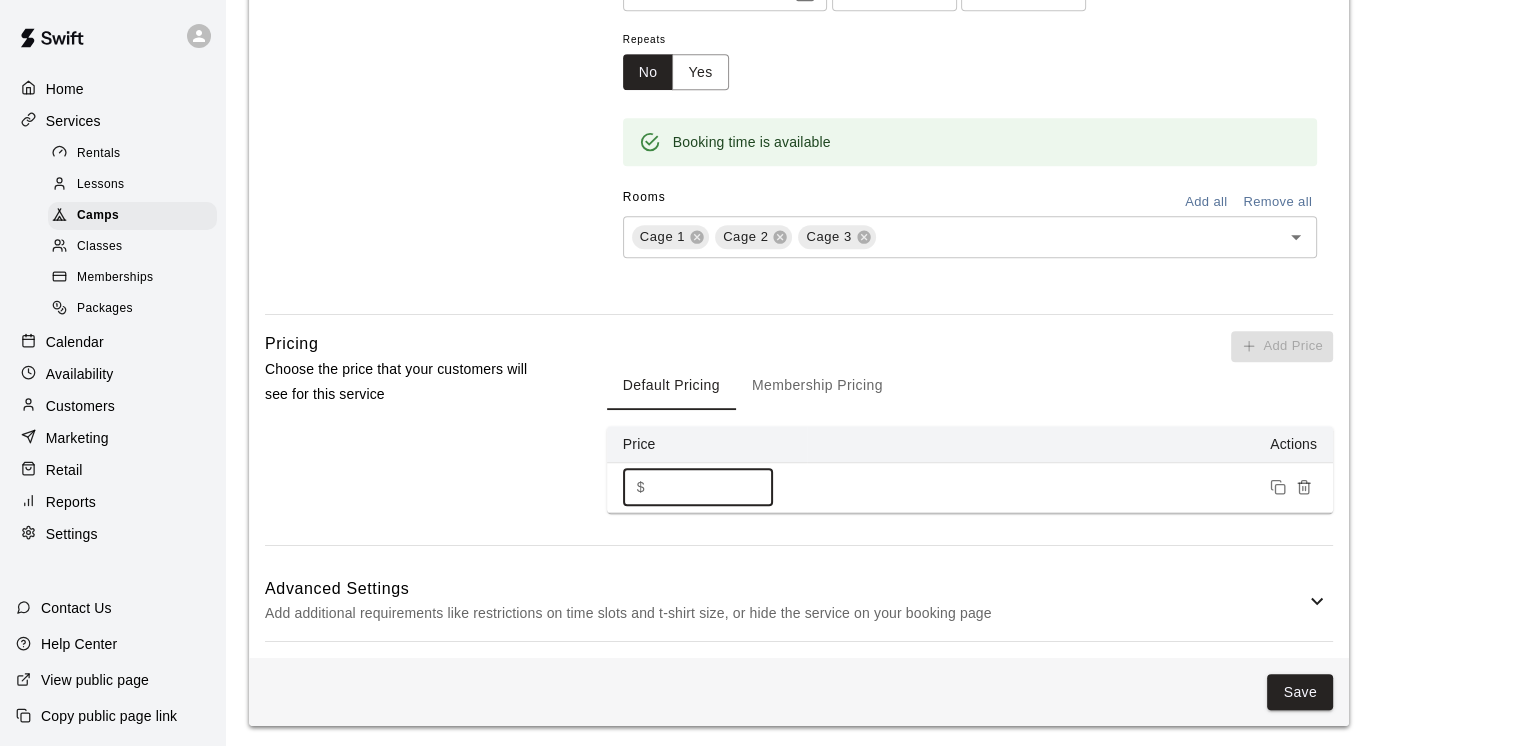 type on "**" 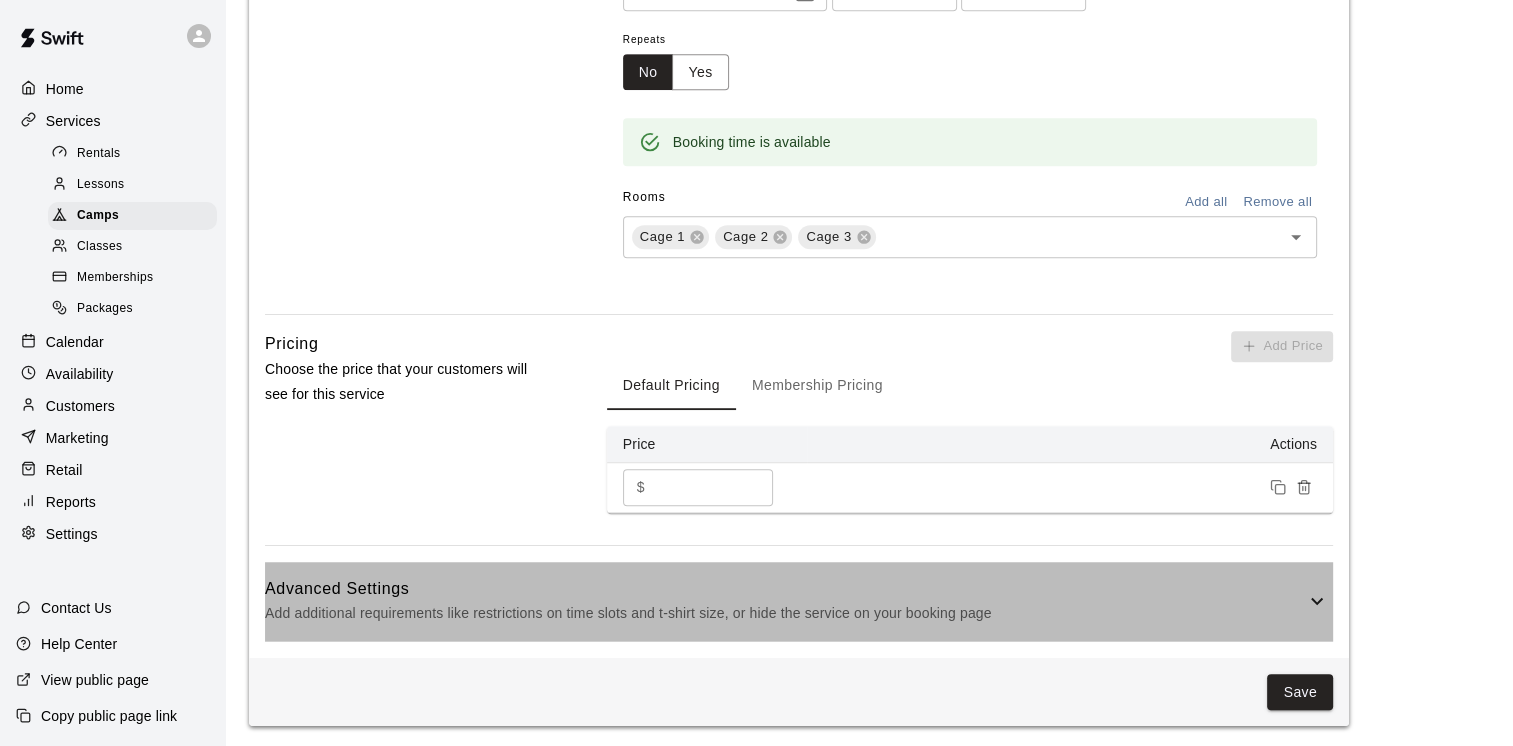 click 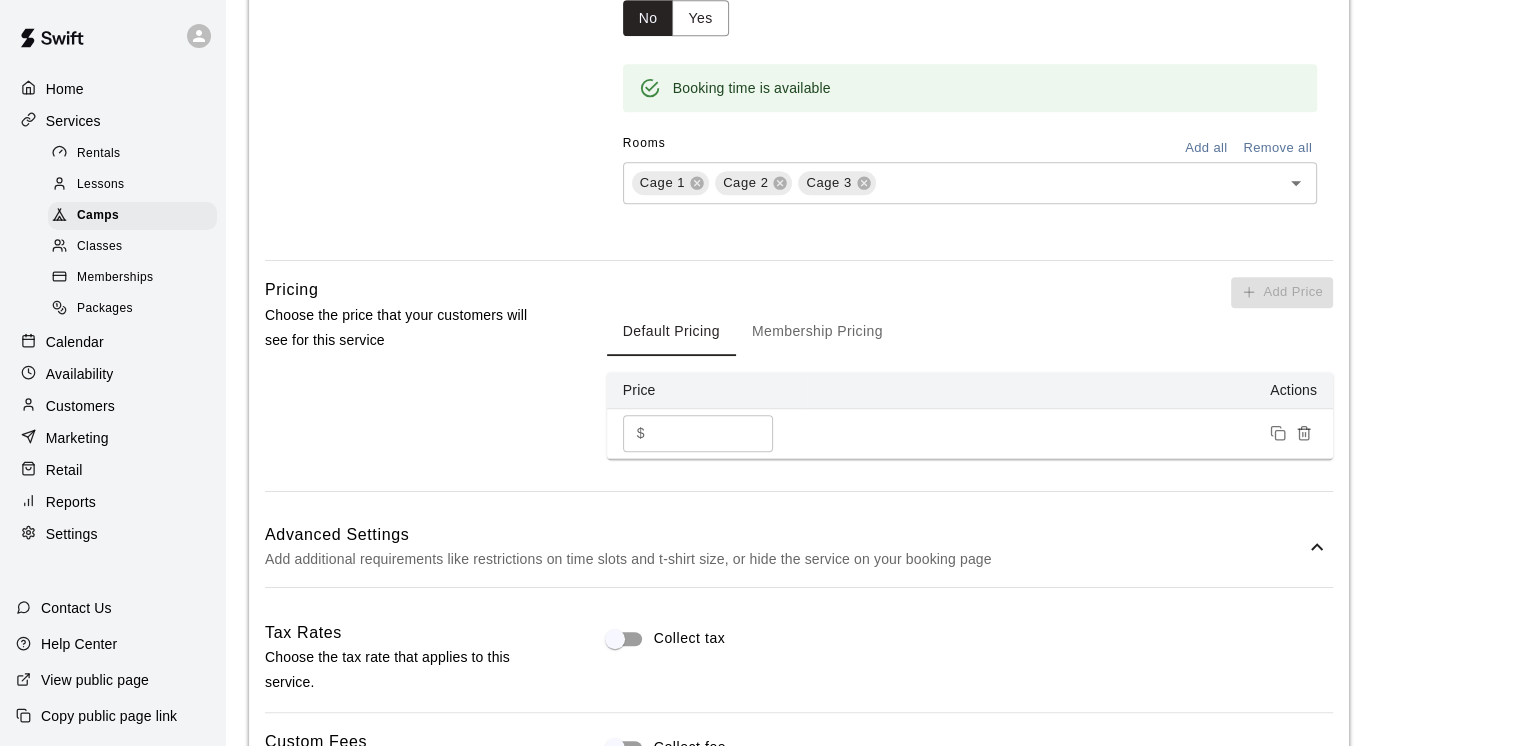 scroll, scrollTop: 1344, scrollLeft: 0, axis: vertical 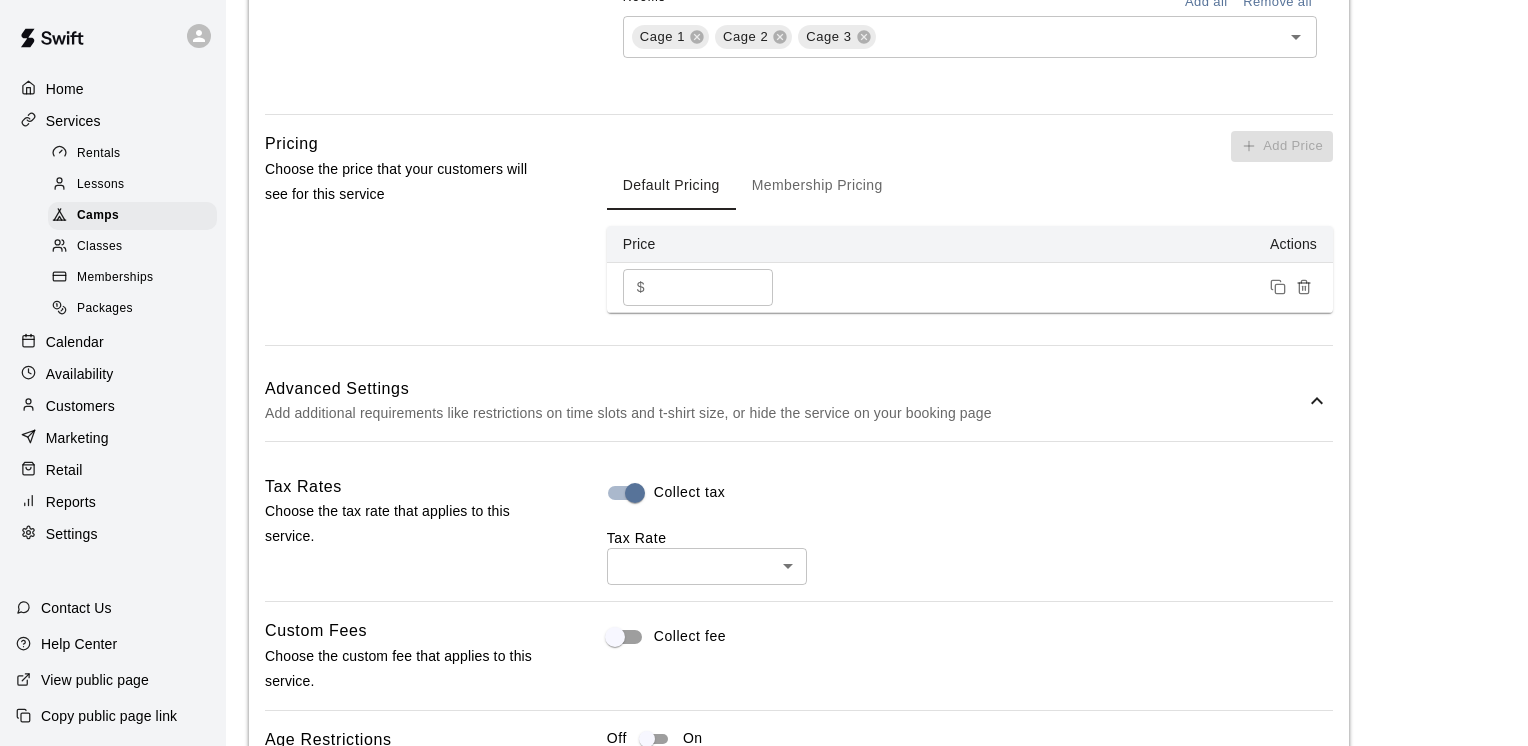 click on "**********" at bounding box center (764, -71) 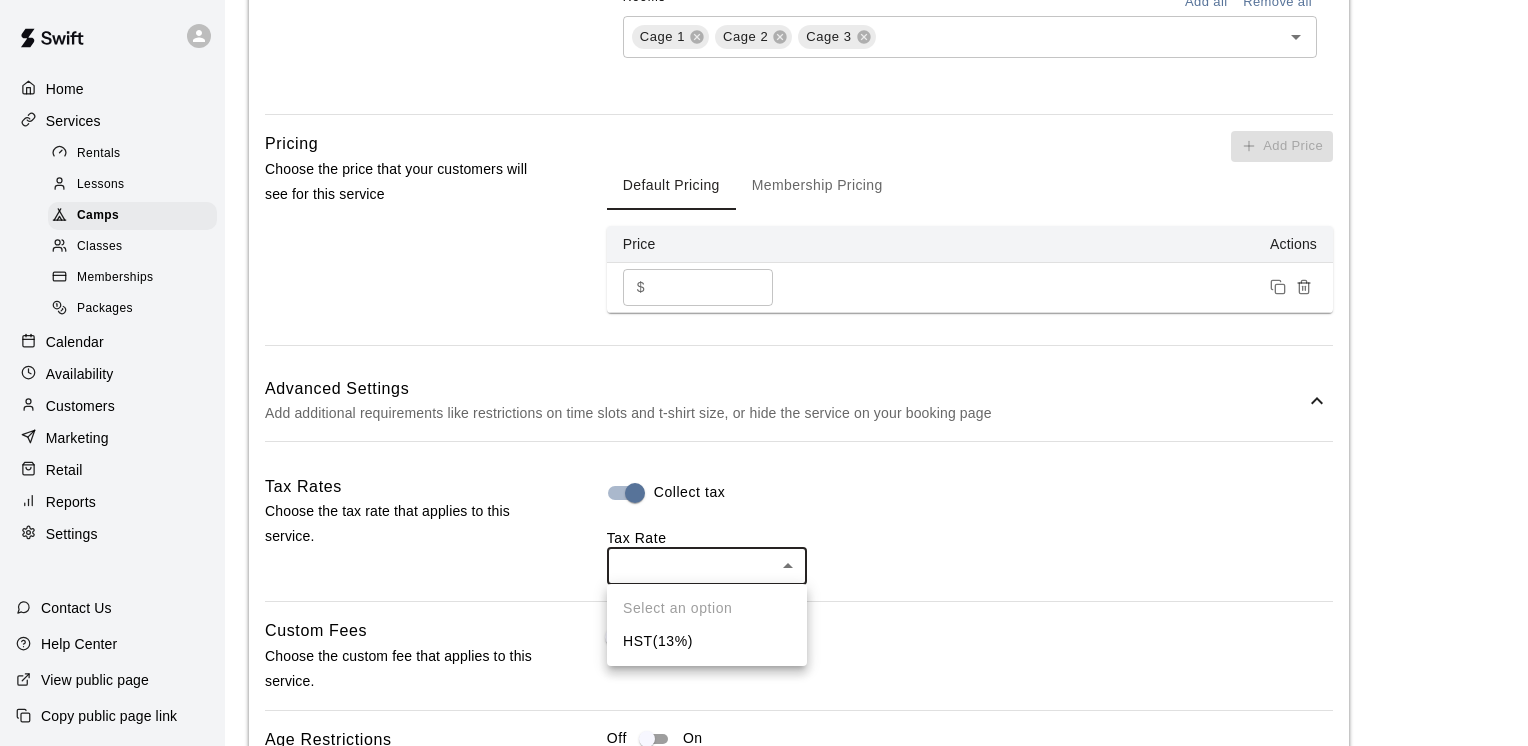 drag, startPoint x: 715, startPoint y: 633, endPoint x: 701, endPoint y: 646, distance: 19.104973 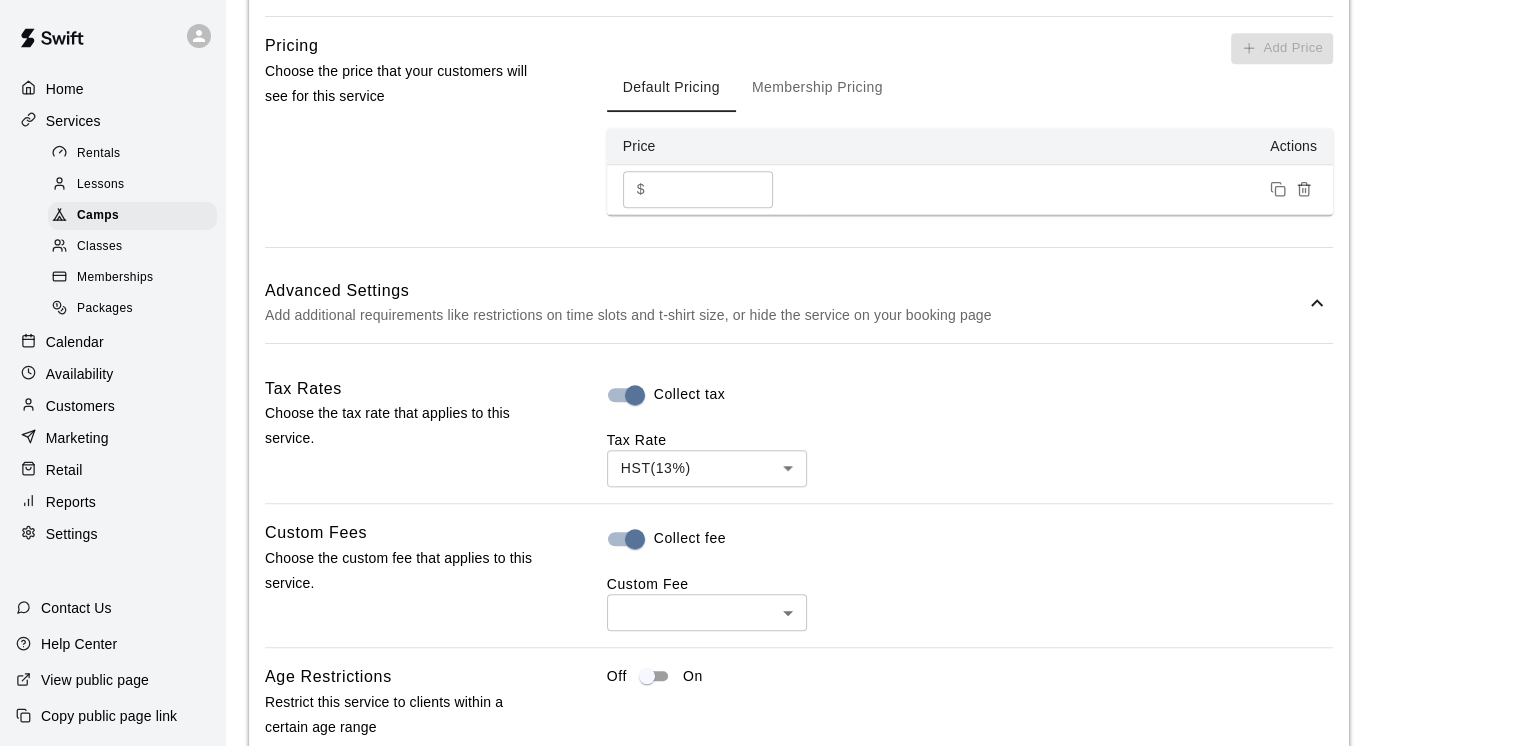 scroll, scrollTop: 1544, scrollLeft: 0, axis: vertical 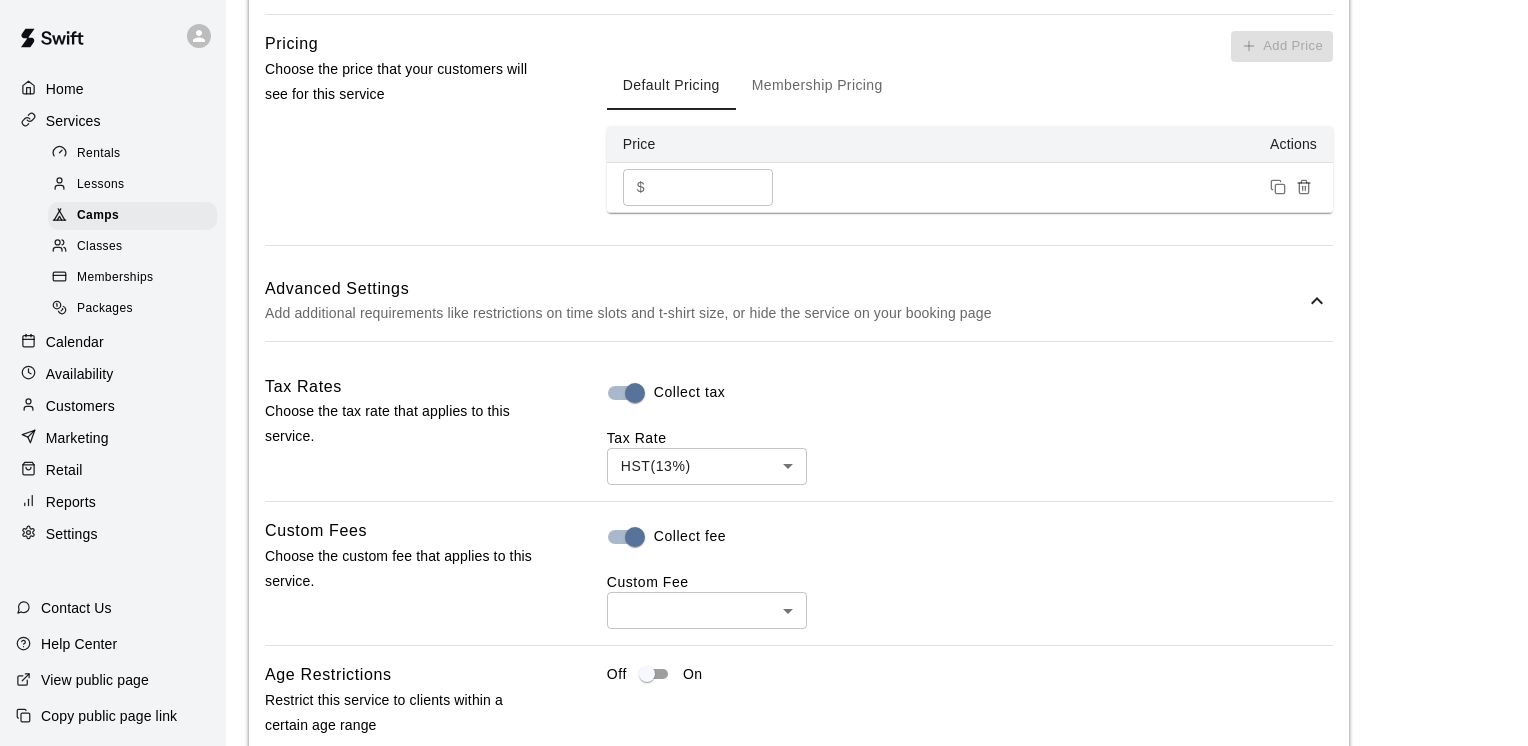 click on "**********" at bounding box center [764, -154] 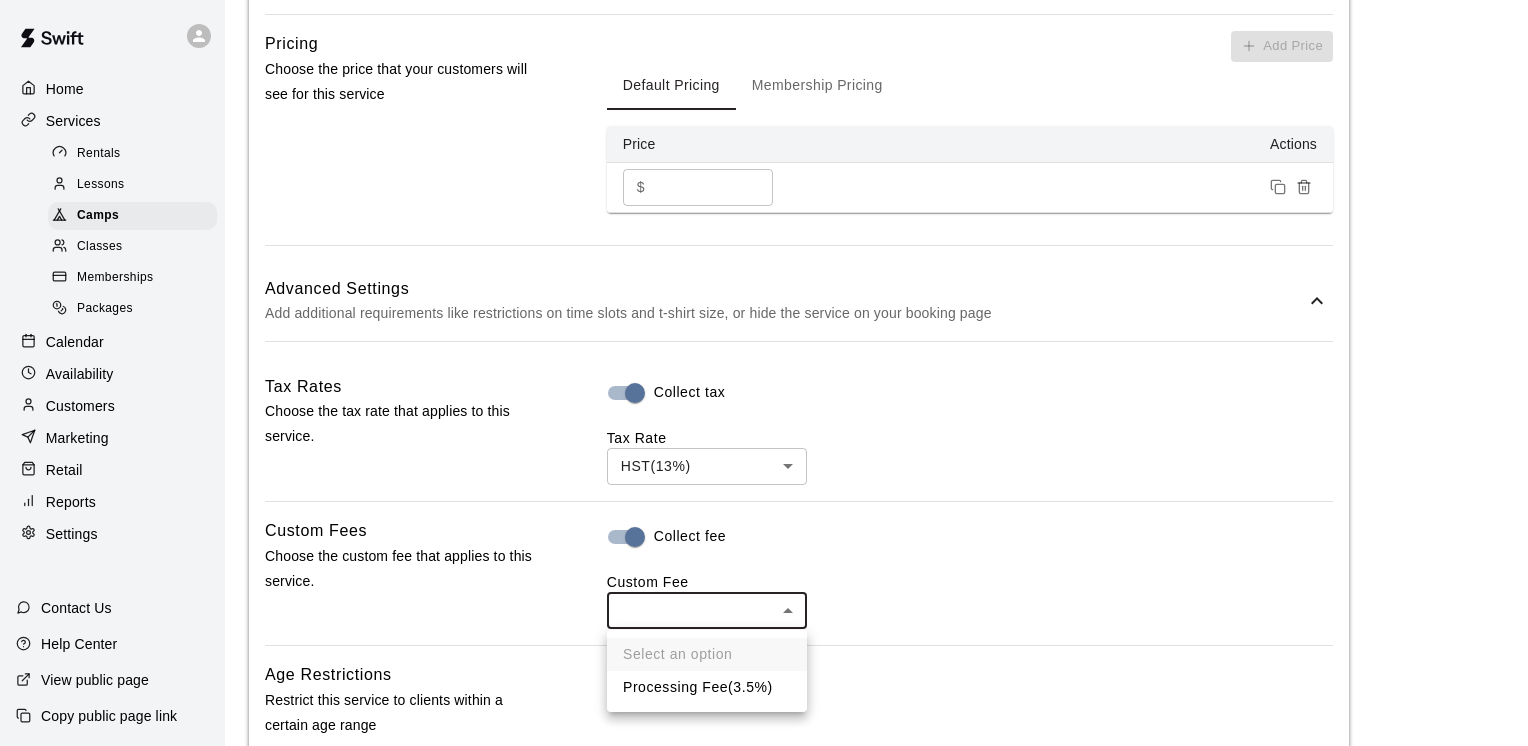 click on "Processing Fee  ( 3.5% )" at bounding box center (707, 687) 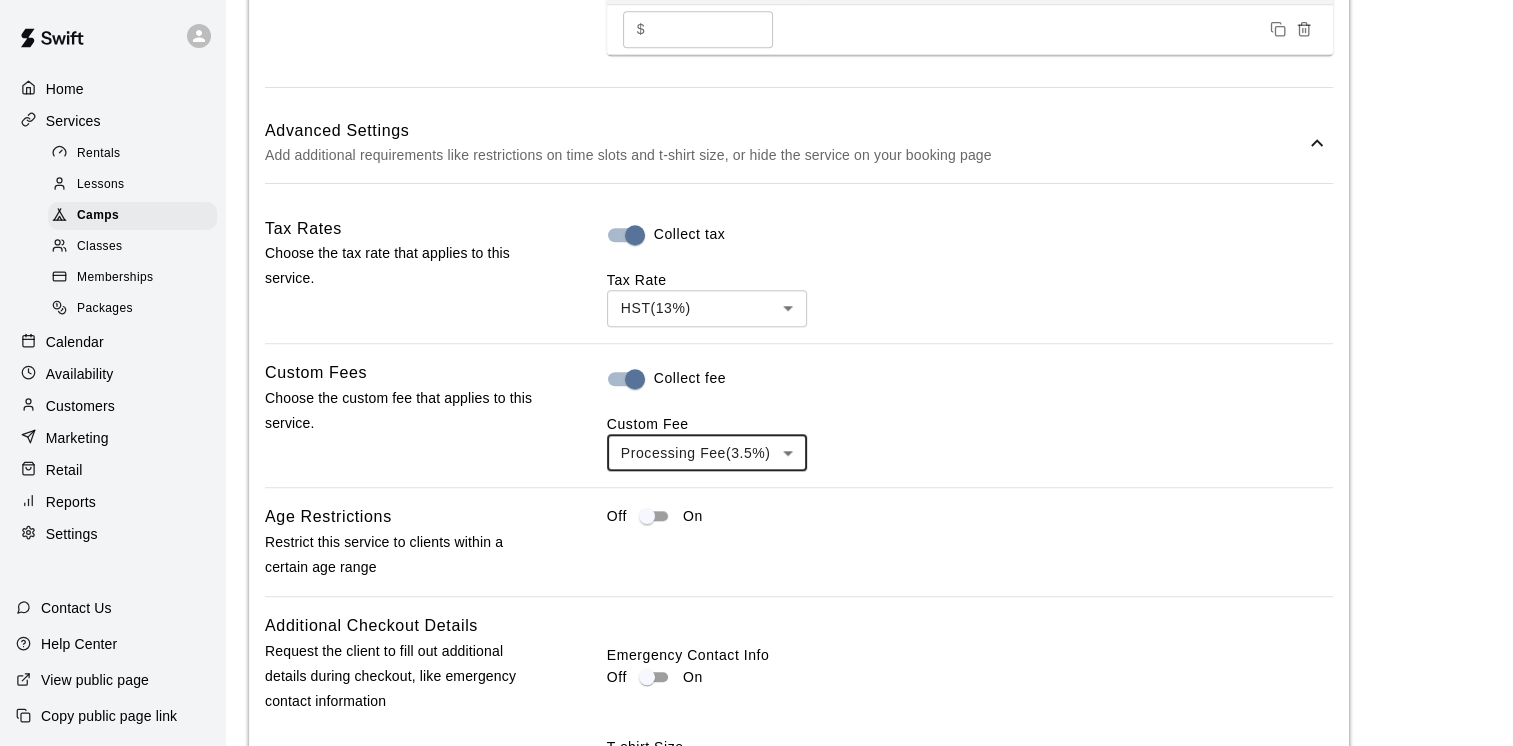 scroll, scrollTop: 1744, scrollLeft: 0, axis: vertical 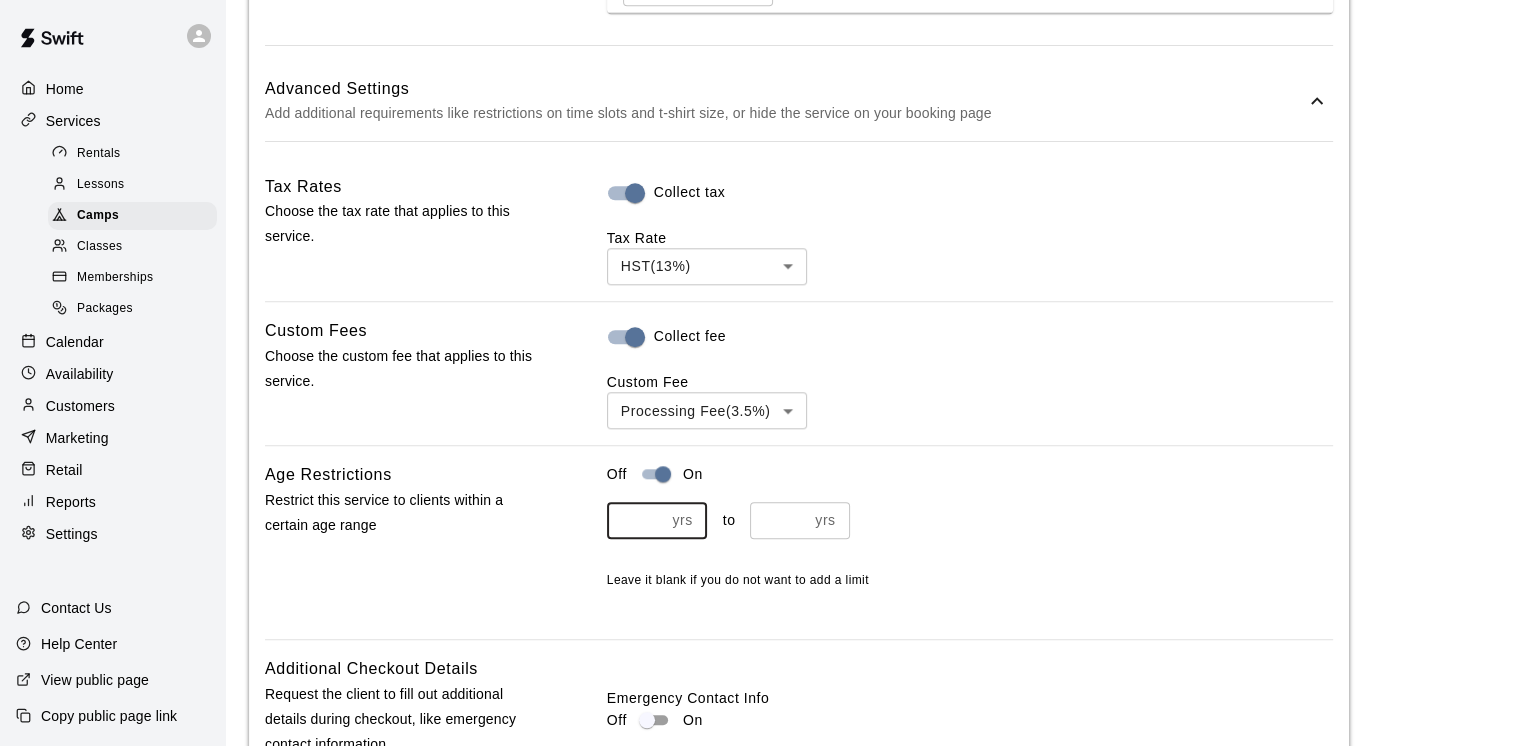 click at bounding box center [636, 520] 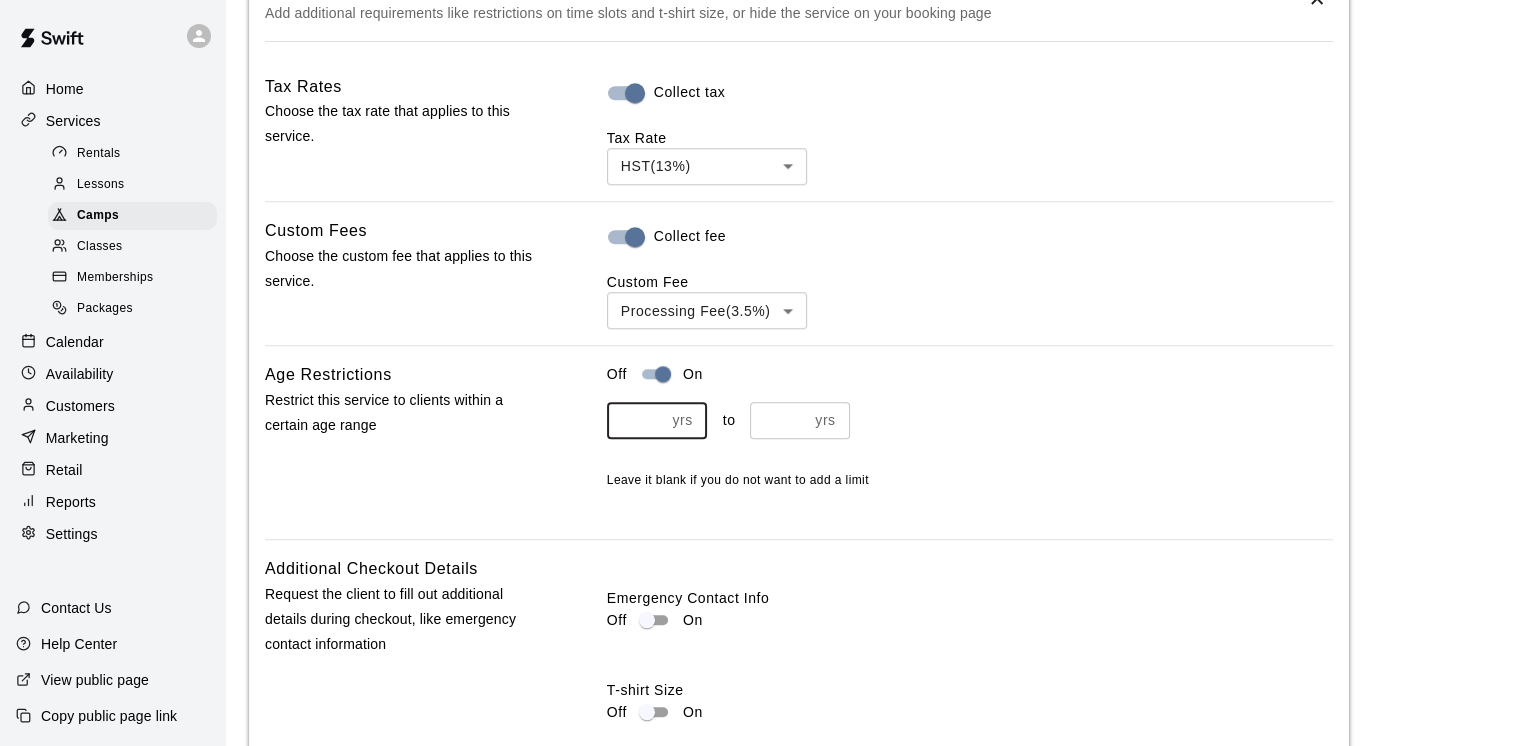 type on "**" 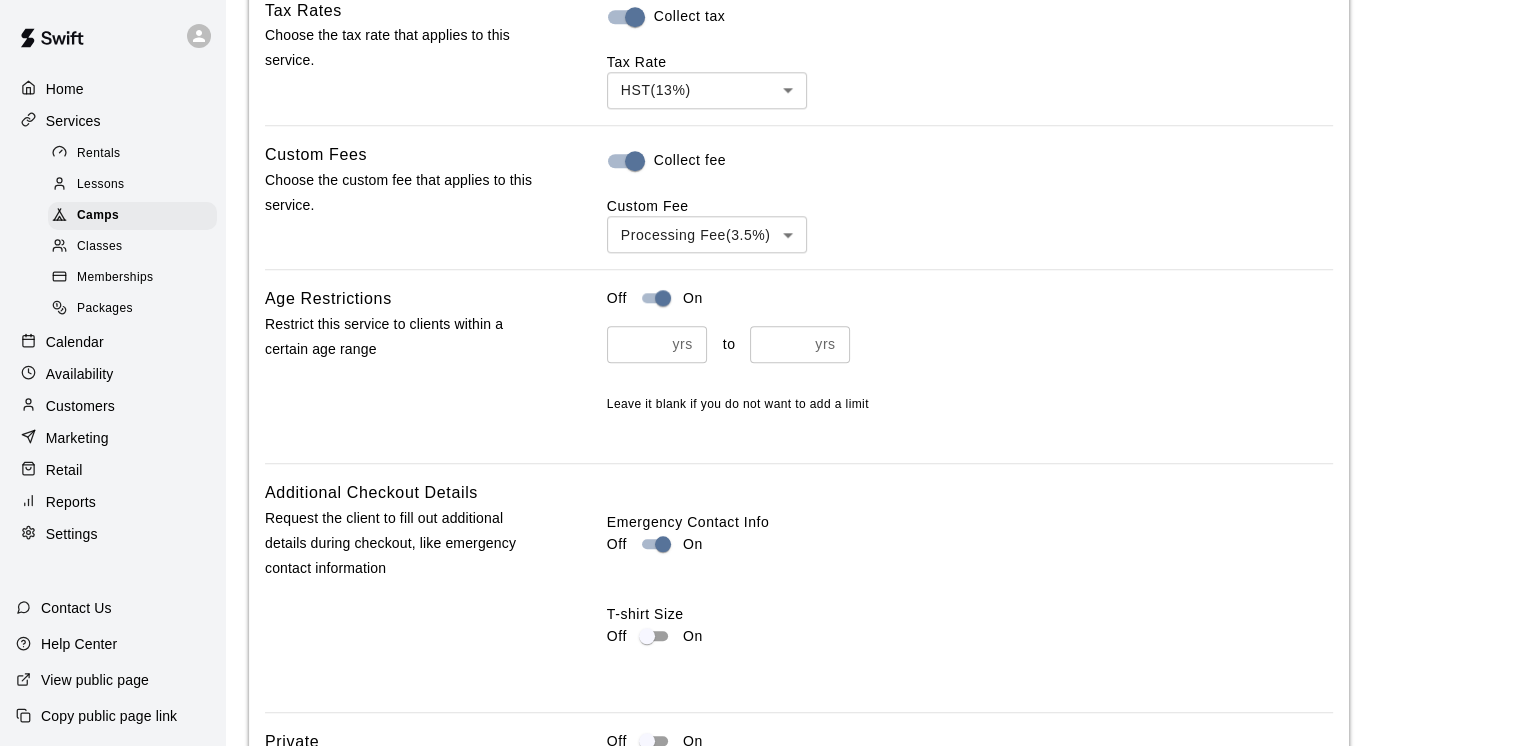 scroll, scrollTop: 2120, scrollLeft: 0, axis: vertical 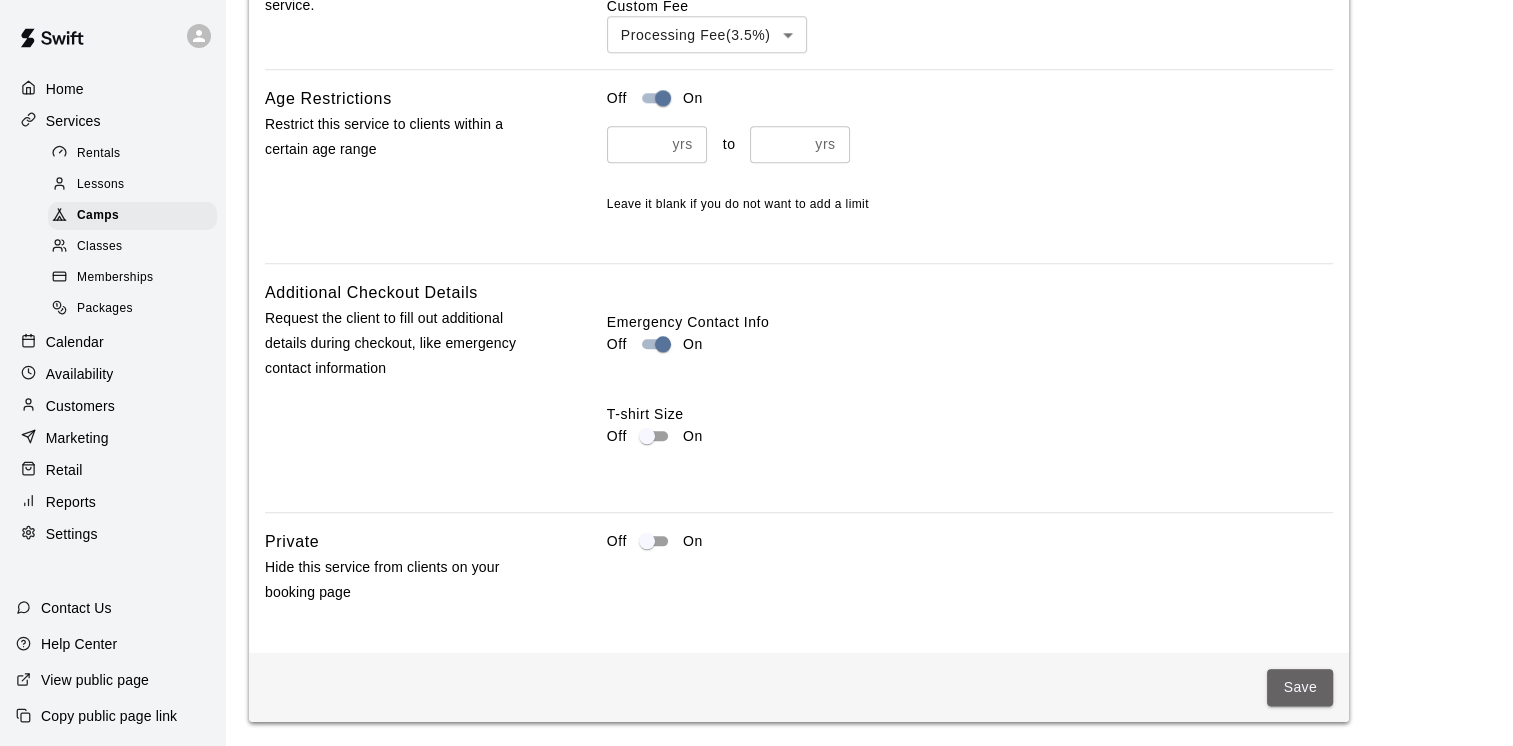 click on "Save" at bounding box center [1300, 687] 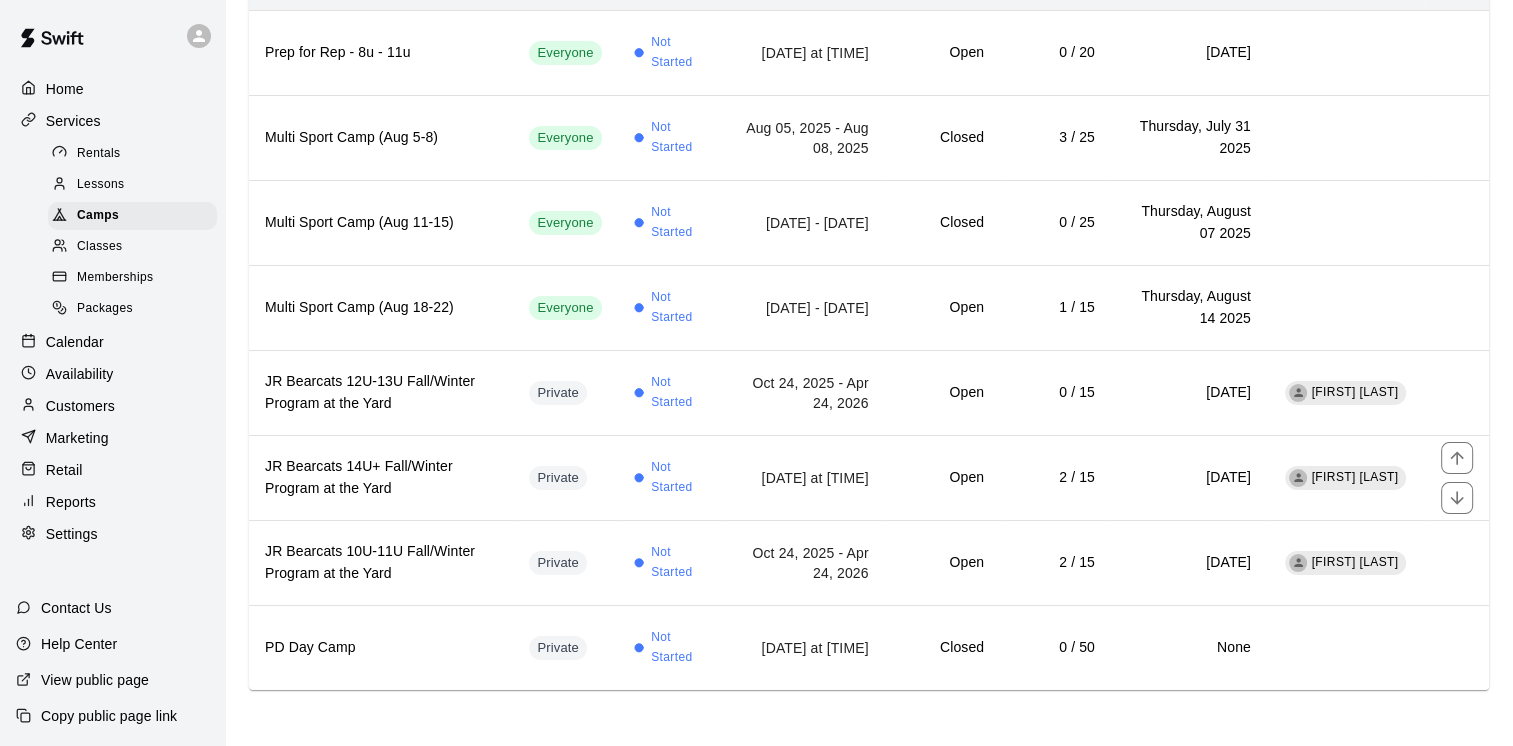 scroll, scrollTop: 0, scrollLeft: 0, axis: both 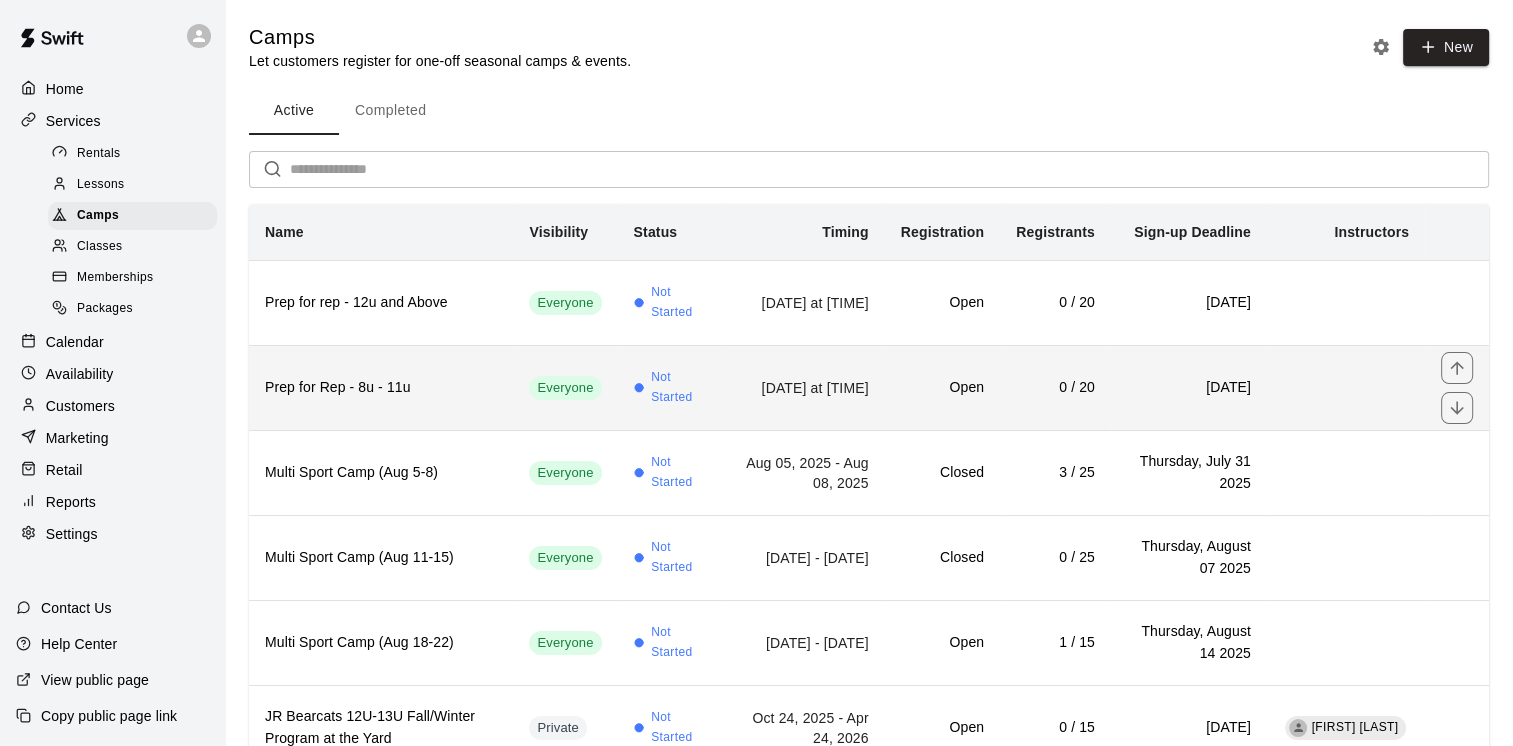 click on "Prep for Rep - 8u - 11u" at bounding box center (381, 388) 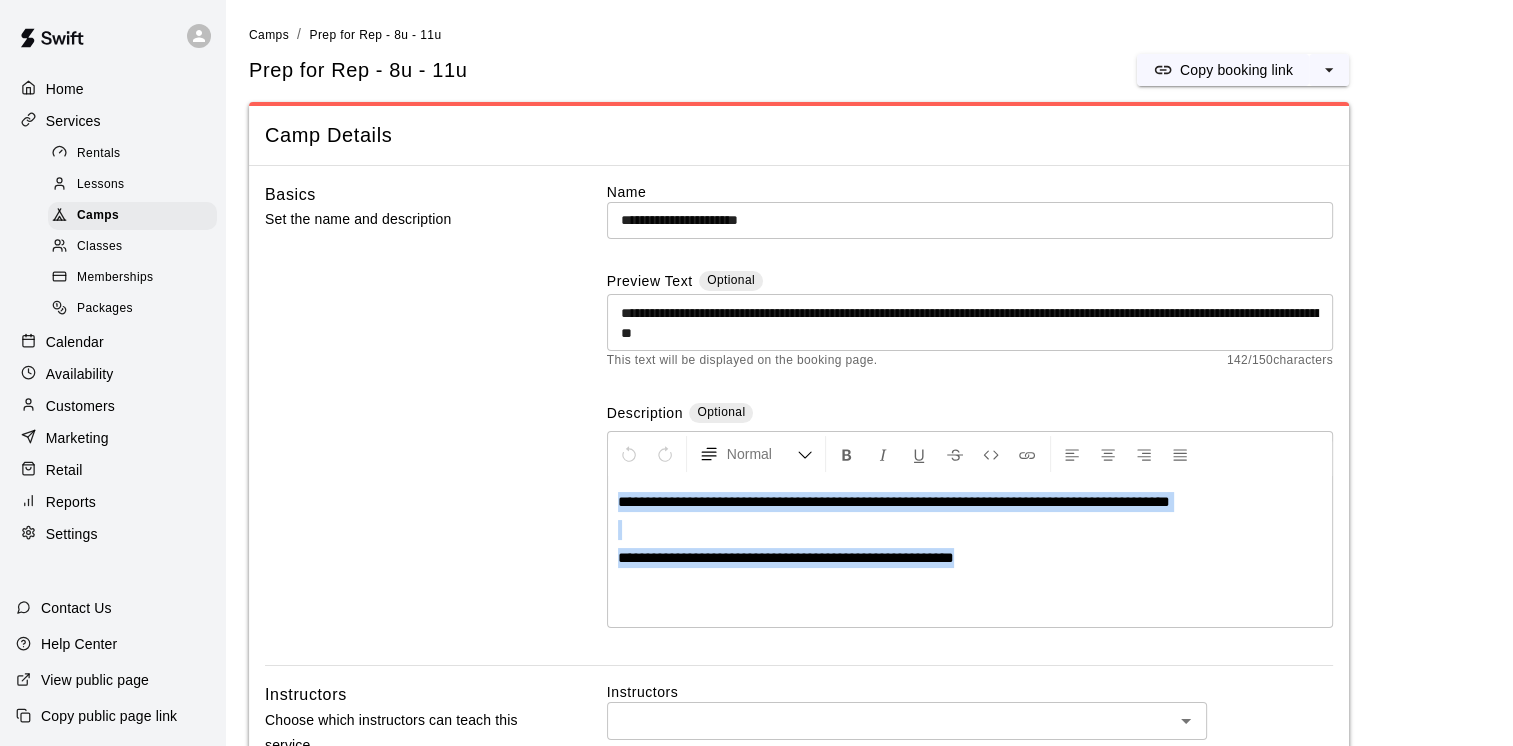 drag, startPoint x: 1063, startPoint y: 563, endPoint x: 585, endPoint y: 494, distance: 482.95444 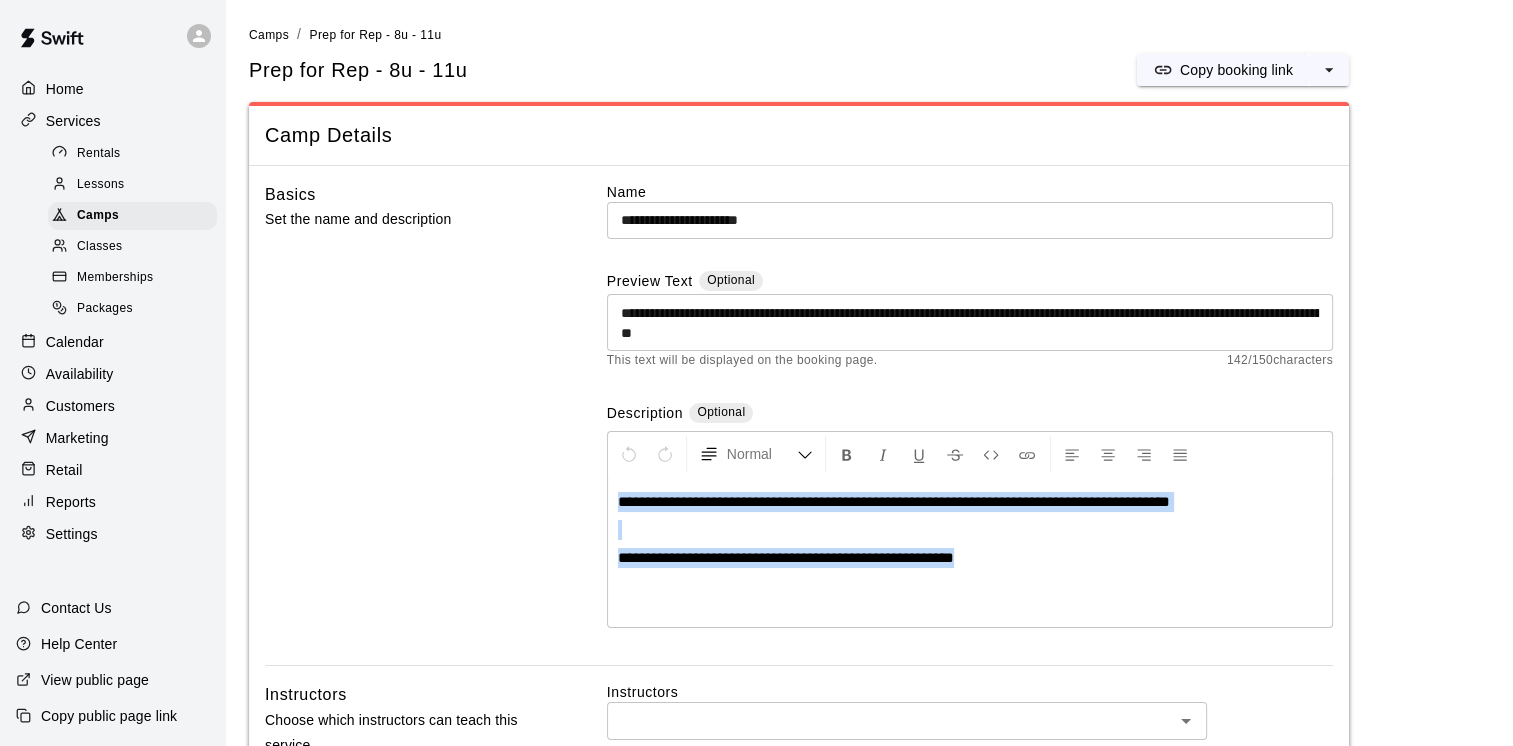 copy on "**********" 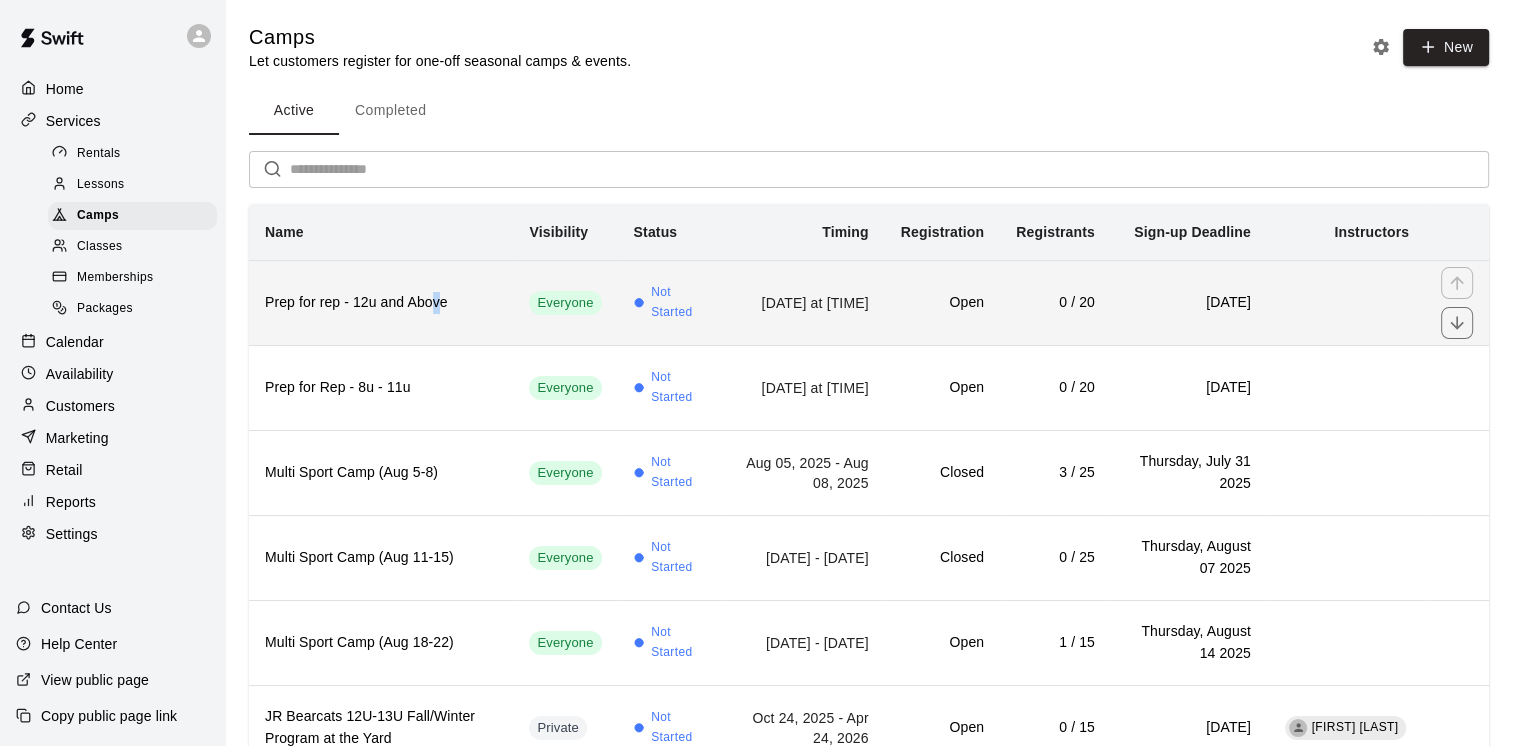 click on "Prep for rep - 12u and Above" at bounding box center [381, 303] 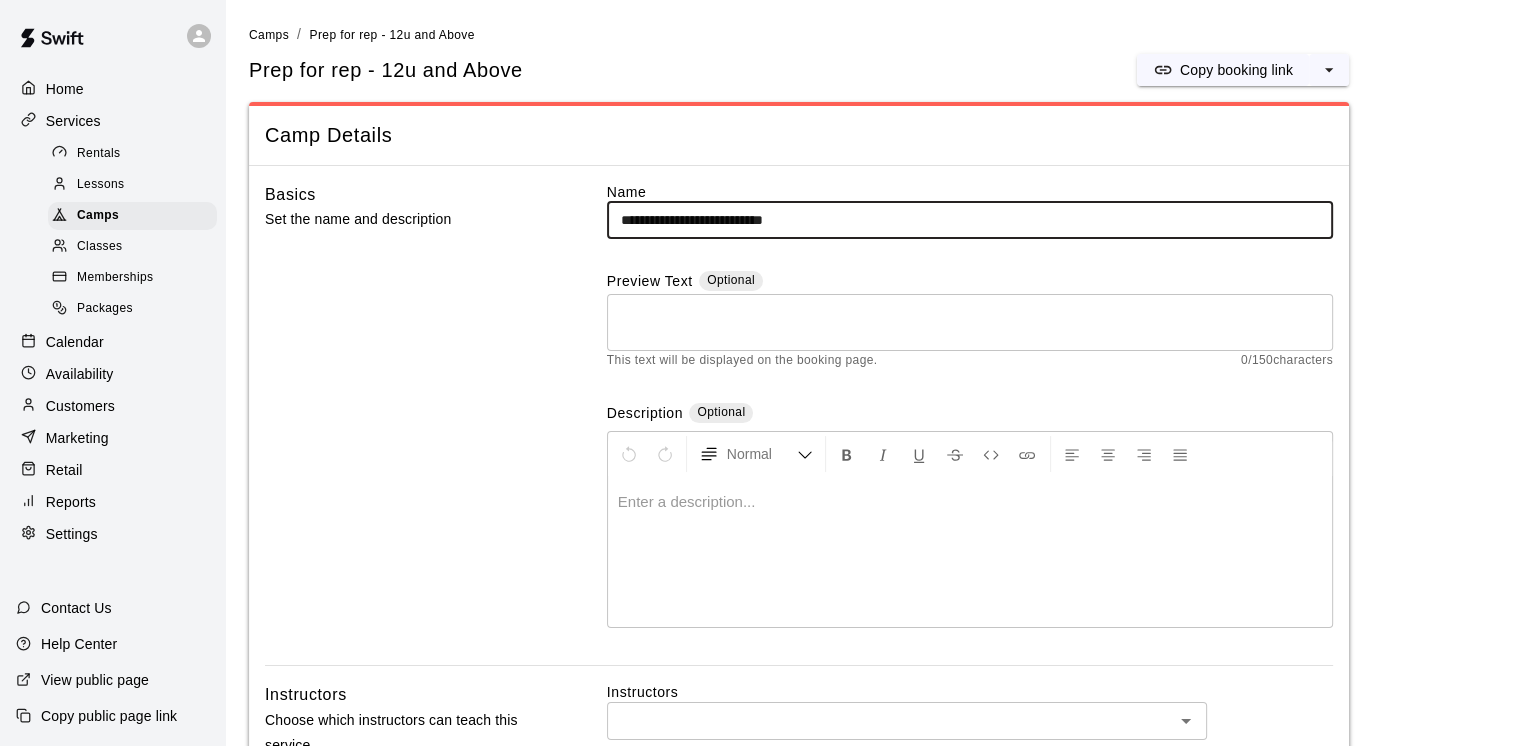 click on "**********" at bounding box center [970, 220] 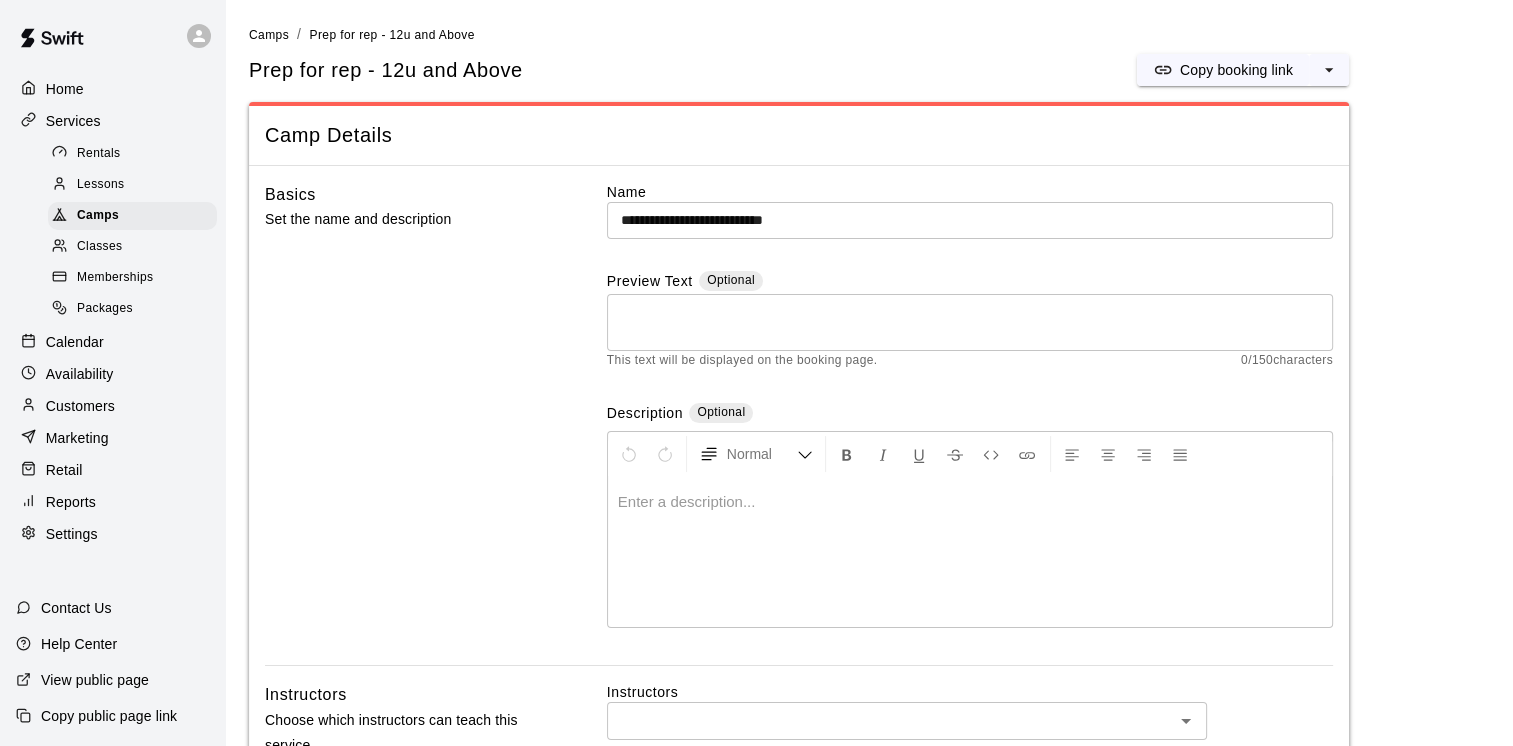 click at bounding box center (970, 552) 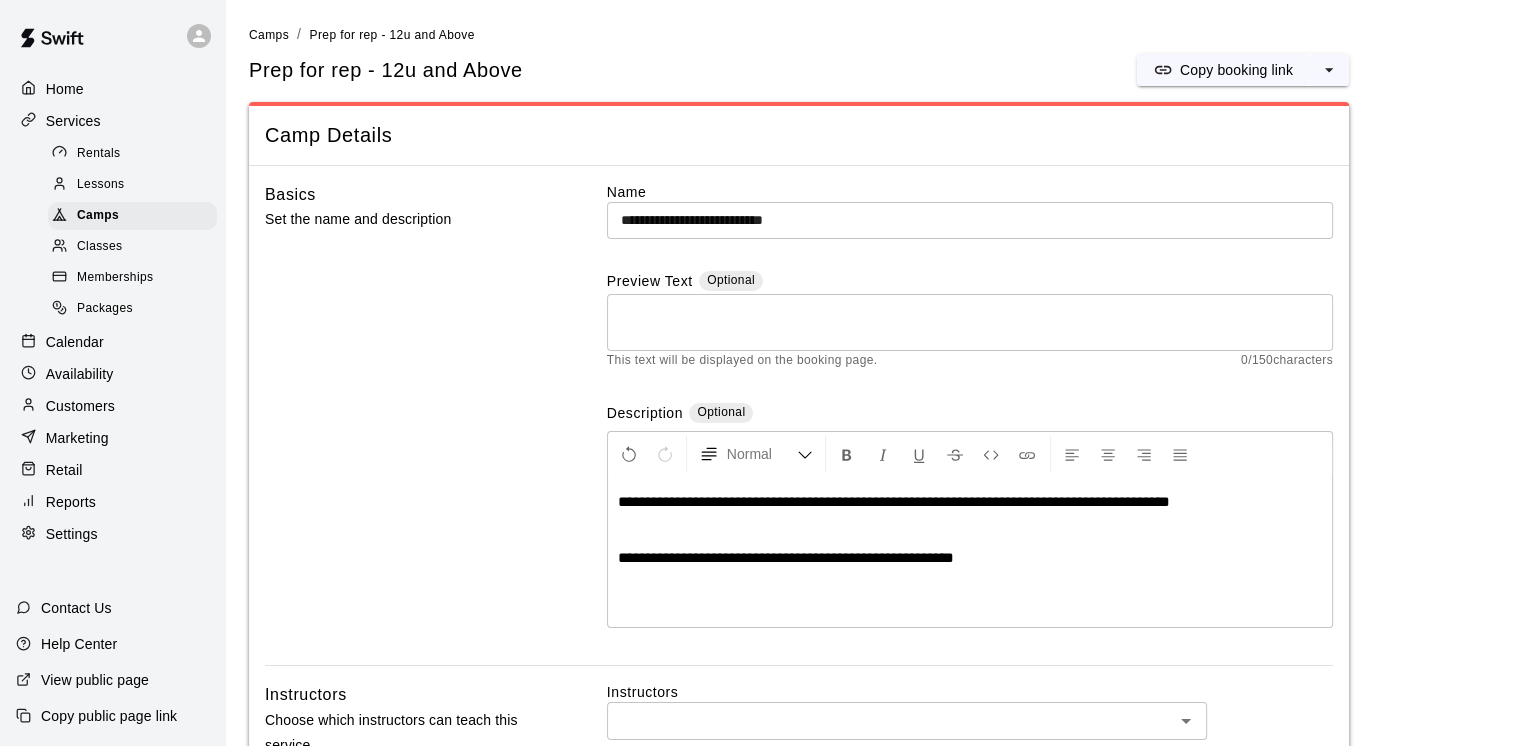 click on "**********" at bounding box center (786, 557) 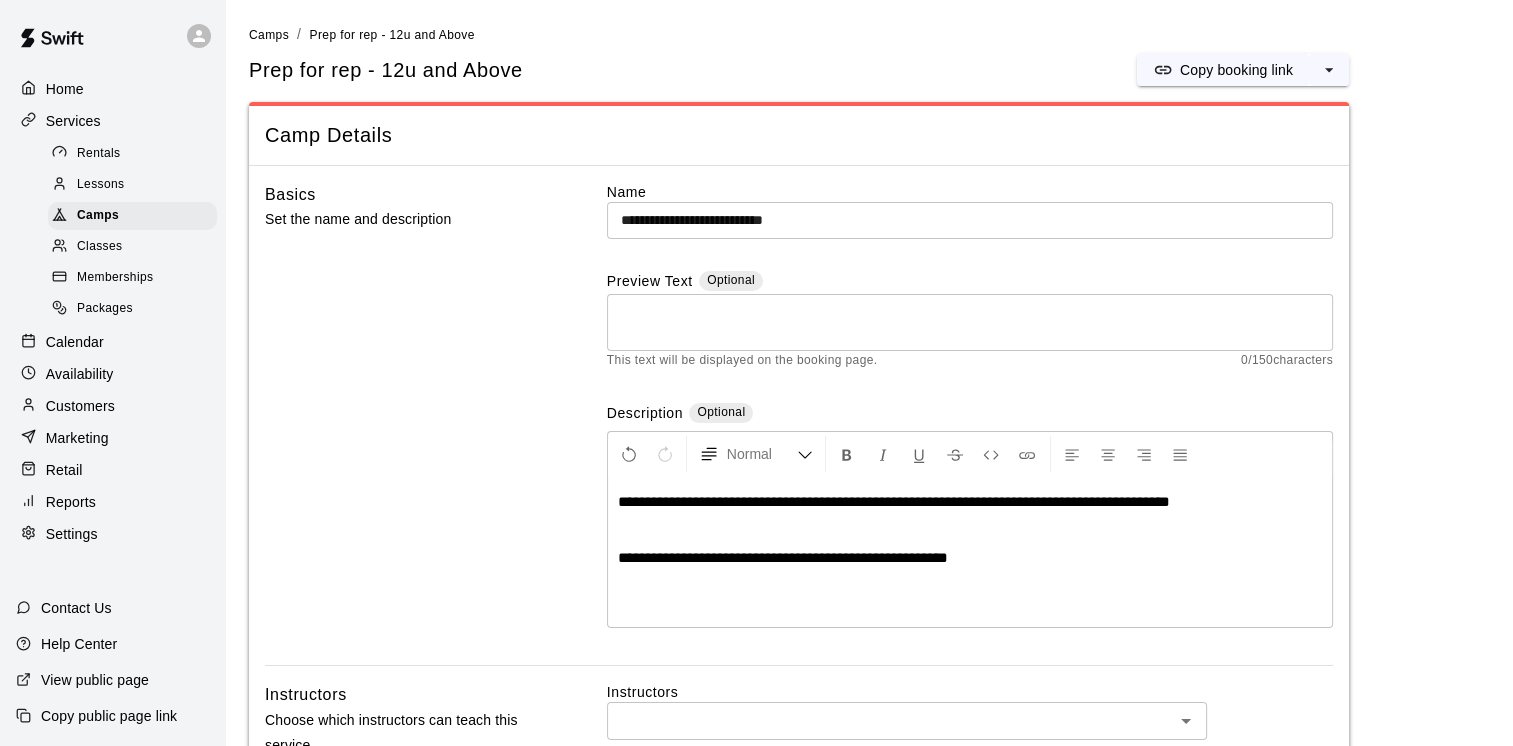 type 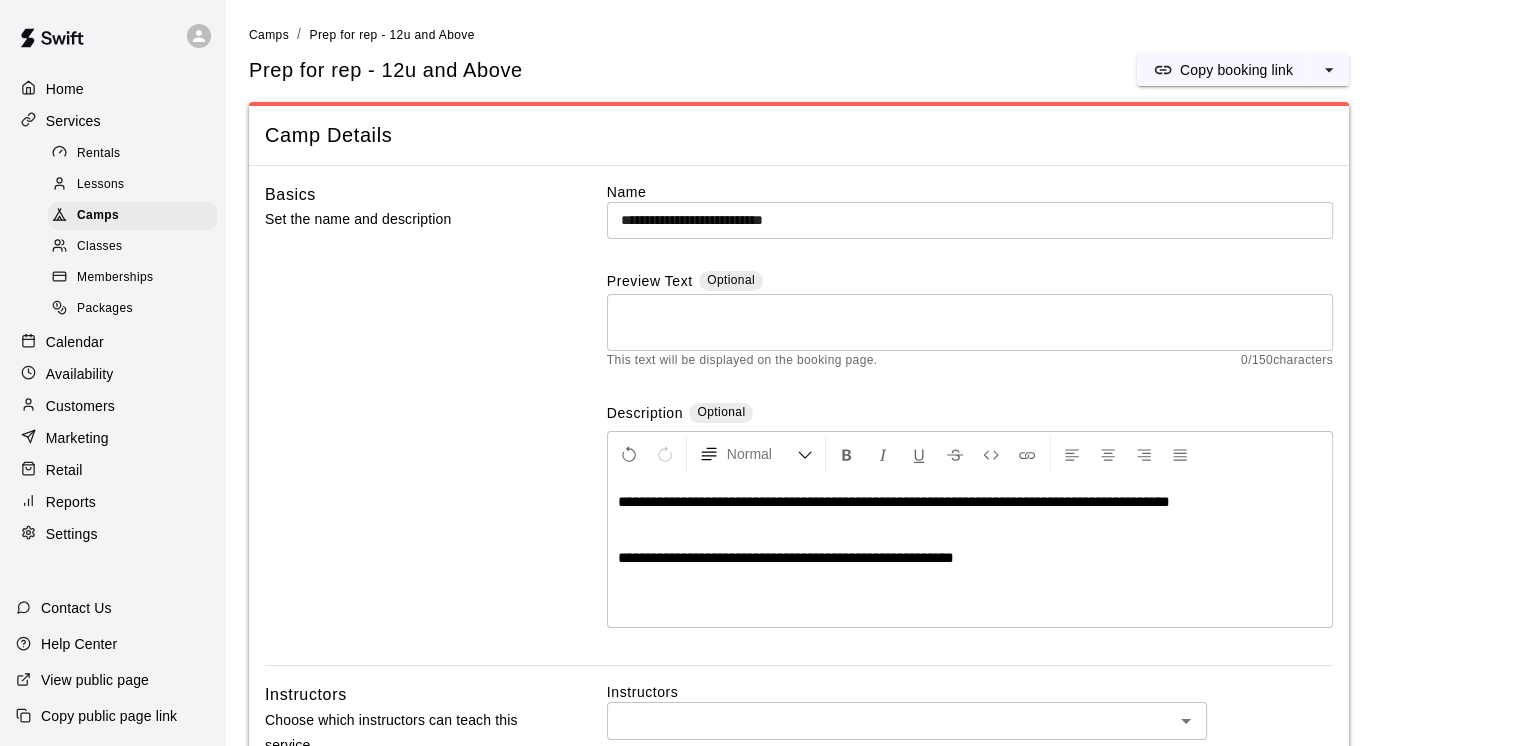 click on "**********" at bounding box center (786, 557) 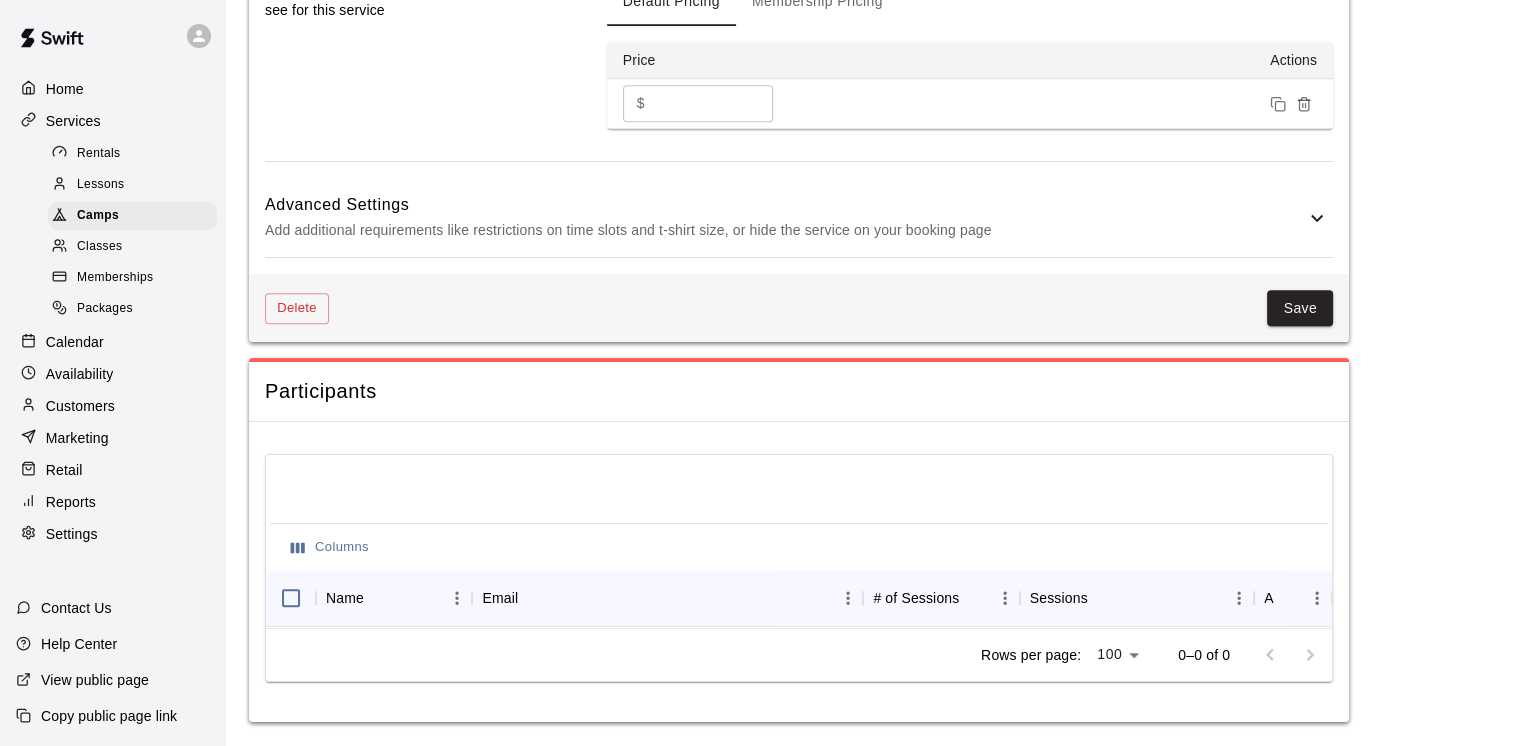 scroll, scrollTop: 1568, scrollLeft: 0, axis: vertical 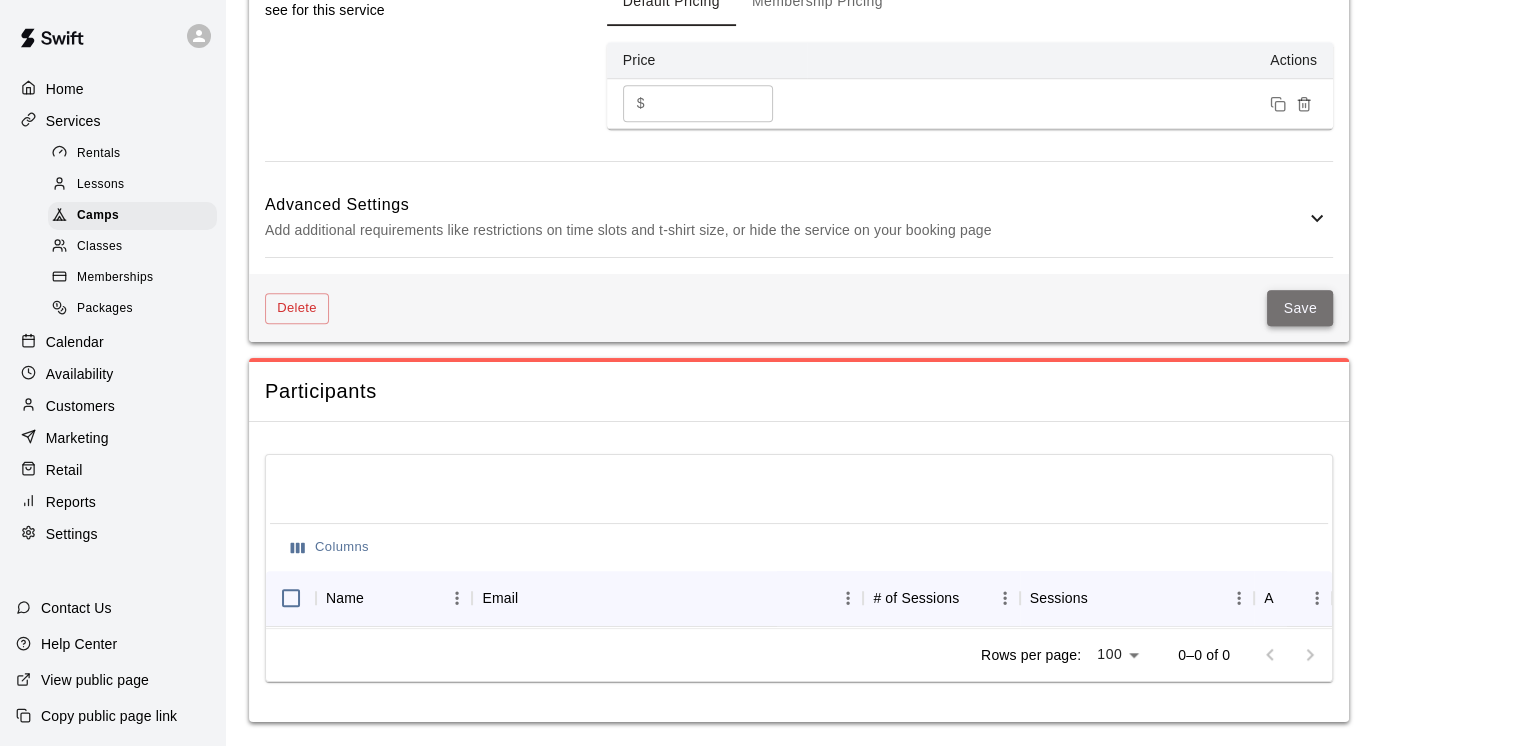 click on "Save" at bounding box center (1300, 308) 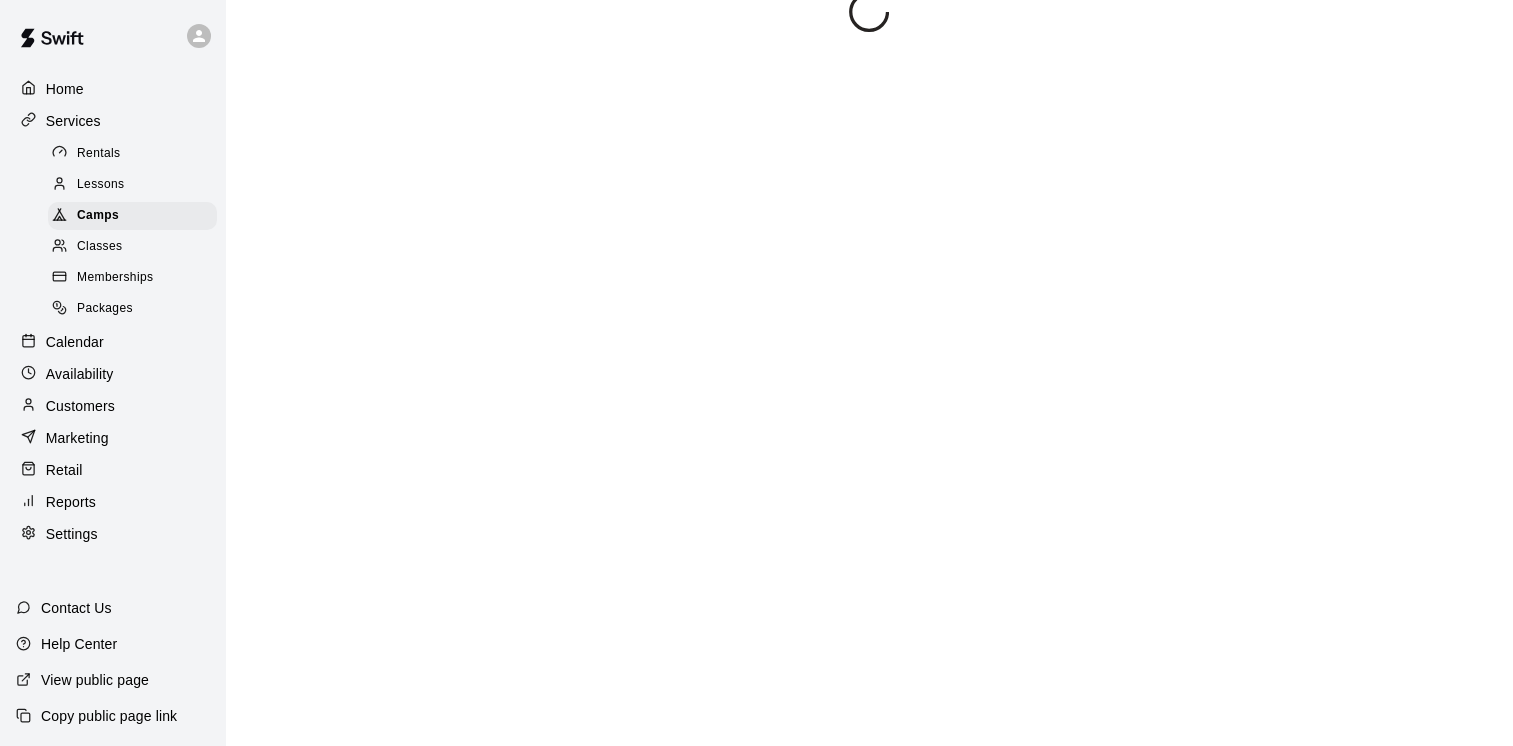 scroll, scrollTop: 0, scrollLeft: 0, axis: both 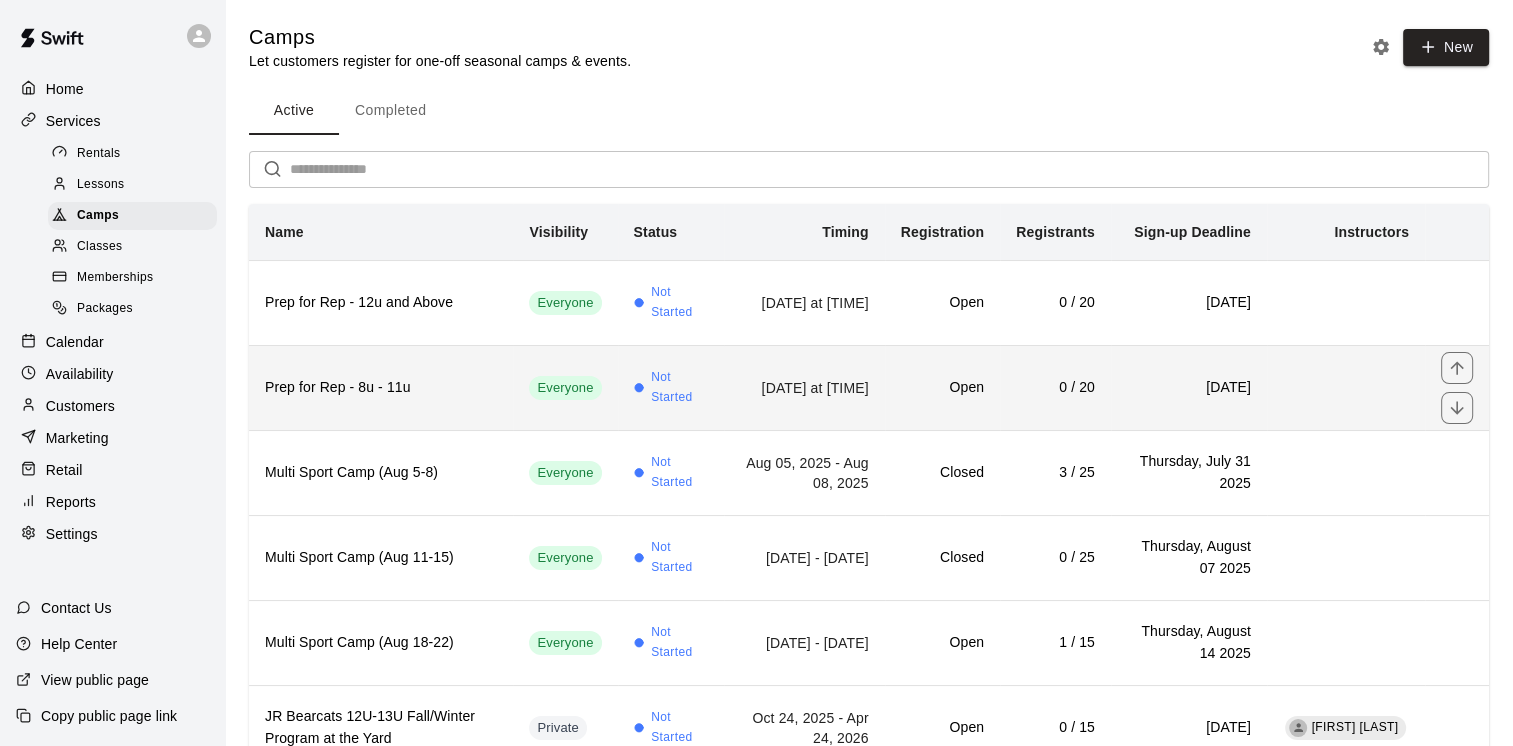 click on "Prep for Rep - 8u - 11u" at bounding box center (381, 388) 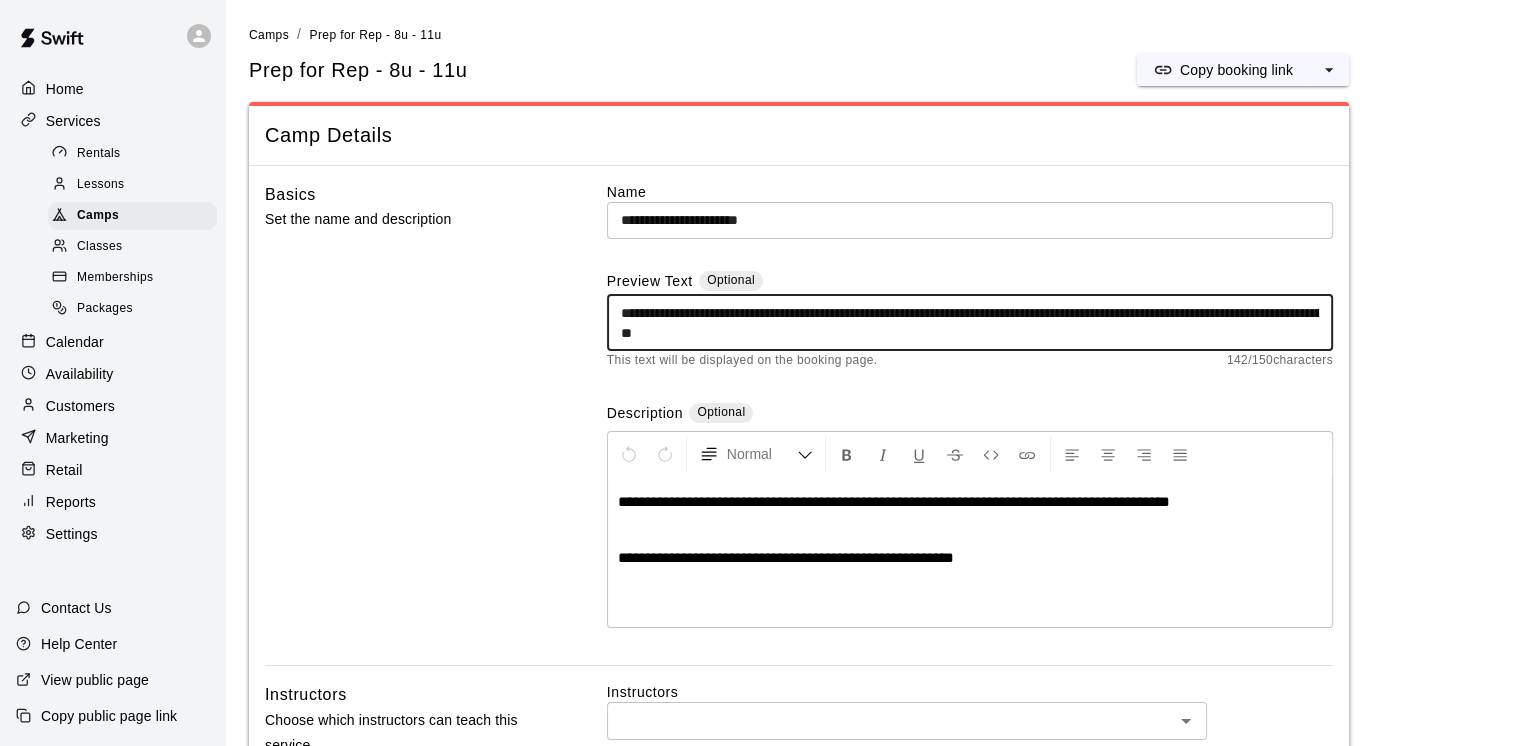 drag, startPoint x: 900, startPoint y: 336, endPoint x: 614, endPoint y: 293, distance: 289.21445 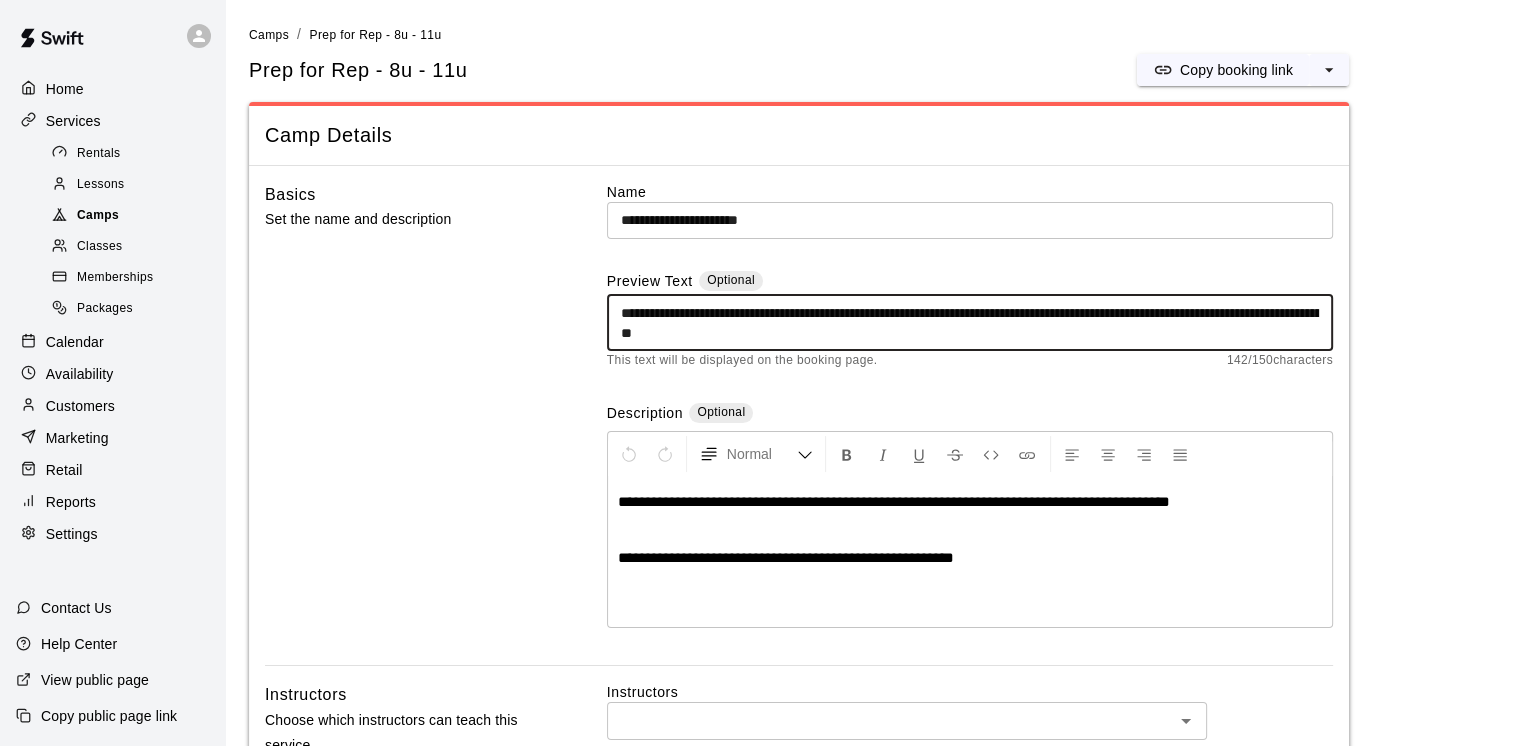 click on "Camps" at bounding box center [132, 216] 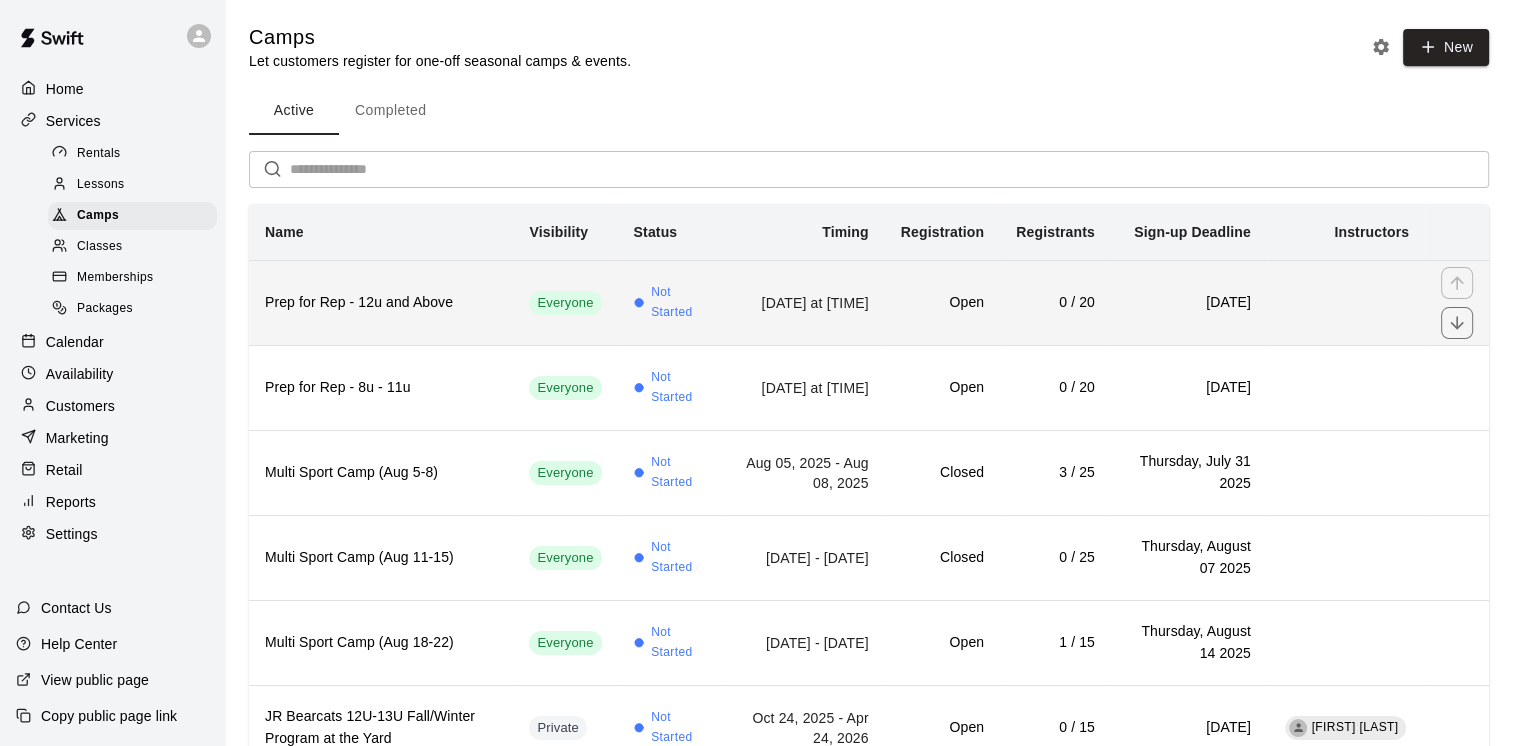 click on "Prep for Rep - 12u and Above" at bounding box center (381, 303) 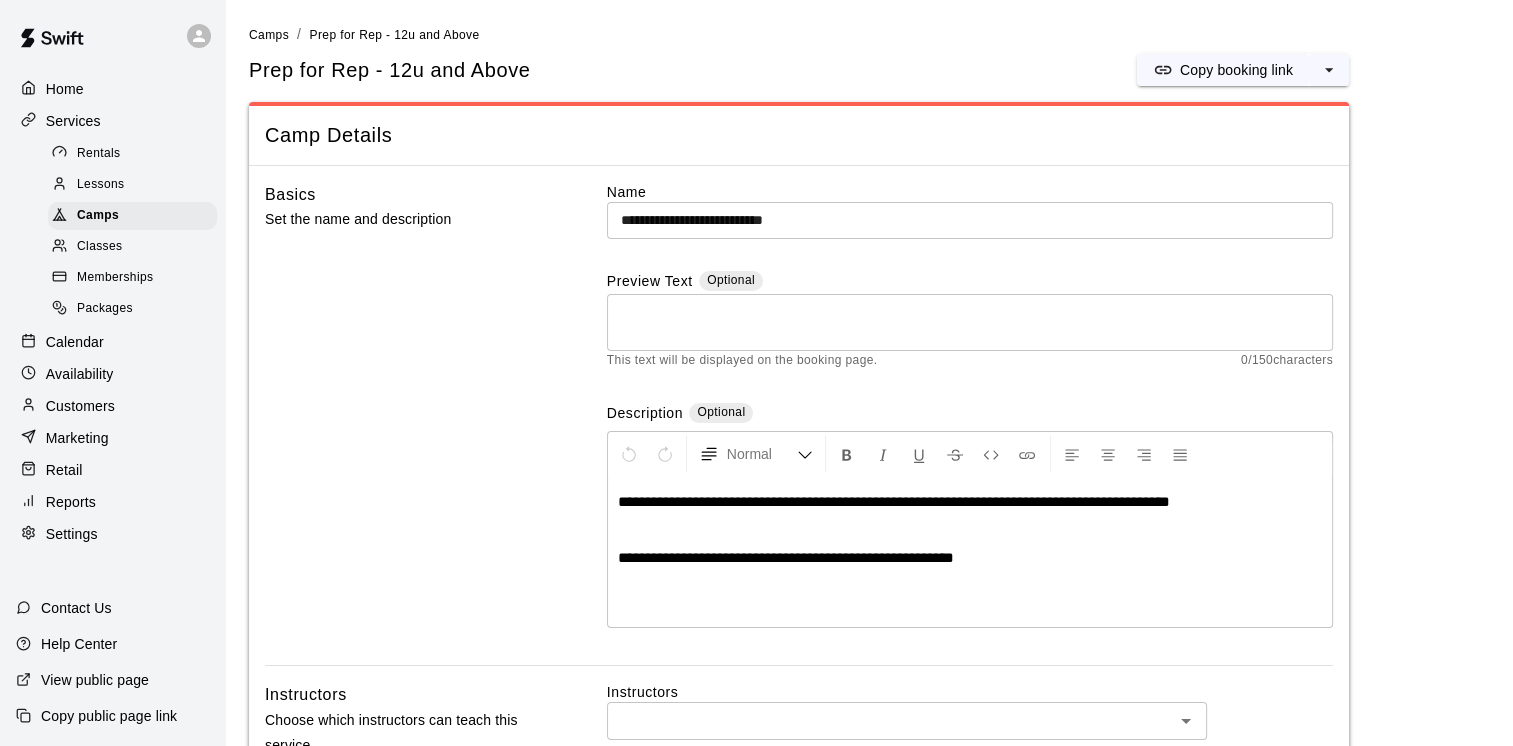 click at bounding box center [970, 323] 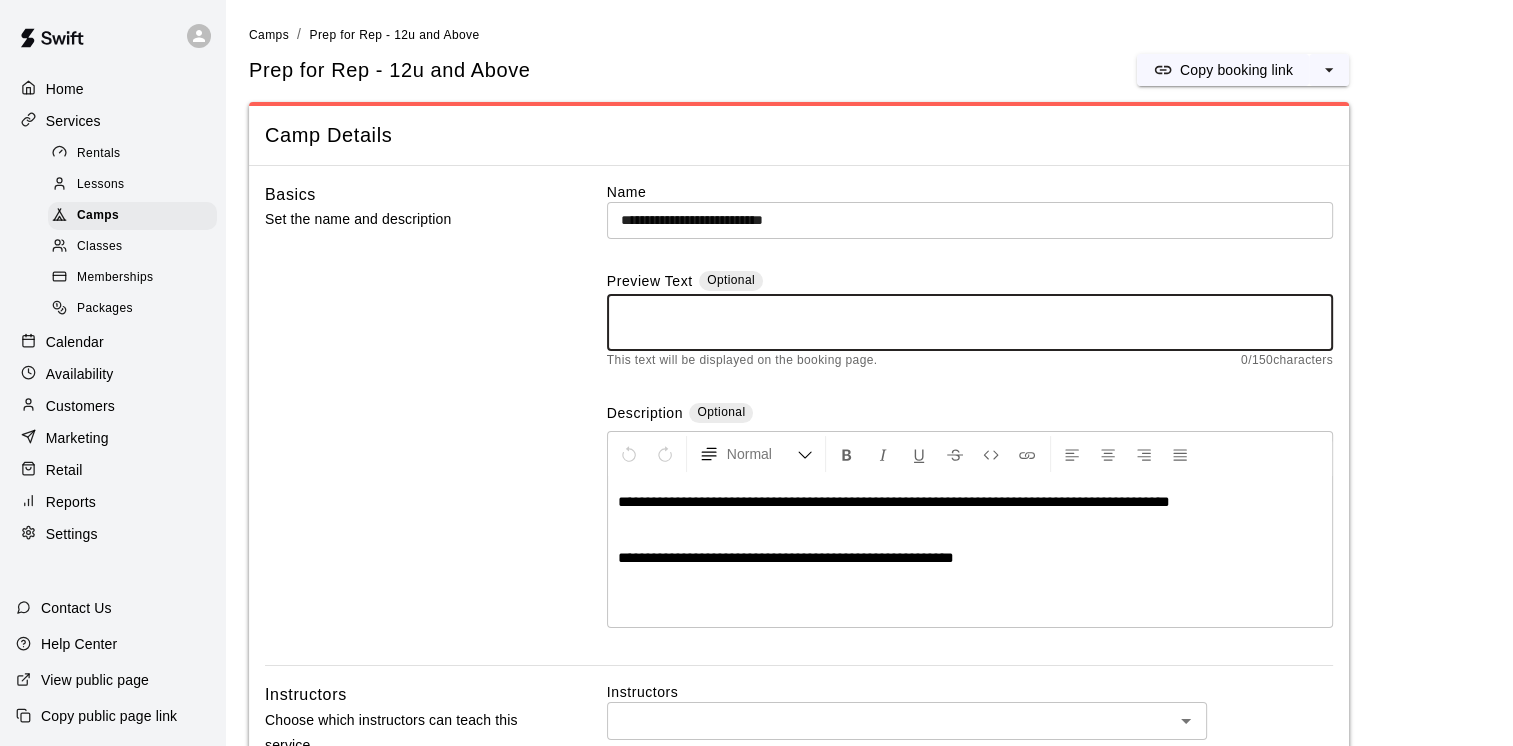paste on "**********" 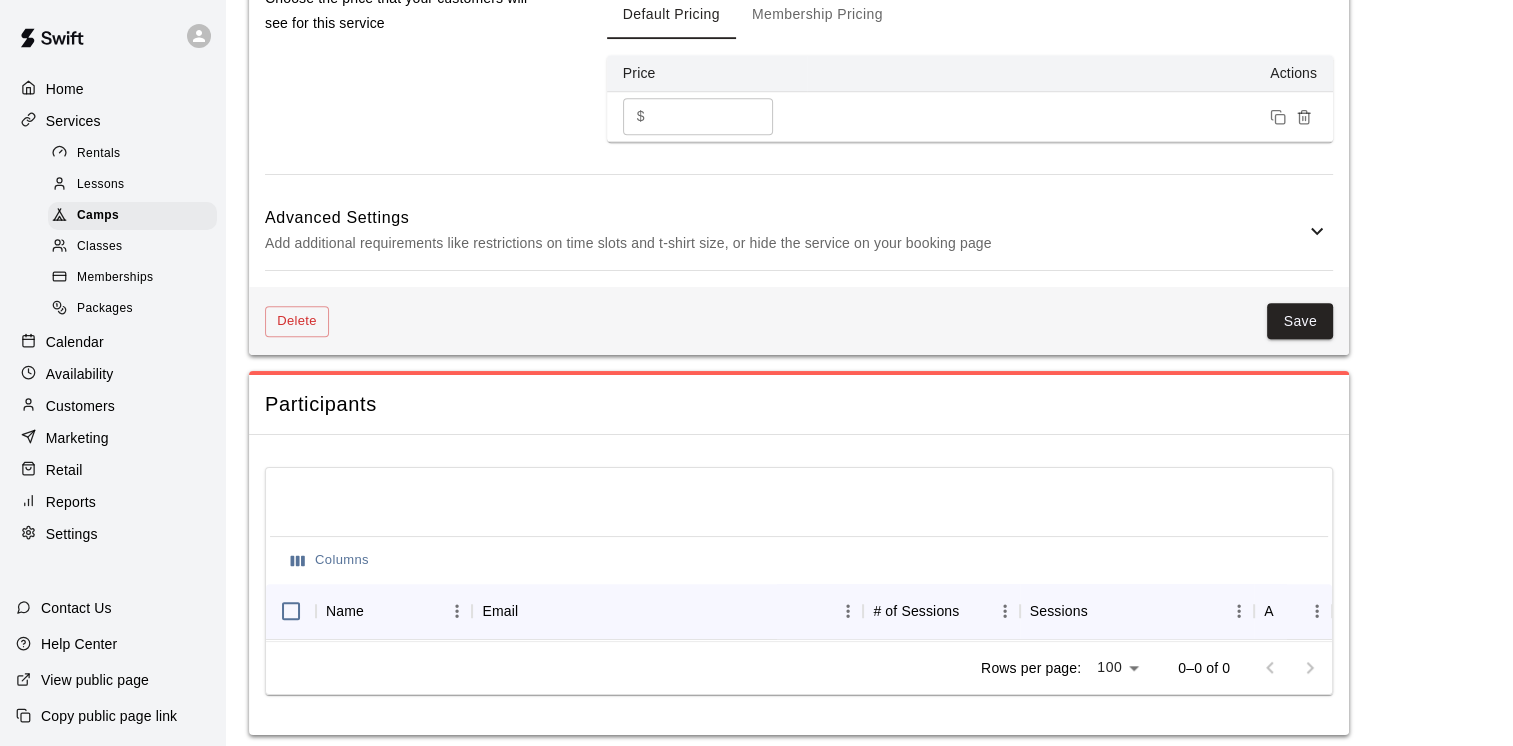 scroll, scrollTop: 1568, scrollLeft: 0, axis: vertical 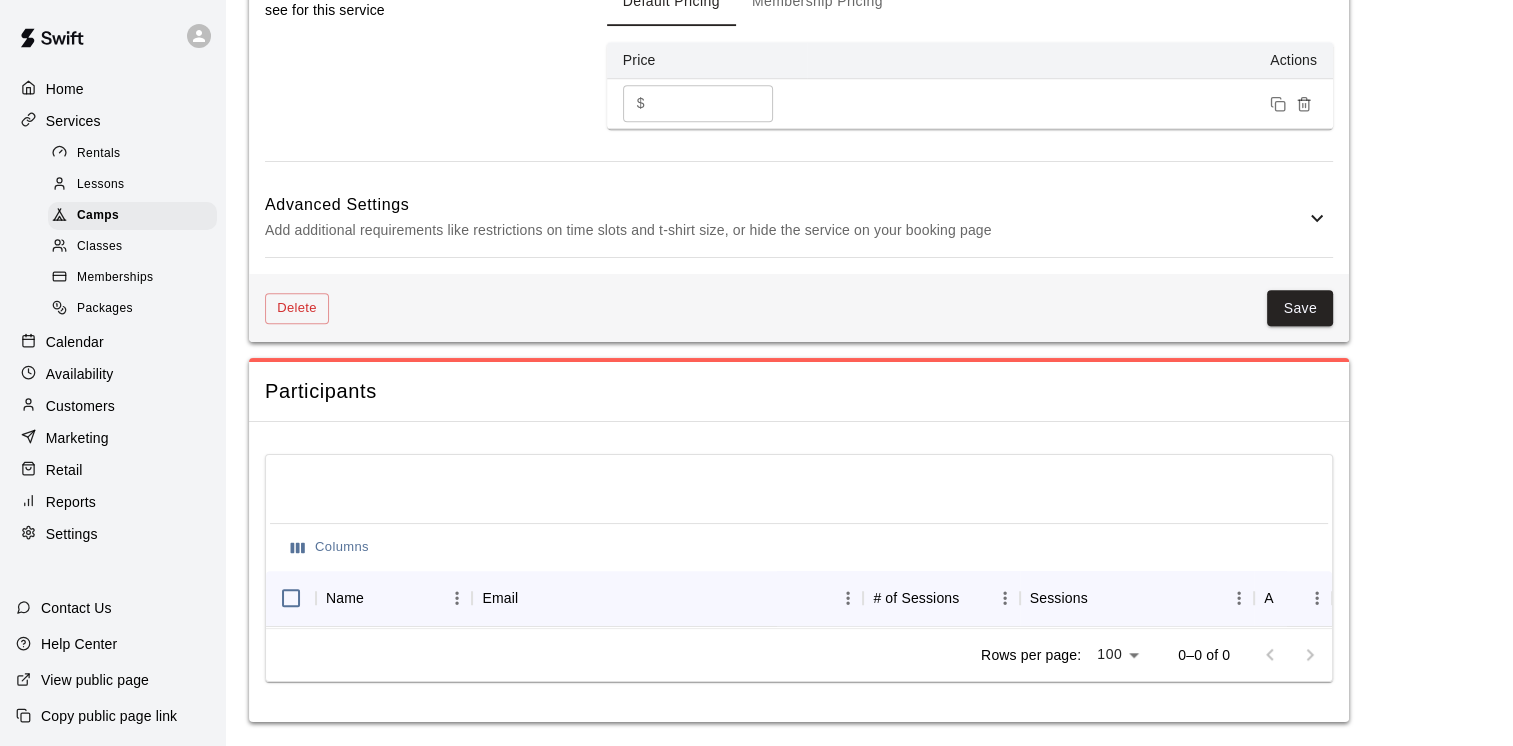type on "**********" 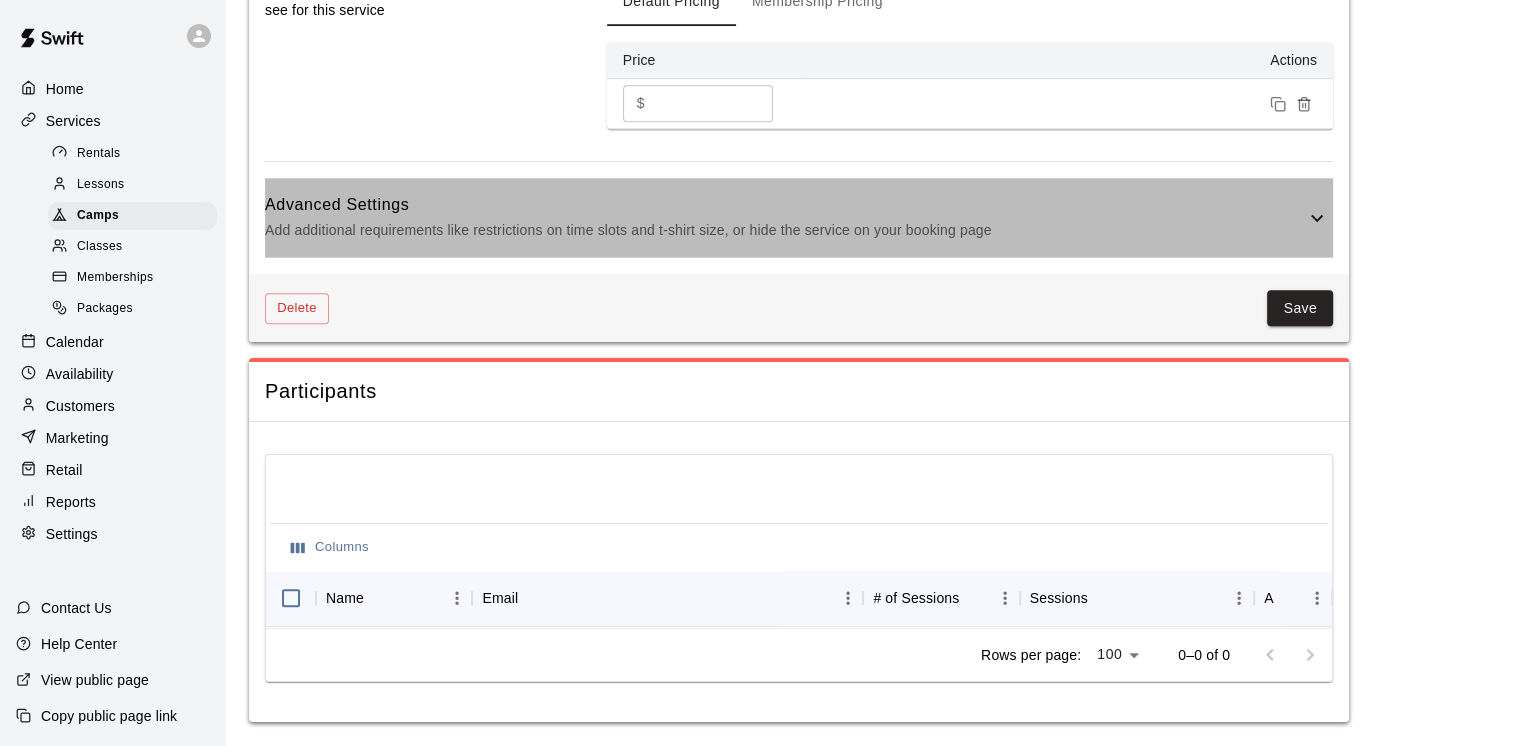 click 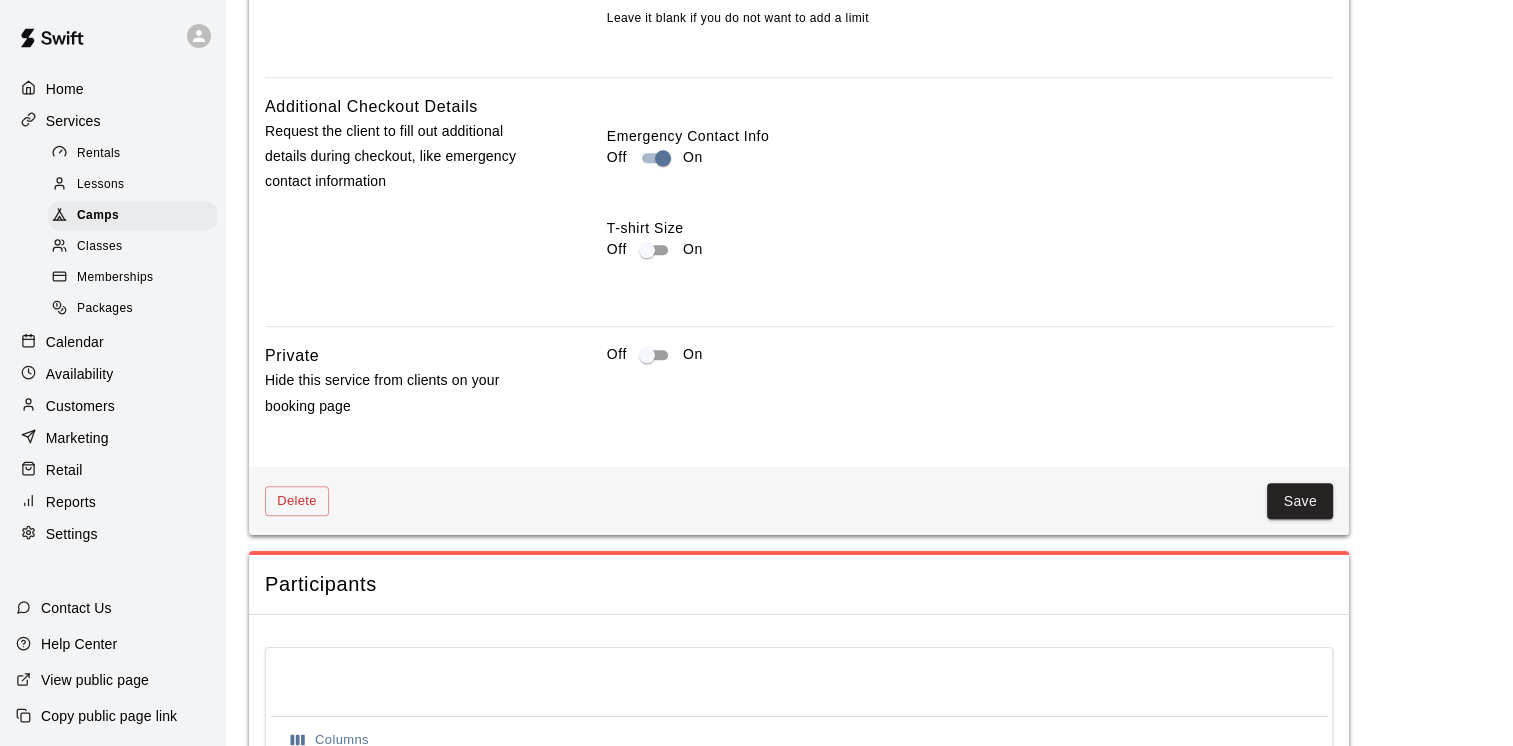 scroll, scrollTop: 2443, scrollLeft: 0, axis: vertical 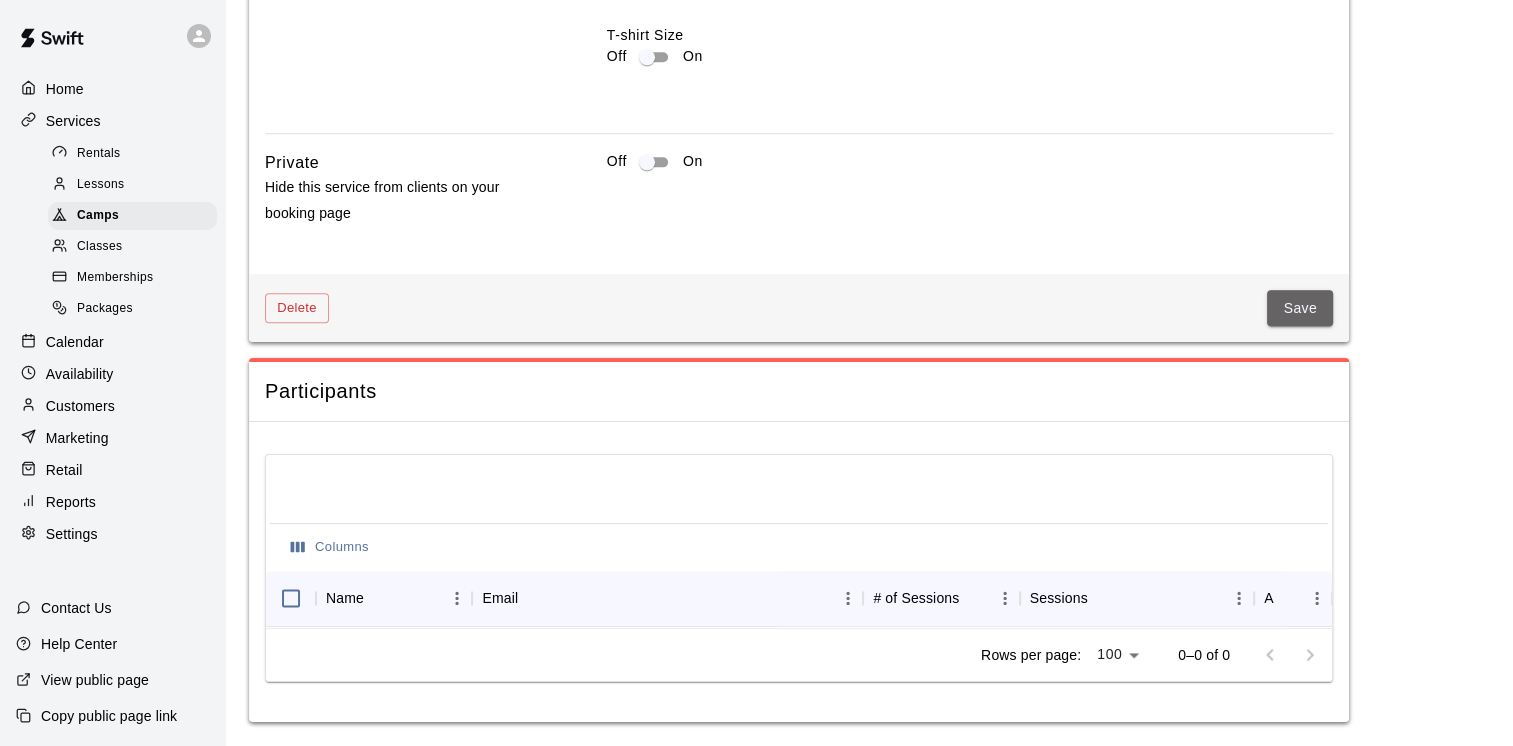 click on "Save" at bounding box center [1300, 308] 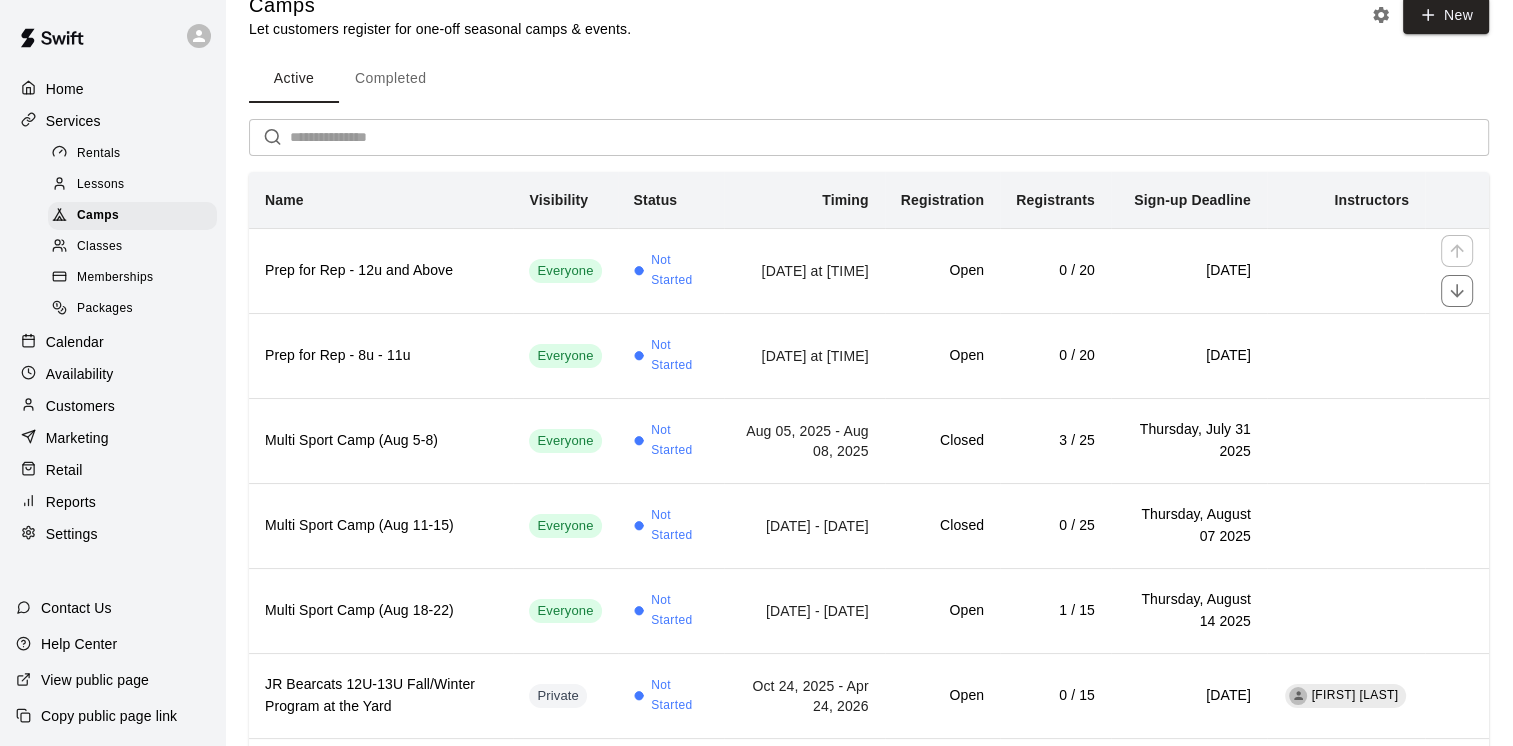 scroll, scrollTop: 0, scrollLeft: 0, axis: both 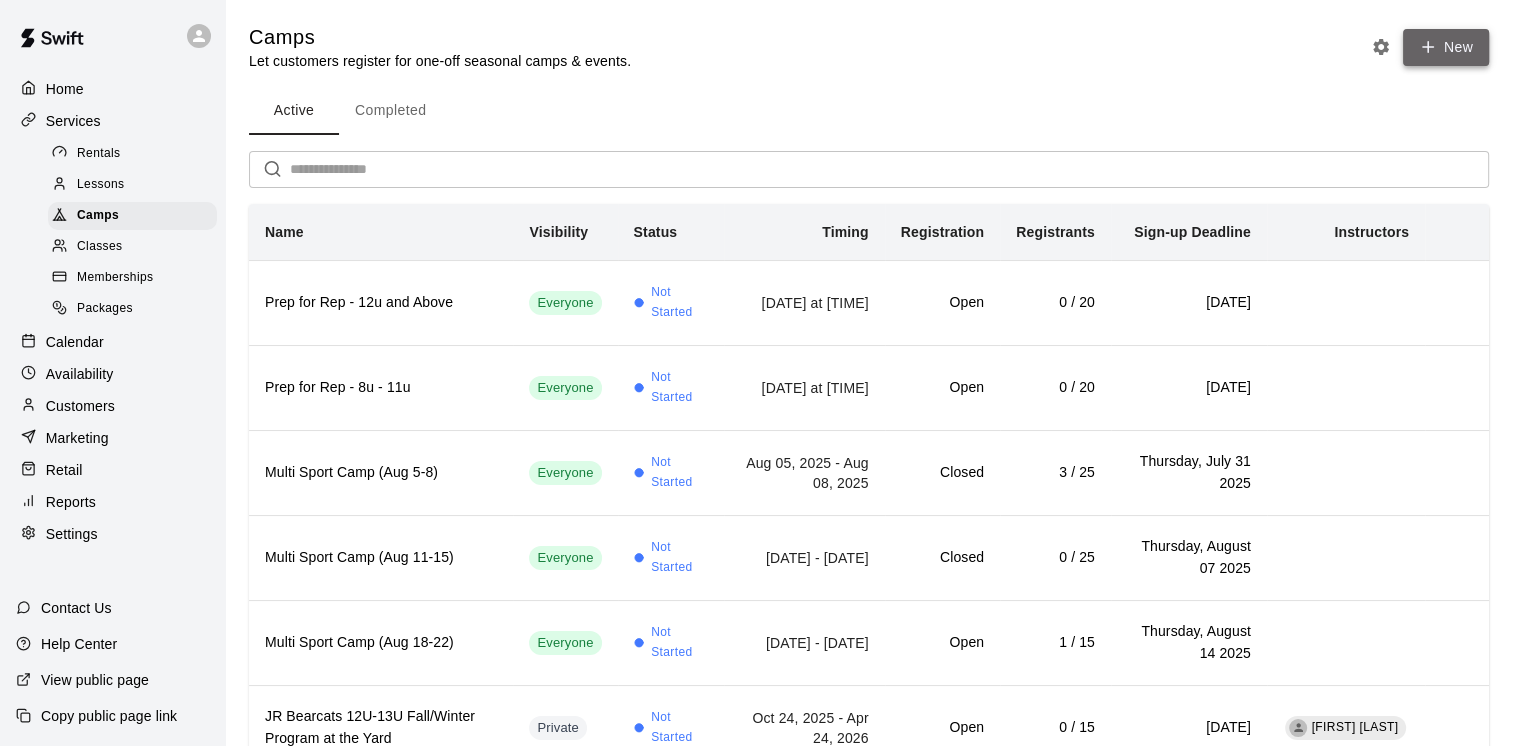 click on "New" at bounding box center [1446, 47] 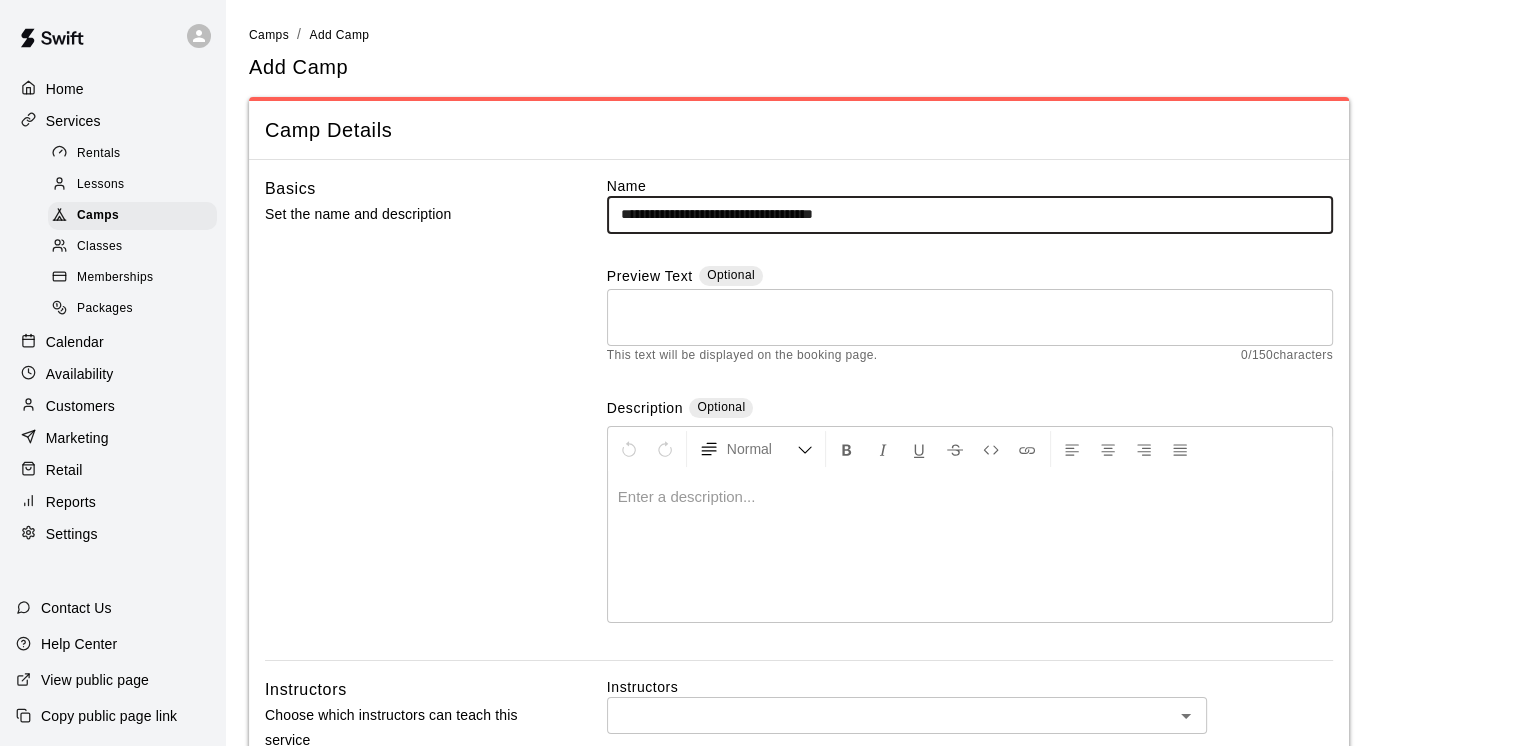type on "**********" 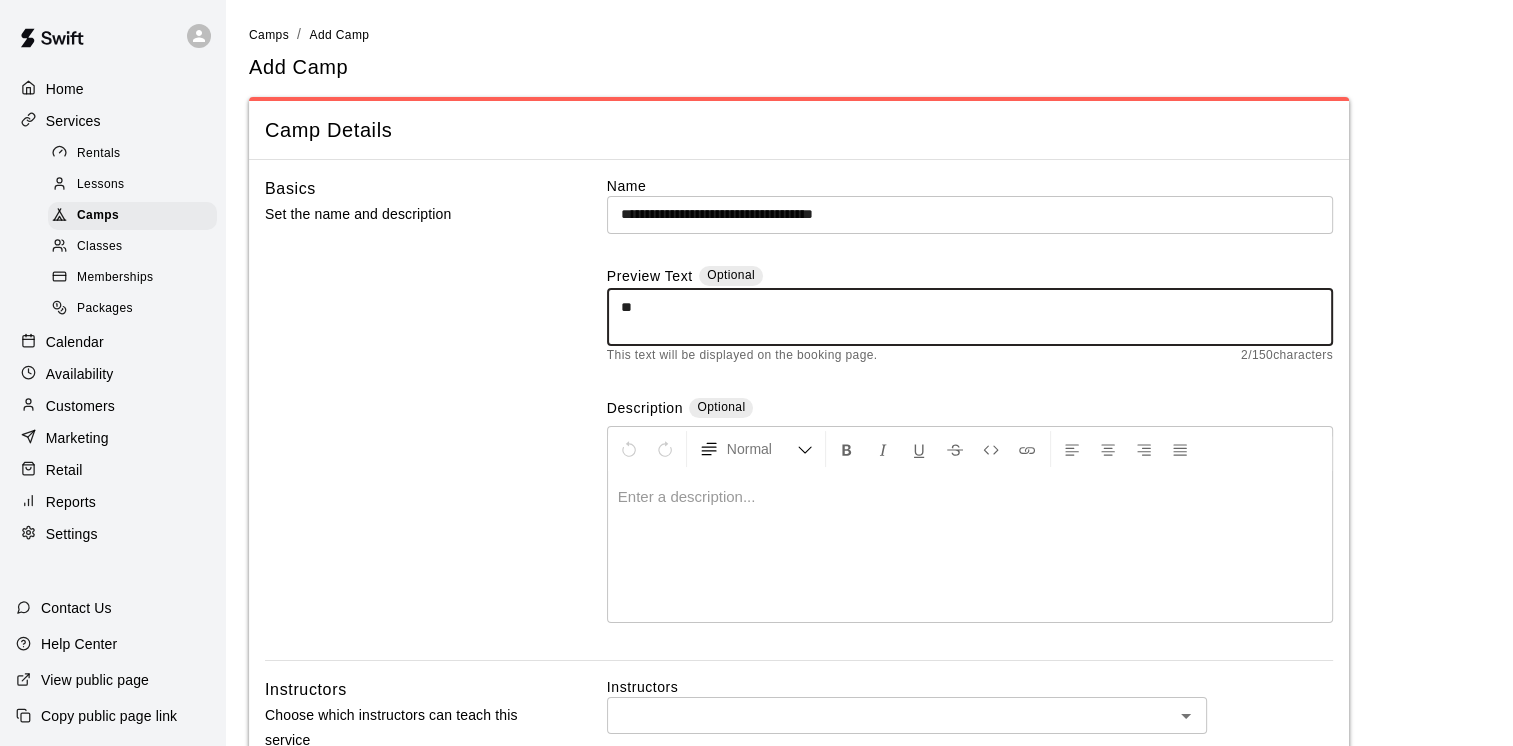type on "*" 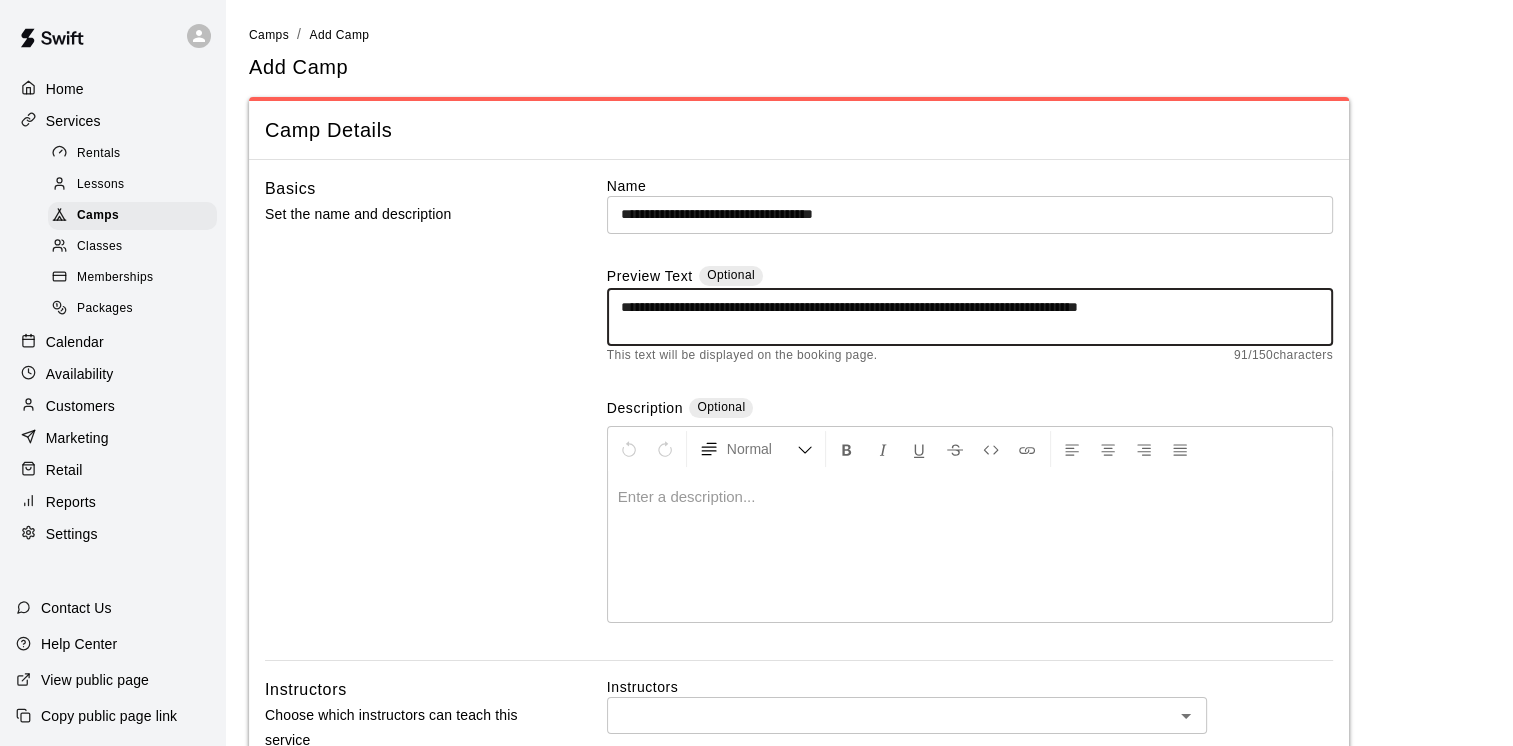 type on "**********" 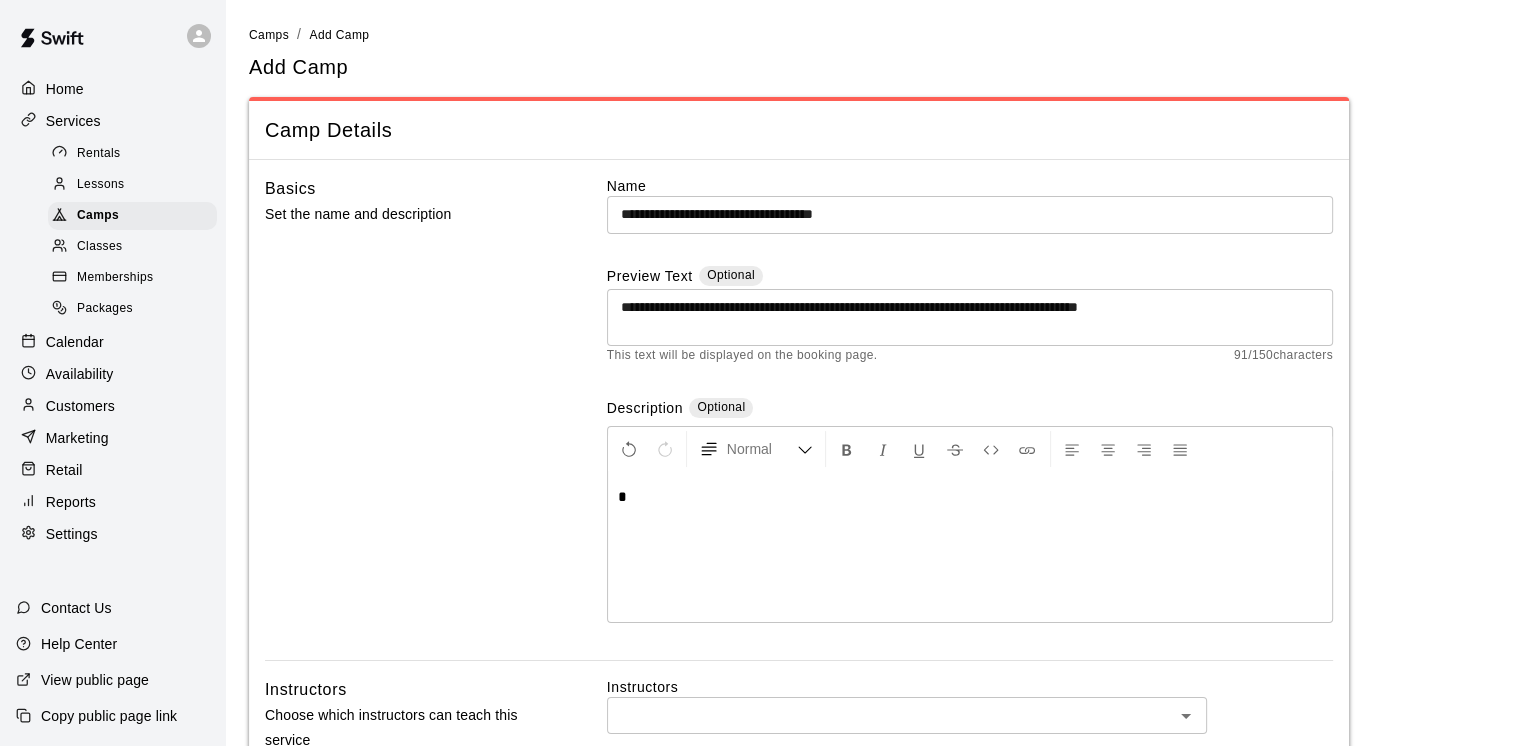 type 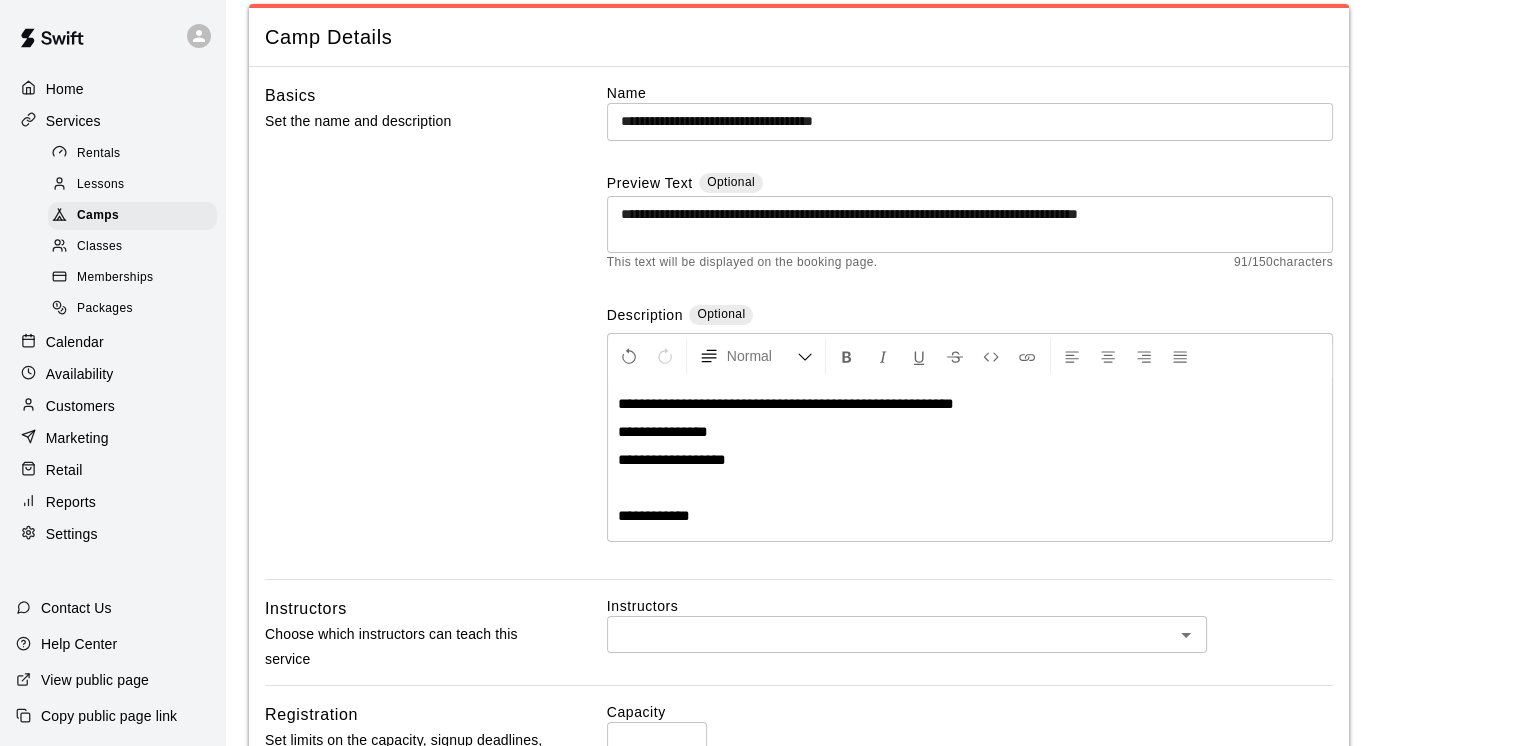 scroll, scrollTop: 200, scrollLeft: 0, axis: vertical 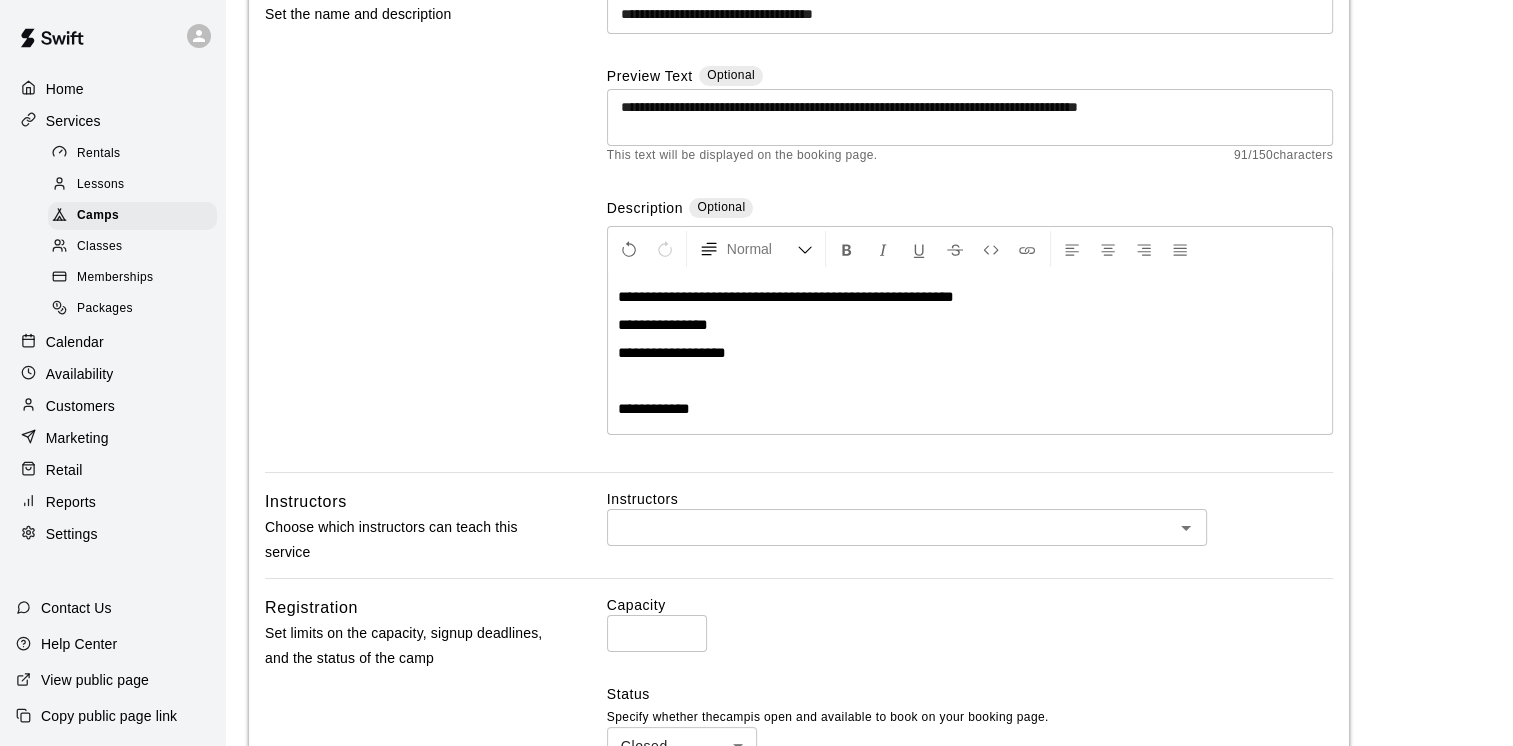 click at bounding box center (890, 527) 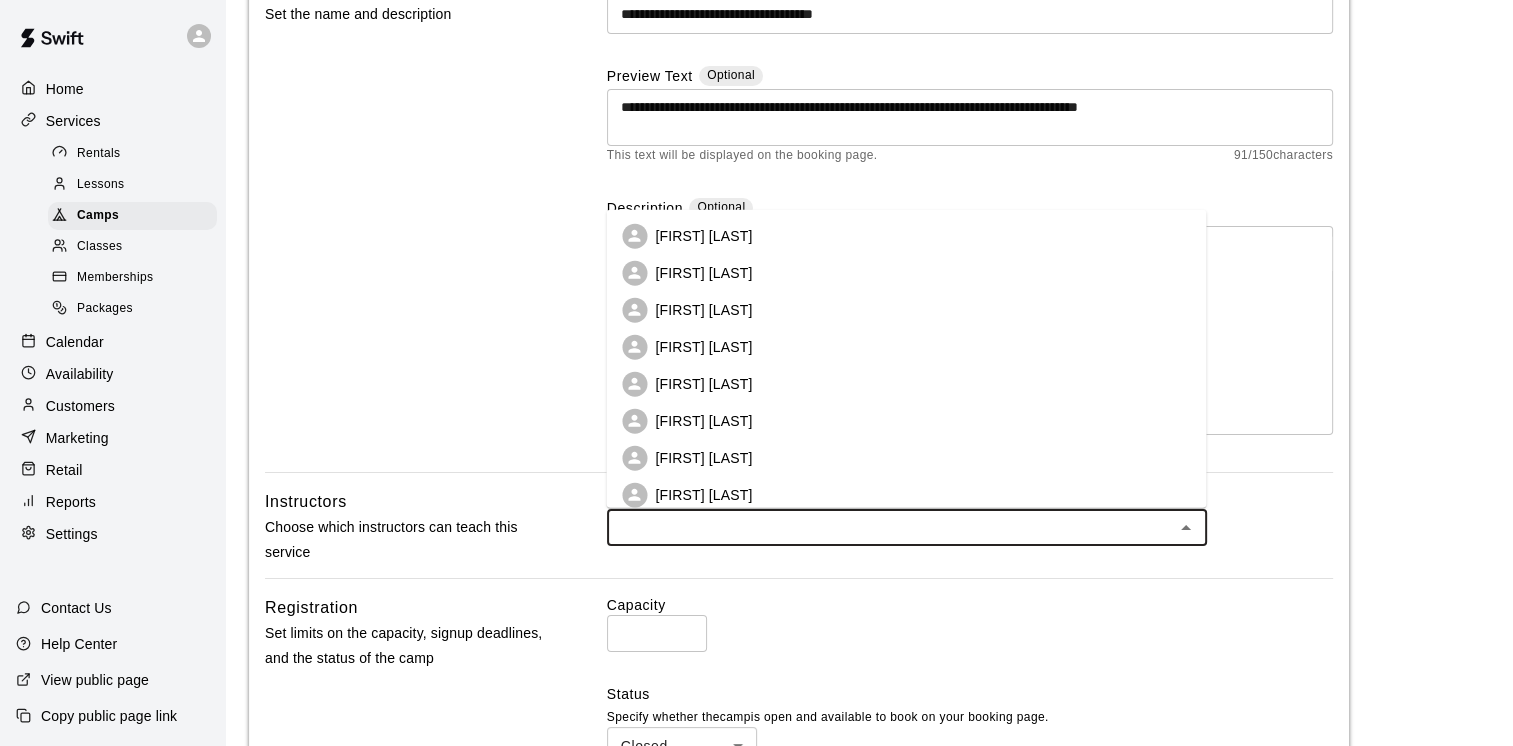 click on "[FIRST] [LAST]" at bounding box center (906, 346) 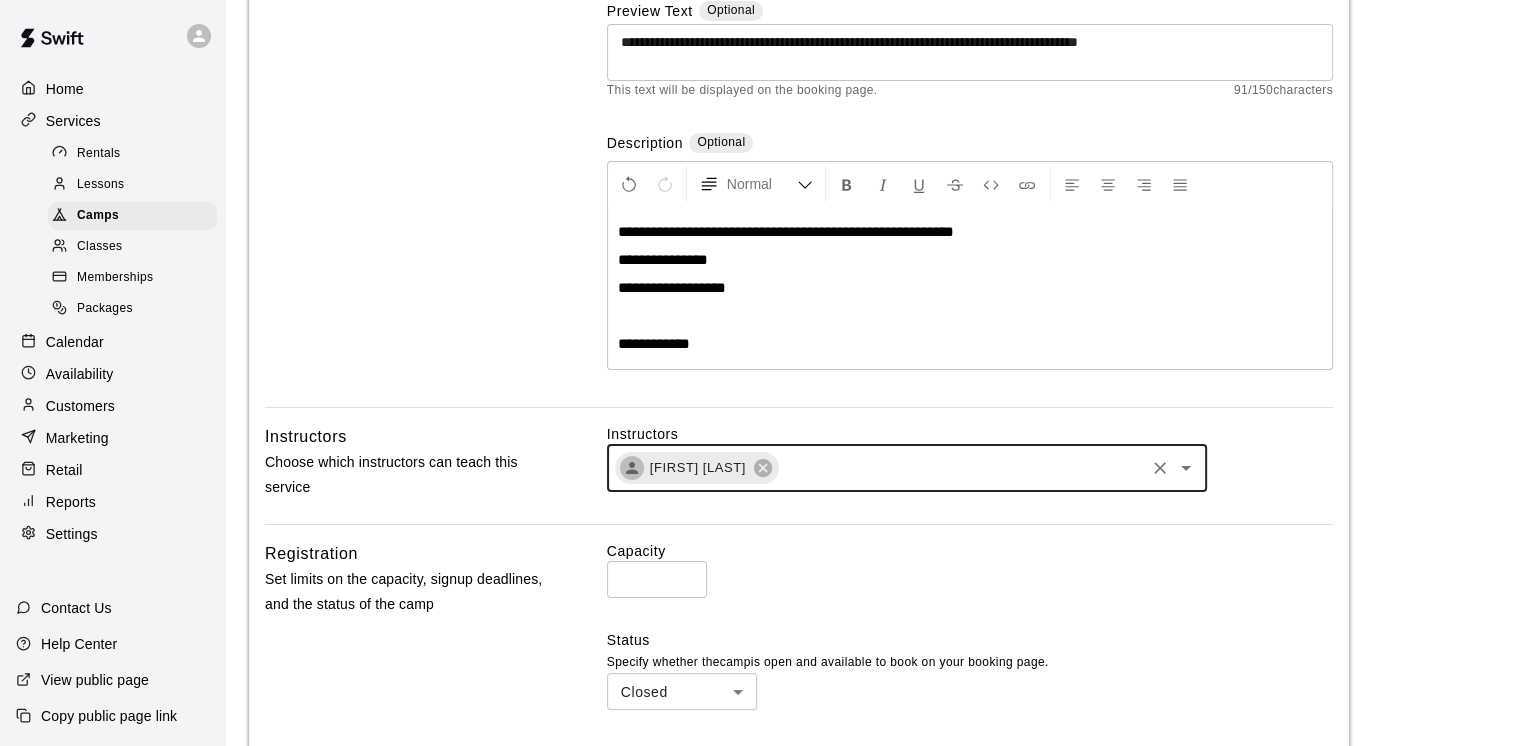 scroll, scrollTop: 400, scrollLeft: 0, axis: vertical 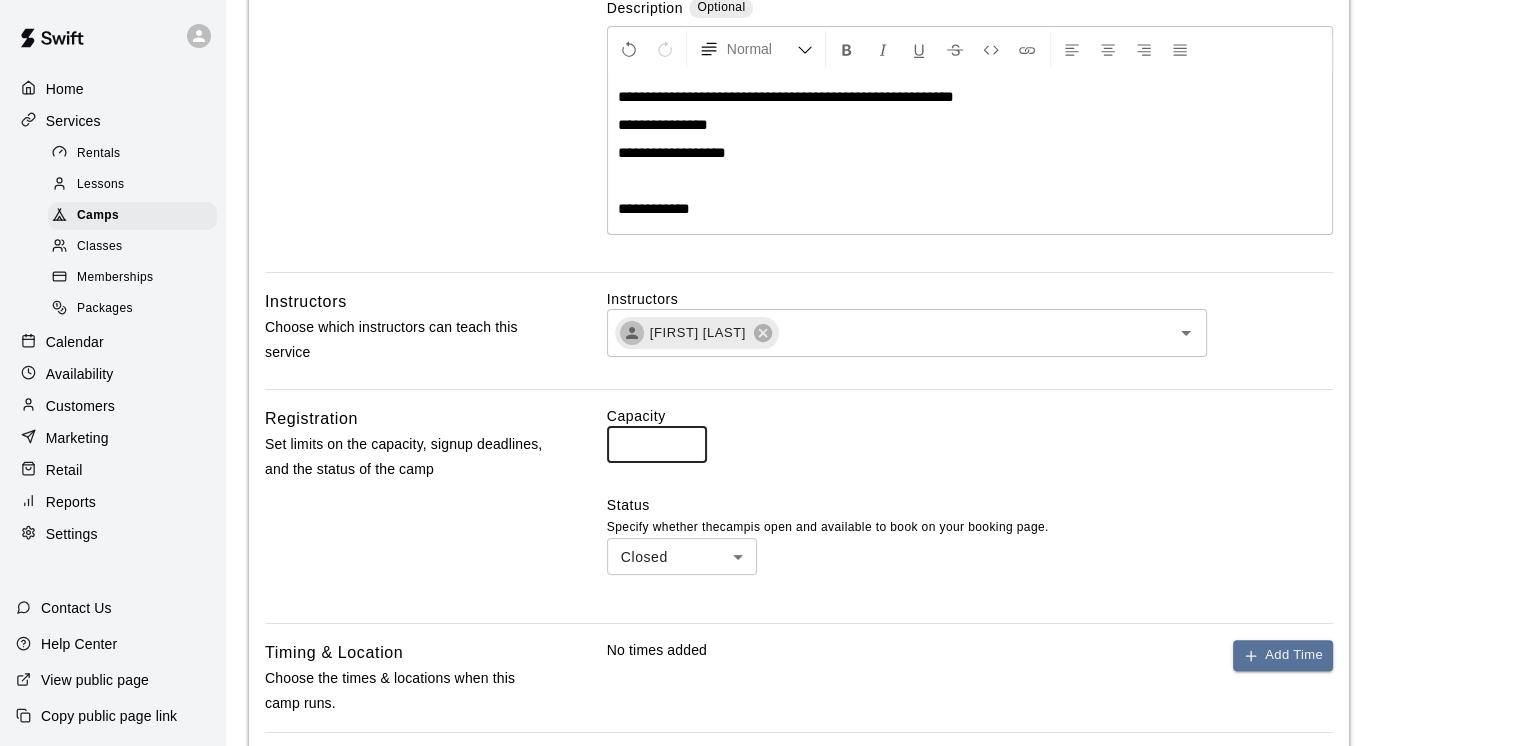 drag, startPoint x: 657, startPoint y: 446, endPoint x: 574, endPoint y: 456, distance: 83.60024 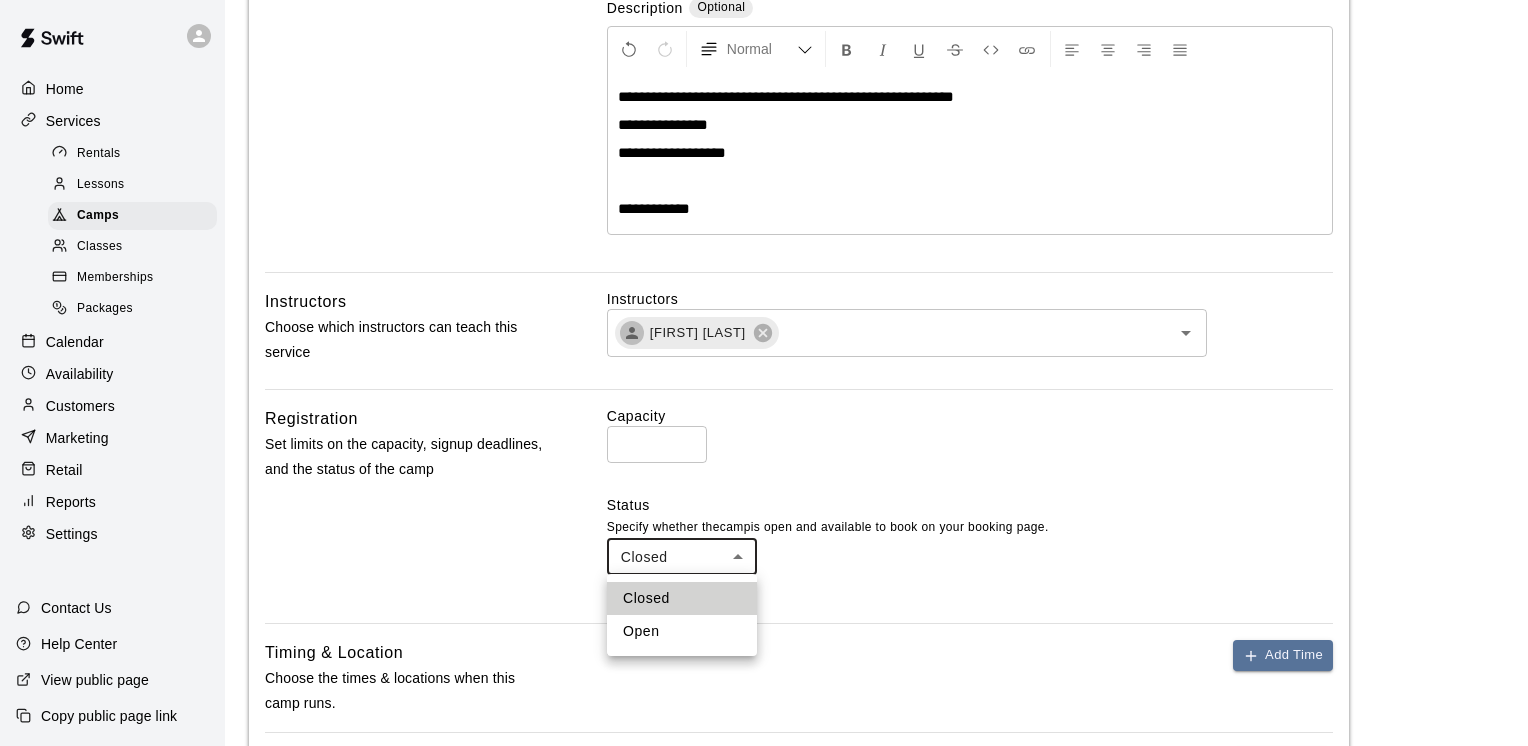 drag, startPoint x: 752, startPoint y: 557, endPoint x: 736, endPoint y: 557, distance: 16 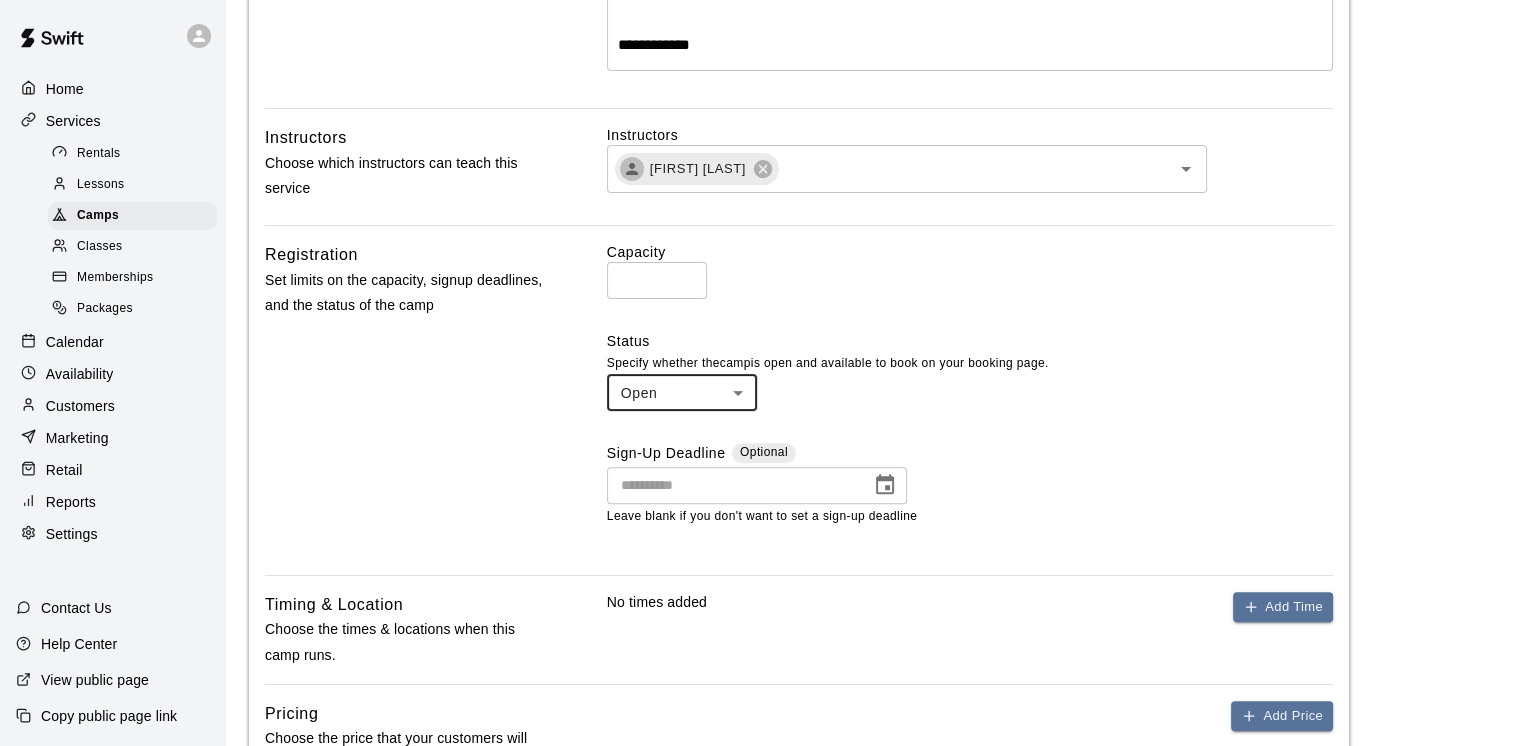 scroll, scrollTop: 600, scrollLeft: 0, axis: vertical 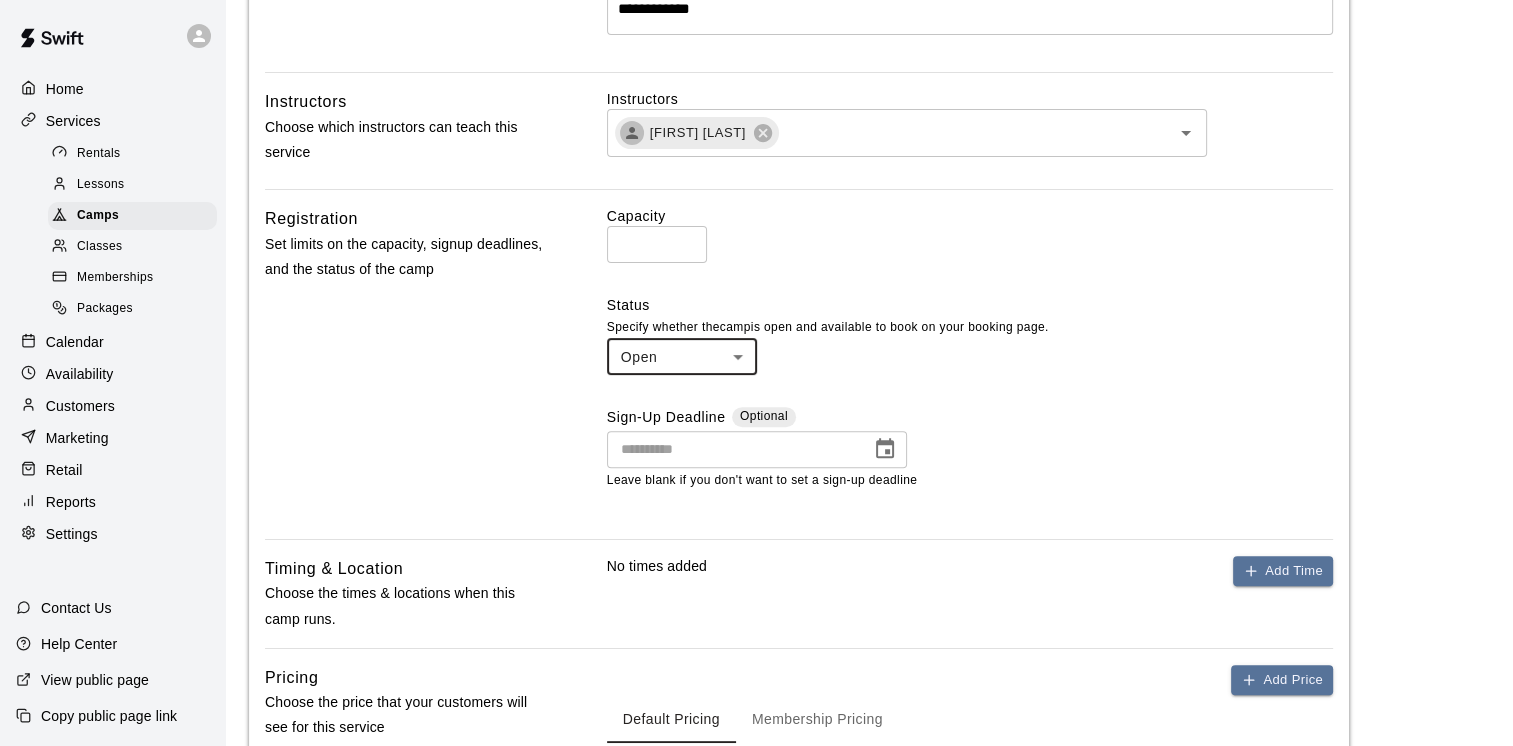 type on "**********" 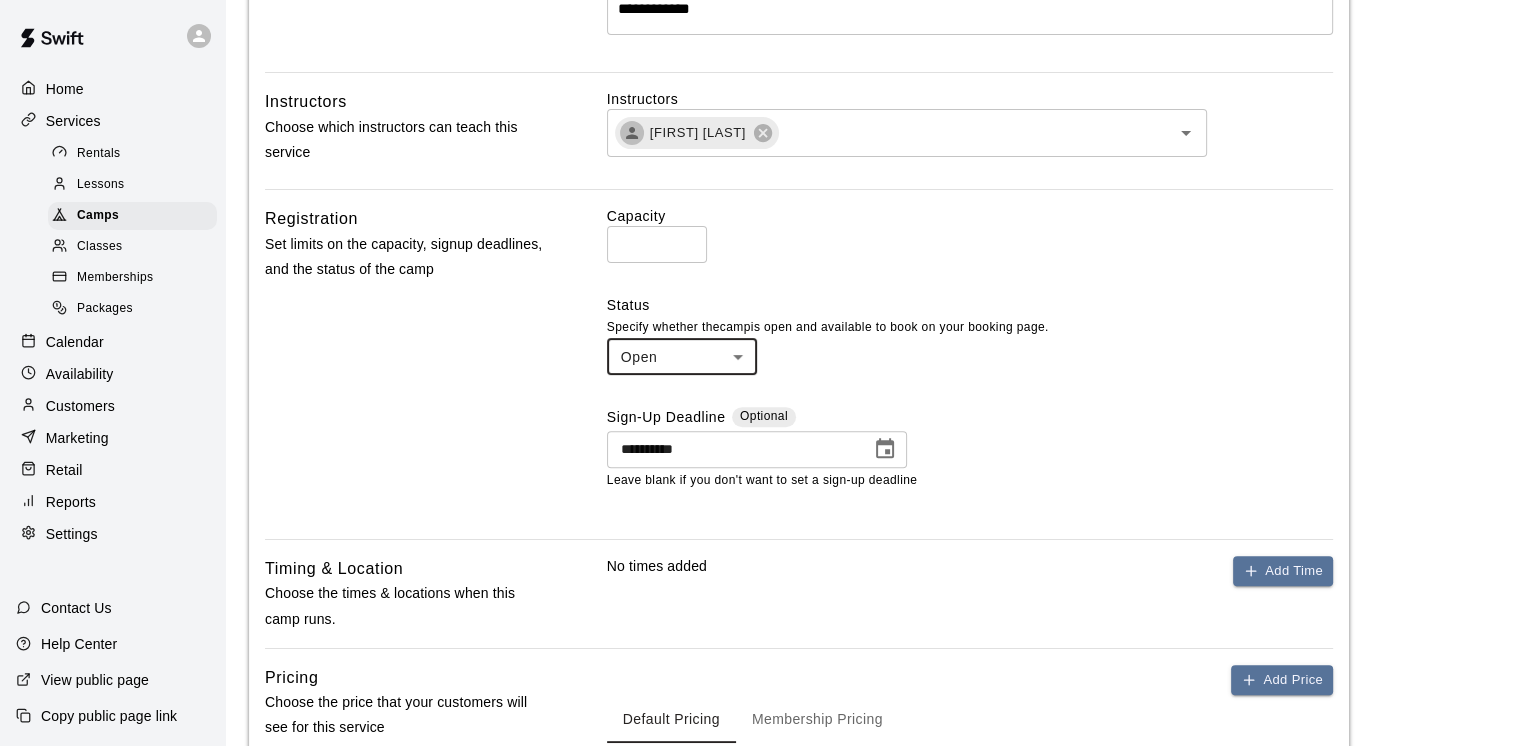 click on "**********" at bounding box center [732, 449] 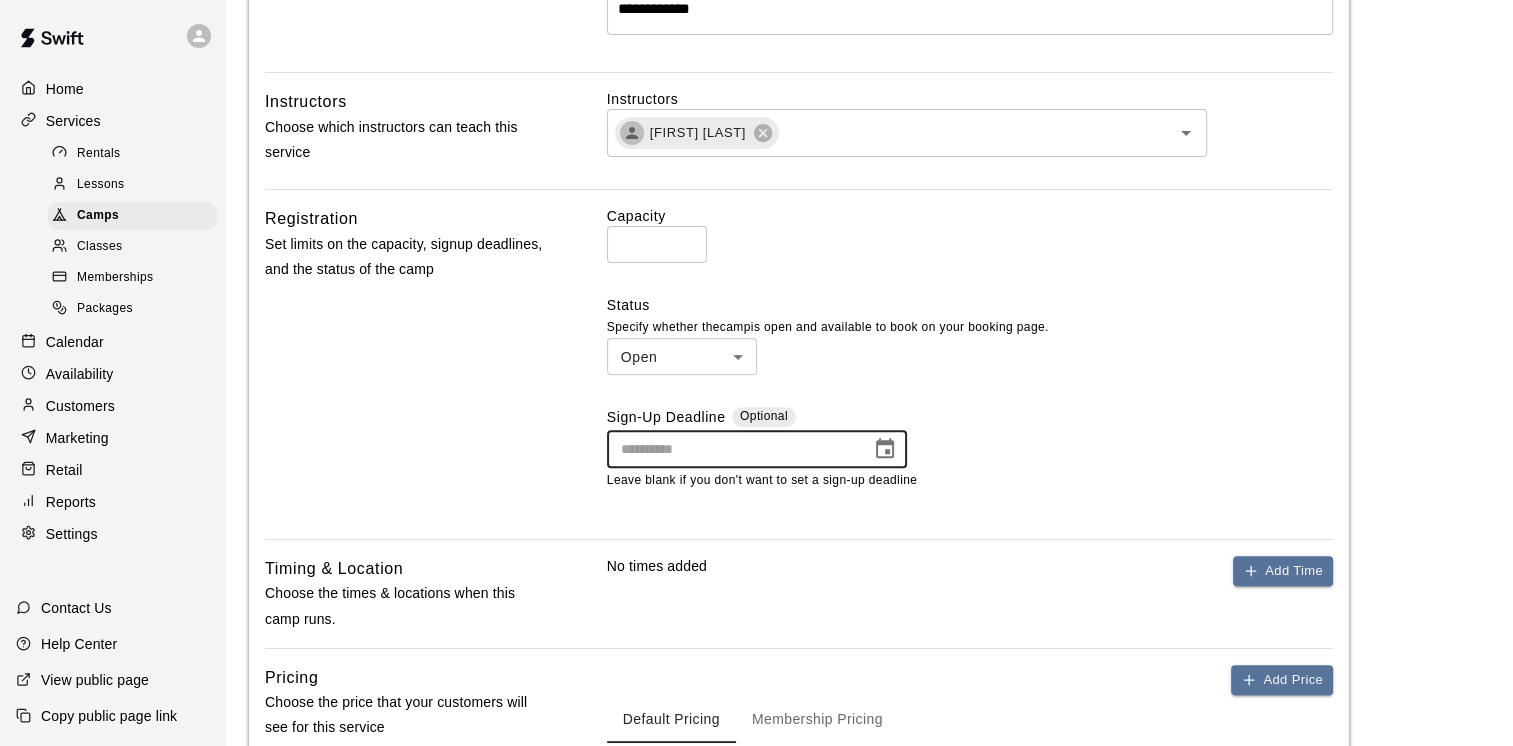 click 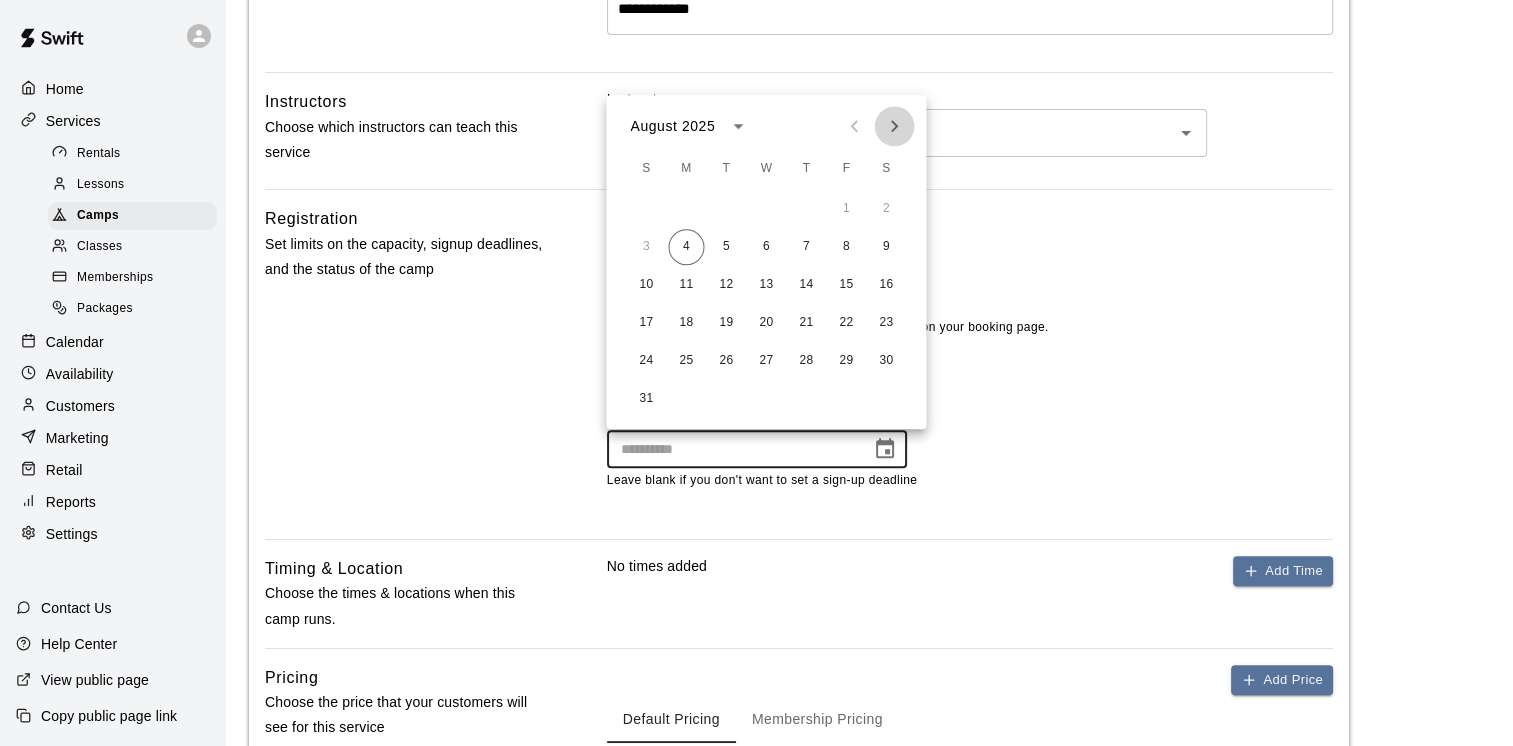 click 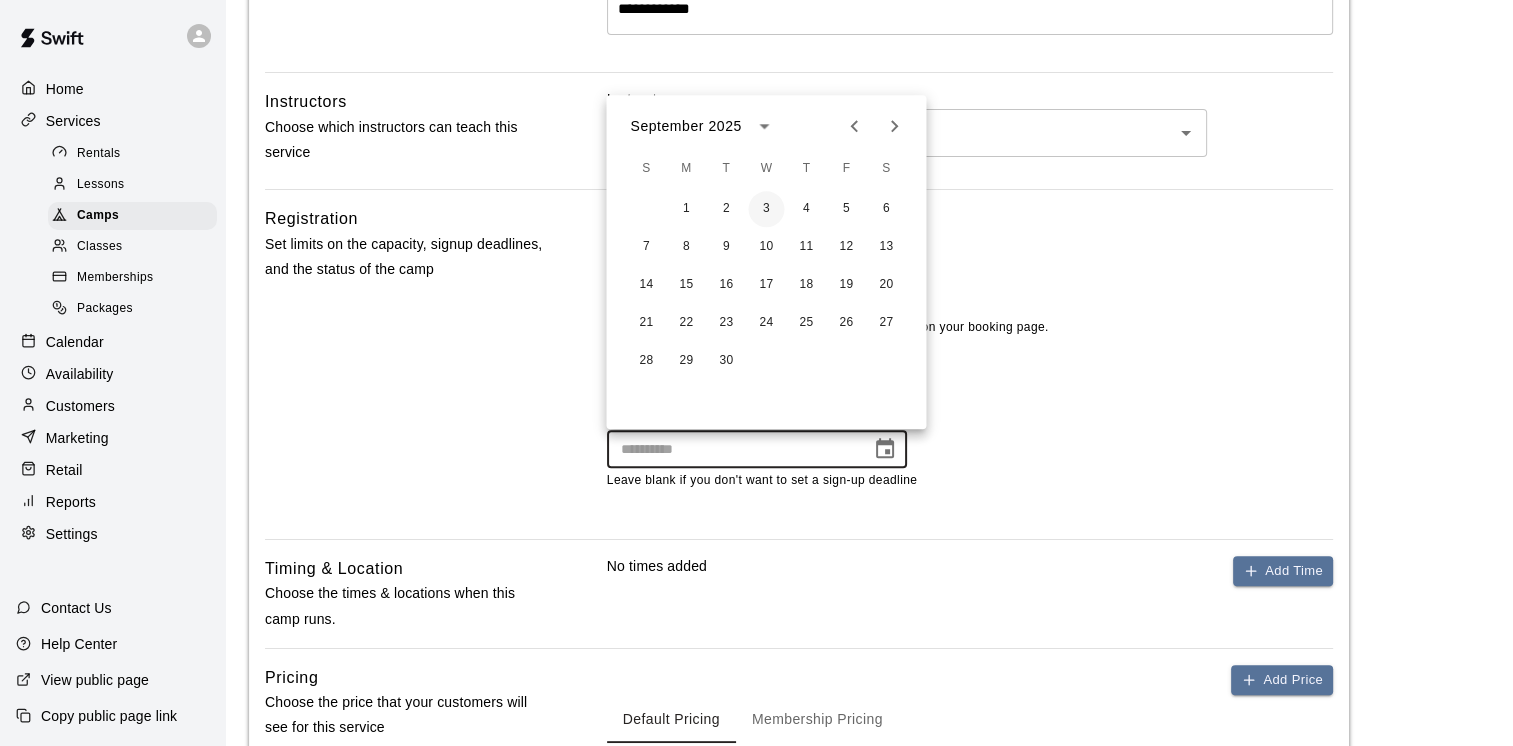 click on "3" at bounding box center (766, 209) 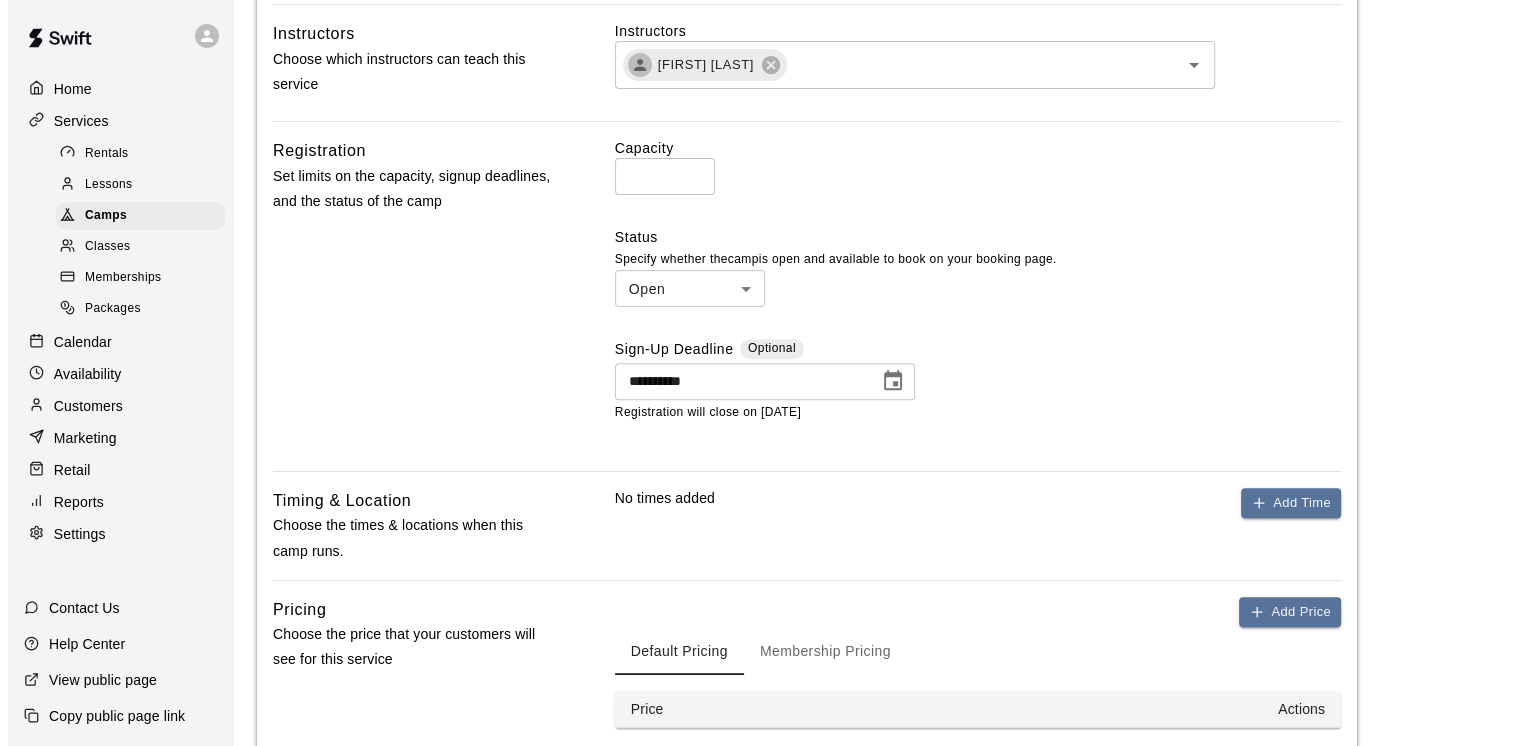 scroll, scrollTop: 700, scrollLeft: 0, axis: vertical 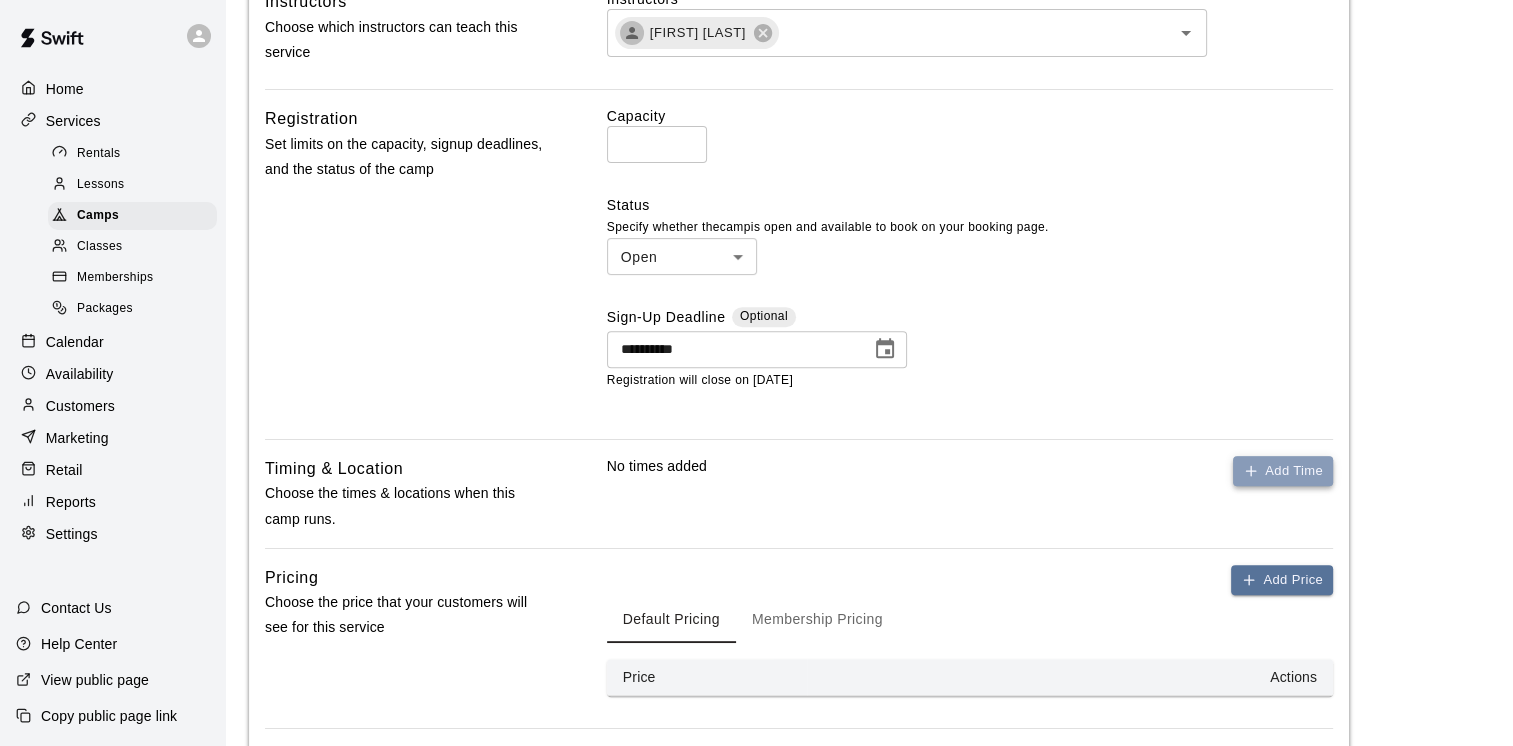 click on "Add Time" at bounding box center [1283, 471] 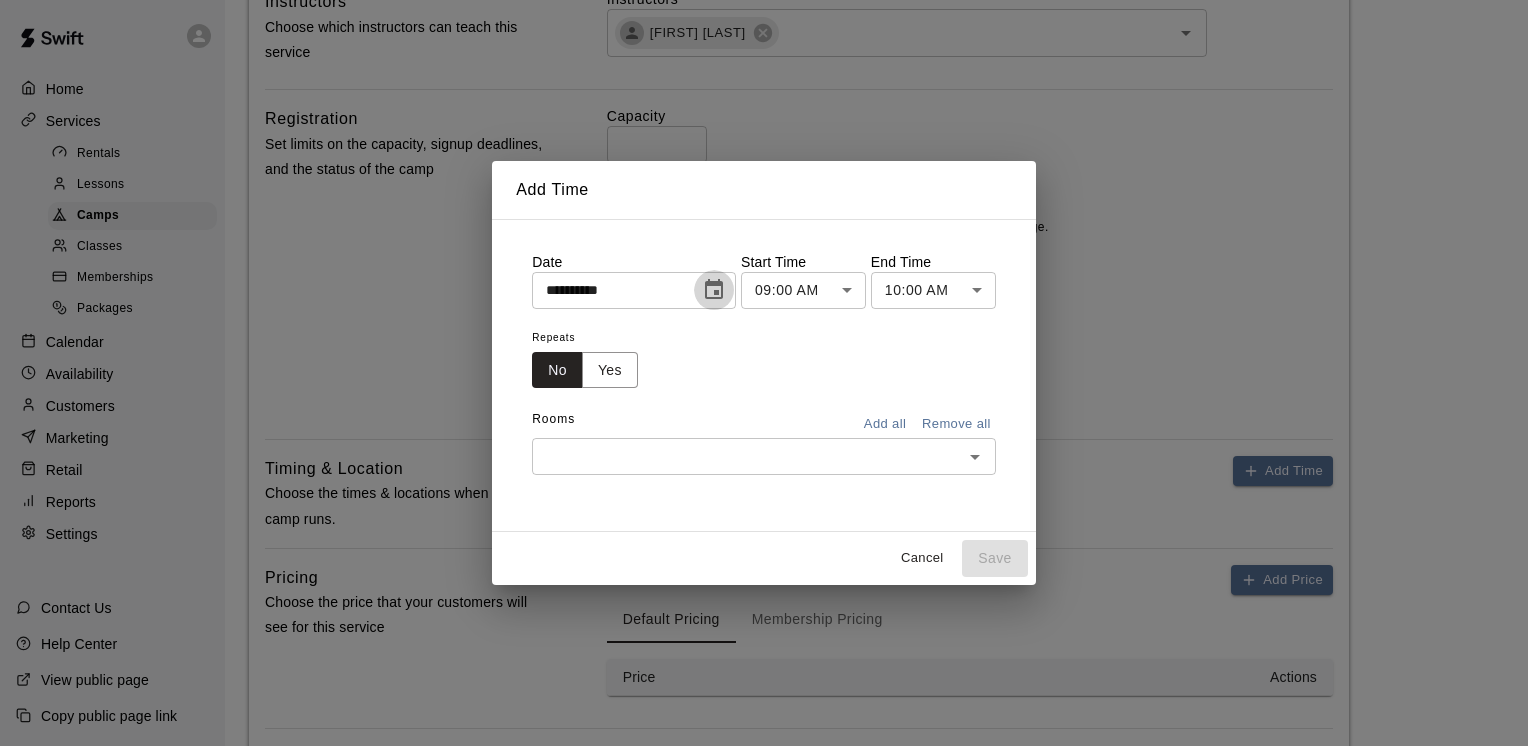 click 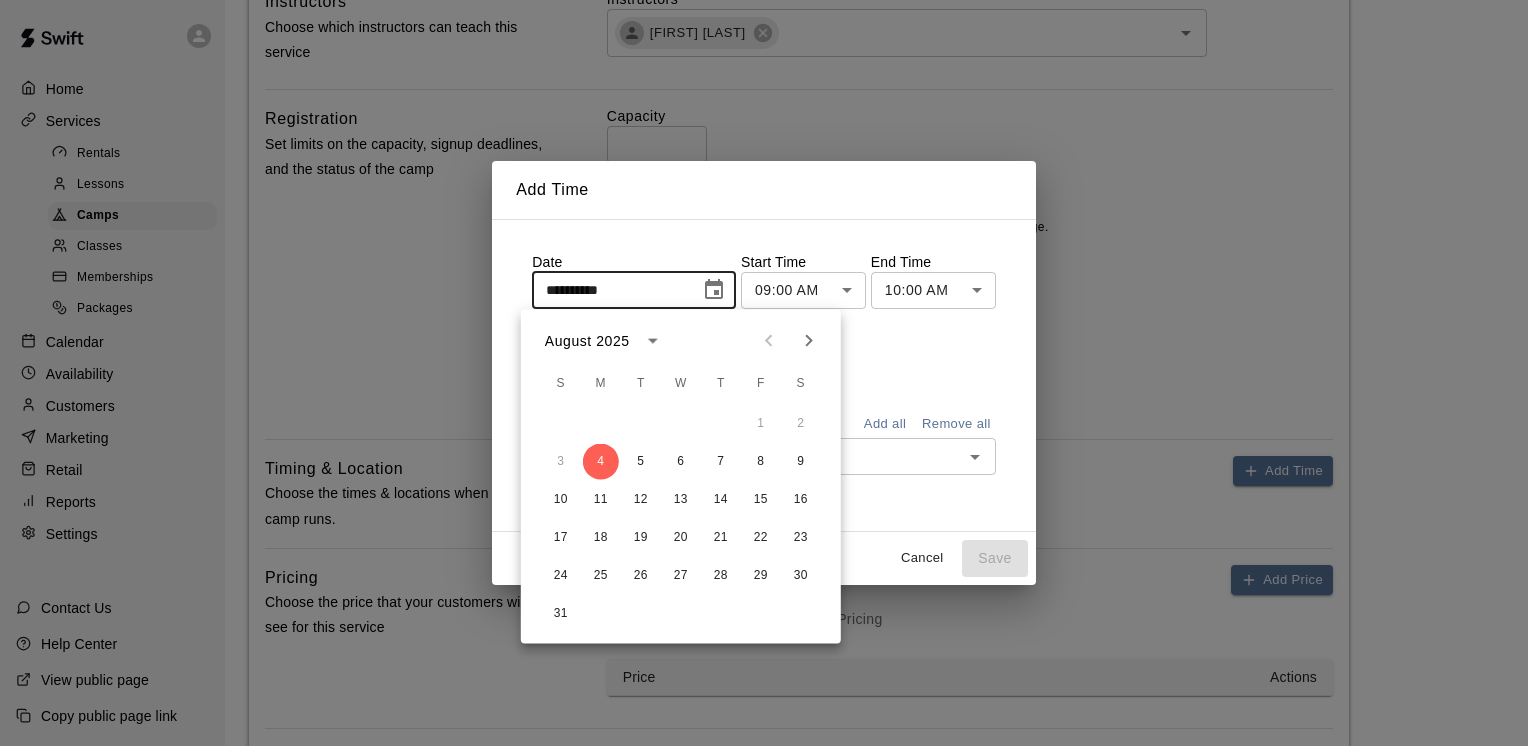 click 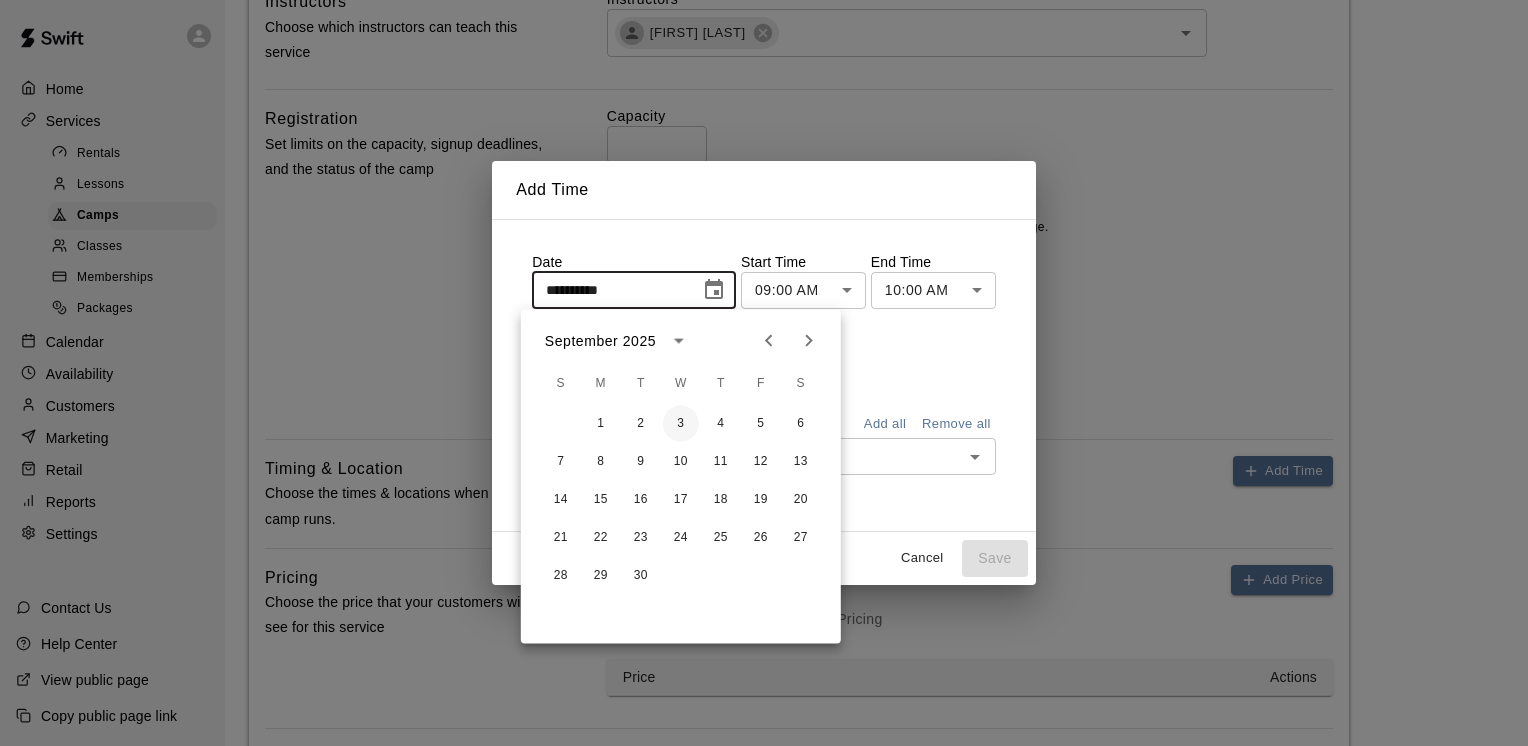 click on "3" at bounding box center [681, 424] 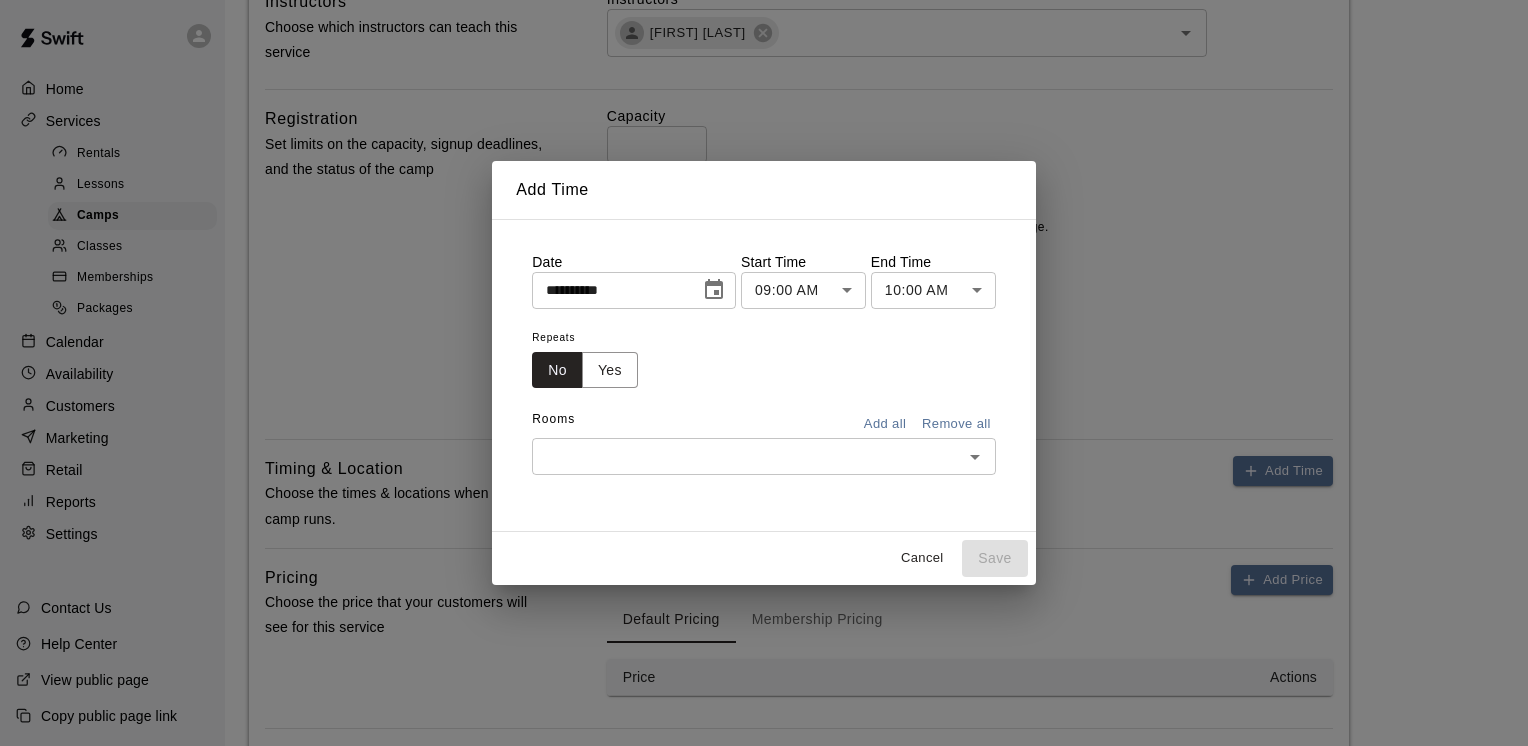 click on "Instructors [NAME]" at bounding box center [764, 117] 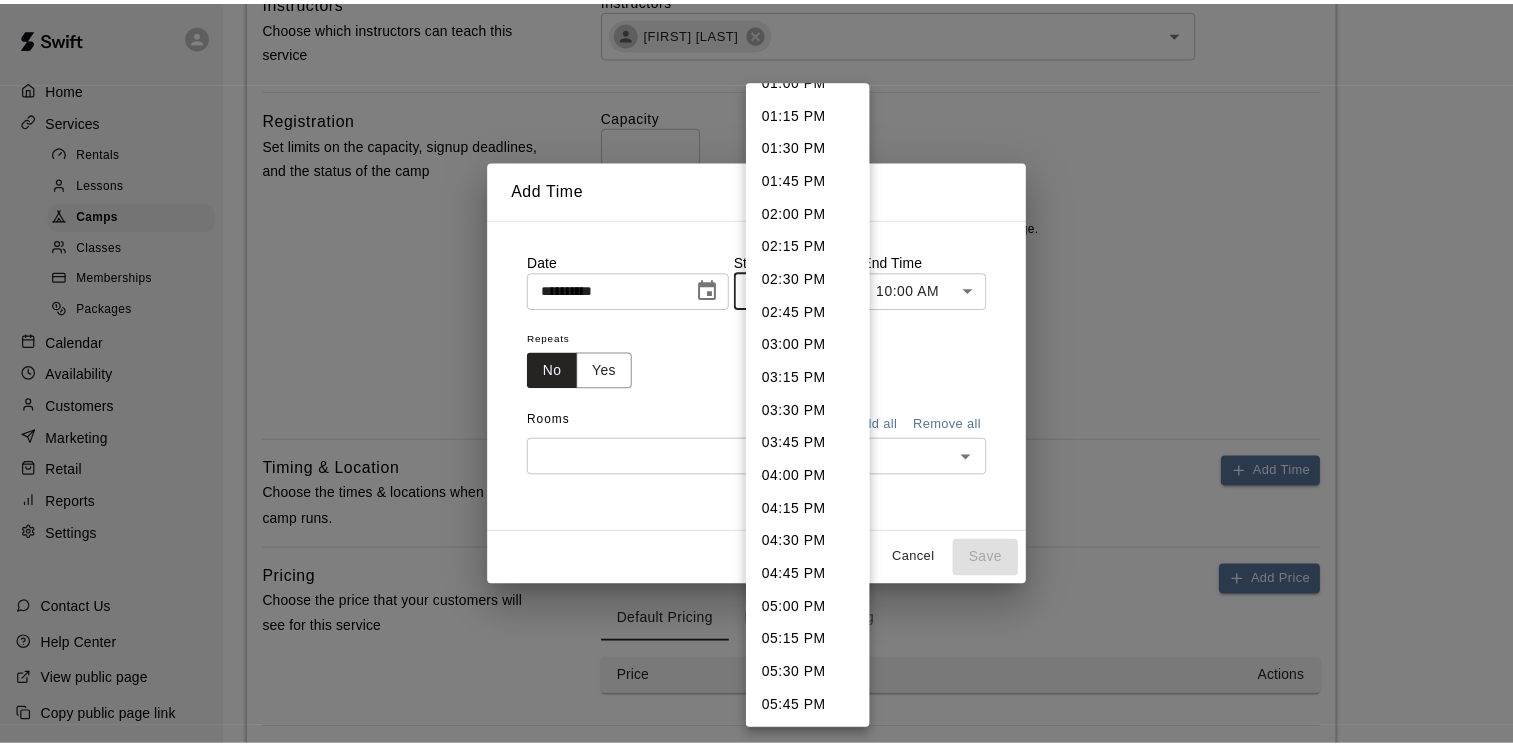 scroll, scrollTop: 1787, scrollLeft: 0, axis: vertical 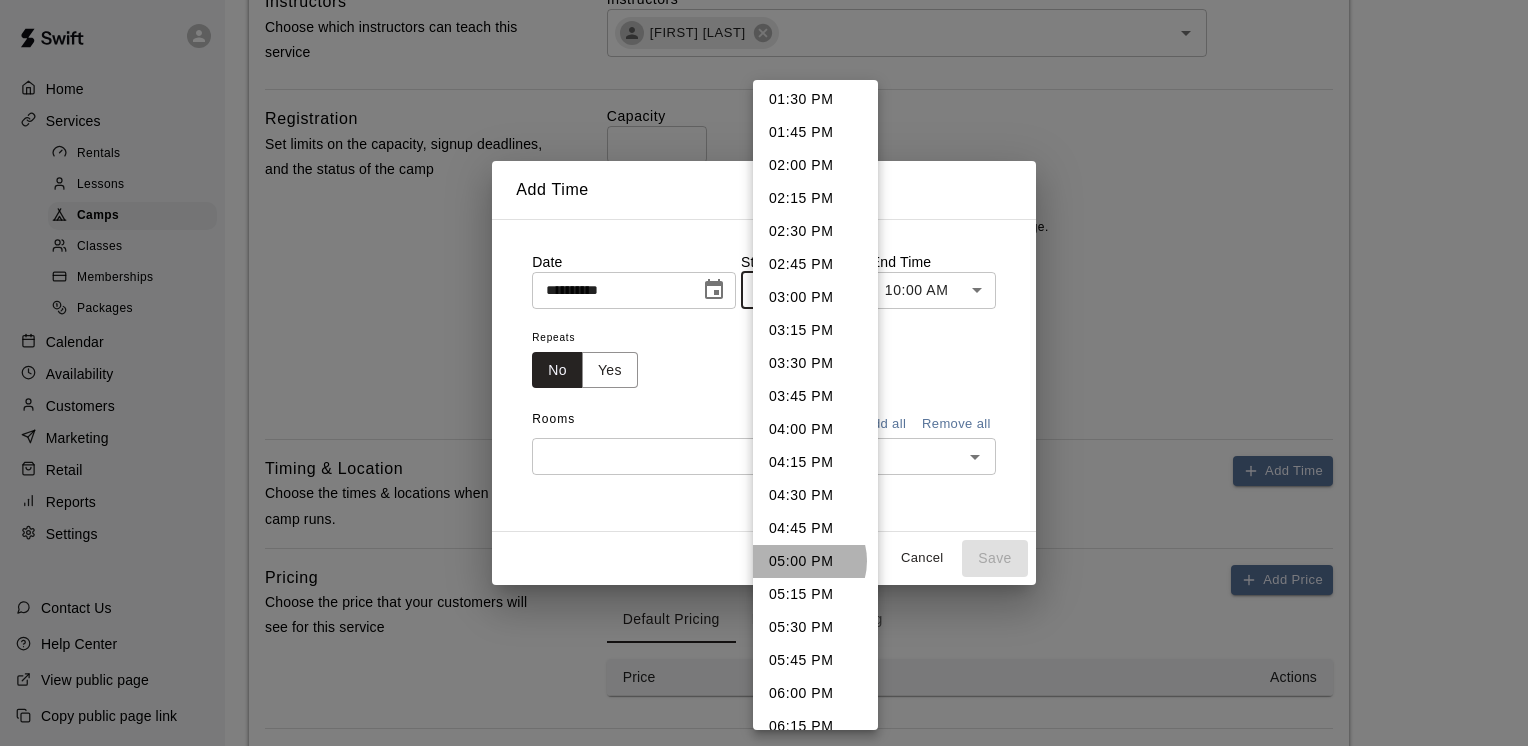 click on "05:00 PM" at bounding box center [815, 561] 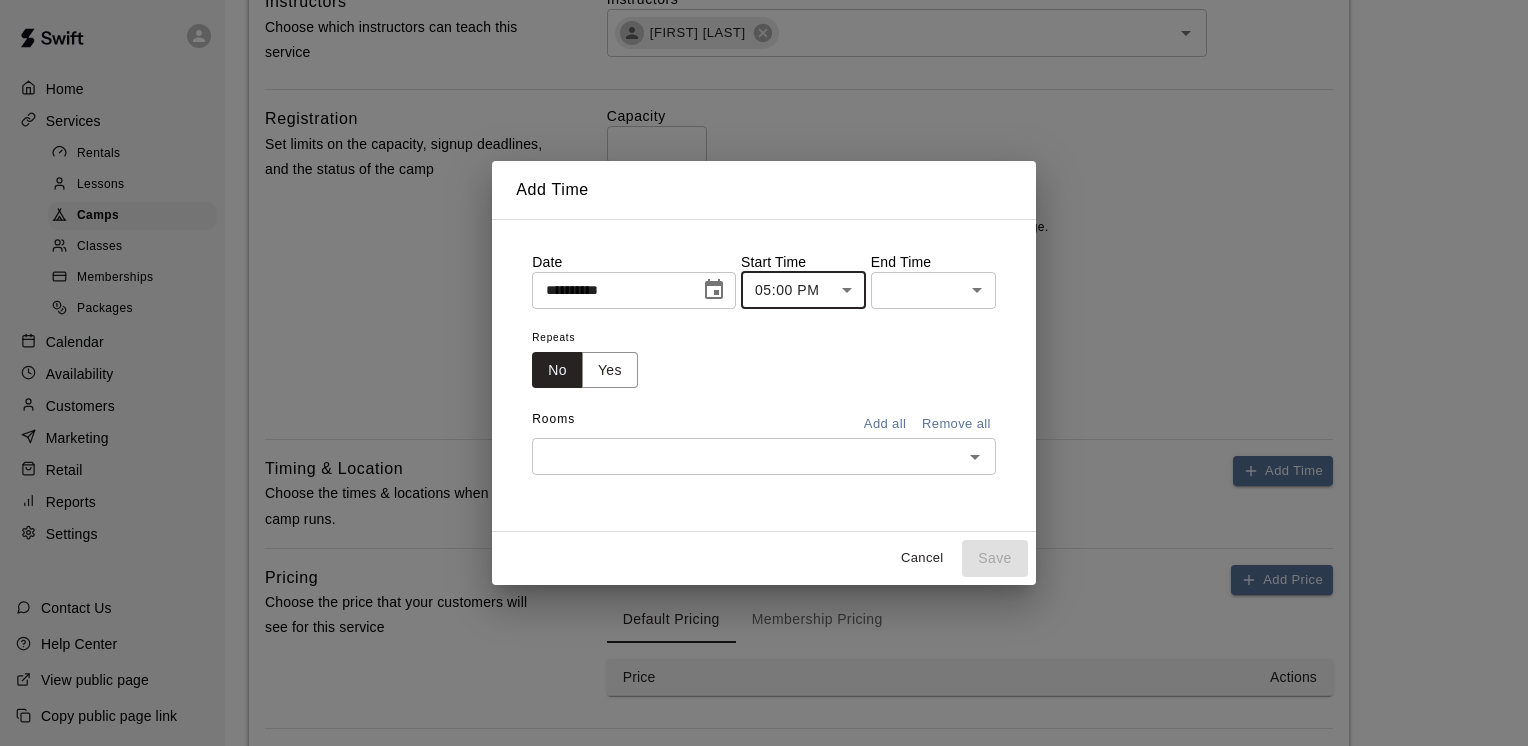 click on "Instructors [NAME]" at bounding box center (764, 117) 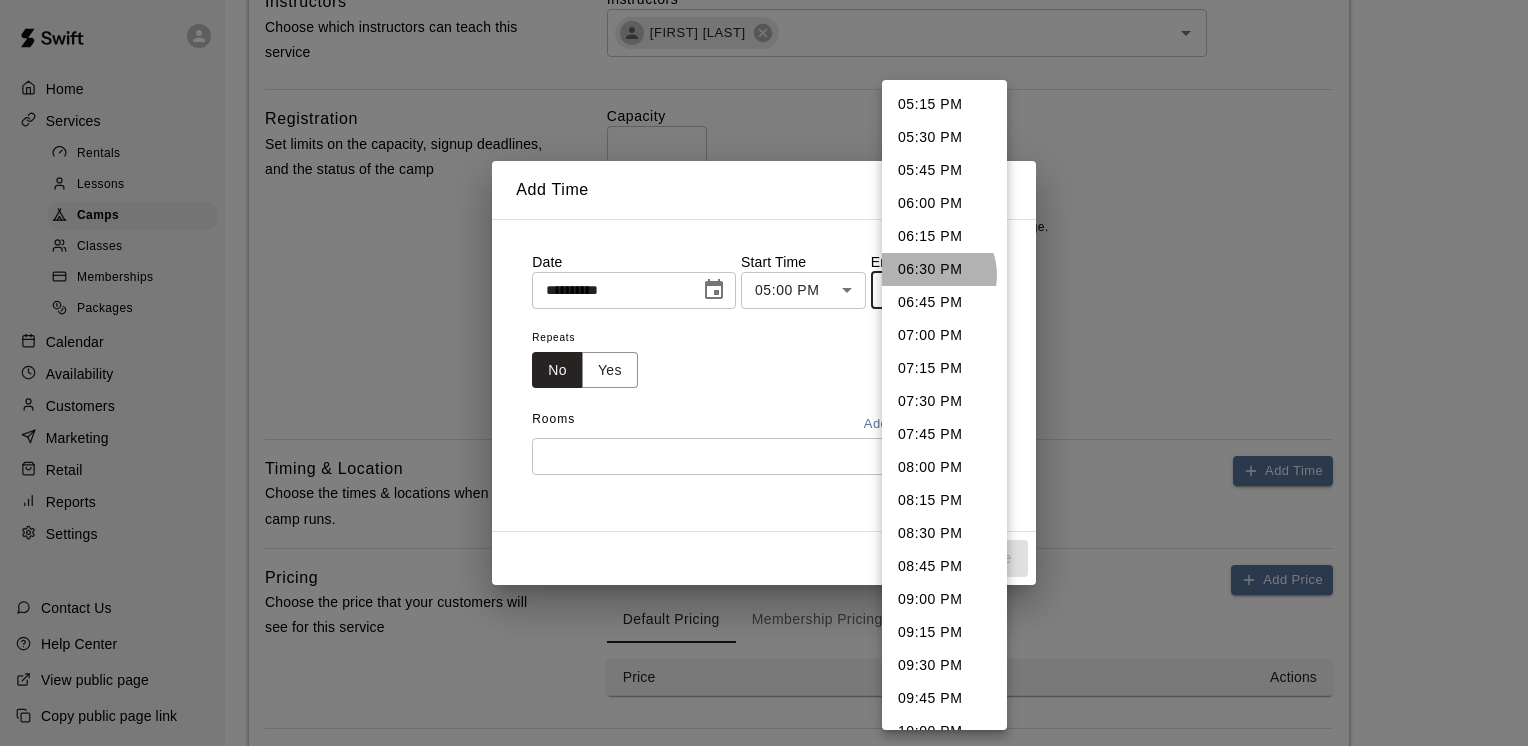 click on "06:30 PM" at bounding box center (944, 269) 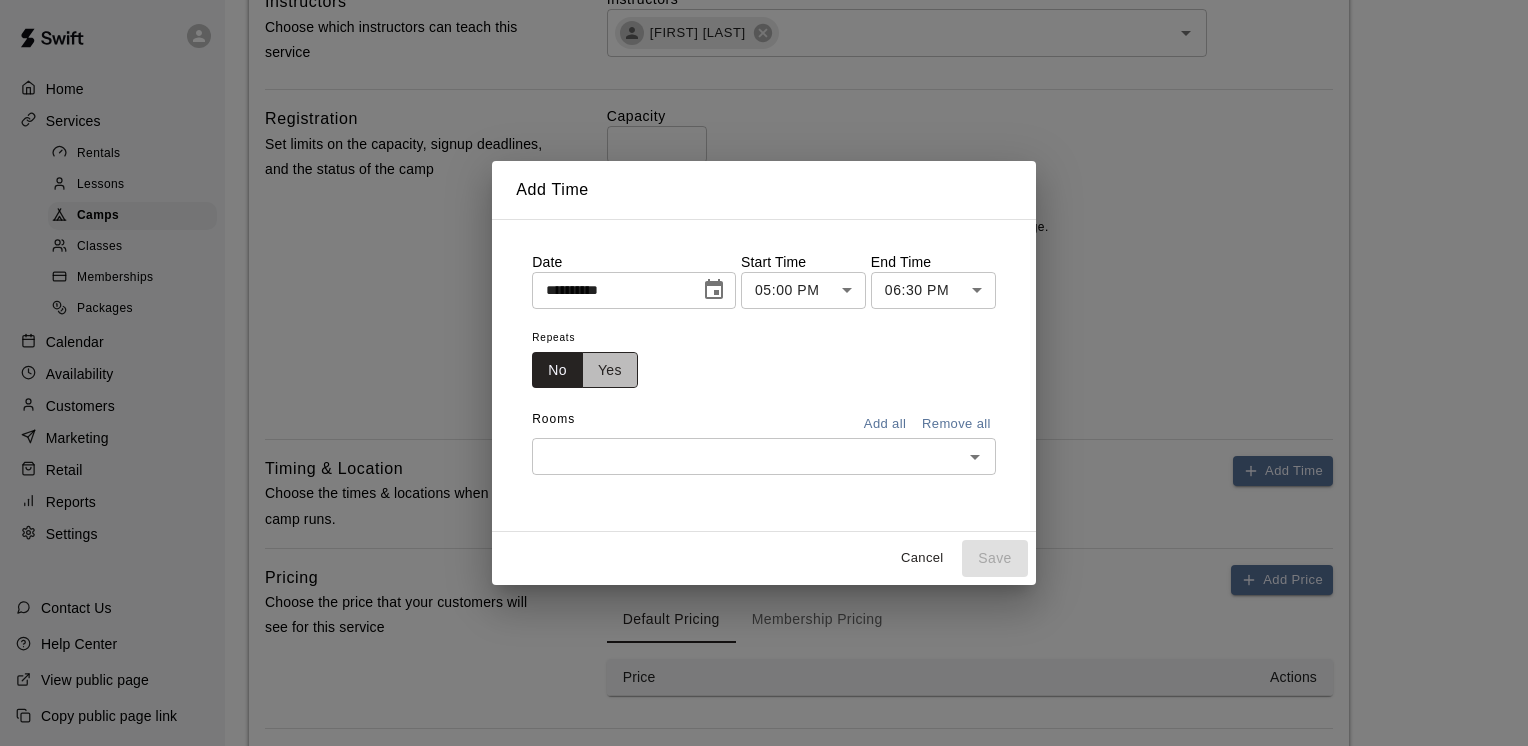 click on "Yes" at bounding box center [610, 370] 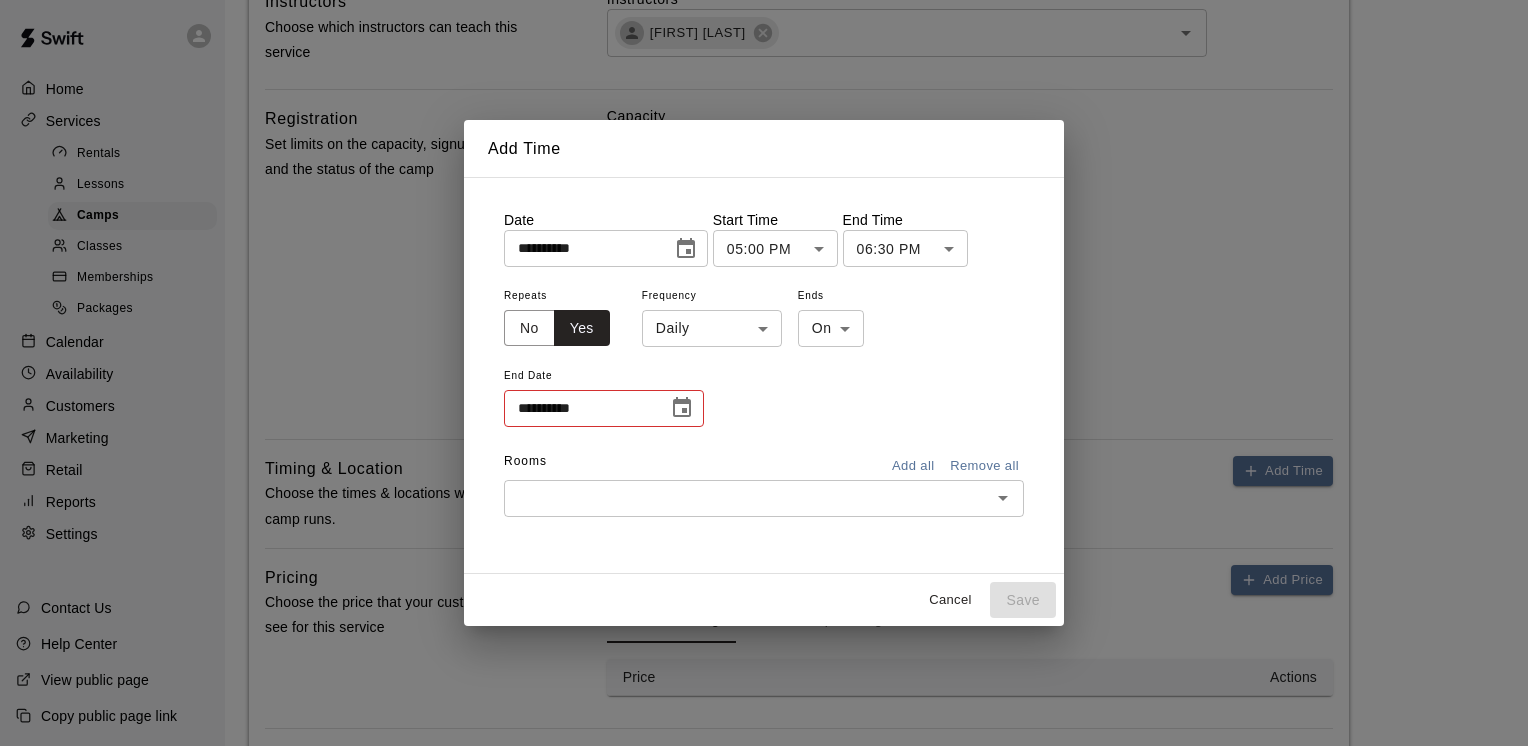 click on "Instructors [NAME]" at bounding box center [764, 117] 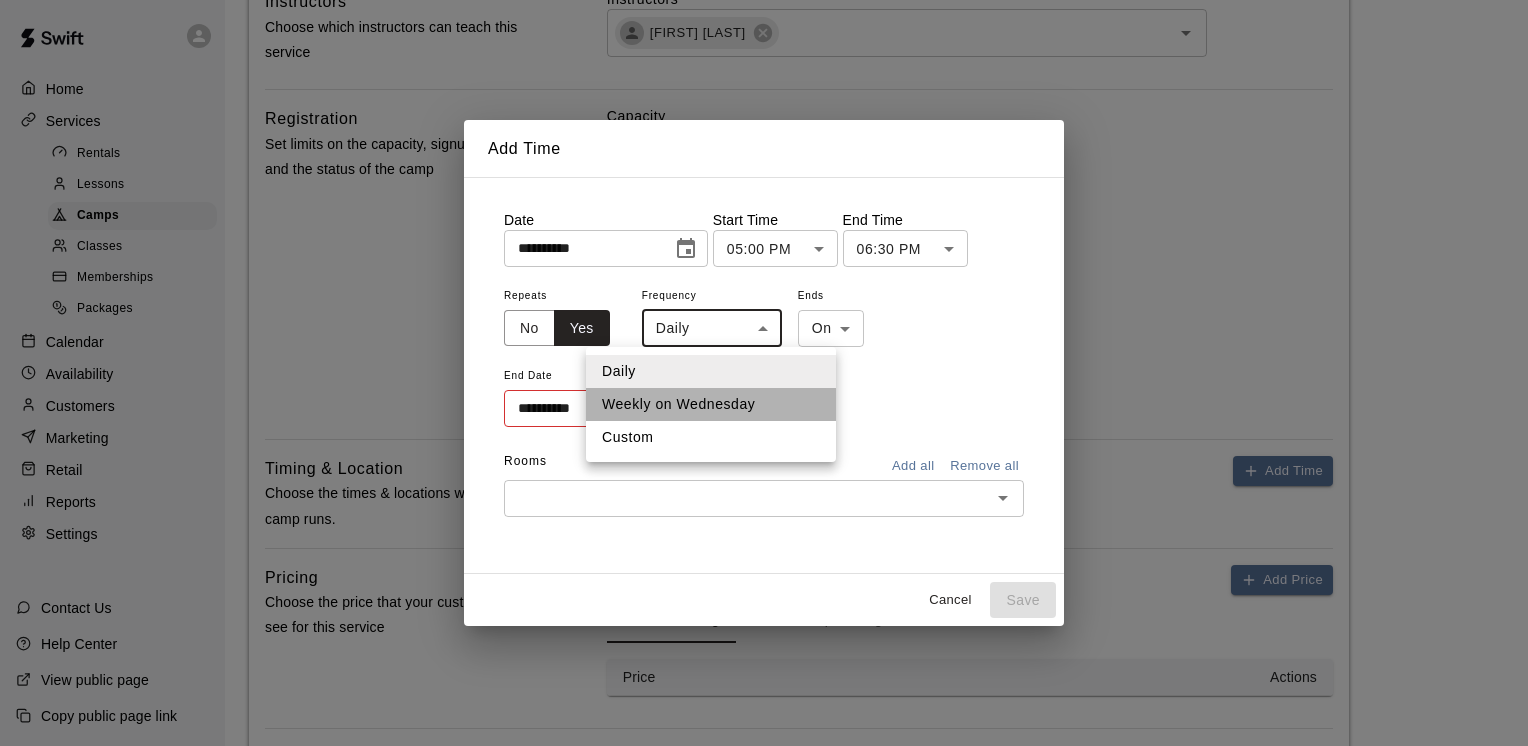 click on "Weekly on Wednesday" at bounding box center [711, 404] 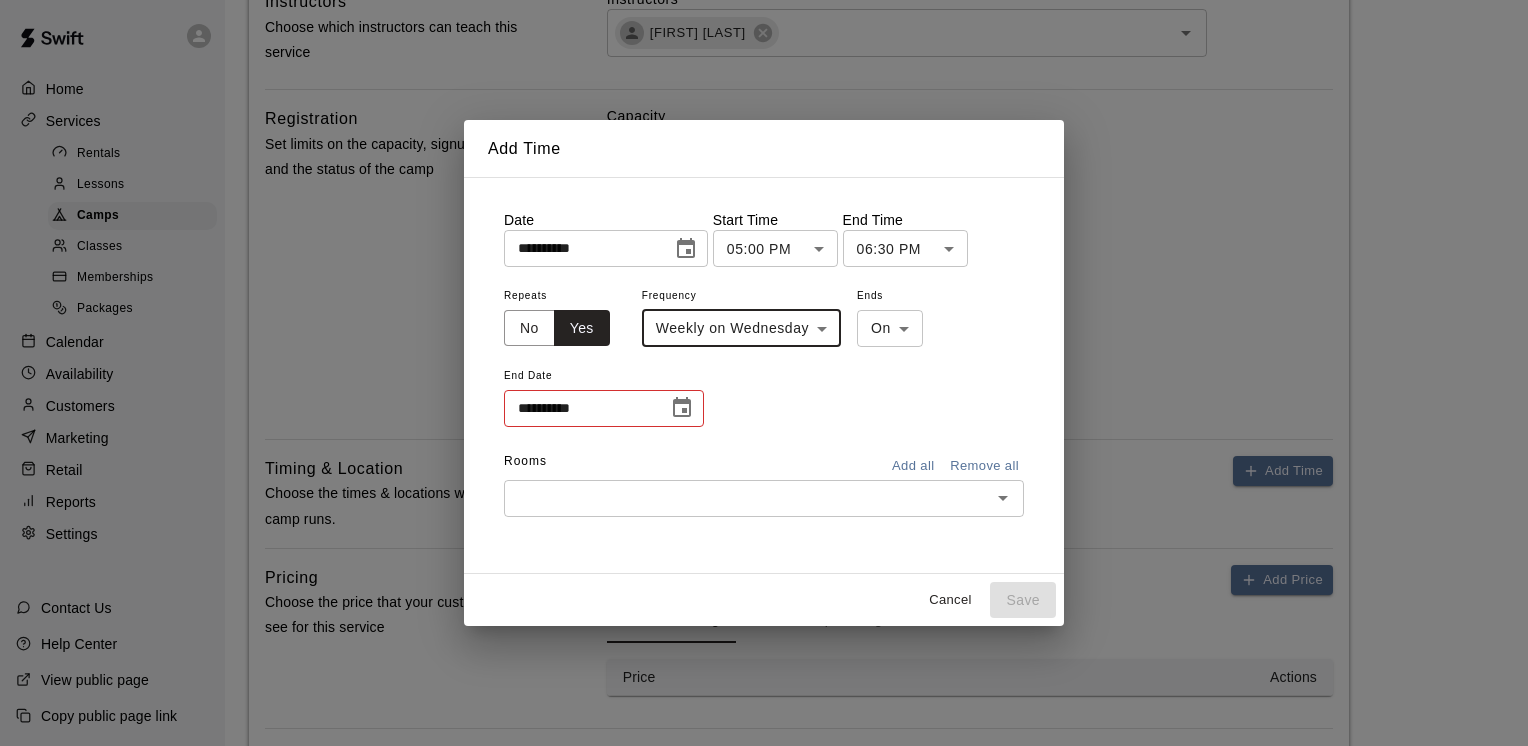 click on "Instructors [NAME]" at bounding box center [764, 117] 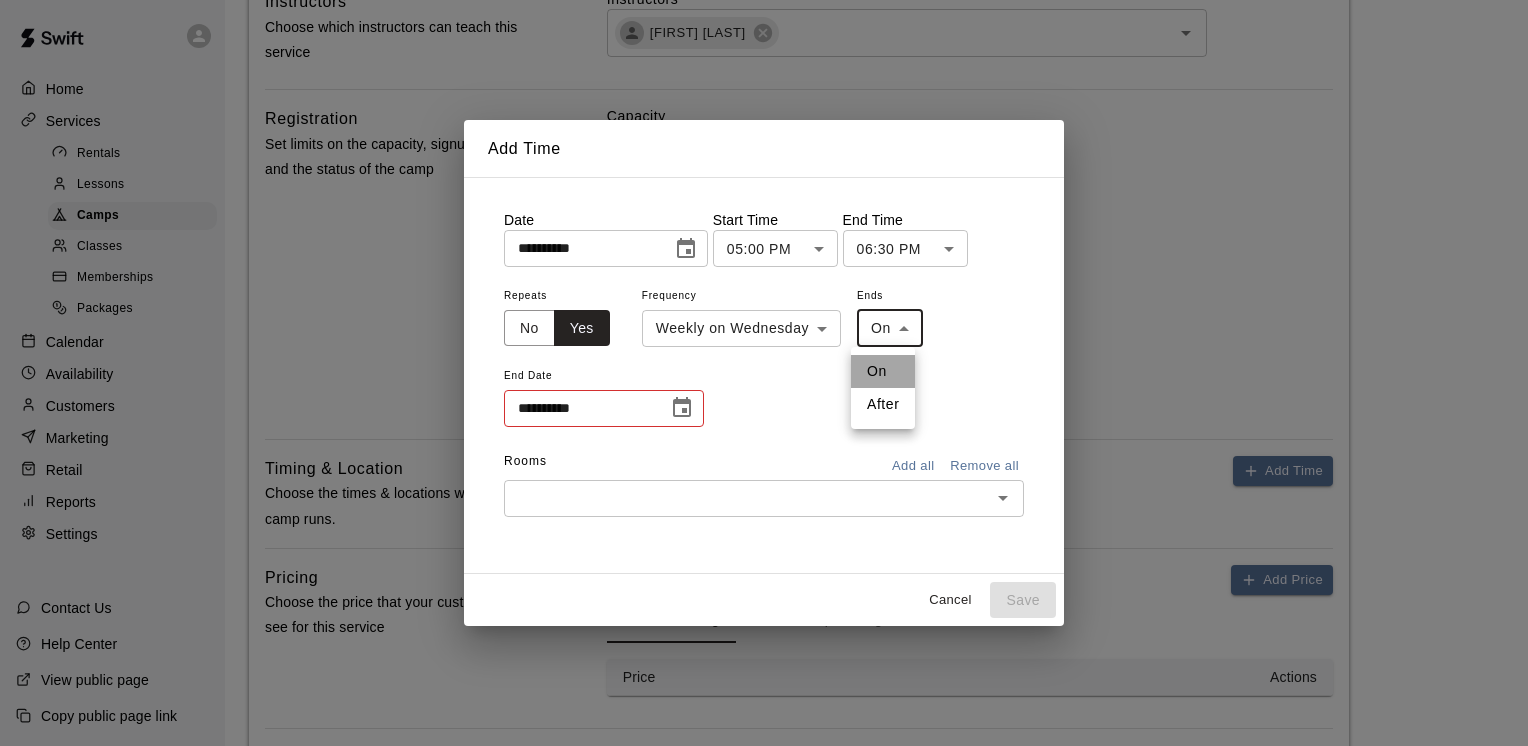 click on "On" at bounding box center (883, 371) 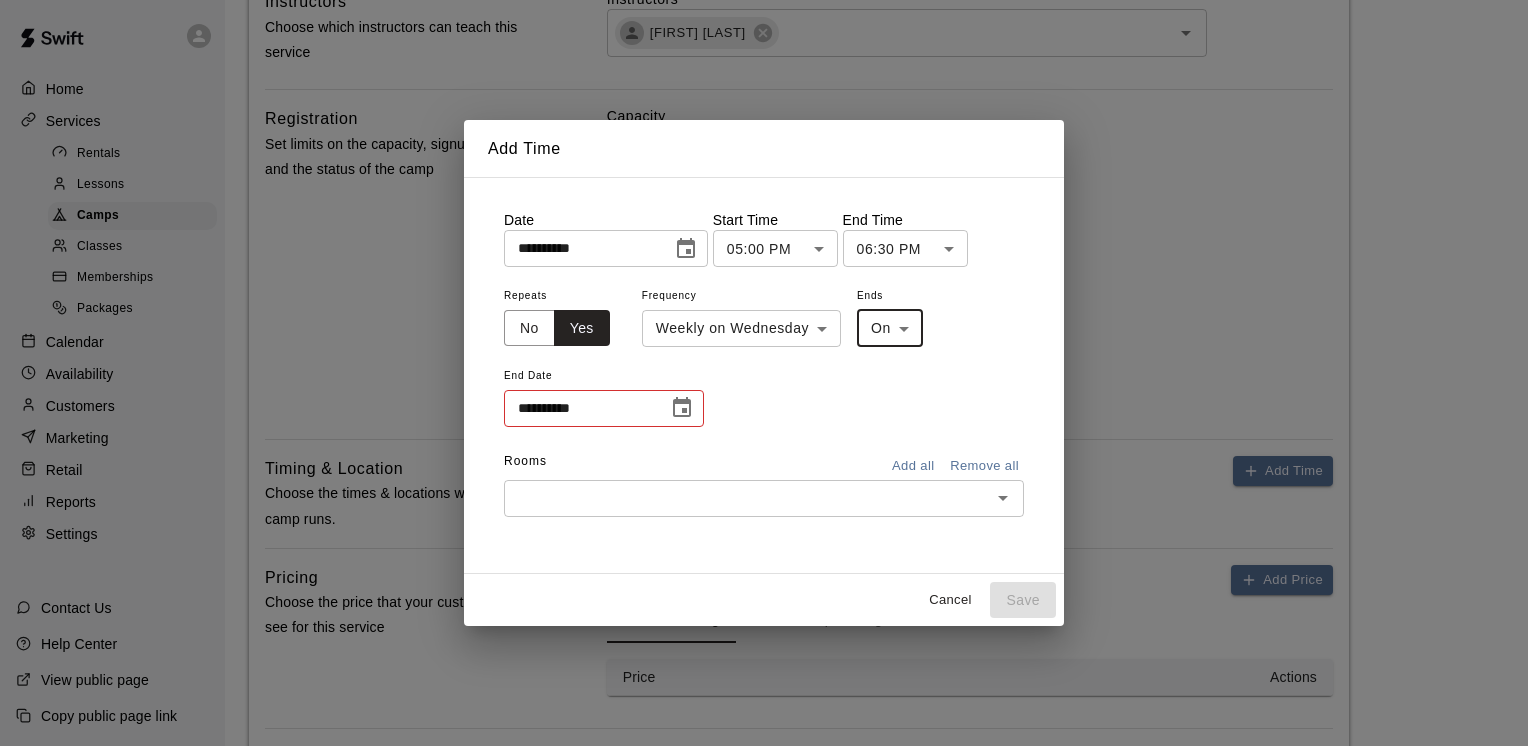 click 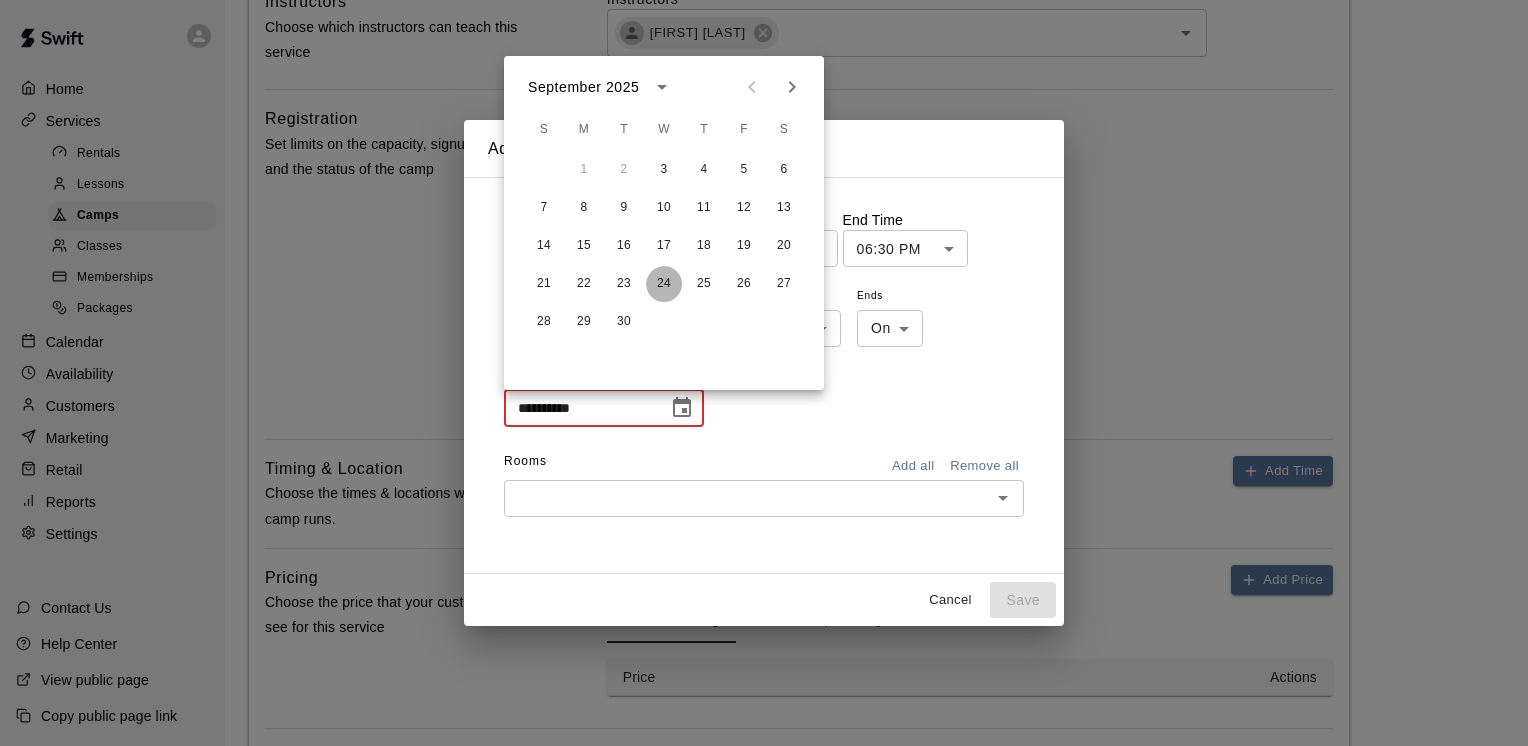 click on "24" at bounding box center [664, 284] 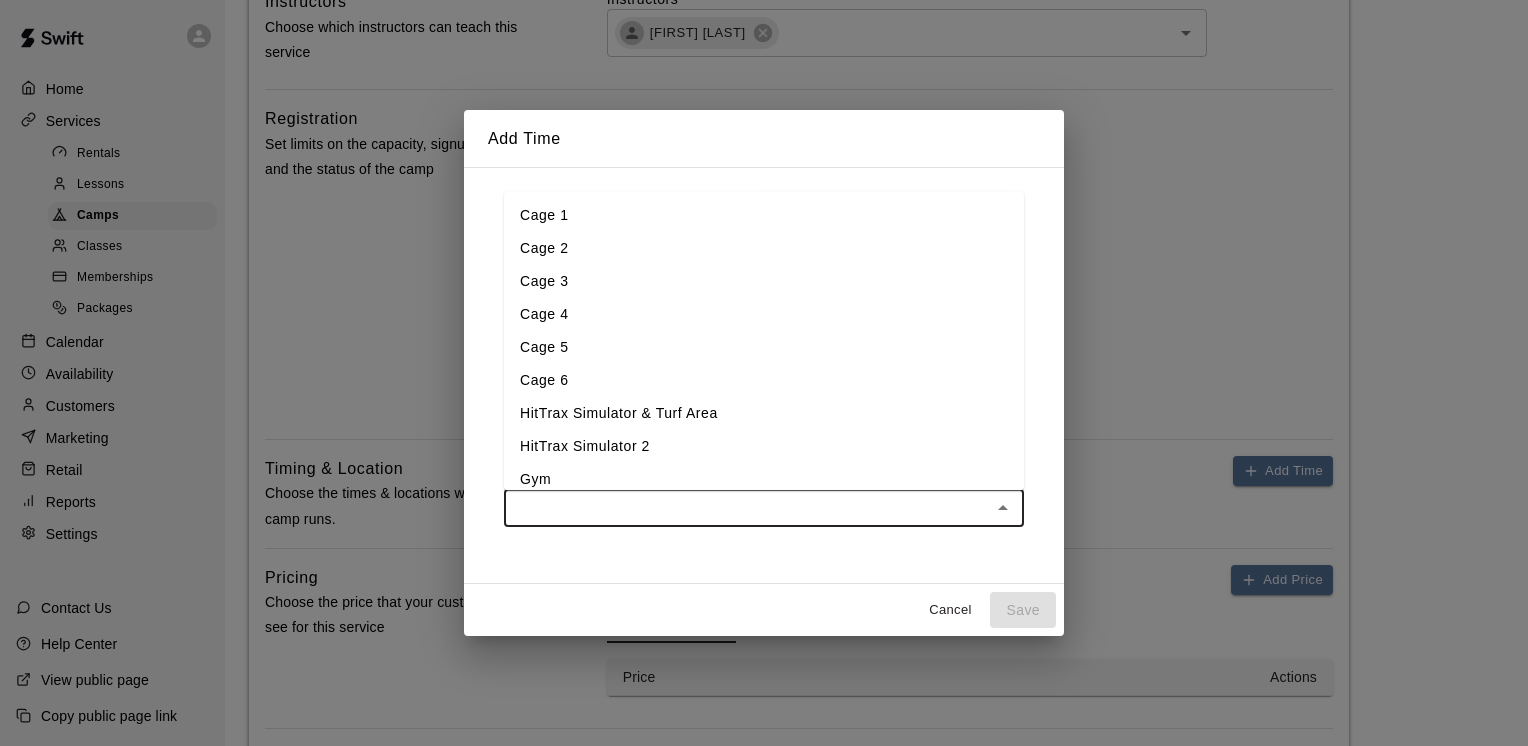 click at bounding box center [747, 508] 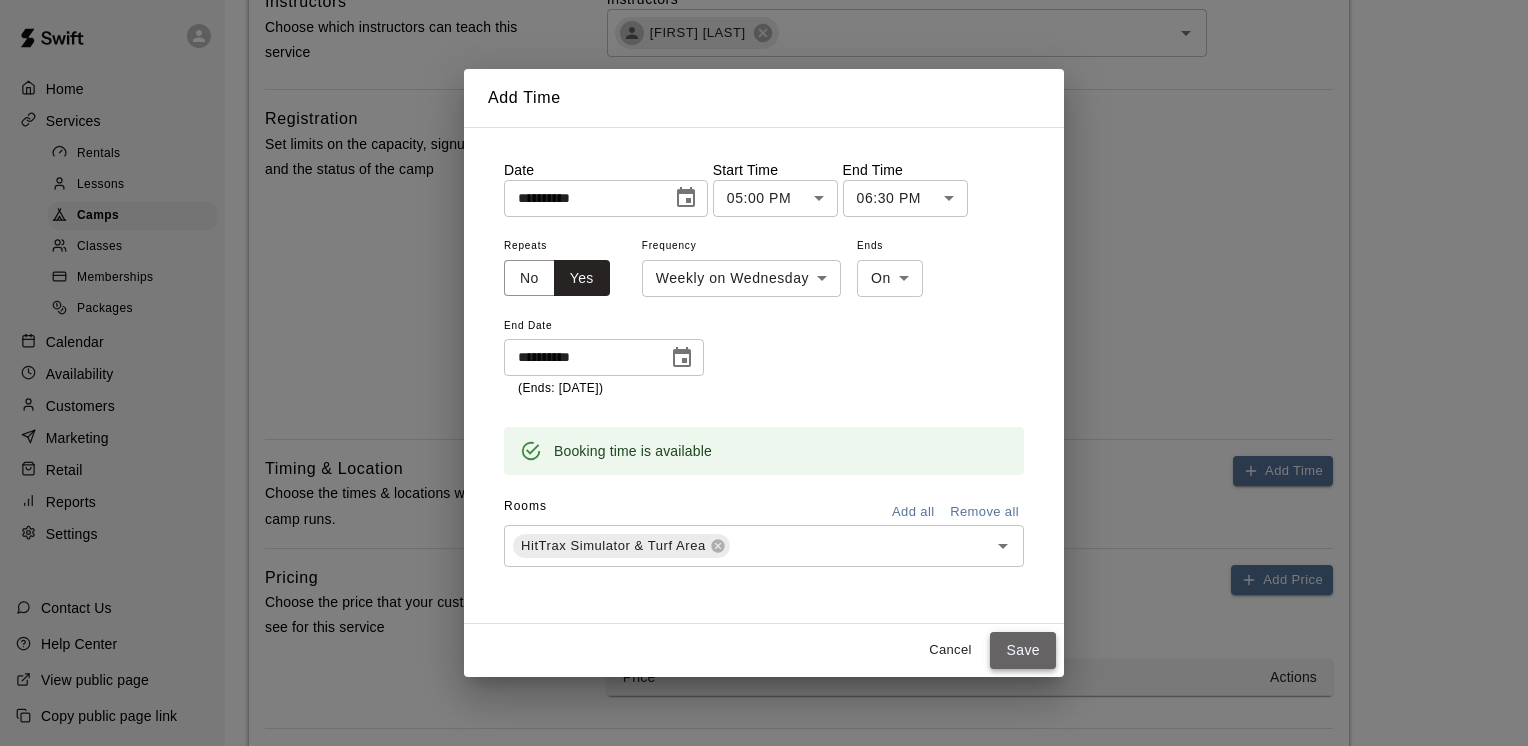 click on "Save" at bounding box center [1023, 650] 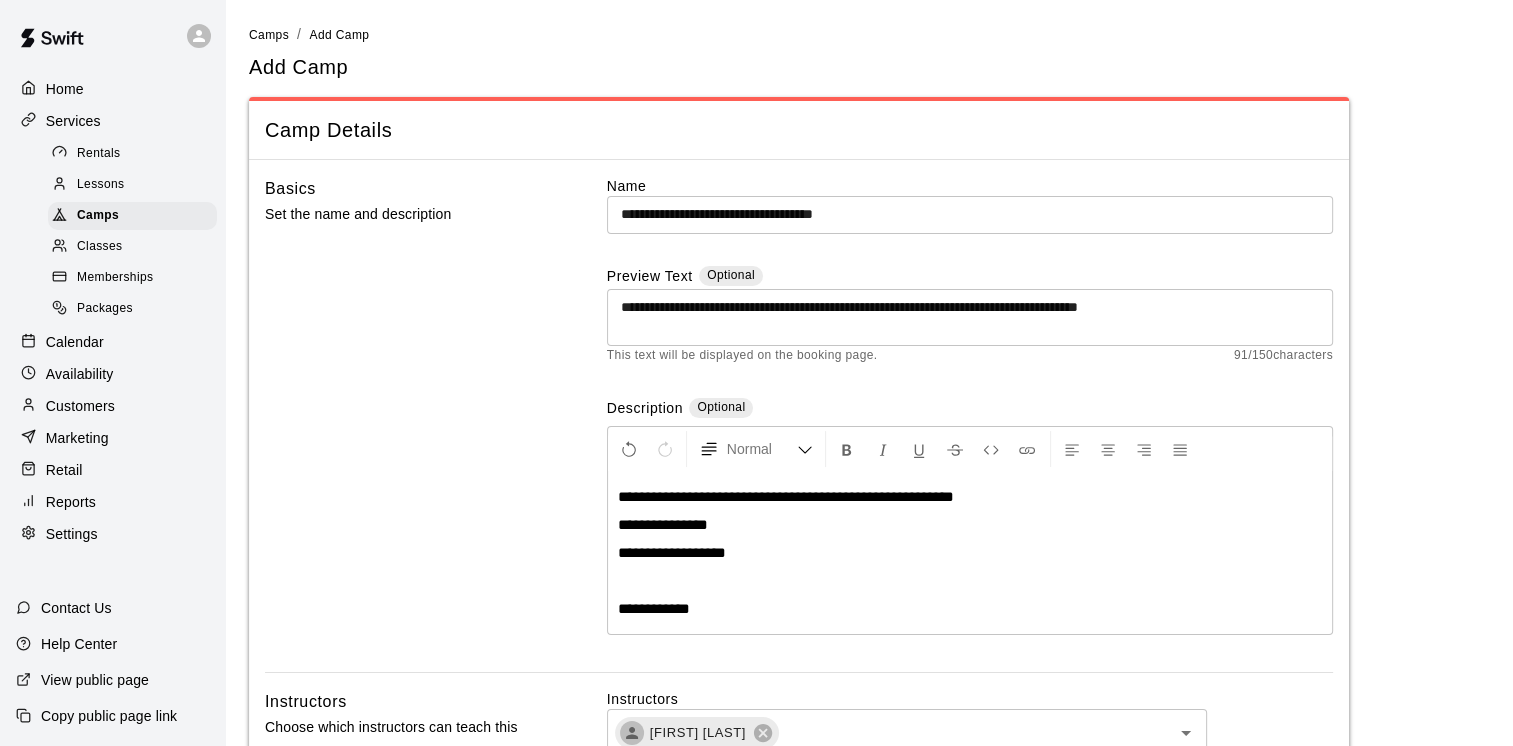 scroll, scrollTop: 100, scrollLeft: 0, axis: vertical 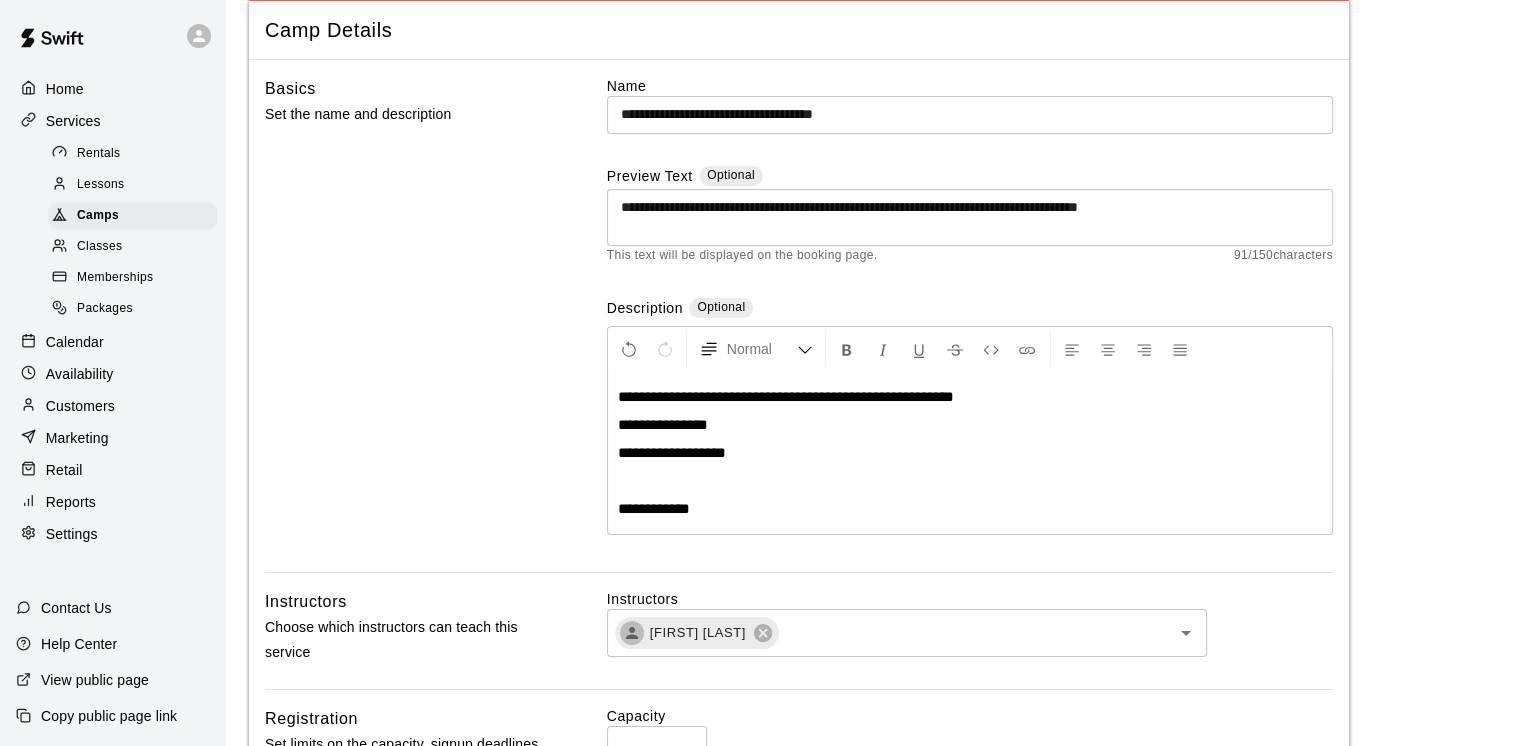 click on "**********" at bounding box center [970, 114] 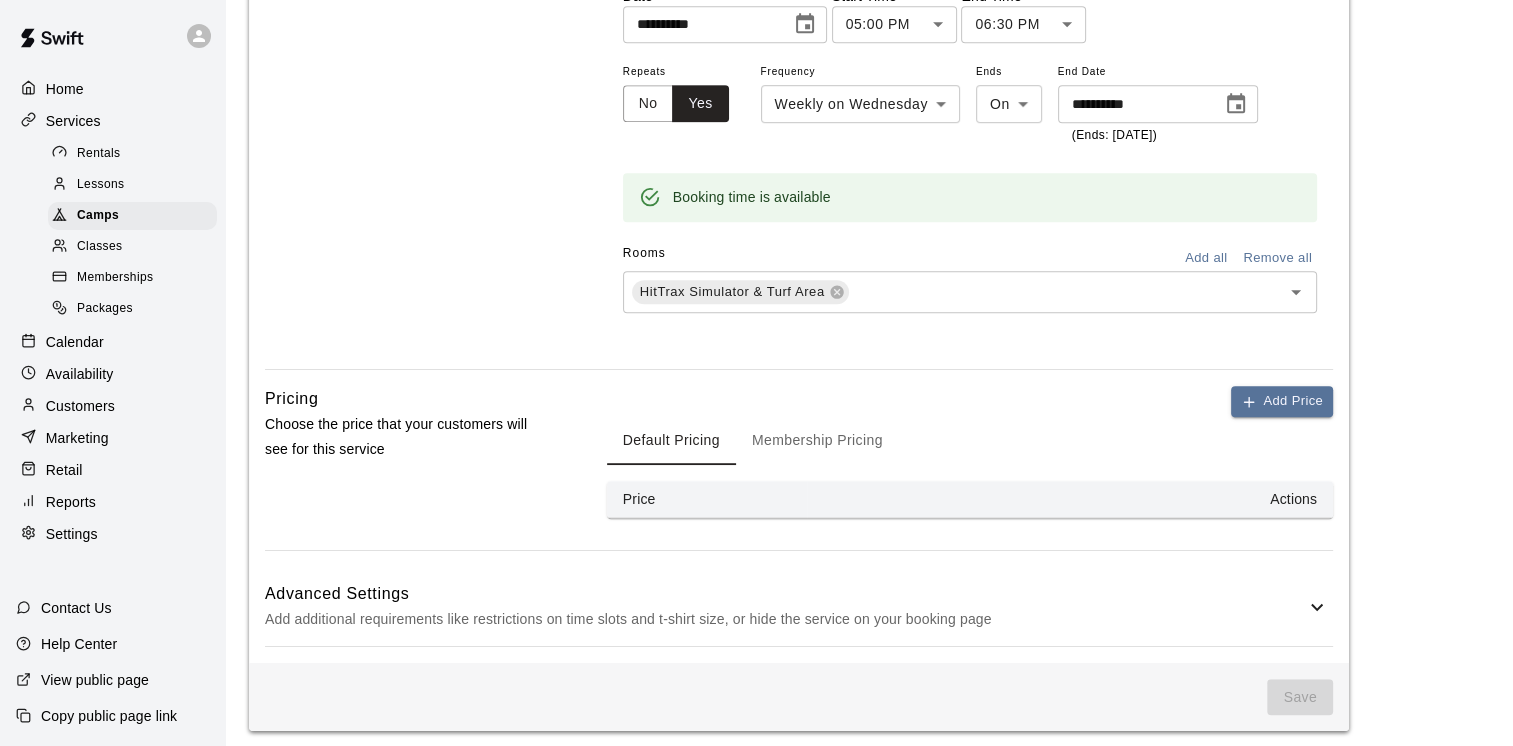 scroll, scrollTop: 1241, scrollLeft: 0, axis: vertical 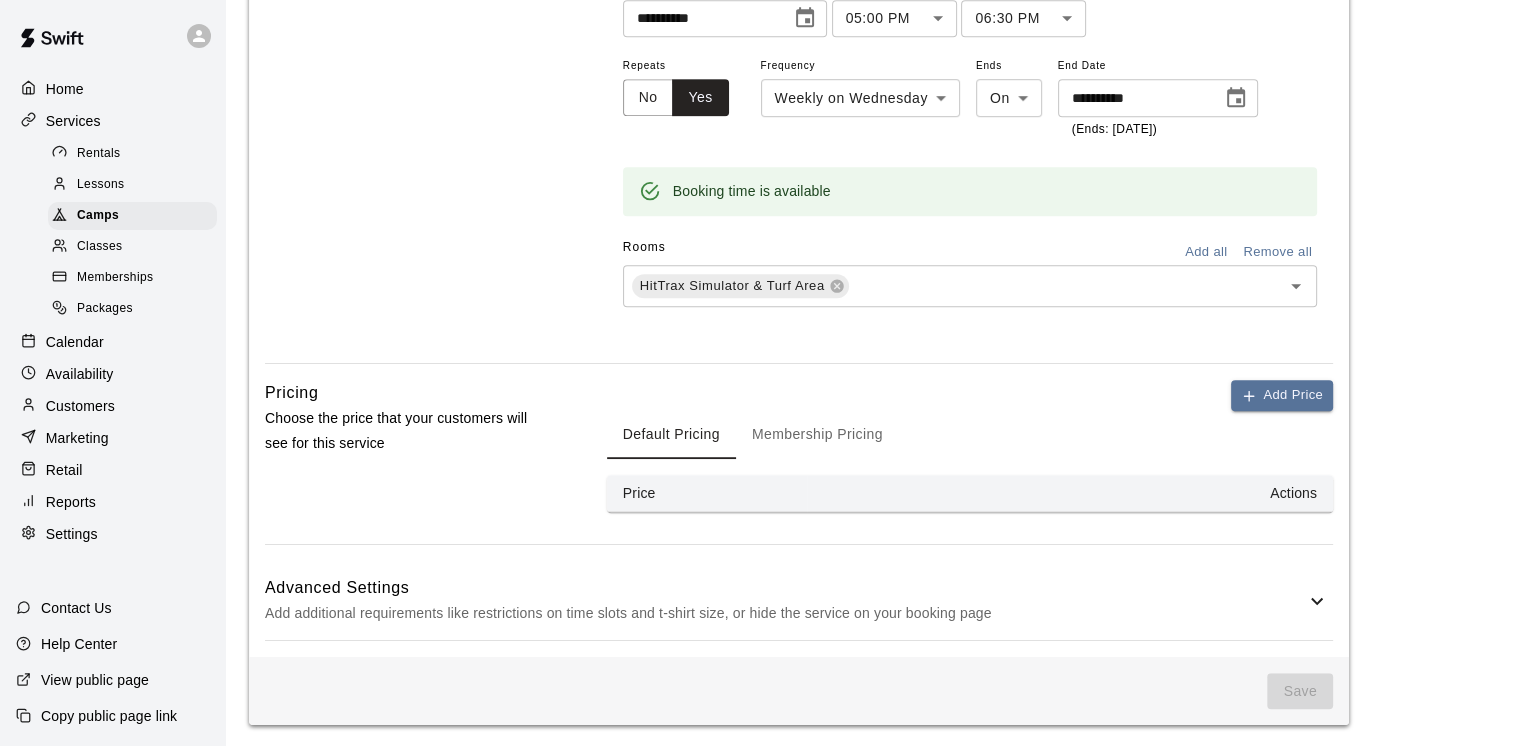 type on "**********" 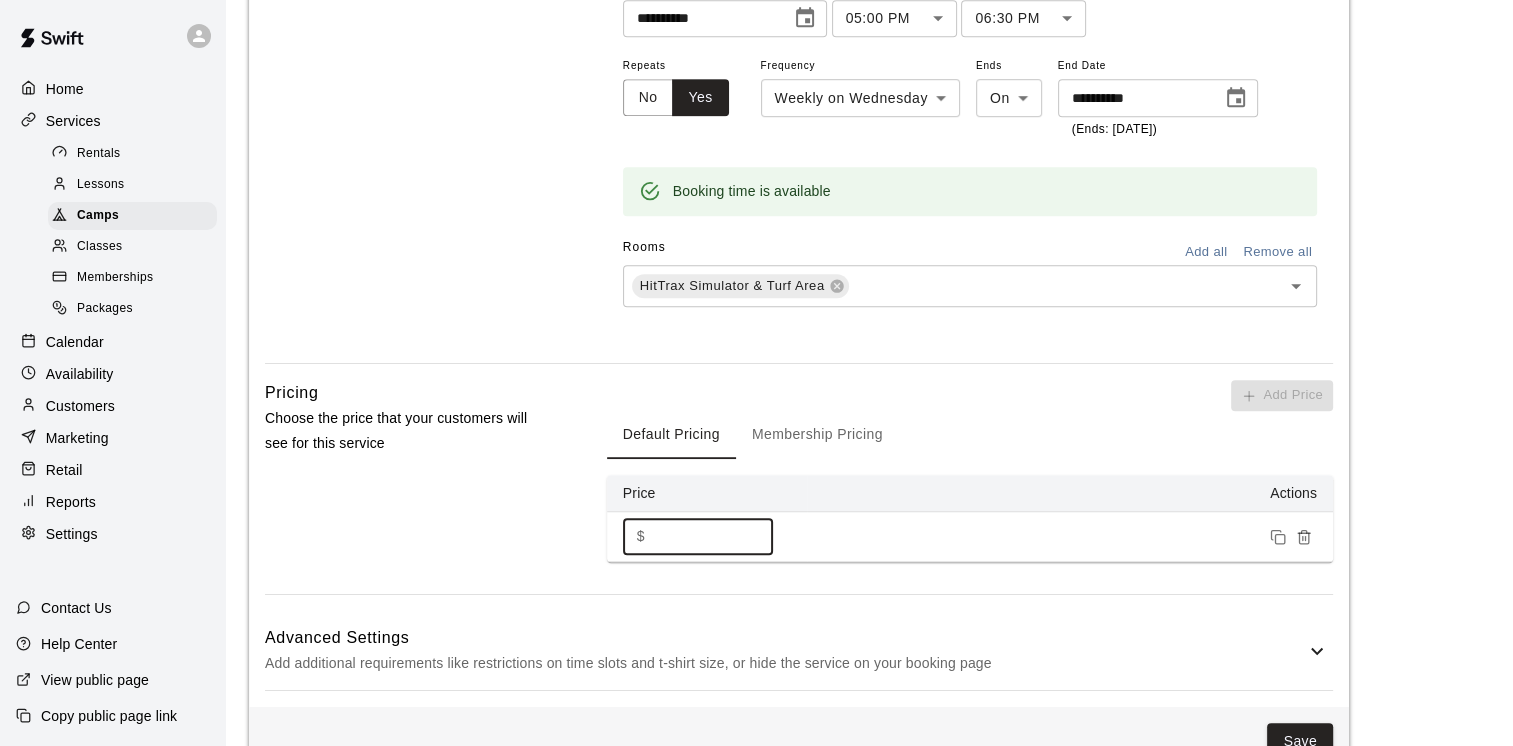 click on "*" at bounding box center (713, 536) 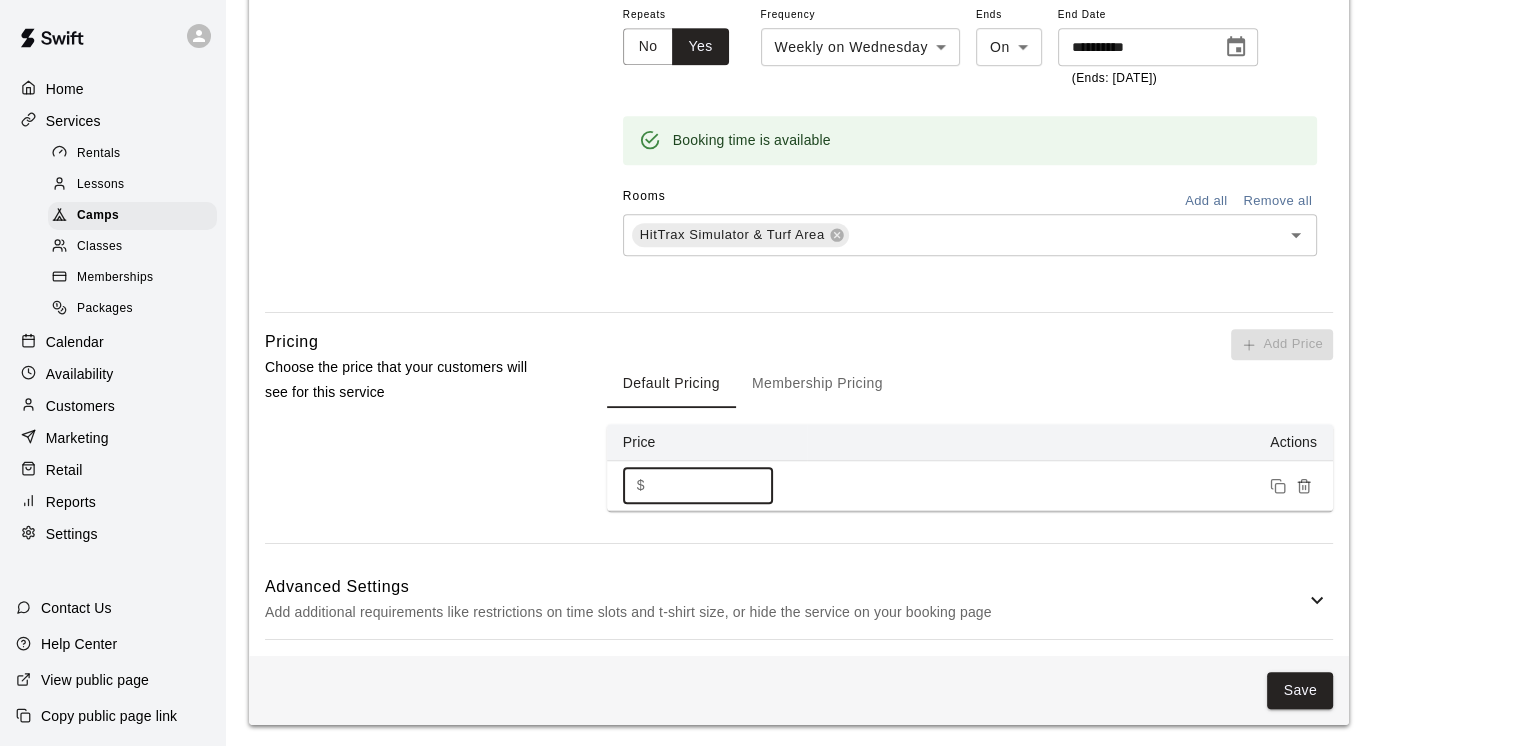type on "***" 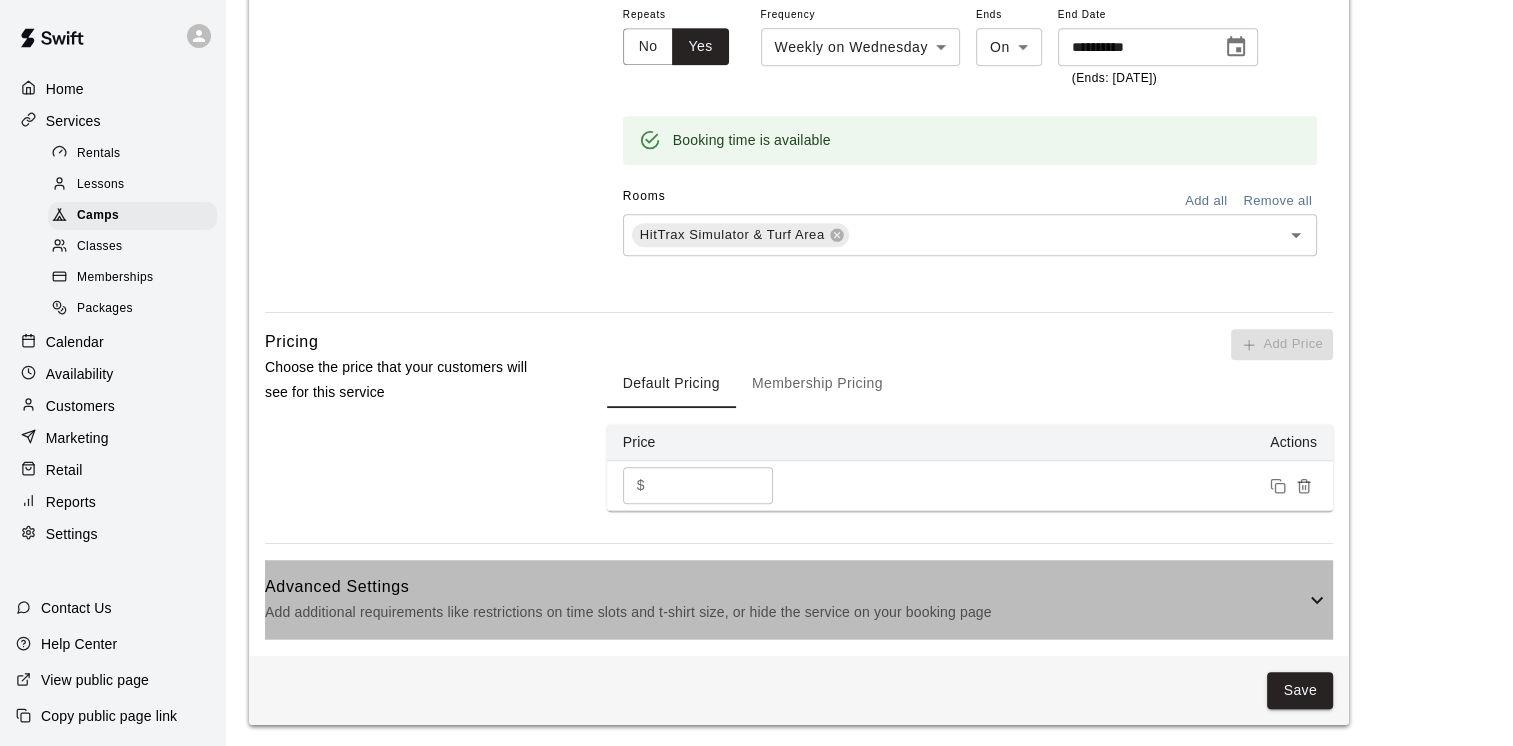 click 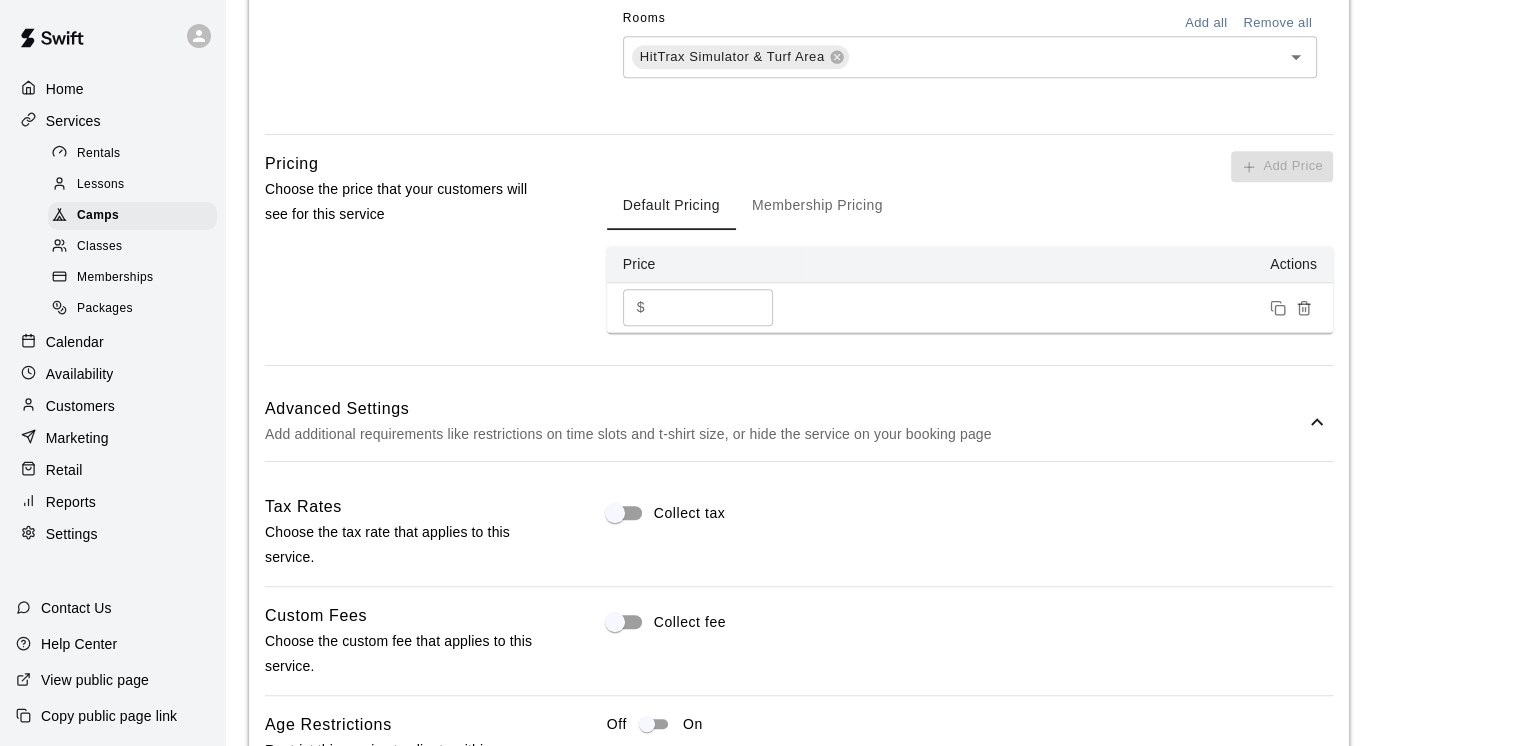 scroll, scrollTop: 1492, scrollLeft: 0, axis: vertical 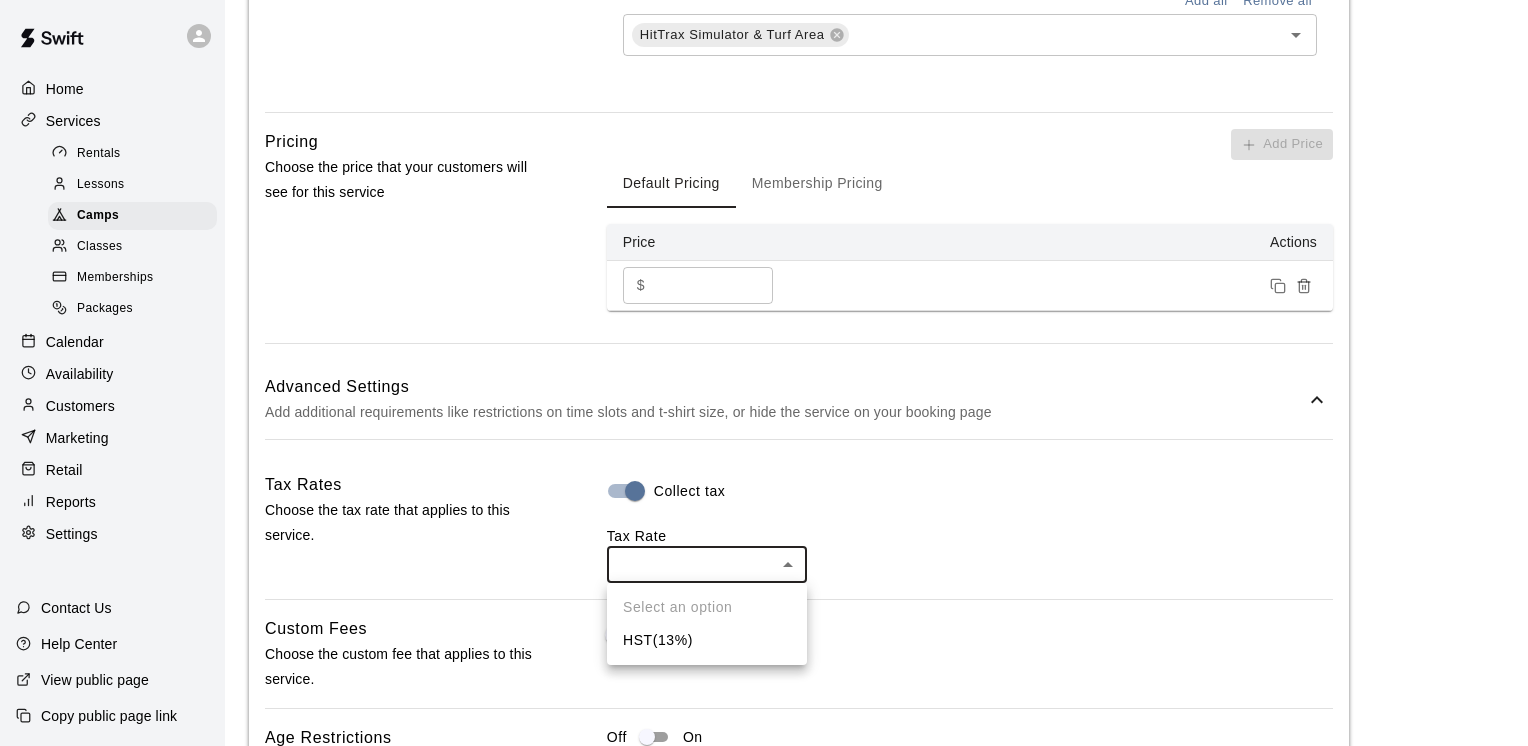 click on "Instructors [NAME]" at bounding box center (764, -96) 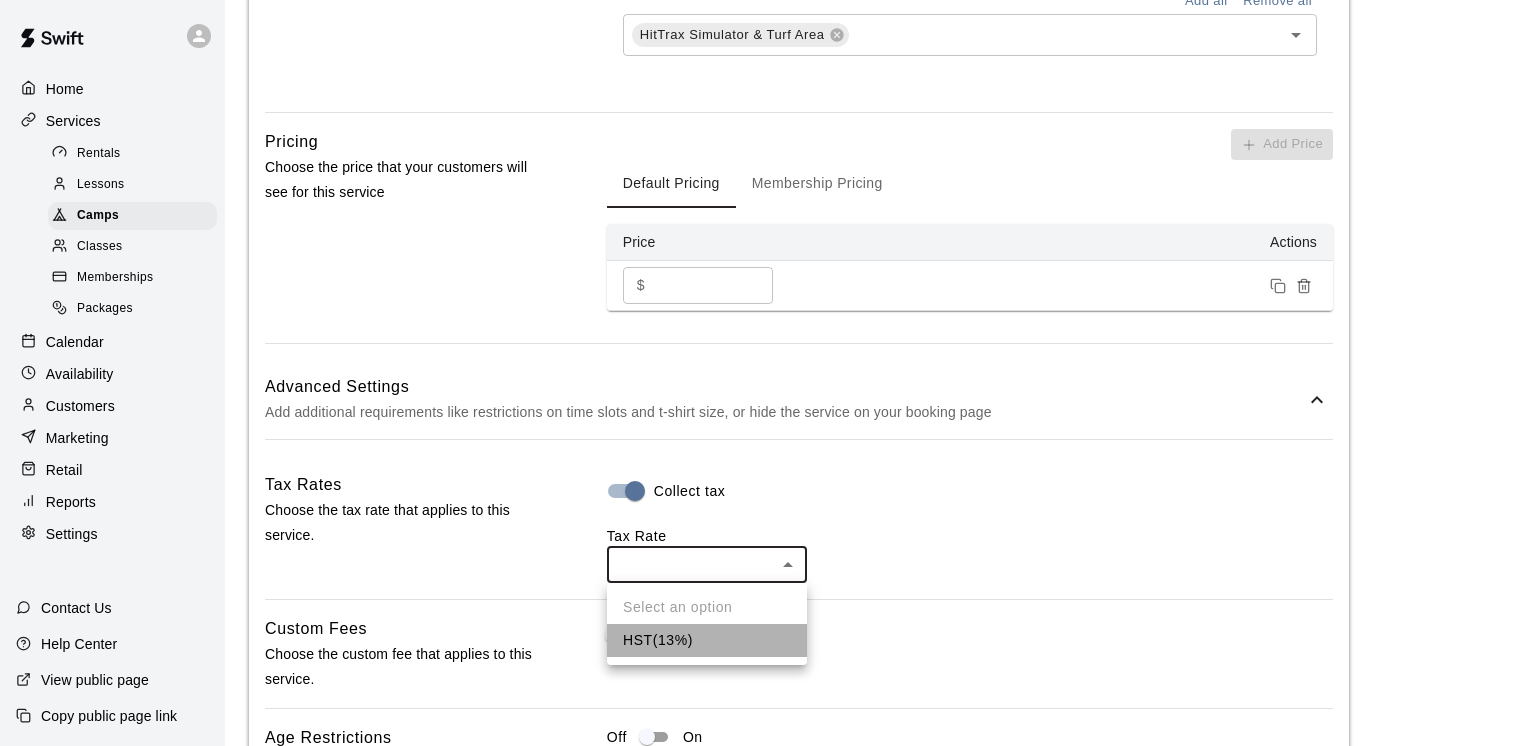 click on "HST  ( 13 %)" at bounding box center [707, 640] 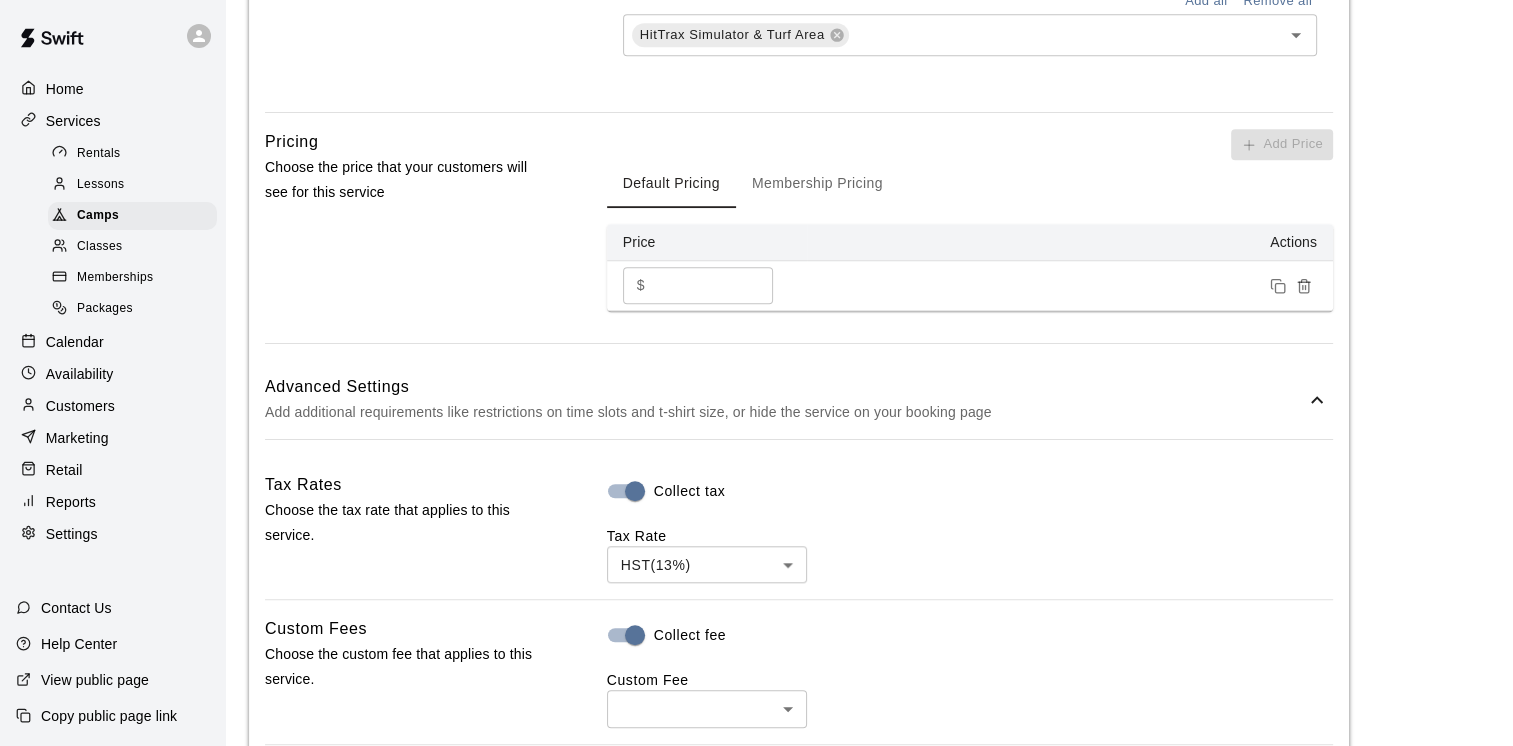 scroll, scrollTop: 1592, scrollLeft: 0, axis: vertical 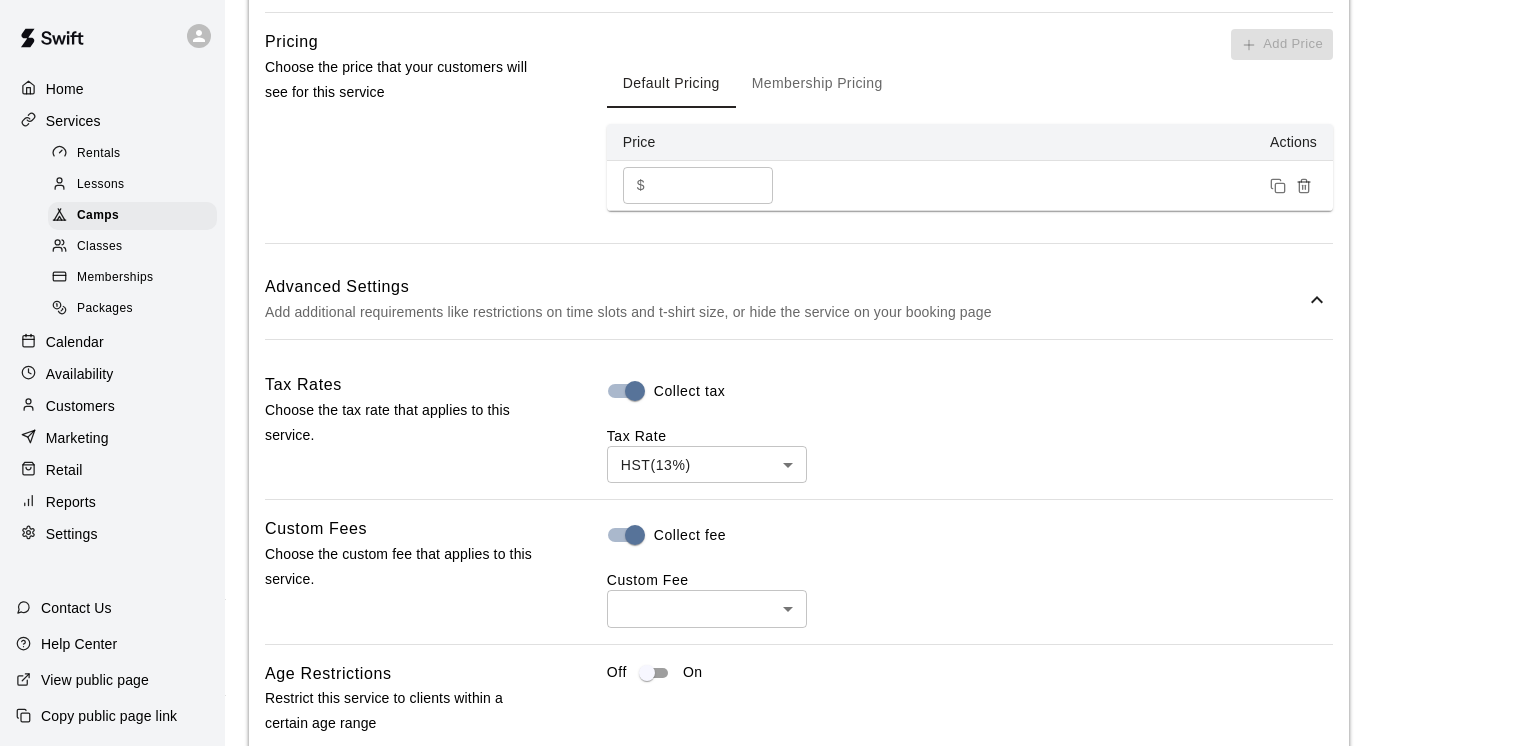 click on "Instructors [NAME]" at bounding box center [764, -179] 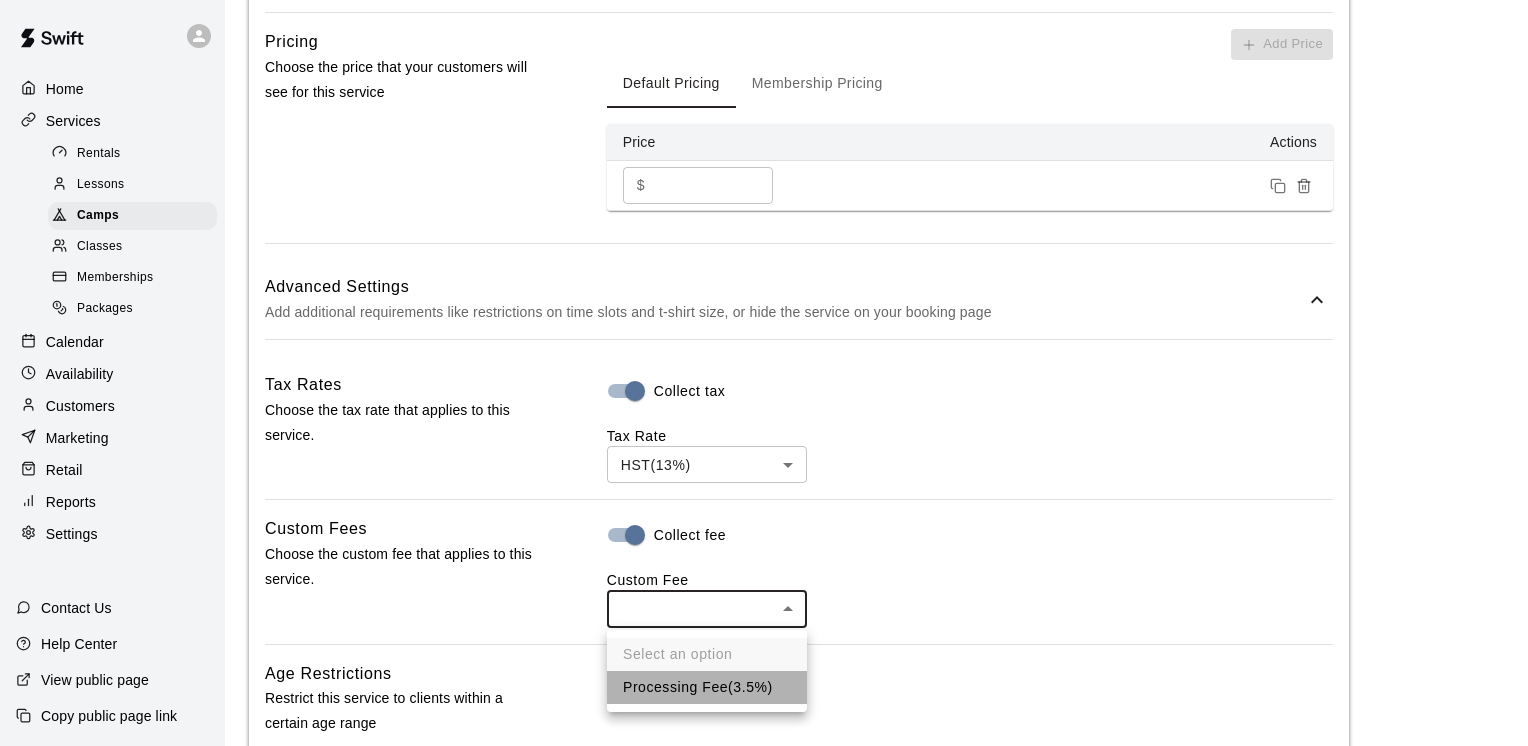 click on "Processing Fee  ( 3.5% )" at bounding box center (707, 687) 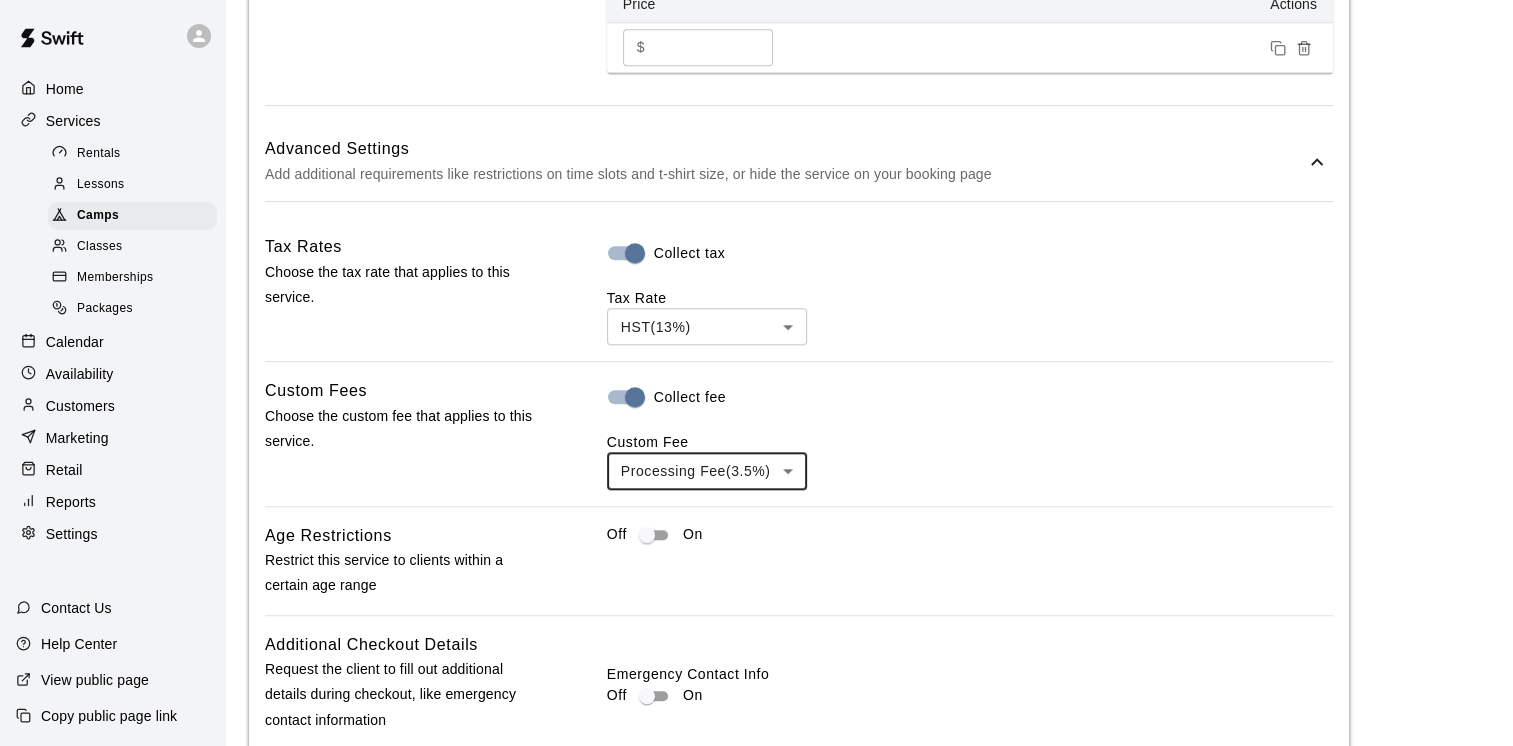 scroll, scrollTop: 1792, scrollLeft: 0, axis: vertical 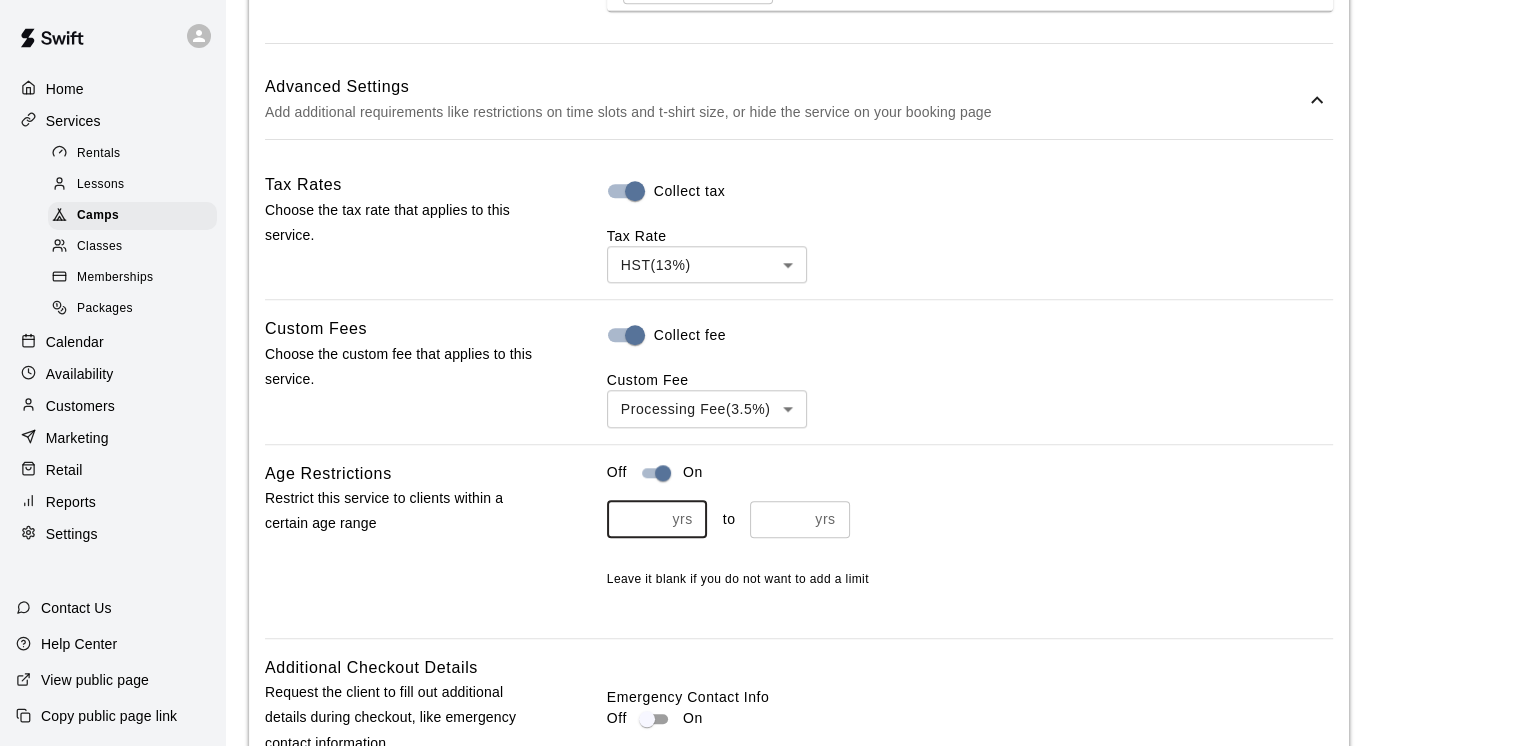 click at bounding box center [636, 519] 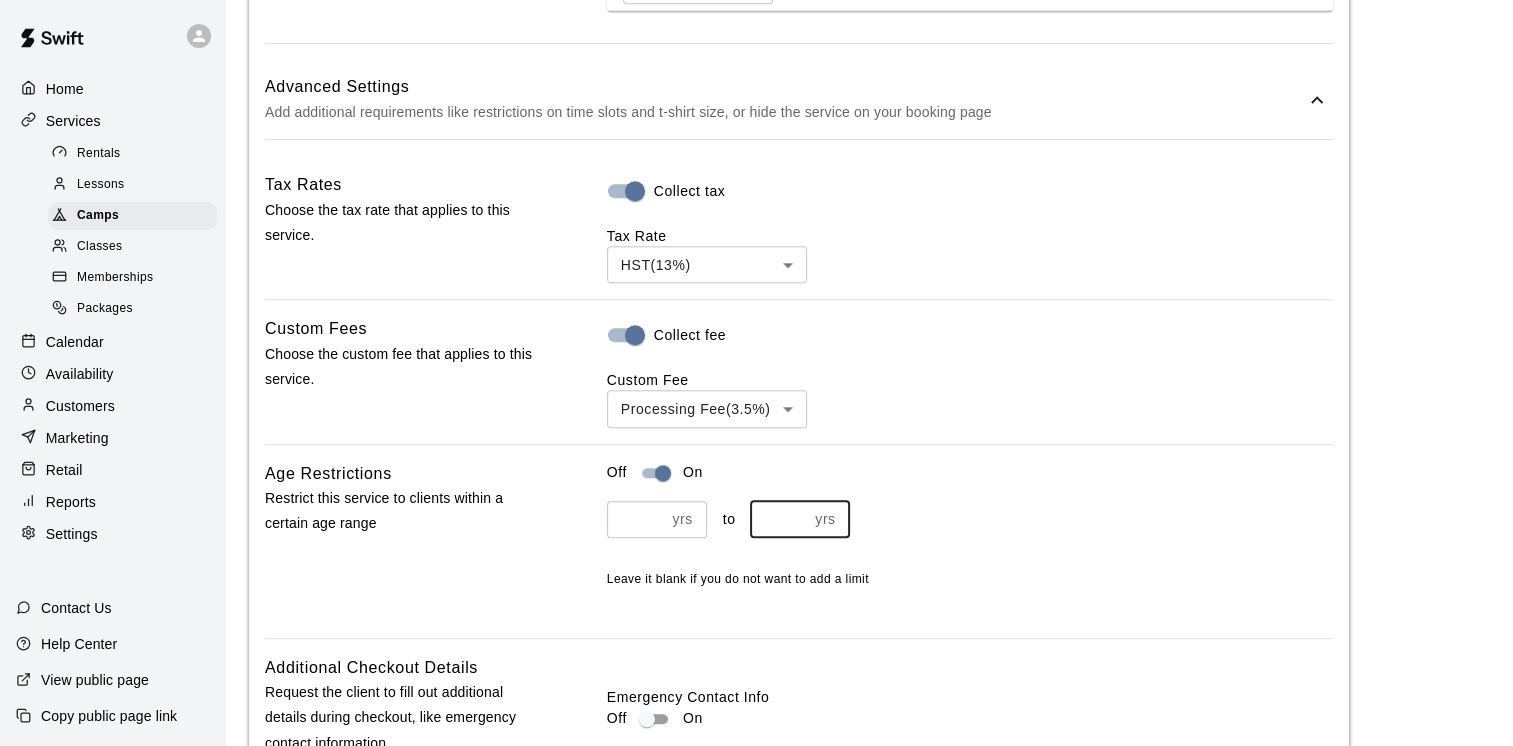 type on "**" 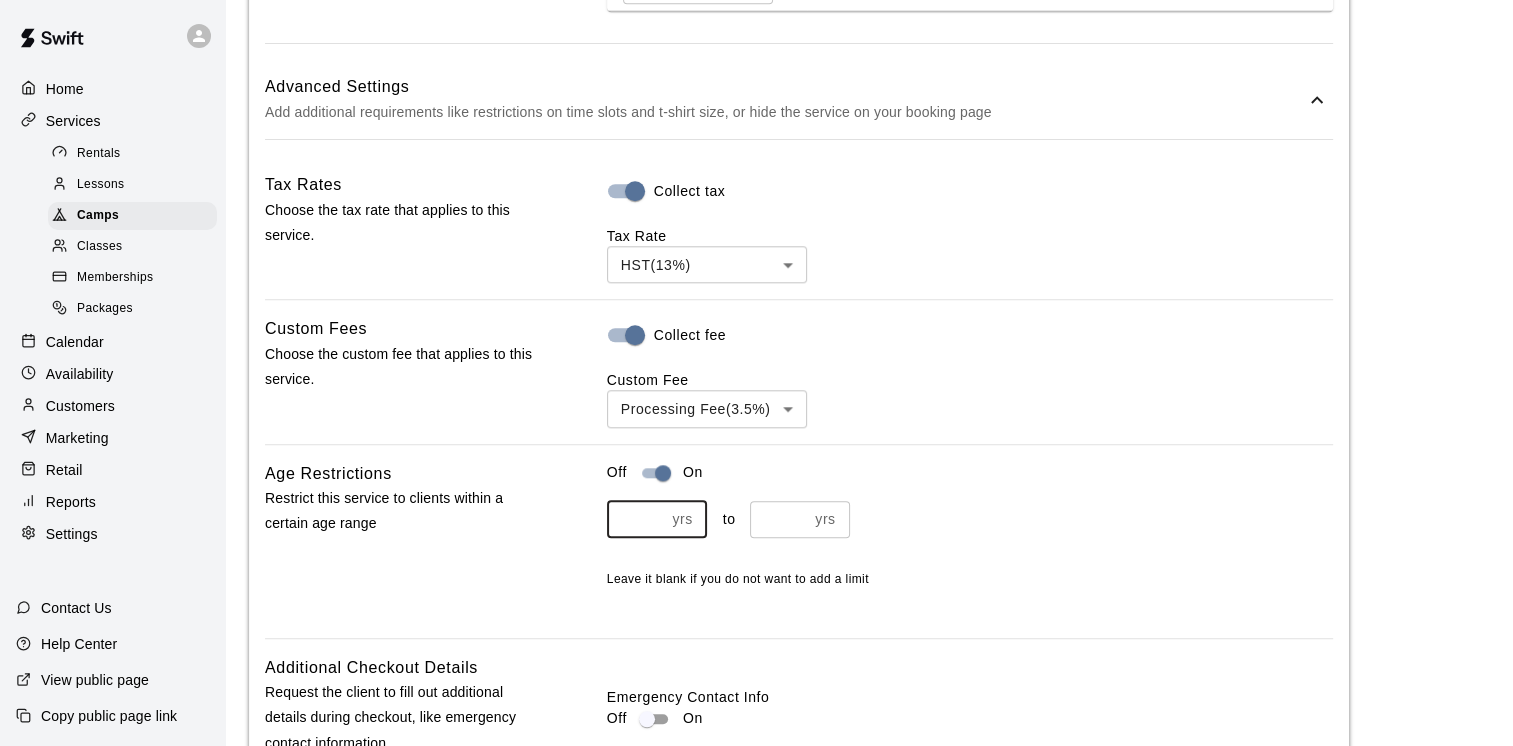 click at bounding box center [636, 519] 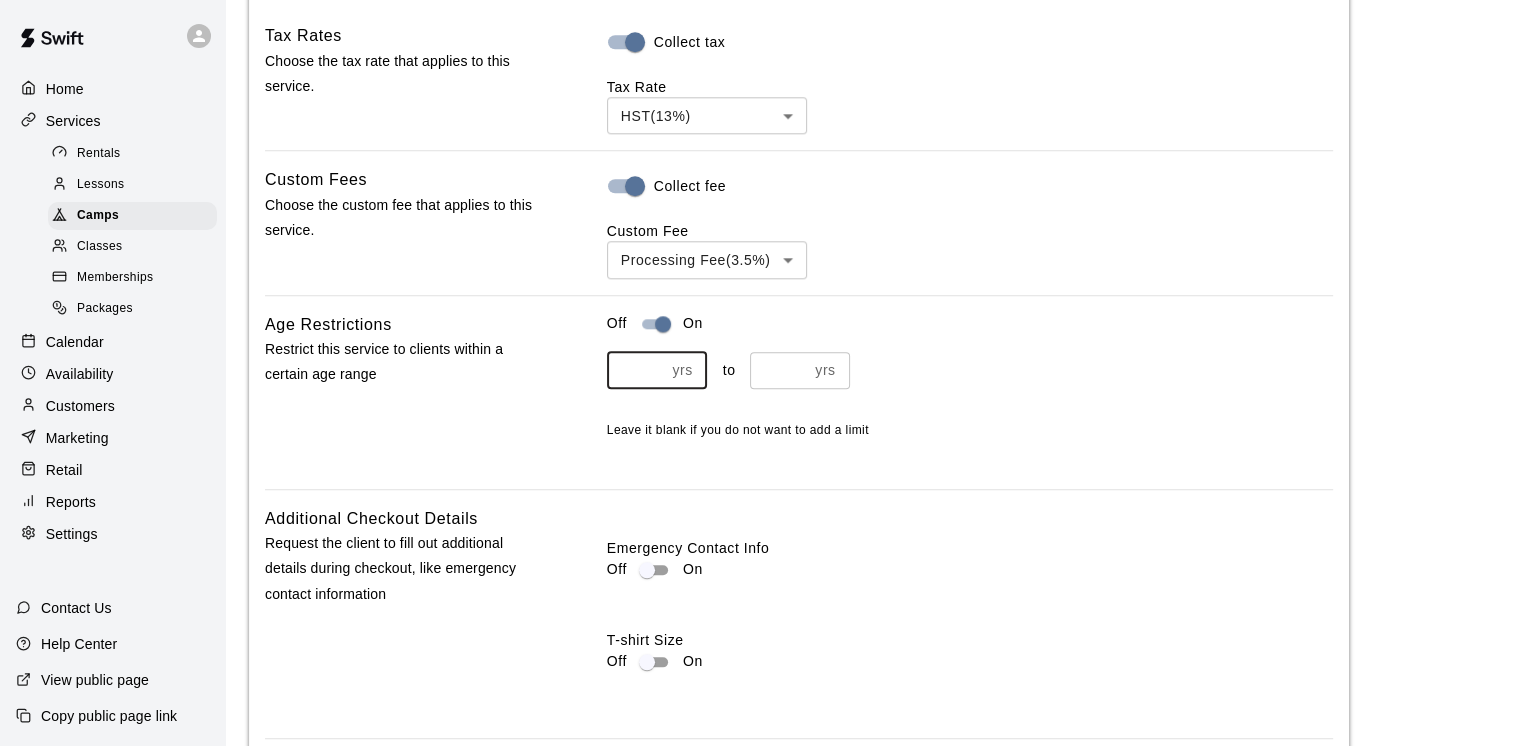 scroll, scrollTop: 1992, scrollLeft: 0, axis: vertical 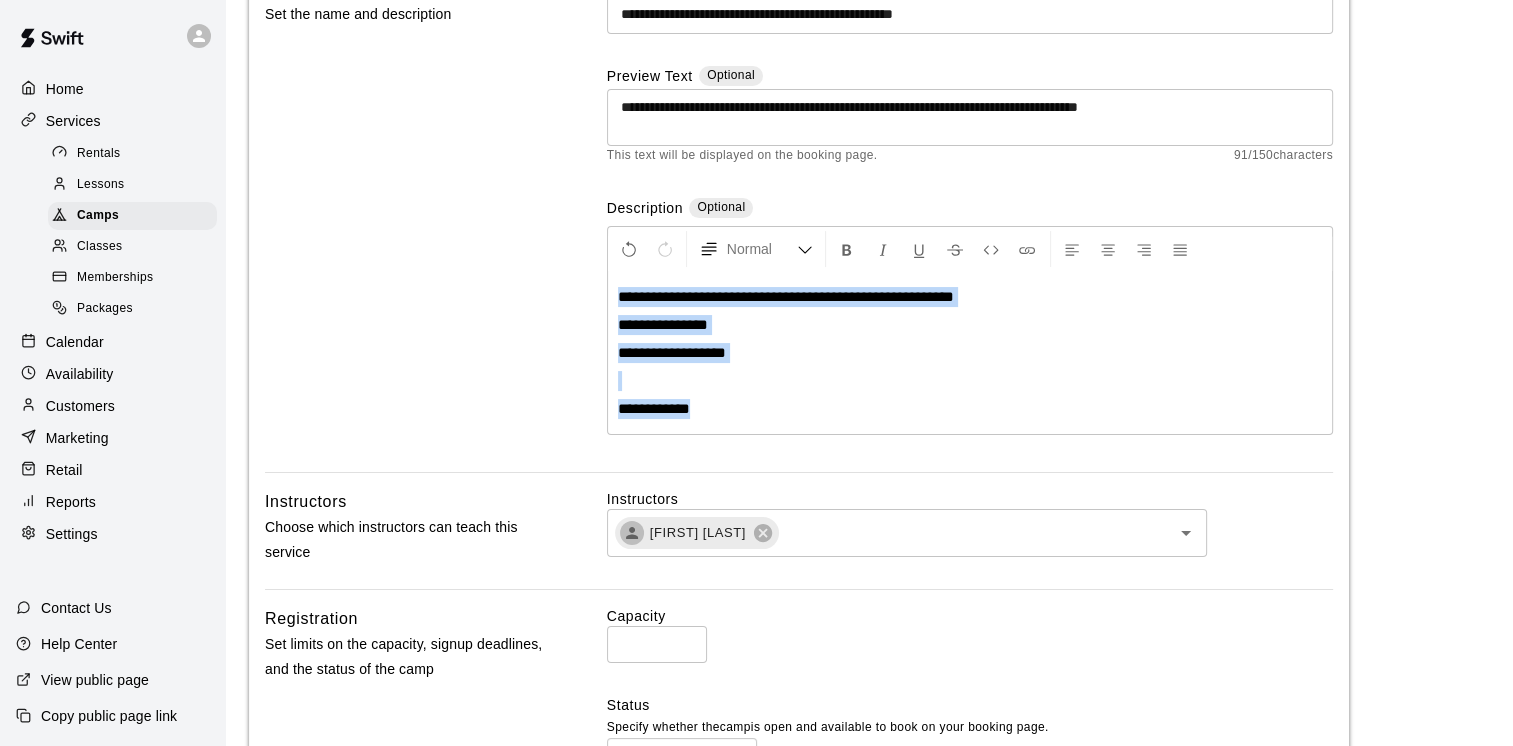 drag, startPoint x: 763, startPoint y: 402, endPoint x: 579, endPoint y: 282, distance: 219.67249 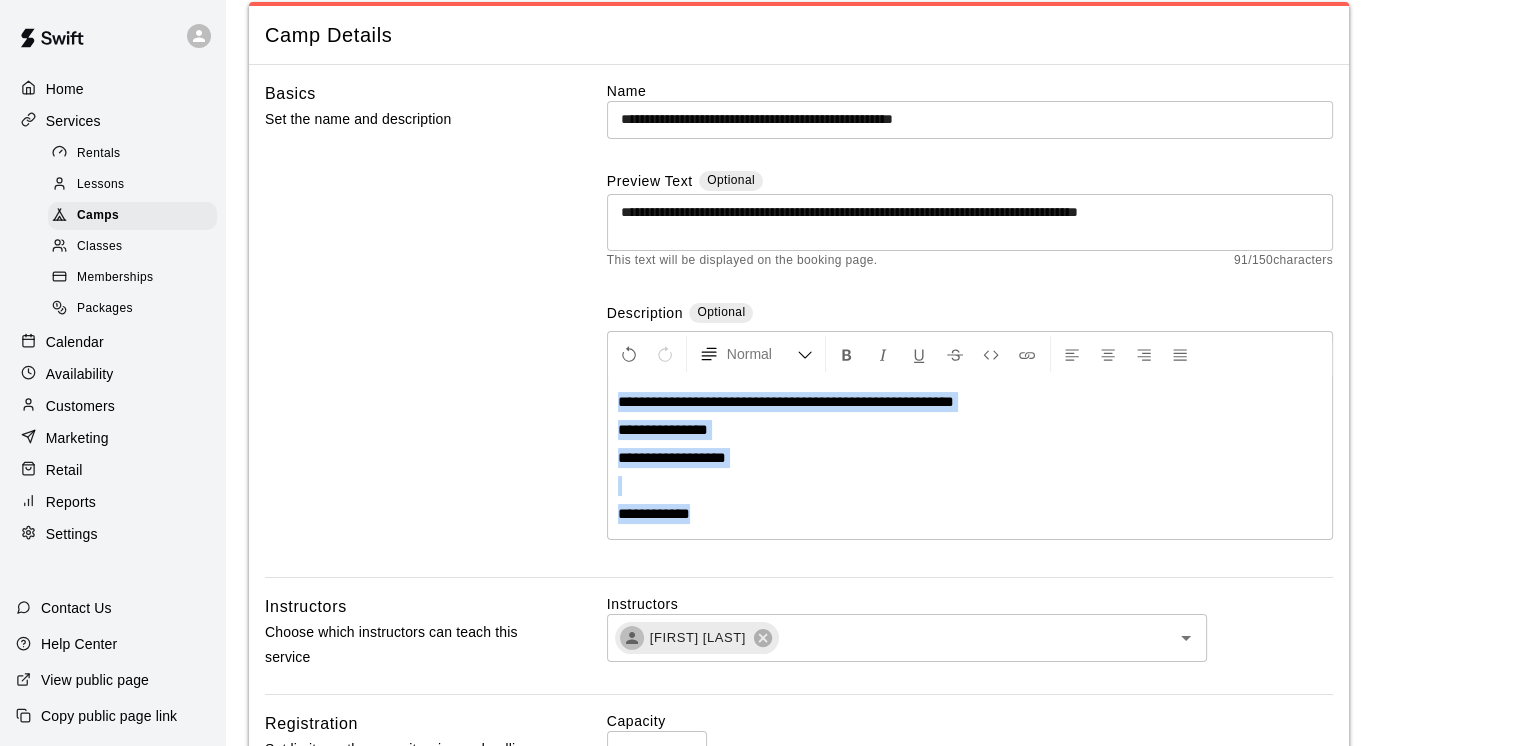 scroll, scrollTop: 0, scrollLeft: 0, axis: both 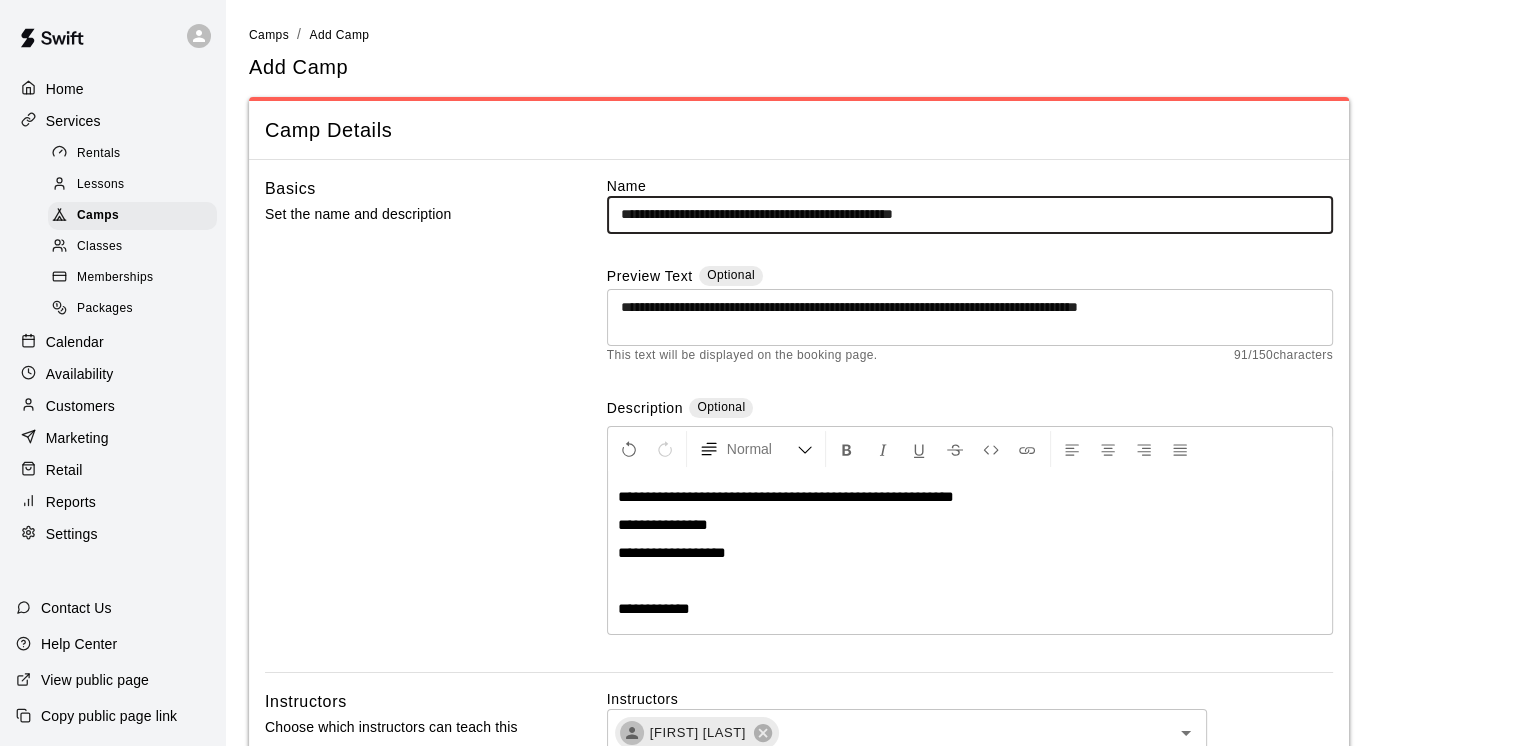 drag, startPoint x: 965, startPoint y: 214, endPoint x: 869, endPoint y: 214, distance: 96 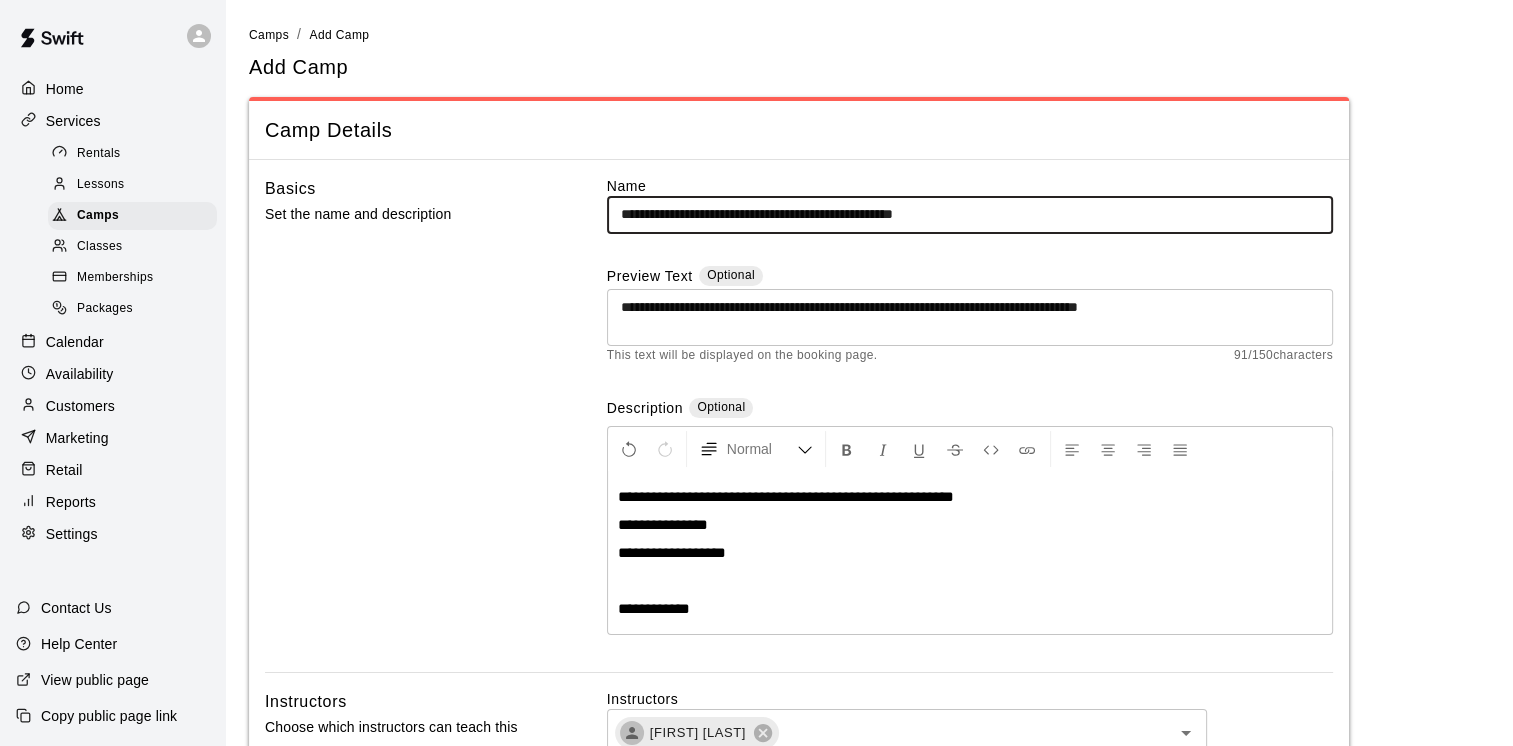 click on "**********" at bounding box center (970, 214) 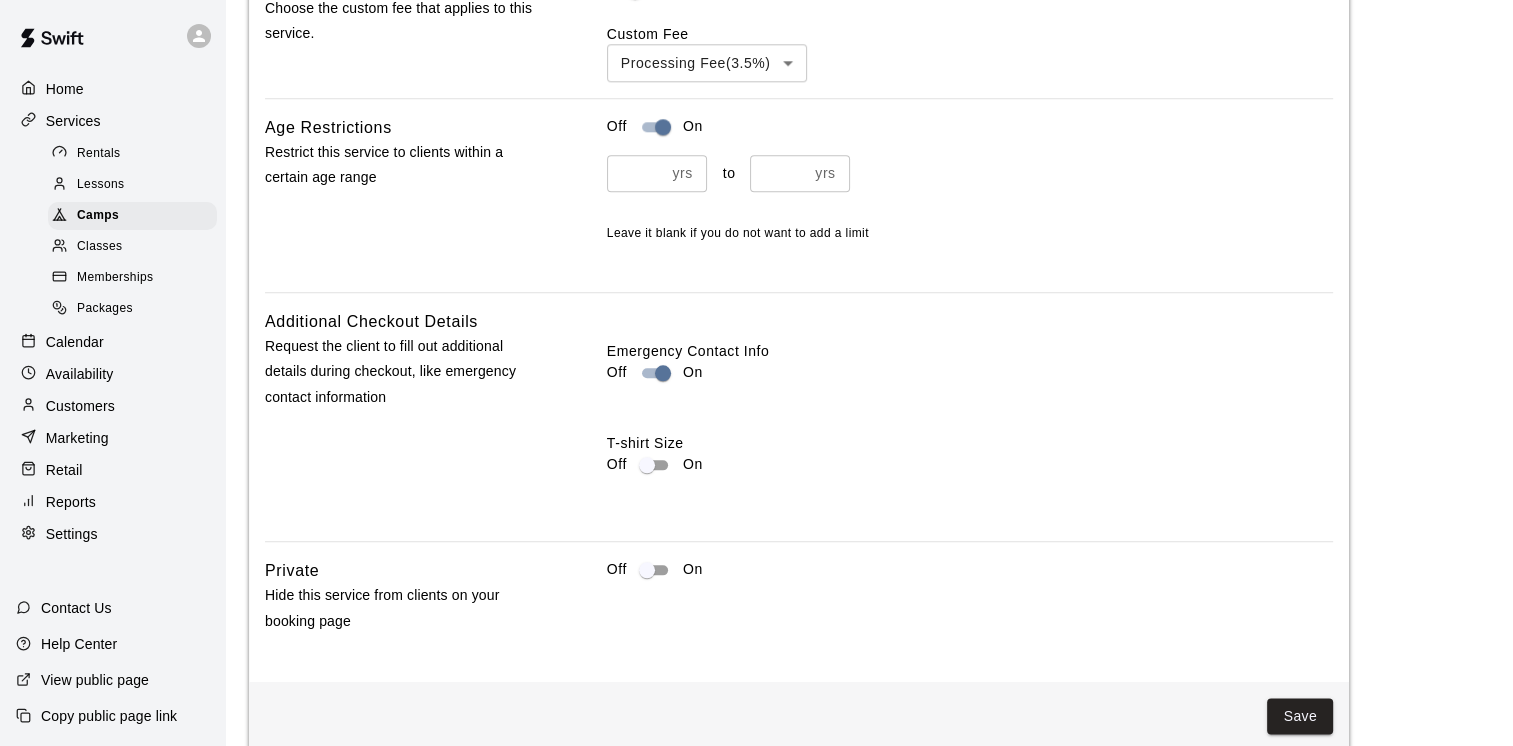scroll, scrollTop: 2167, scrollLeft: 0, axis: vertical 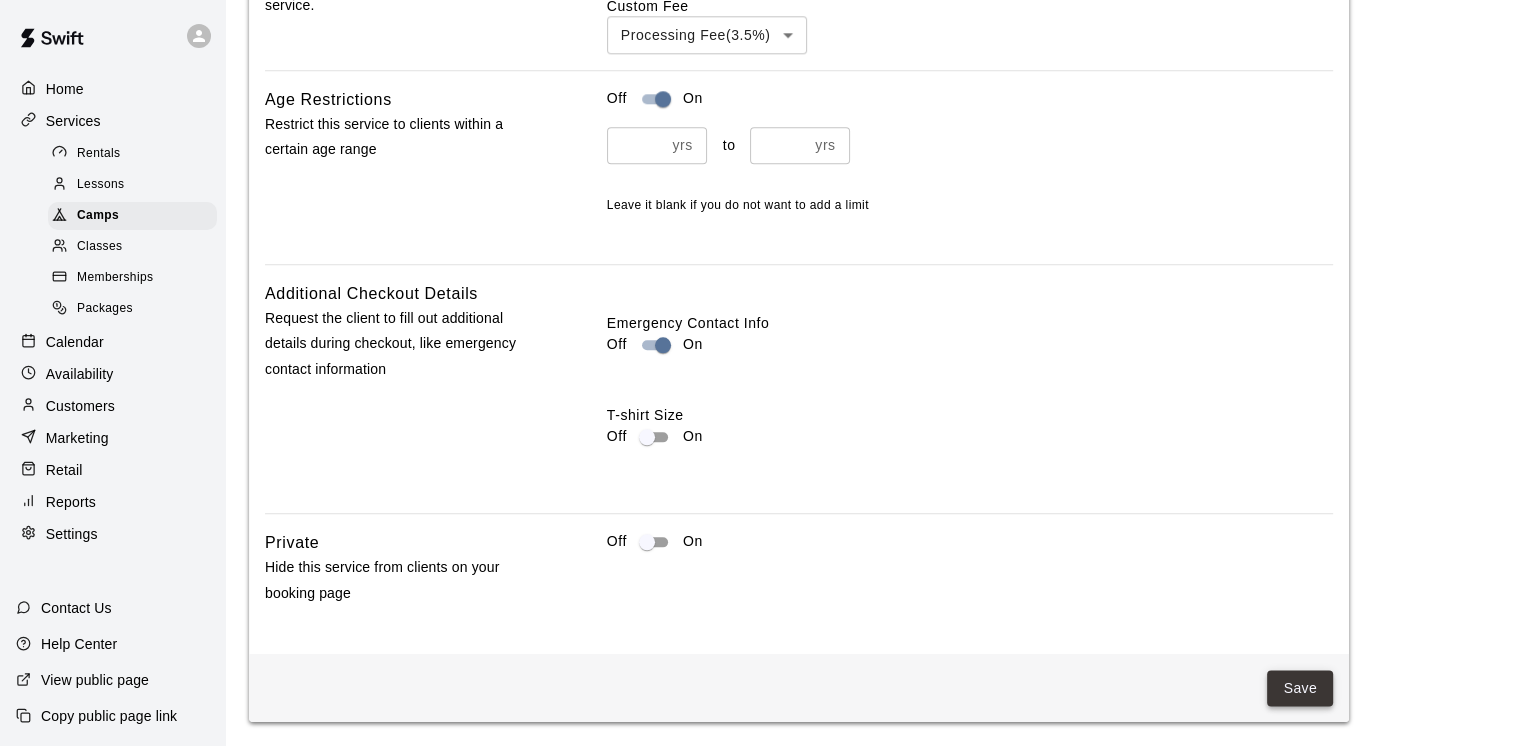type on "**********" 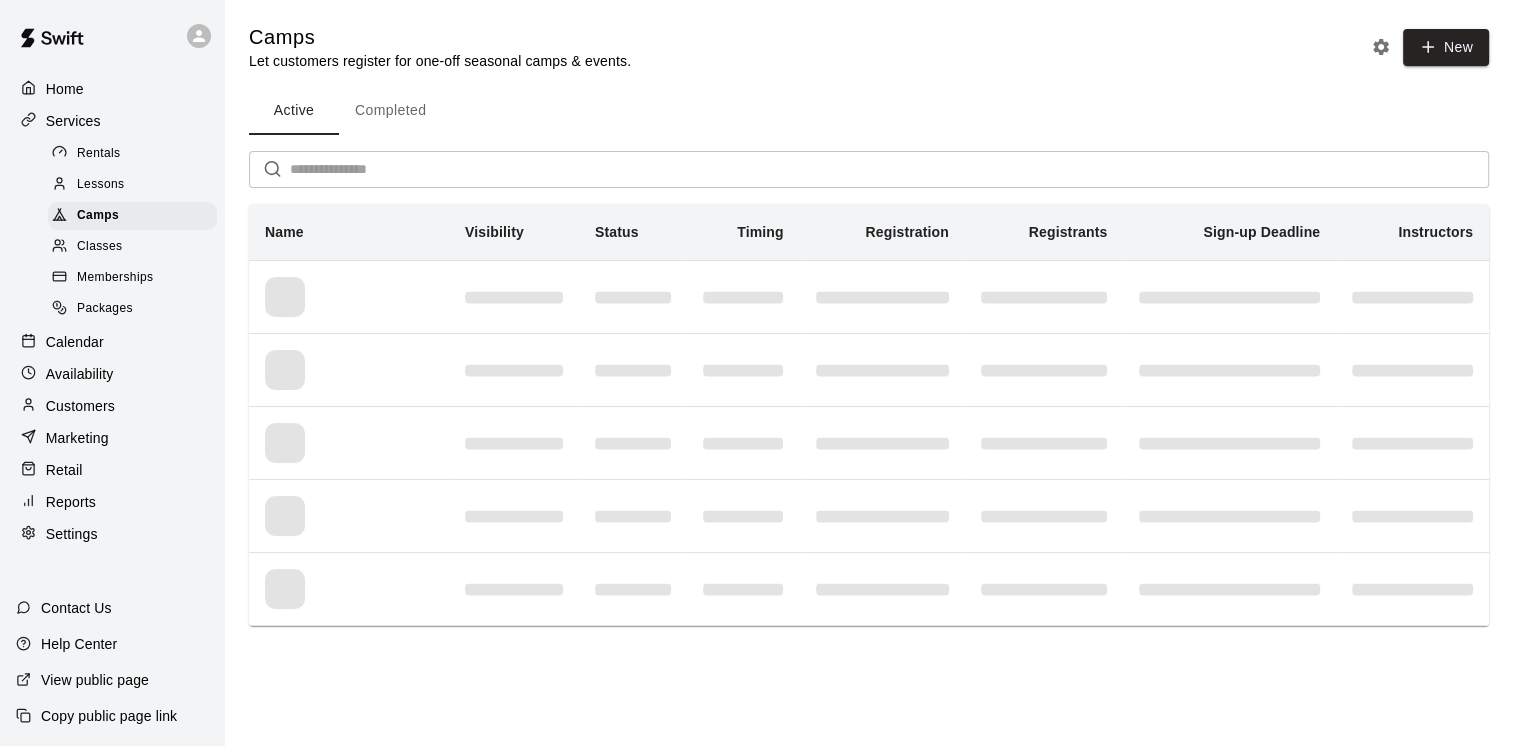 scroll, scrollTop: 0, scrollLeft: 0, axis: both 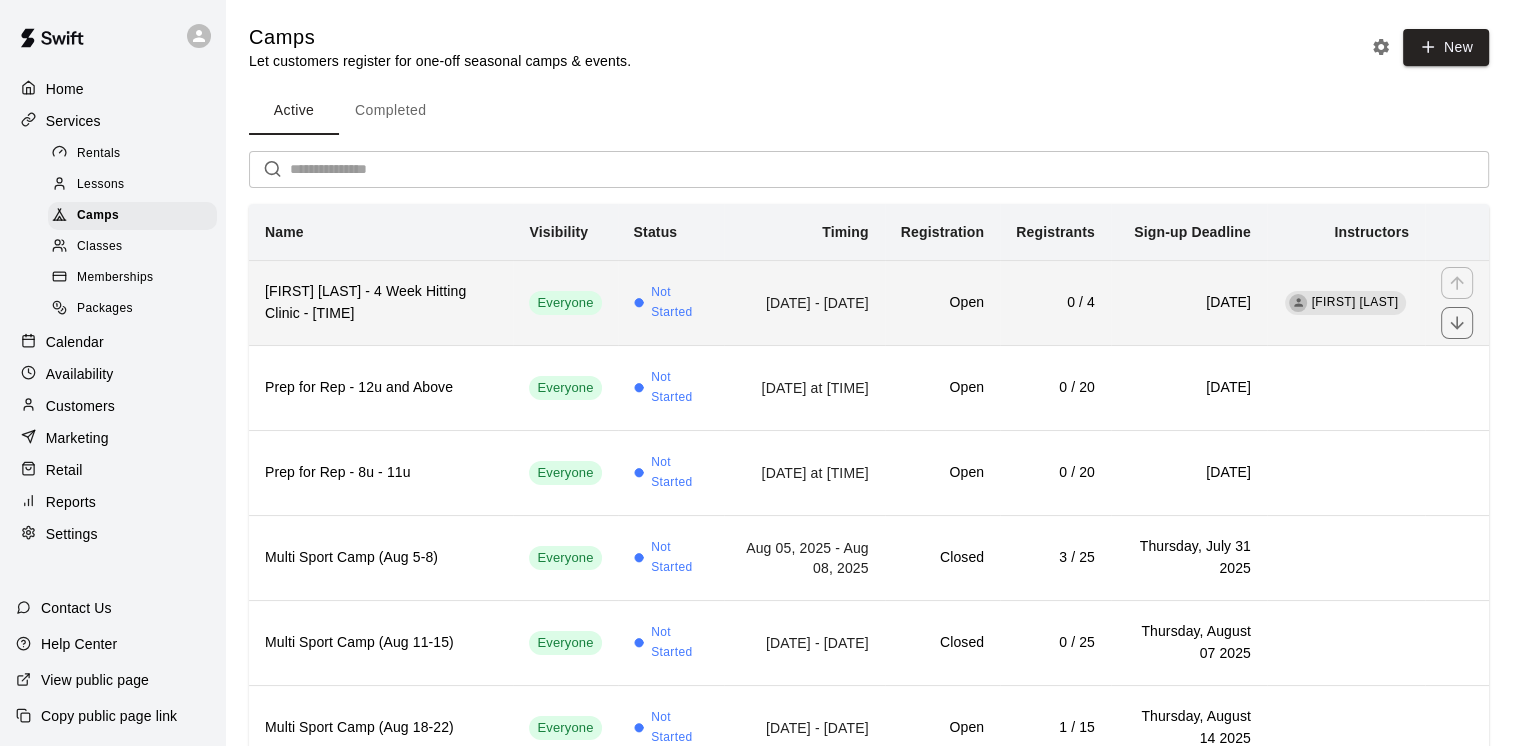 click on "[FIRST] [LAST] - 4 Week Hitting Clinic - [TIME]" at bounding box center (381, 303) 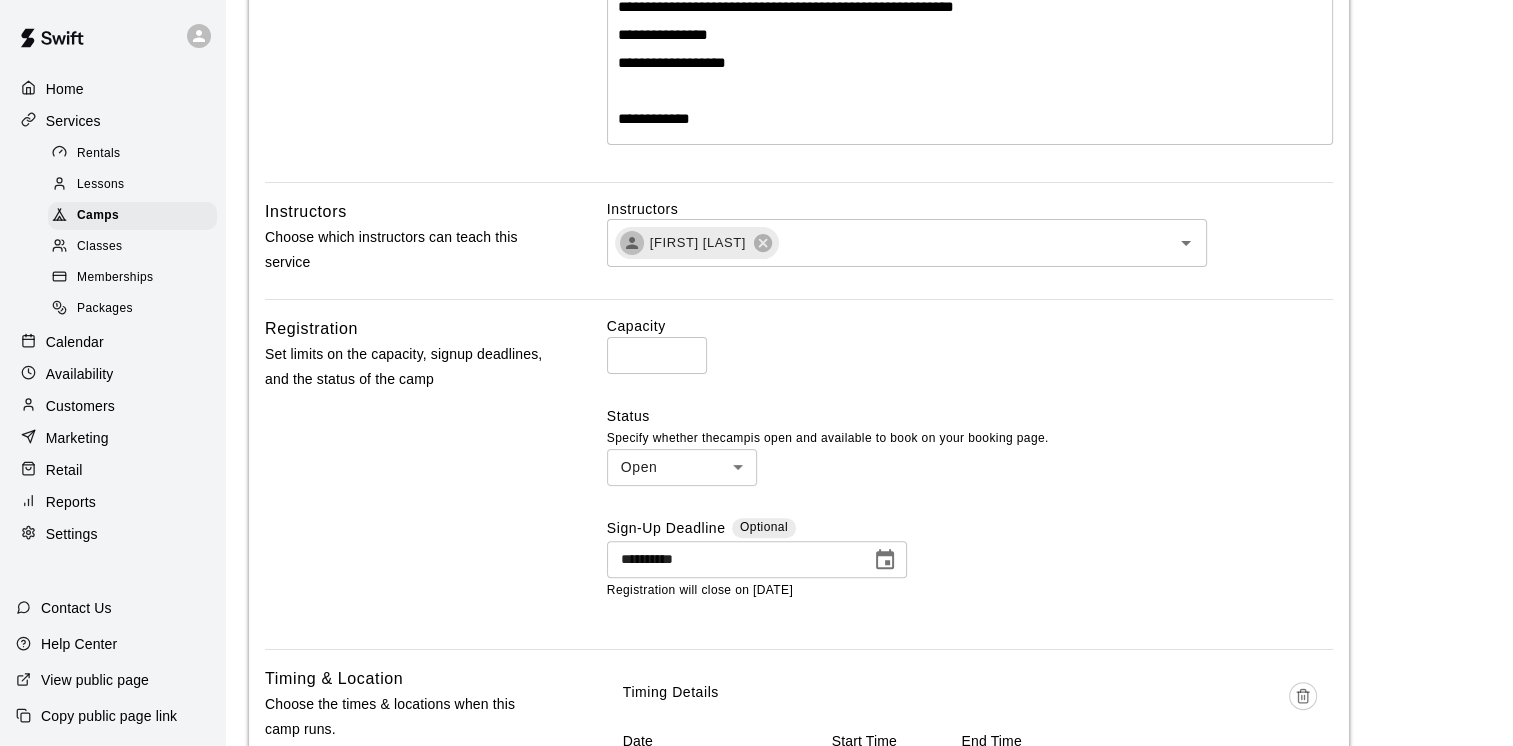 scroll, scrollTop: 514, scrollLeft: 0, axis: vertical 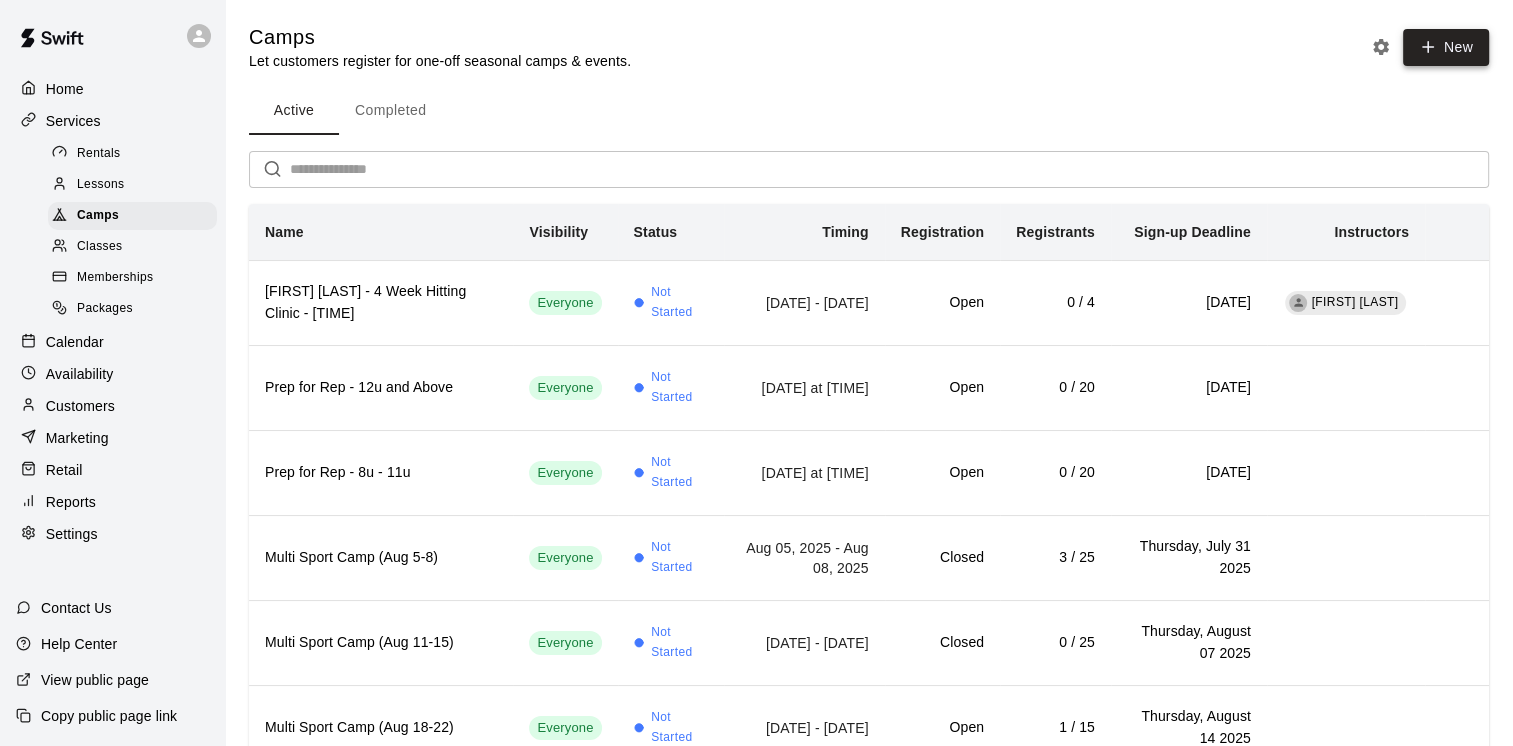 click on "New" at bounding box center (1446, 47) 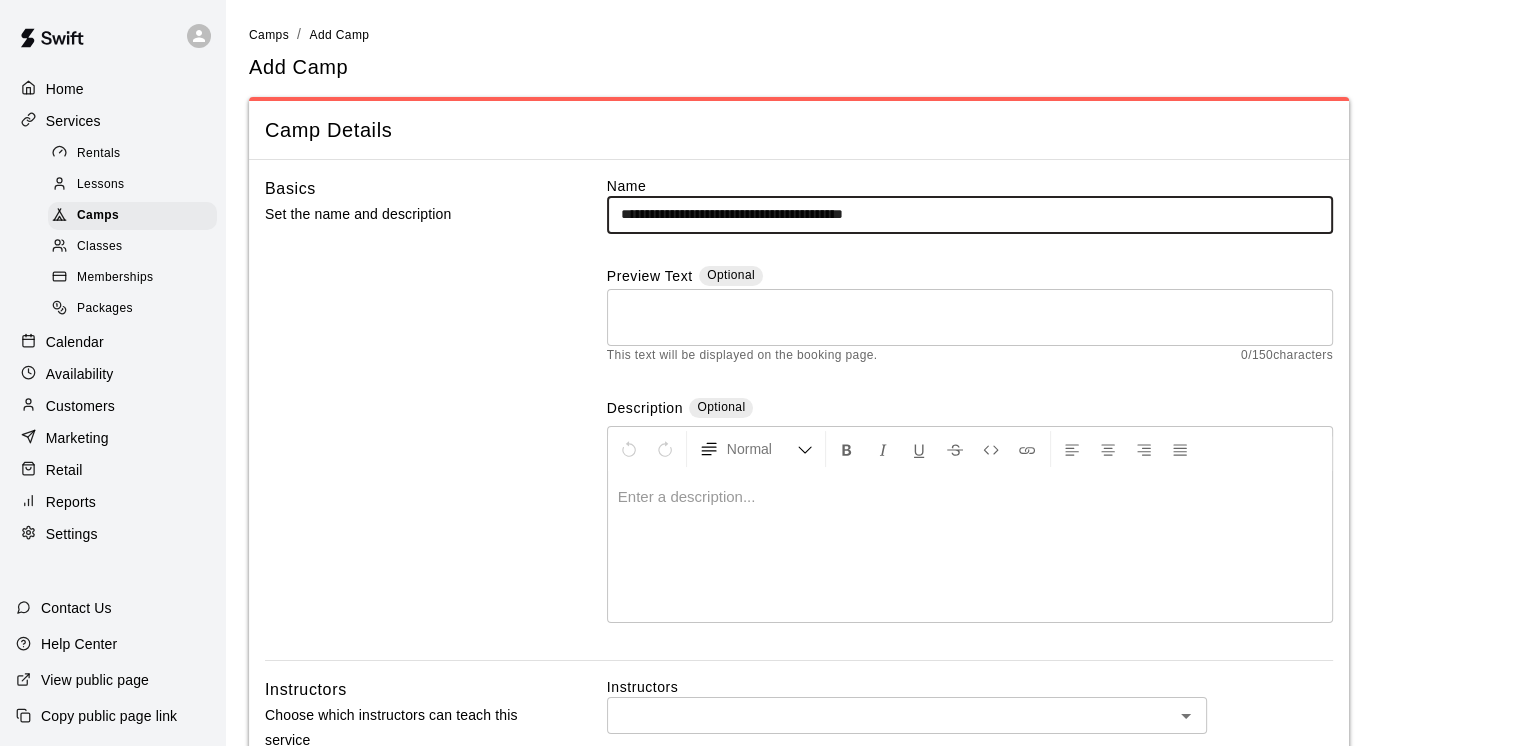 click on "**********" at bounding box center (970, 214) 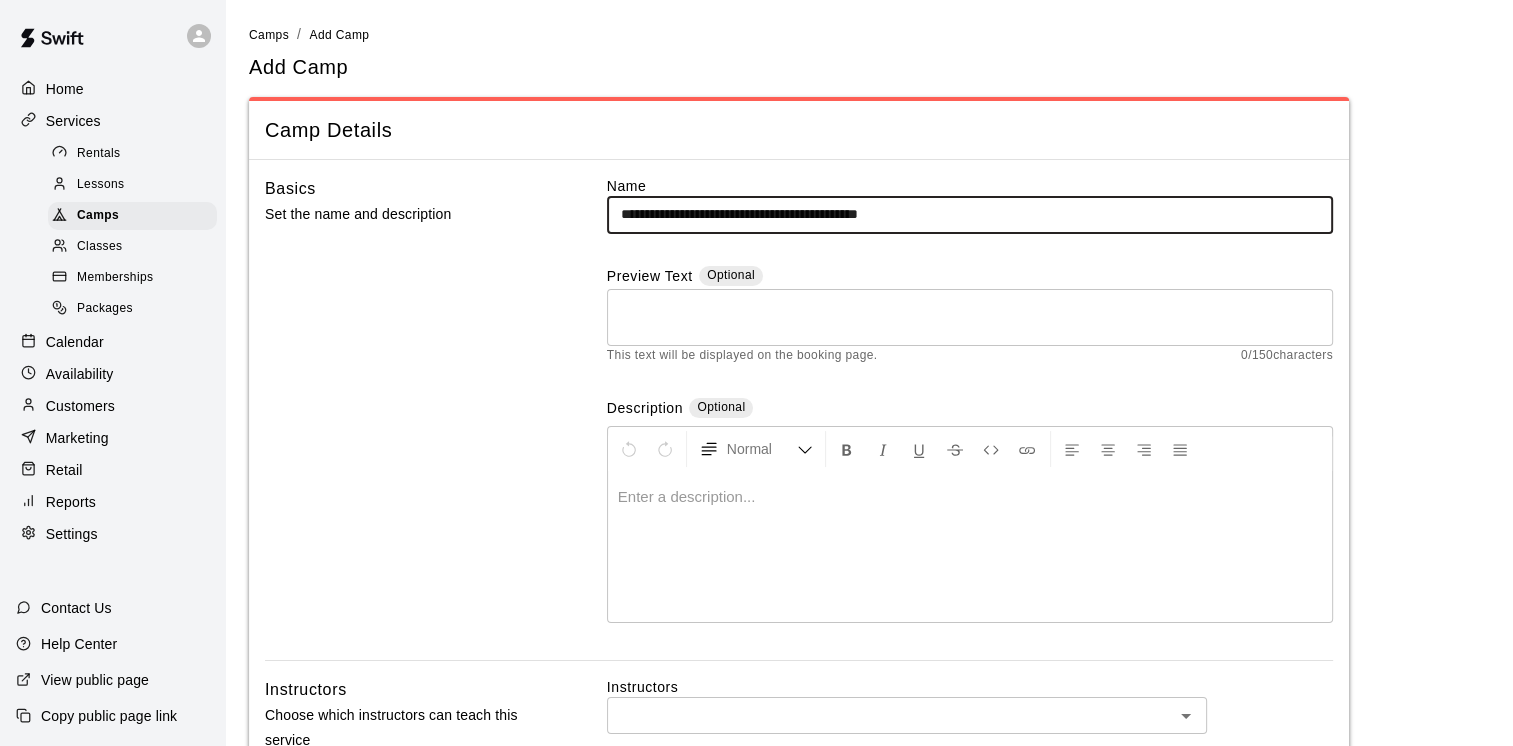 type on "**********" 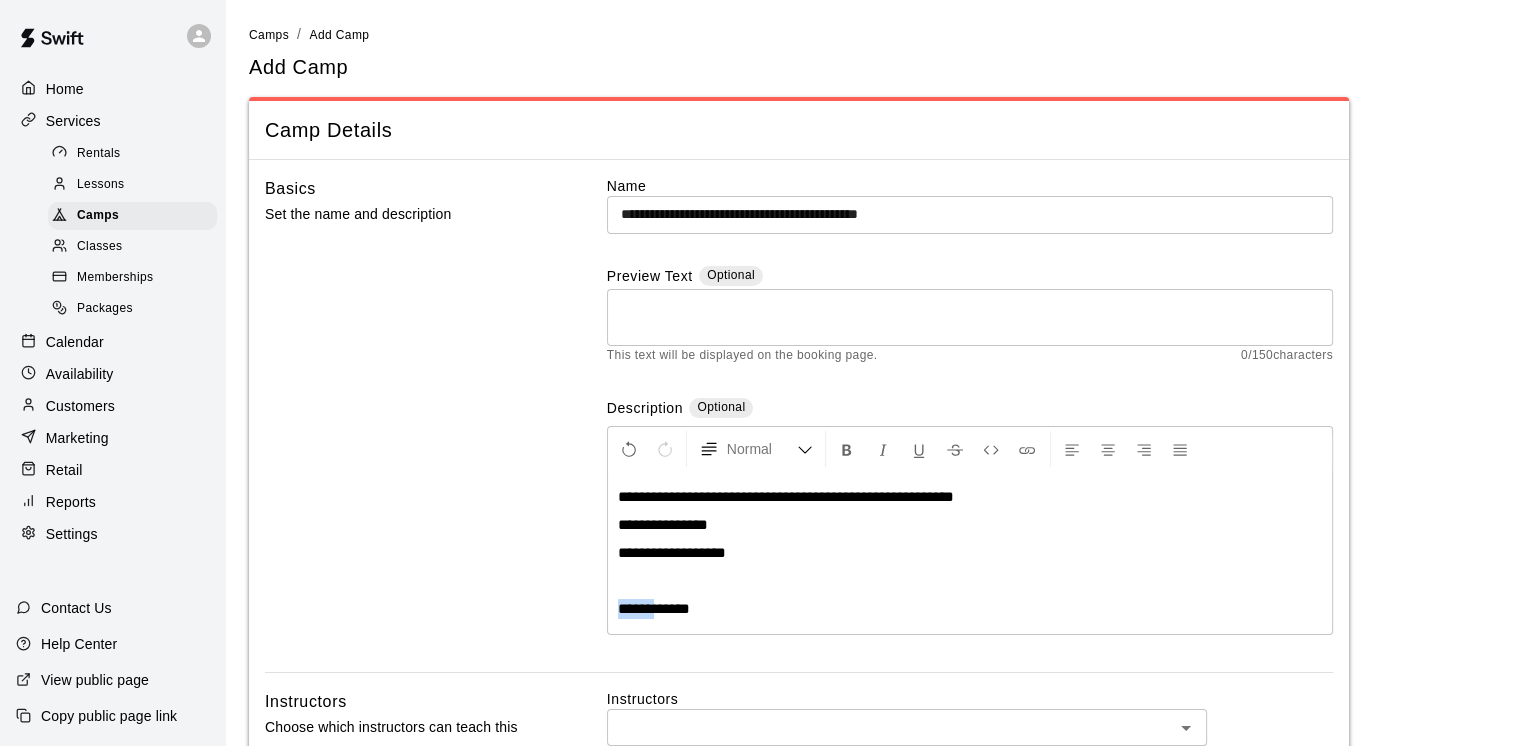 drag, startPoint x: 660, startPoint y: 607, endPoint x: 616, endPoint y: 613, distance: 44.407207 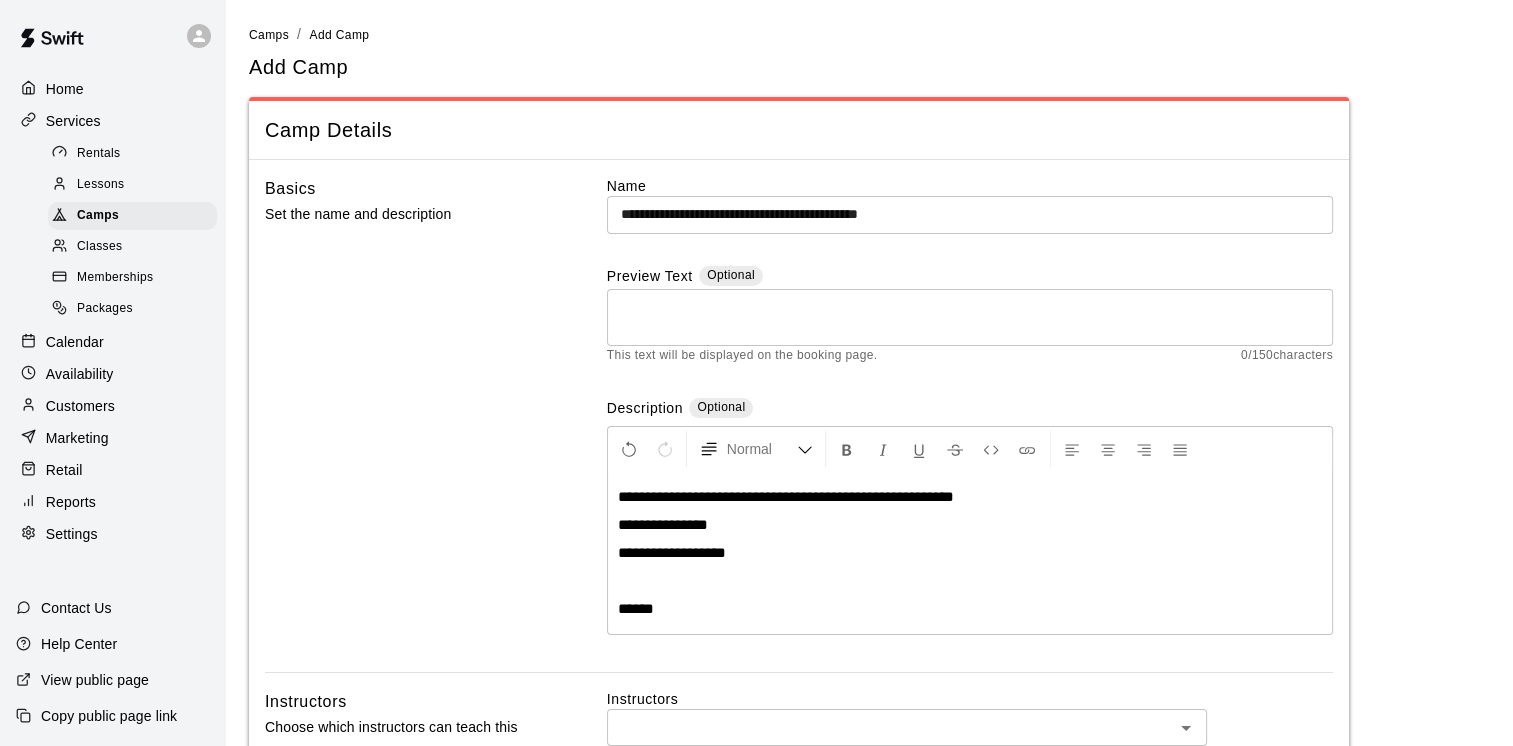 click on "******" at bounding box center [970, 609] 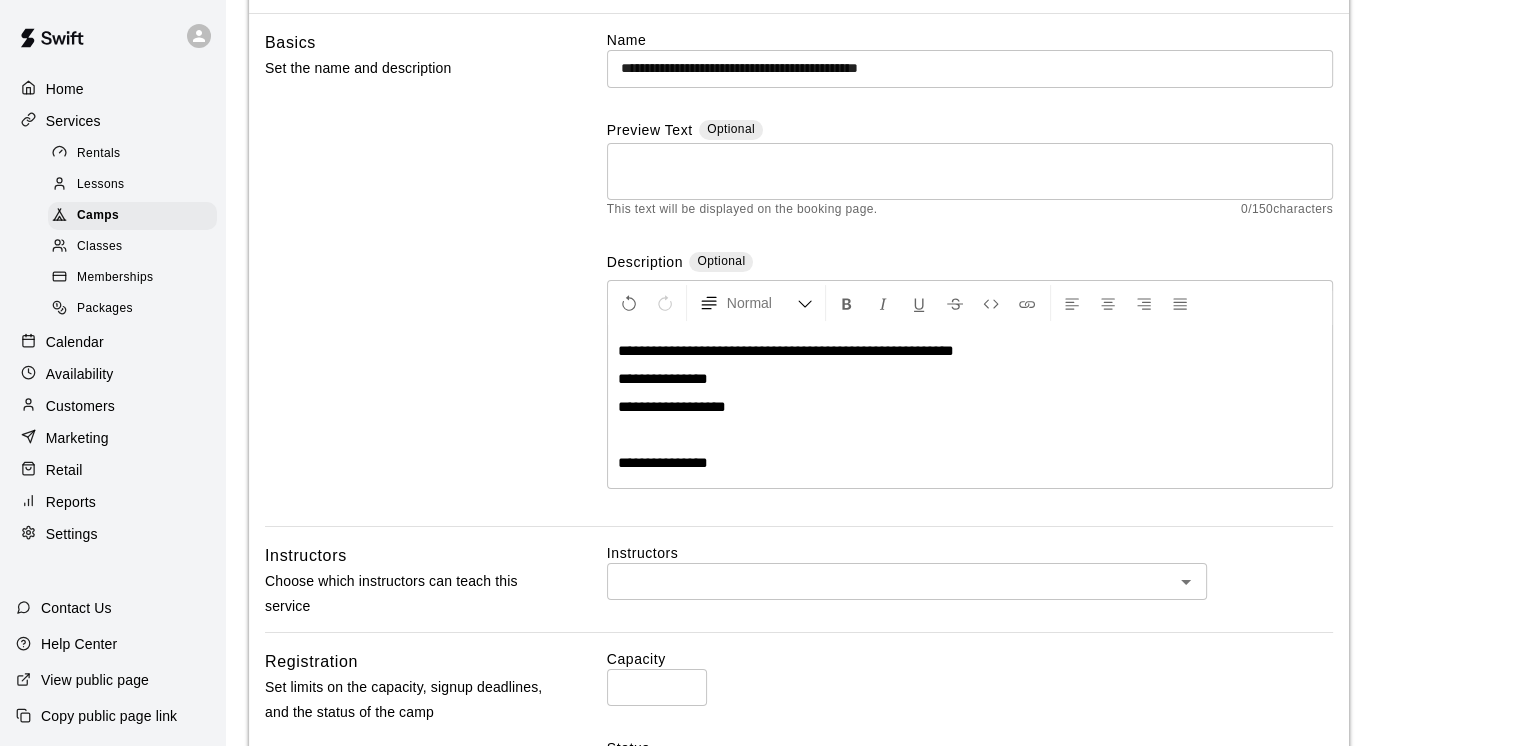 scroll, scrollTop: 300, scrollLeft: 0, axis: vertical 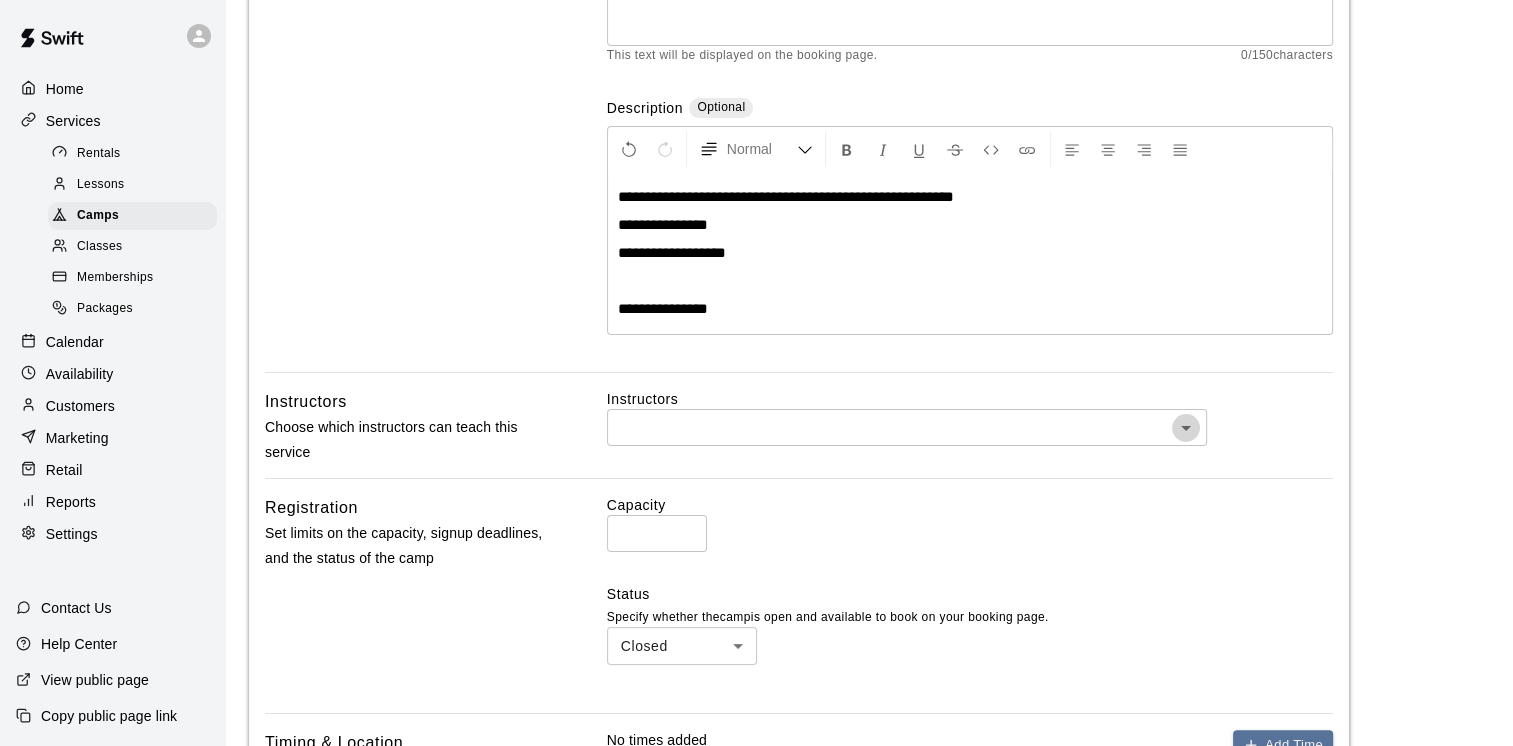 click 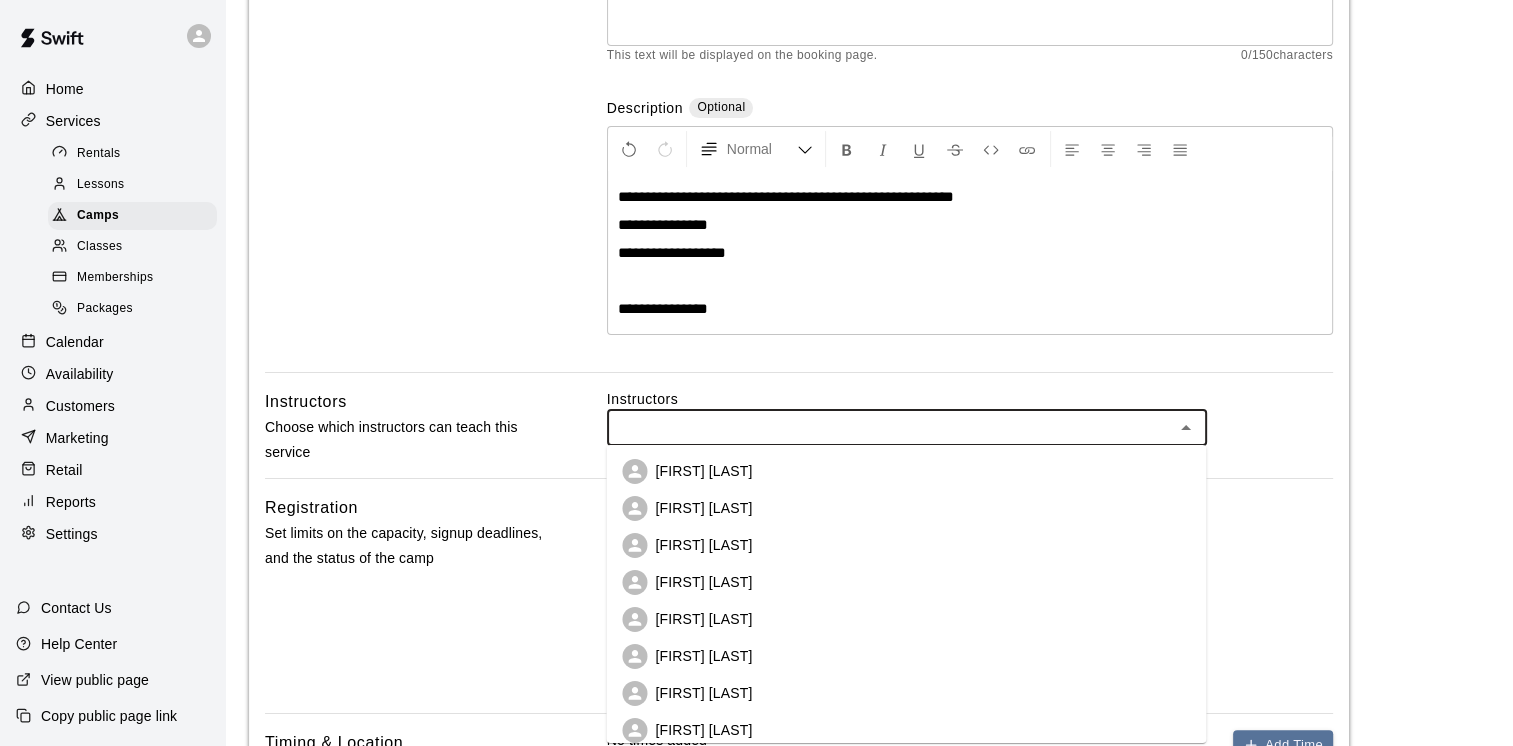 click on "[FIRST] [LAST]" at bounding box center (906, 582) 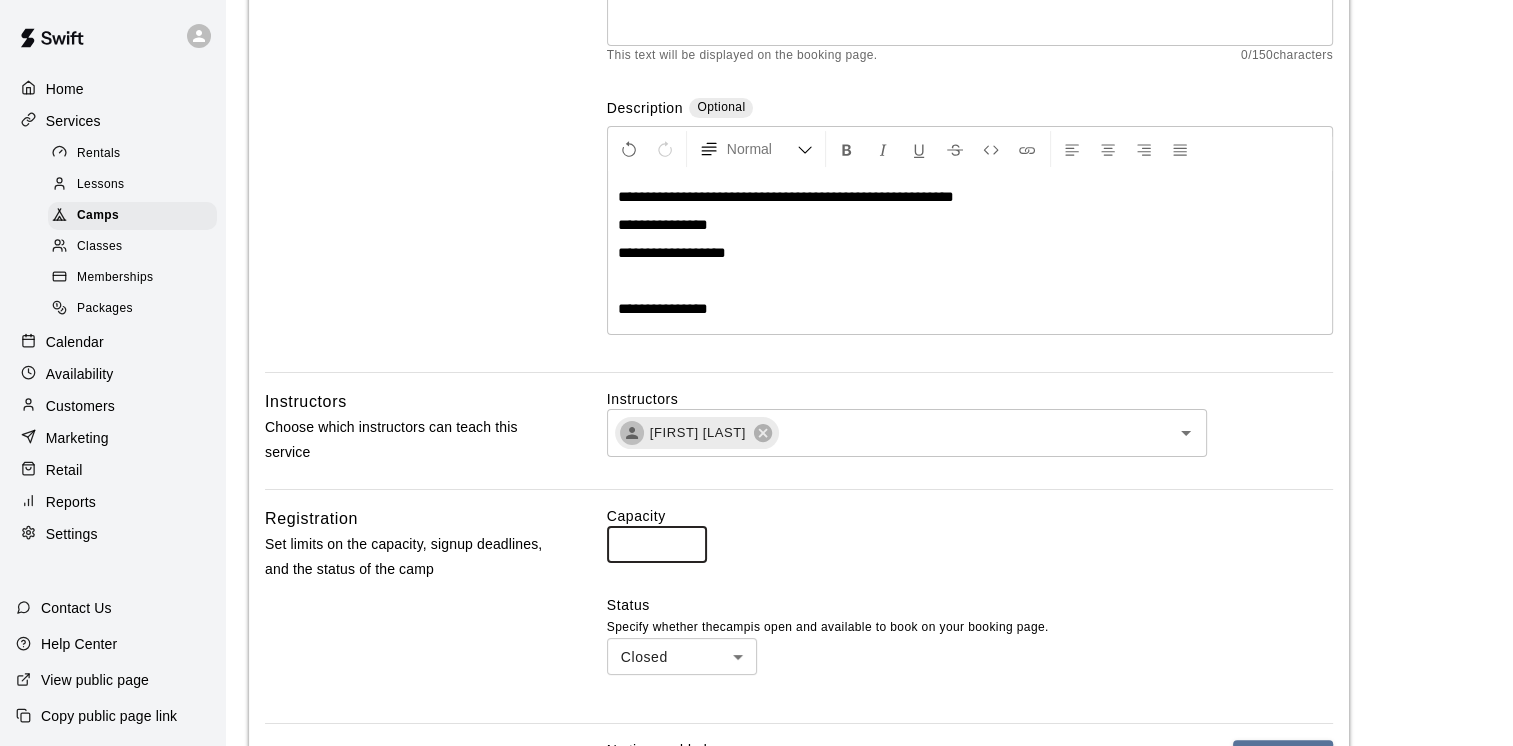 drag, startPoint x: 642, startPoint y: 547, endPoint x: 592, endPoint y: 548, distance: 50.01 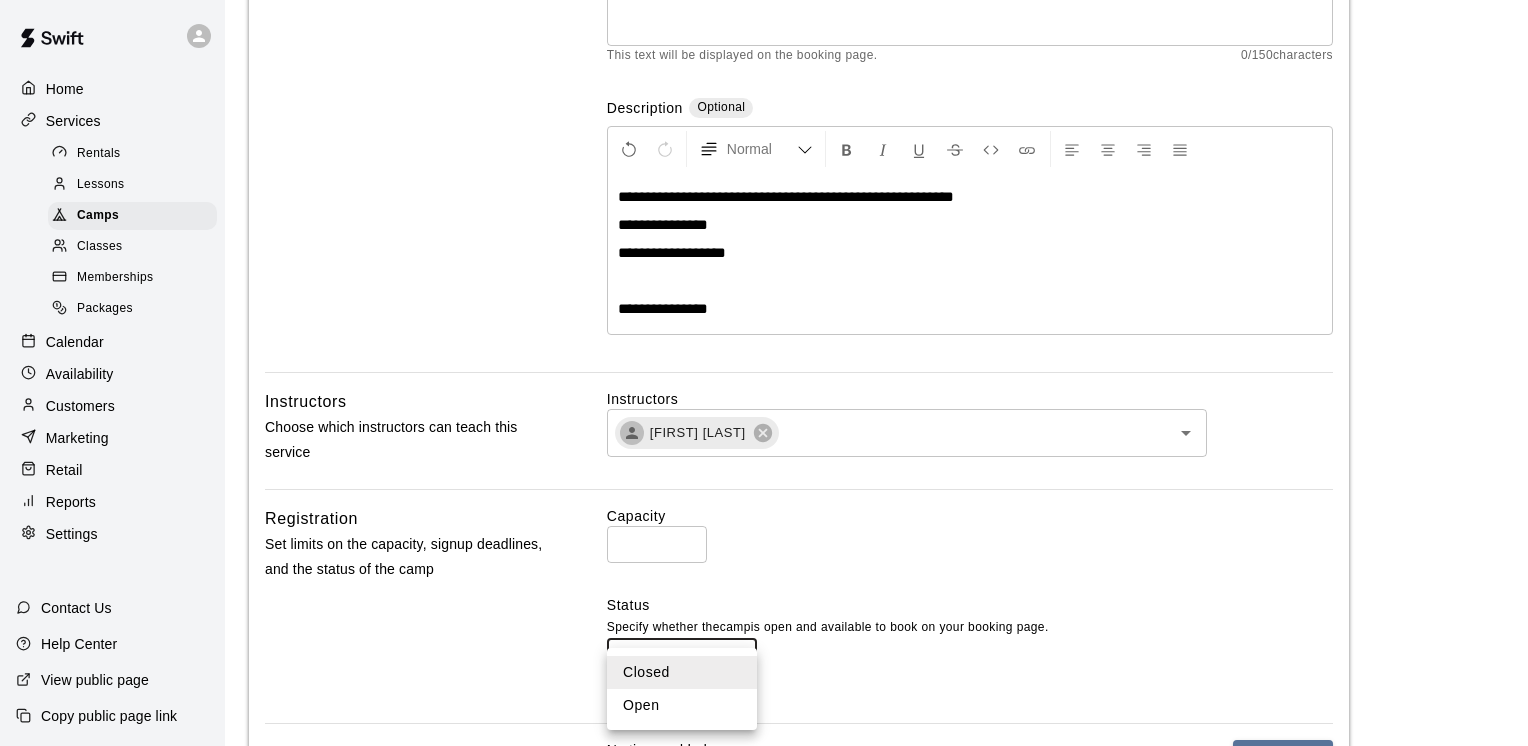 click on "Instructors [NAME]" at bounding box center [764, 459] 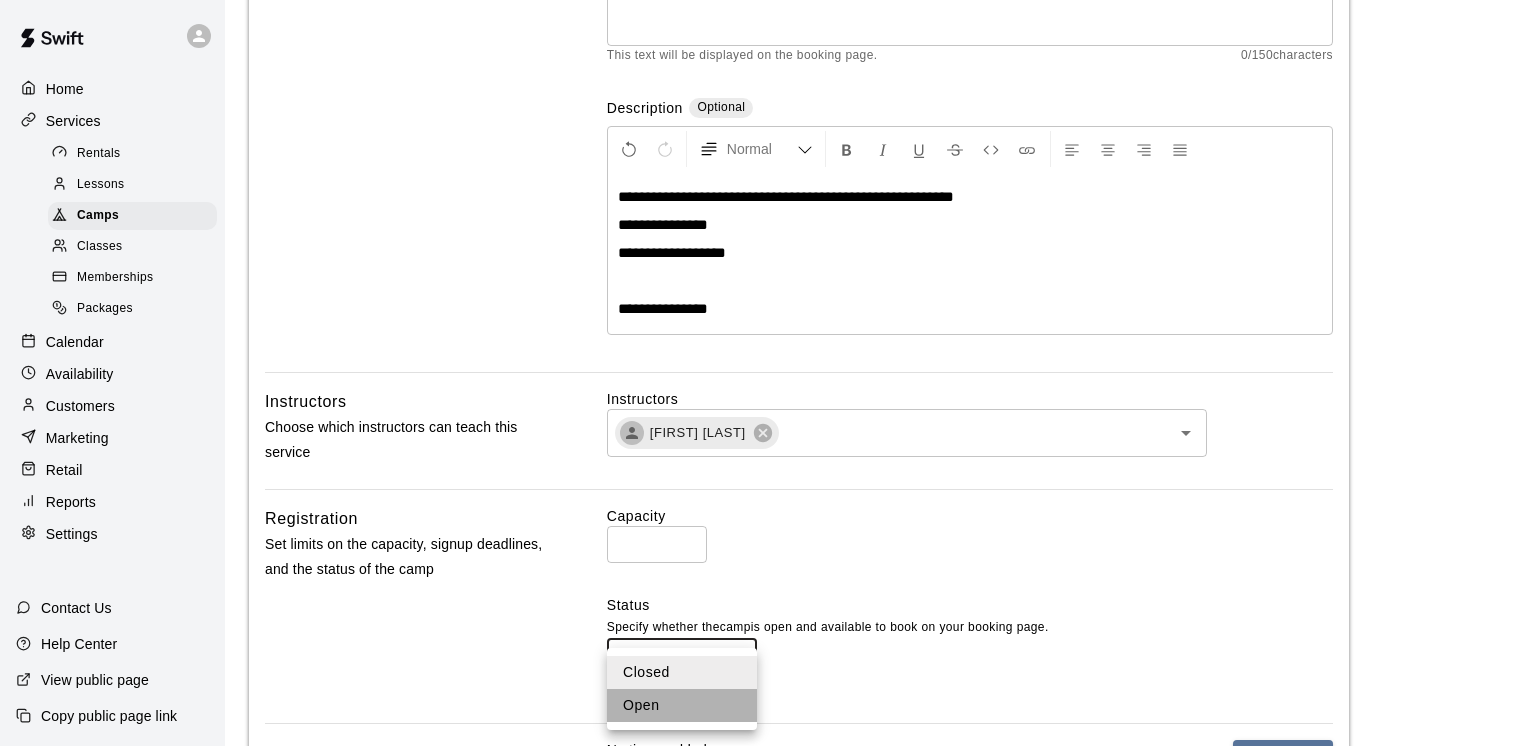 click on "Open" at bounding box center (682, 705) 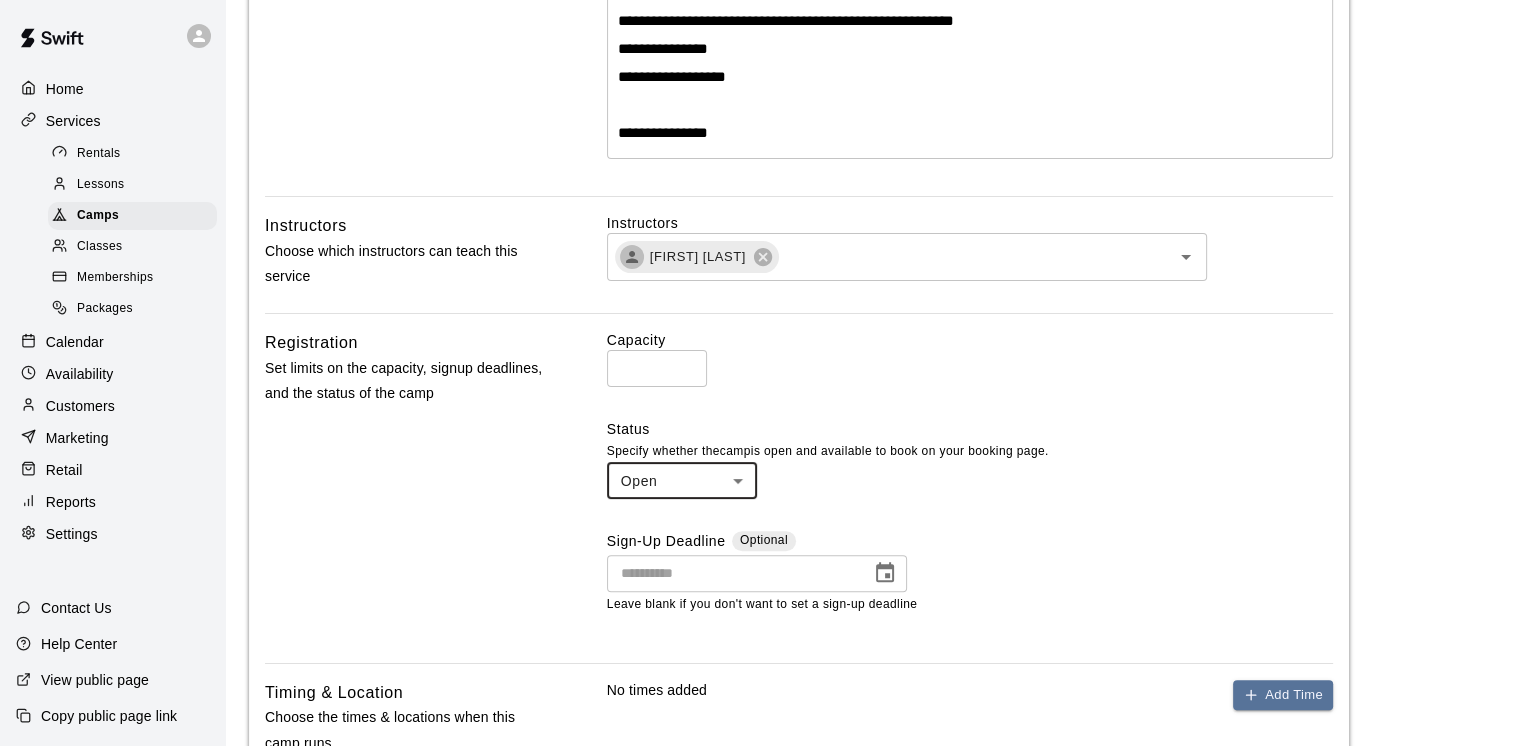 scroll, scrollTop: 500, scrollLeft: 0, axis: vertical 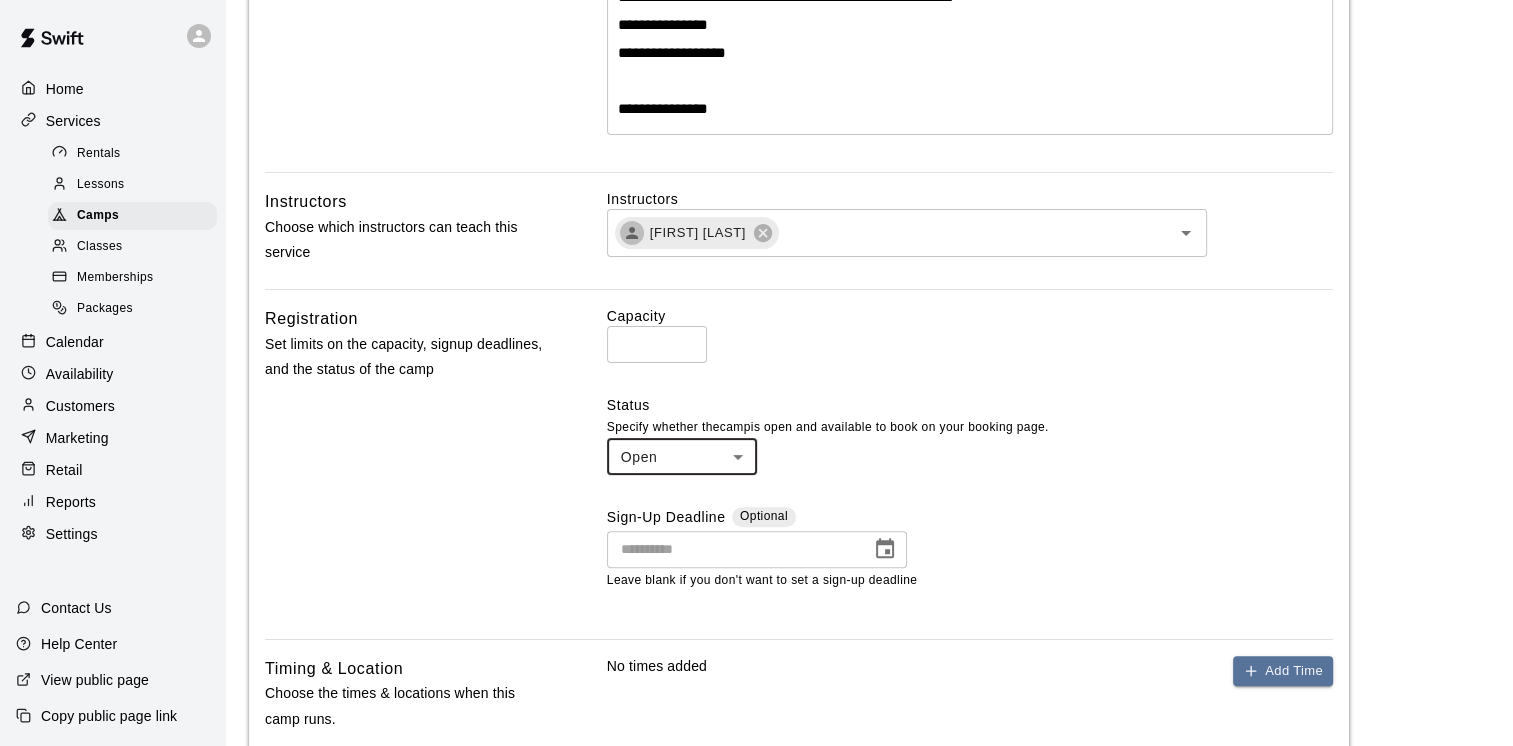 type on "**********" 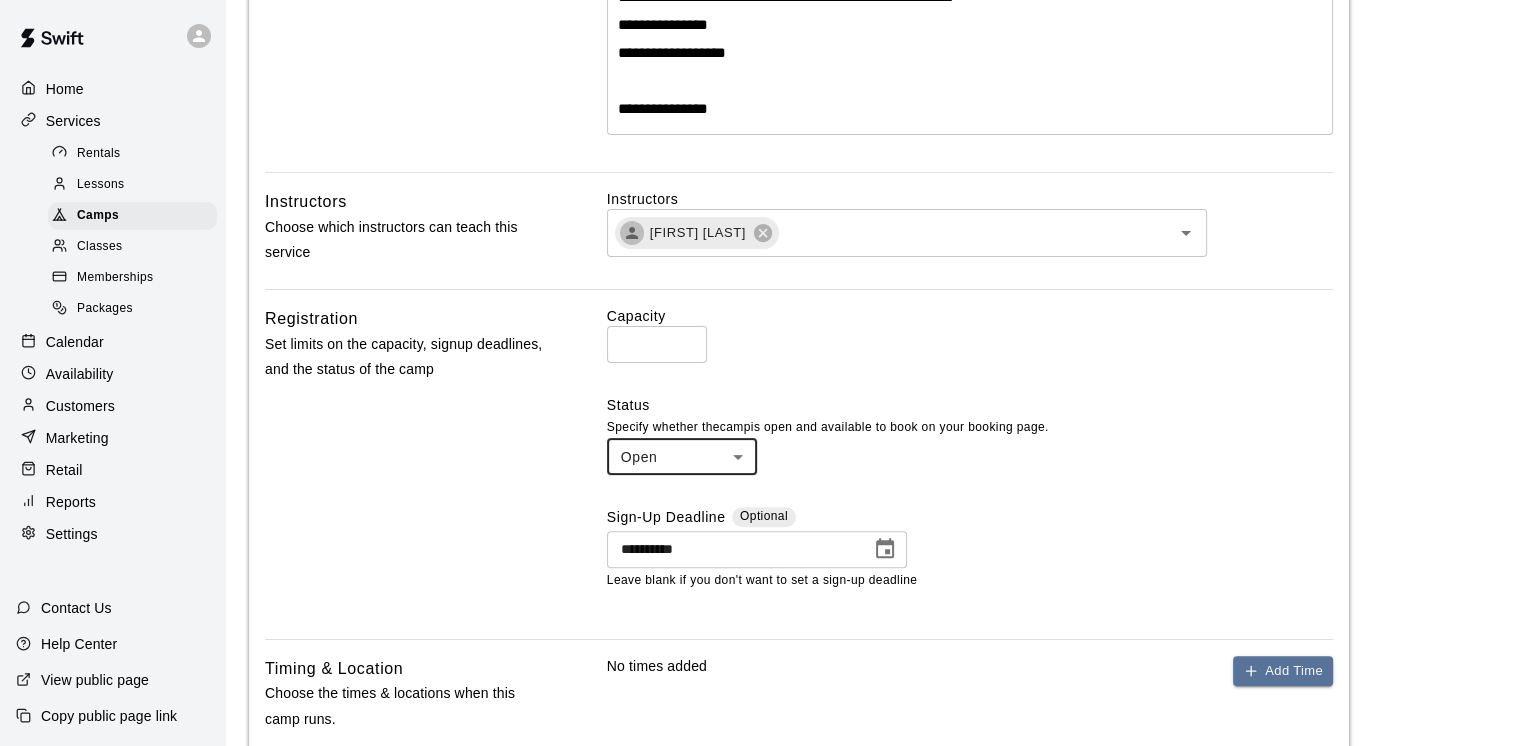 click on "**********" at bounding box center [732, 549] 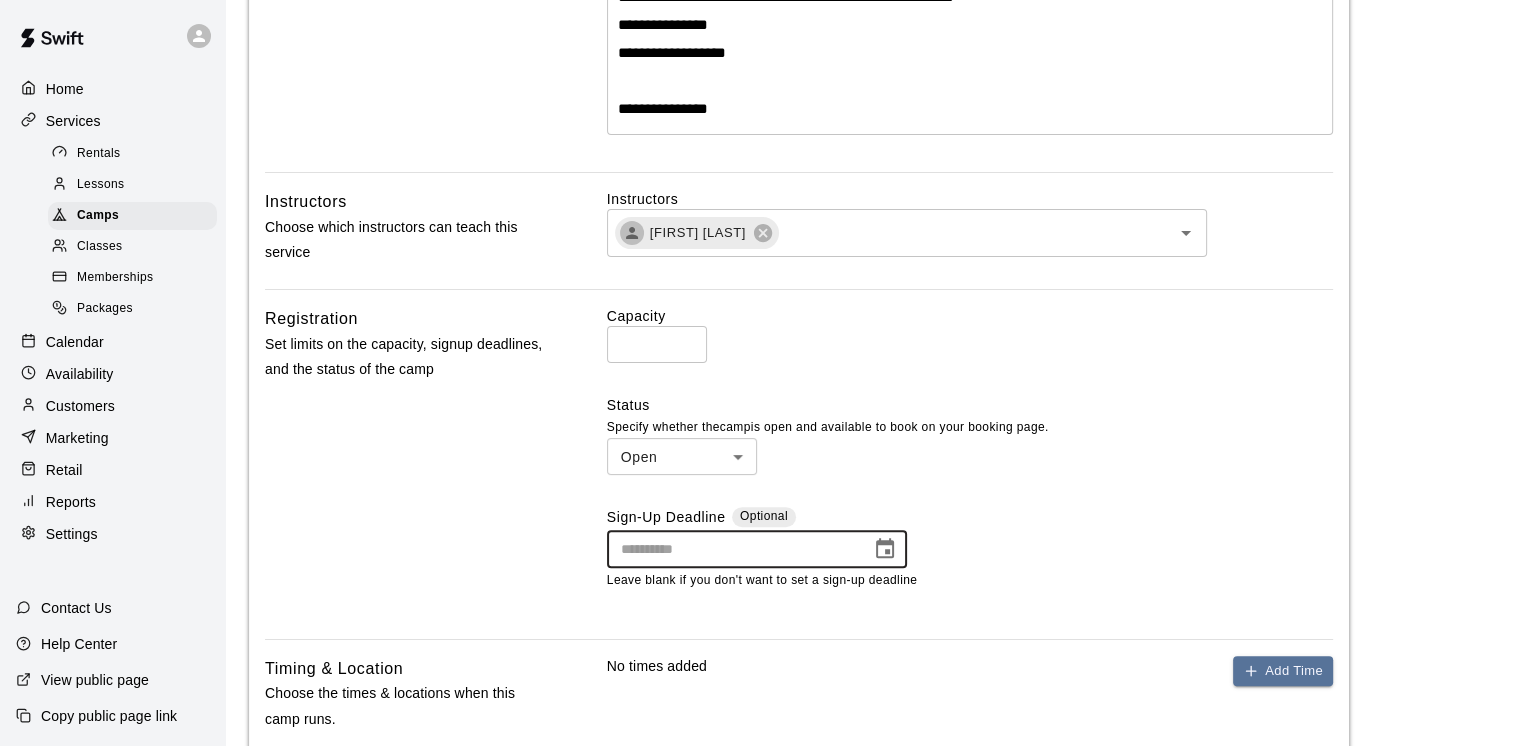 click 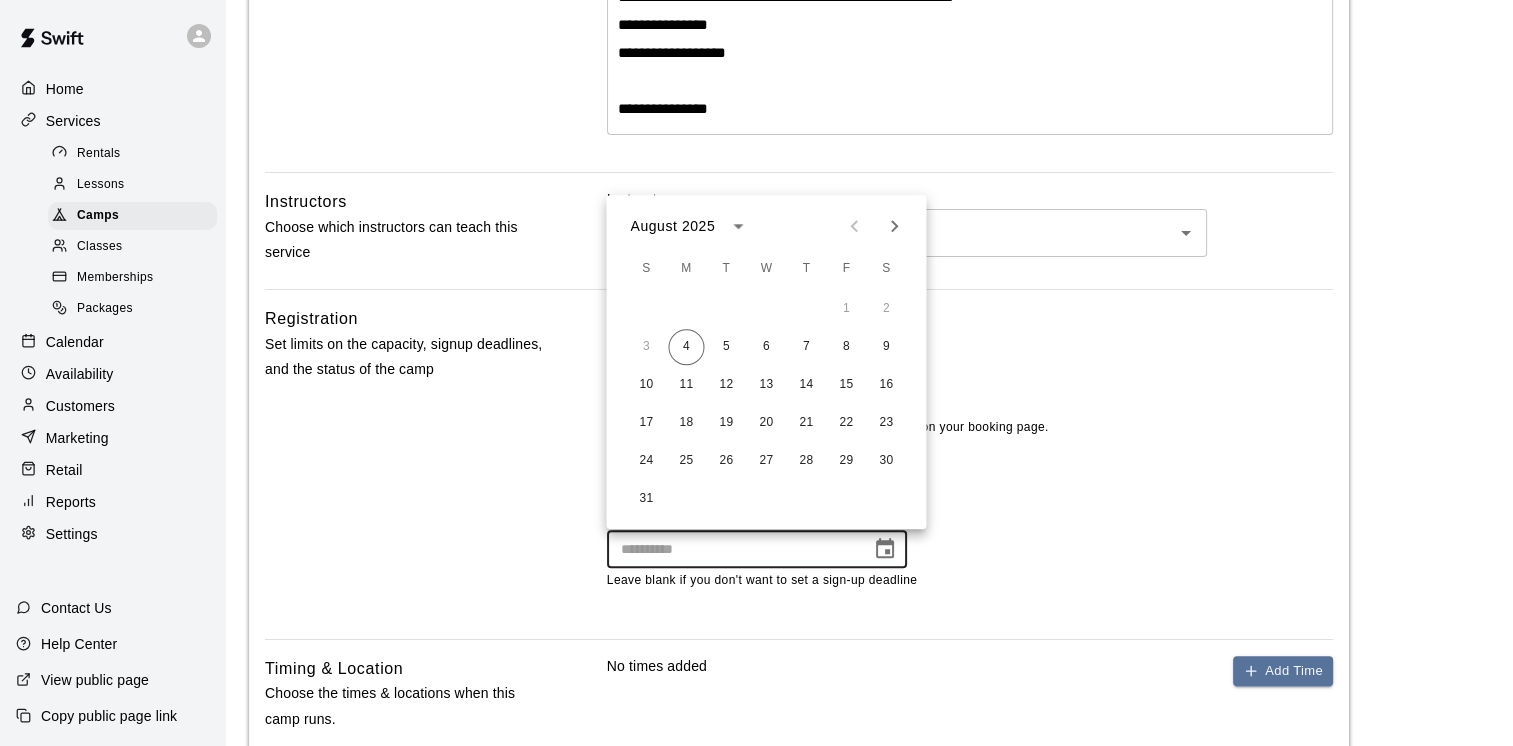 click 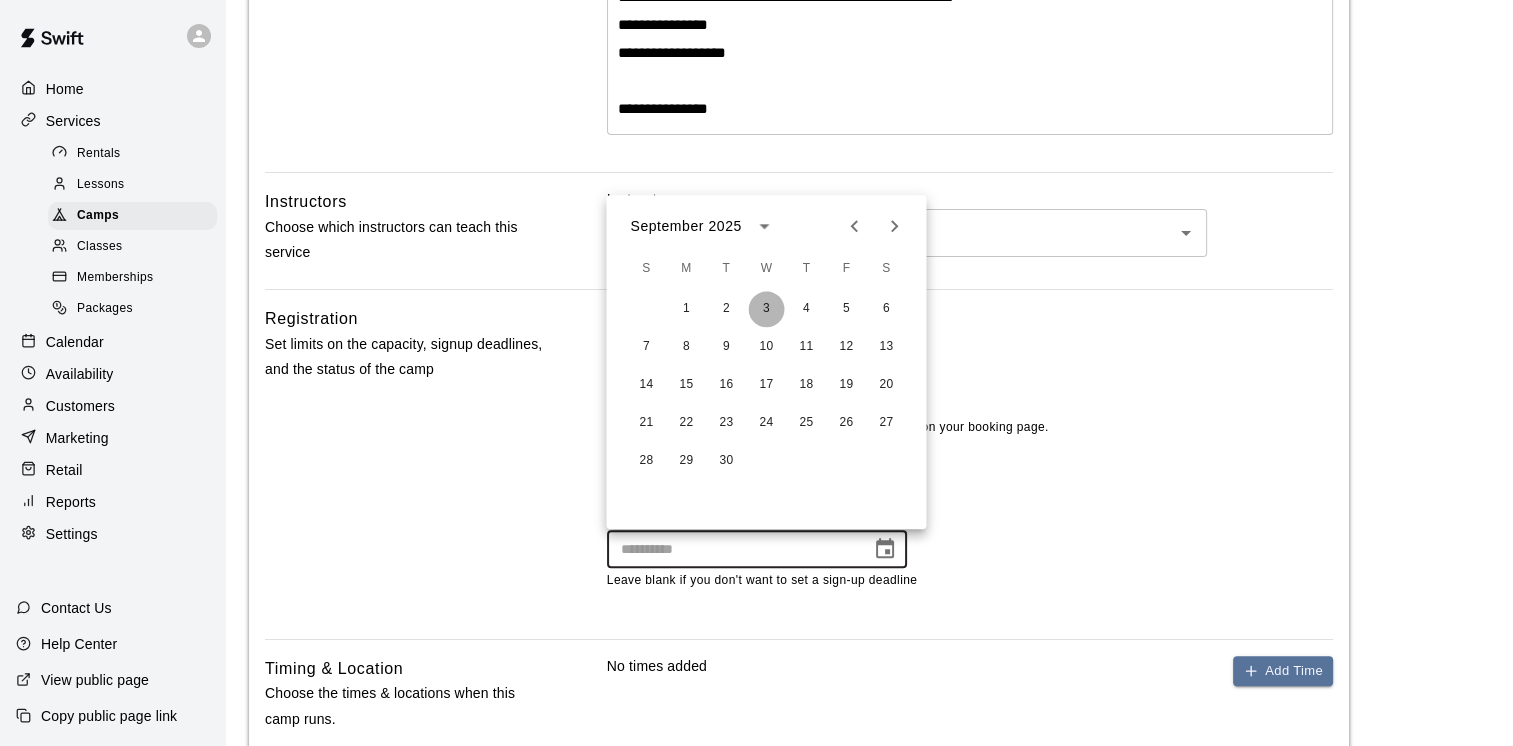 drag, startPoint x: 760, startPoint y: 302, endPoint x: 752, endPoint y: 312, distance: 12.806249 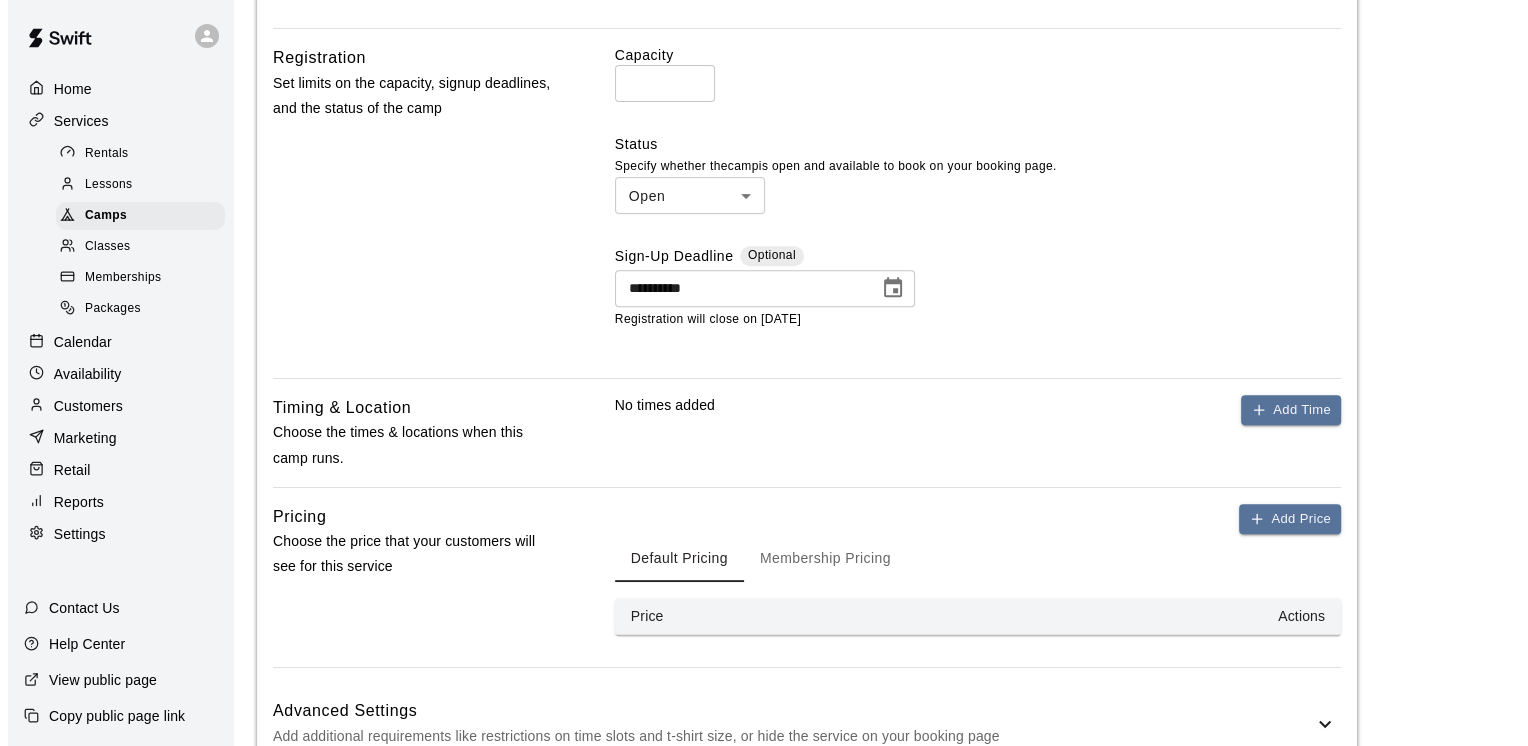 scroll, scrollTop: 800, scrollLeft: 0, axis: vertical 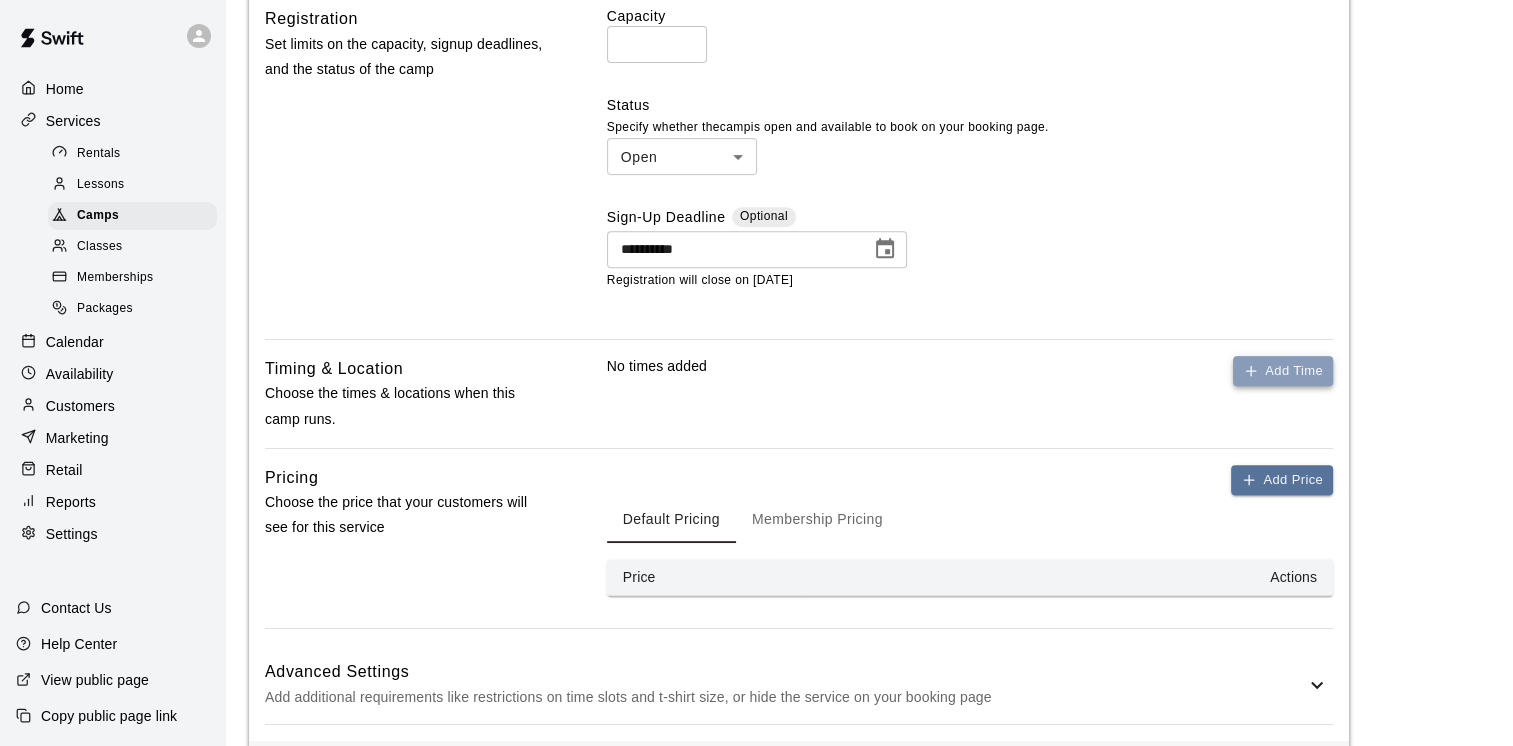 click on "Add Time" at bounding box center [1283, 371] 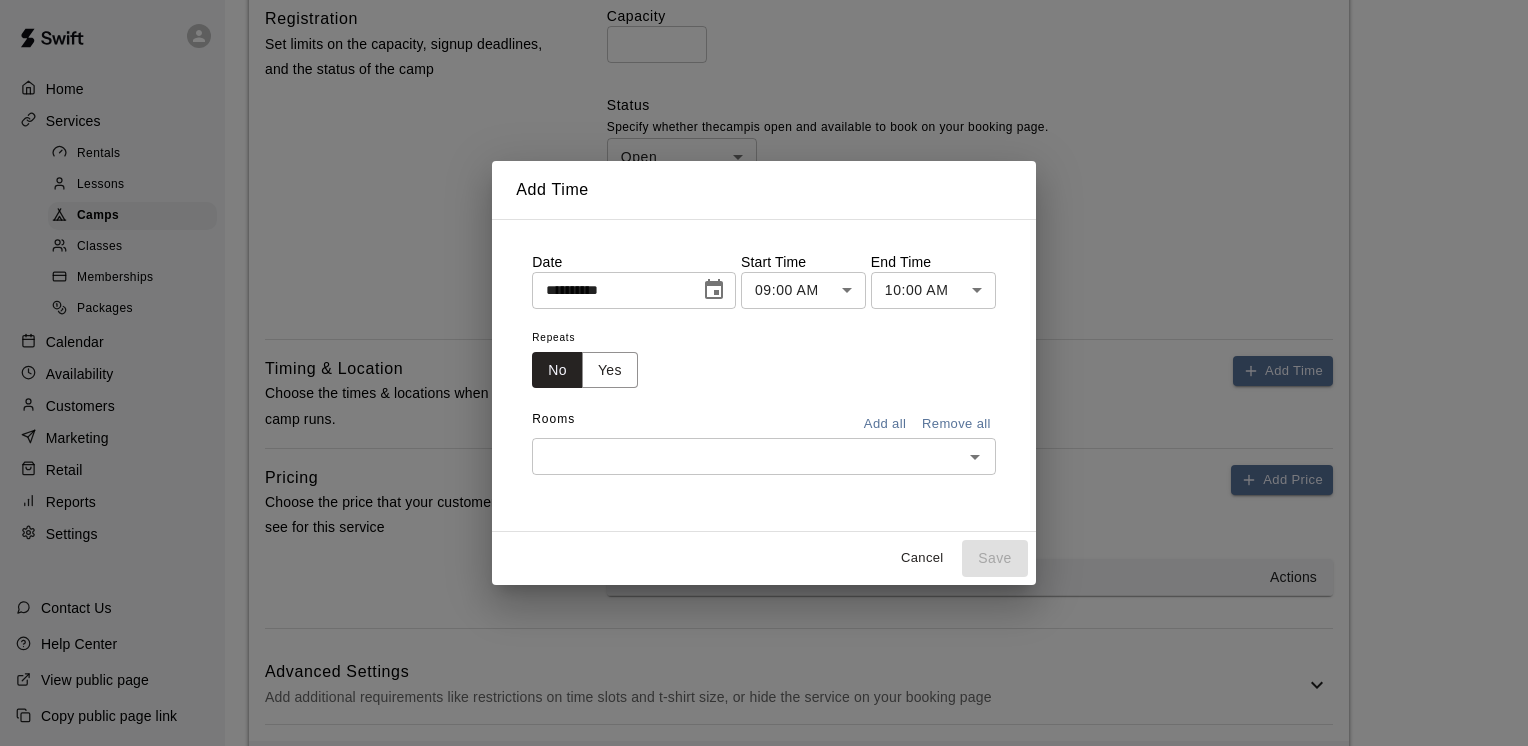 click 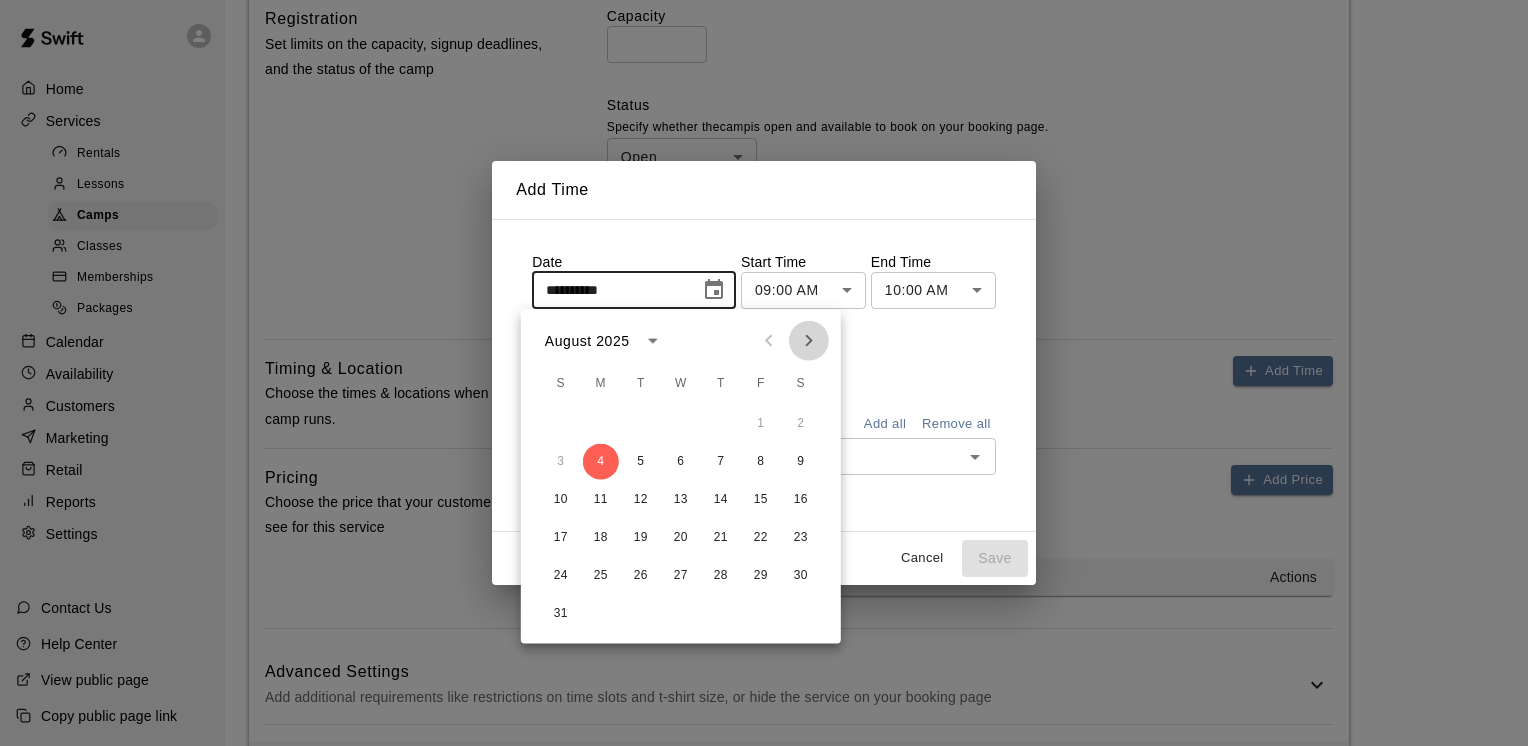 drag, startPoint x: 810, startPoint y: 338, endPoint x: 763, endPoint y: 364, distance: 53.712196 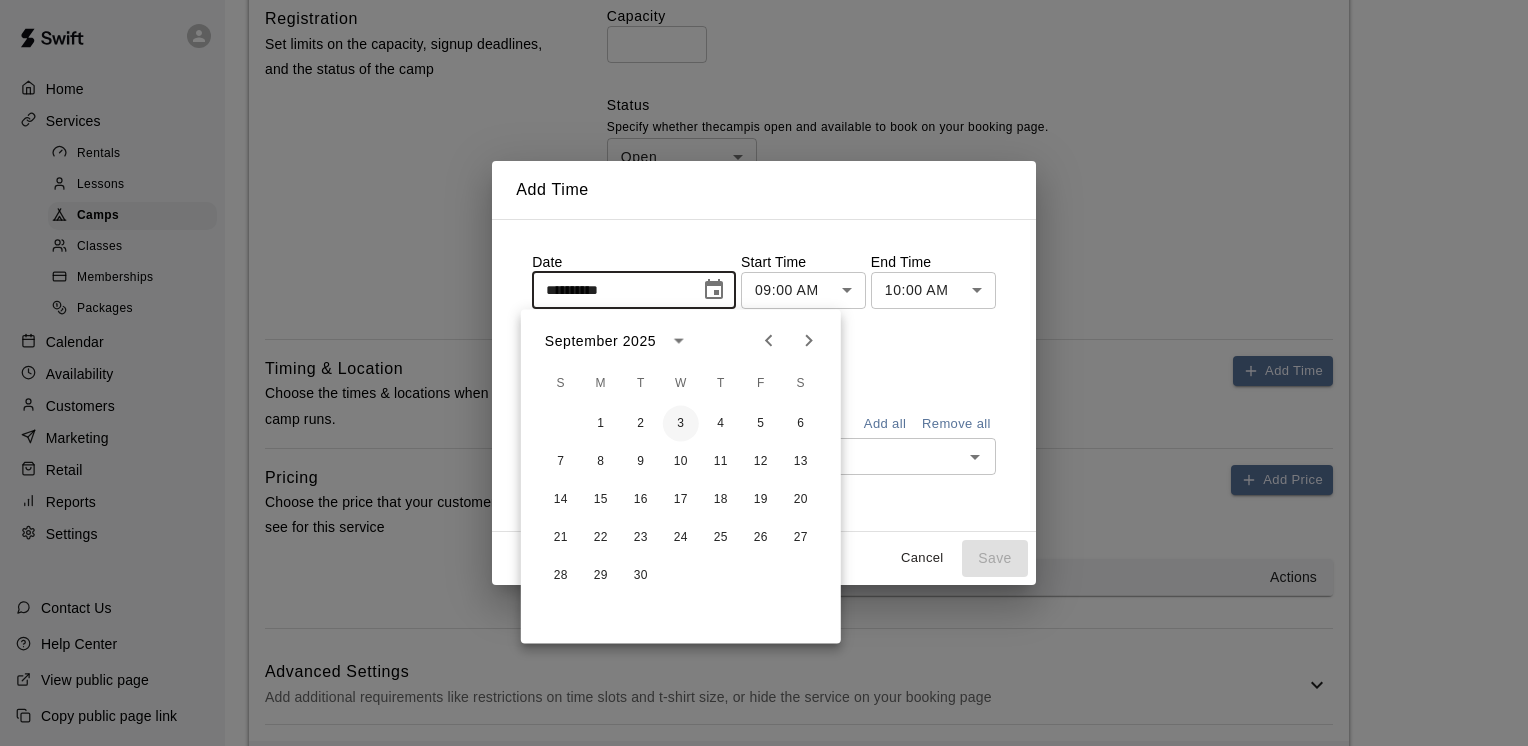 click on "3" at bounding box center (681, 424) 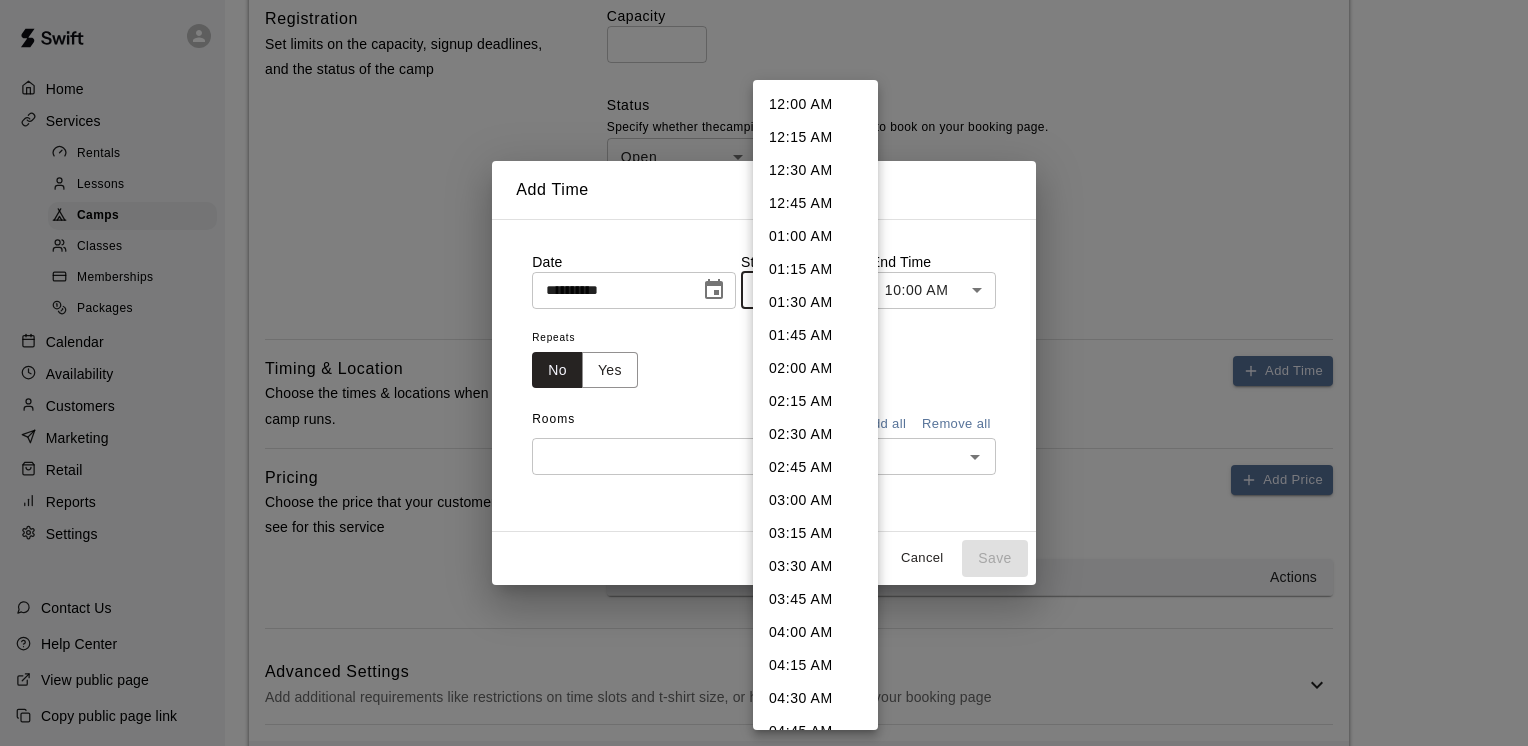 click on "Registration will close on [DATE]" at bounding box center [764, 17] 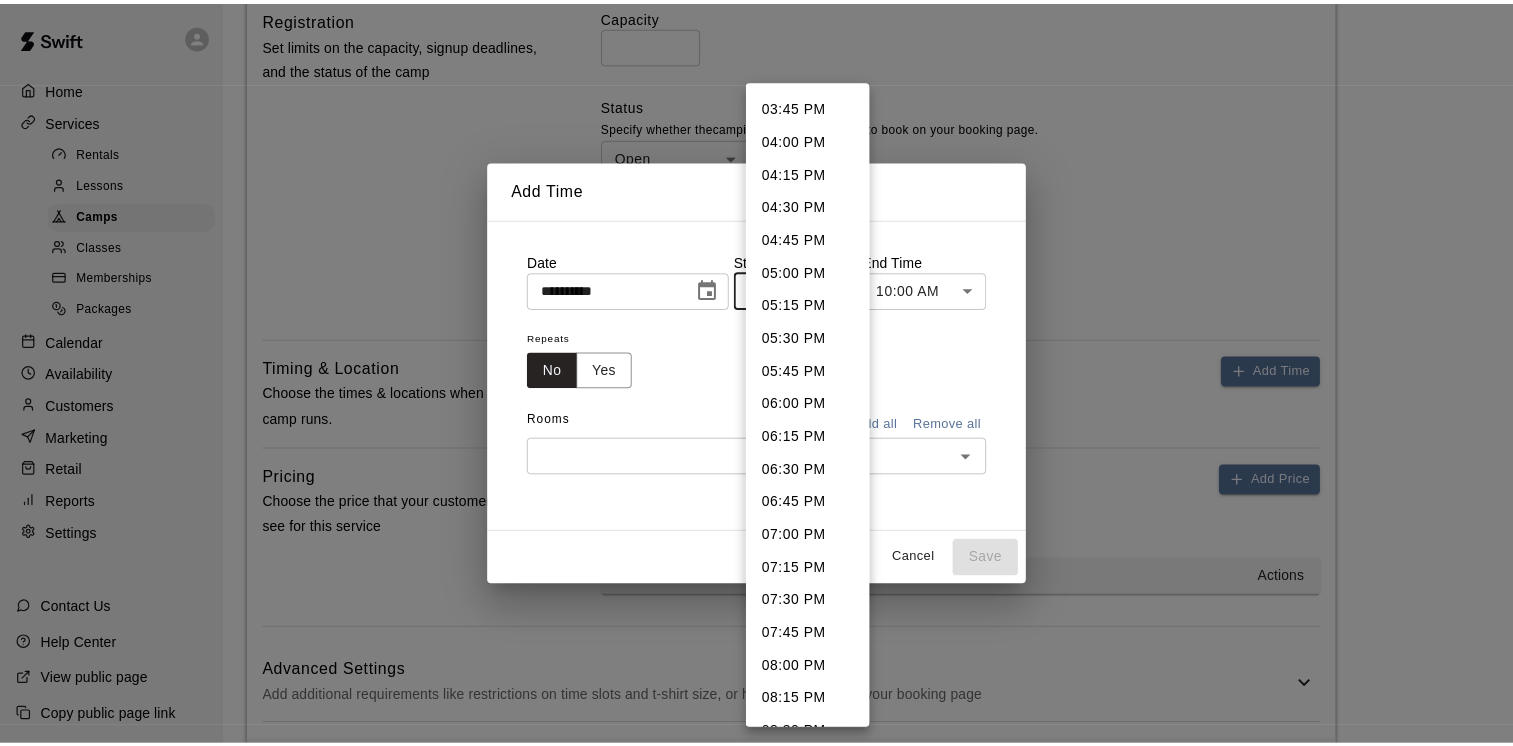 scroll, scrollTop: 2087, scrollLeft: 0, axis: vertical 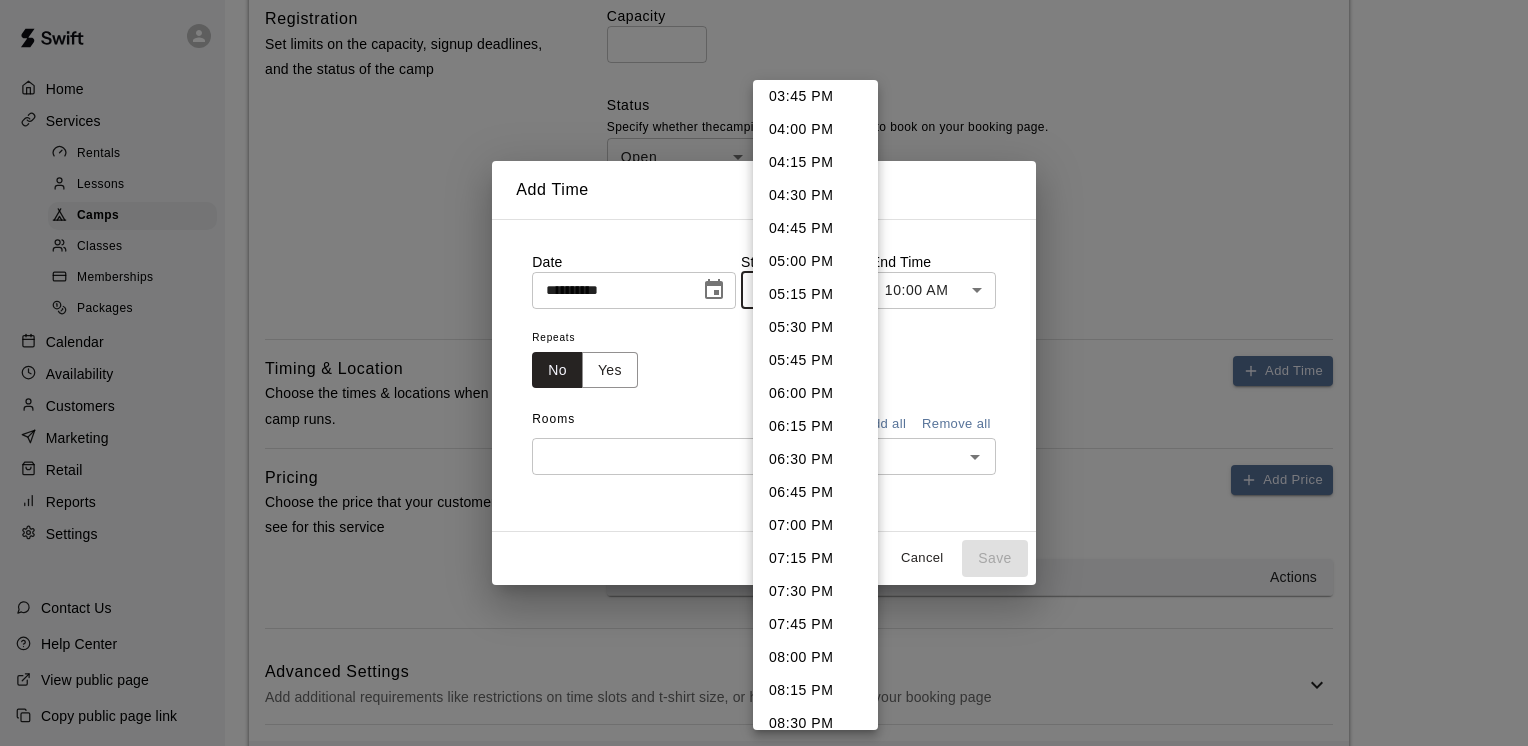 click on "06:30 PM" at bounding box center (815, 459) 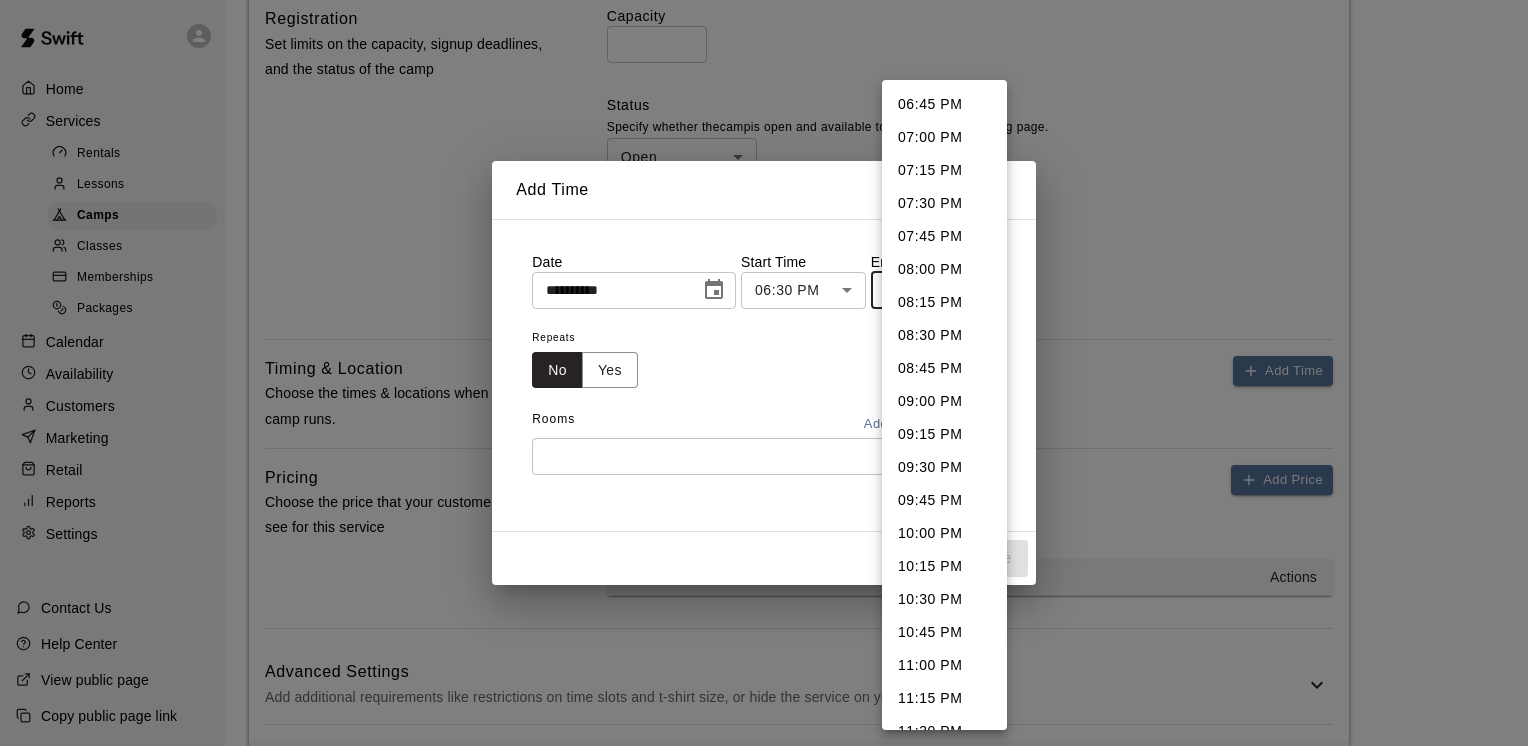 click on "Registration will close on [DATE]" at bounding box center (764, 17) 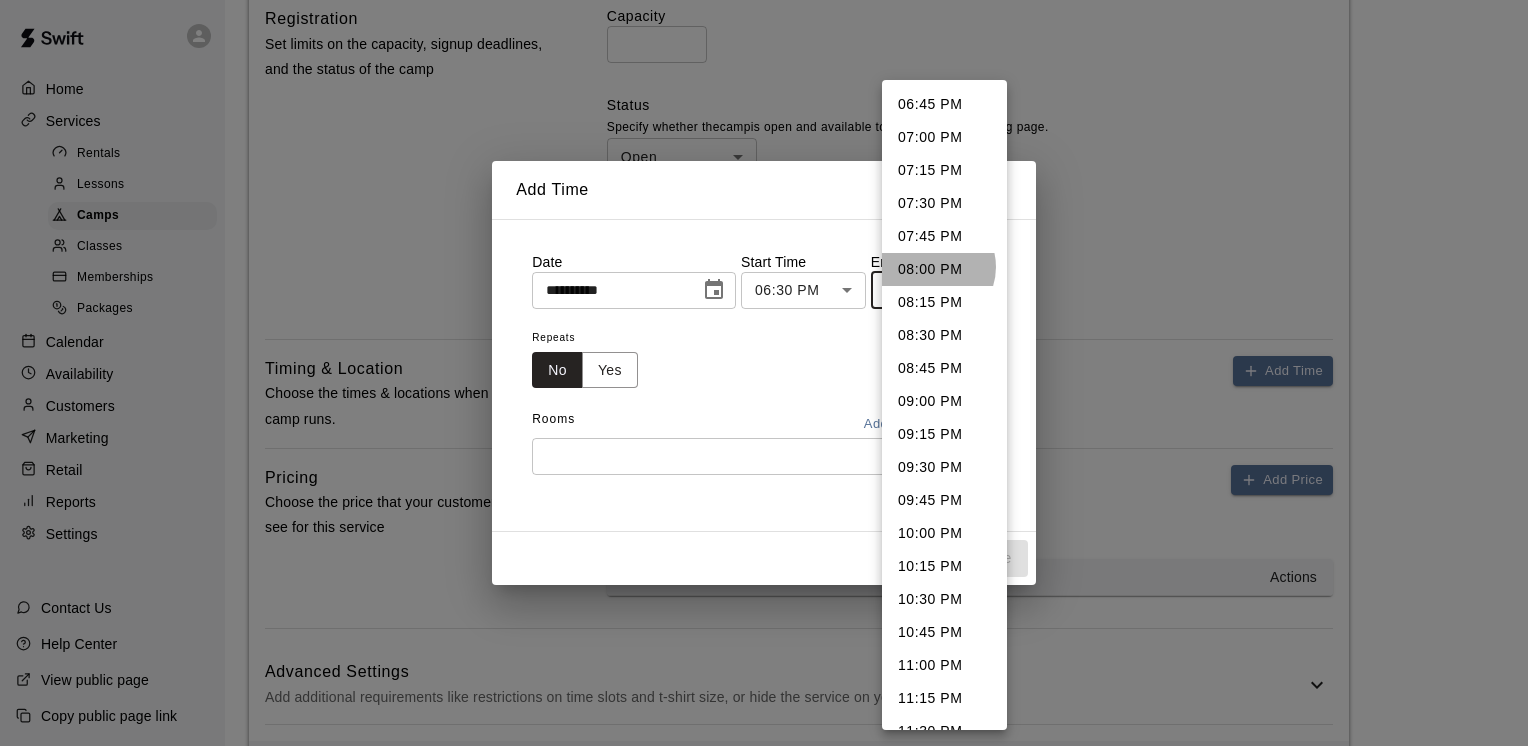drag, startPoint x: 932, startPoint y: 267, endPoint x: 922, endPoint y: 277, distance: 14.142136 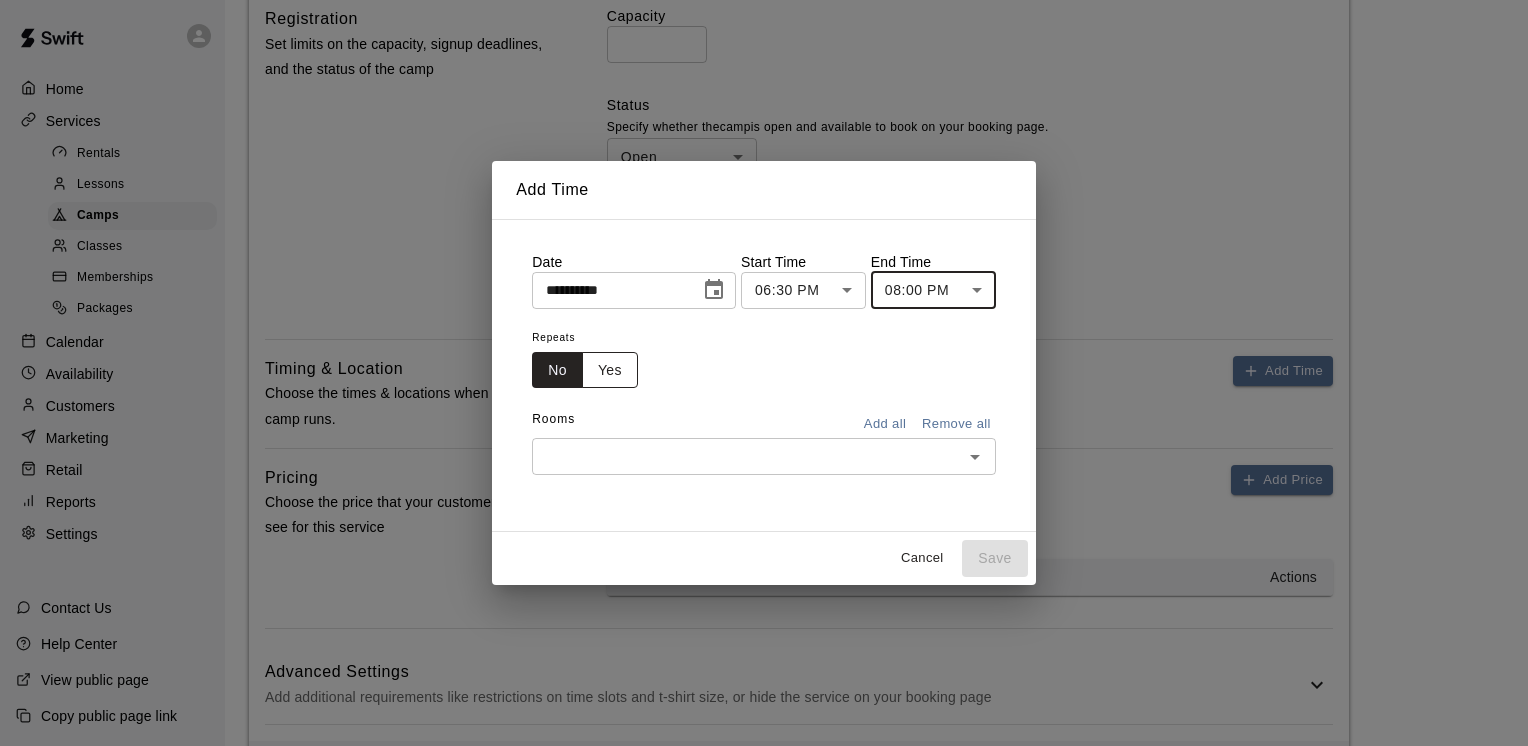 click on "Yes" at bounding box center (610, 370) 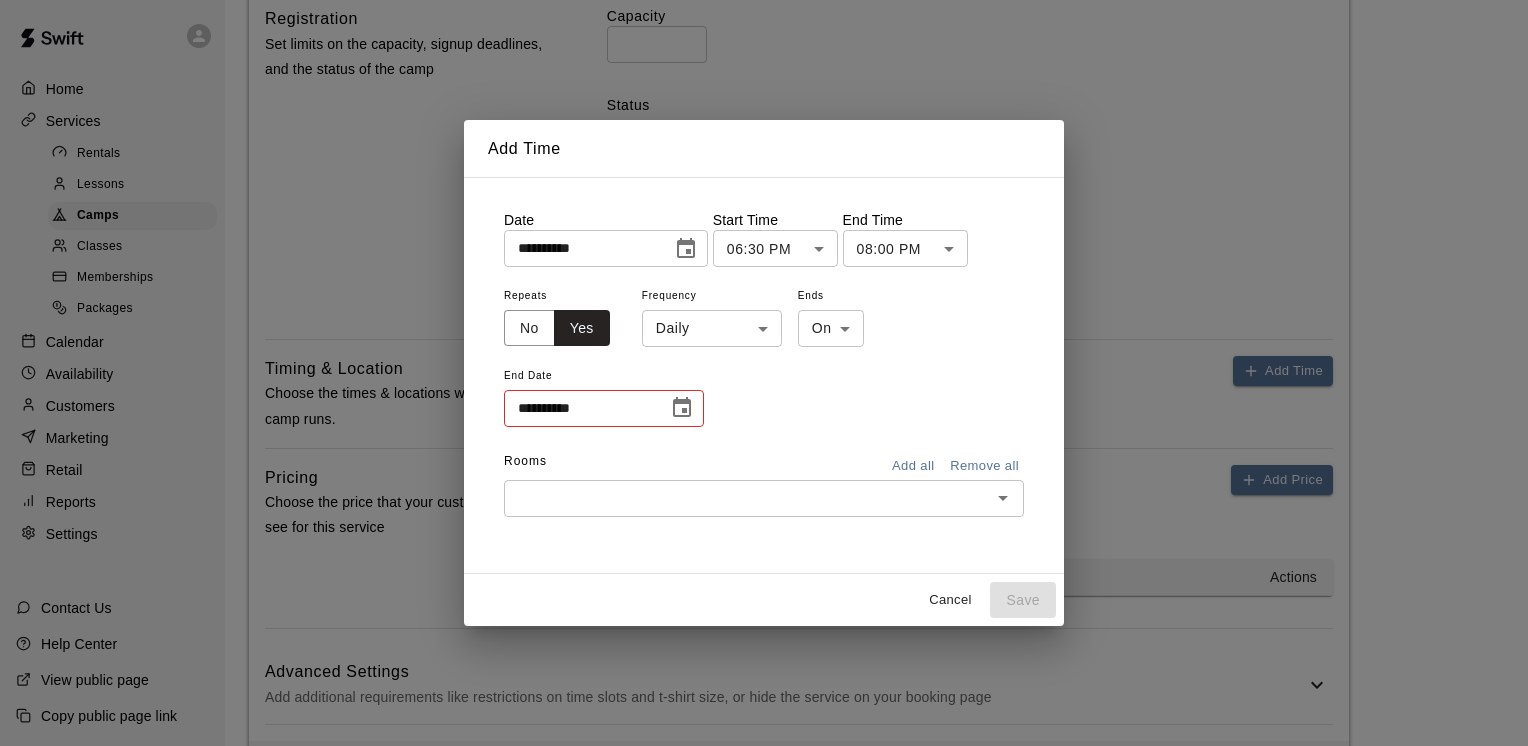 click on "Registration will close on [DATE]" at bounding box center (764, 17) 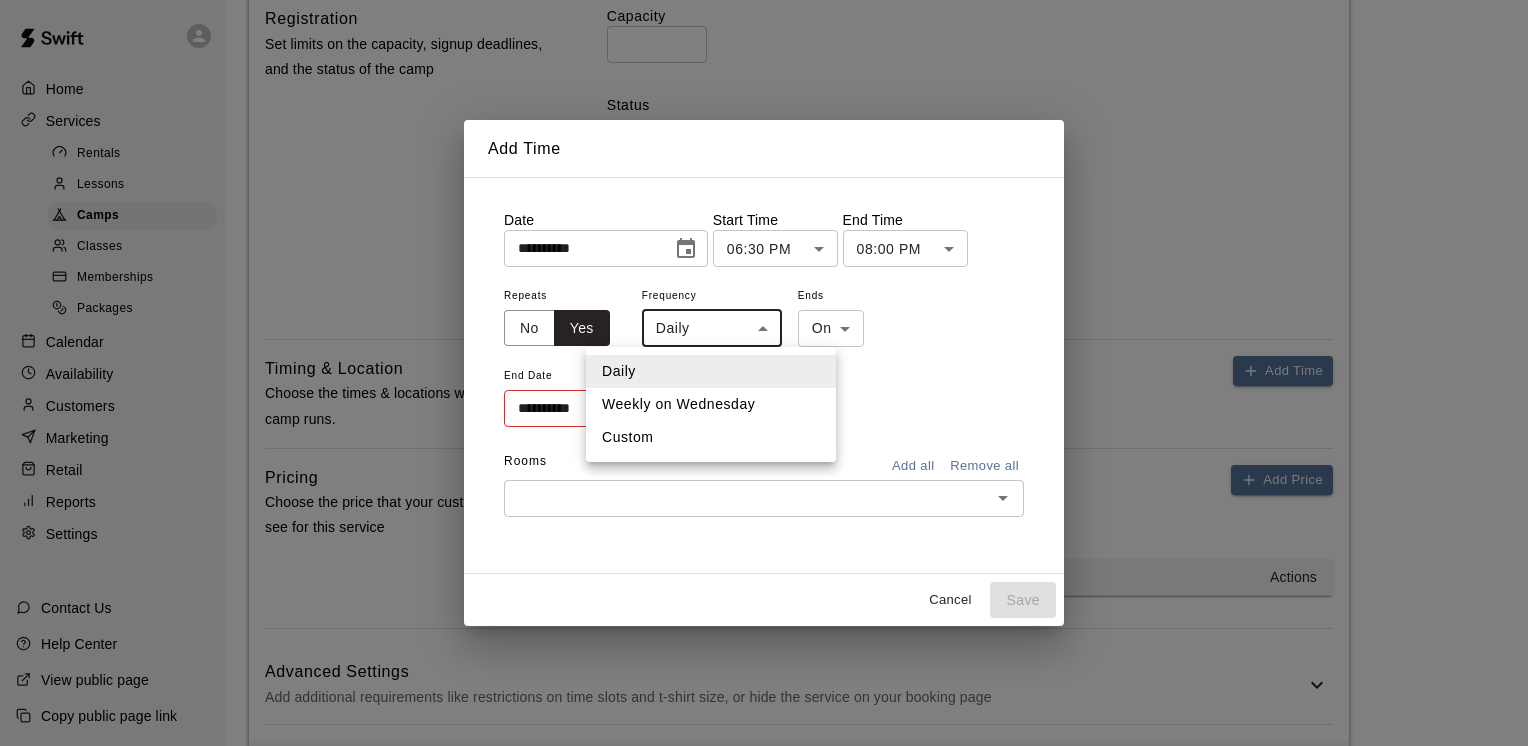 click on "Weekly on Wednesday" at bounding box center (711, 404) 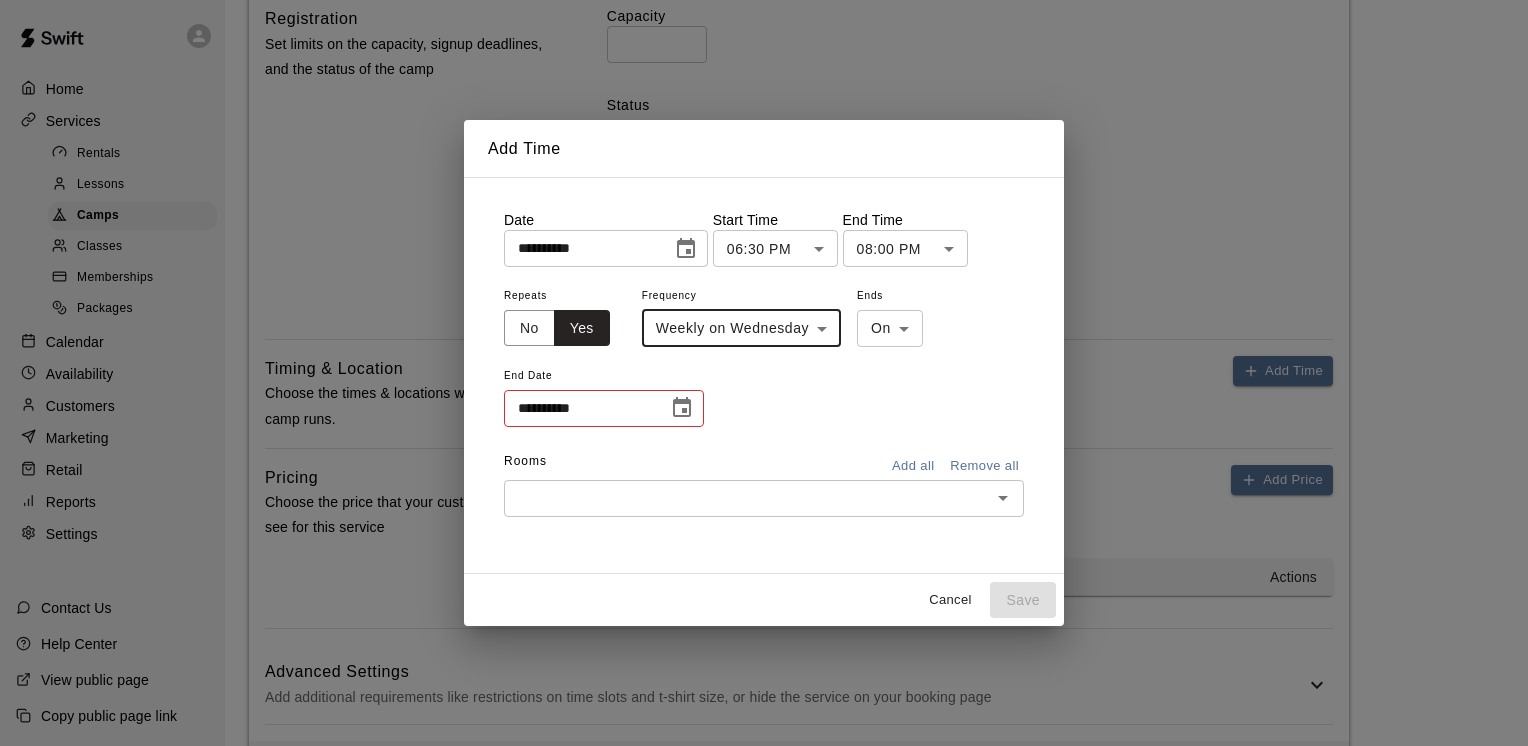 type on "******" 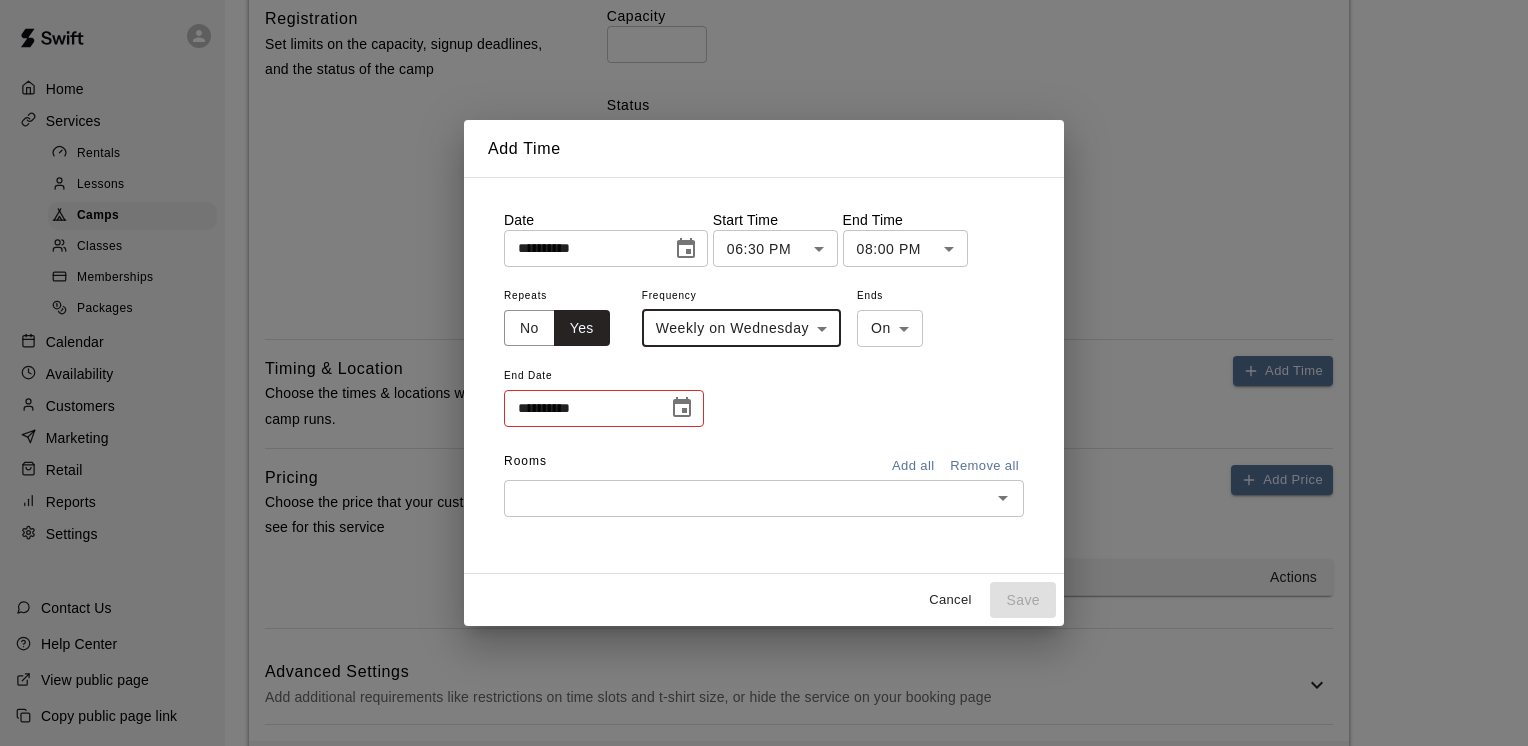 click at bounding box center [682, 408] 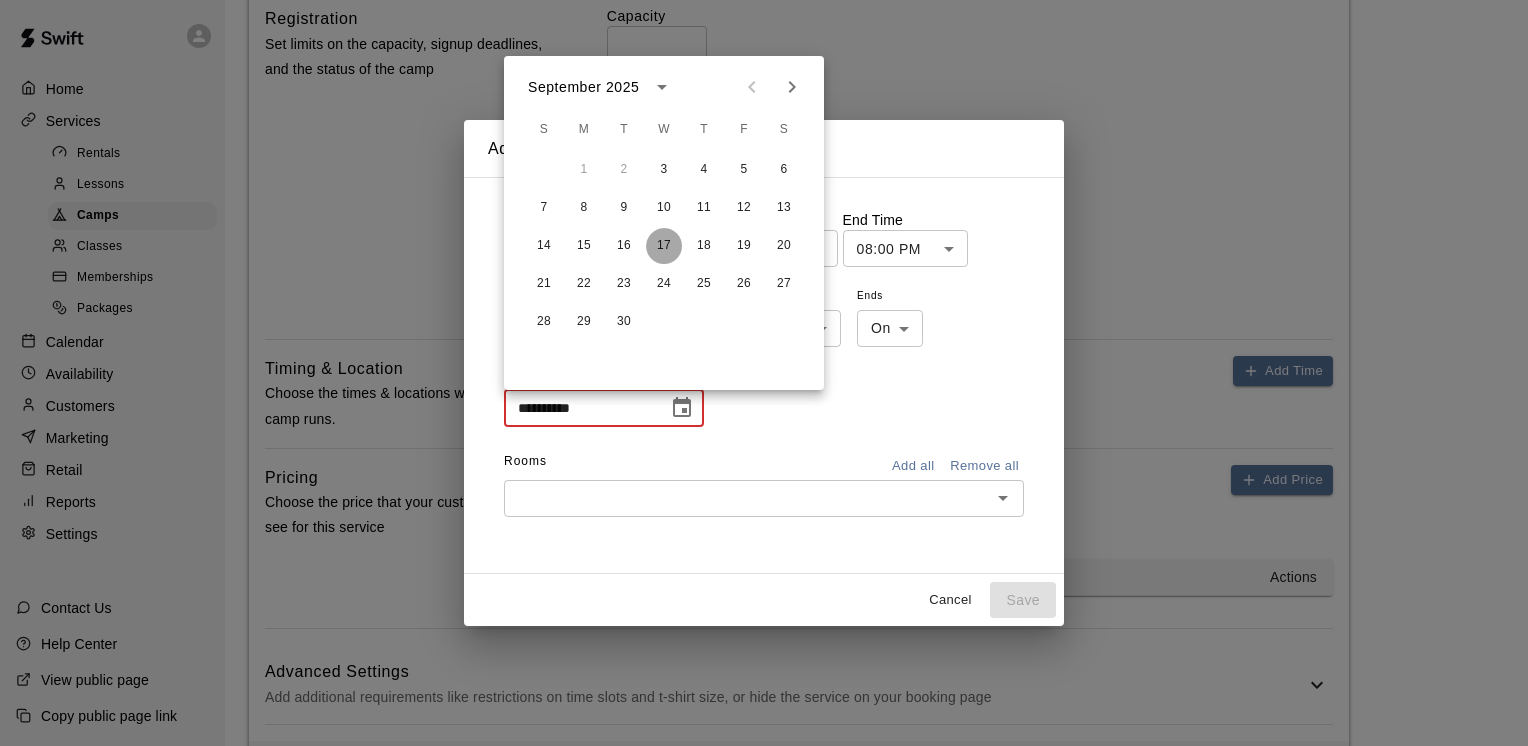 drag, startPoint x: 663, startPoint y: 251, endPoint x: 666, endPoint y: 265, distance: 14.3178215 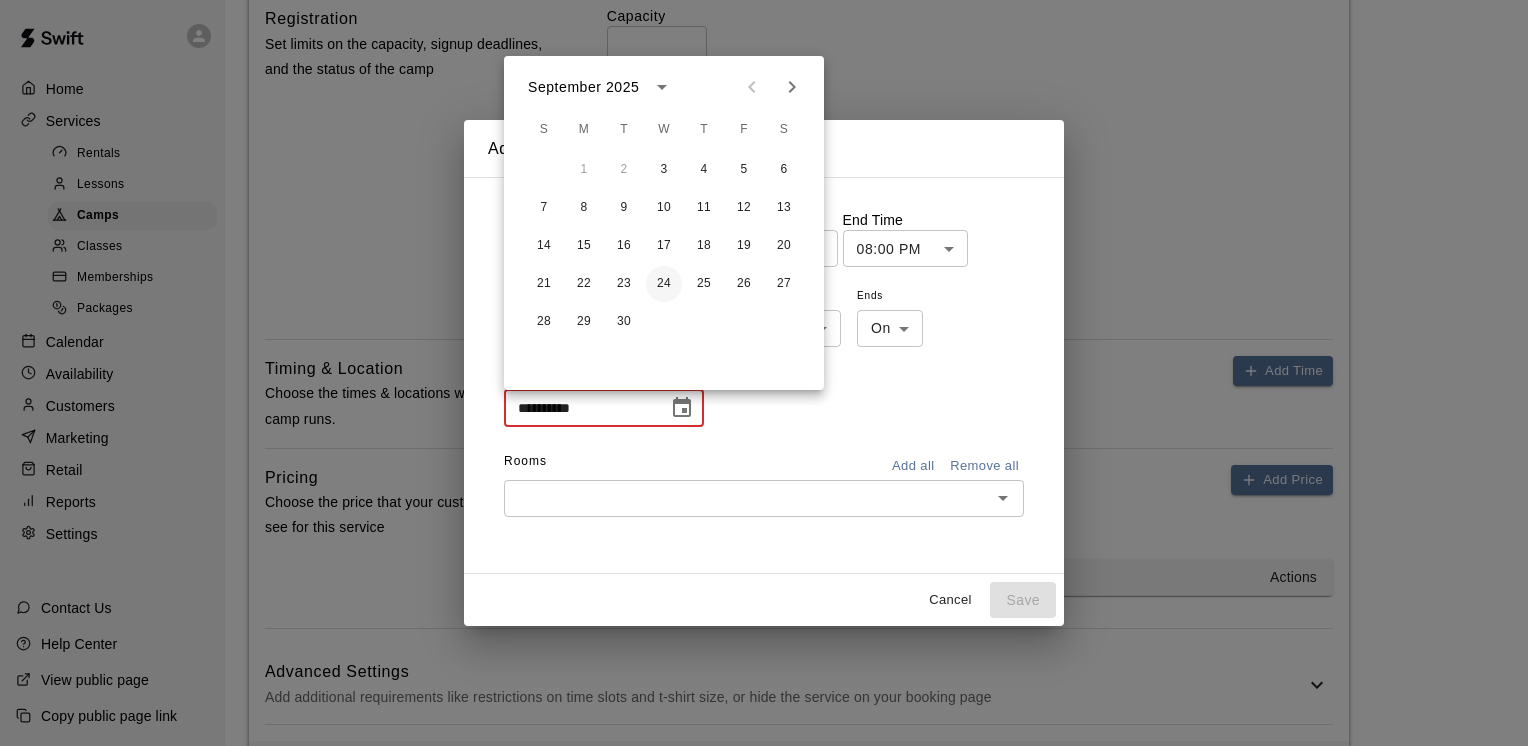 click on "24" at bounding box center [664, 284] 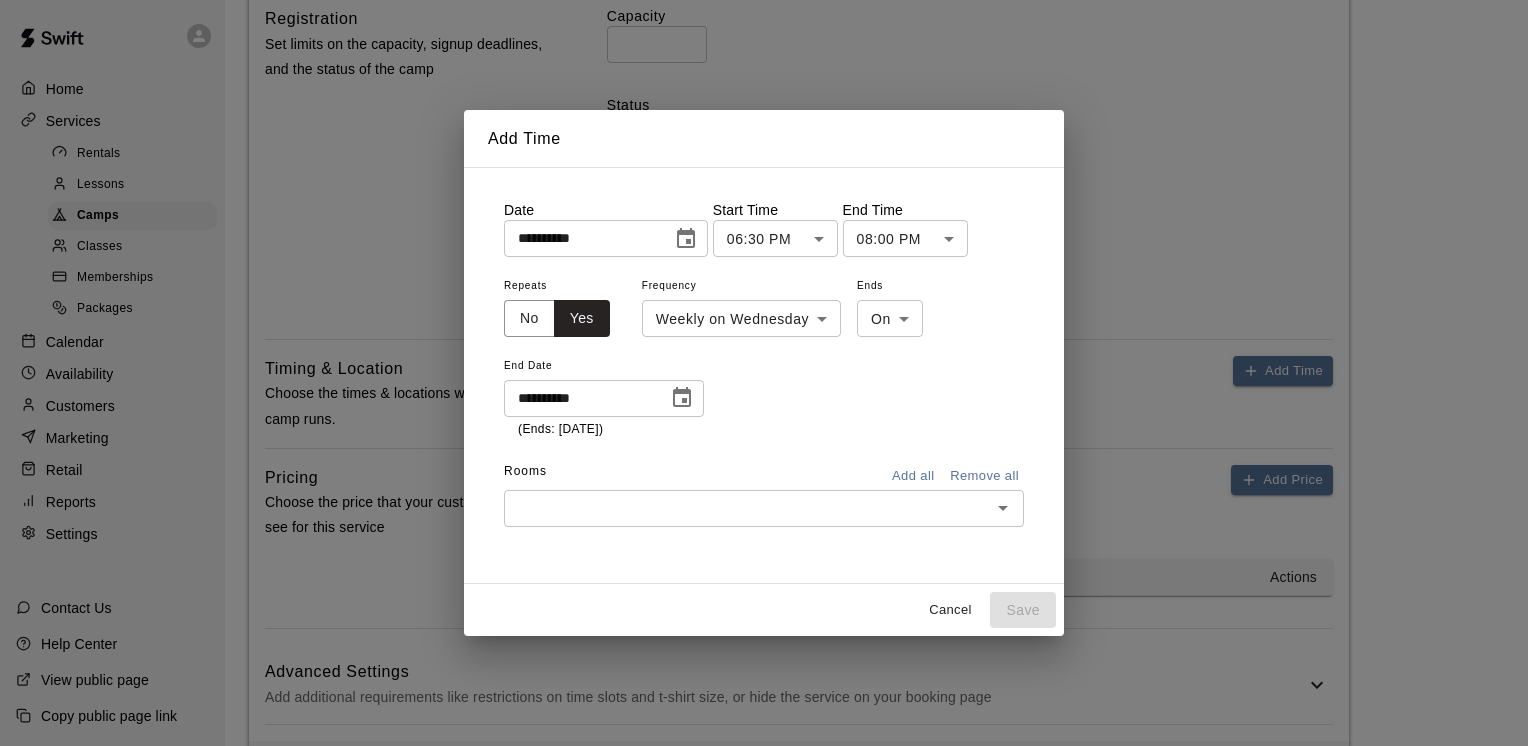 click at bounding box center (747, 508) 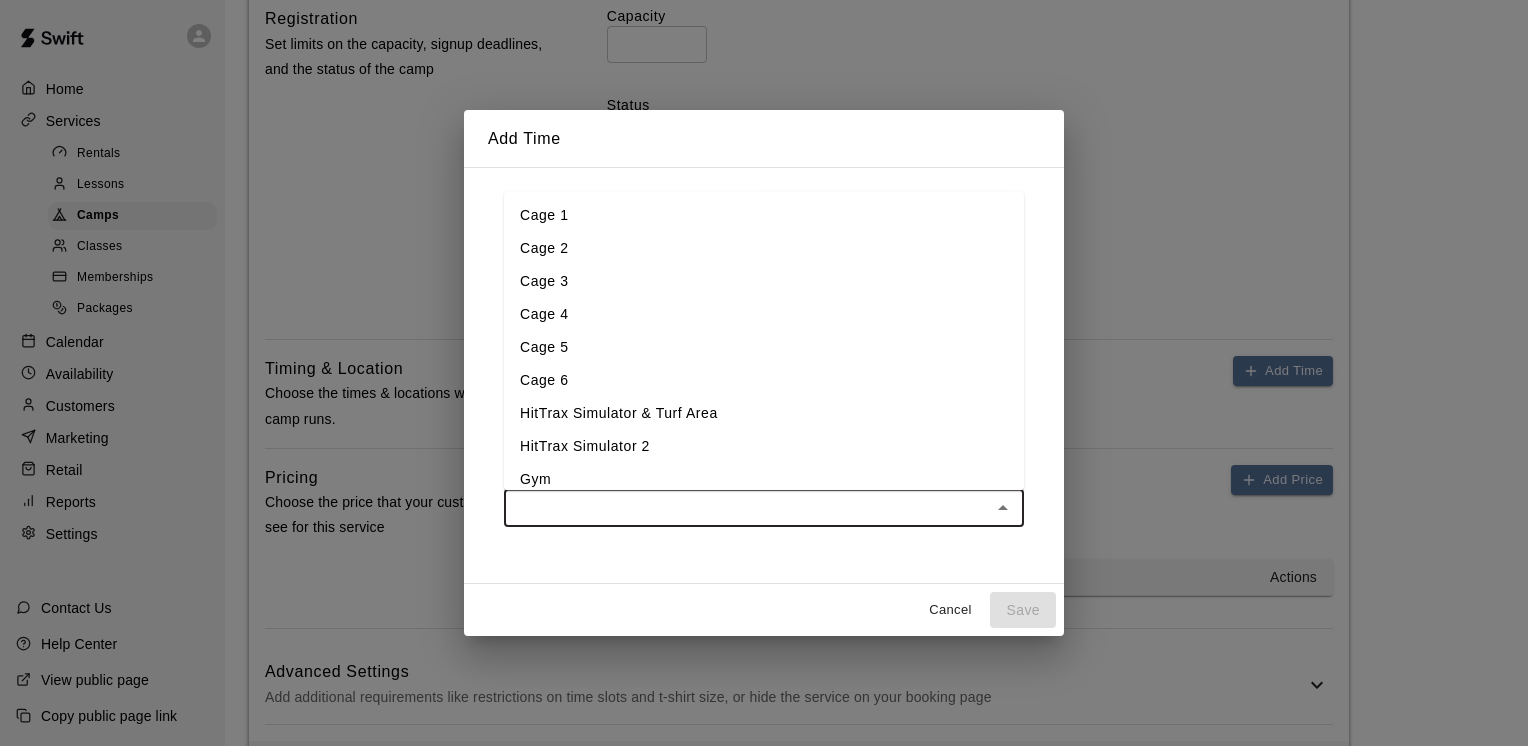 click on "HitTrax Simulator & Turf Area" at bounding box center [764, 414] 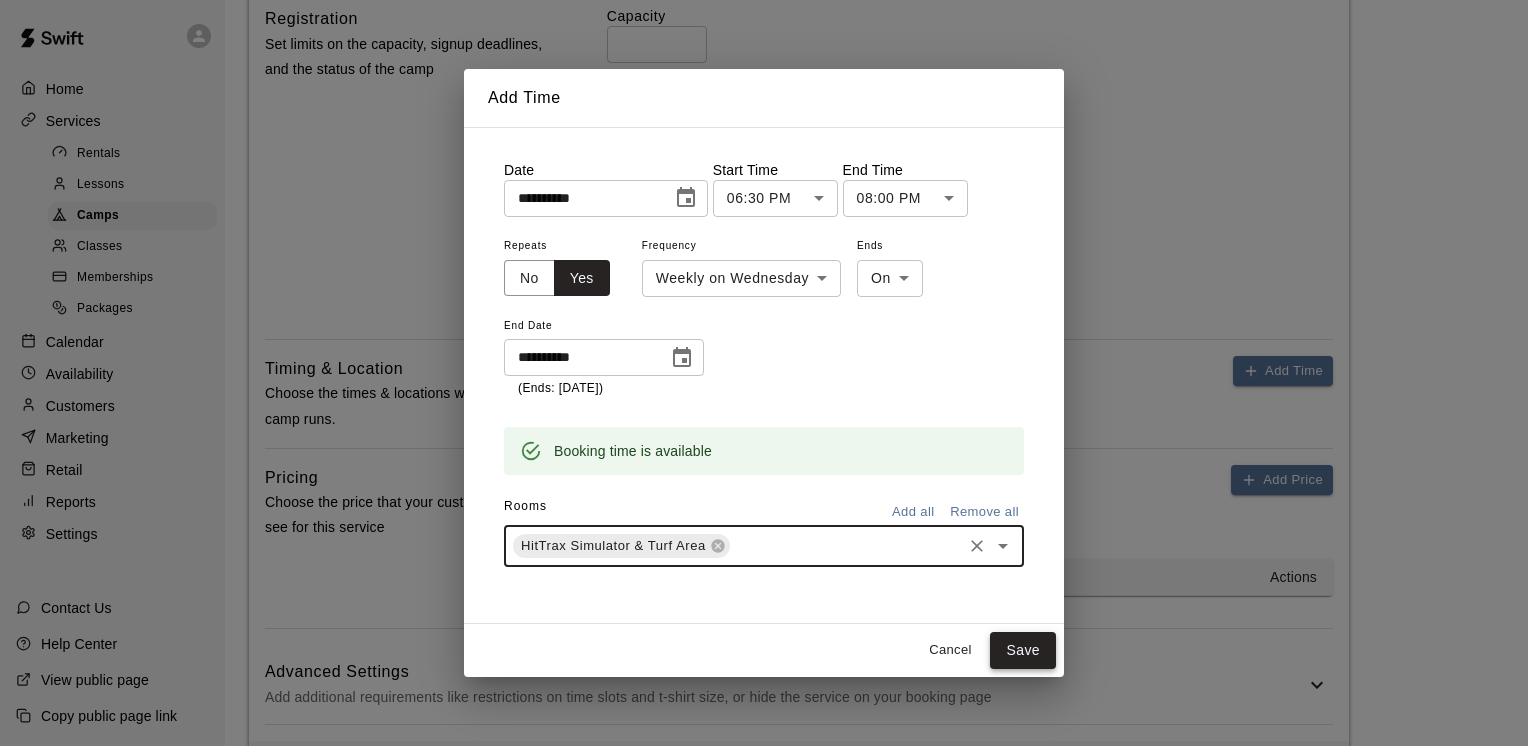 click on "Save" at bounding box center [1023, 650] 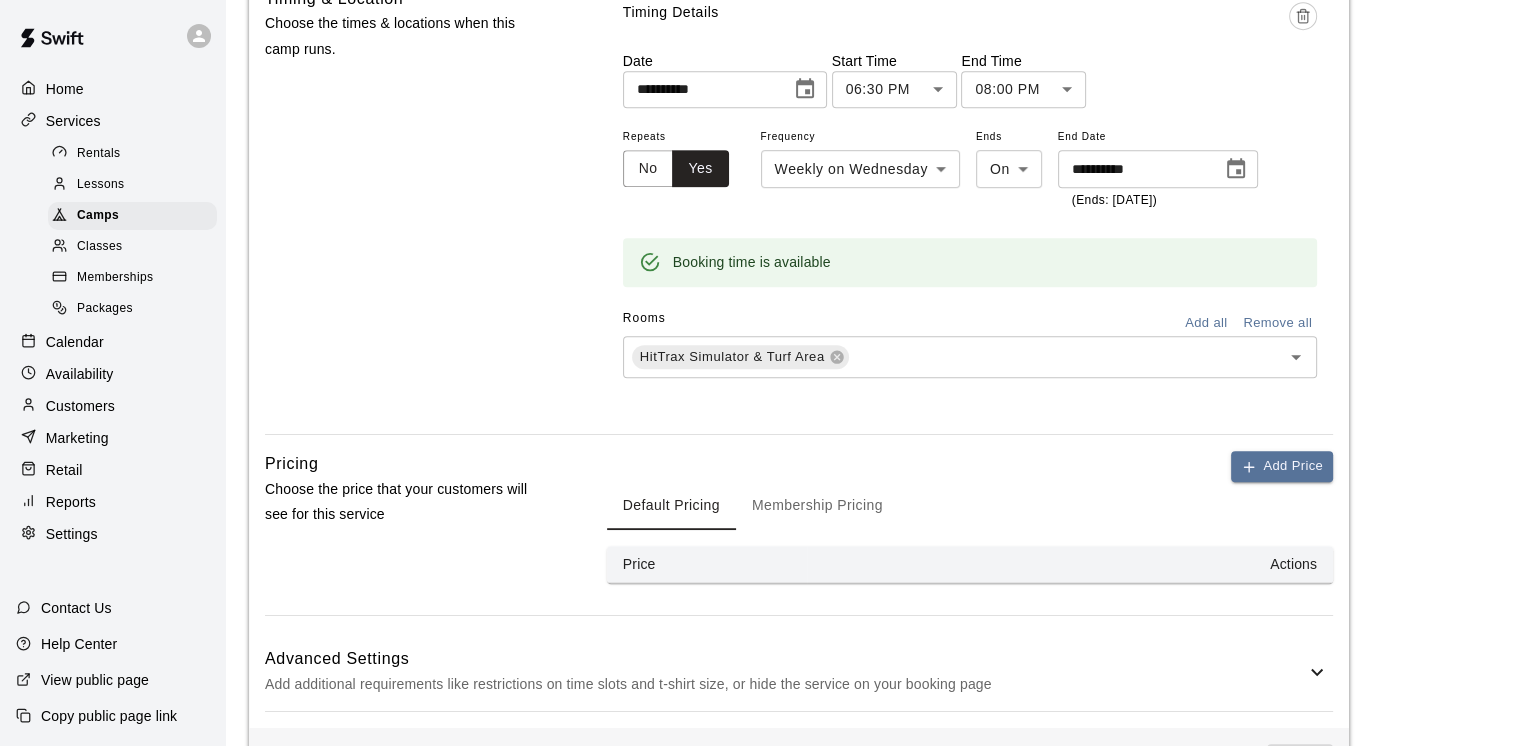 scroll, scrollTop: 1200, scrollLeft: 0, axis: vertical 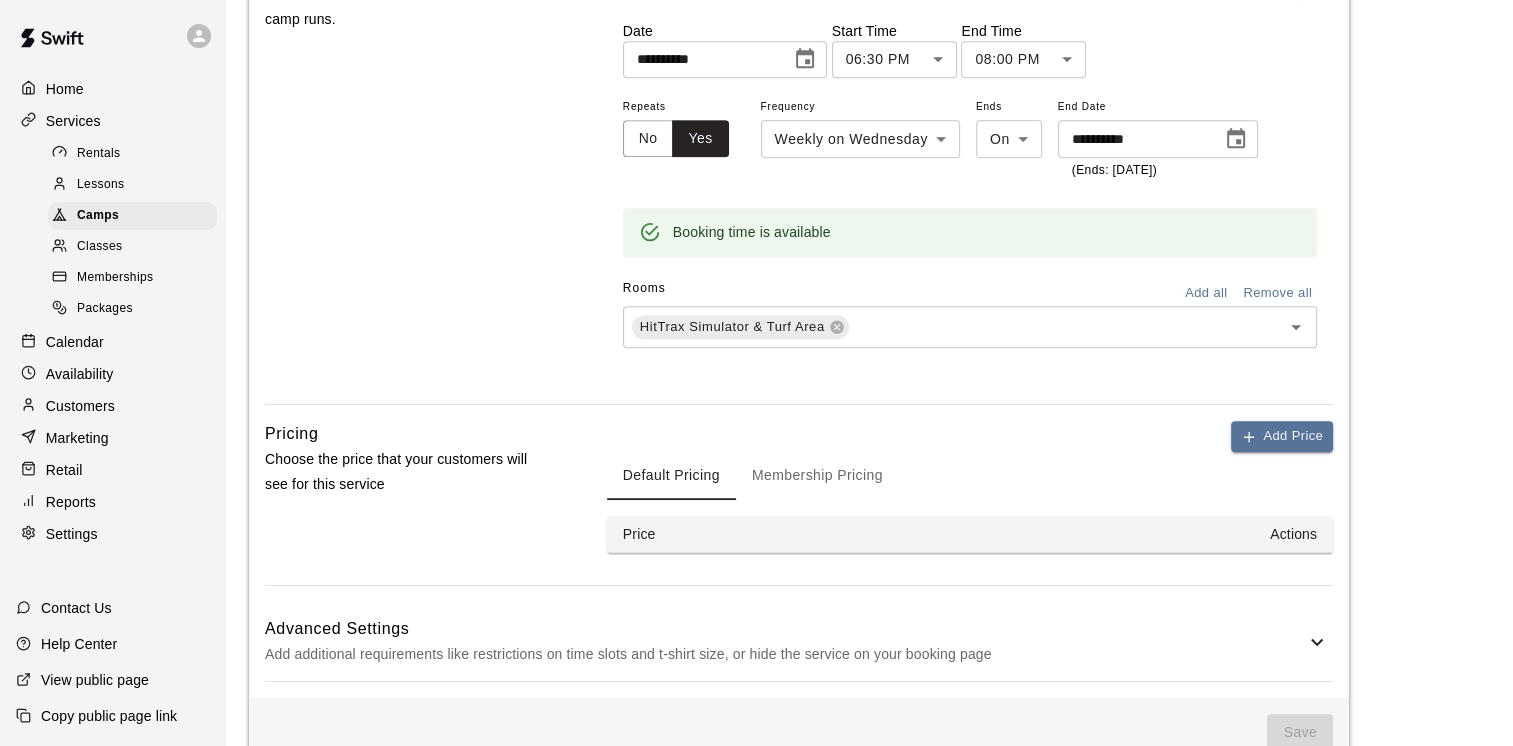 click on "Add Price" at bounding box center (1282, 436) 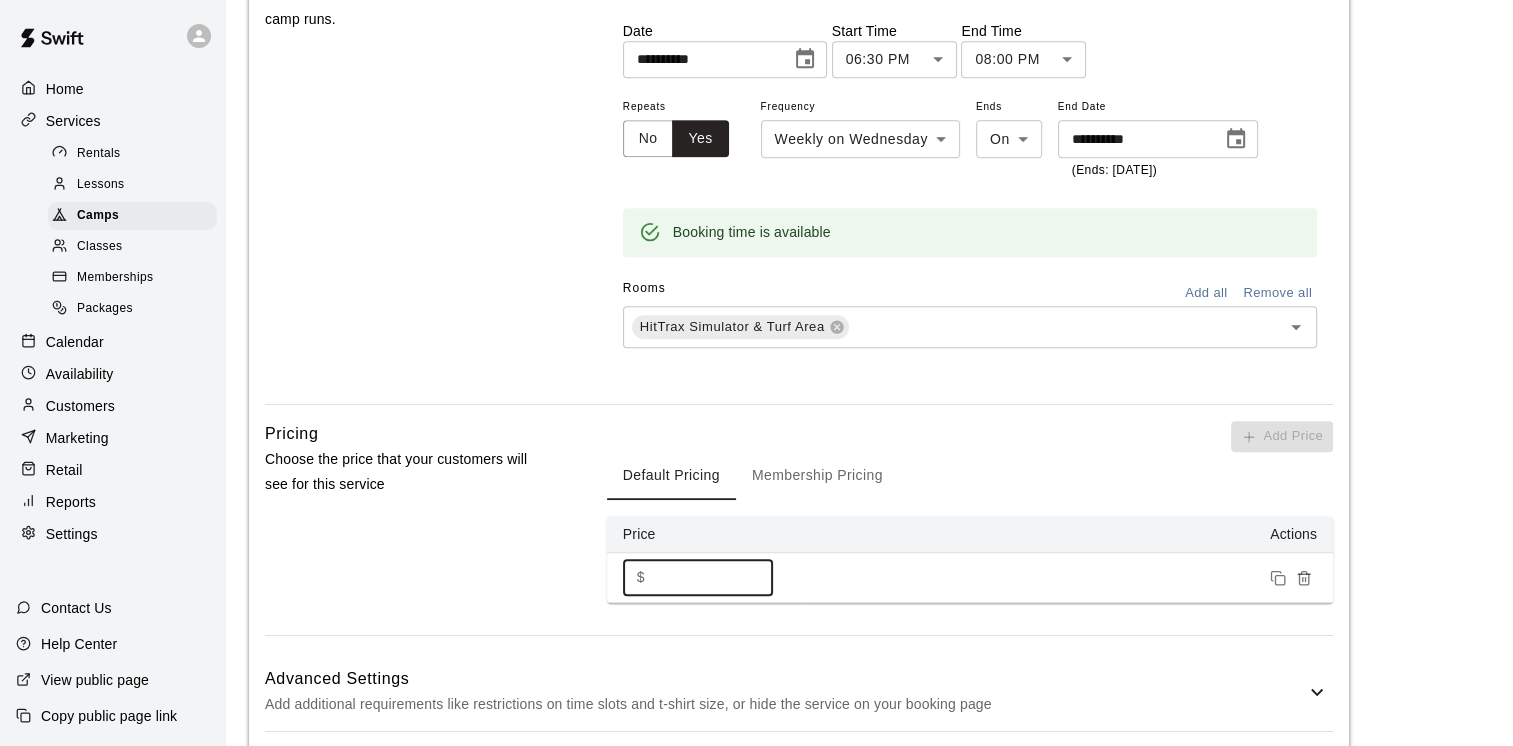 drag, startPoint x: 684, startPoint y: 577, endPoint x: 645, endPoint y: 575, distance: 39.051247 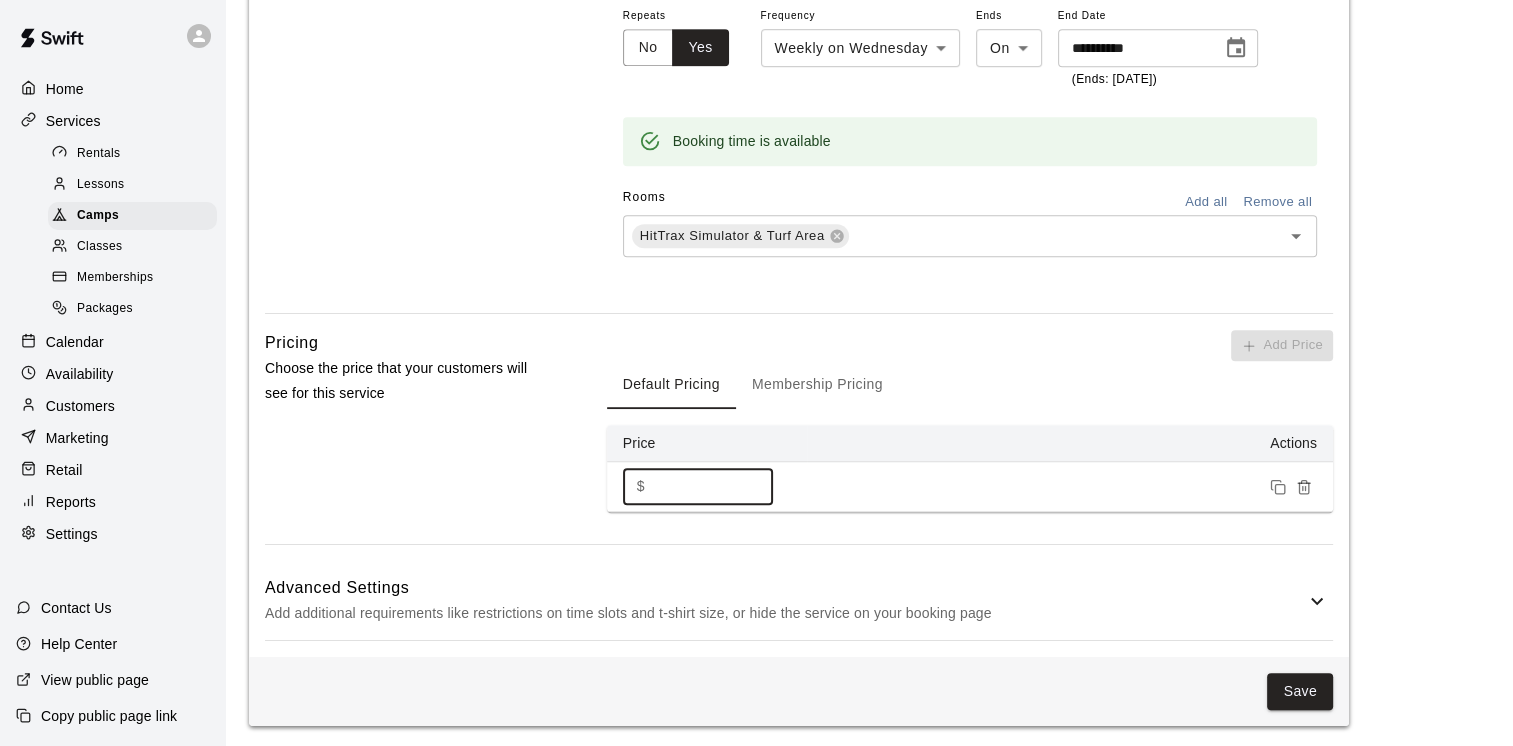 scroll, scrollTop: 1292, scrollLeft: 0, axis: vertical 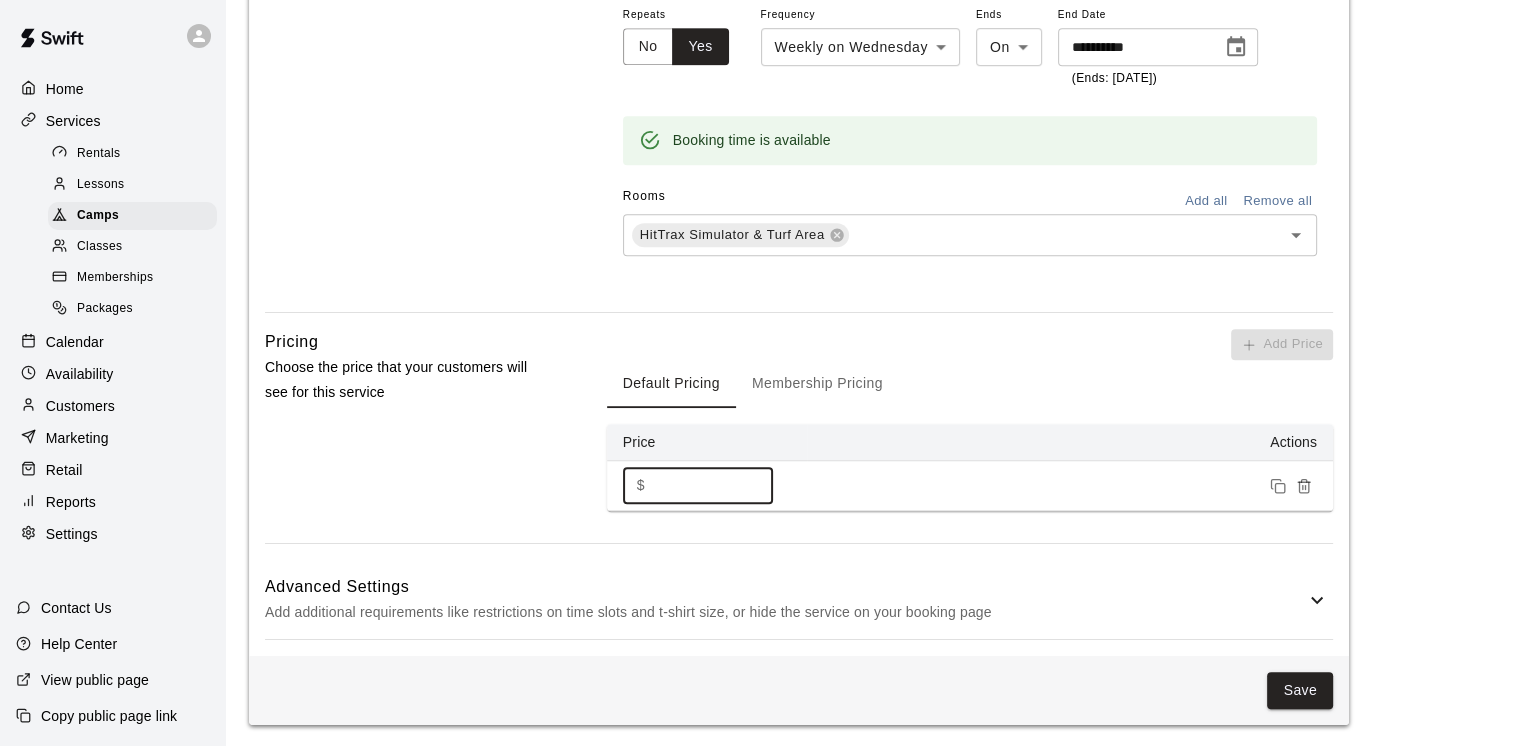 type on "***" 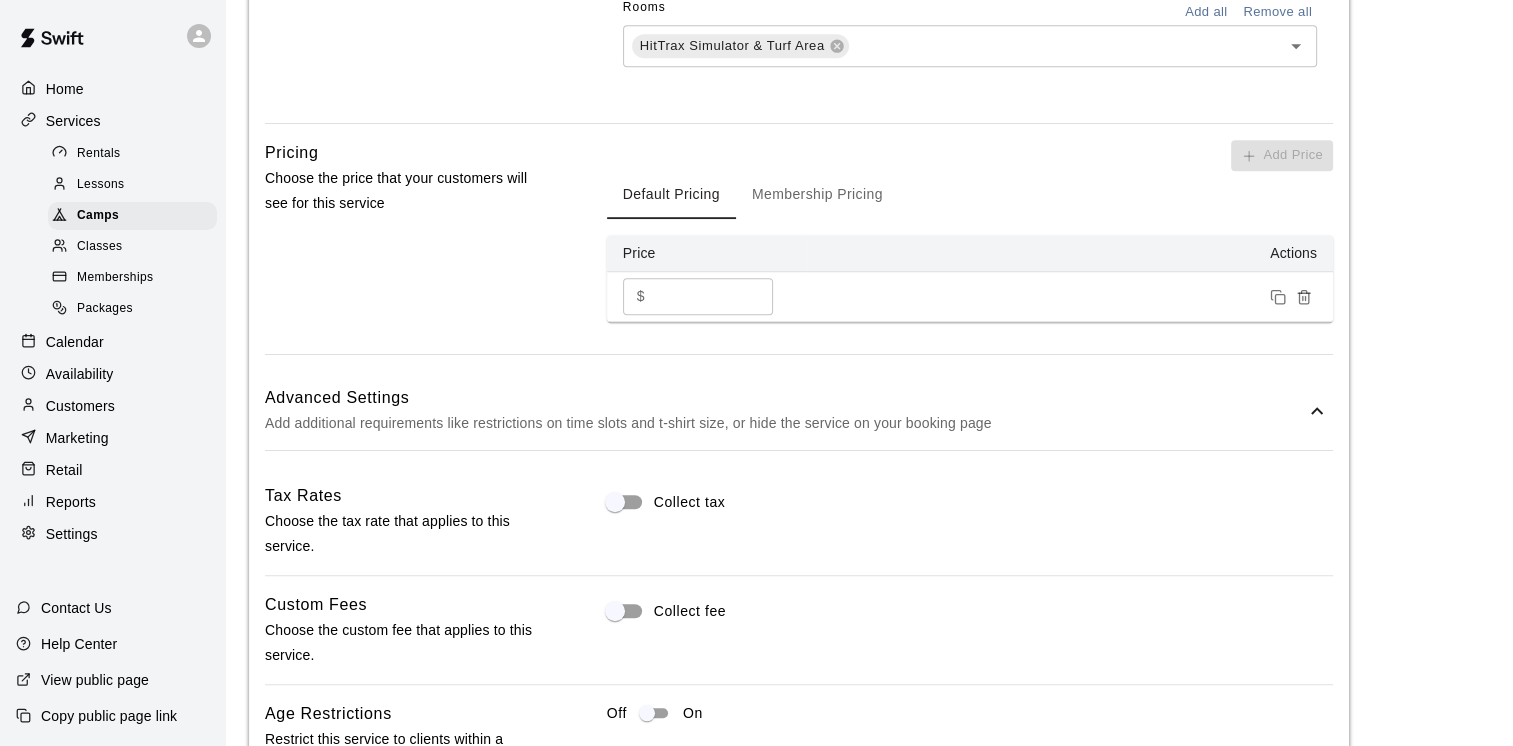 scroll, scrollTop: 1492, scrollLeft: 0, axis: vertical 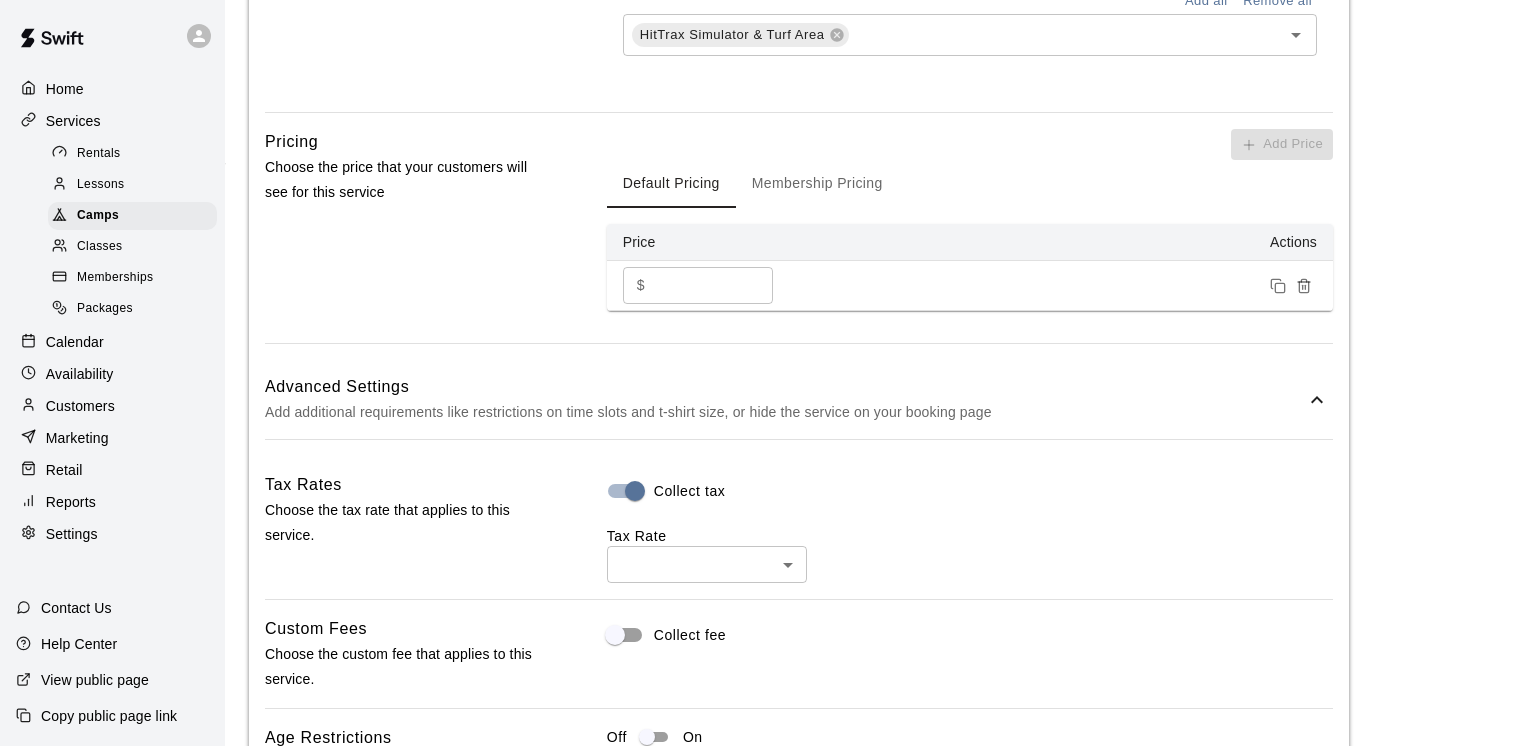 click on "**********" at bounding box center (764, -96) 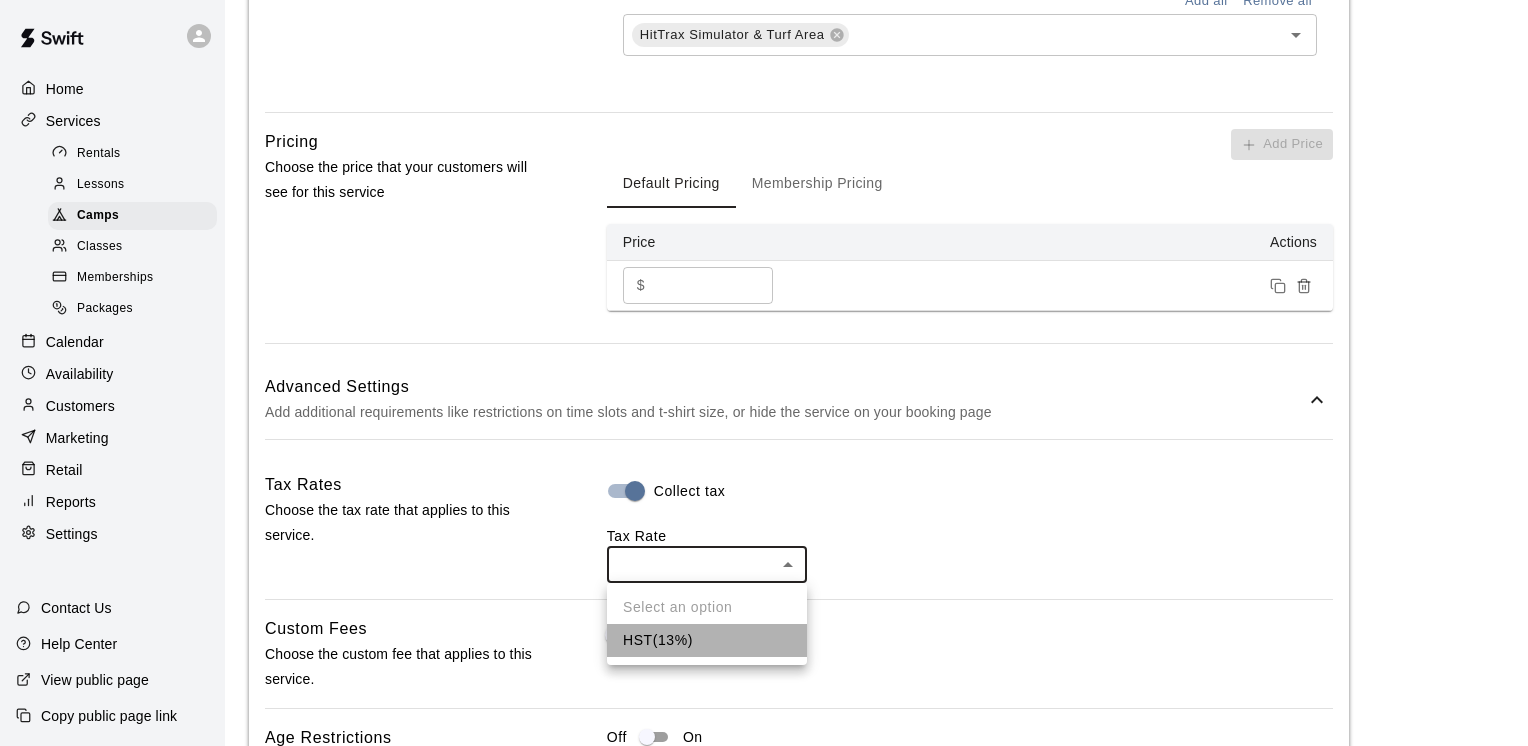 click on "HST  ( 13 %)" at bounding box center (707, 640) 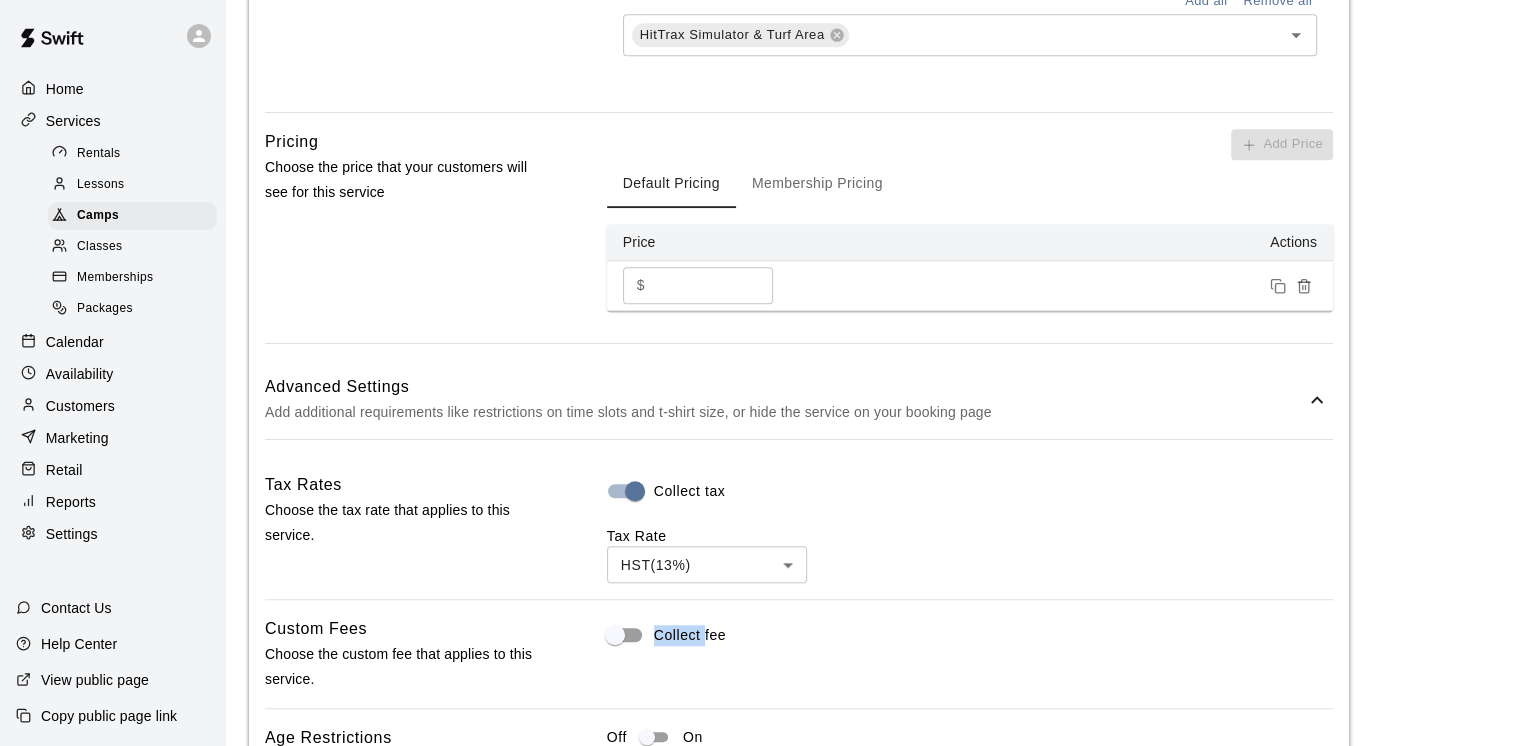 click on "Collect fee" at bounding box center [690, 635] 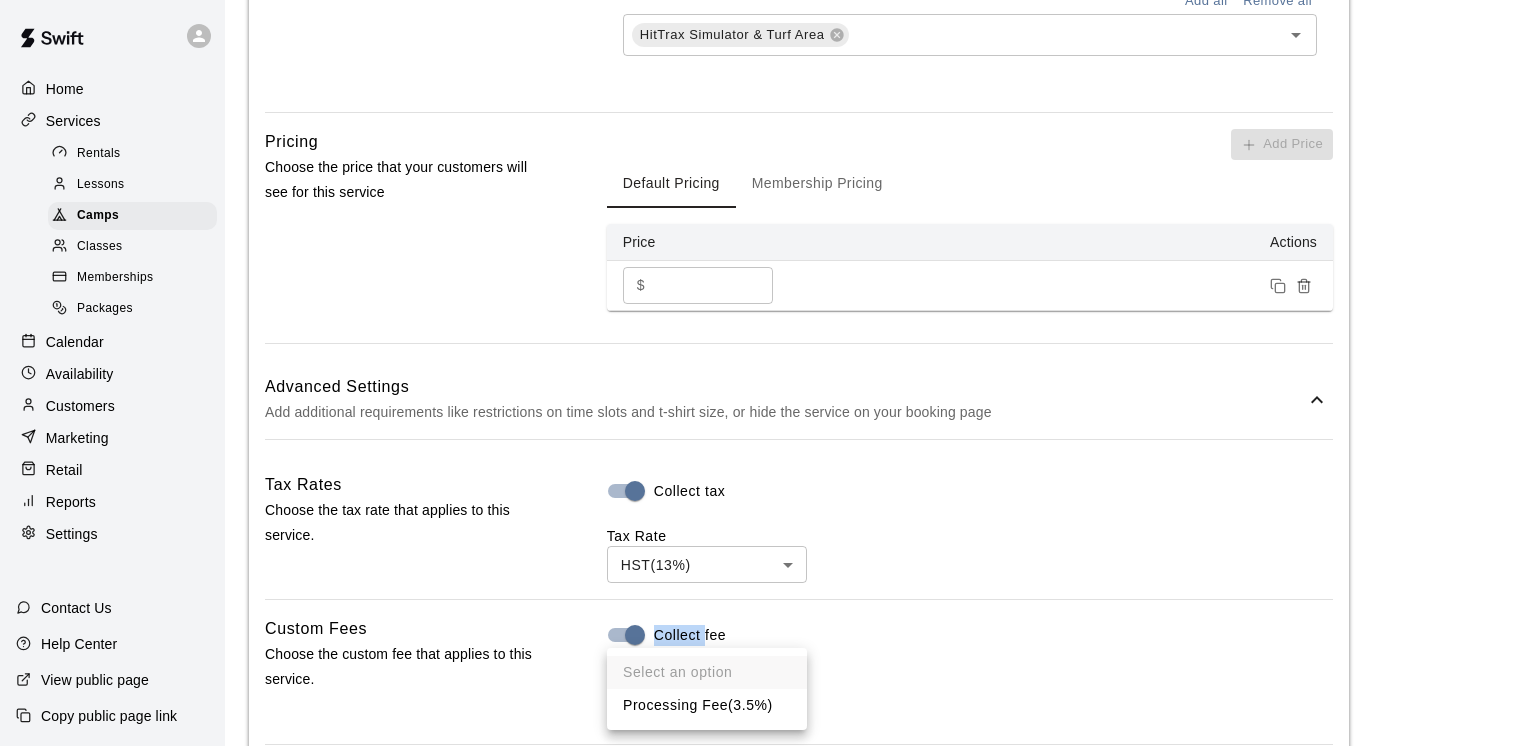 drag, startPoint x: 673, startPoint y: 640, endPoint x: 690, endPoint y: 718, distance: 79.83107 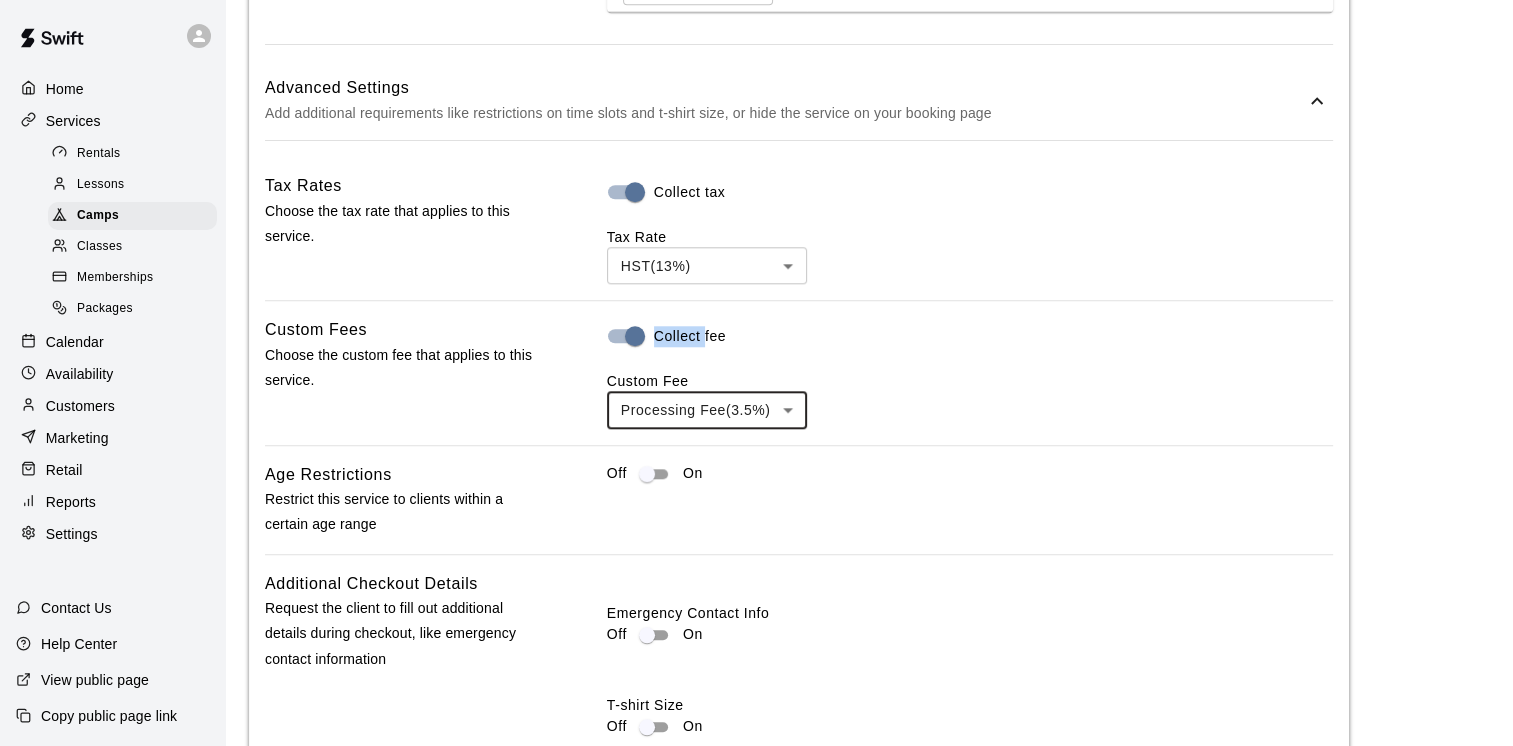 scroll, scrollTop: 1792, scrollLeft: 0, axis: vertical 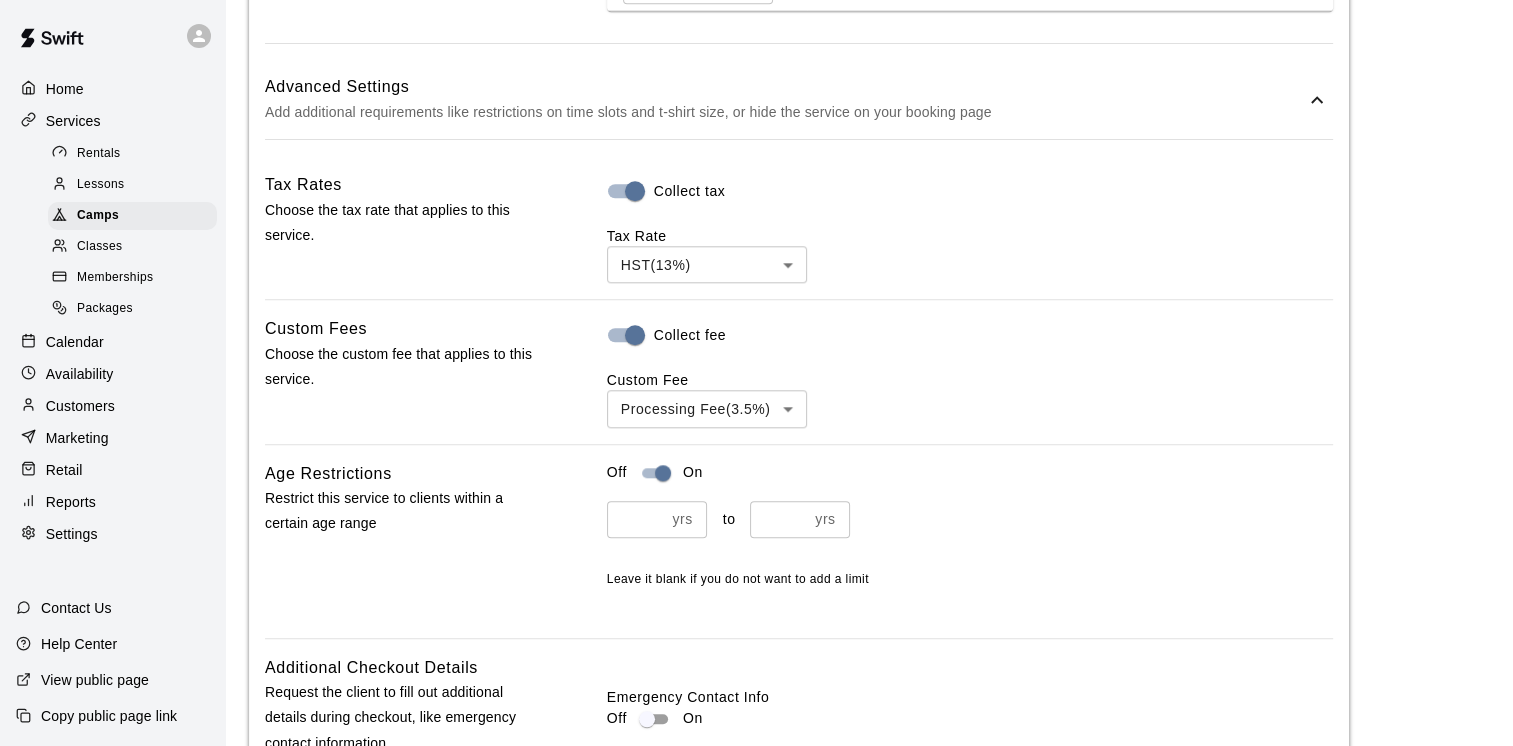 click at bounding box center [779, 519] 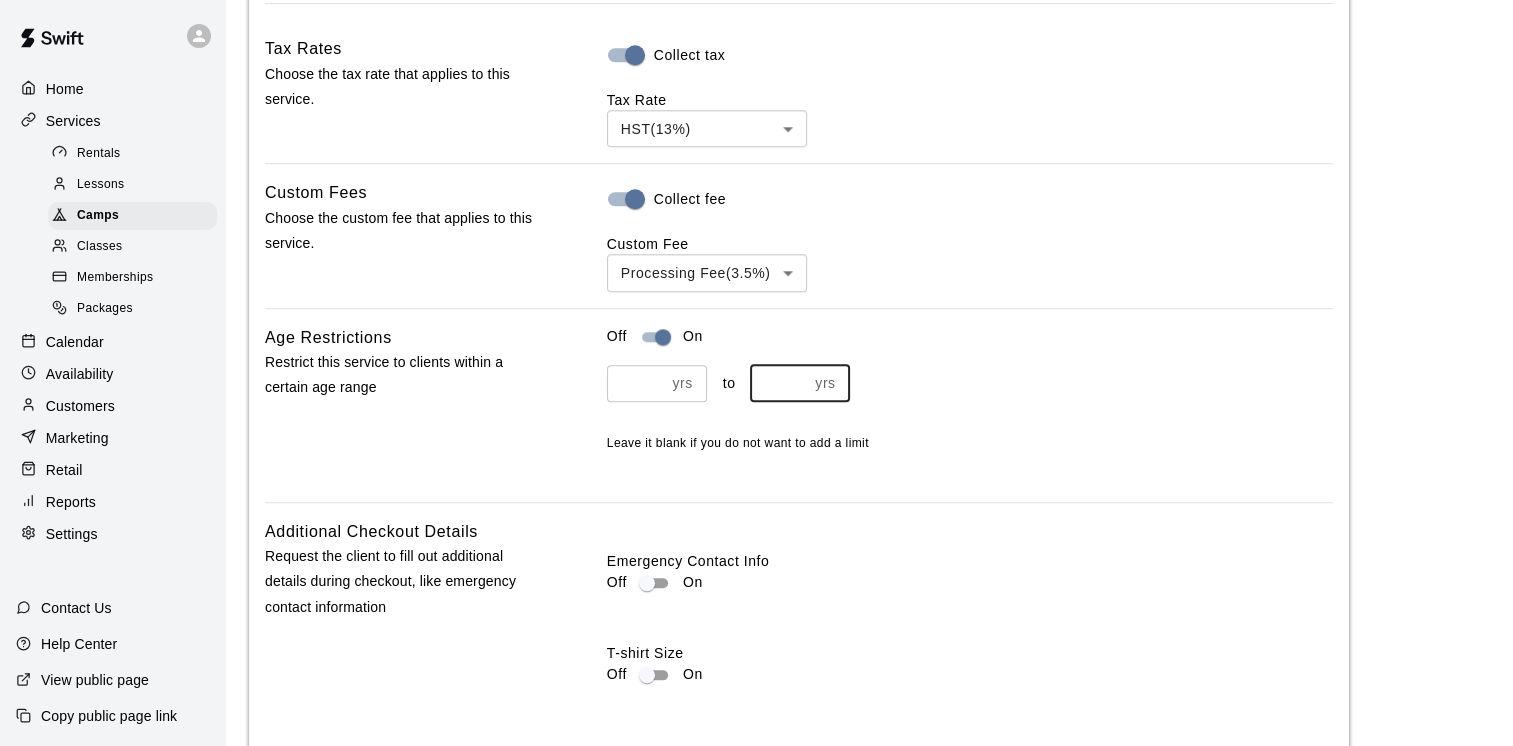 scroll, scrollTop: 1992, scrollLeft: 0, axis: vertical 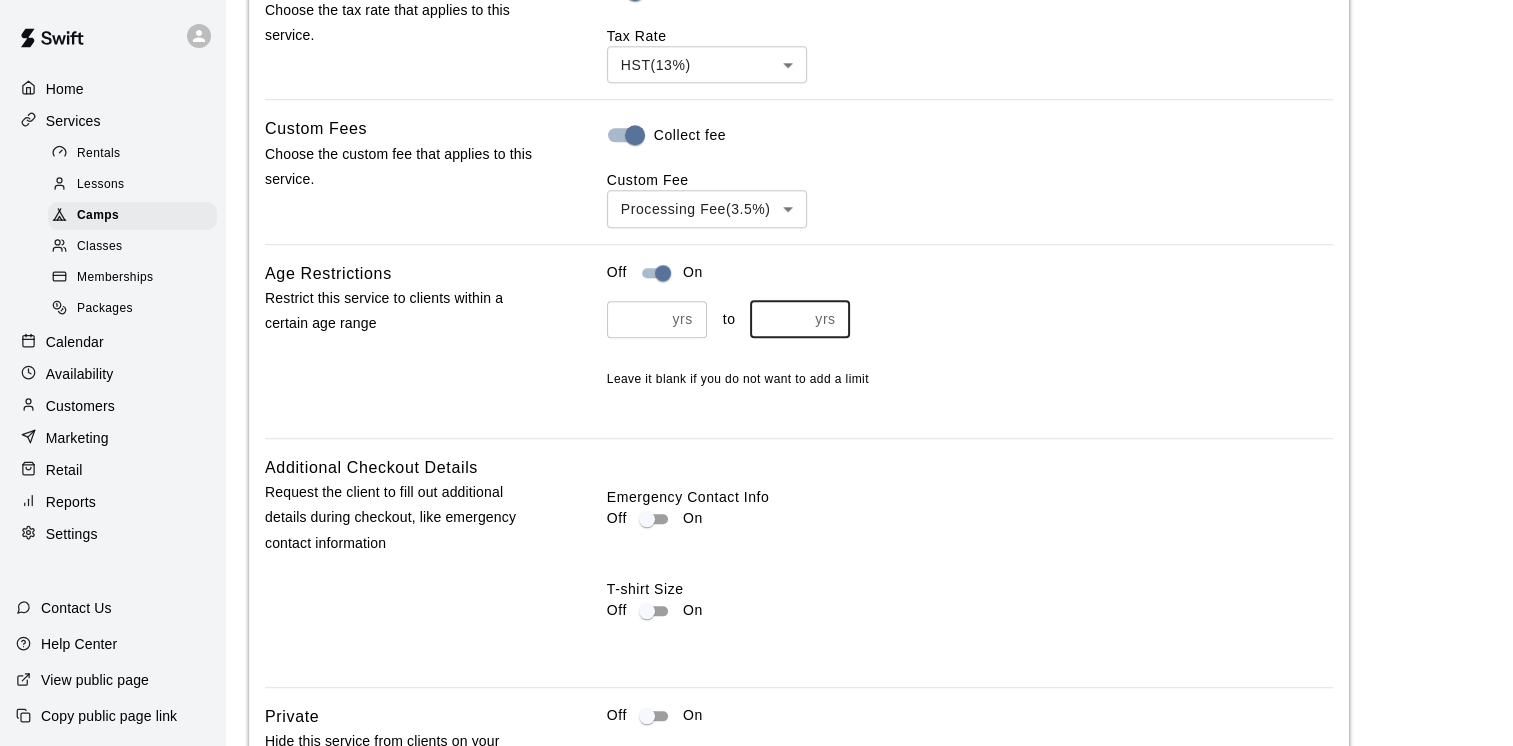 type on "**" 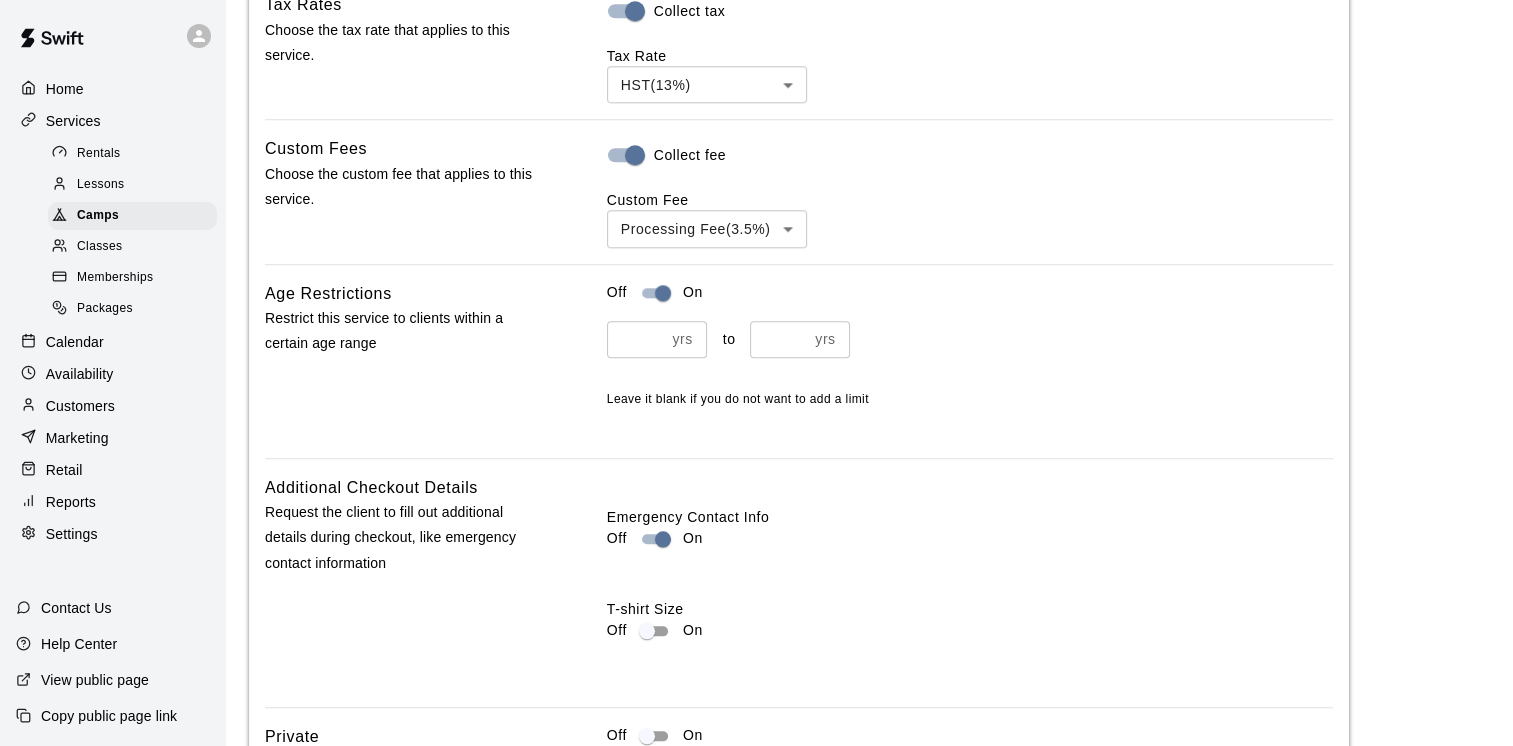 scroll, scrollTop: 2167, scrollLeft: 0, axis: vertical 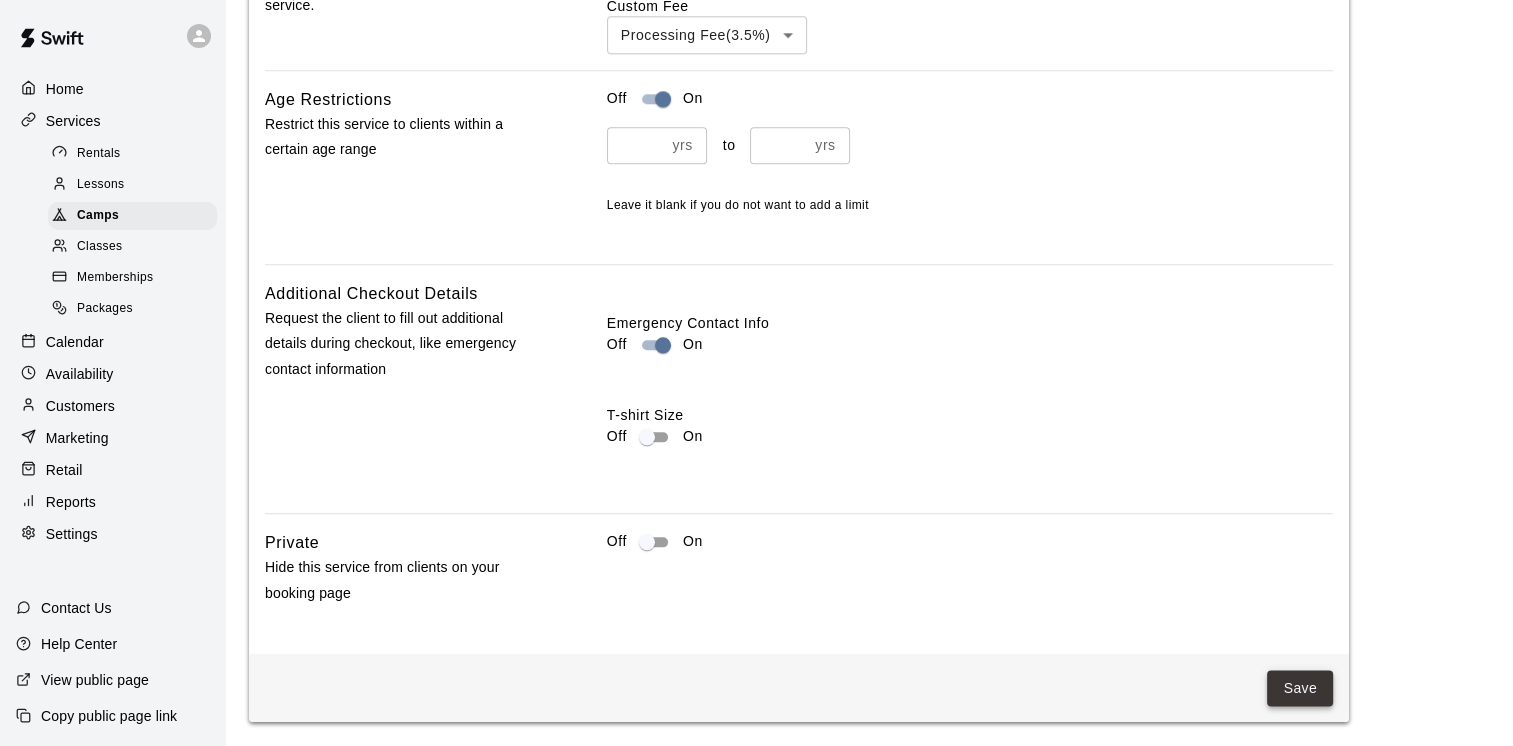 click on "Save" at bounding box center (1300, 688) 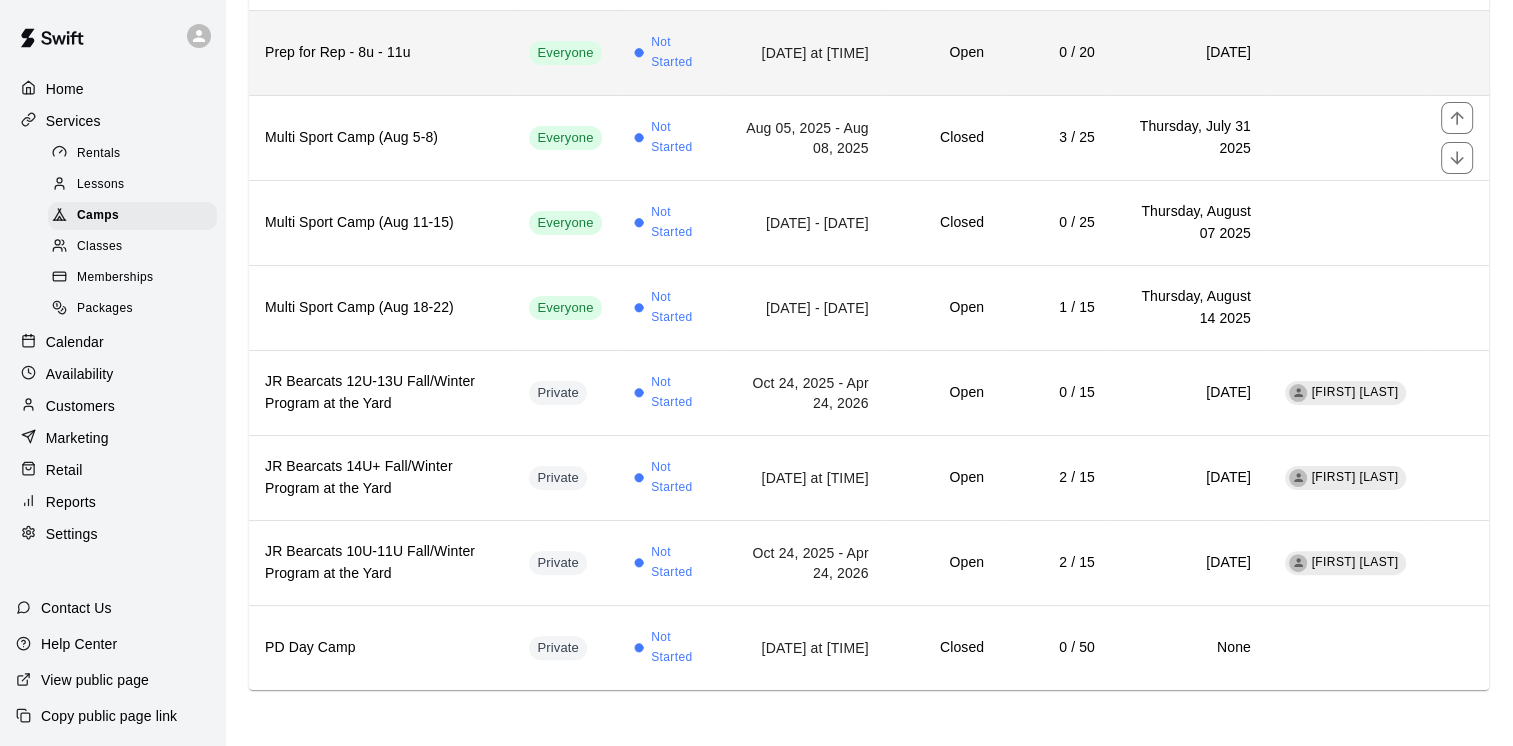 scroll, scrollTop: 0, scrollLeft: 0, axis: both 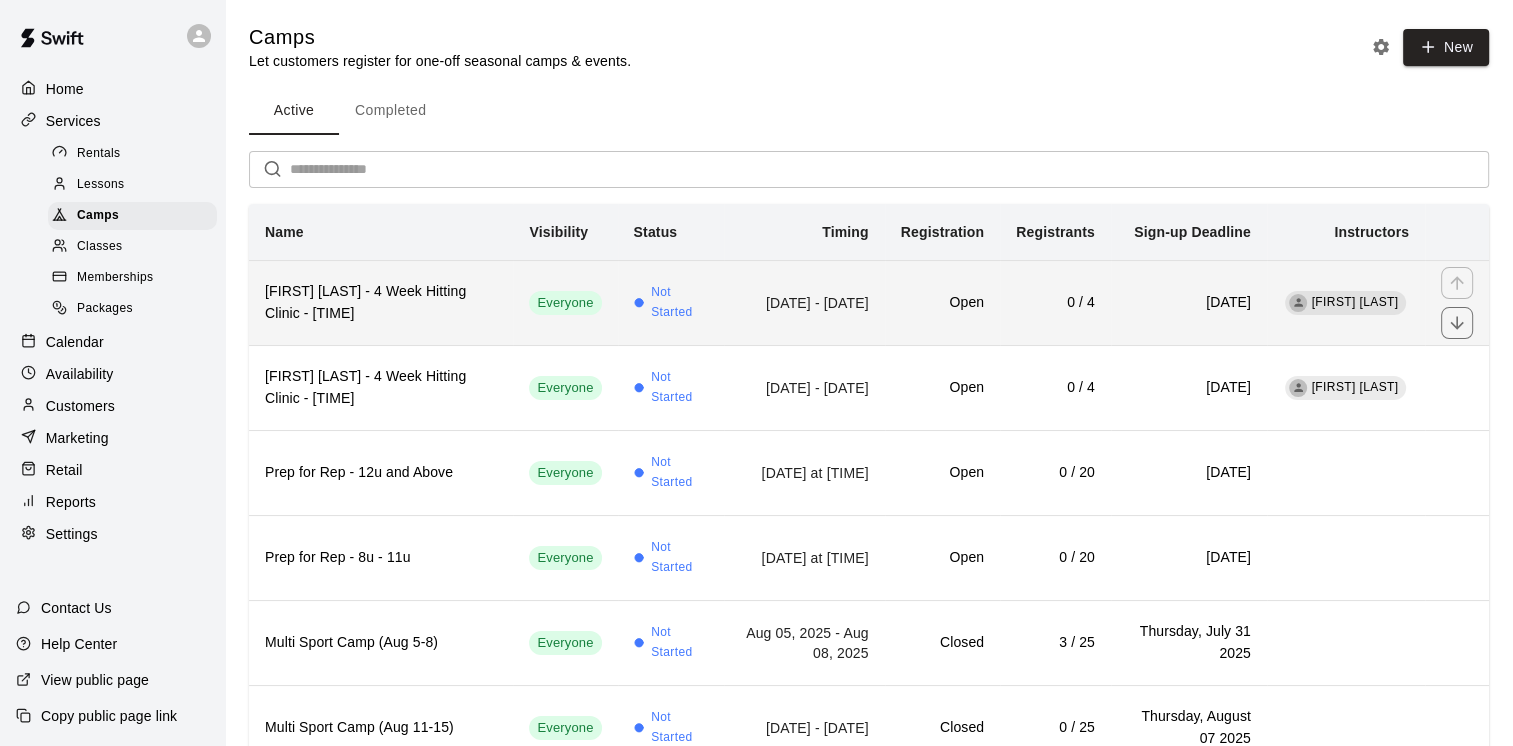 click on "[FIRST] [LAST] - 4 Week Hitting Clinic - [TIME]" at bounding box center (381, 303) 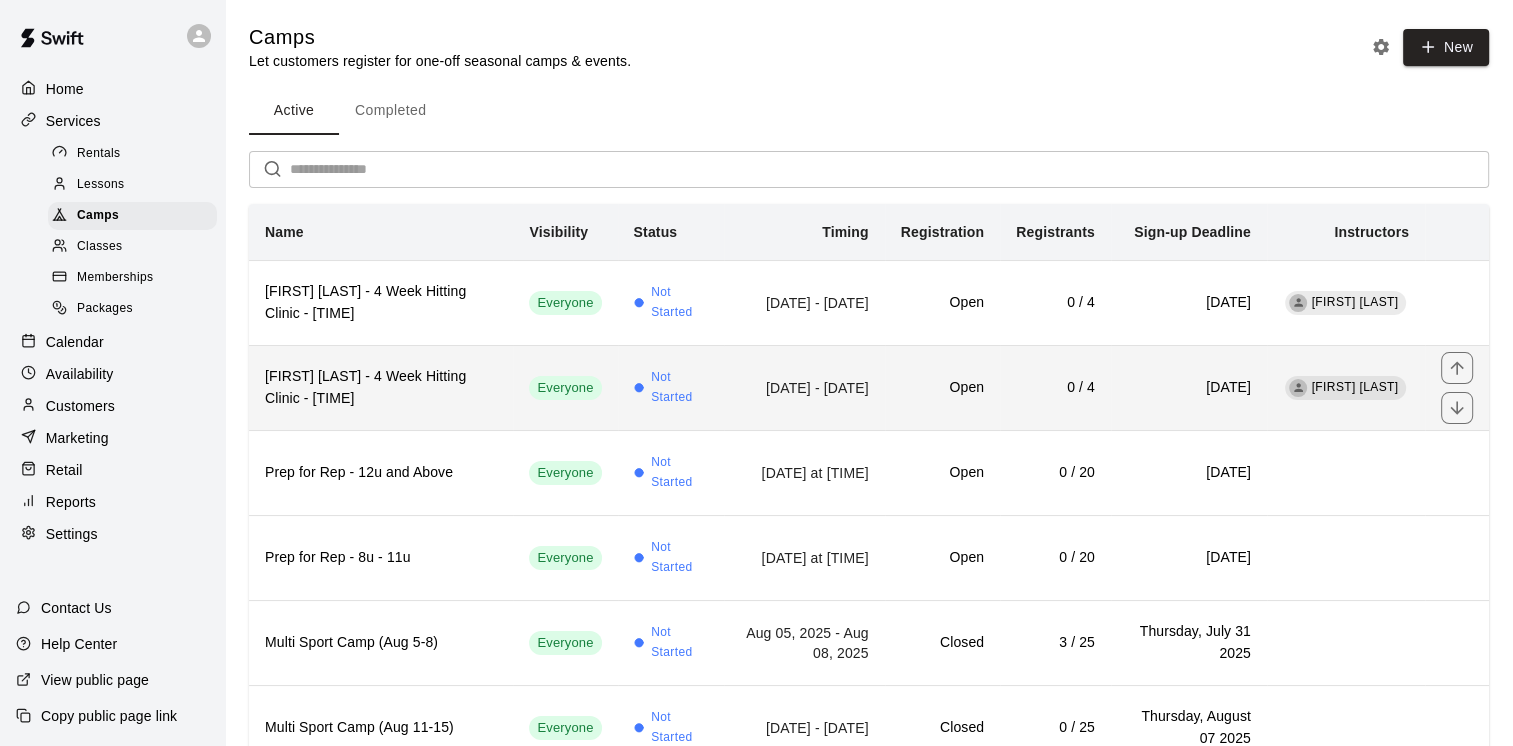 click on "[FIRST] [LAST] - 4 Week Hitting Clinic - [TIME]" at bounding box center (381, 388) 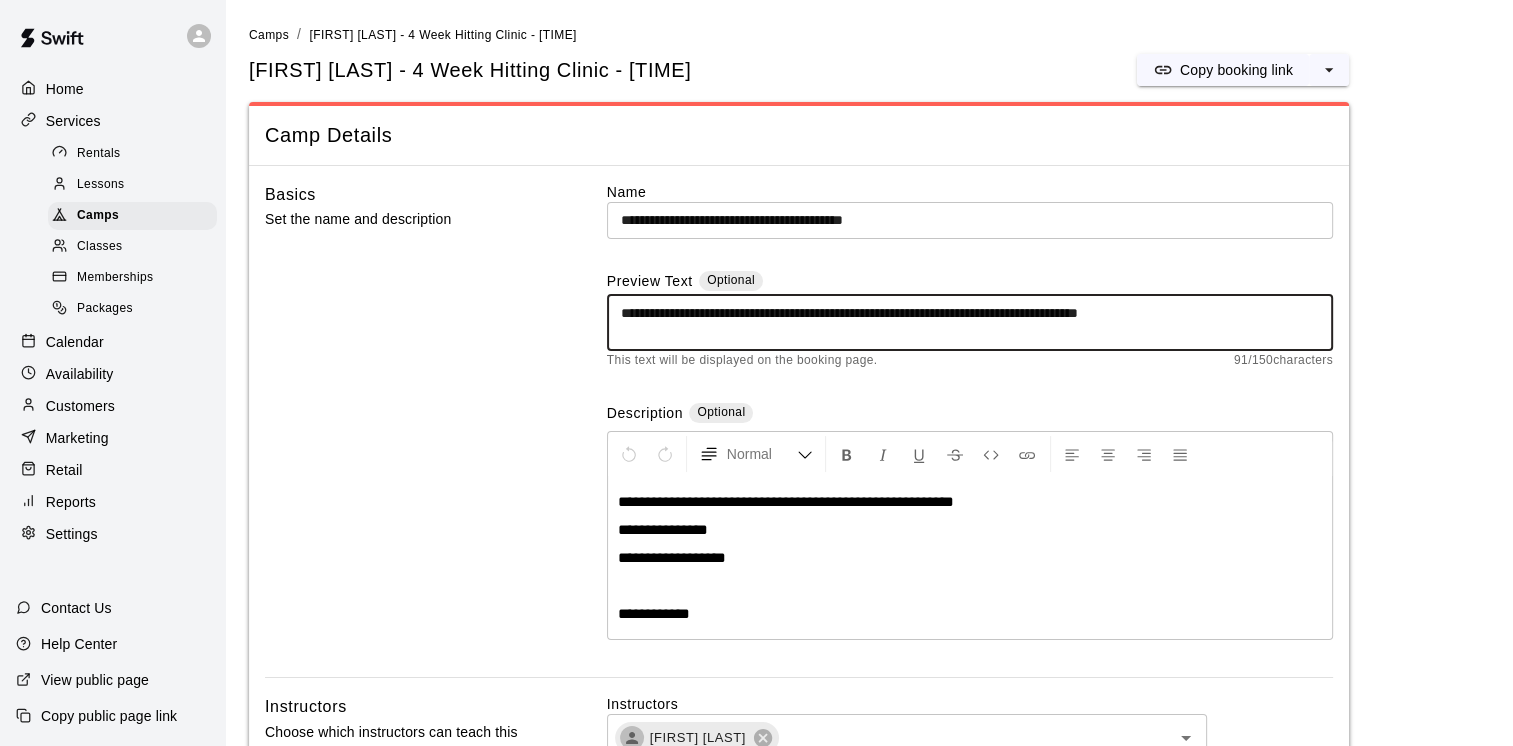 drag, startPoint x: 1238, startPoint y: 314, endPoint x: 543, endPoint y: 300, distance: 695.141 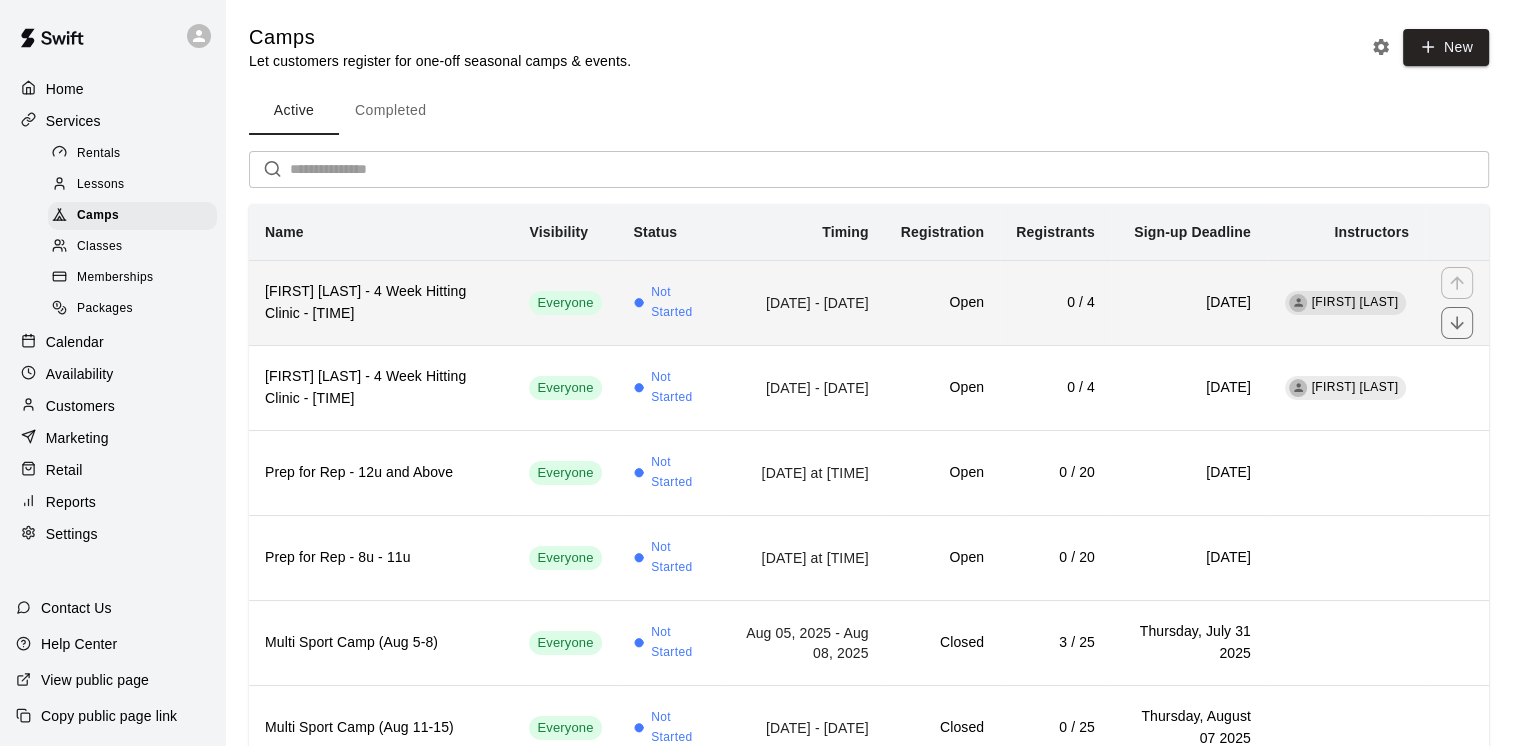 click on "[FIRST] [LAST] - 4 Week Hitting Clinic - [TIME]" at bounding box center [381, 303] 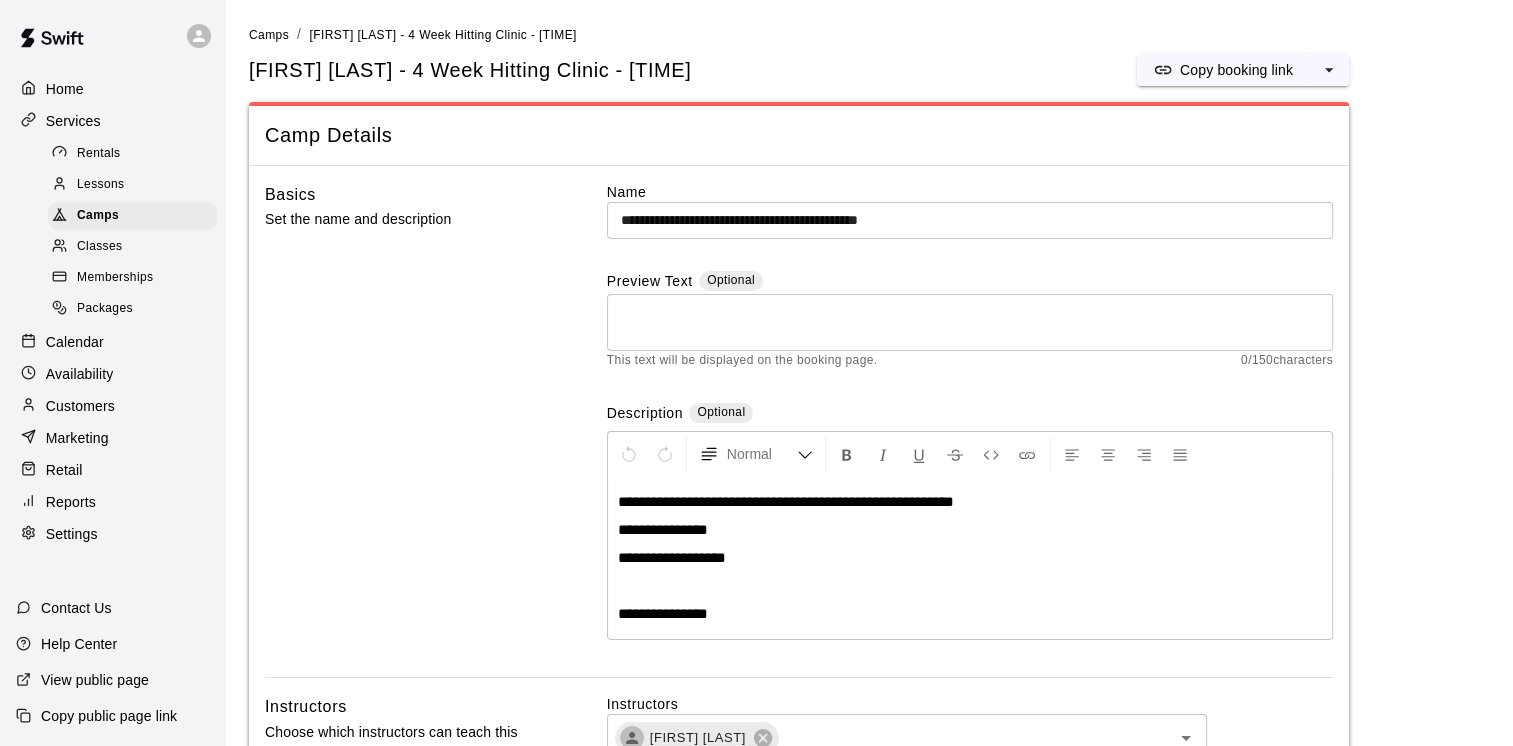 click at bounding box center (970, 323) 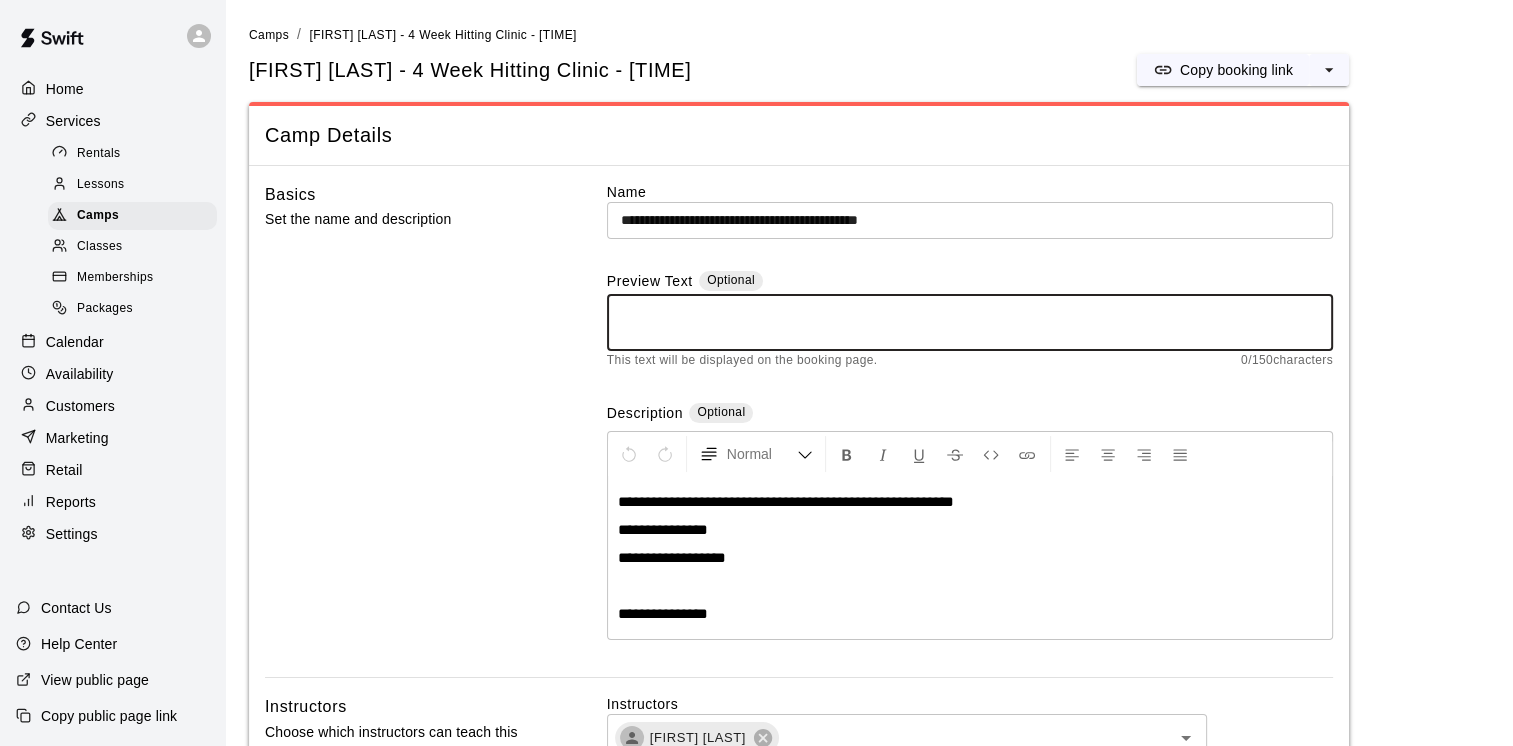 paste on "**********" 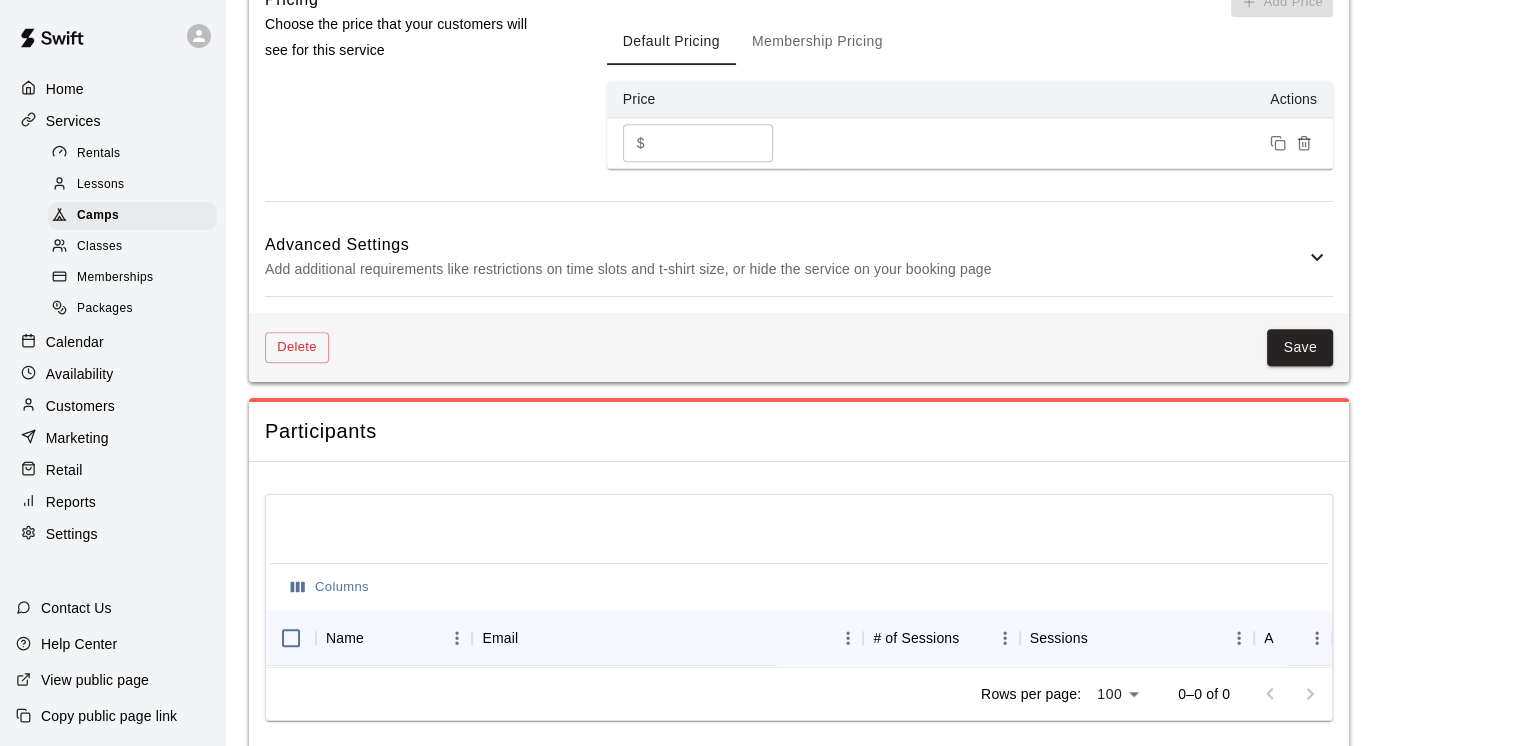 scroll, scrollTop: 1614, scrollLeft: 0, axis: vertical 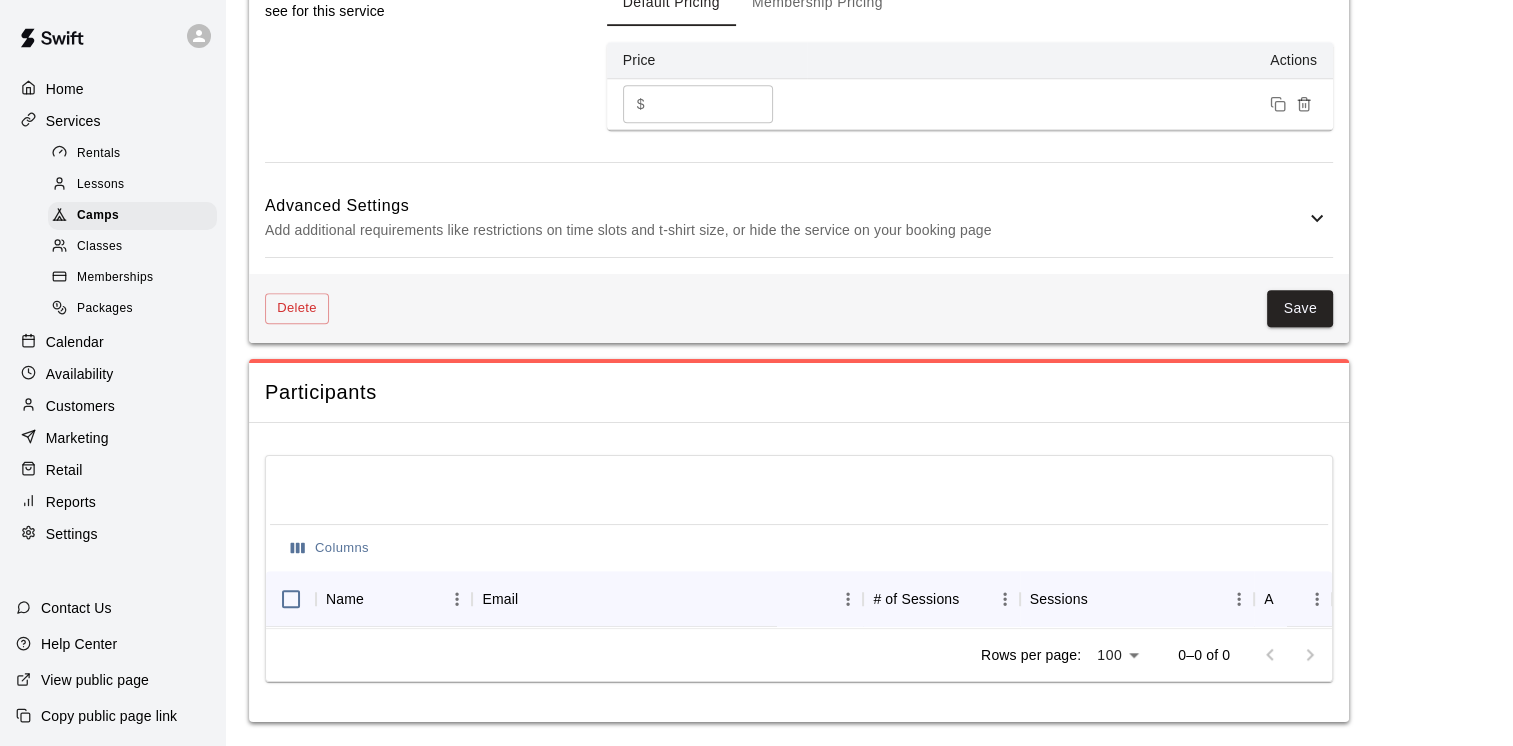 type on "**********" 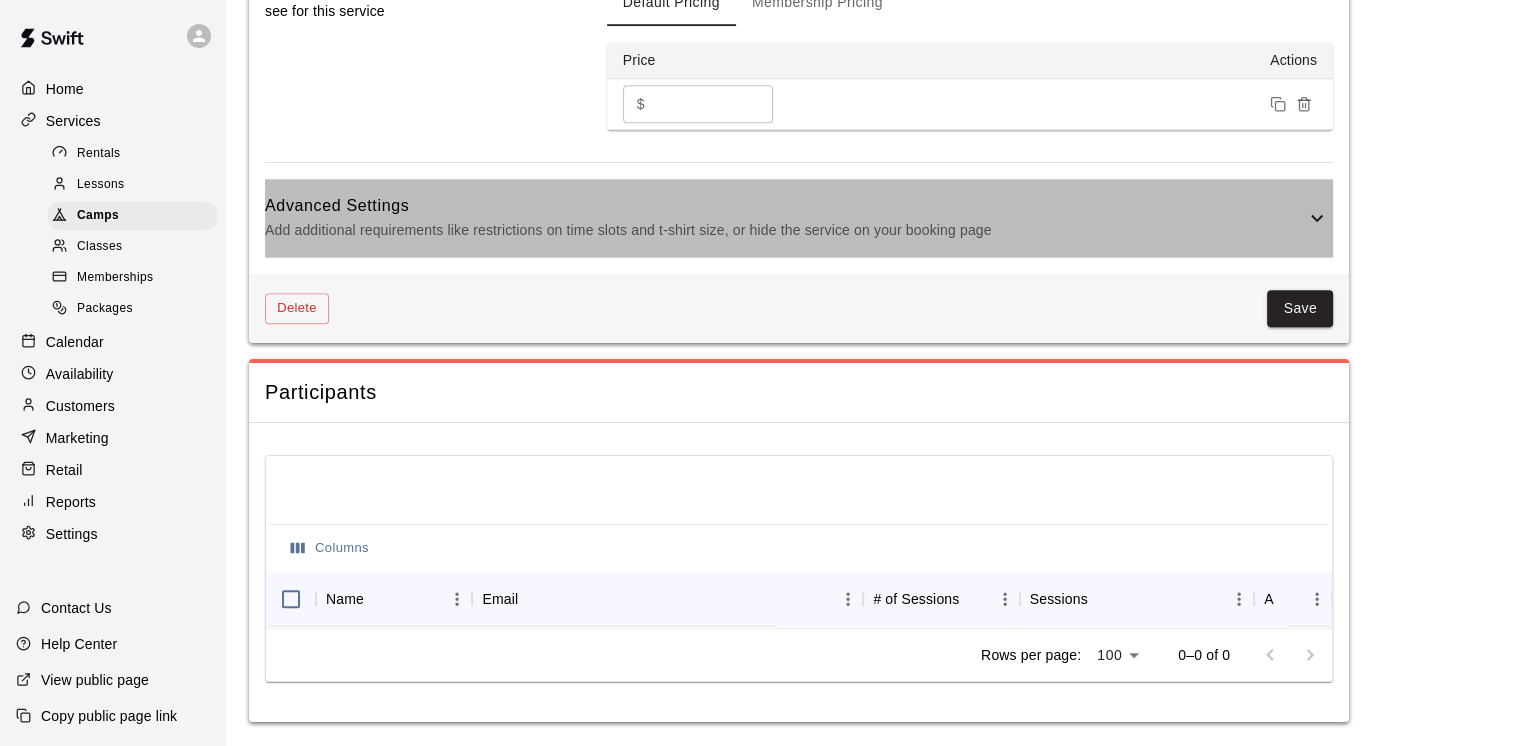 click 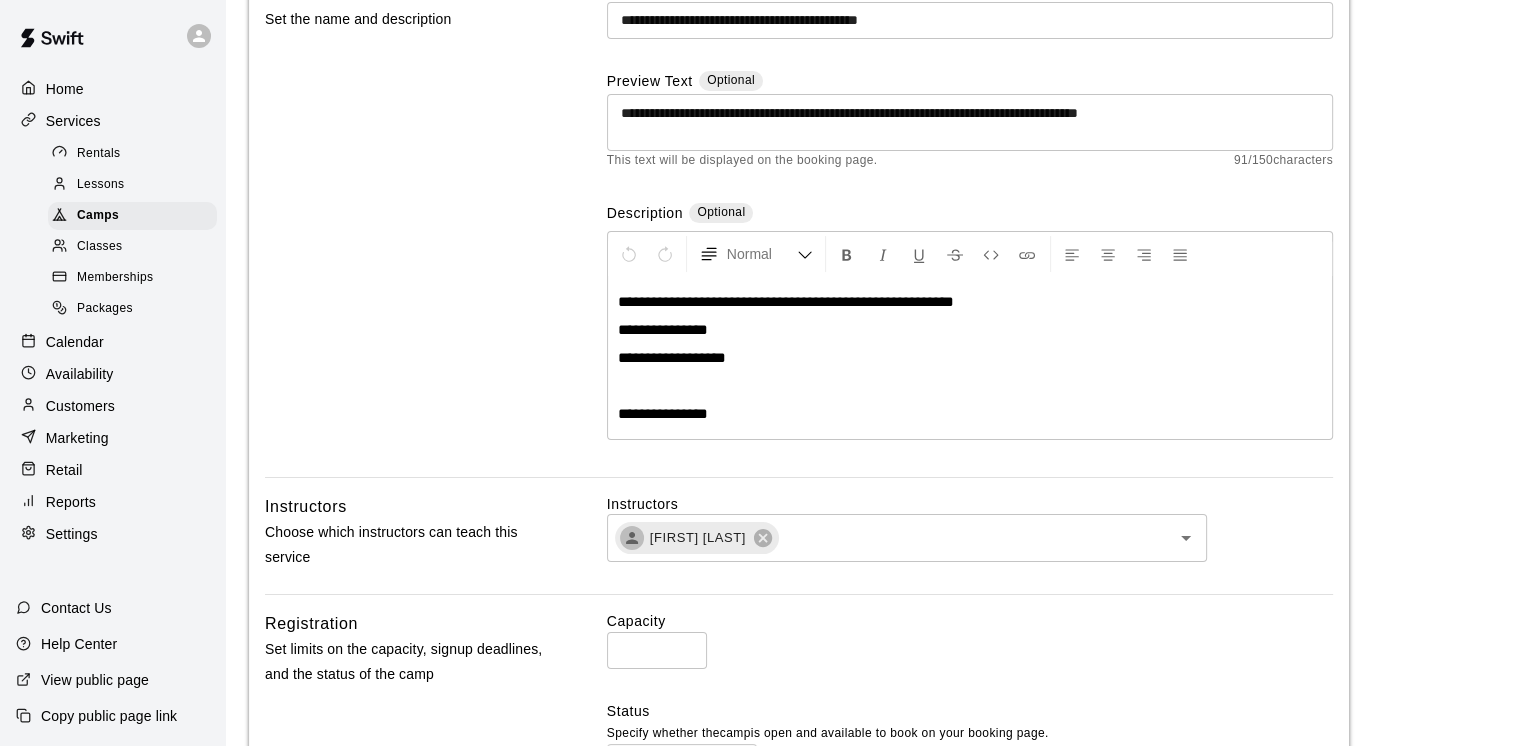 scroll, scrollTop: 0, scrollLeft: 0, axis: both 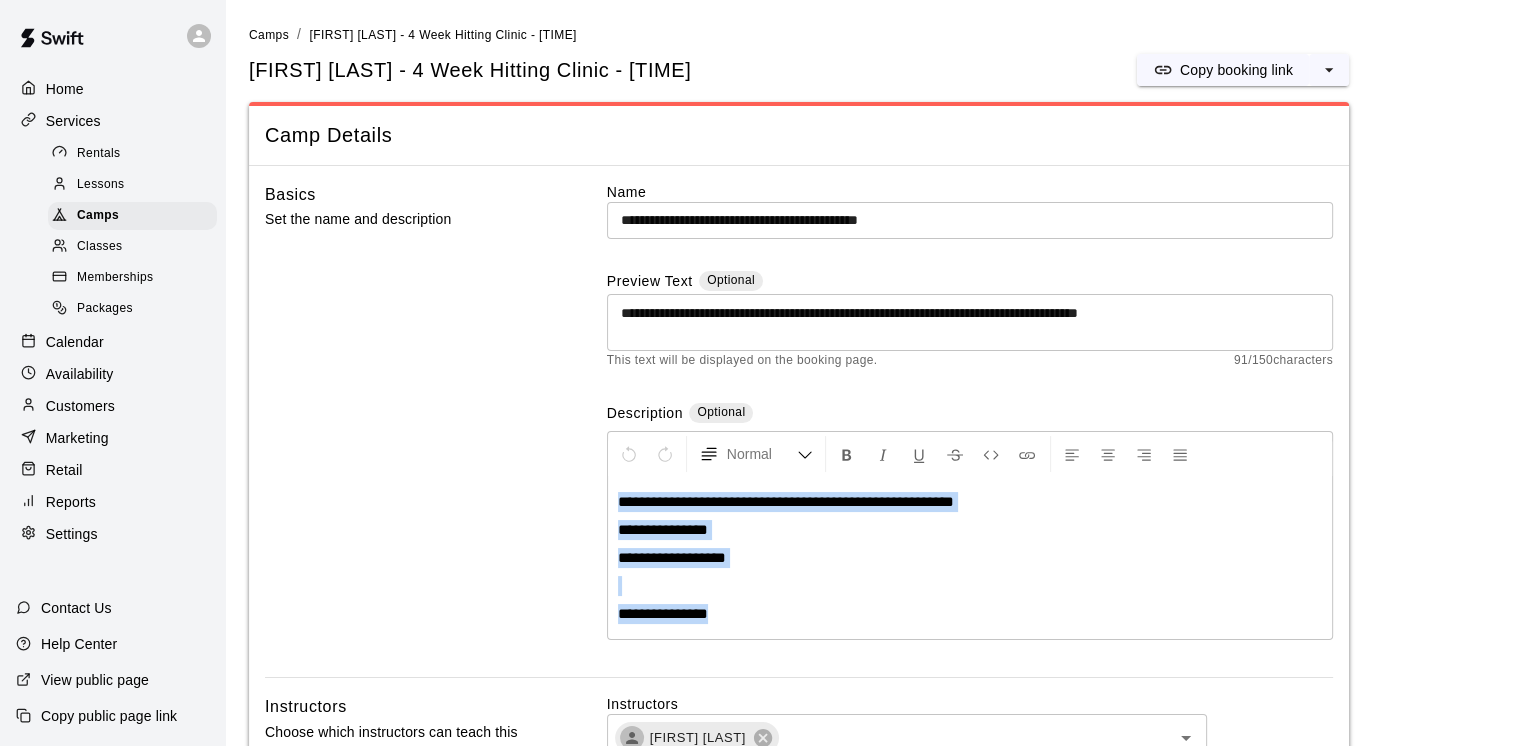 drag, startPoint x: 784, startPoint y: 606, endPoint x: 596, endPoint y: 492, distance: 219.8636 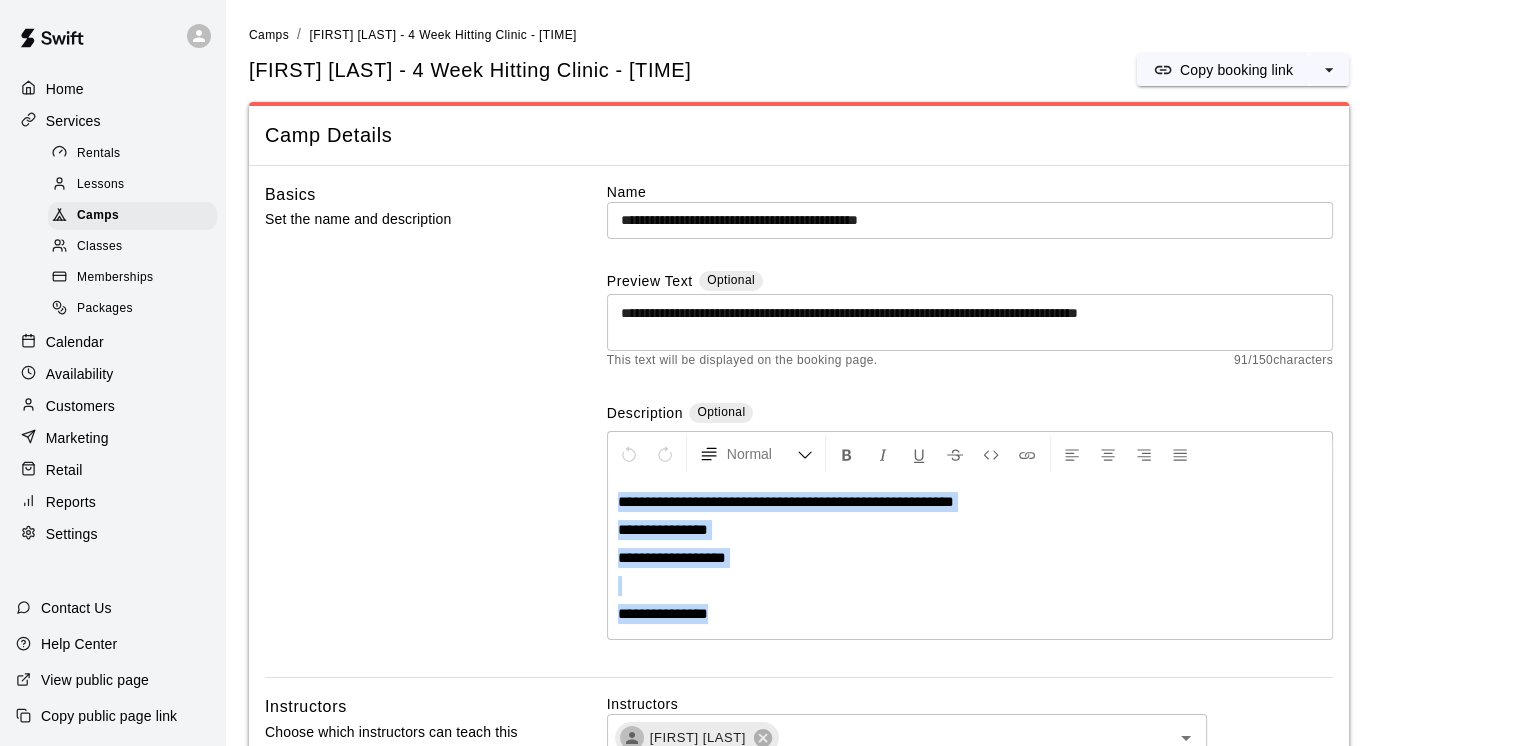 click on "**********" at bounding box center [799, 430] 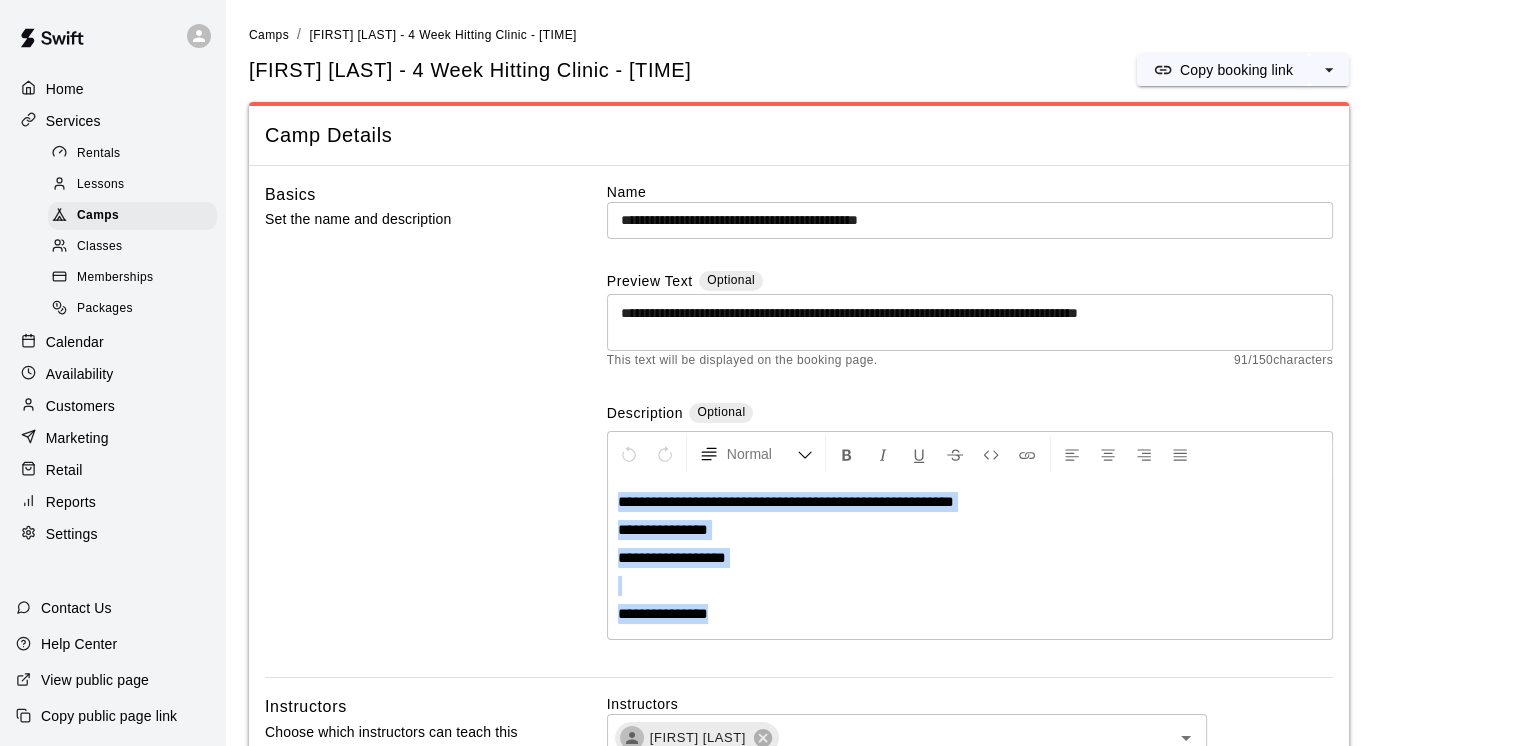 copy on "**********" 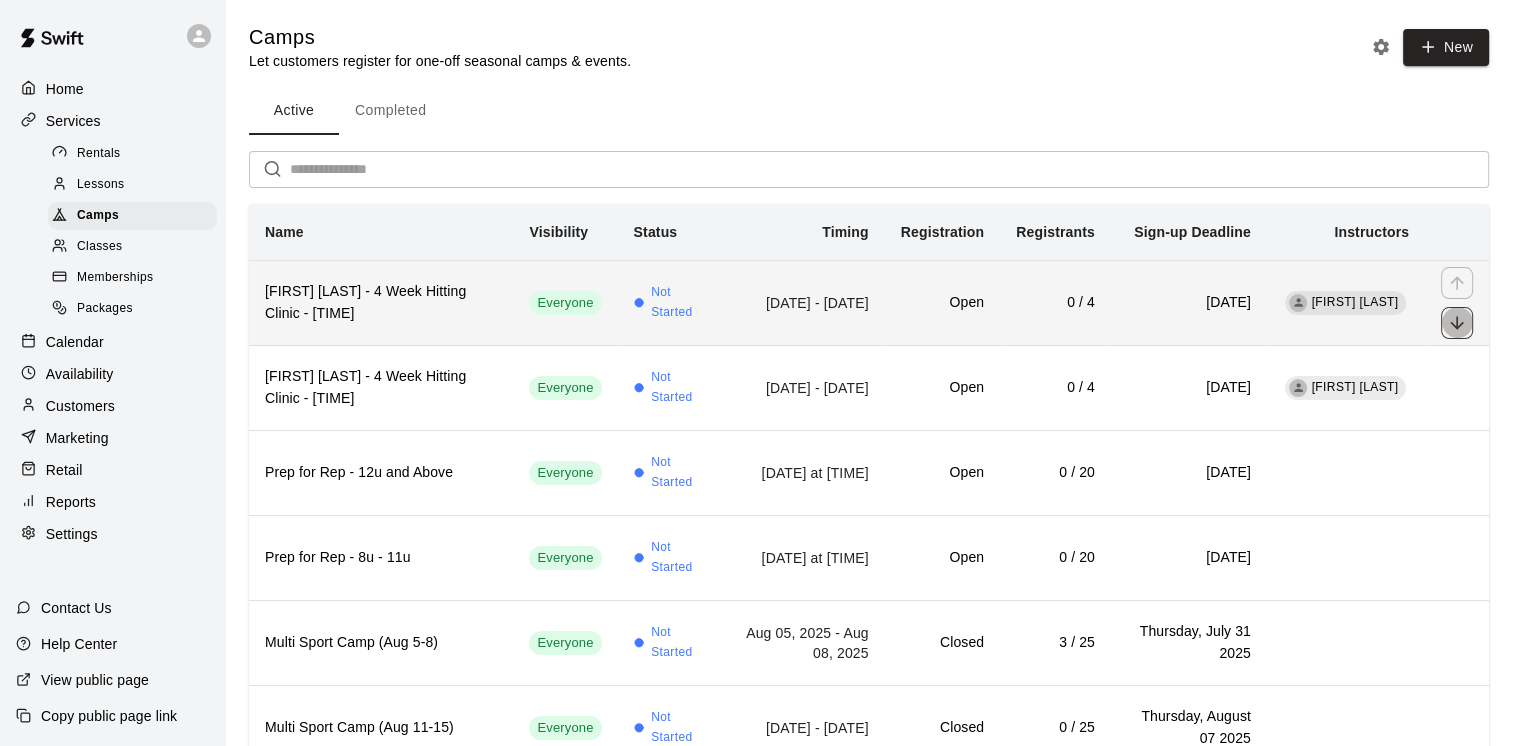 click 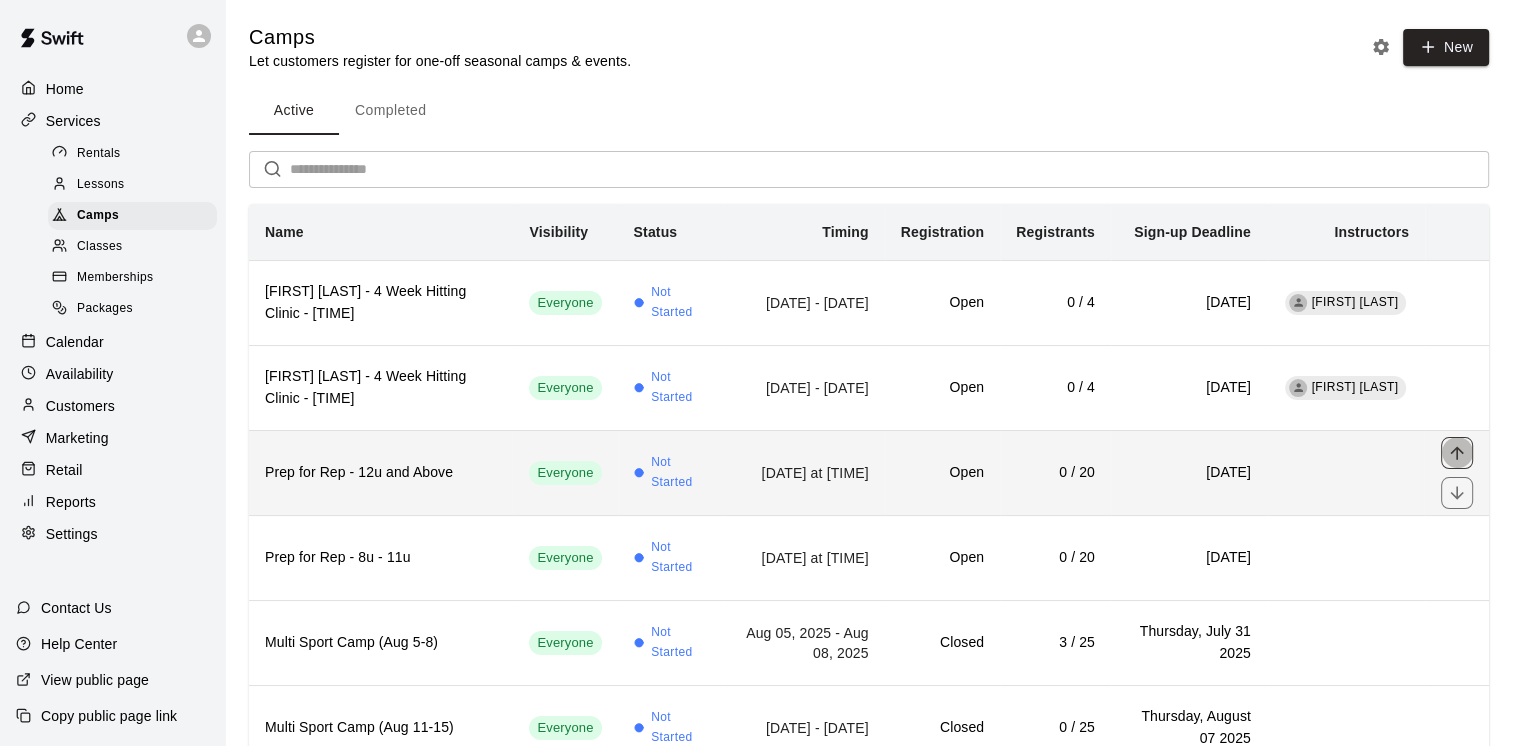 click 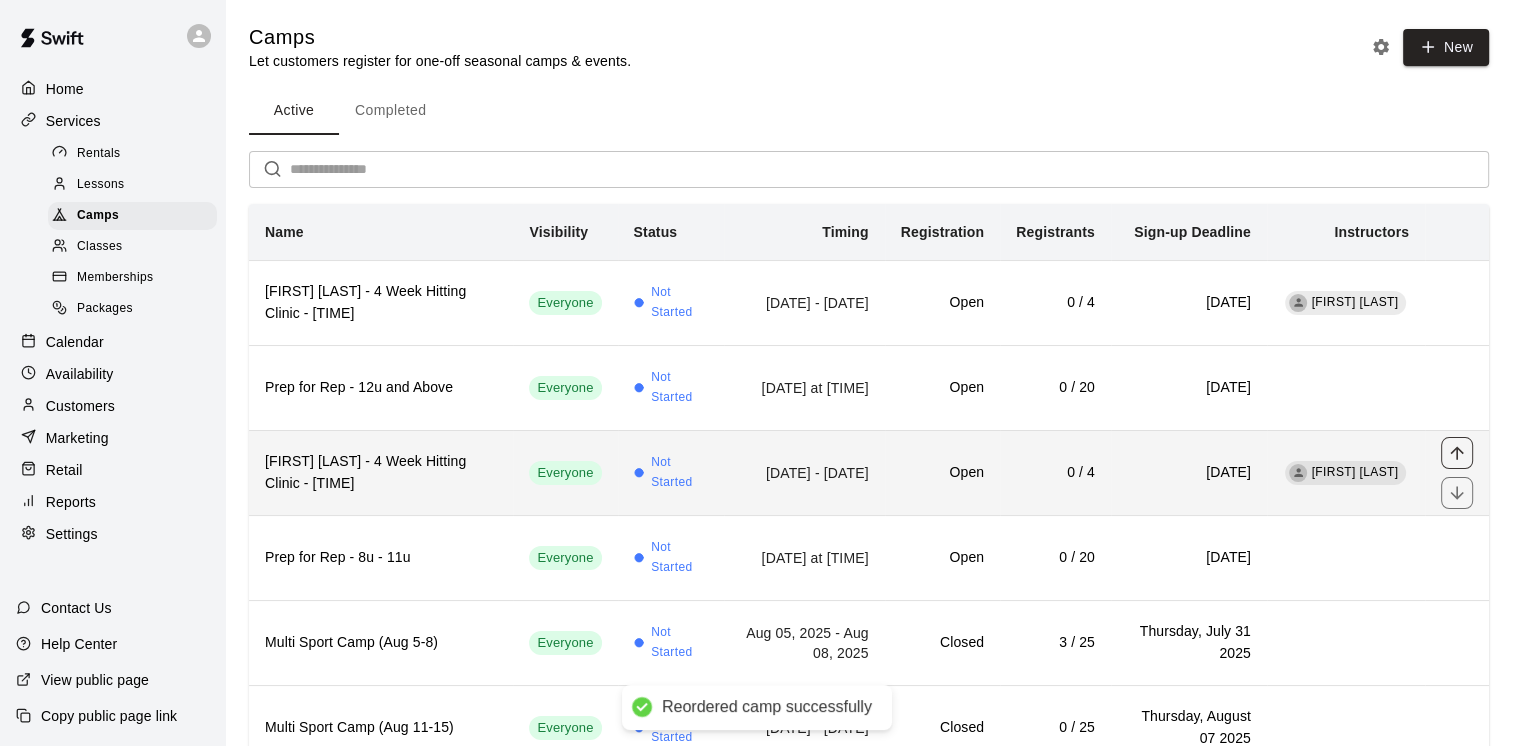 click 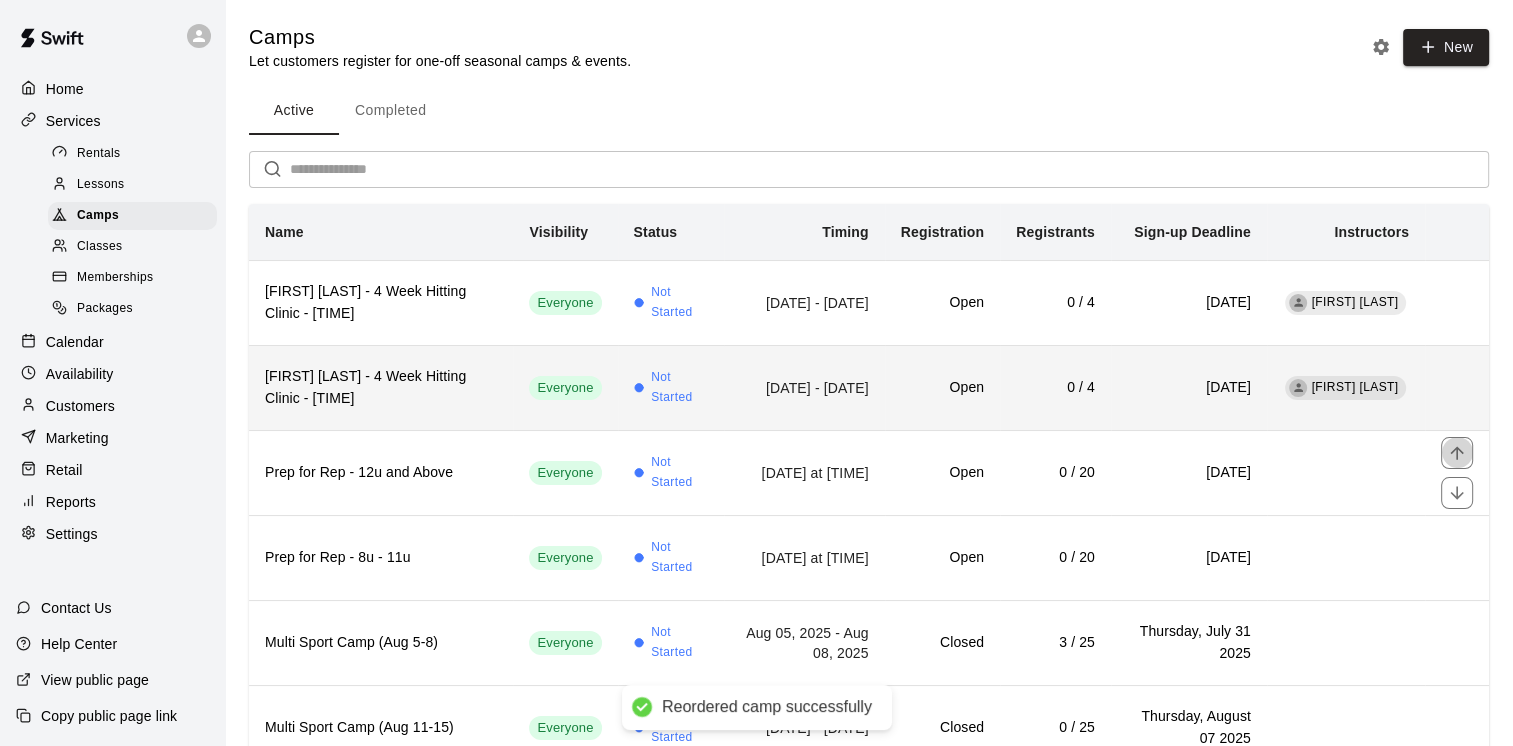 click 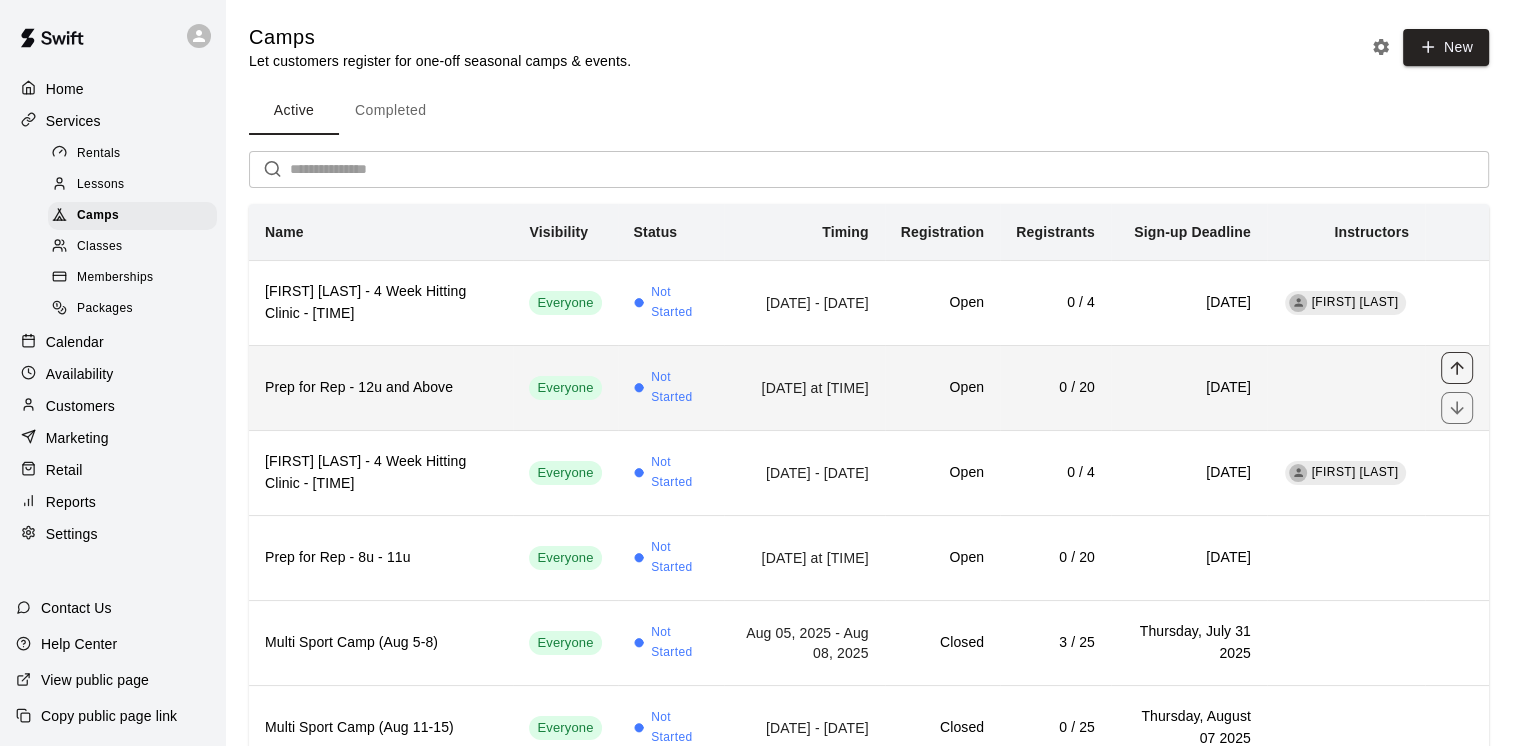 click 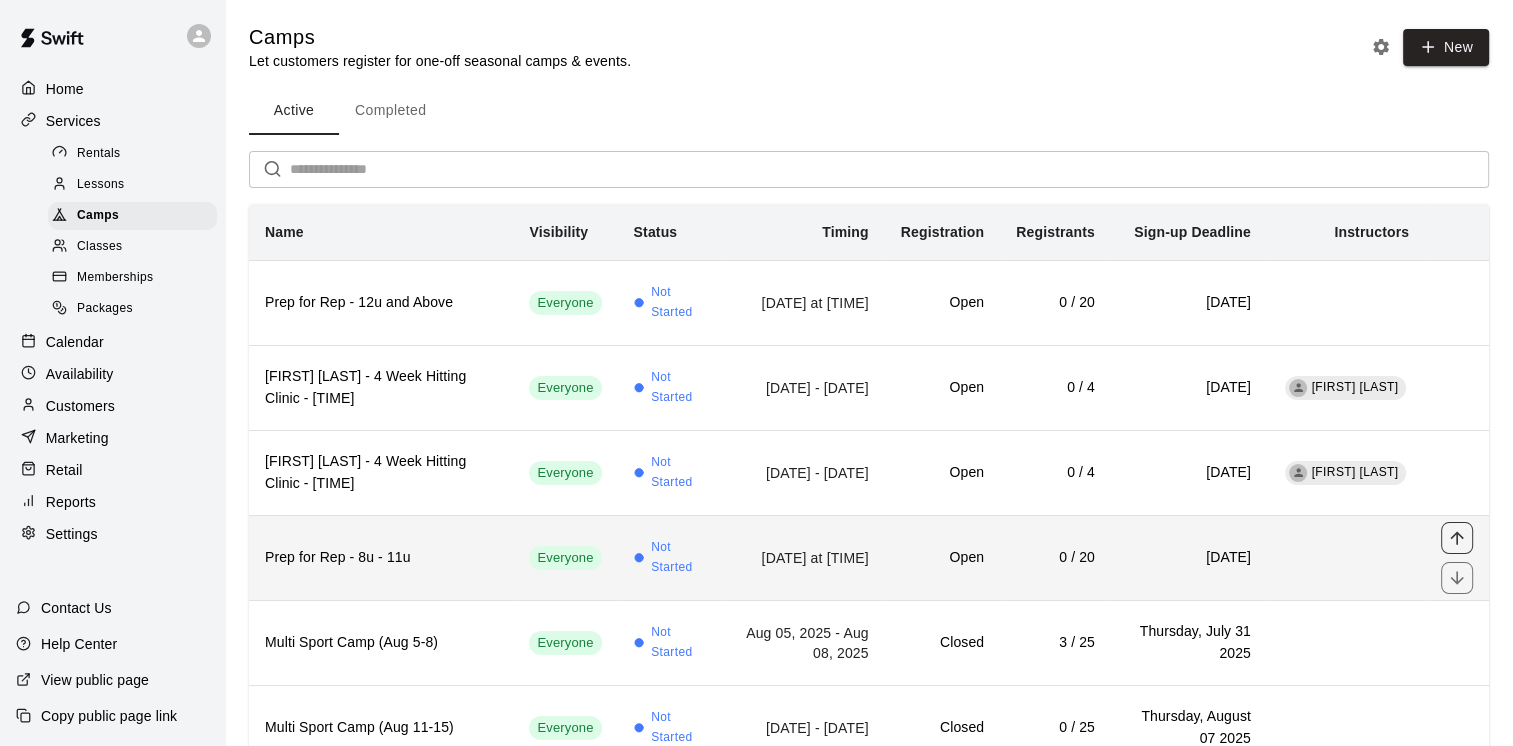 click at bounding box center [1457, 538] 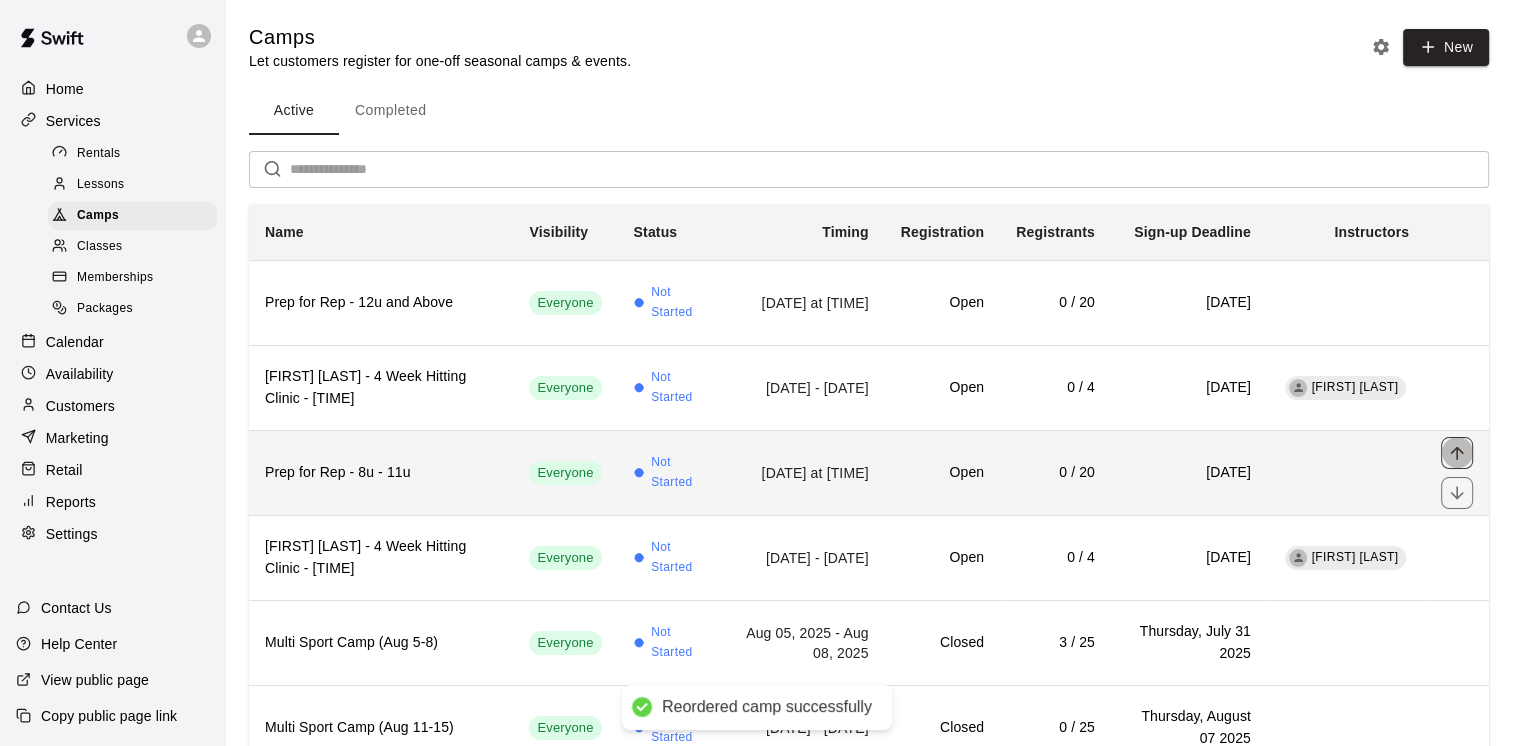 click 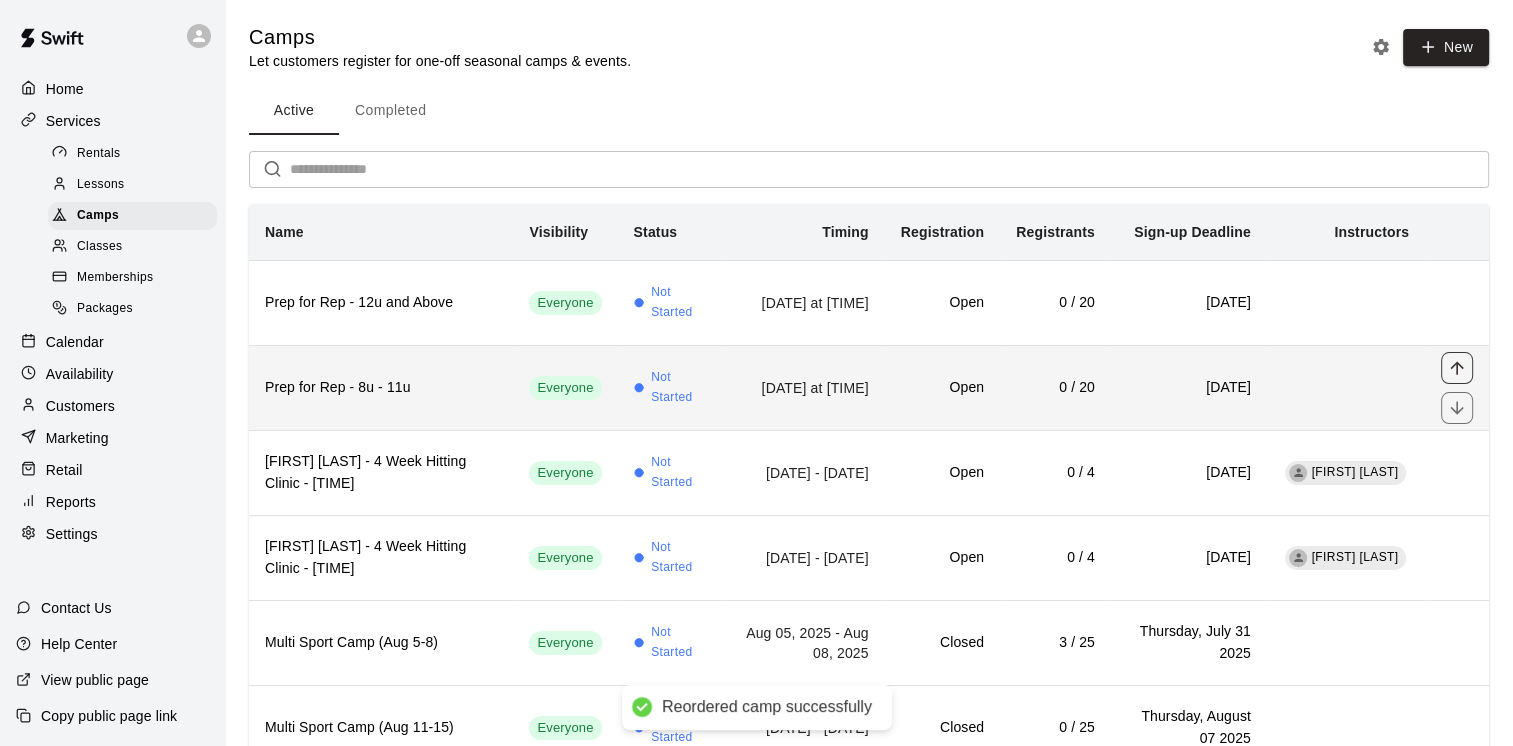 click 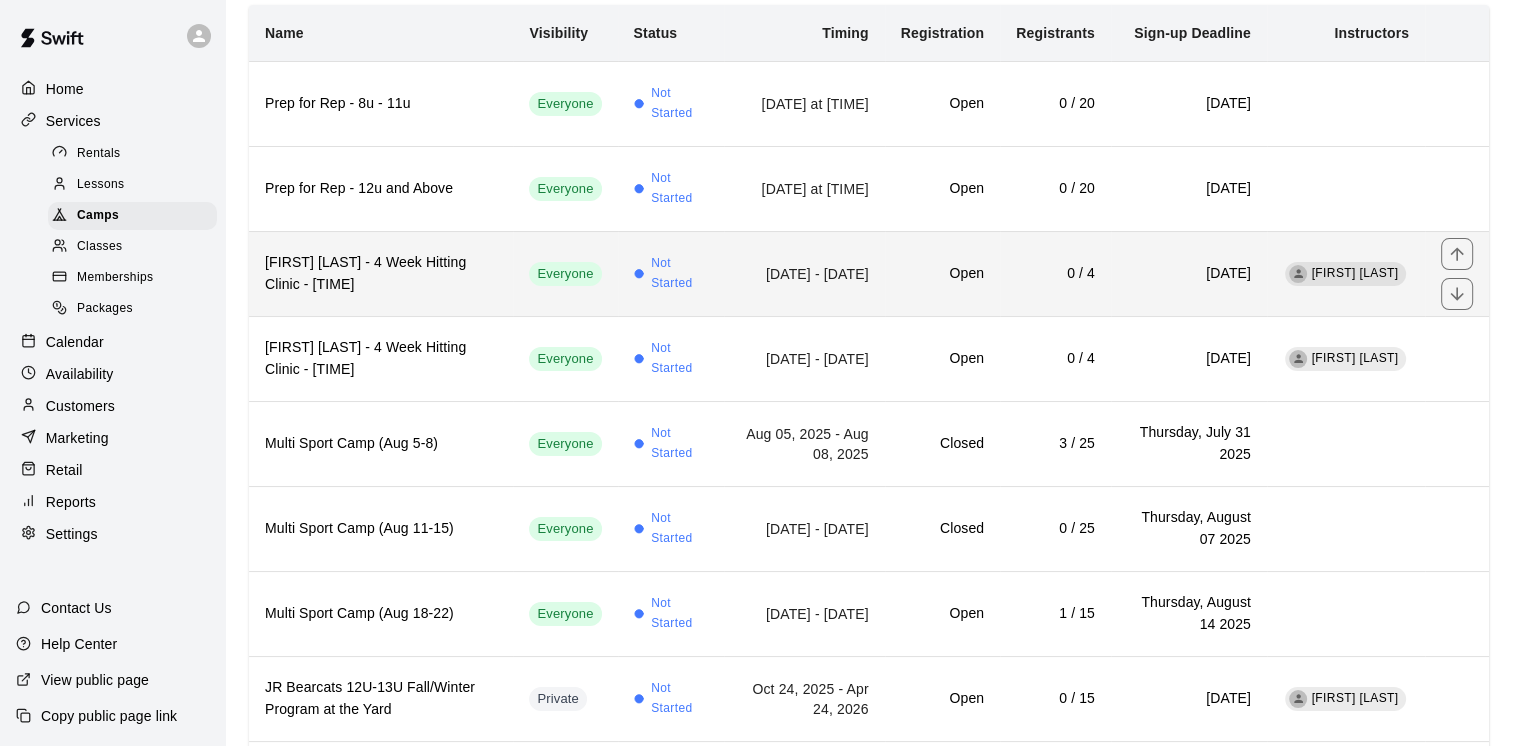 scroll, scrollTop: 200, scrollLeft: 0, axis: vertical 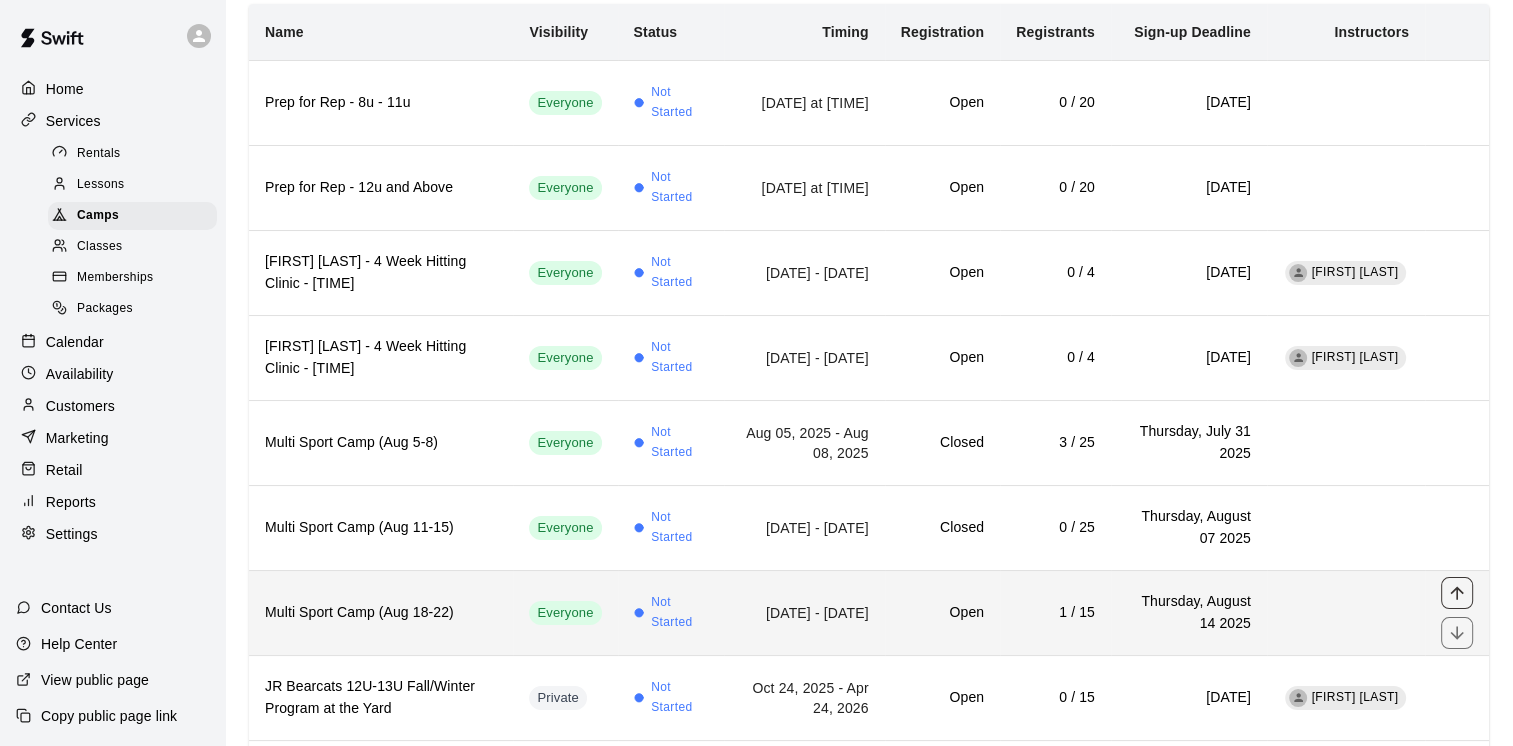 click 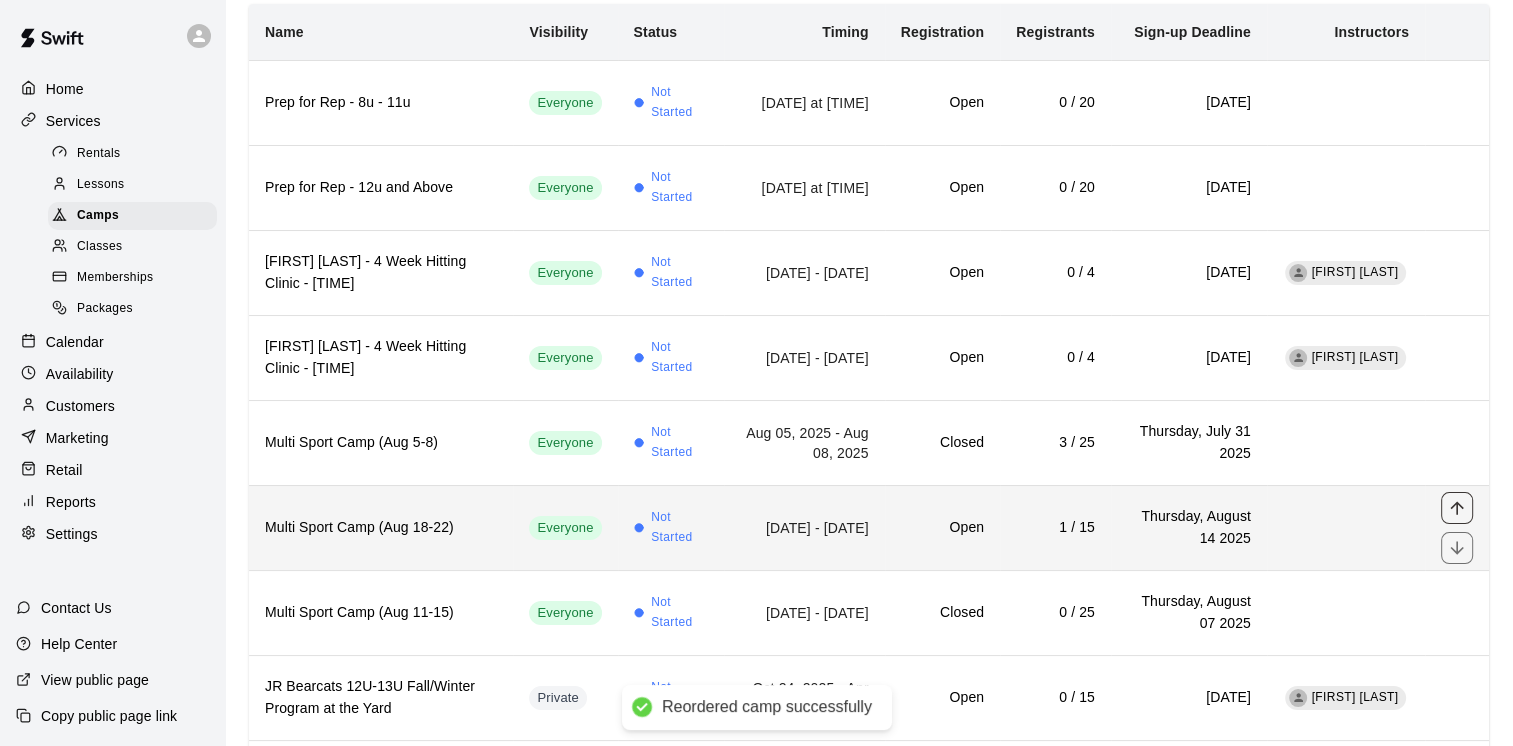 click 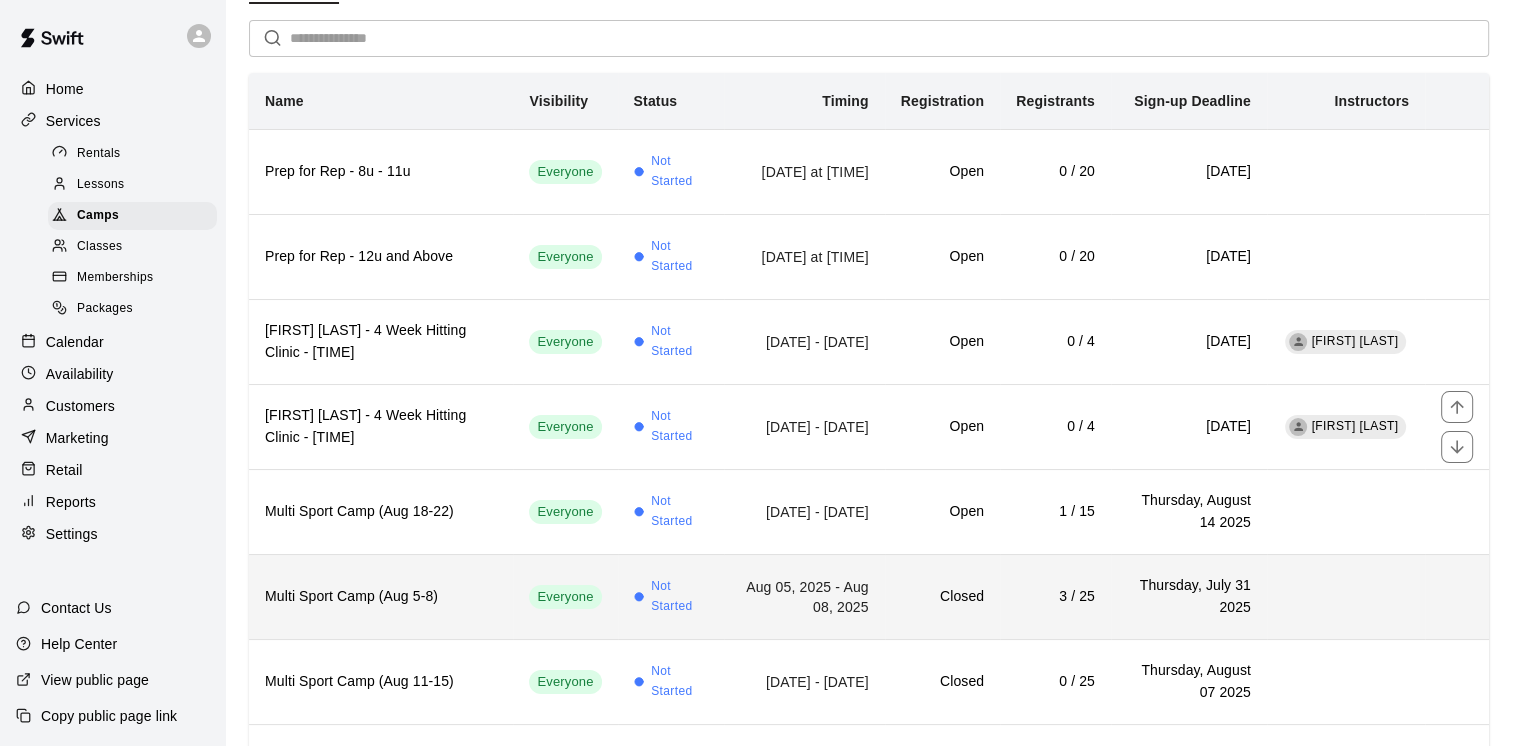 scroll, scrollTop: 0, scrollLeft: 0, axis: both 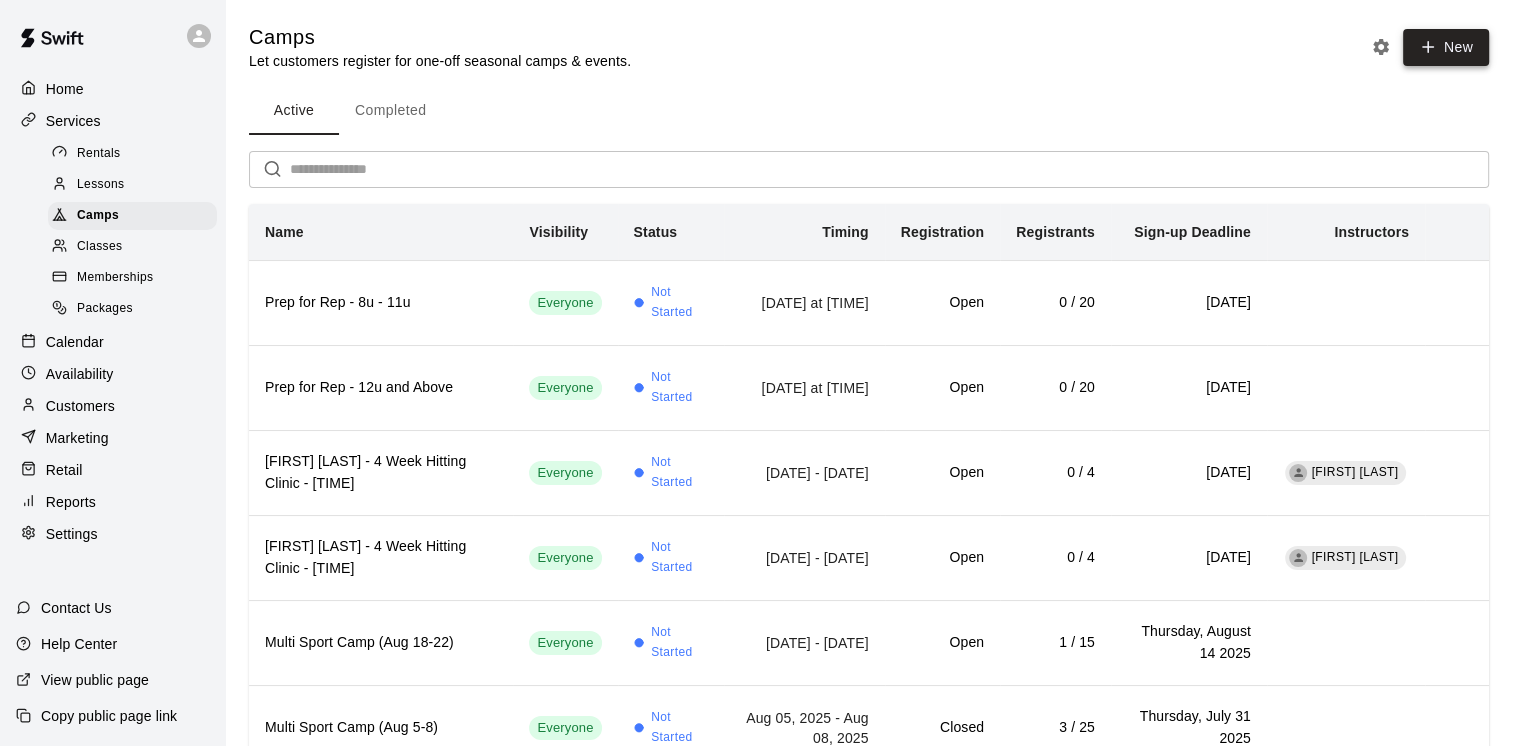 click on "New" at bounding box center (1446, 47) 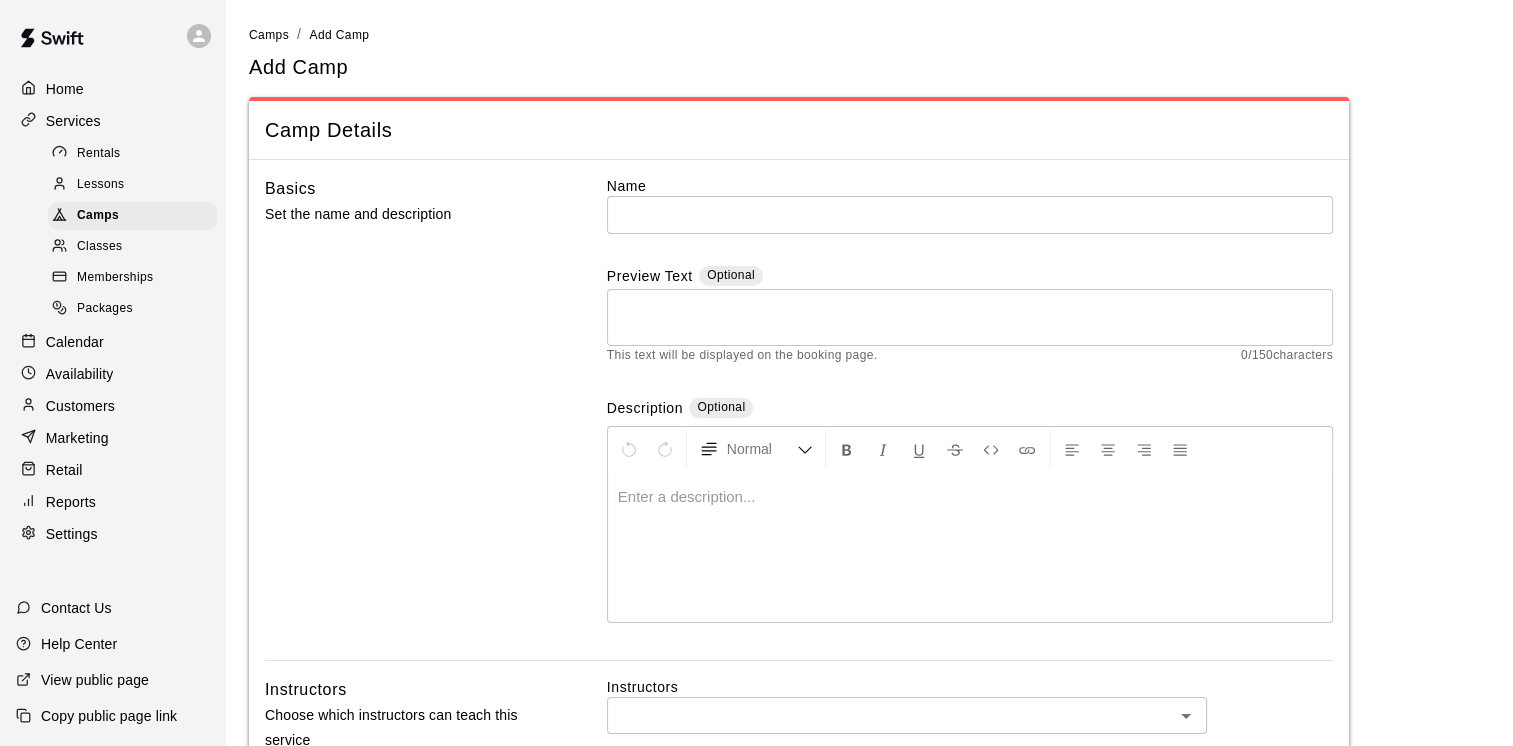click at bounding box center [970, 497] 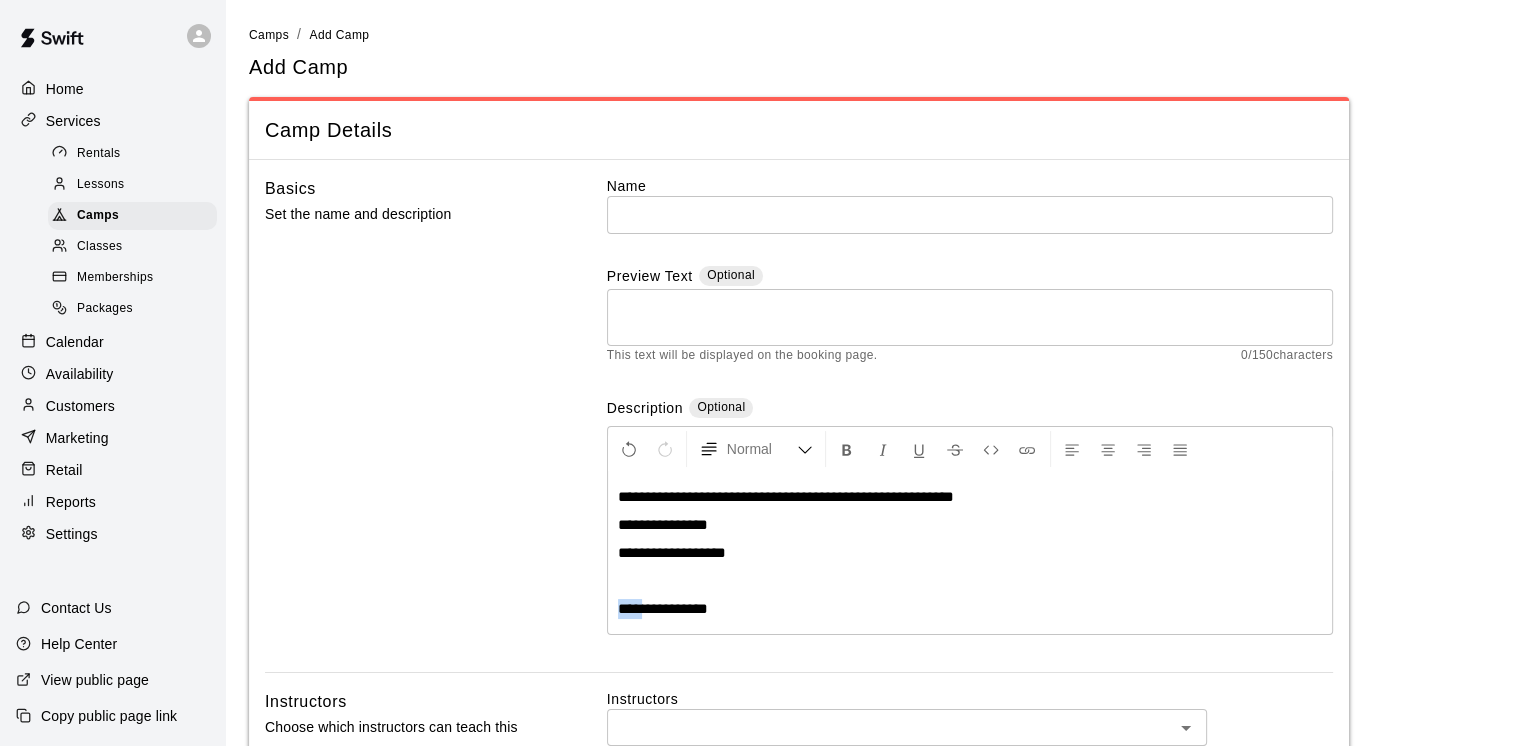 drag, startPoint x: 645, startPoint y: 606, endPoint x: 614, endPoint y: 610, distance: 31.257 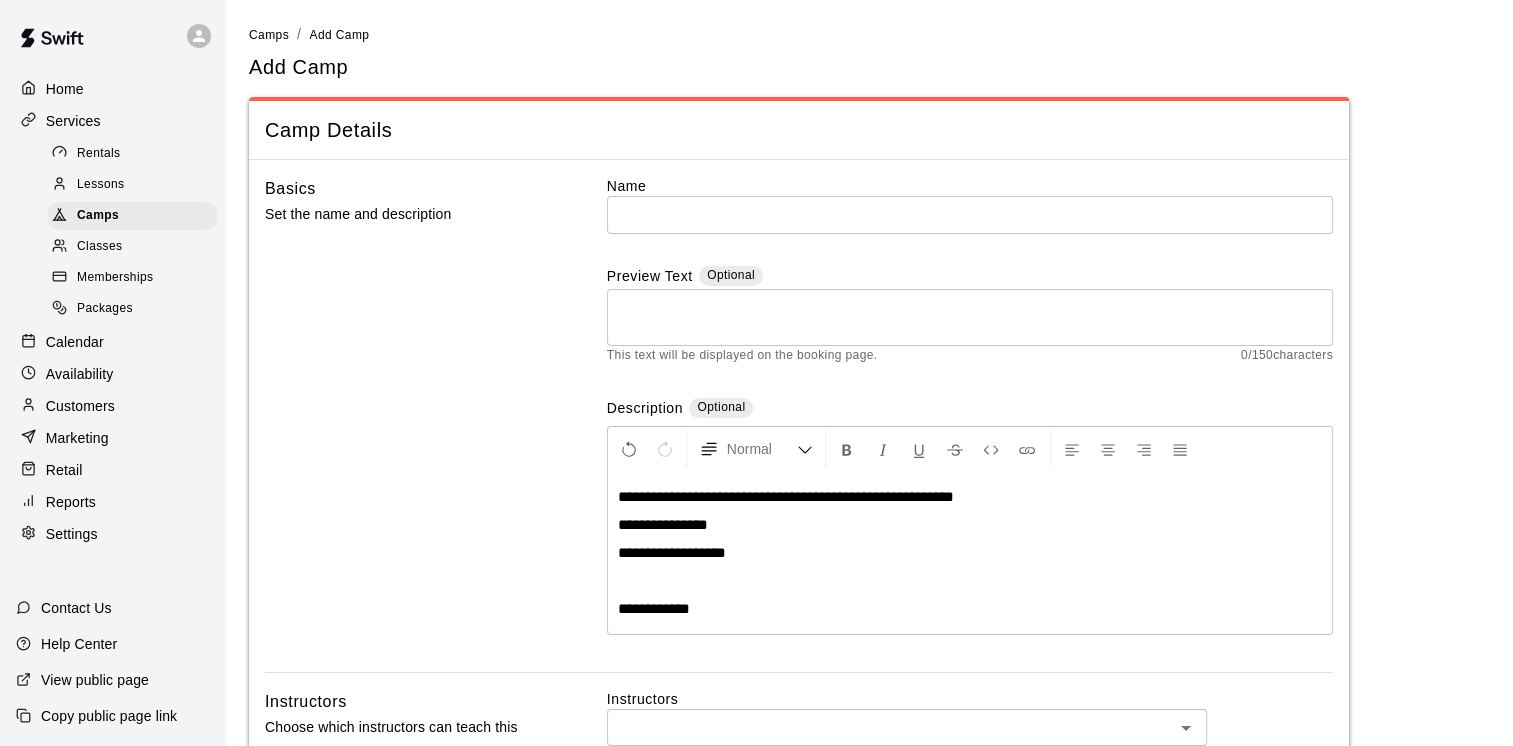 type 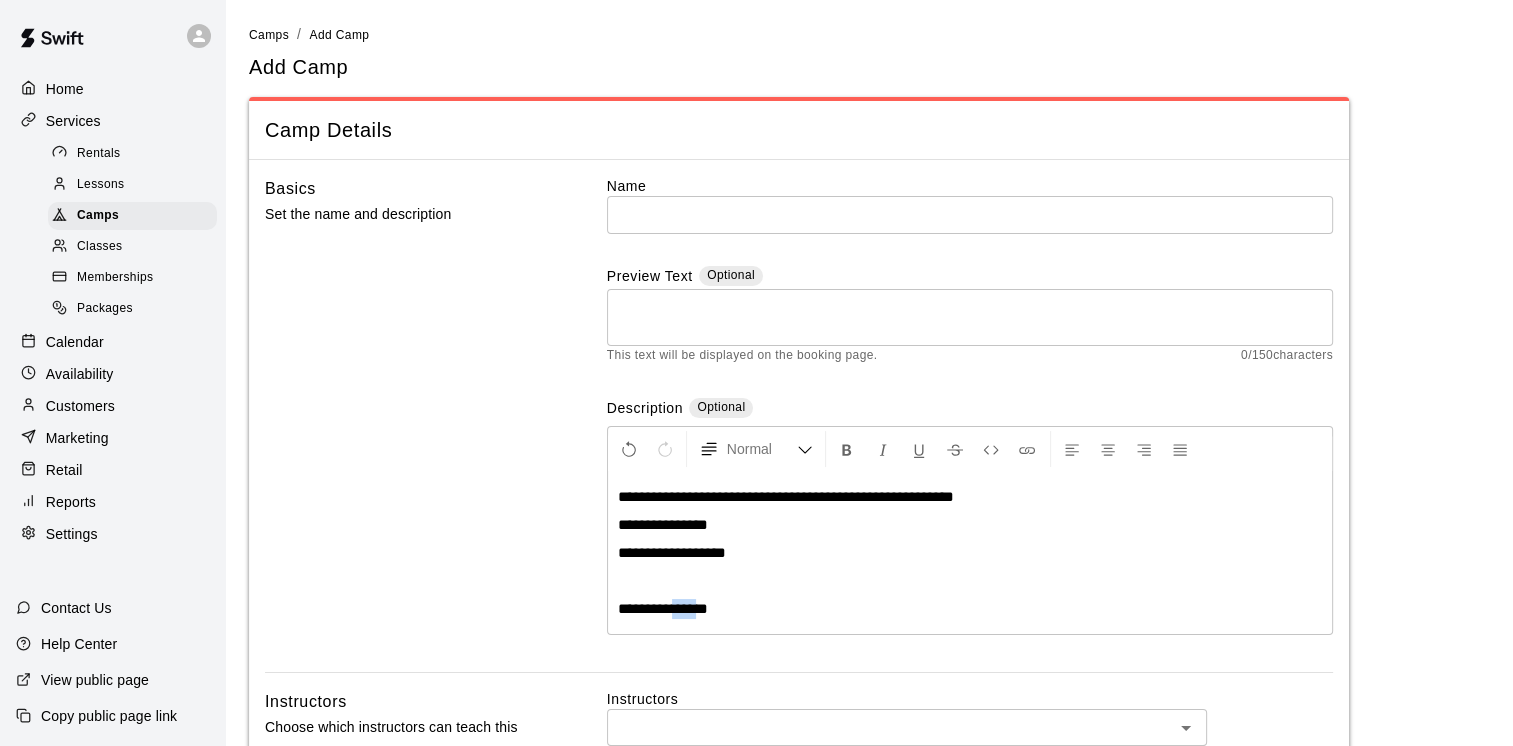 drag, startPoint x: 710, startPoint y: 612, endPoint x: 684, endPoint y: 602, distance: 27.856777 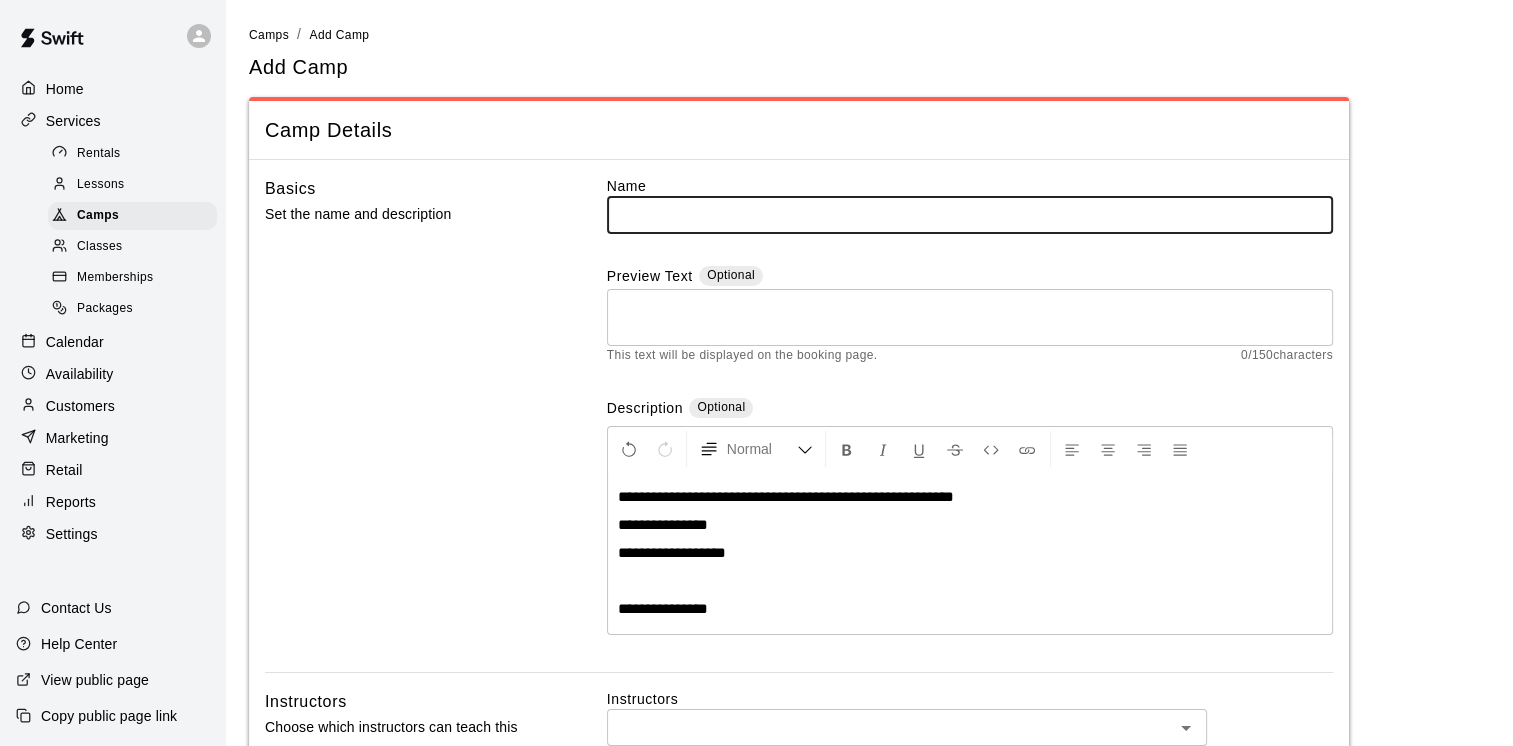 click at bounding box center [970, 214] 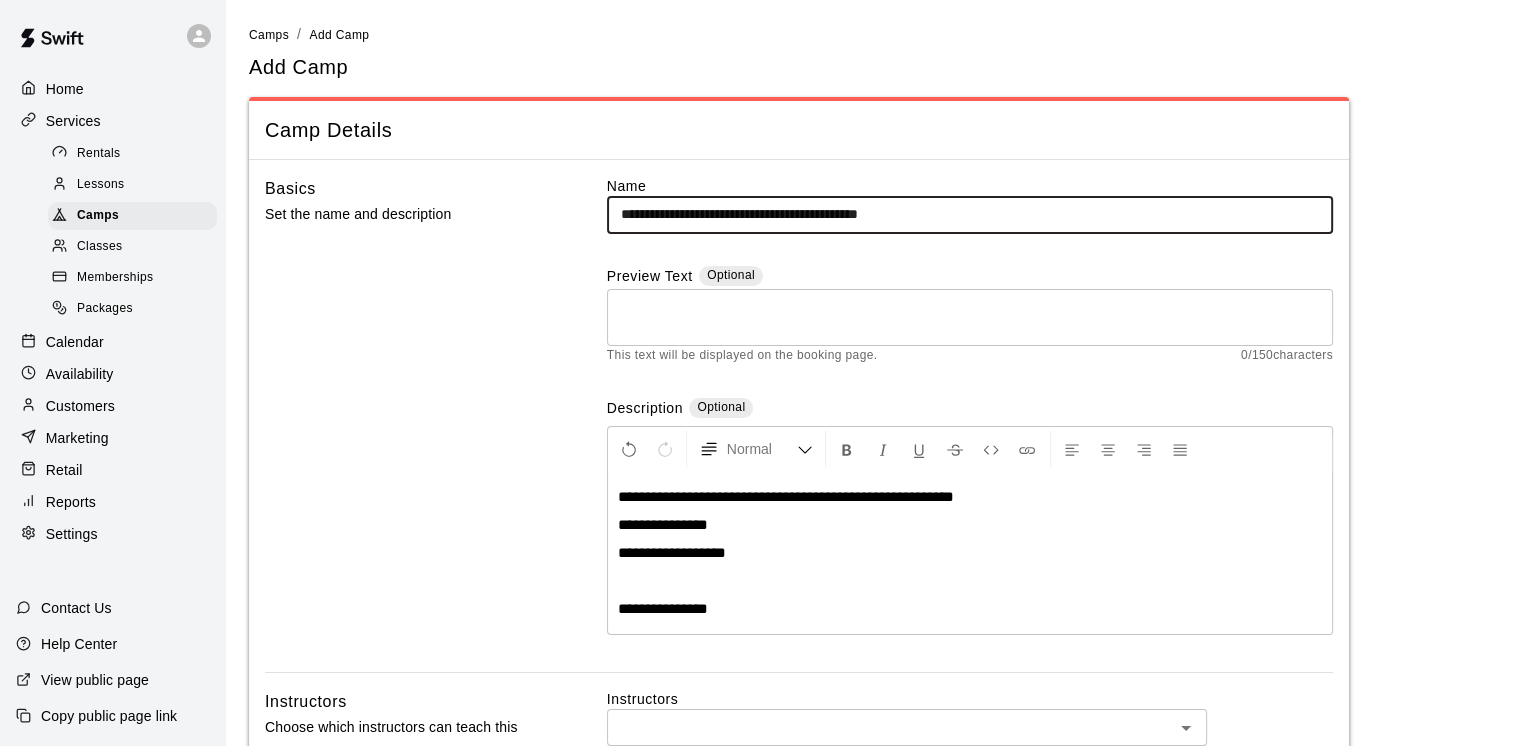 drag, startPoint x: 898, startPoint y: 210, endPoint x: 872, endPoint y: 211, distance: 26.019224 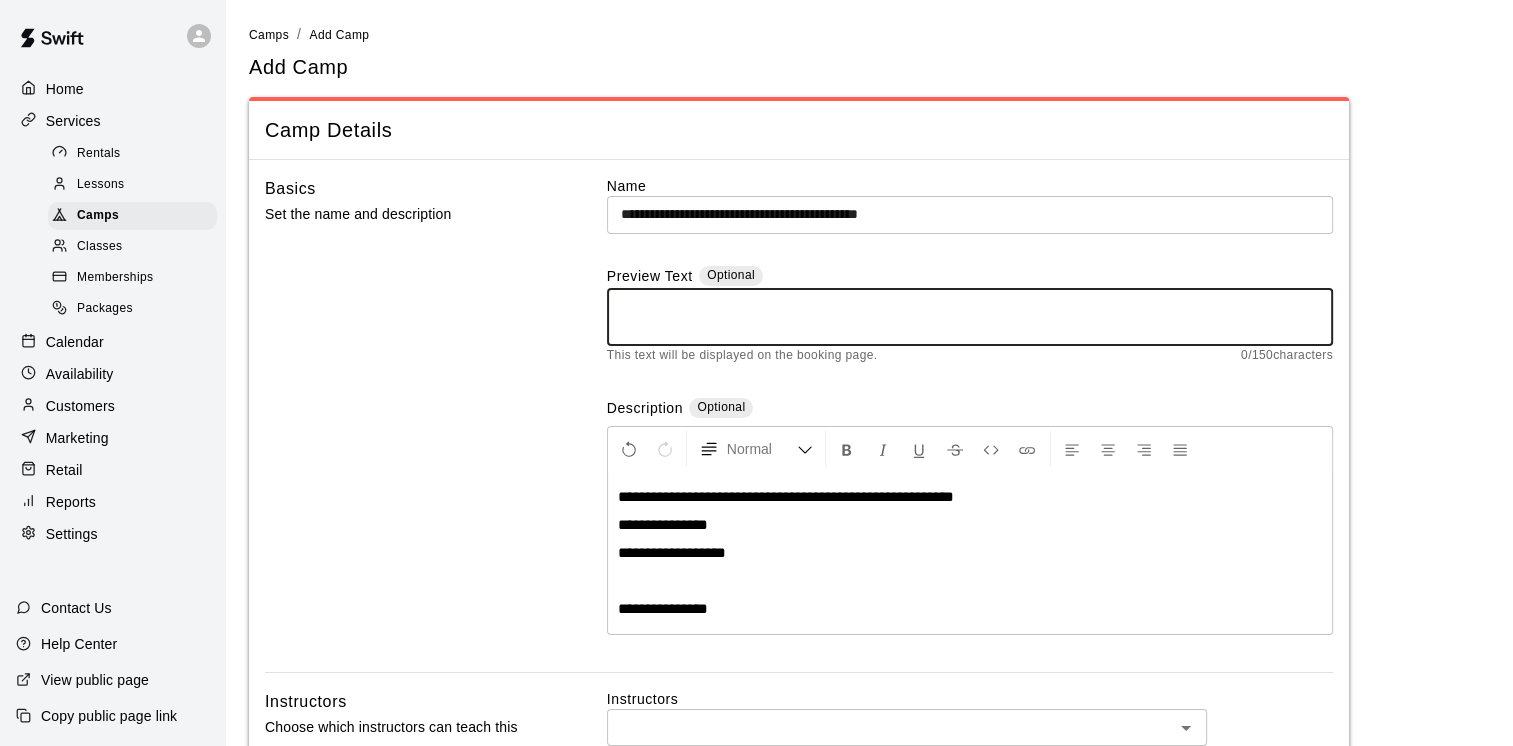 click at bounding box center (970, 317) 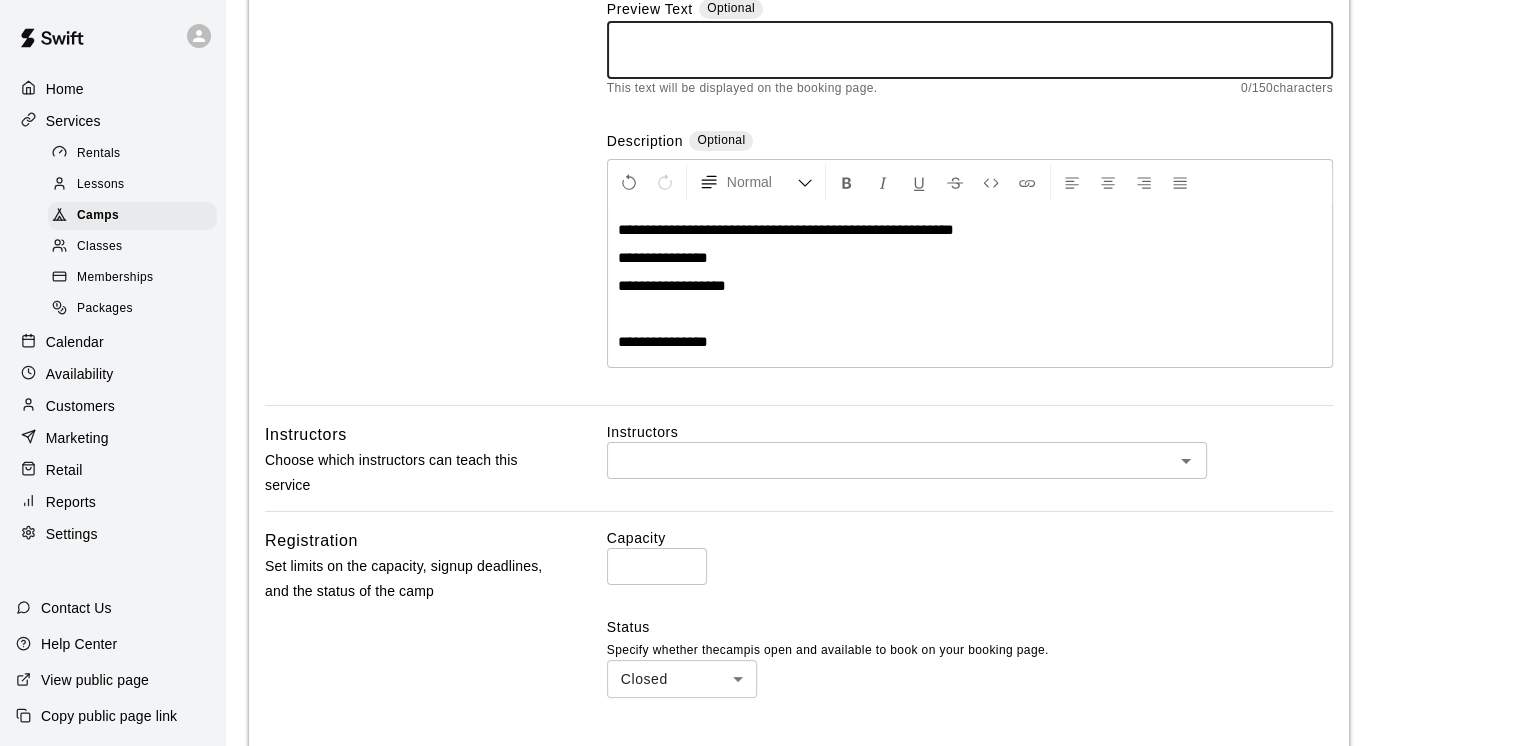scroll, scrollTop: 300, scrollLeft: 0, axis: vertical 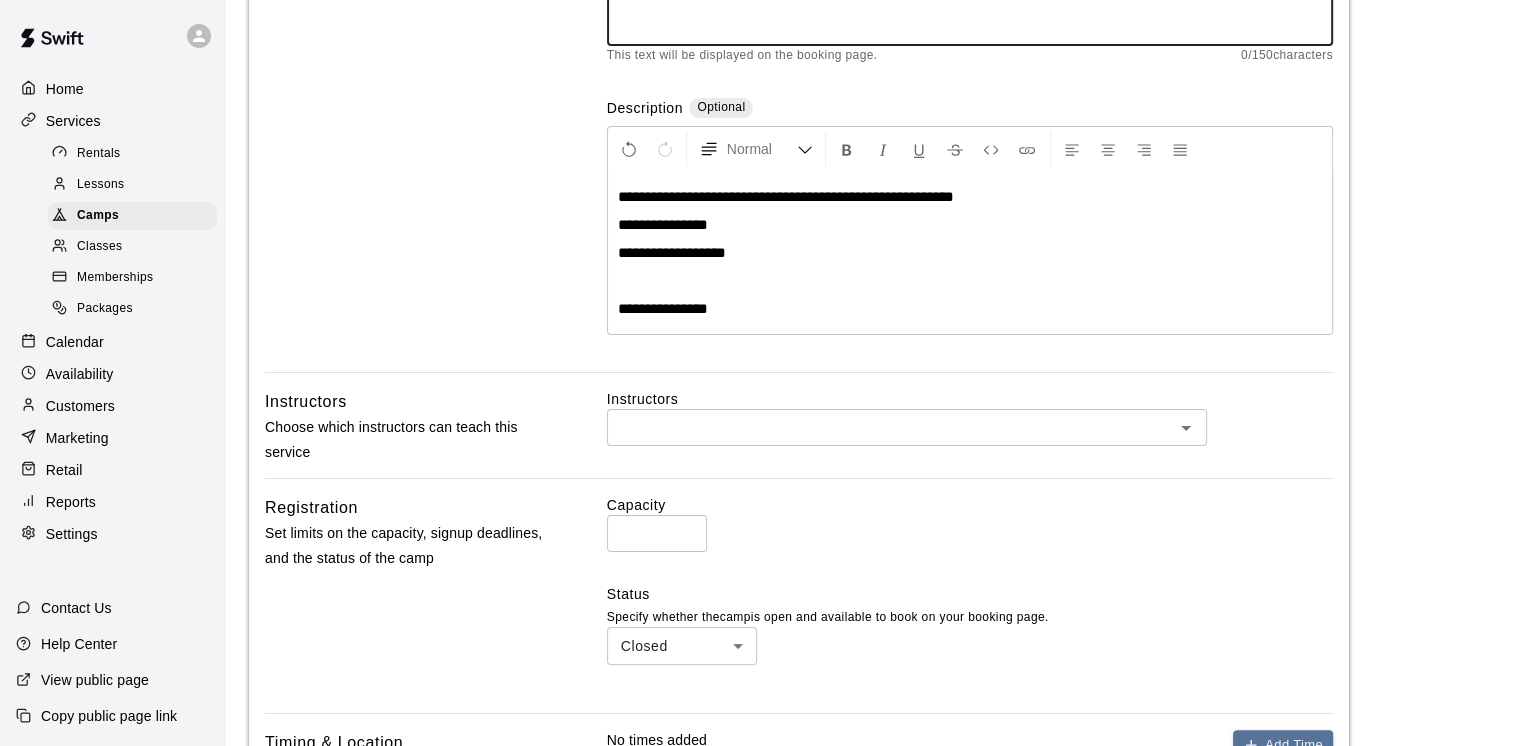 click at bounding box center [890, 427] 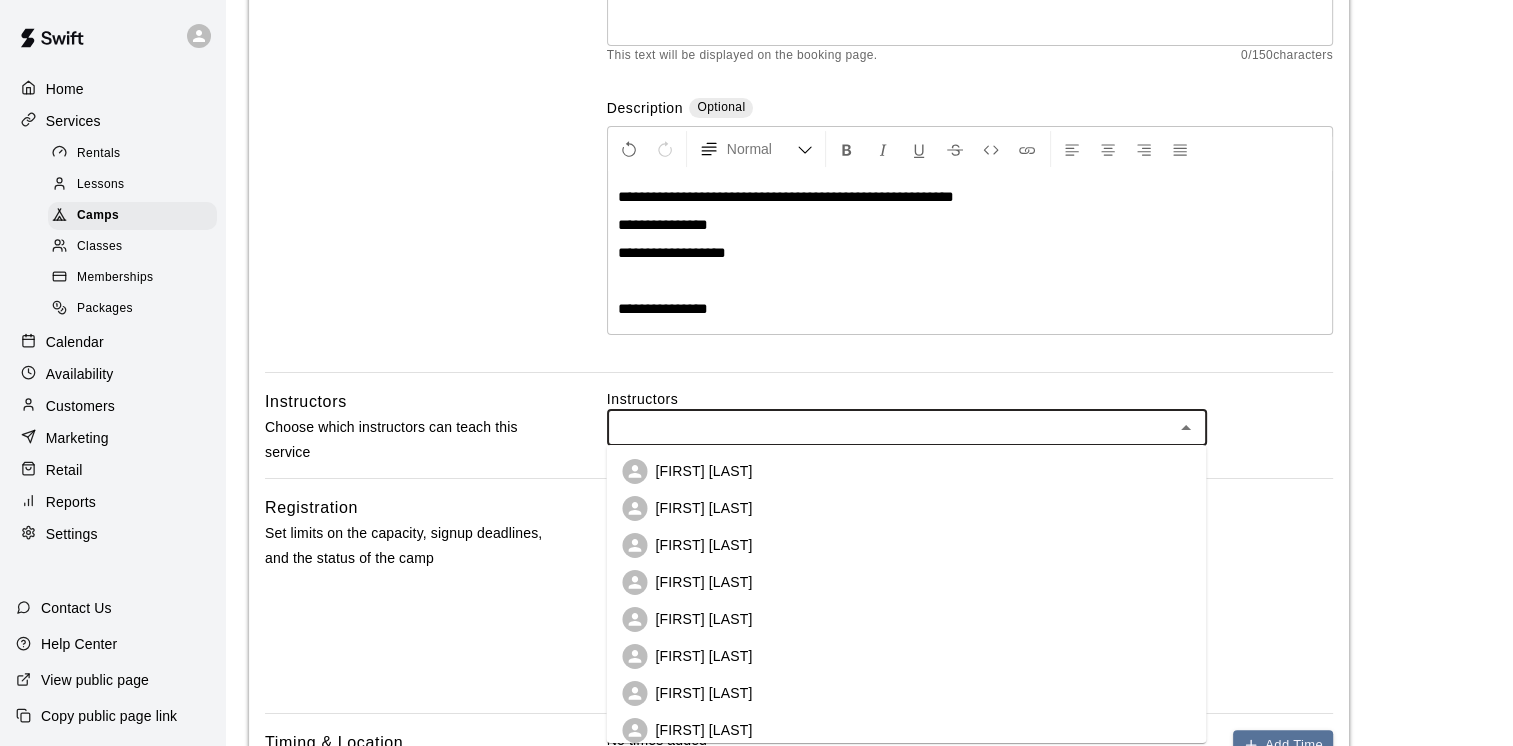 click on "[FIRST] [LAST]" at bounding box center [906, 582] 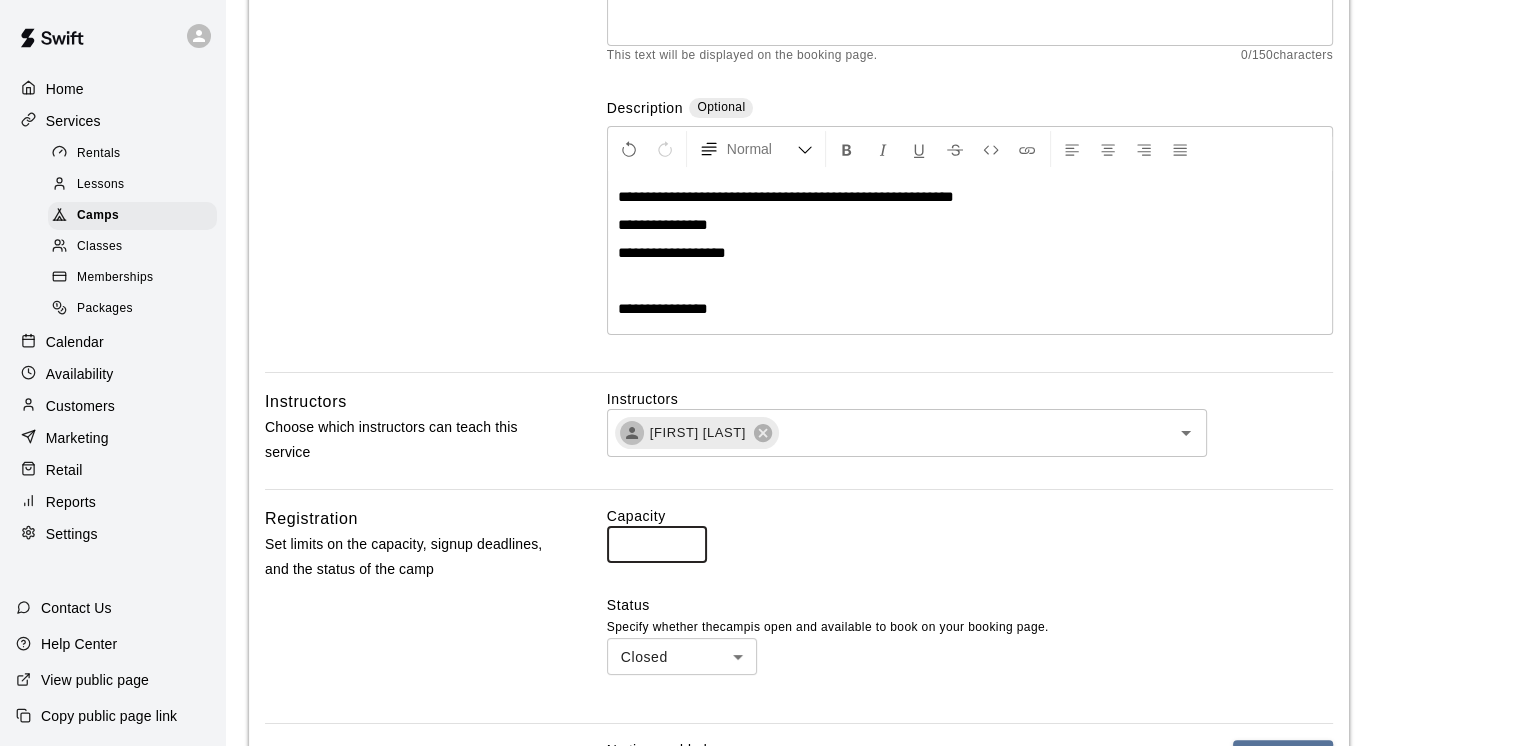 drag, startPoint x: 670, startPoint y: 547, endPoint x: 606, endPoint y: 535, distance: 65.11528 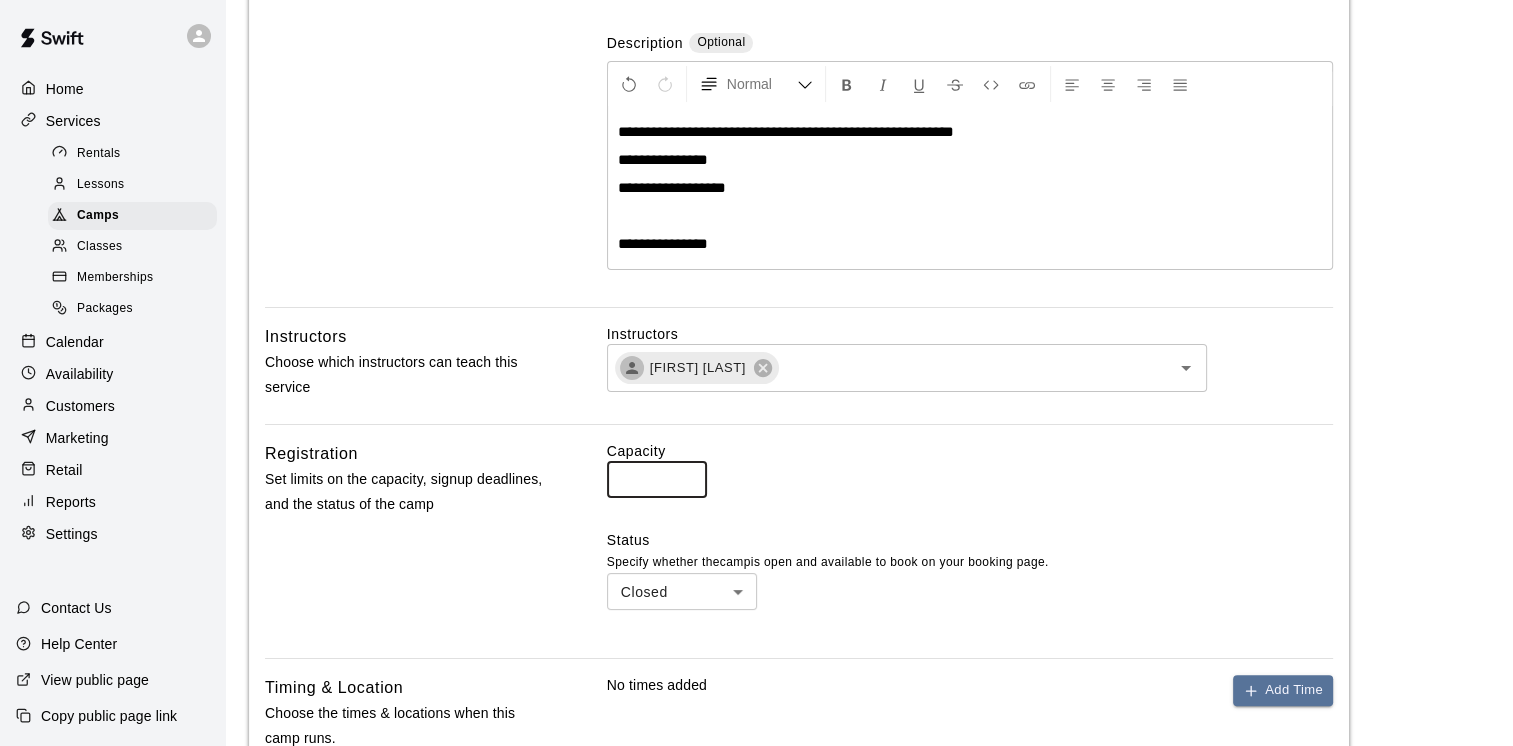 scroll, scrollTop: 400, scrollLeft: 0, axis: vertical 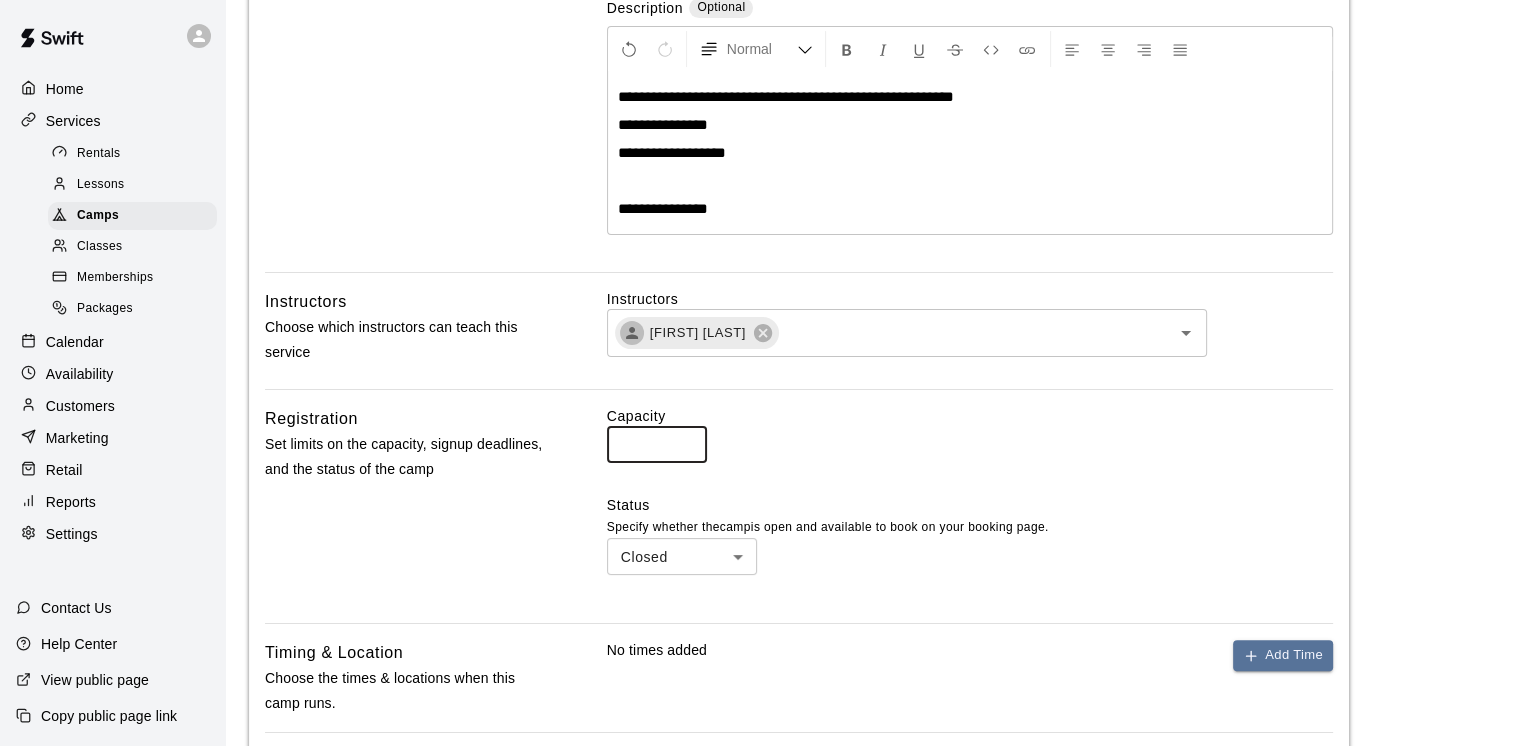 type on "*" 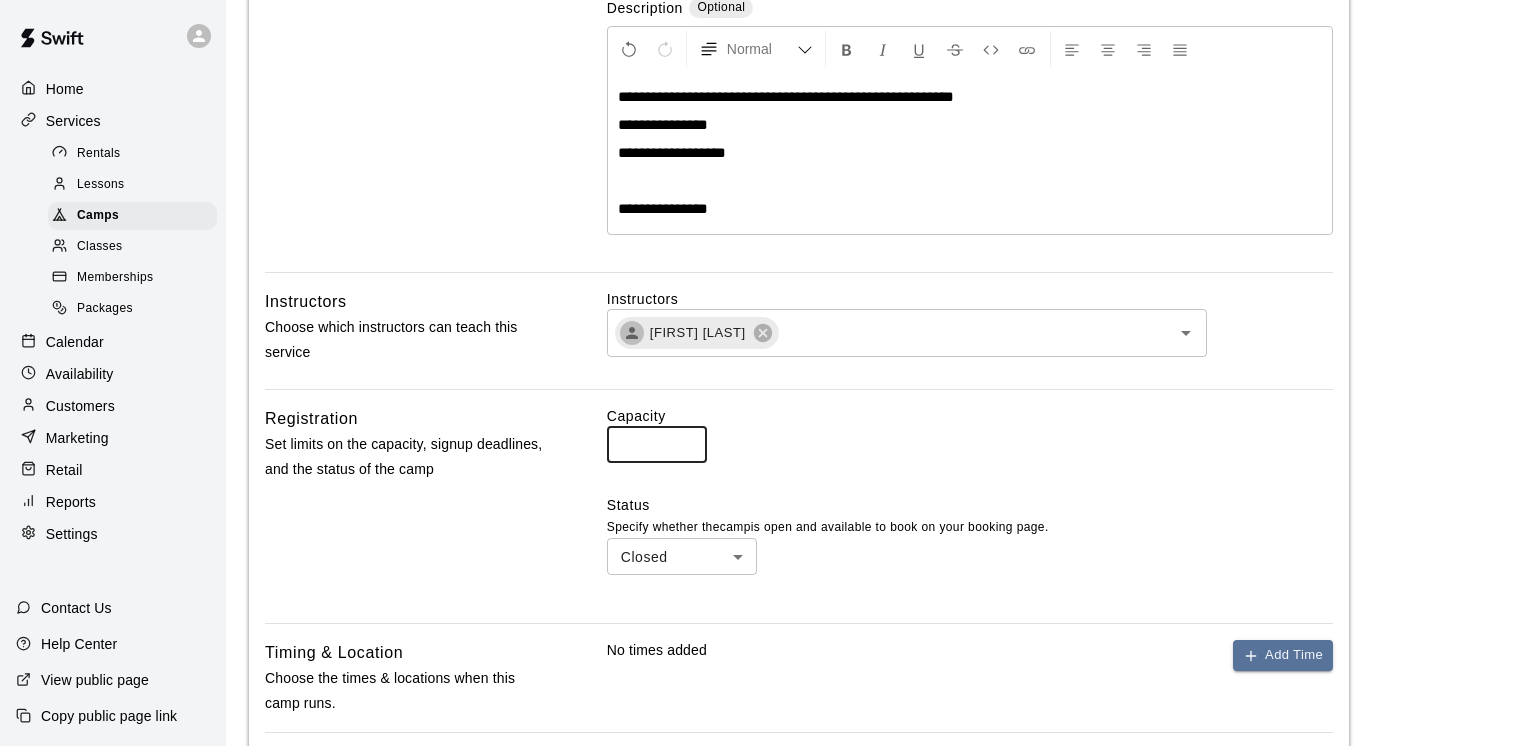click on "Instructors [NAME]" at bounding box center (764, 359) 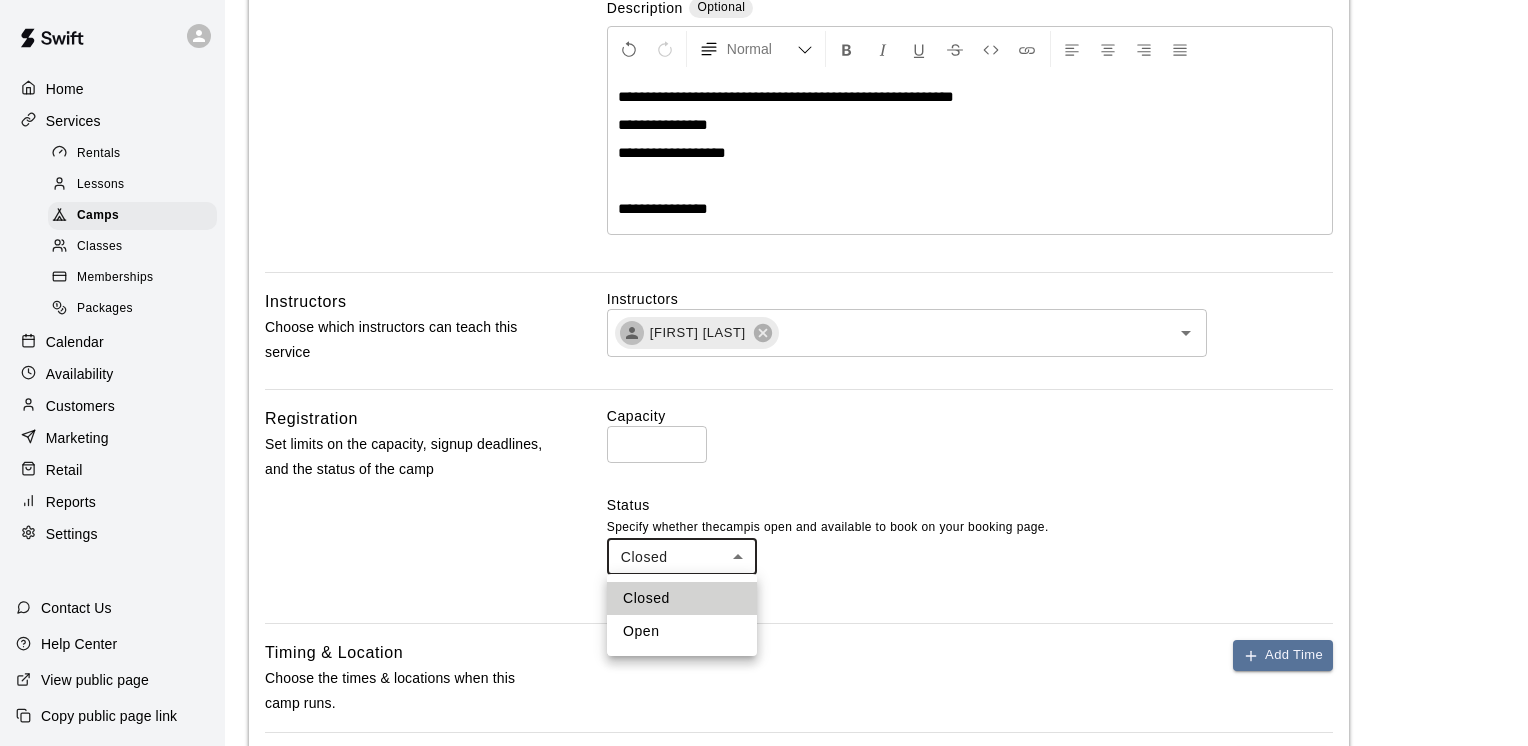 click on "Open" at bounding box center [682, 631] 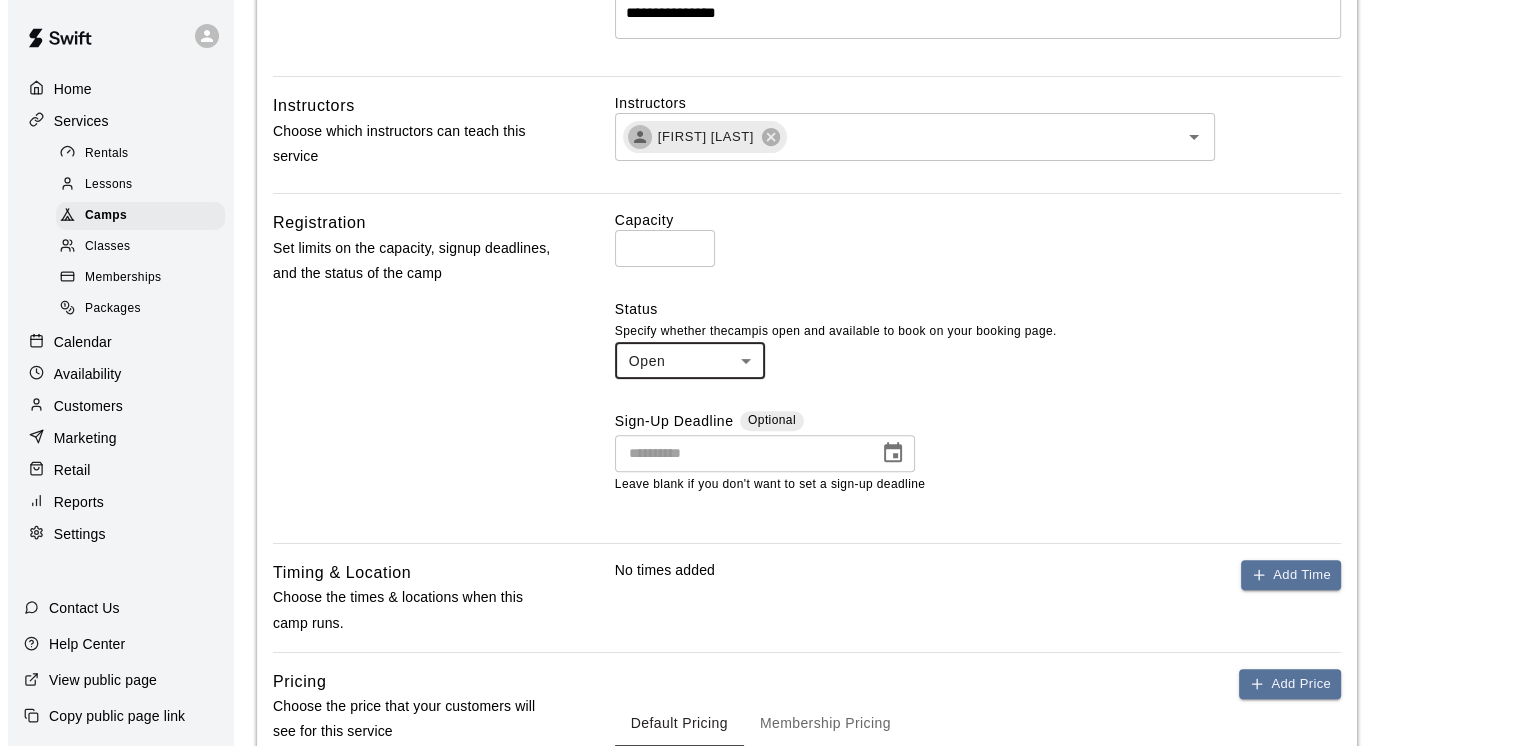 scroll, scrollTop: 600, scrollLeft: 0, axis: vertical 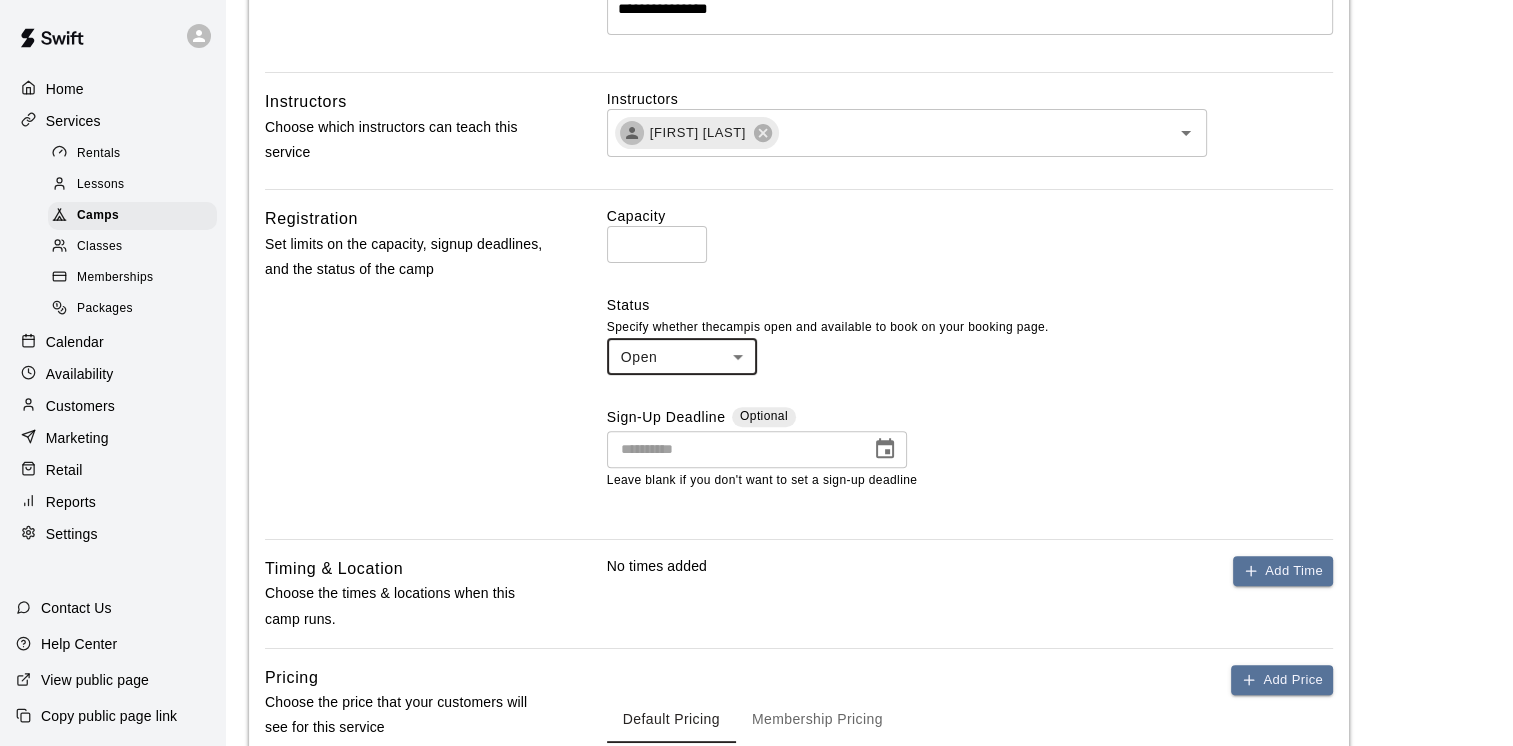 type on "**********" 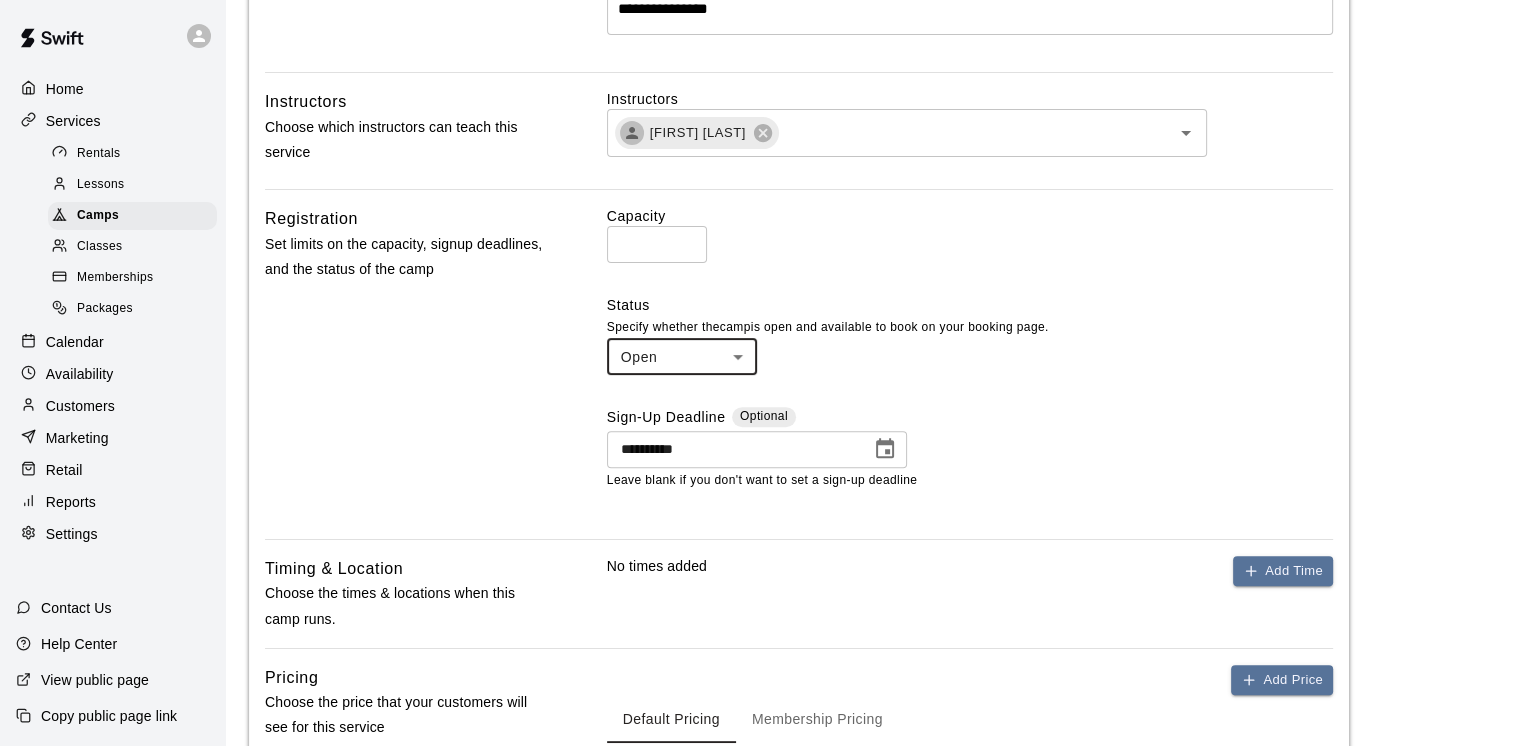 click on "**********" at bounding box center [732, 449] 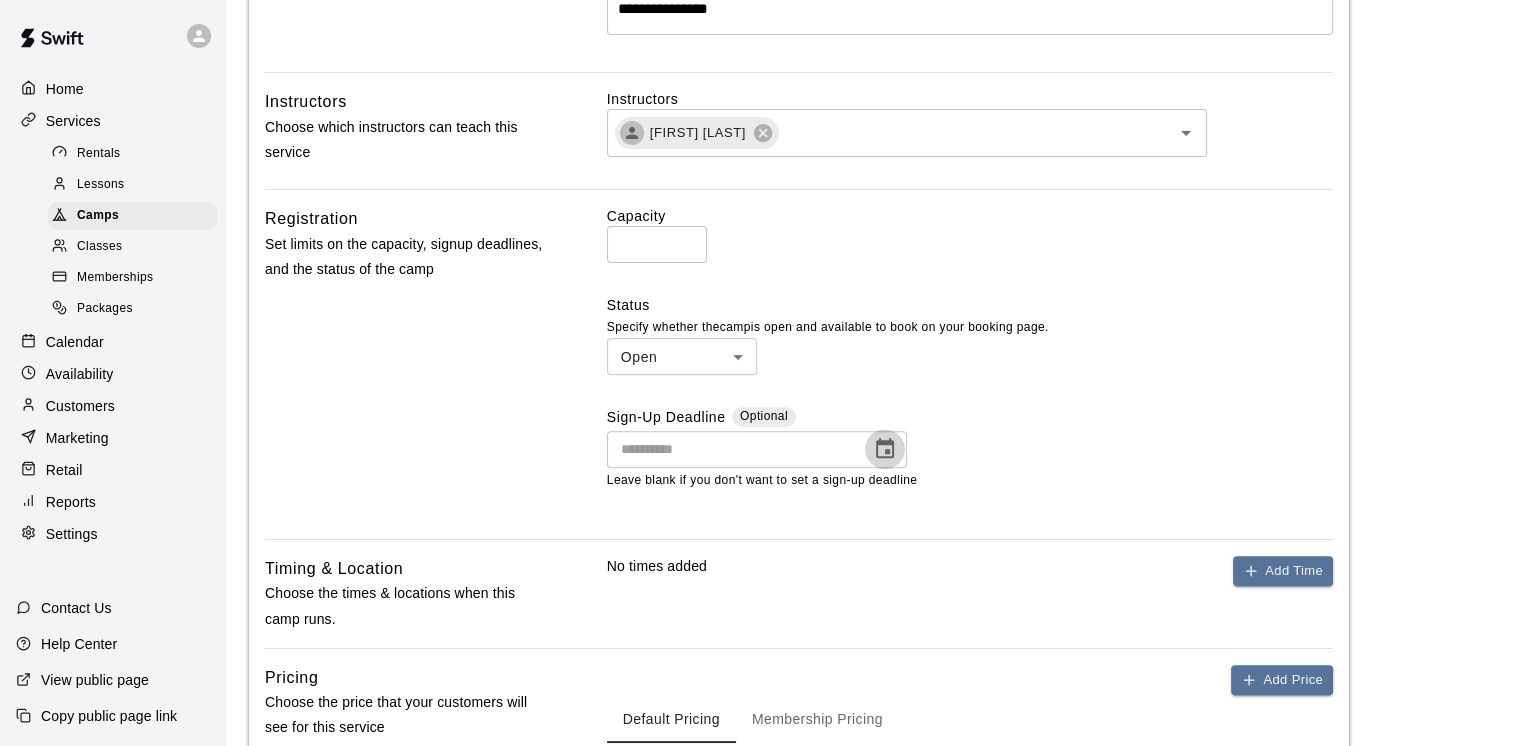 click 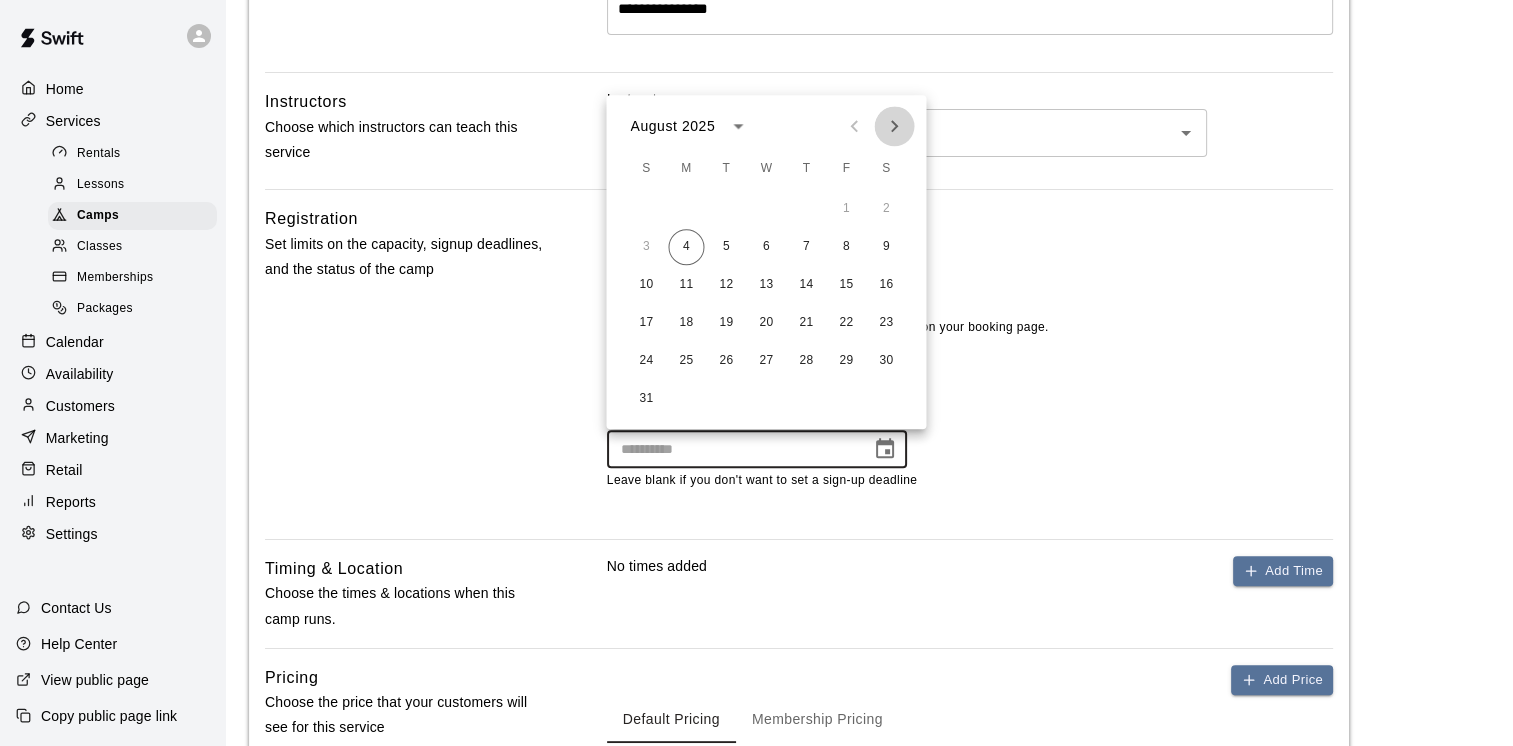 click 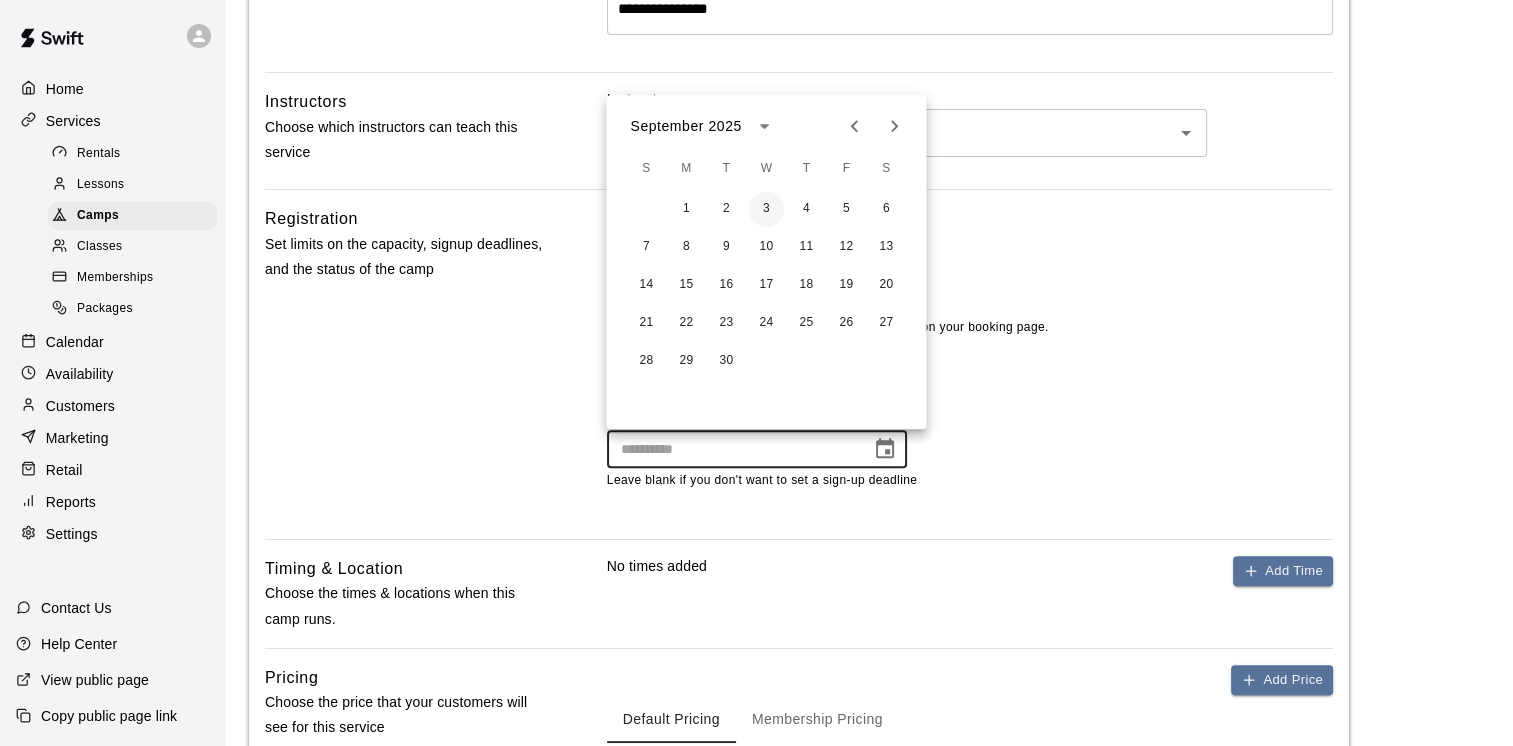 click on "3" at bounding box center [766, 209] 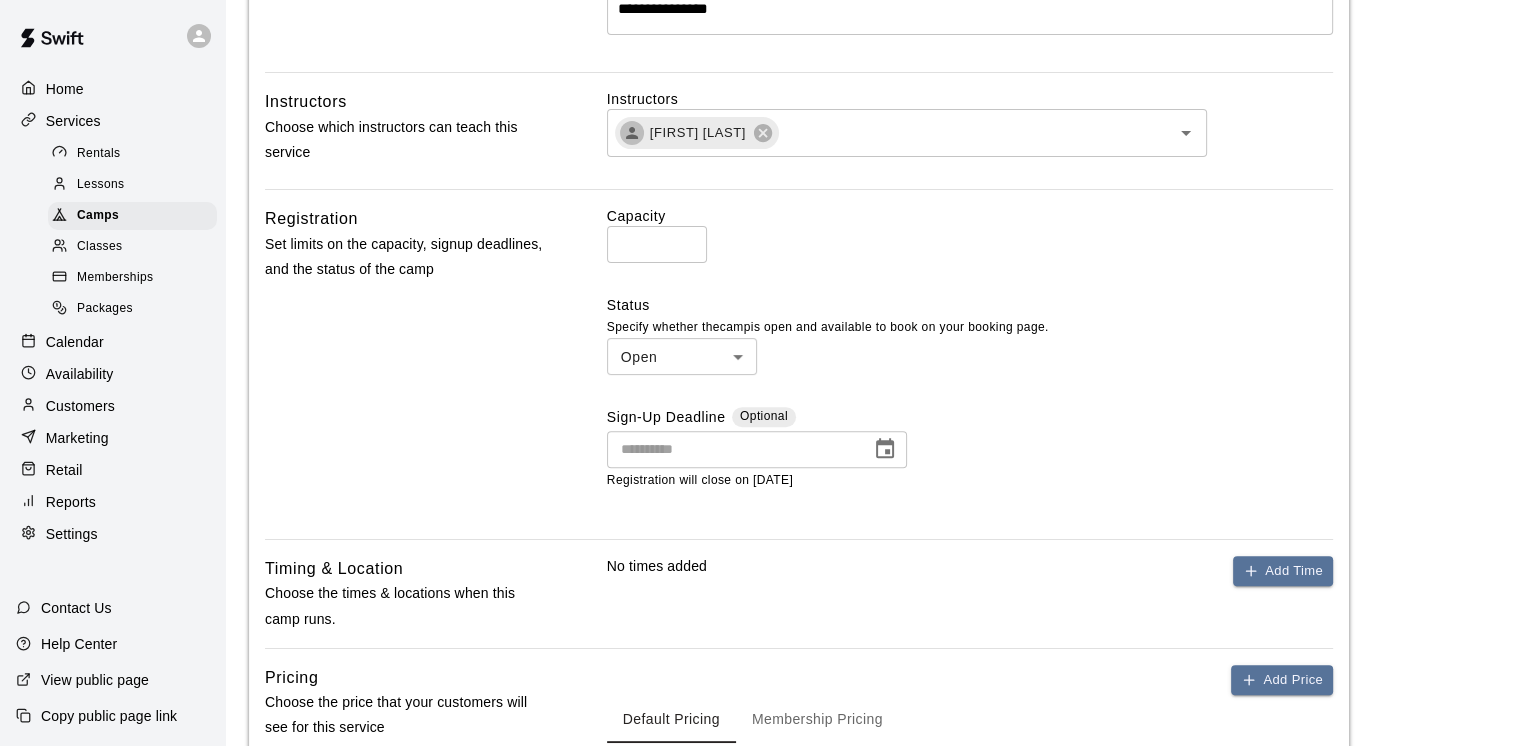 type on "**********" 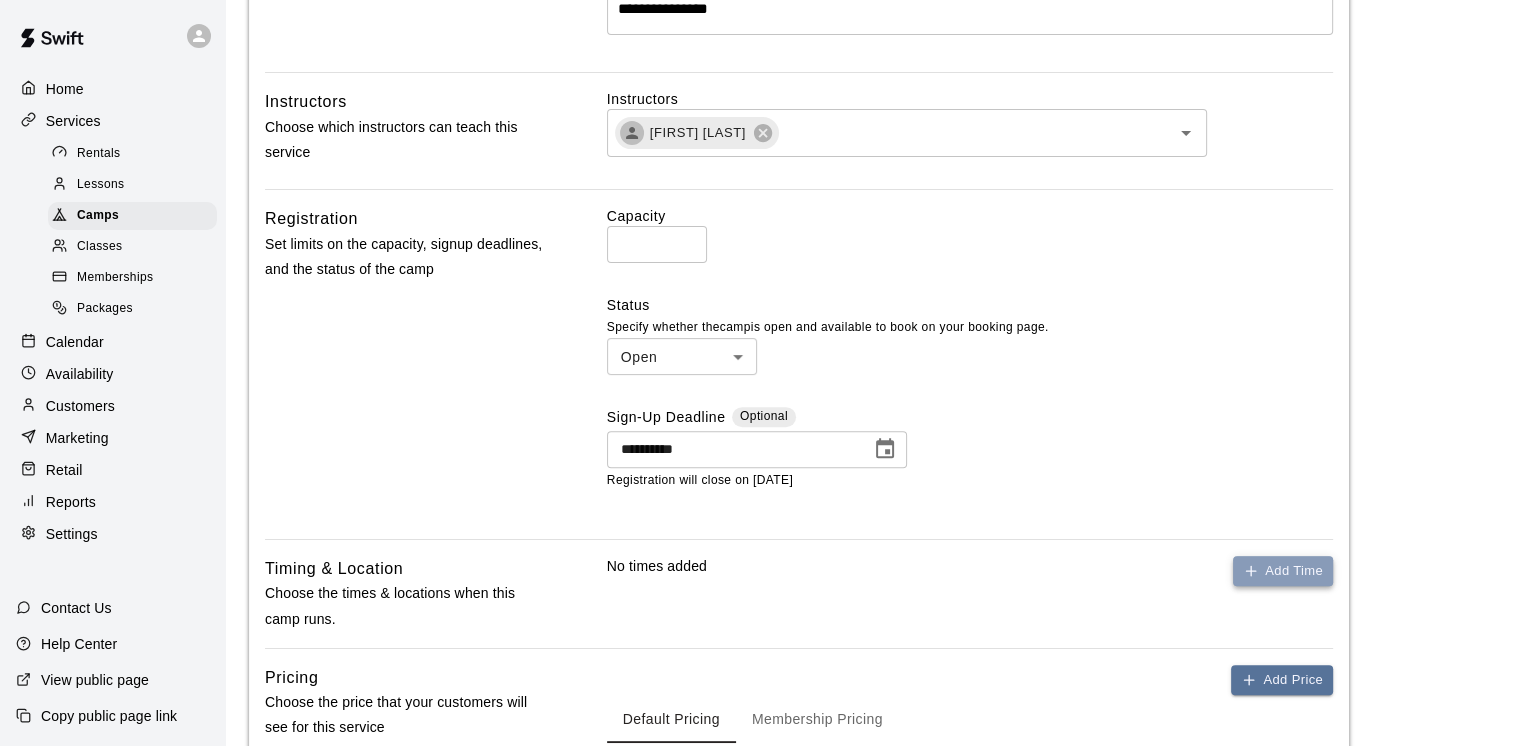 click on "Add Time" at bounding box center (1283, 571) 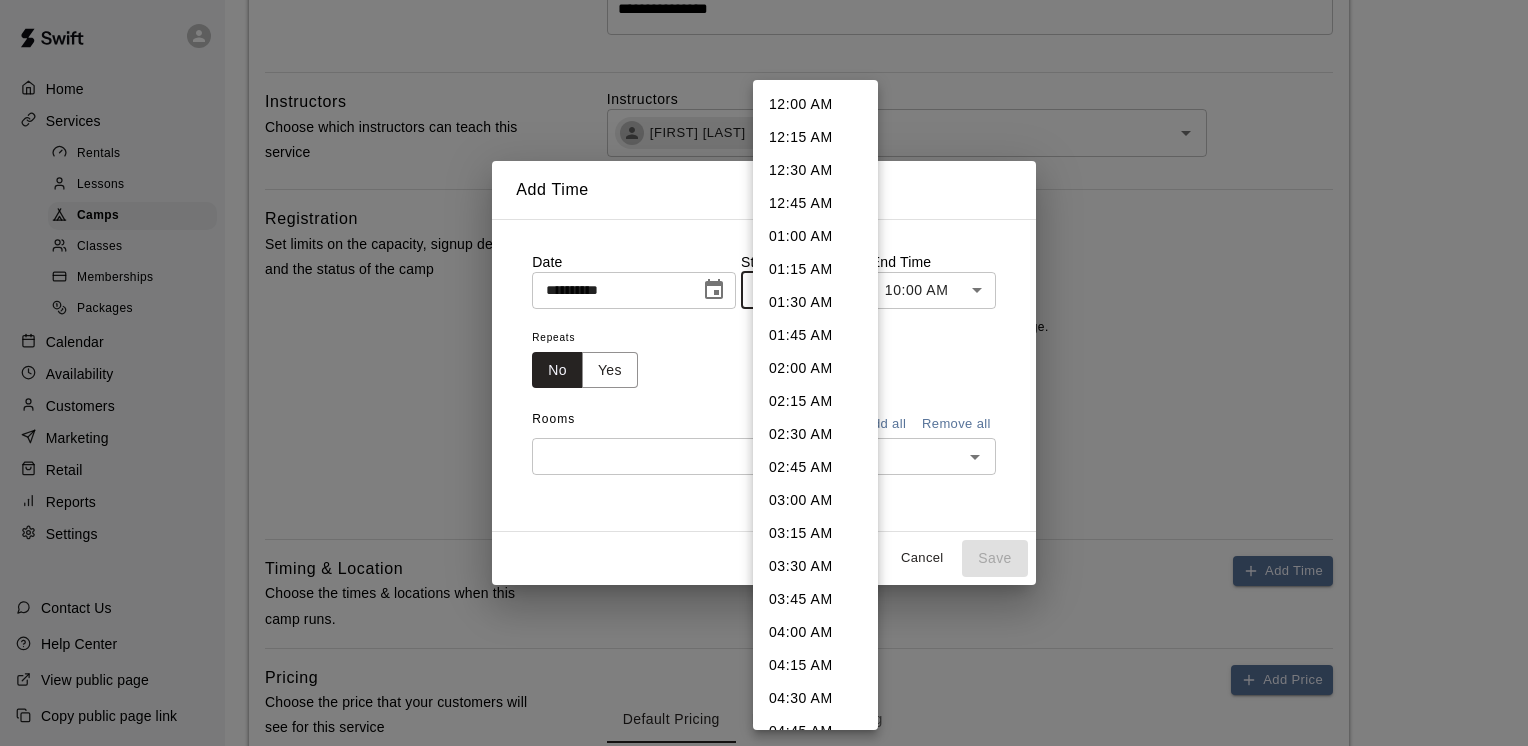 click on "Registration will close on [DATE]" at bounding box center [764, 217] 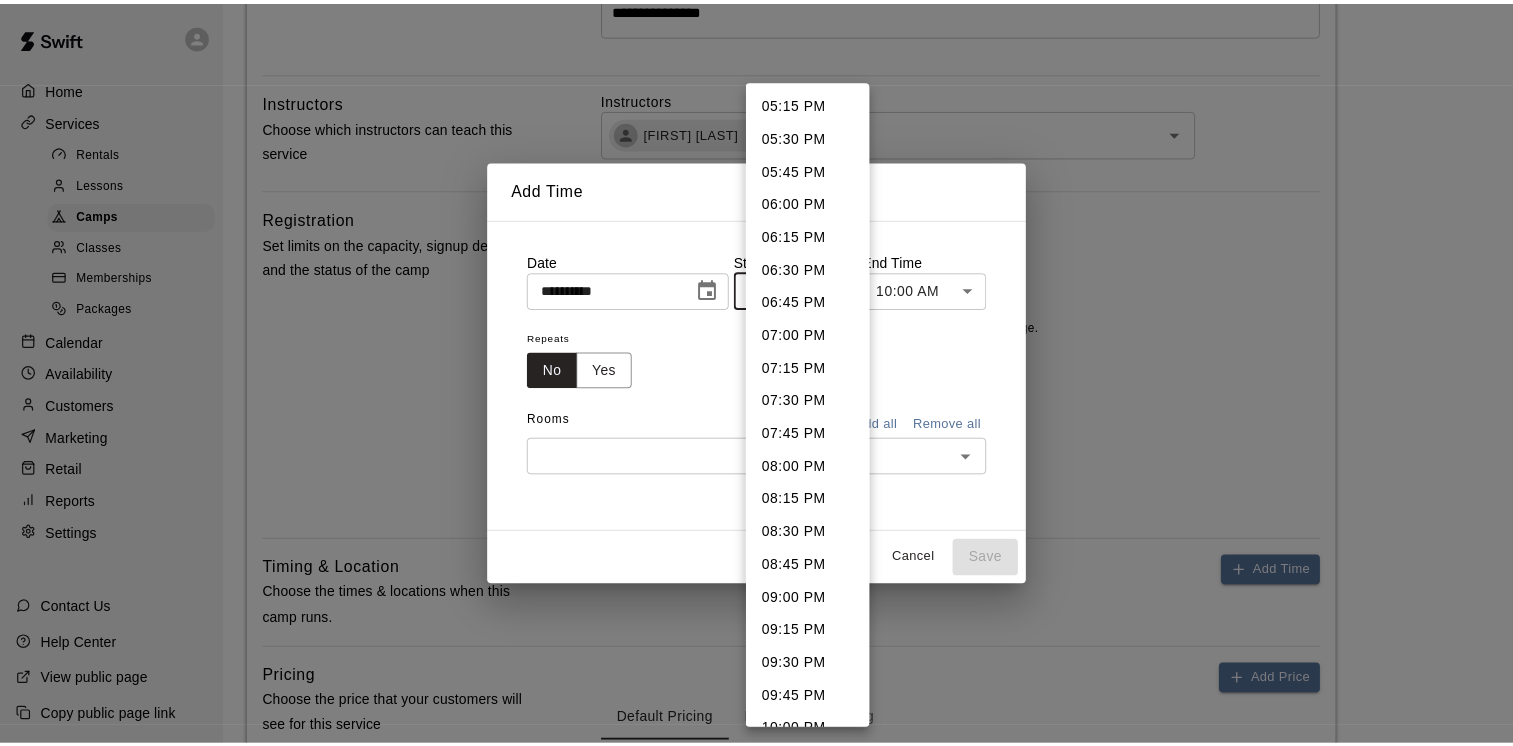 scroll, scrollTop: 2287, scrollLeft: 0, axis: vertical 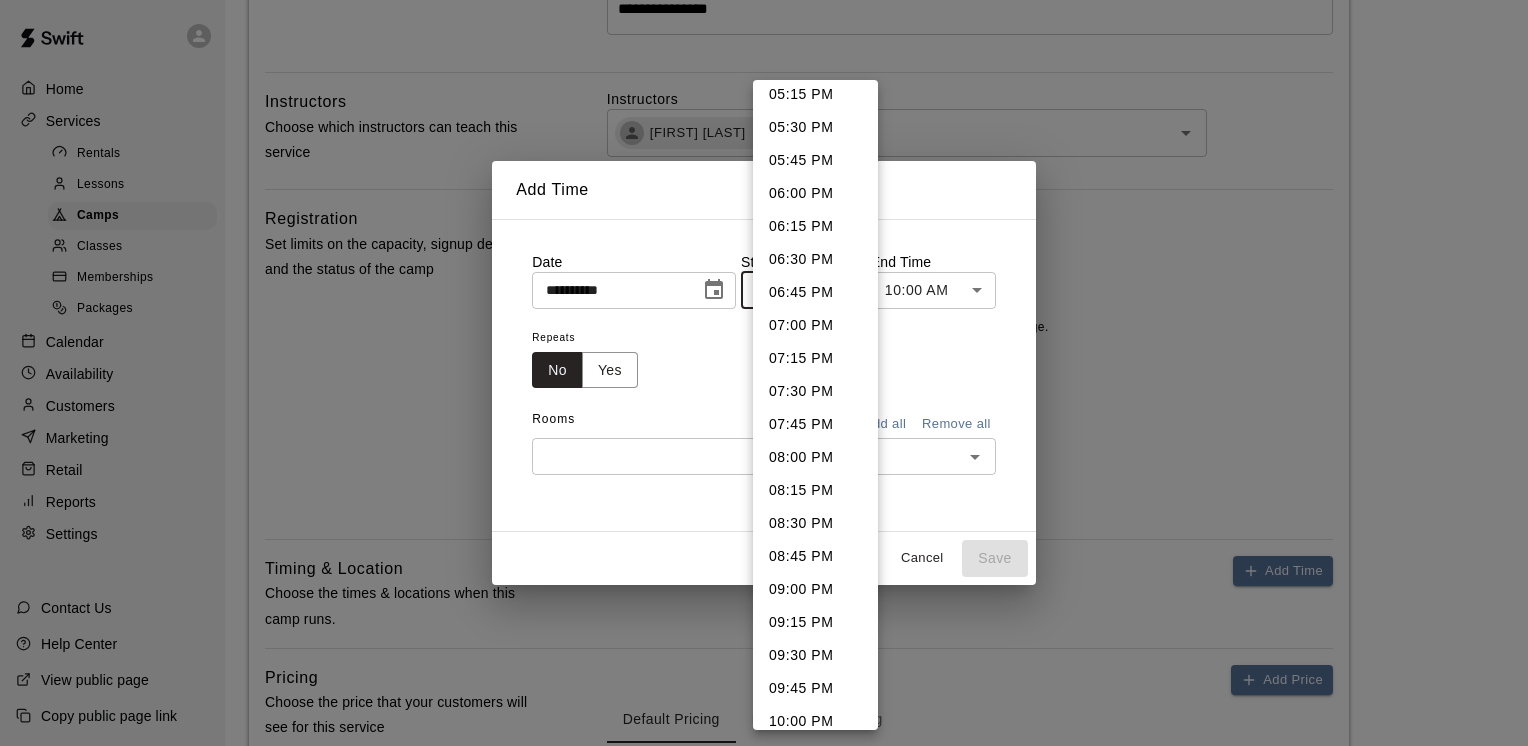 click on "08:00 PM" at bounding box center [815, 457] 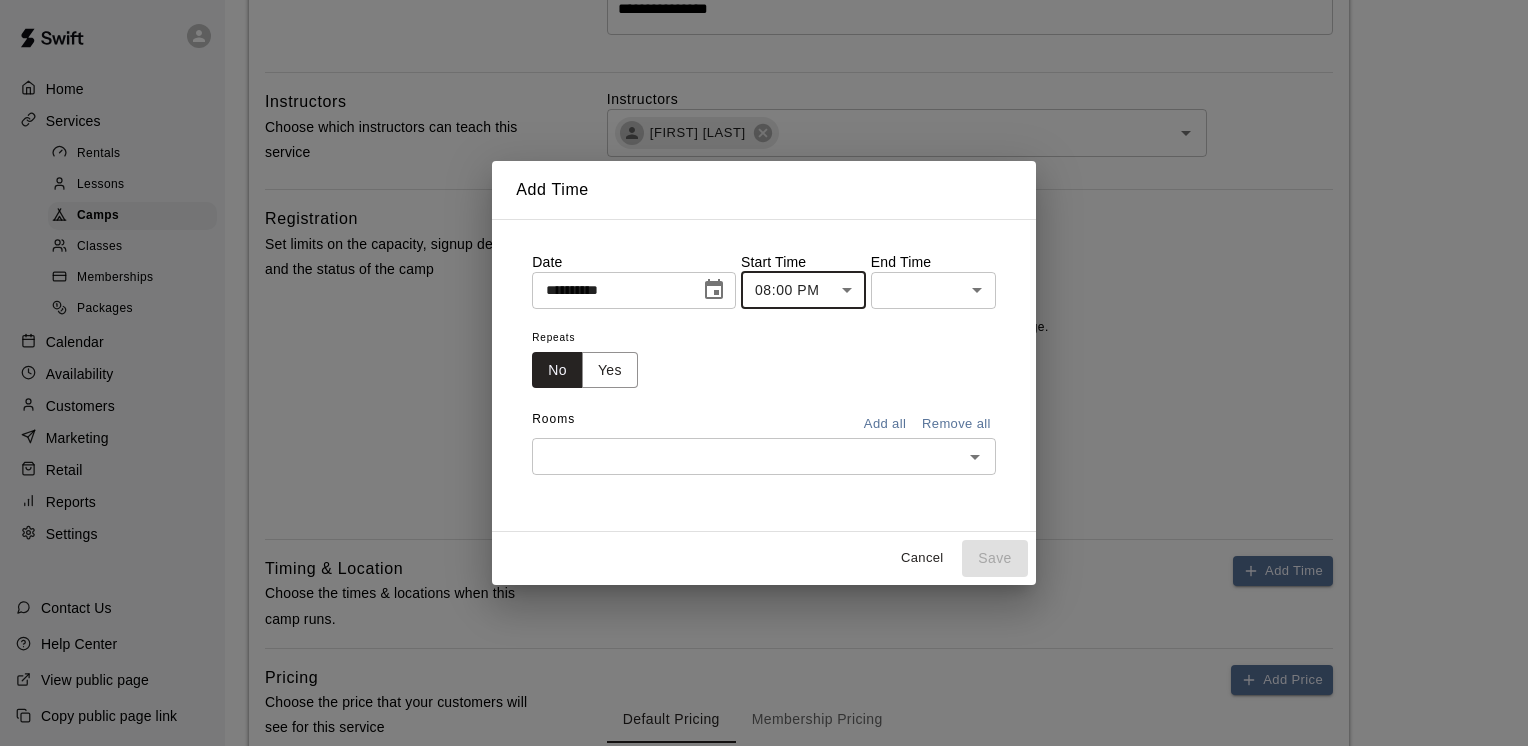 click on "Registration will close on [DATE]" at bounding box center (764, 217) 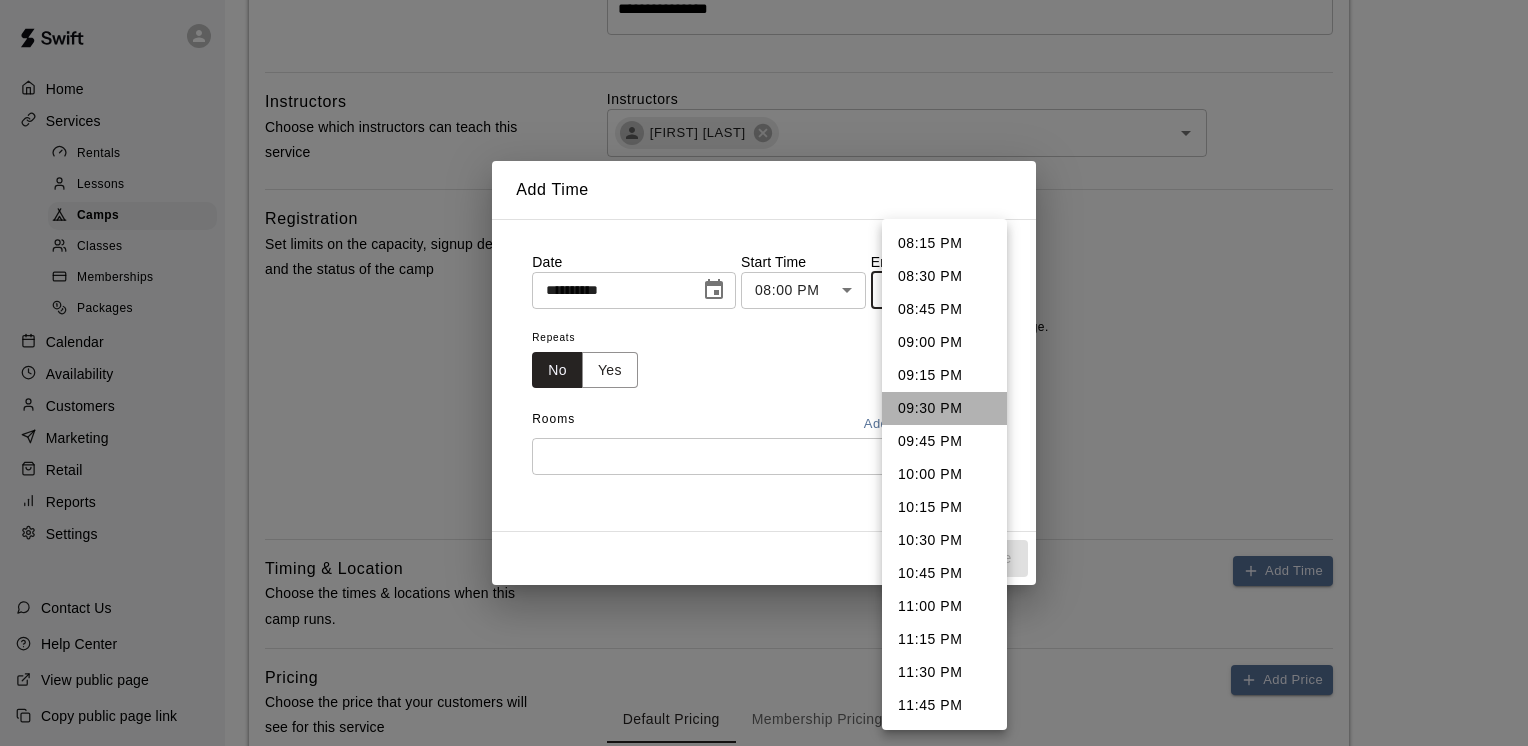 click on "09:30 PM" at bounding box center [944, 408] 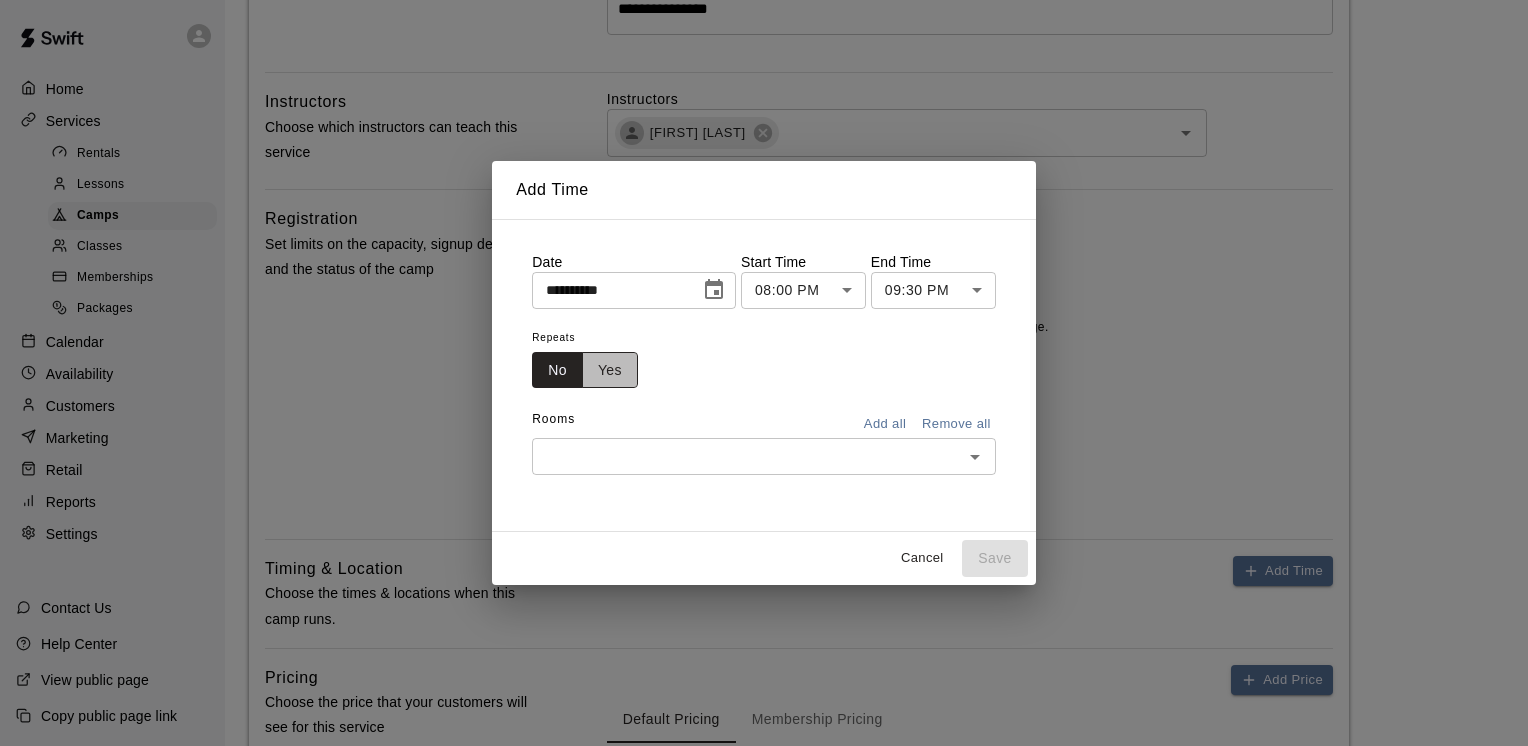 click on "Yes" at bounding box center [610, 370] 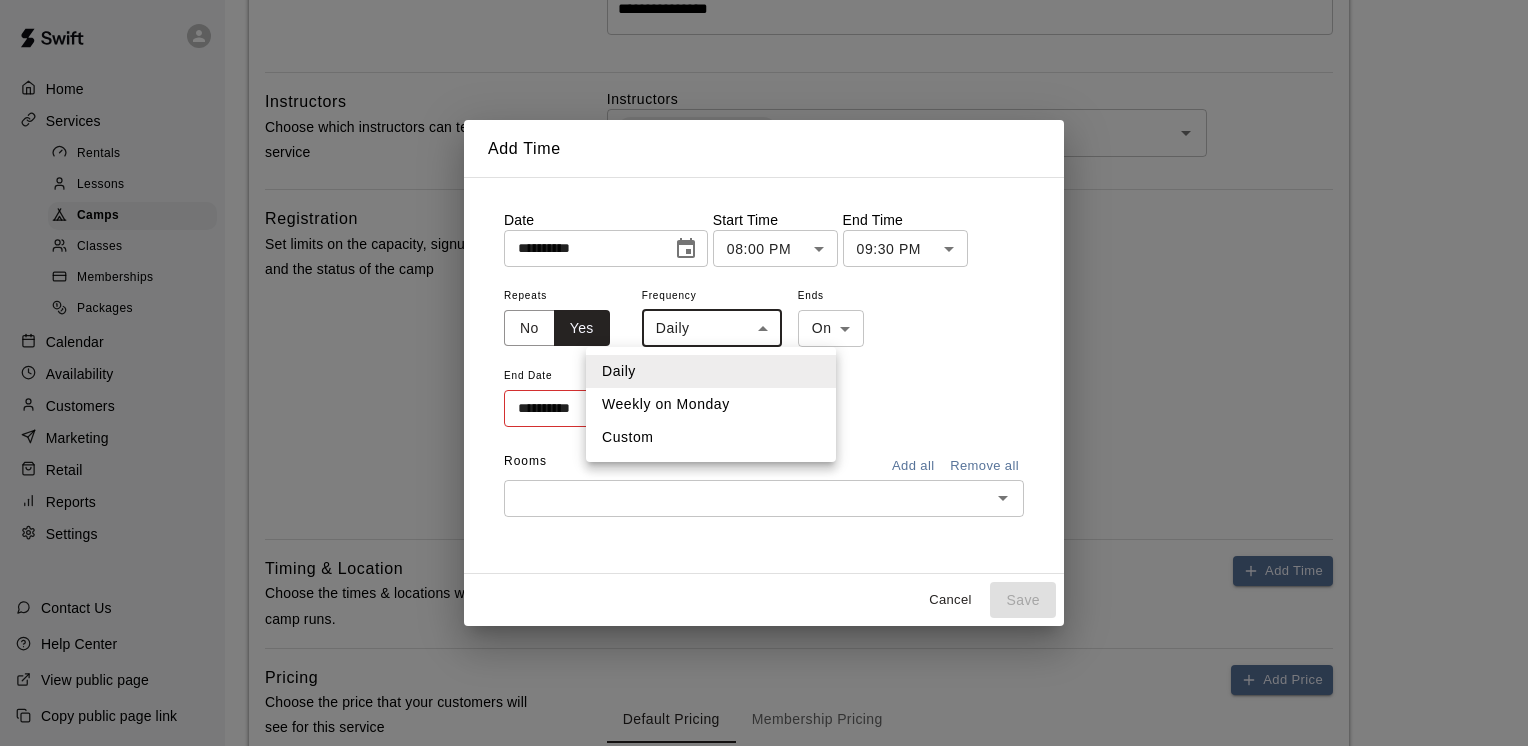 click on "Registration will close on [DATE]" at bounding box center [764, 217] 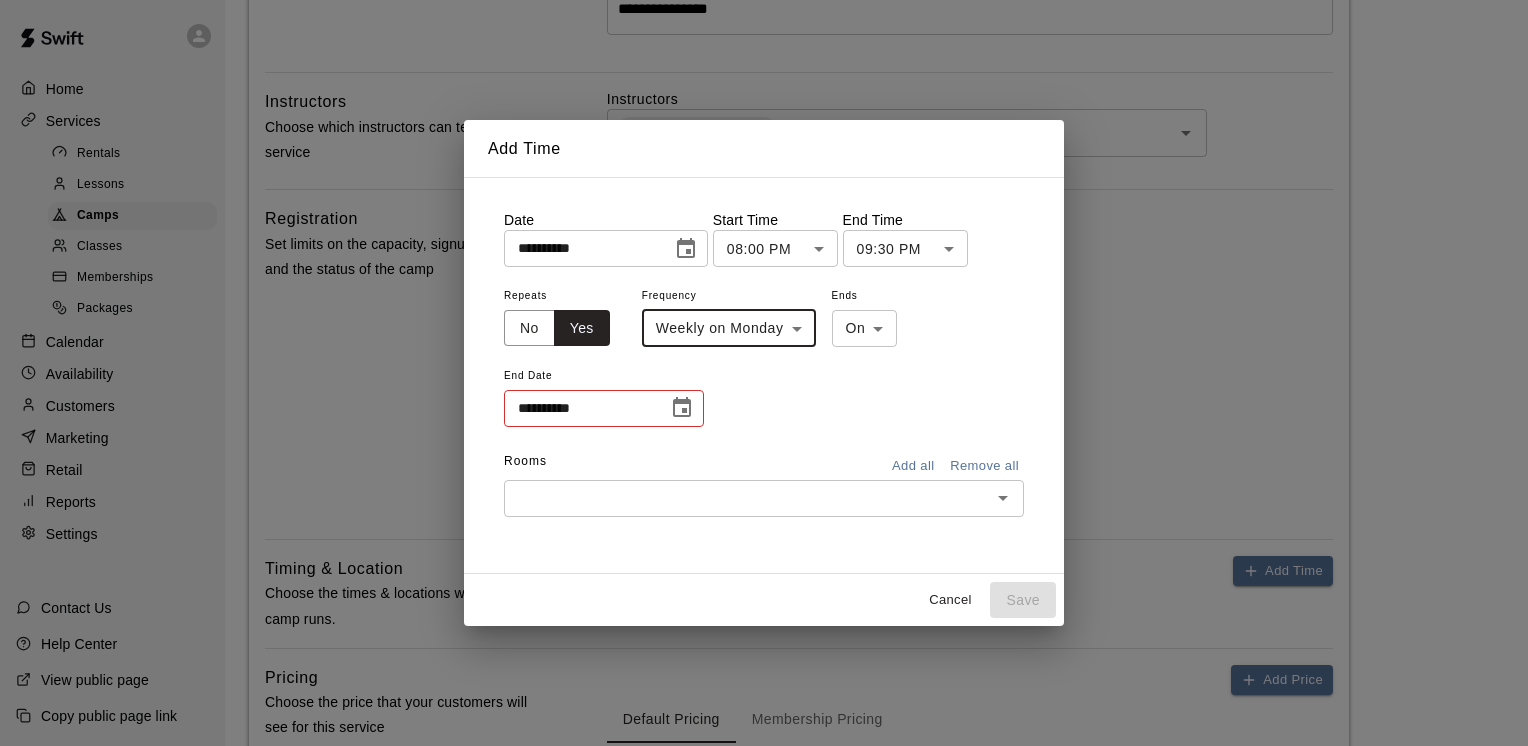 click on "Registration will close on [DATE]" at bounding box center (764, 217) 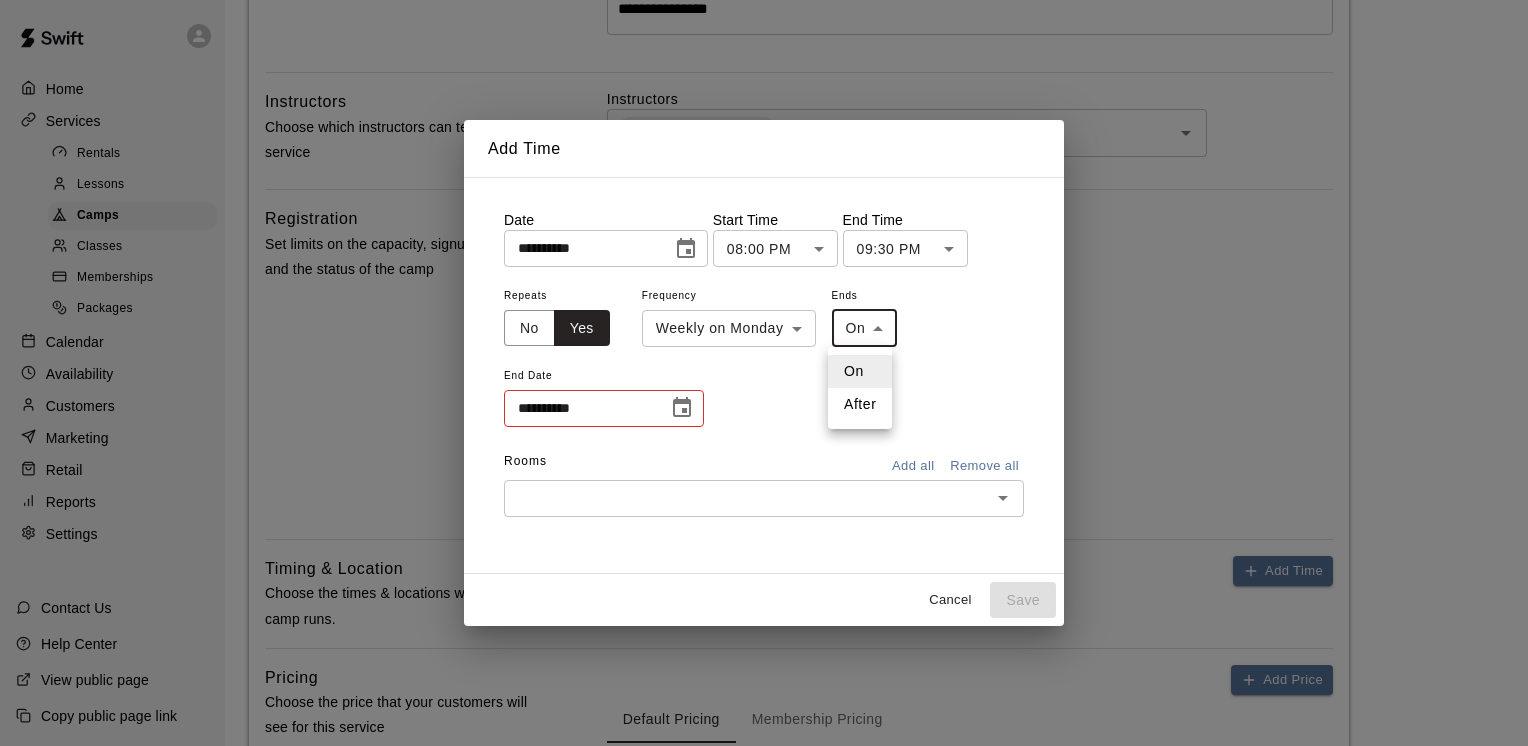 click at bounding box center [764, 373] 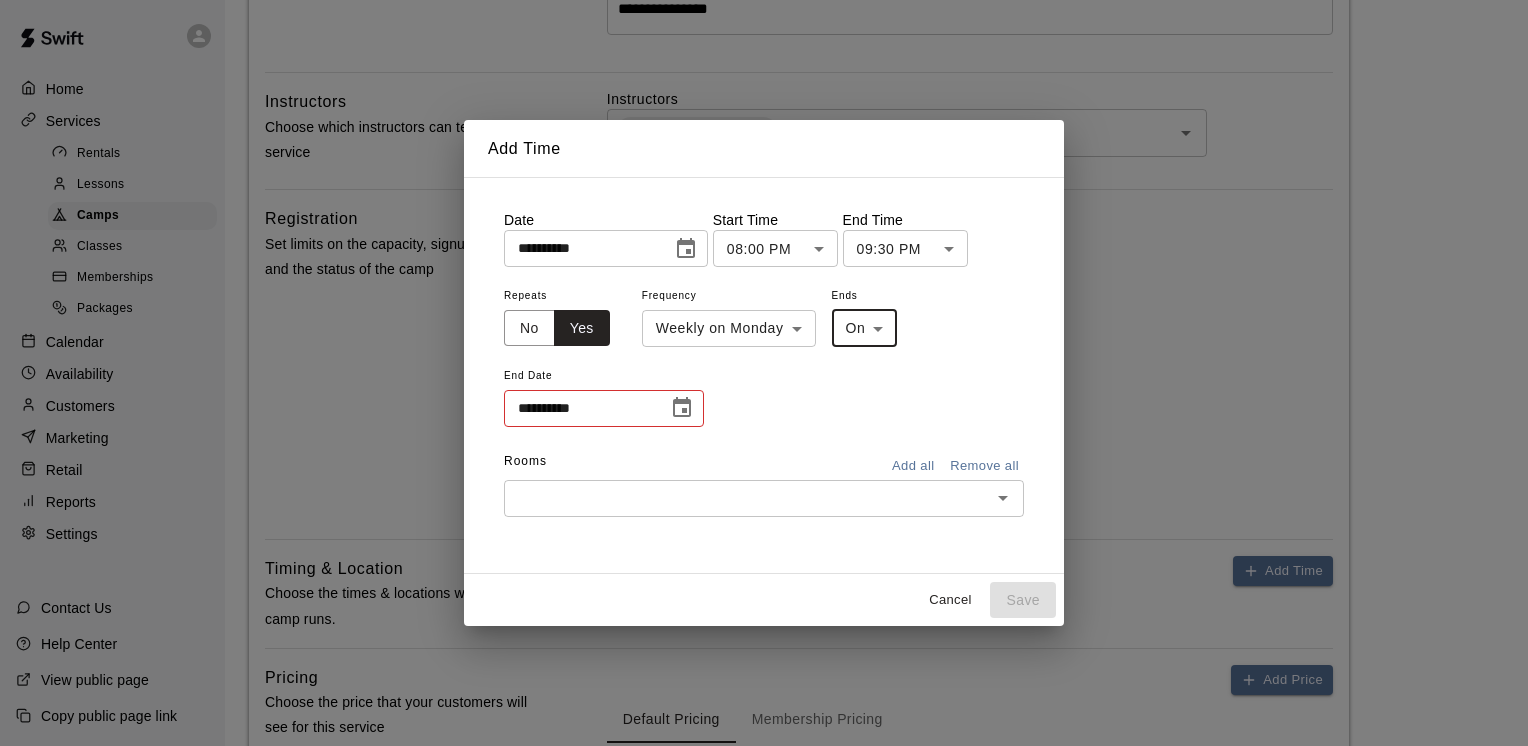 click 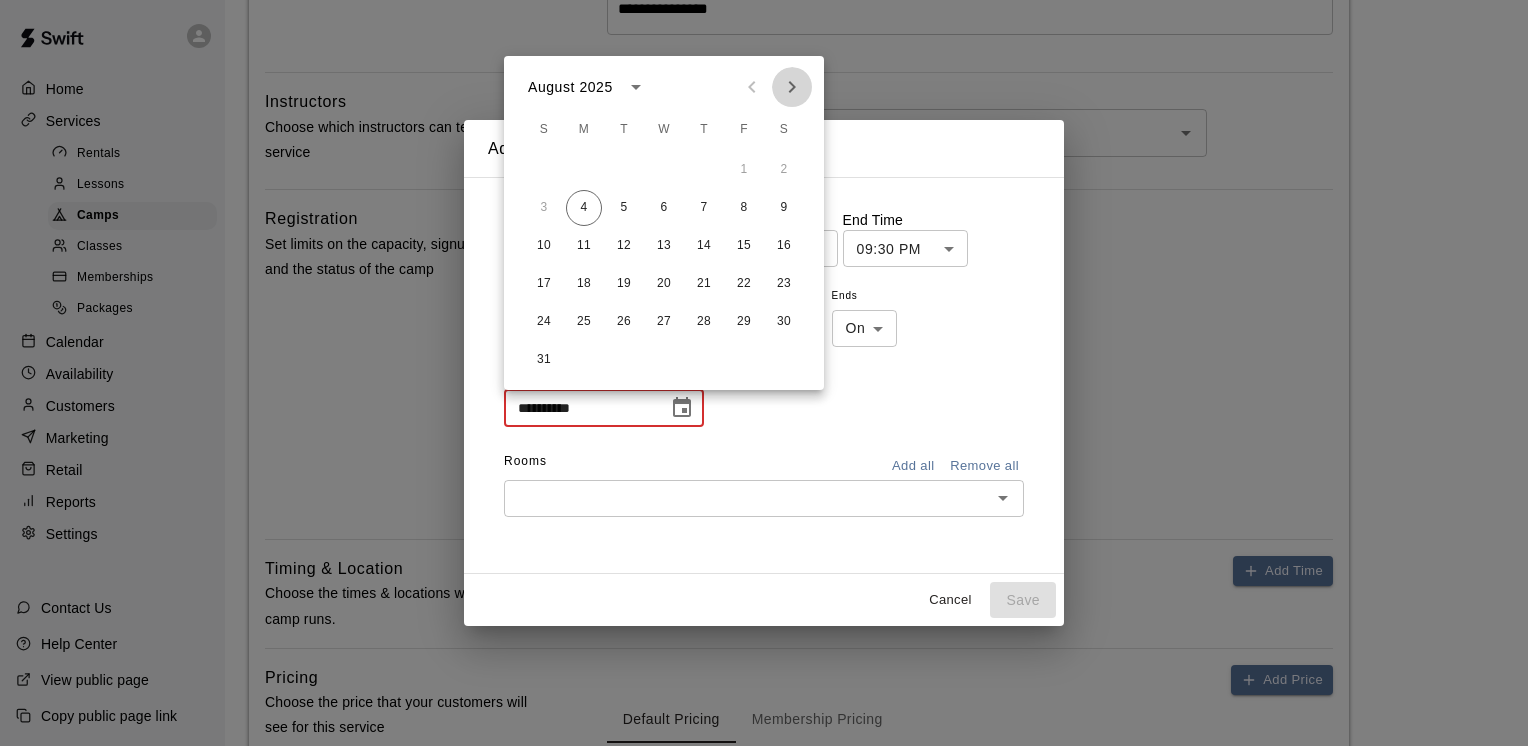 click 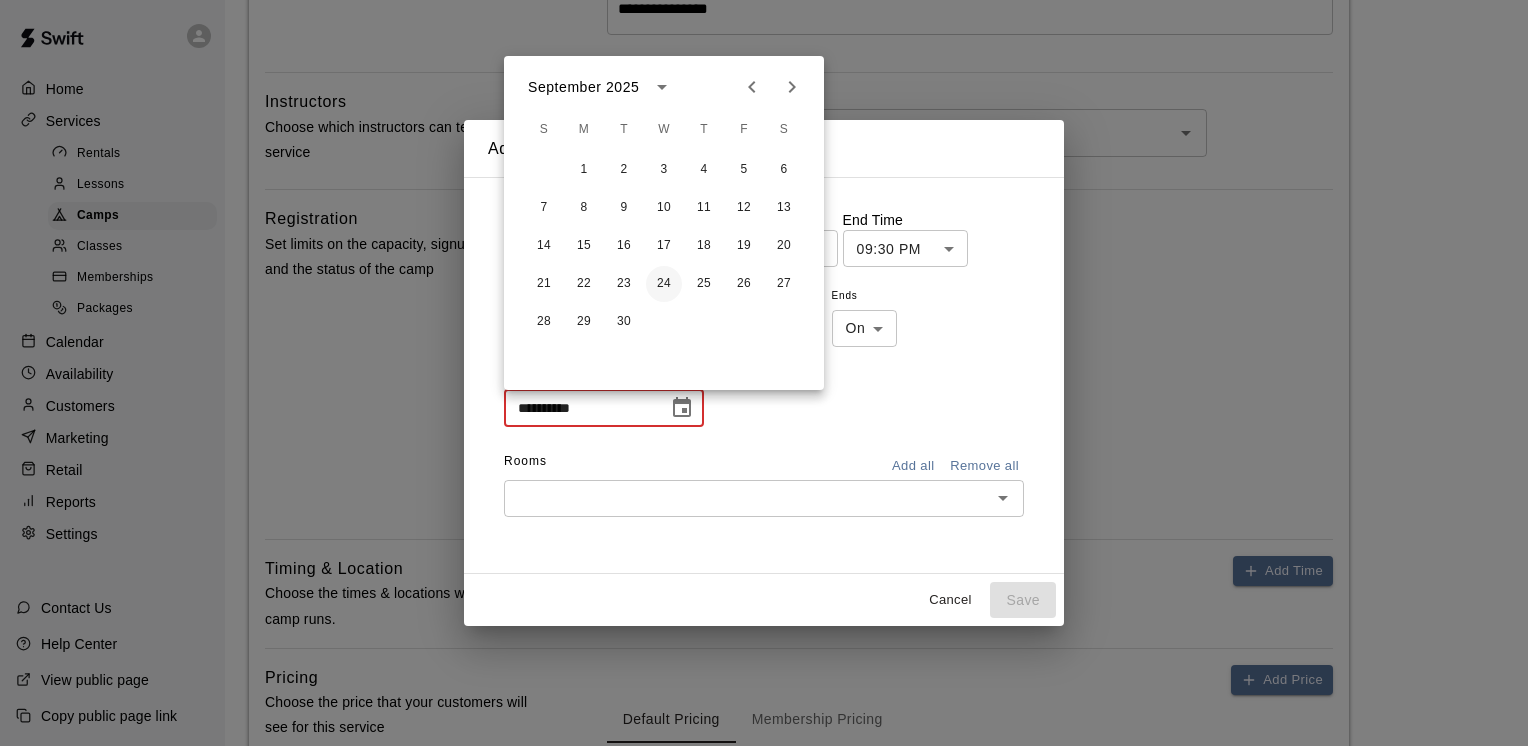 click on "24" at bounding box center (664, 284) 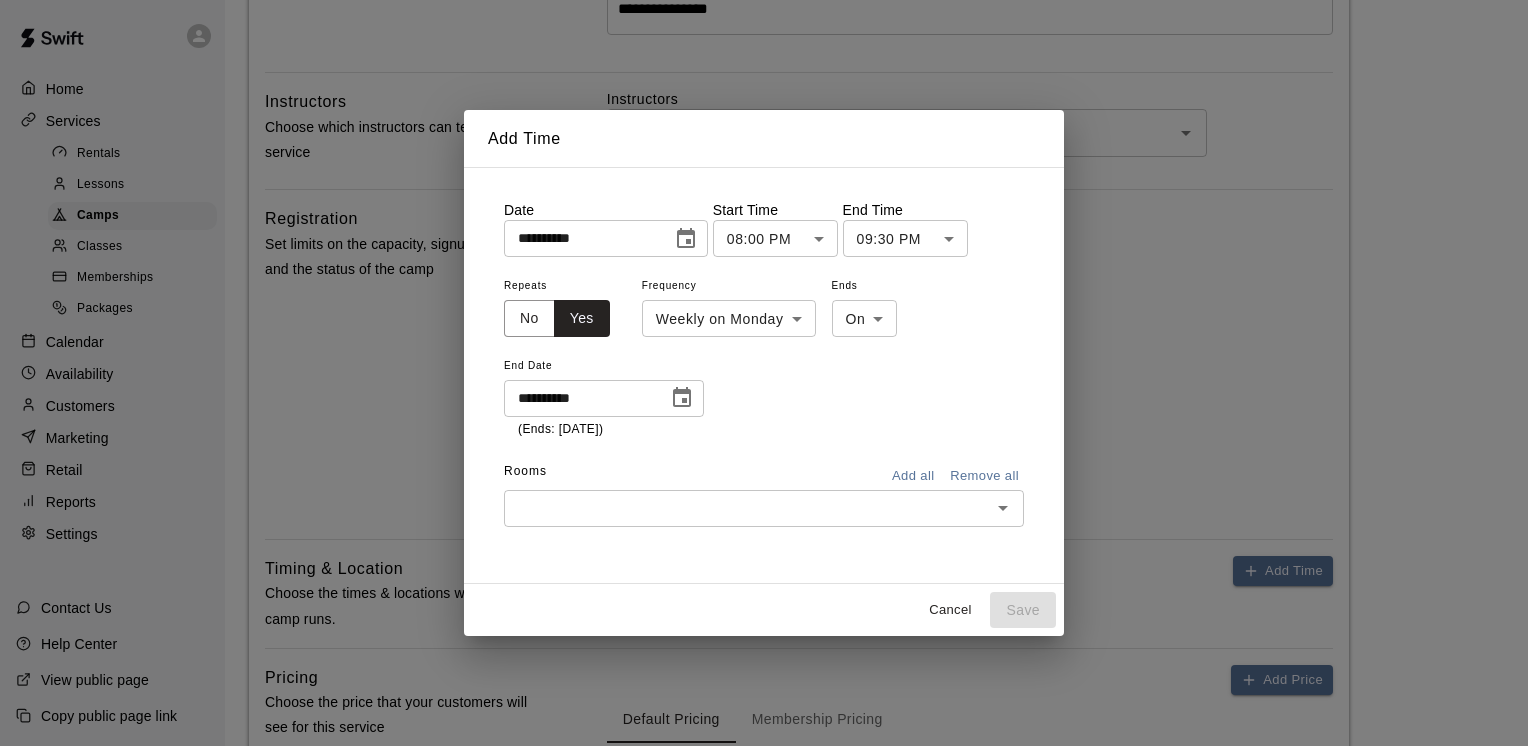 type on "**********" 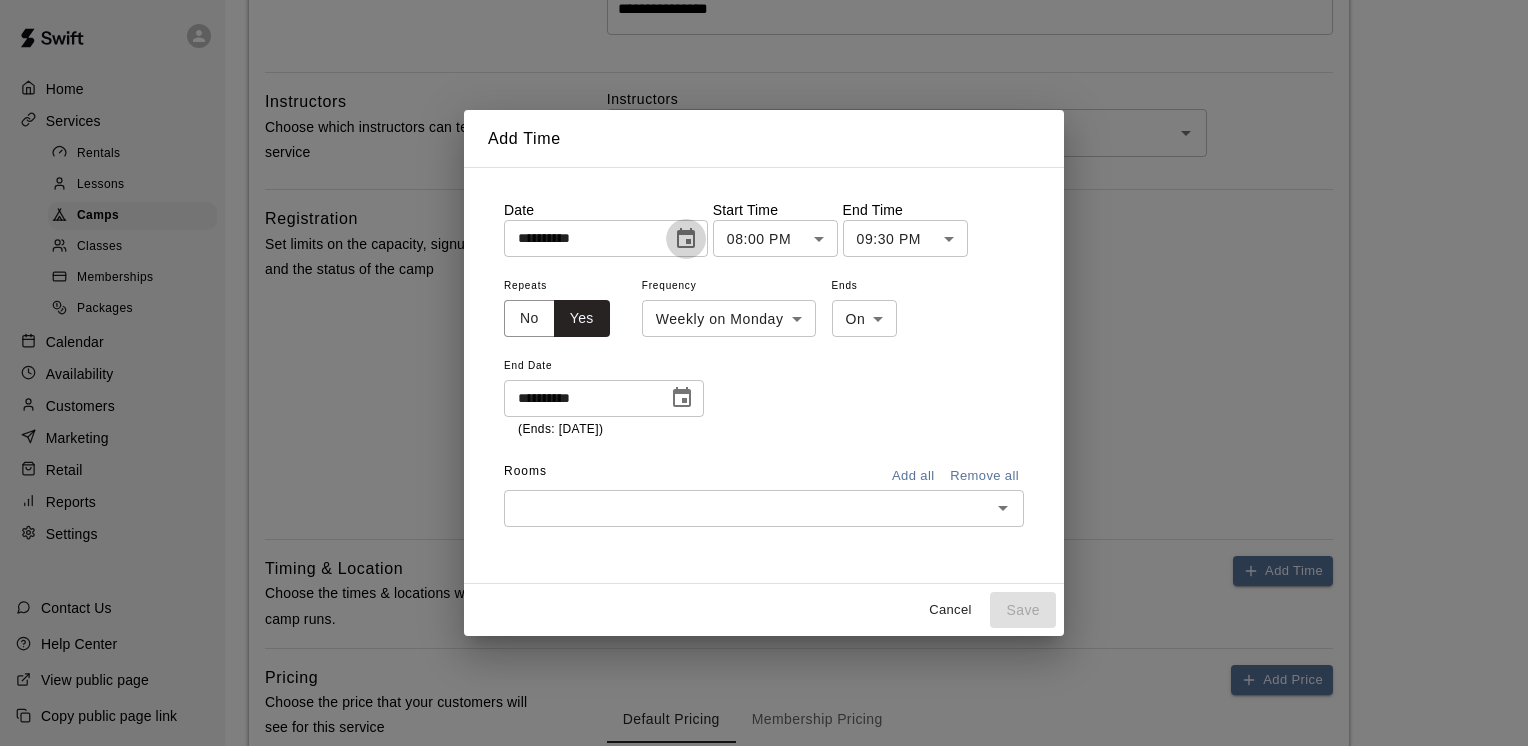 click 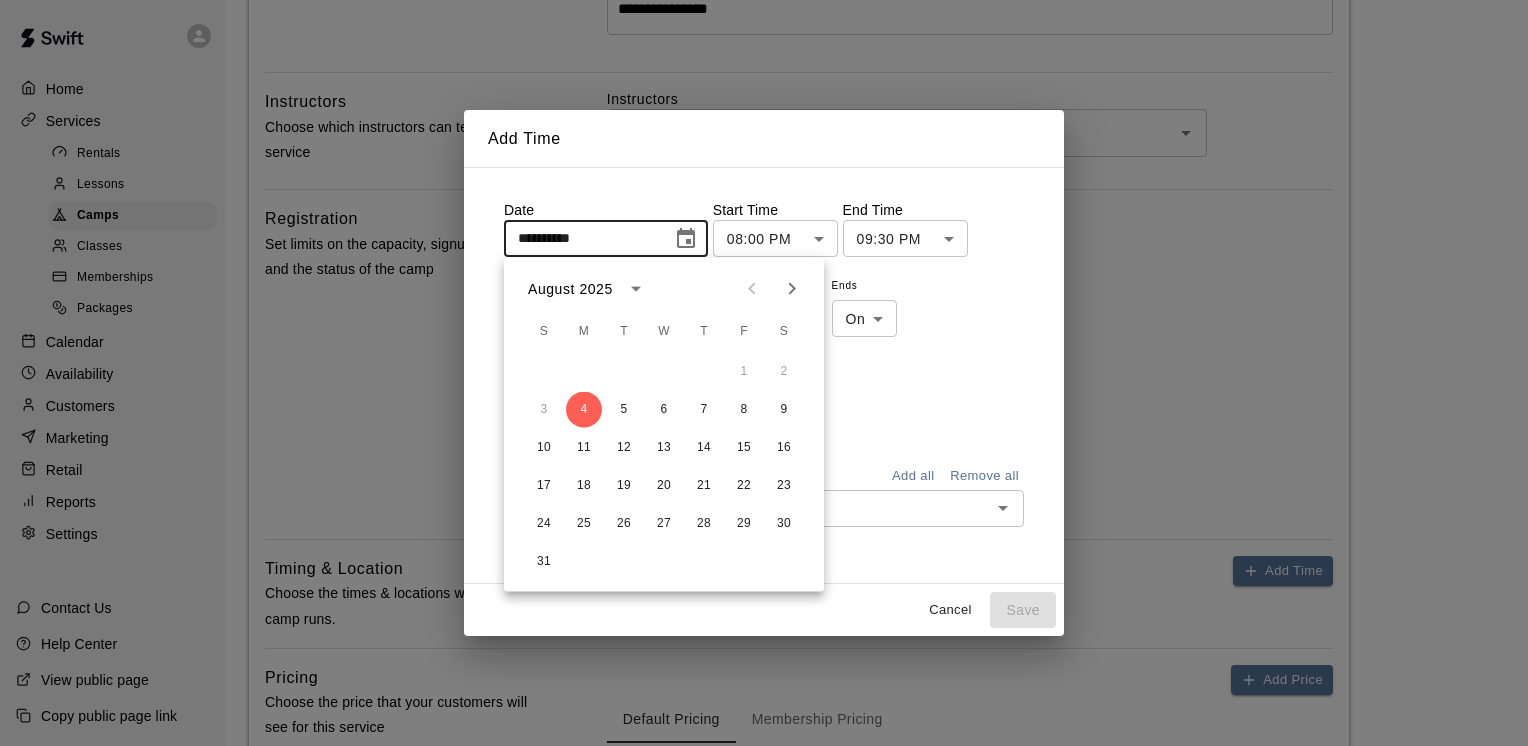 click 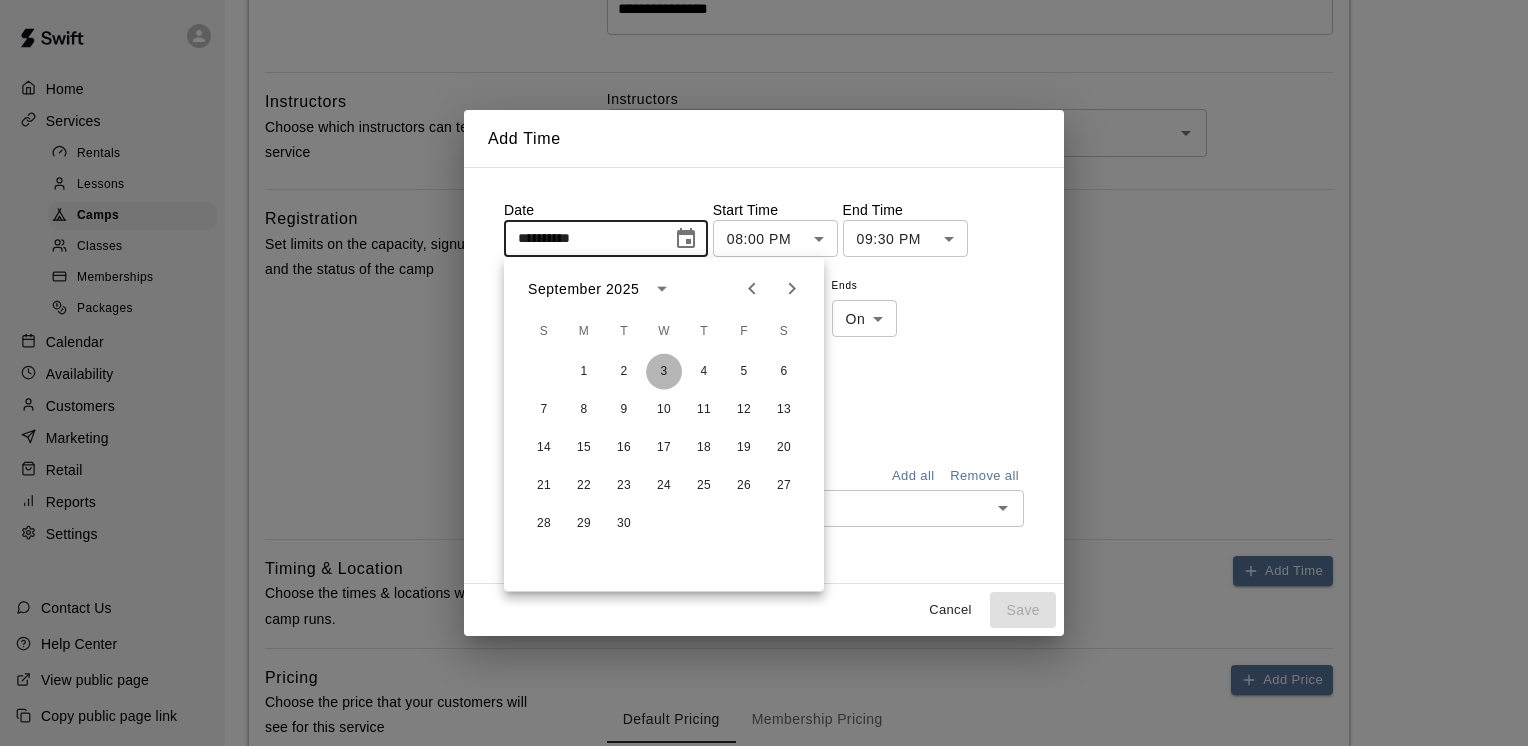 click on "3" at bounding box center [664, 372] 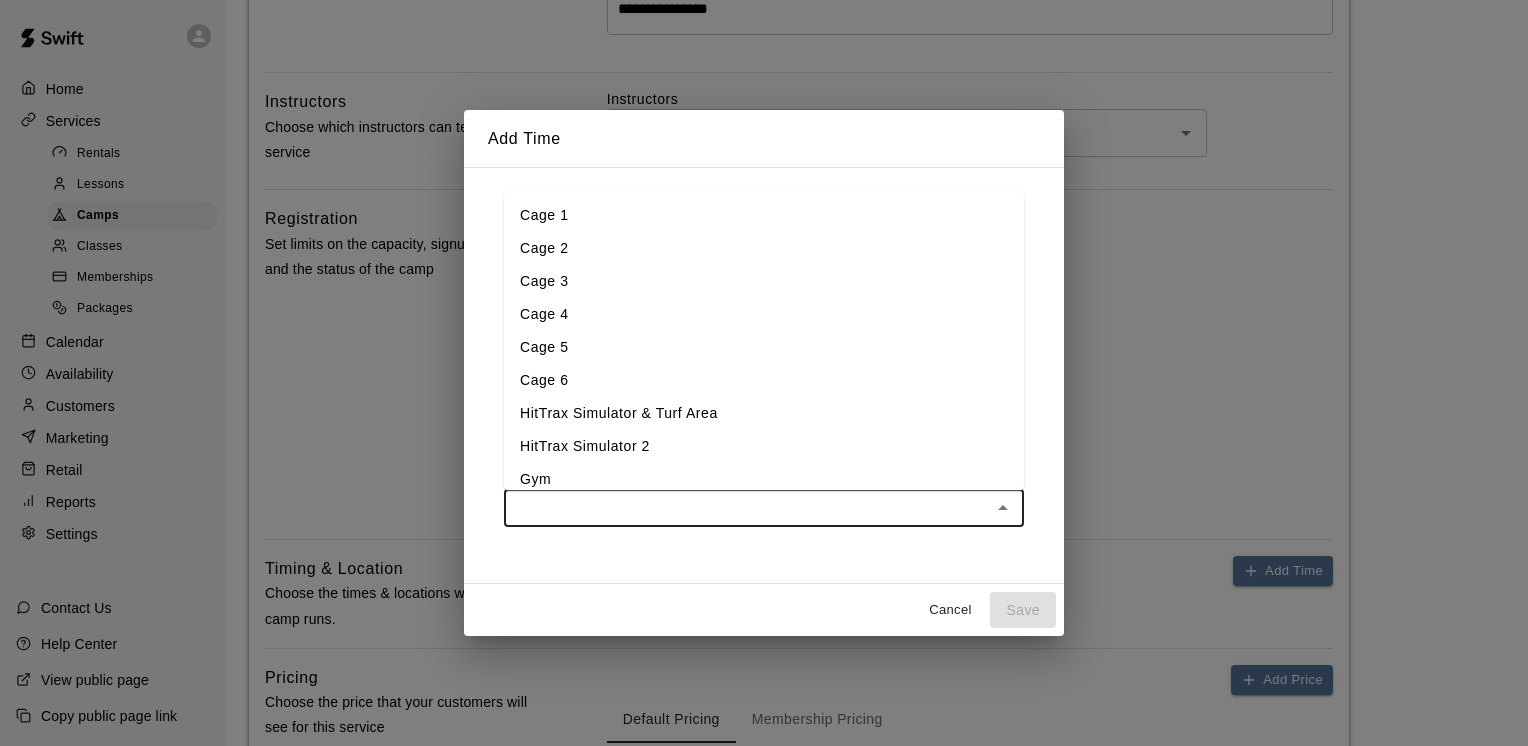 click at bounding box center (747, 508) 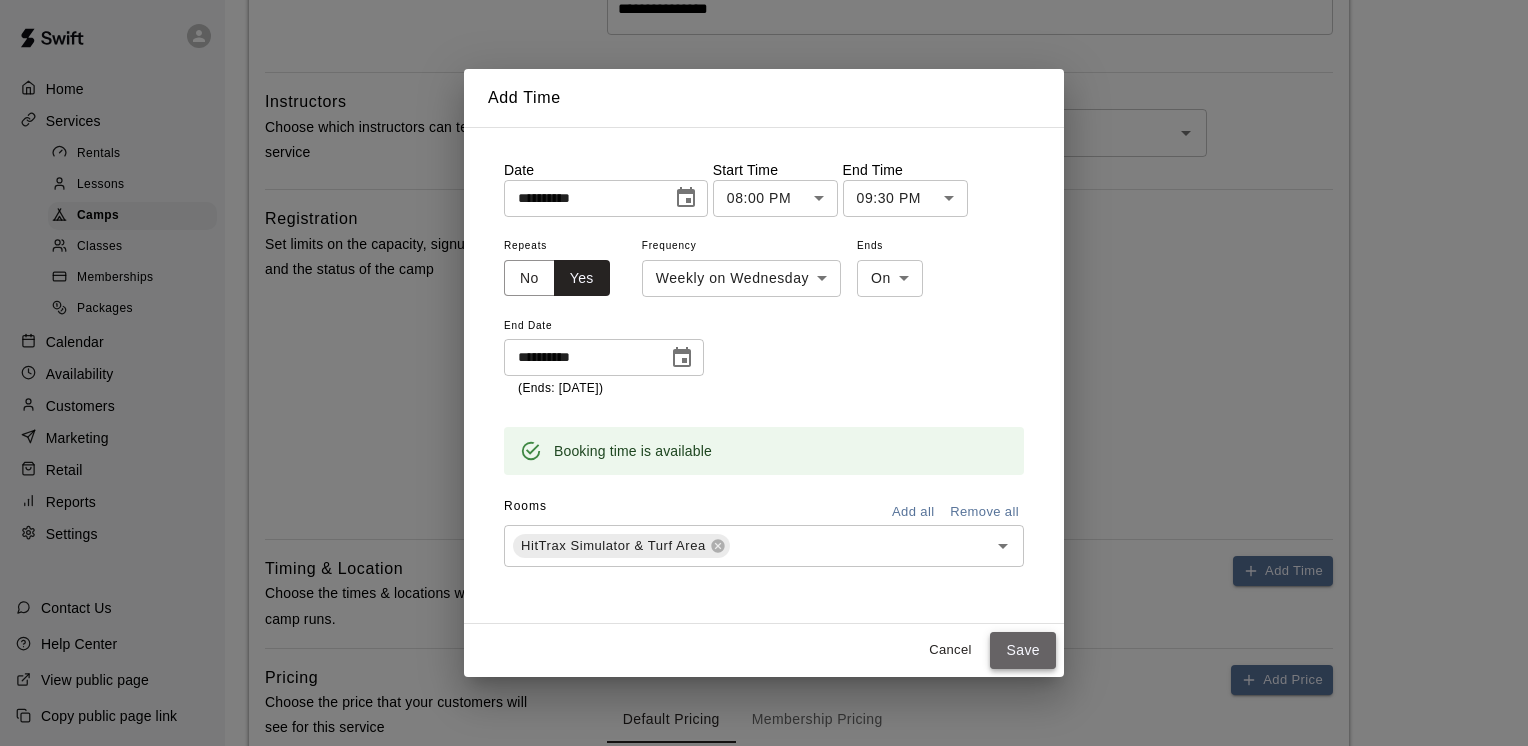 click on "Save" at bounding box center [1023, 650] 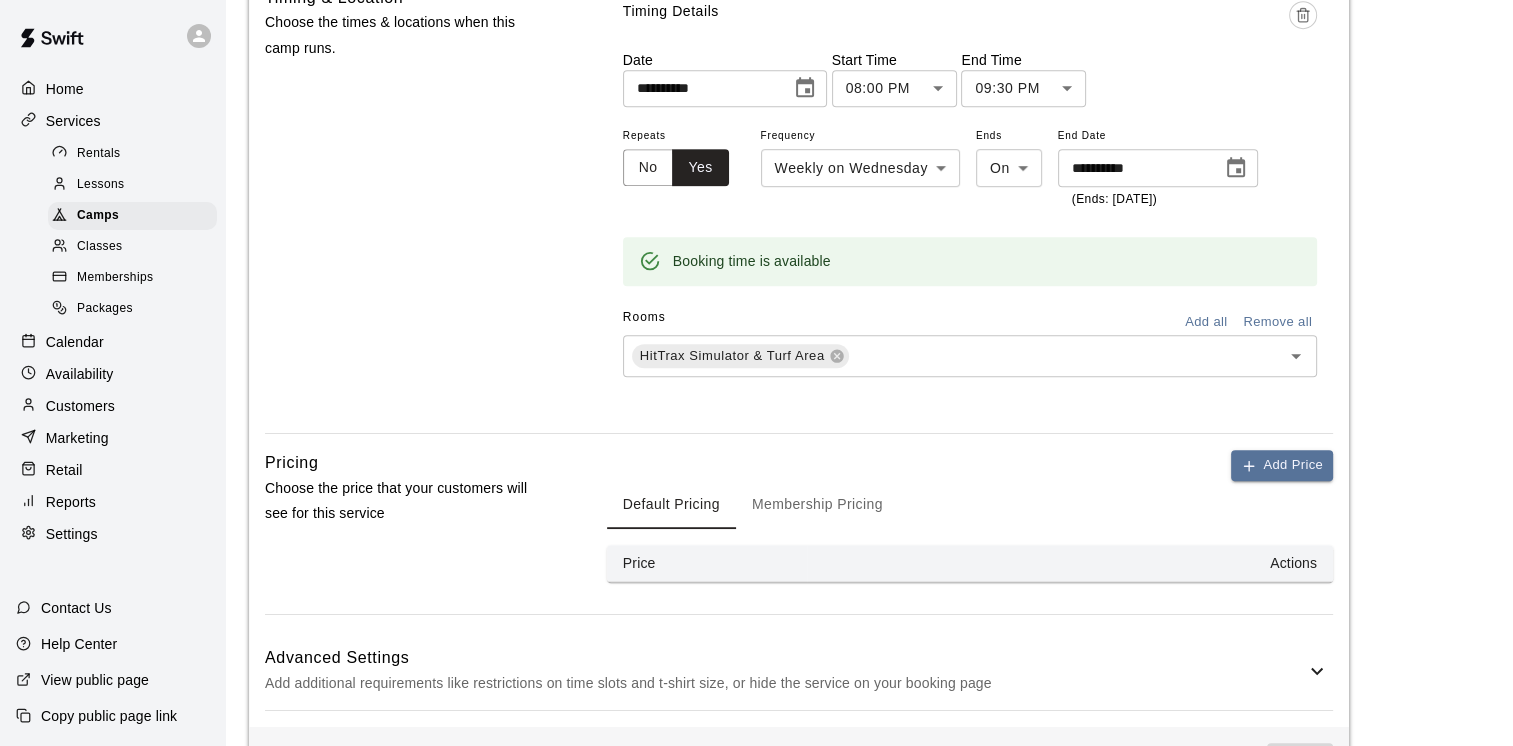 scroll, scrollTop: 1200, scrollLeft: 0, axis: vertical 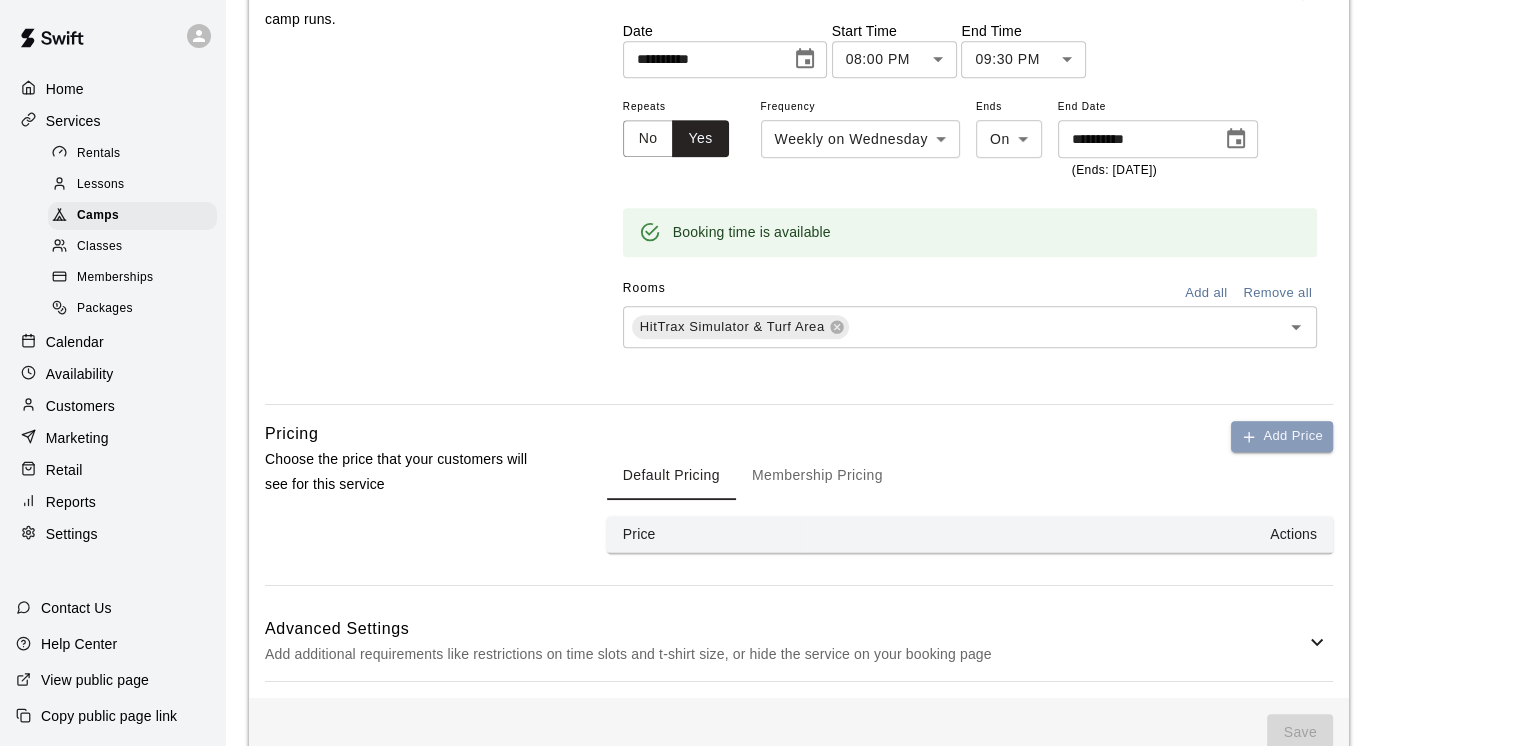 drag, startPoint x: 1264, startPoint y: 438, endPoint x: 1251, endPoint y: 446, distance: 15.264338 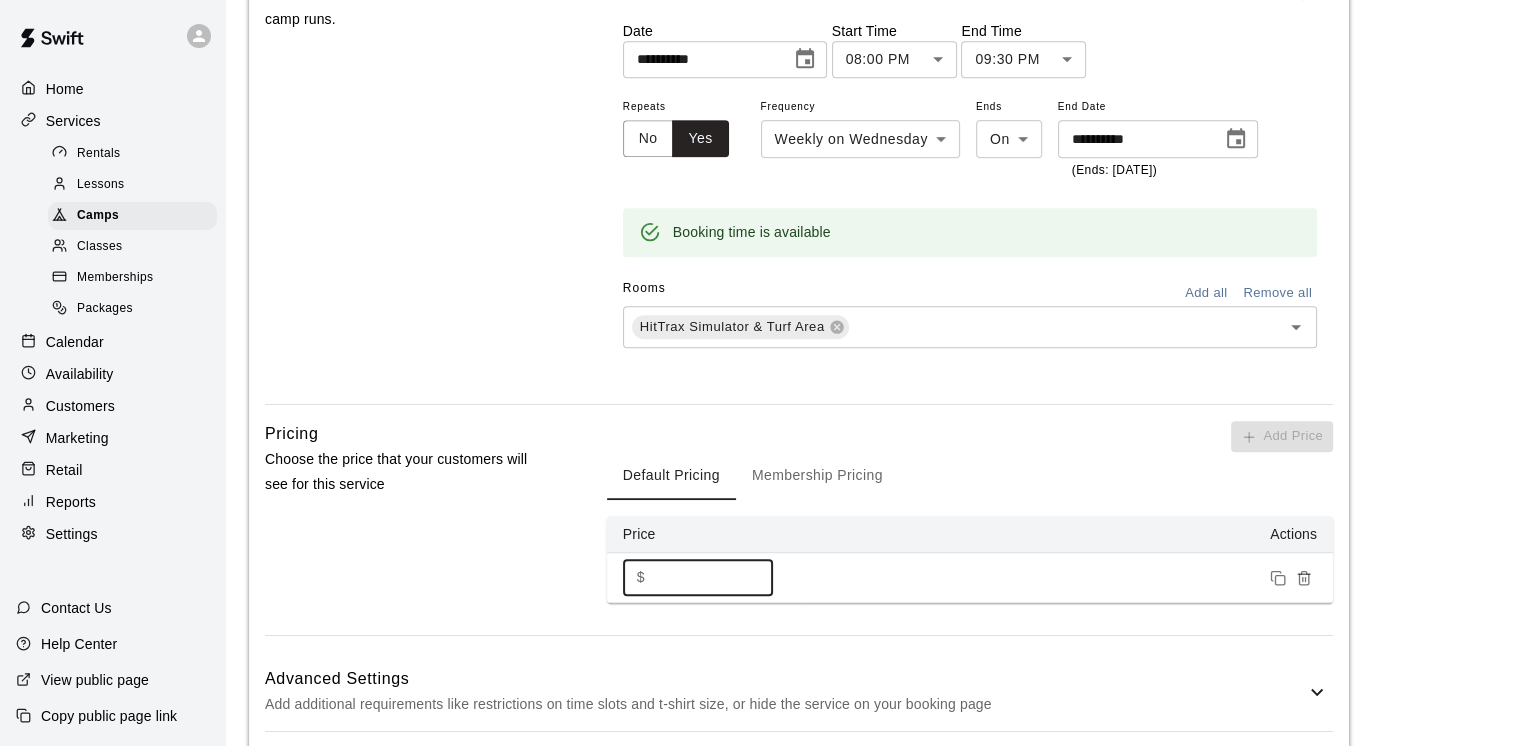 drag, startPoint x: 676, startPoint y: 576, endPoint x: 642, endPoint y: 576, distance: 34 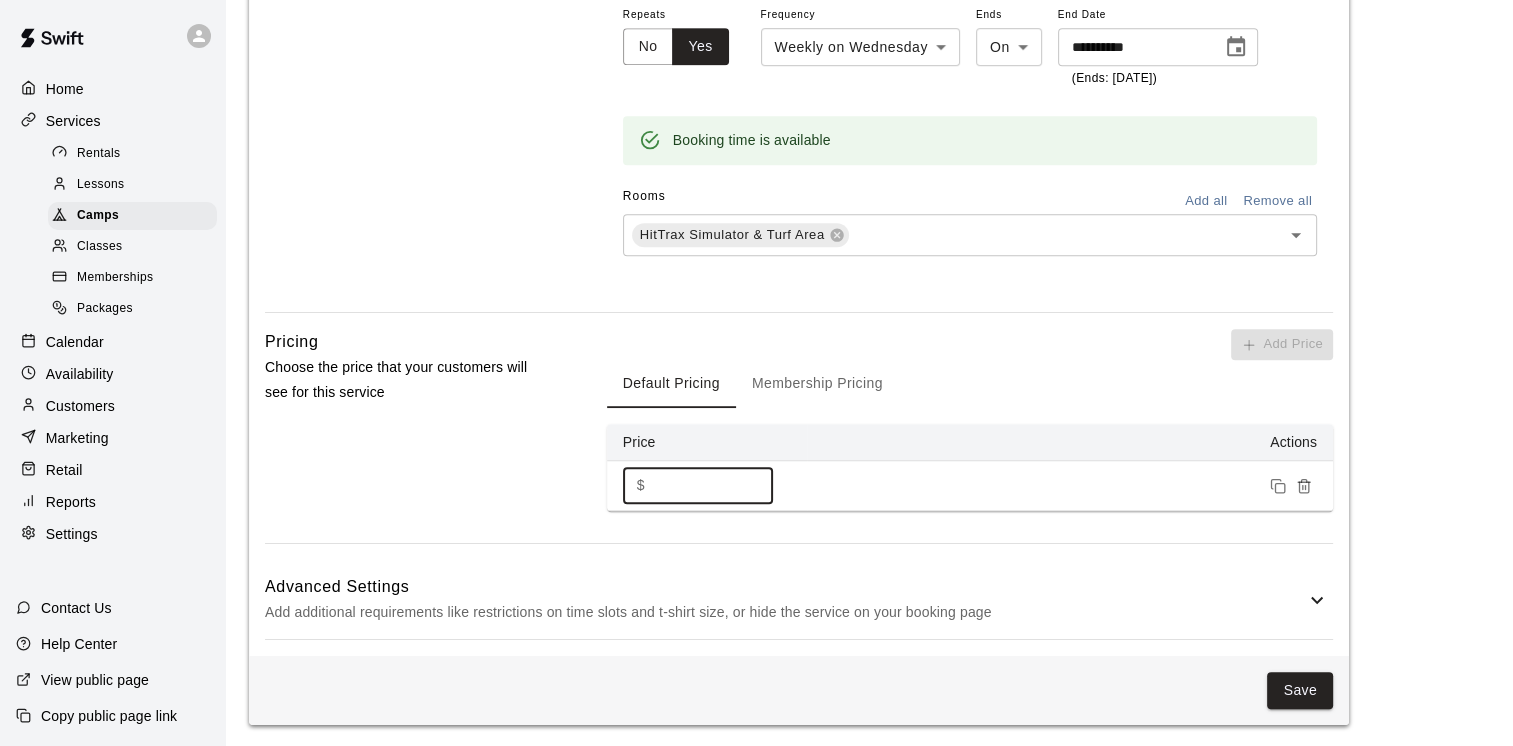 type on "***" 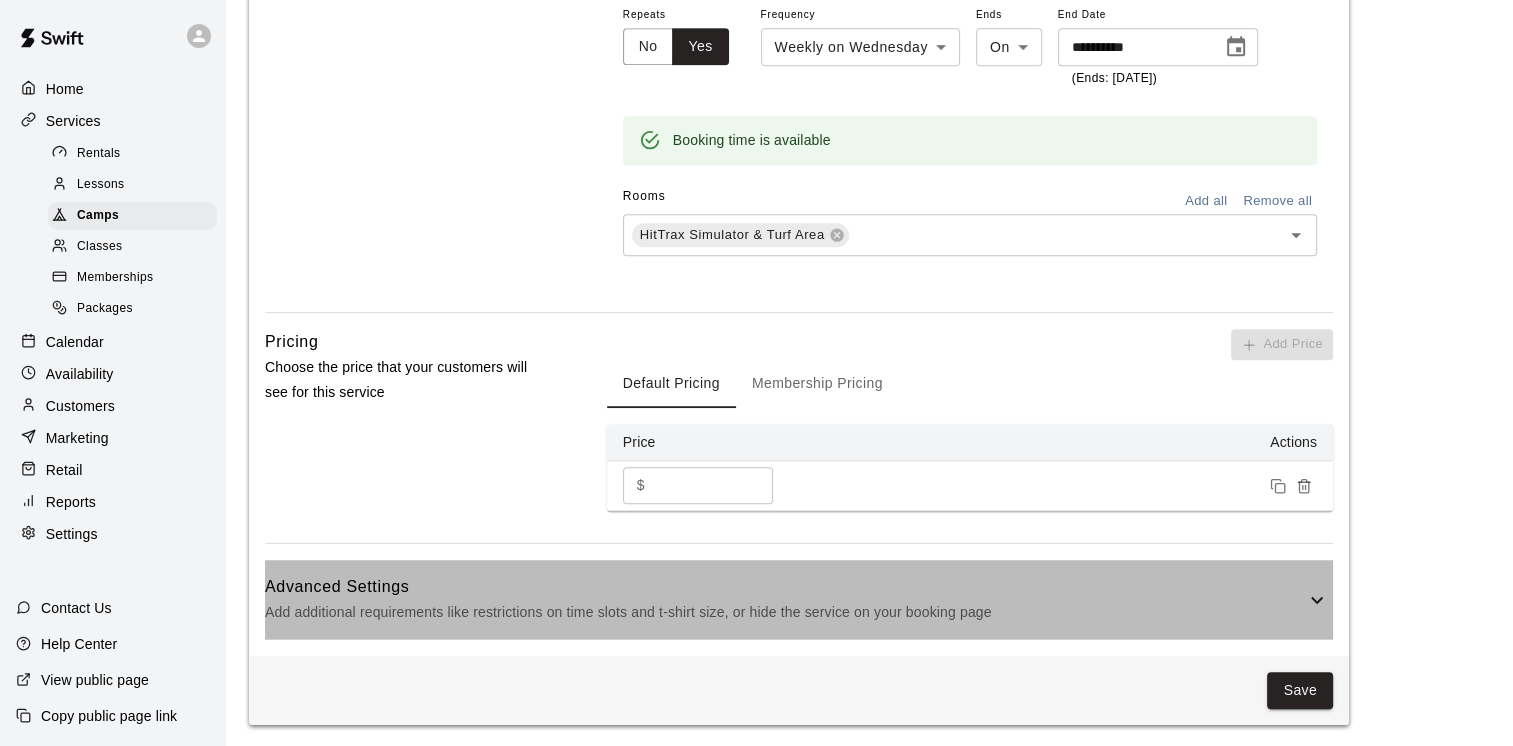 click 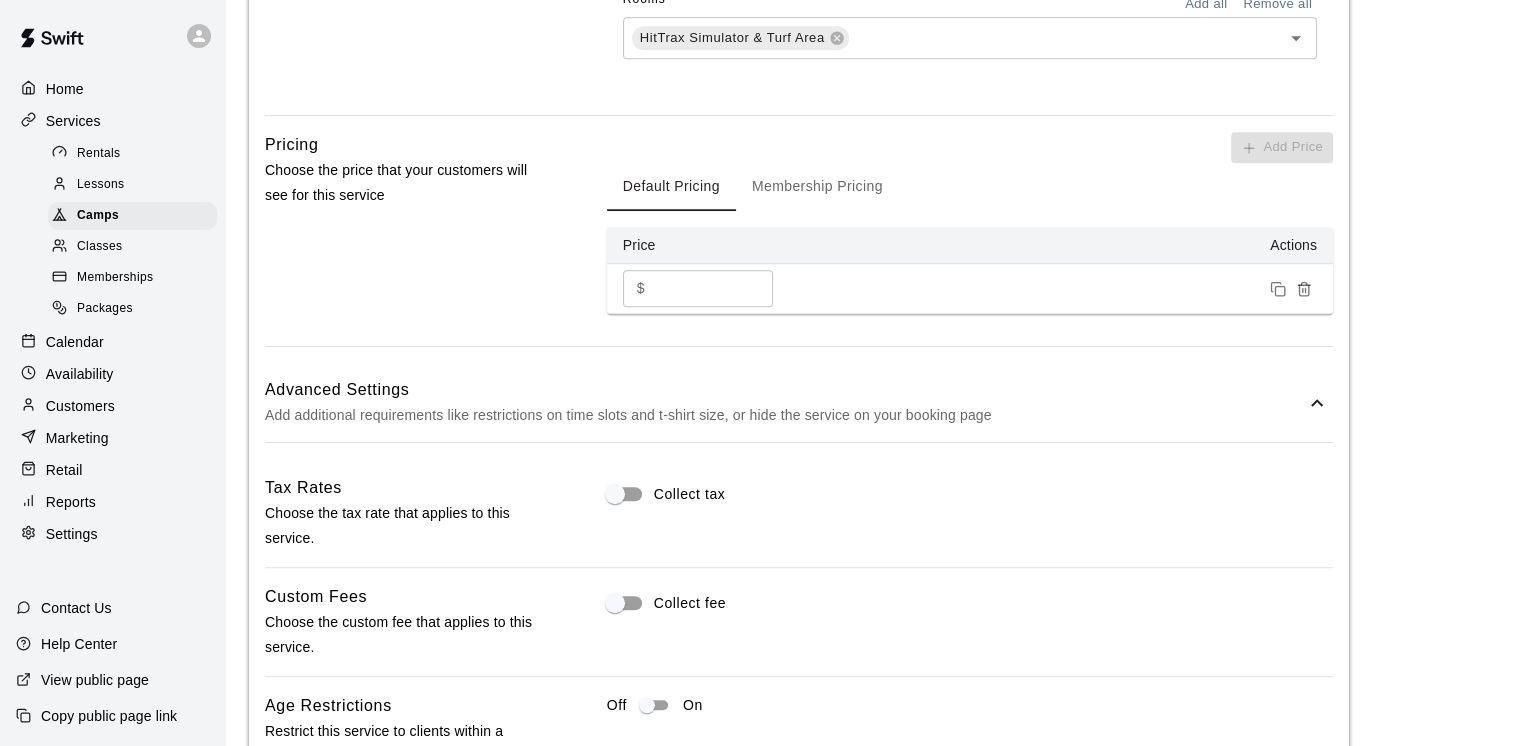 scroll, scrollTop: 1492, scrollLeft: 0, axis: vertical 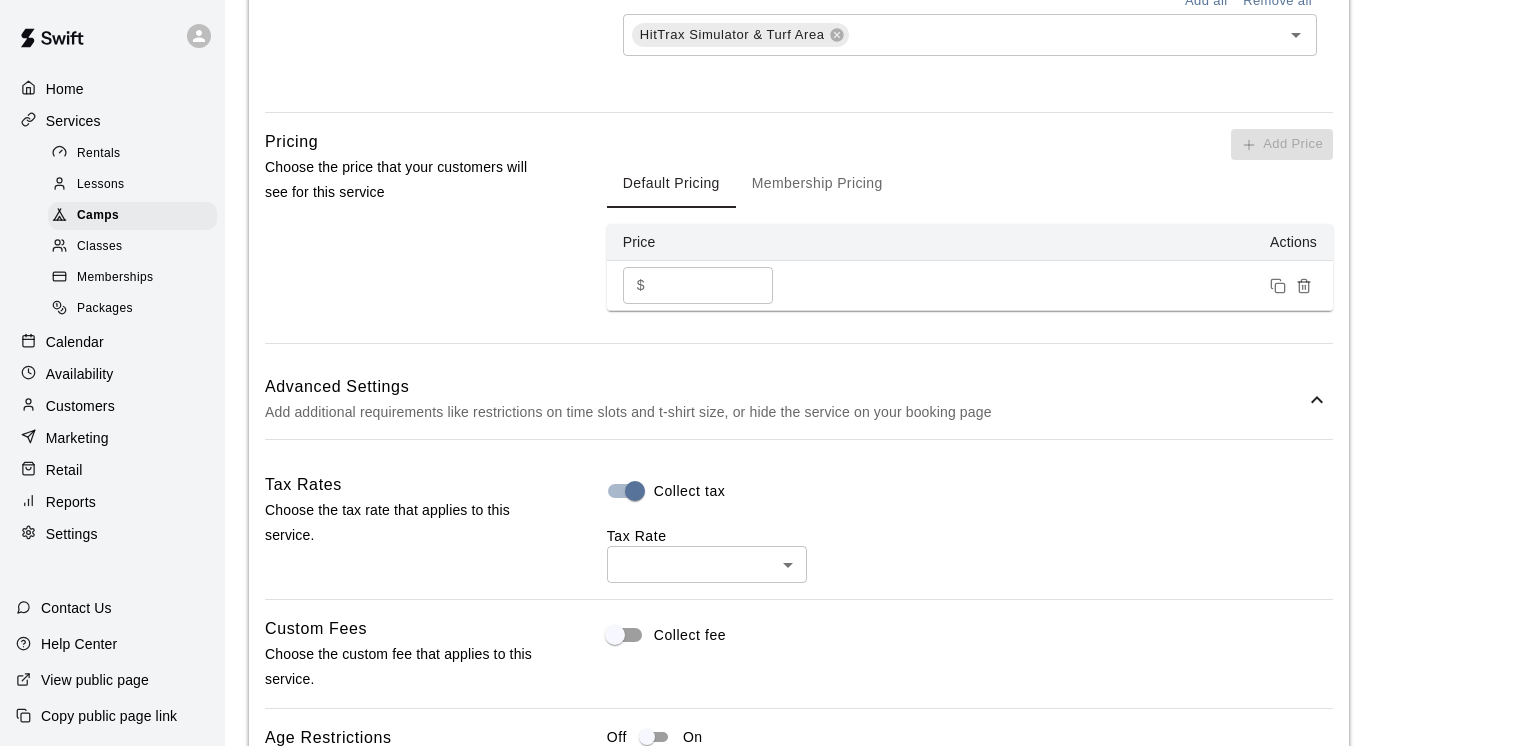click on "**********" at bounding box center (764, -96) 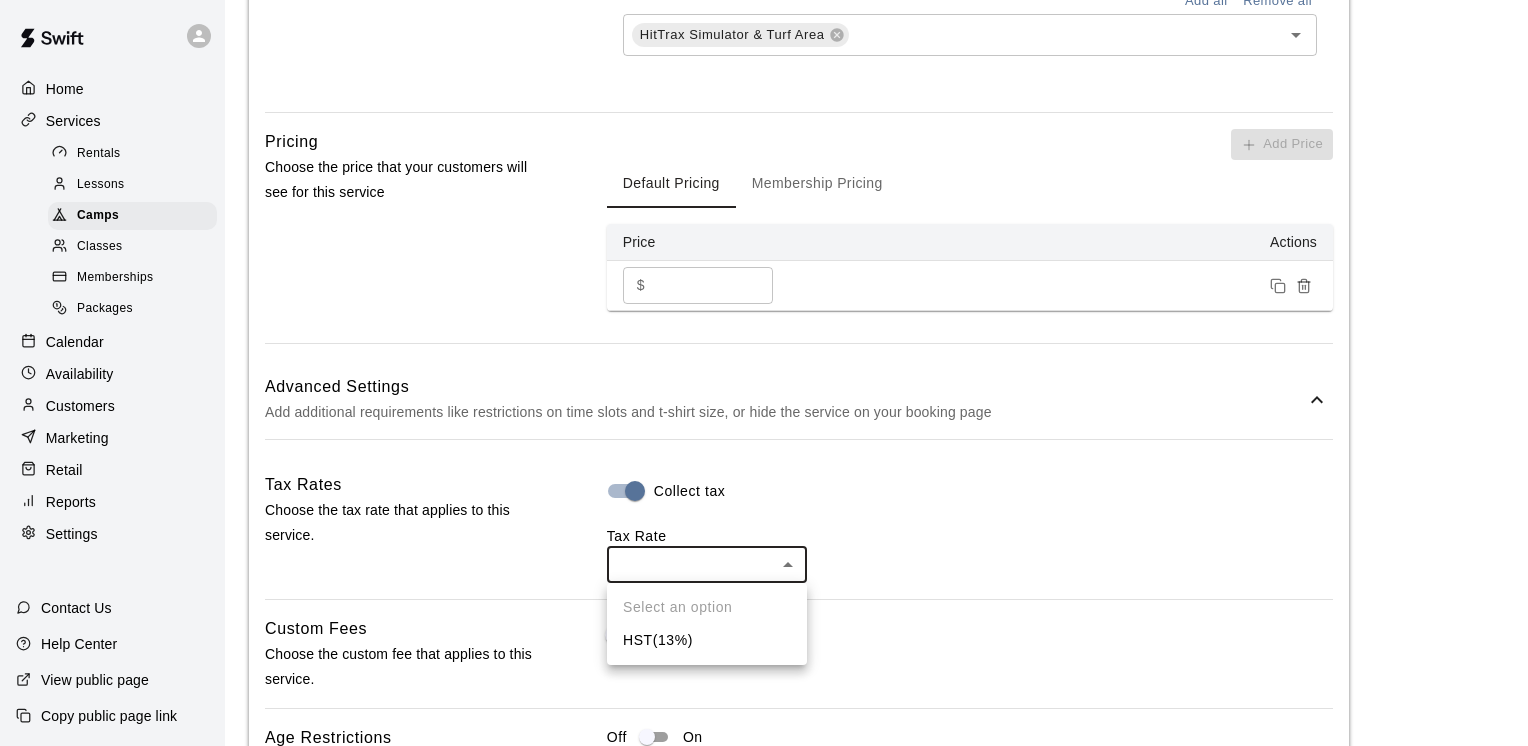 click on "HST  ( 13 %)" at bounding box center (707, 640) 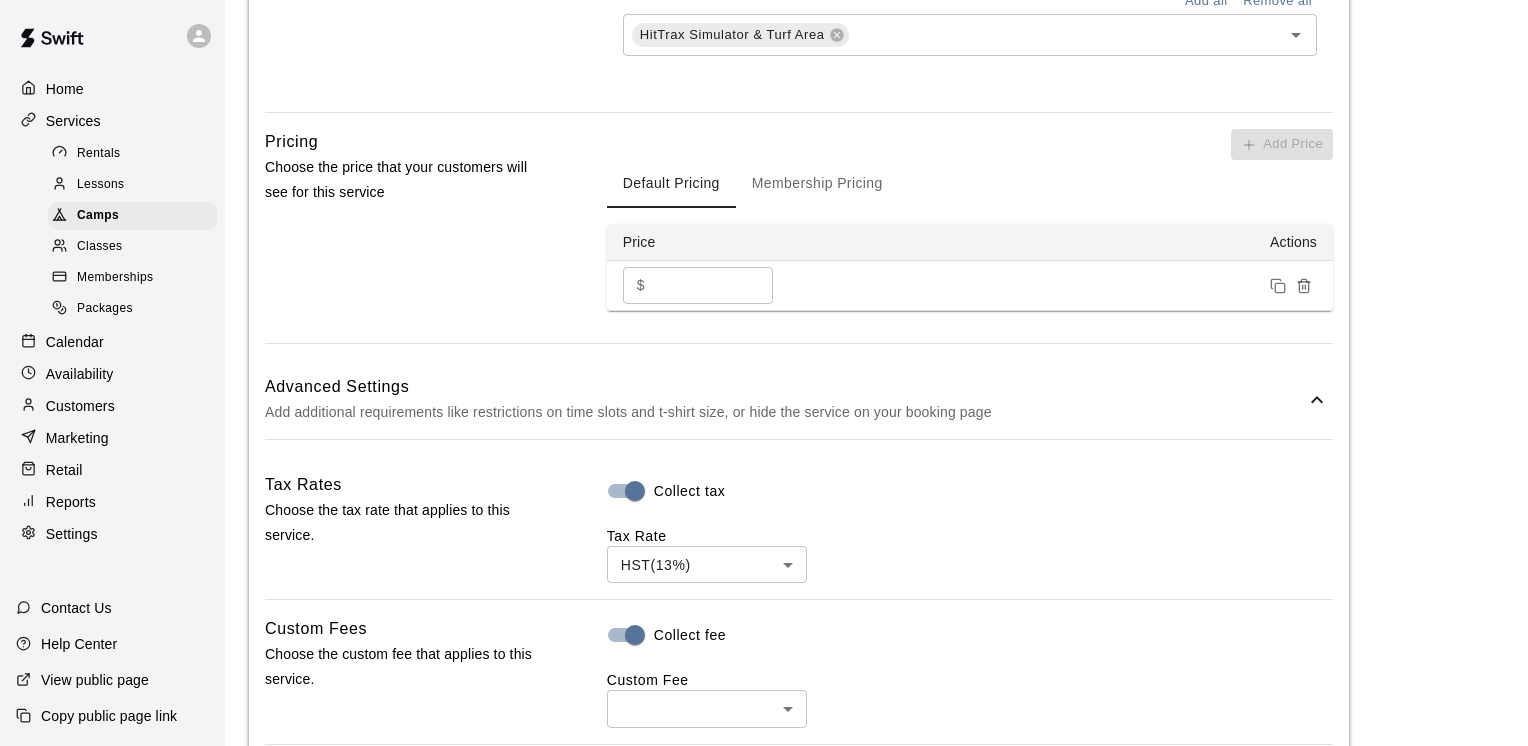 click on "**********" at bounding box center (764, -79) 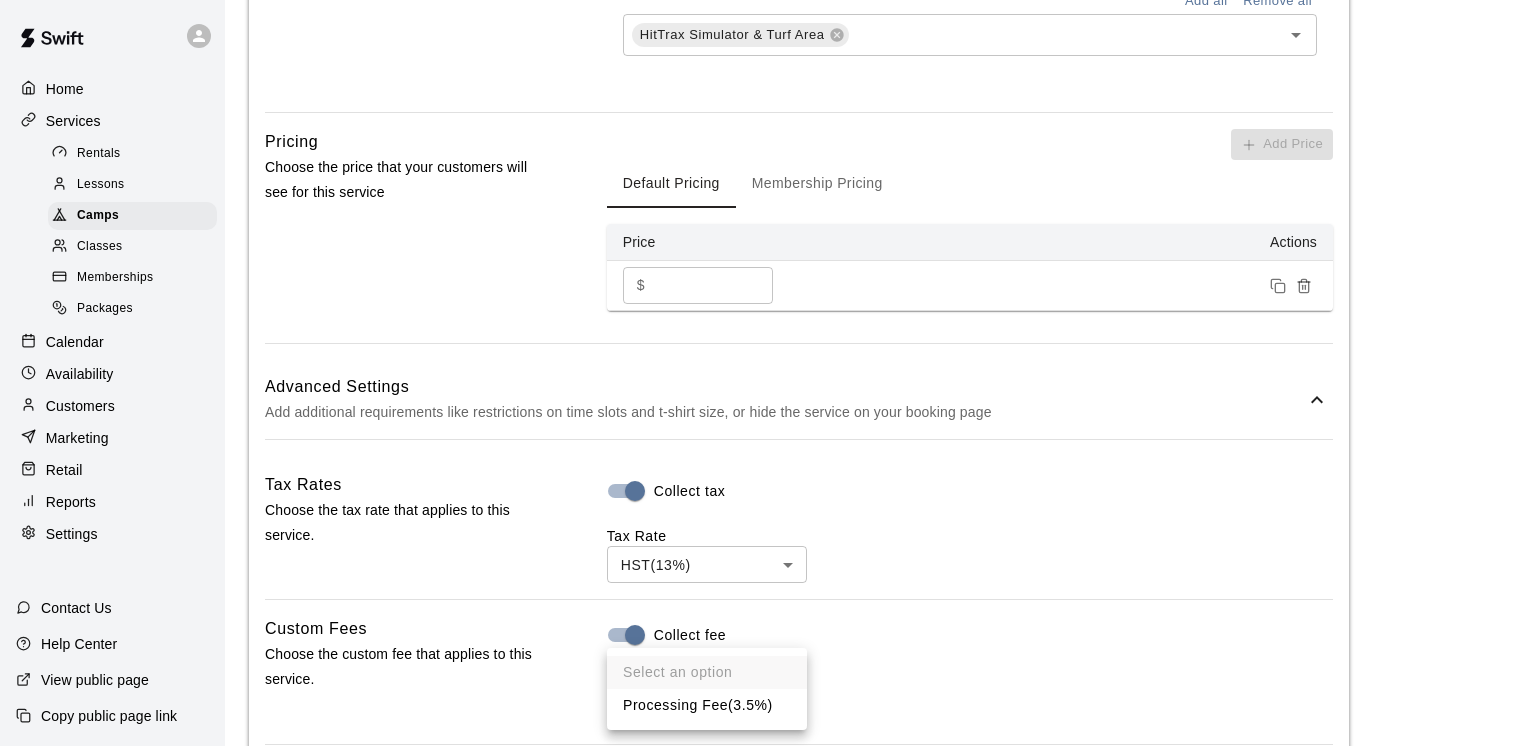 click on "Processing Fee  ( 3.5% )" at bounding box center [707, 705] 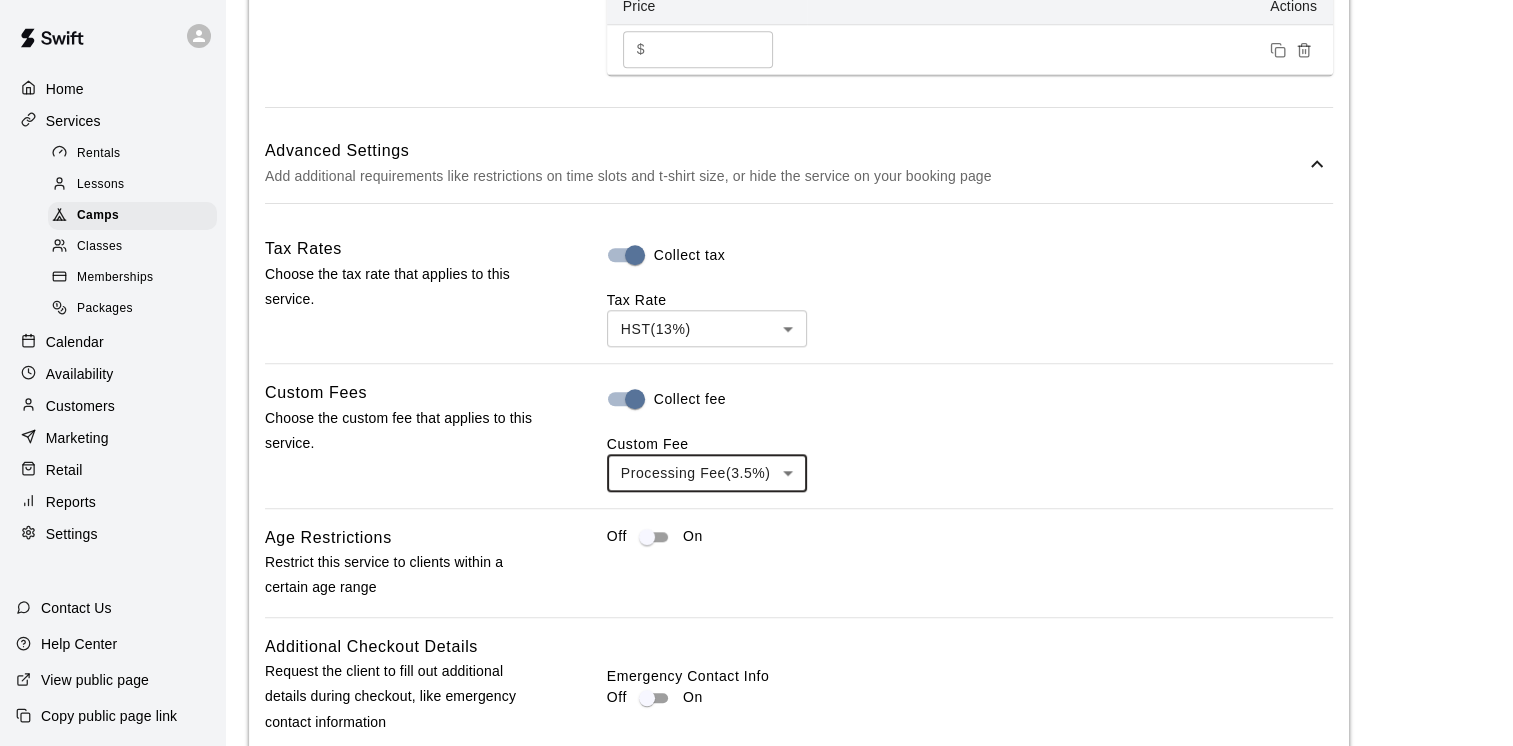 scroll, scrollTop: 1792, scrollLeft: 0, axis: vertical 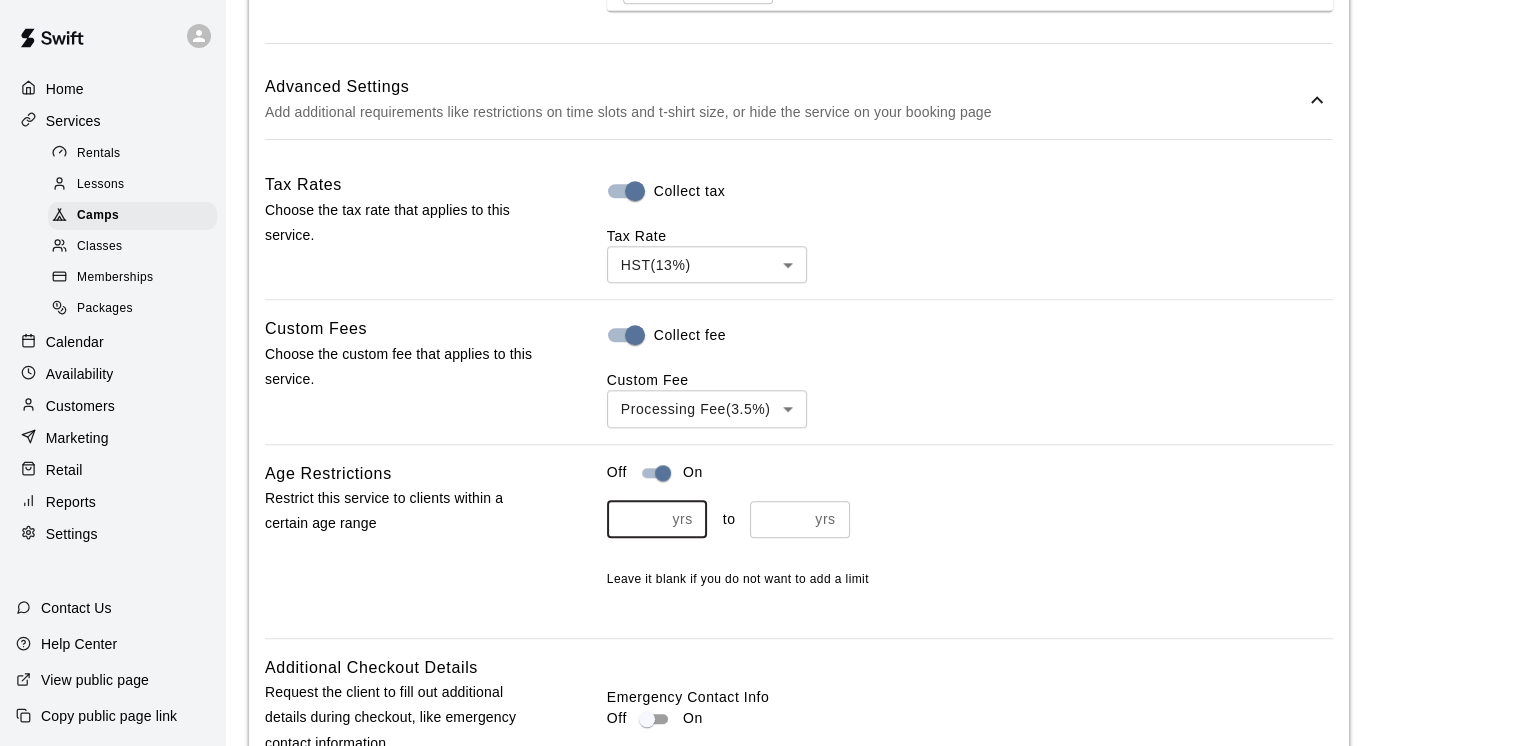 click at bounding box center (636, 519) 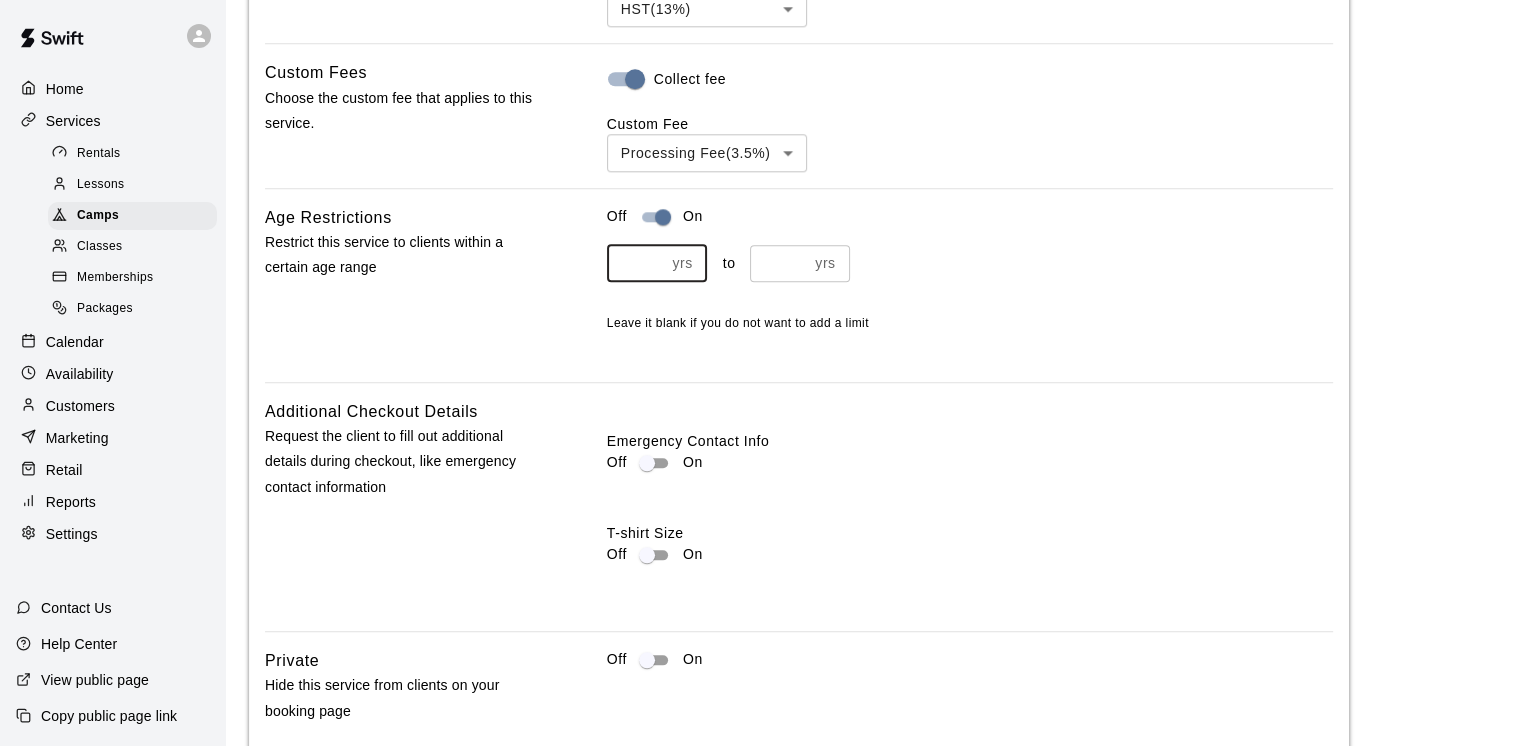 scroll, scrollTop: 2092, scrollLeft: 0, axis: vertical 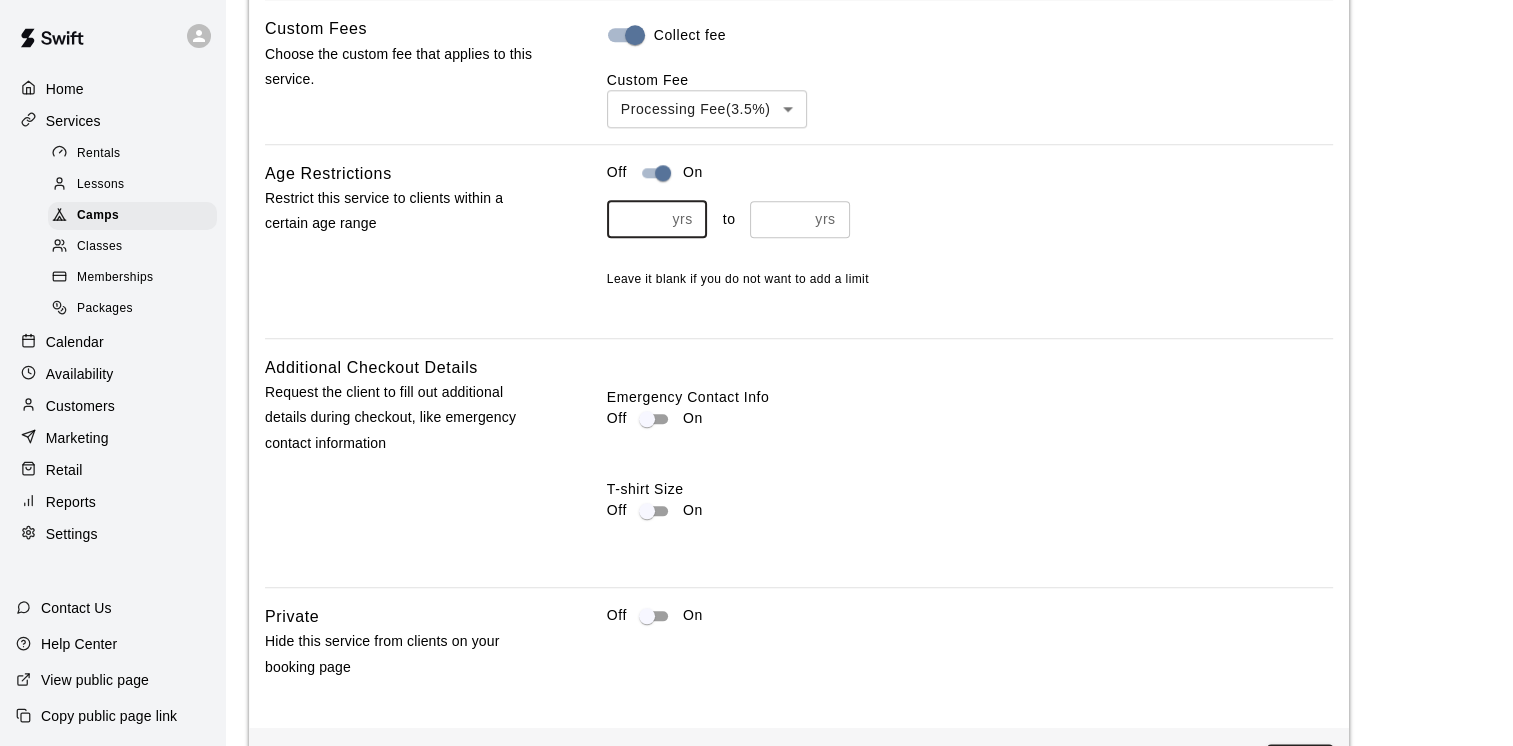type on "**" 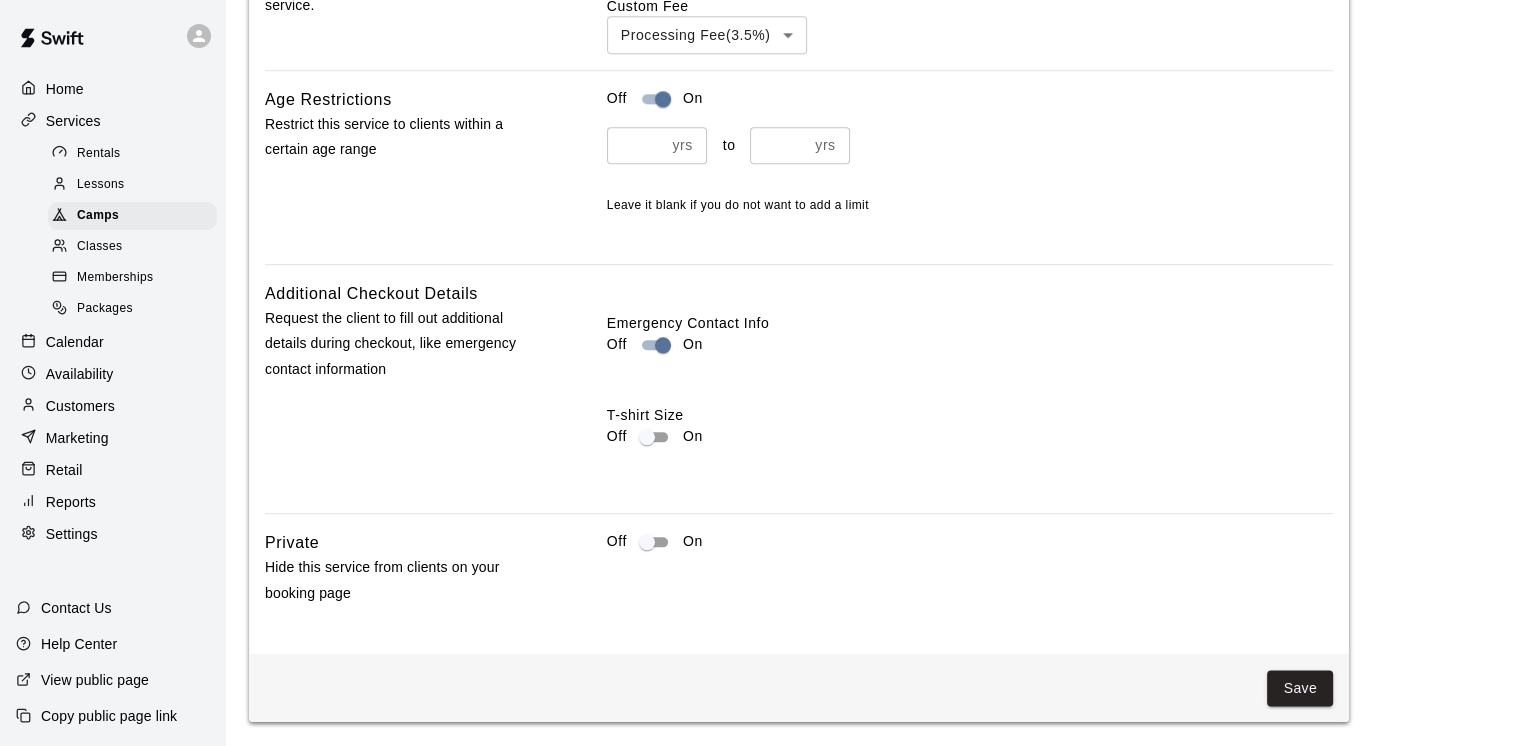 scroll, scrollTop: 2167, scrollLeft: 0, axis: vertical 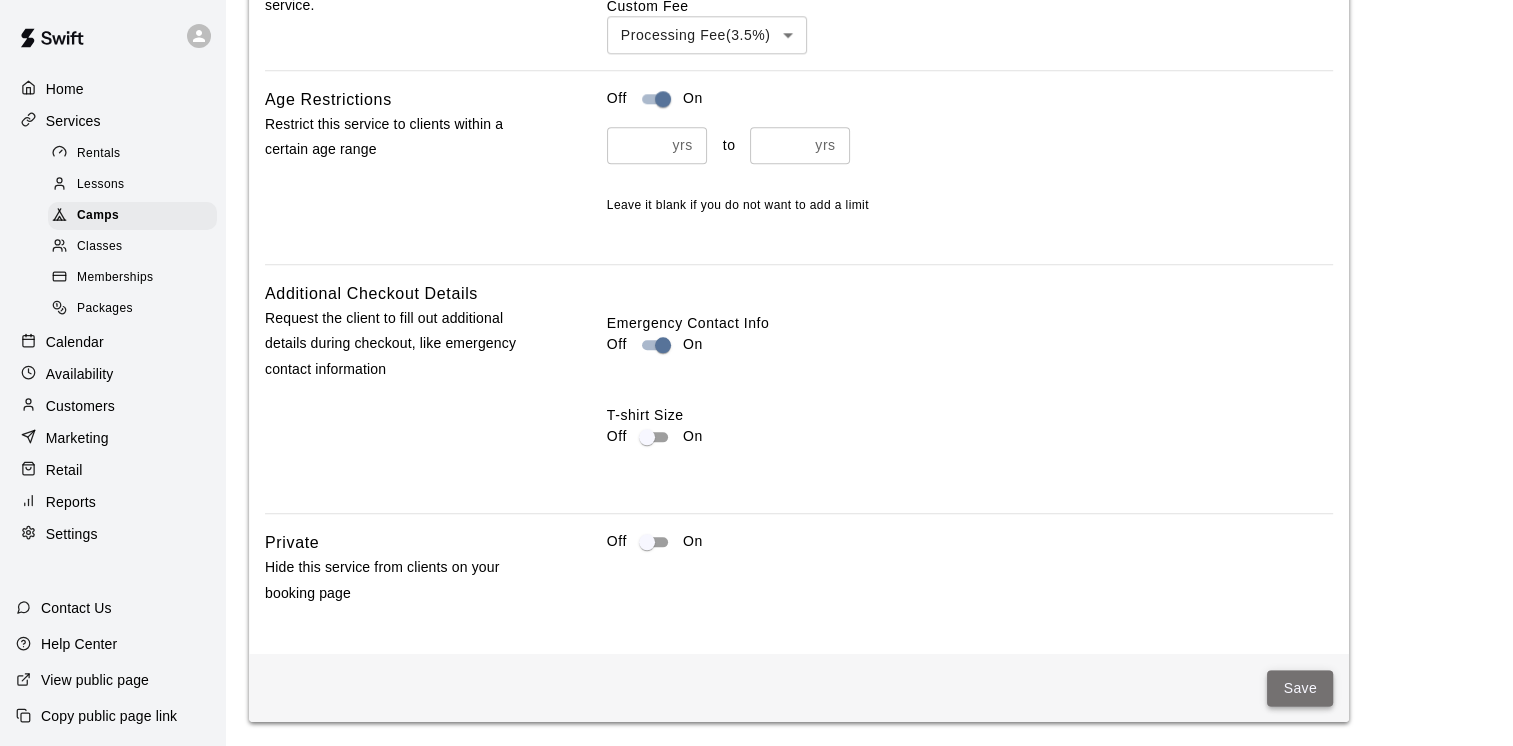 click on "Save" at bounding box center [1300, 688] 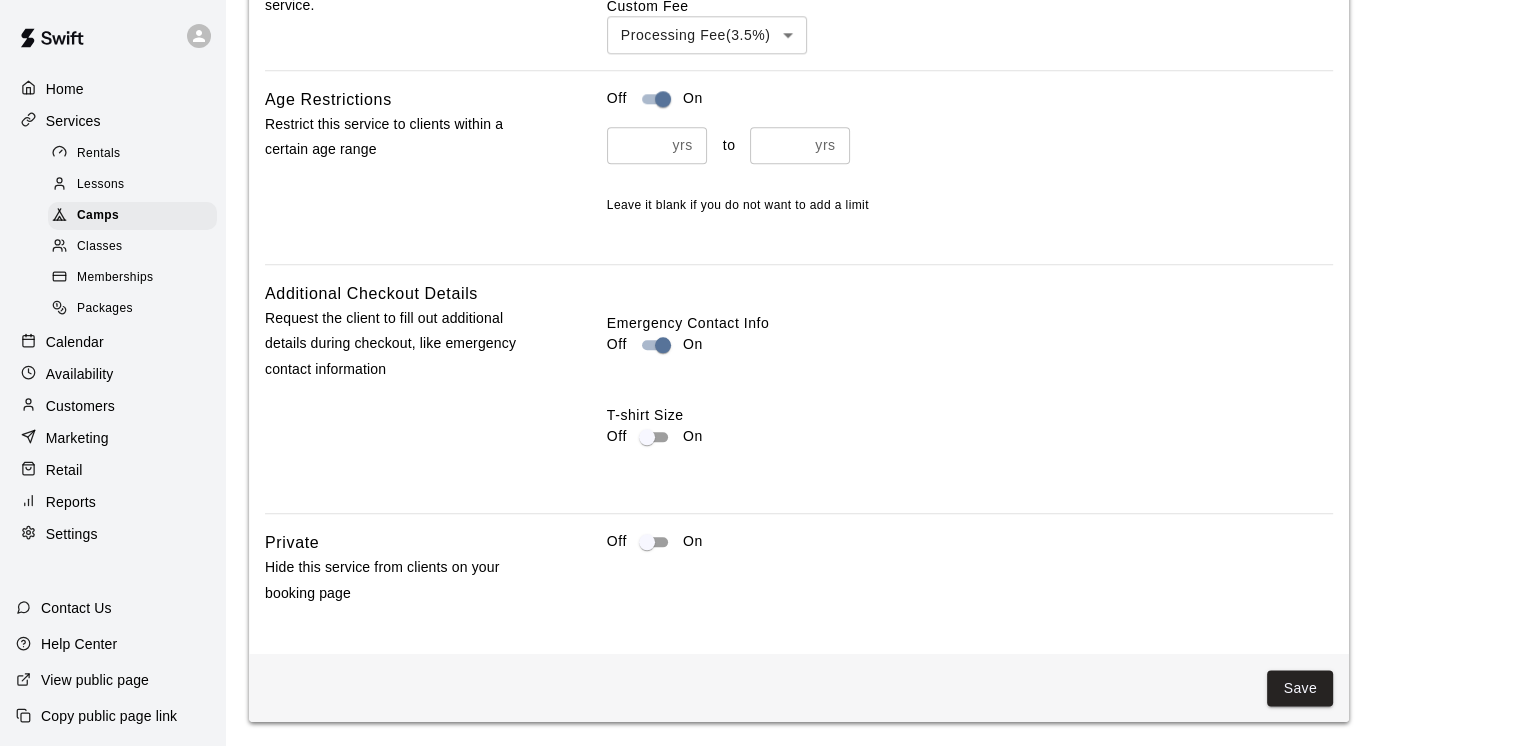 scroll, scrollTop: 0, scrollLeft: 0, axis: both 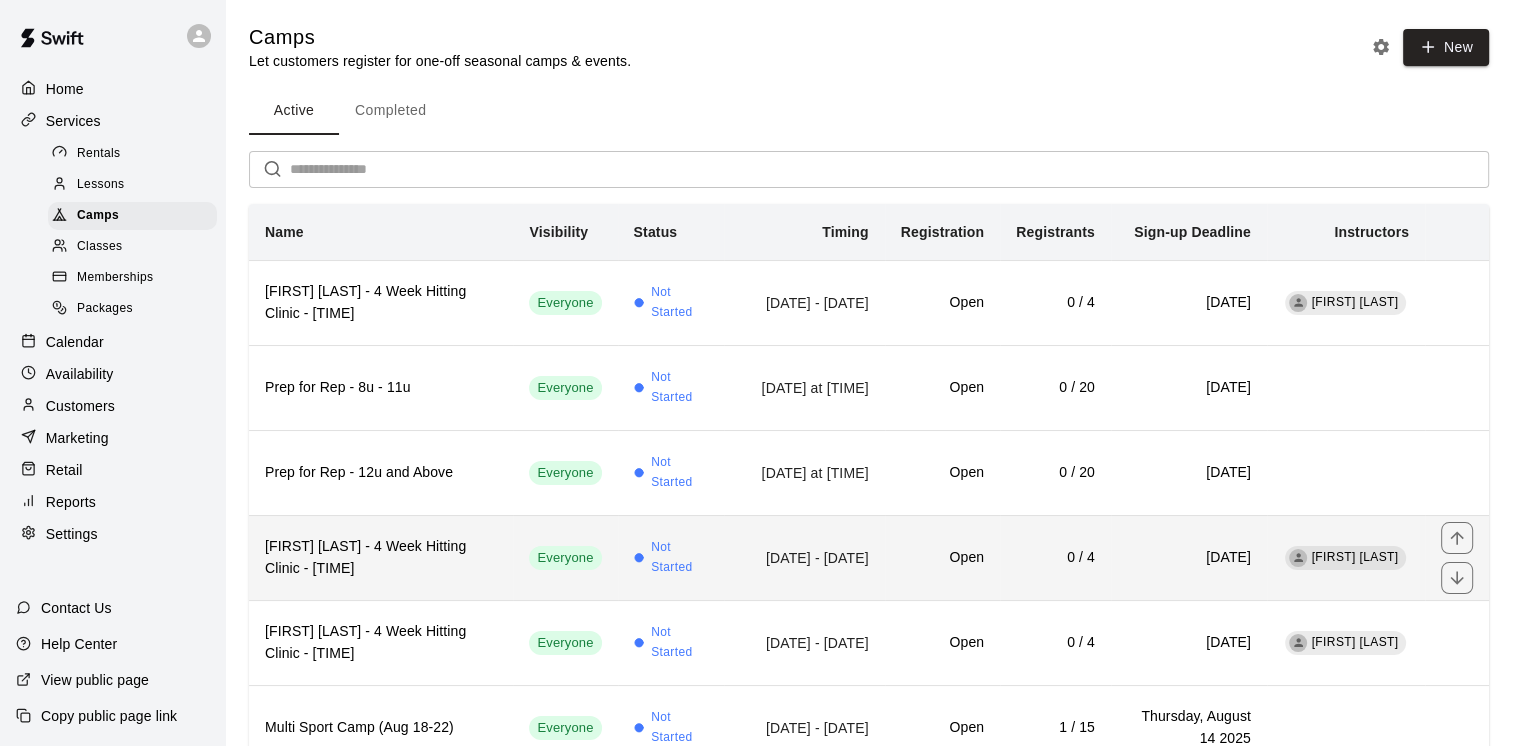 click on "[FIRST] [LAST] - 4 Week Hitting Clinic - [TIME]" at bounding box center (381, 558) 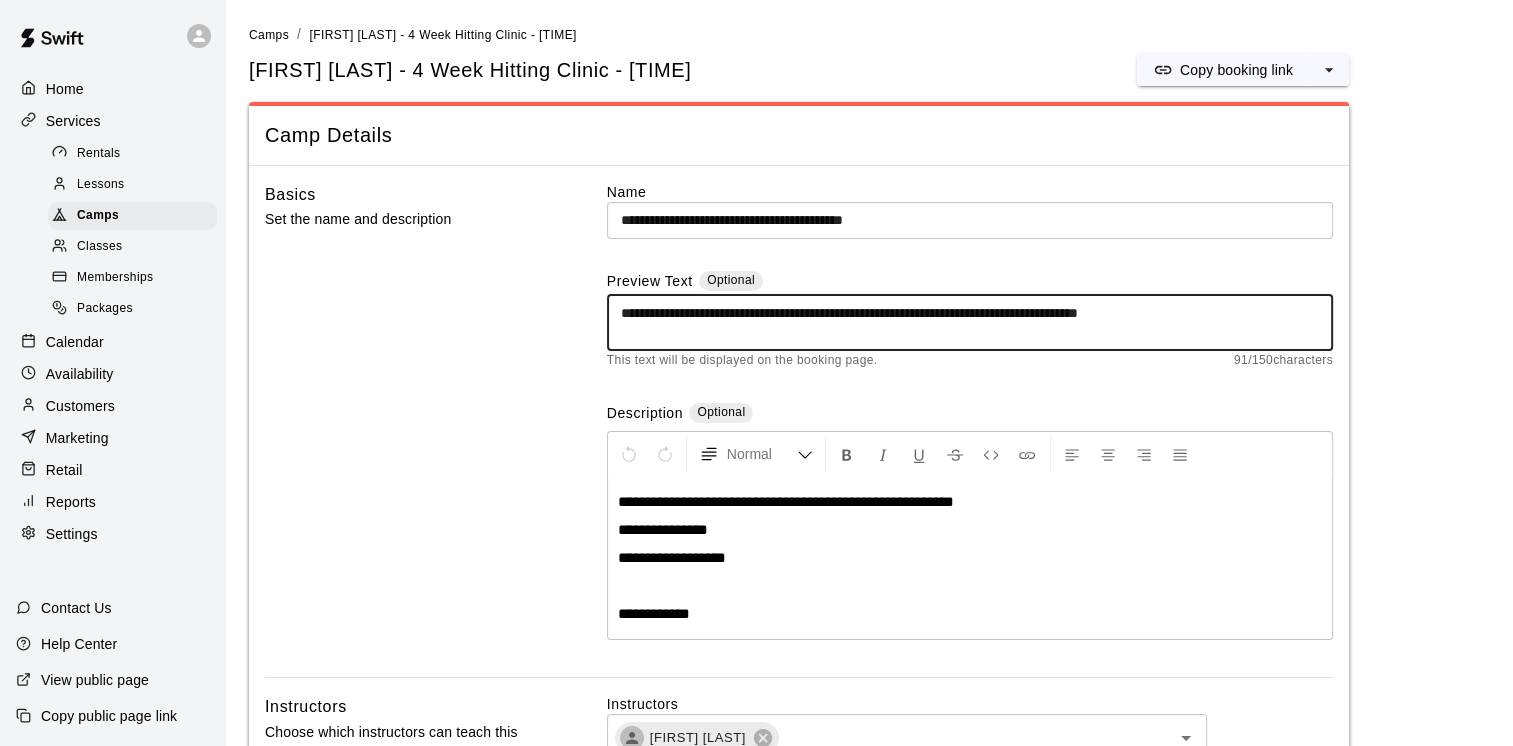 drag, startPoint x: 1256, startPoint y: 318, endPoint x: 595, endPoint y: 279, distance: 662.14954 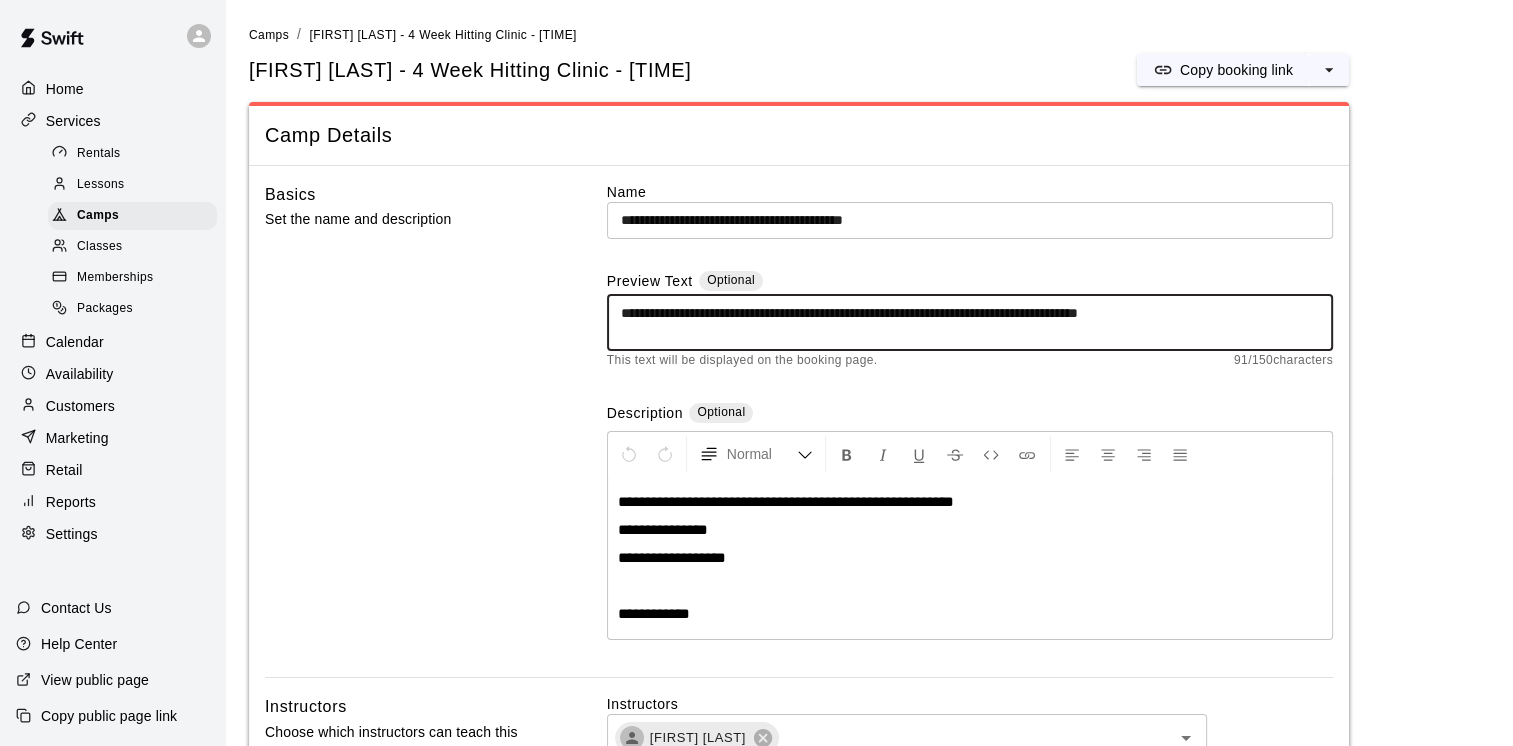 click on "**********" at bounding box center (799, 430) 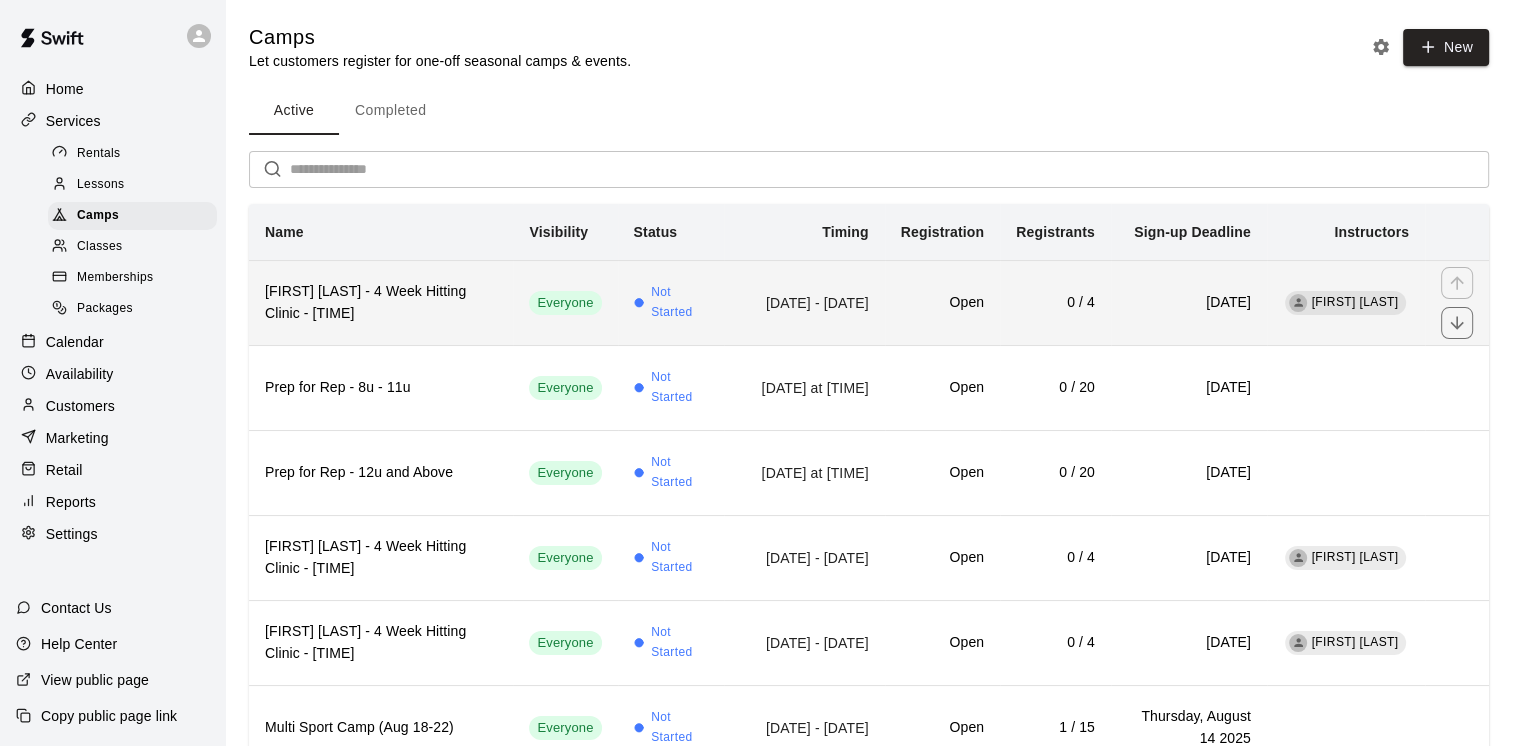 click on "[FIRST] [LAST] - 4 Week Hitting Clinic - [TIME]" at bounding box center (381, 303) 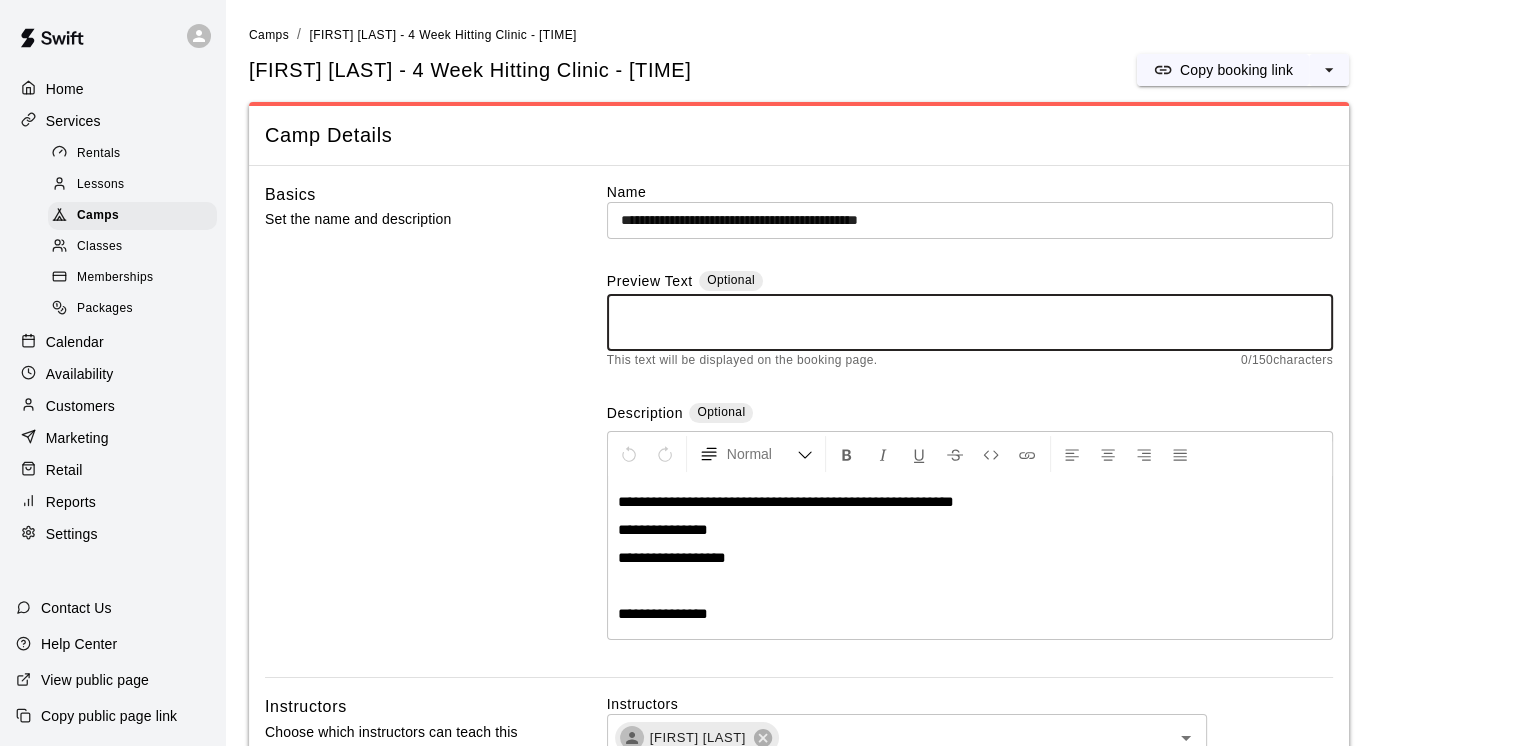 click at bounding box center (970, 323) 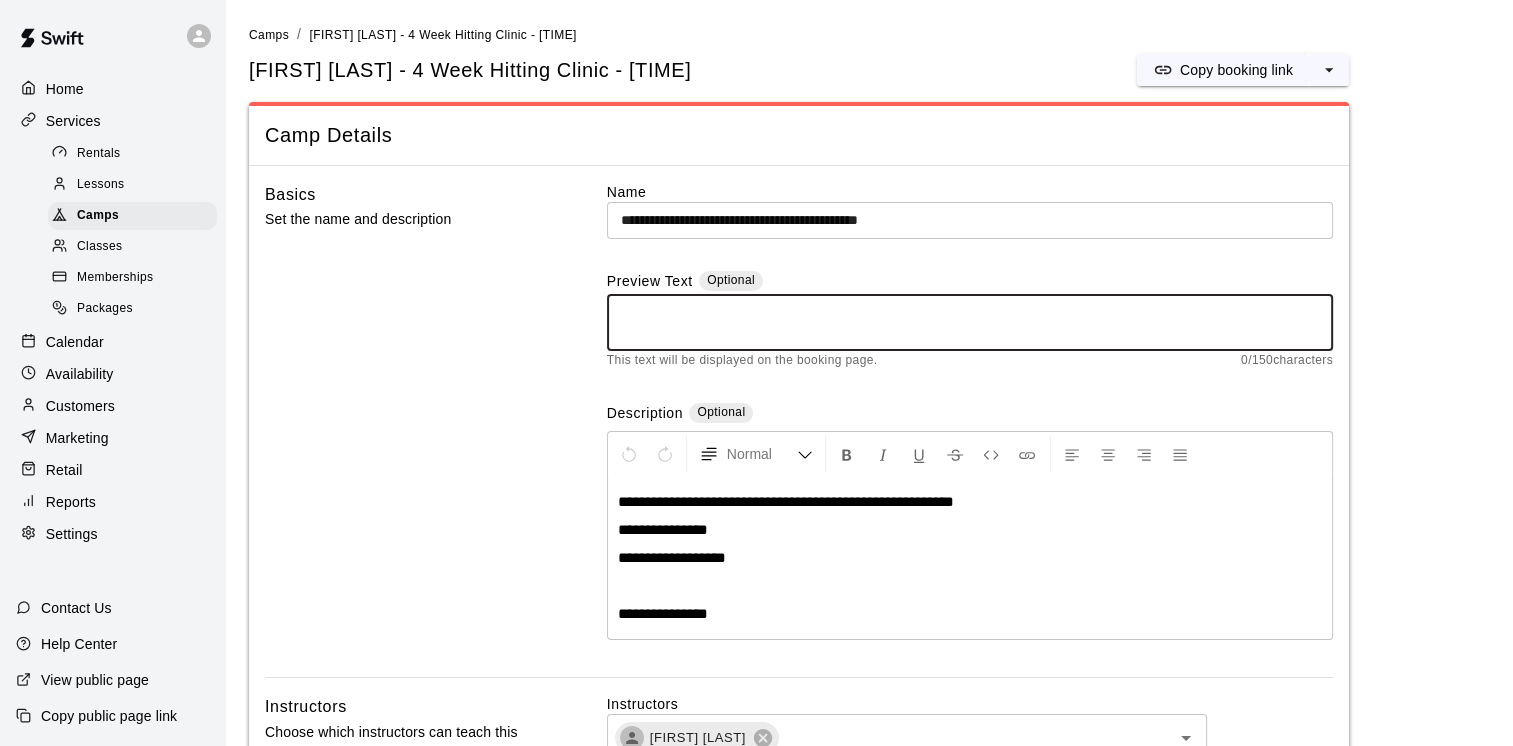 paste on "**********" 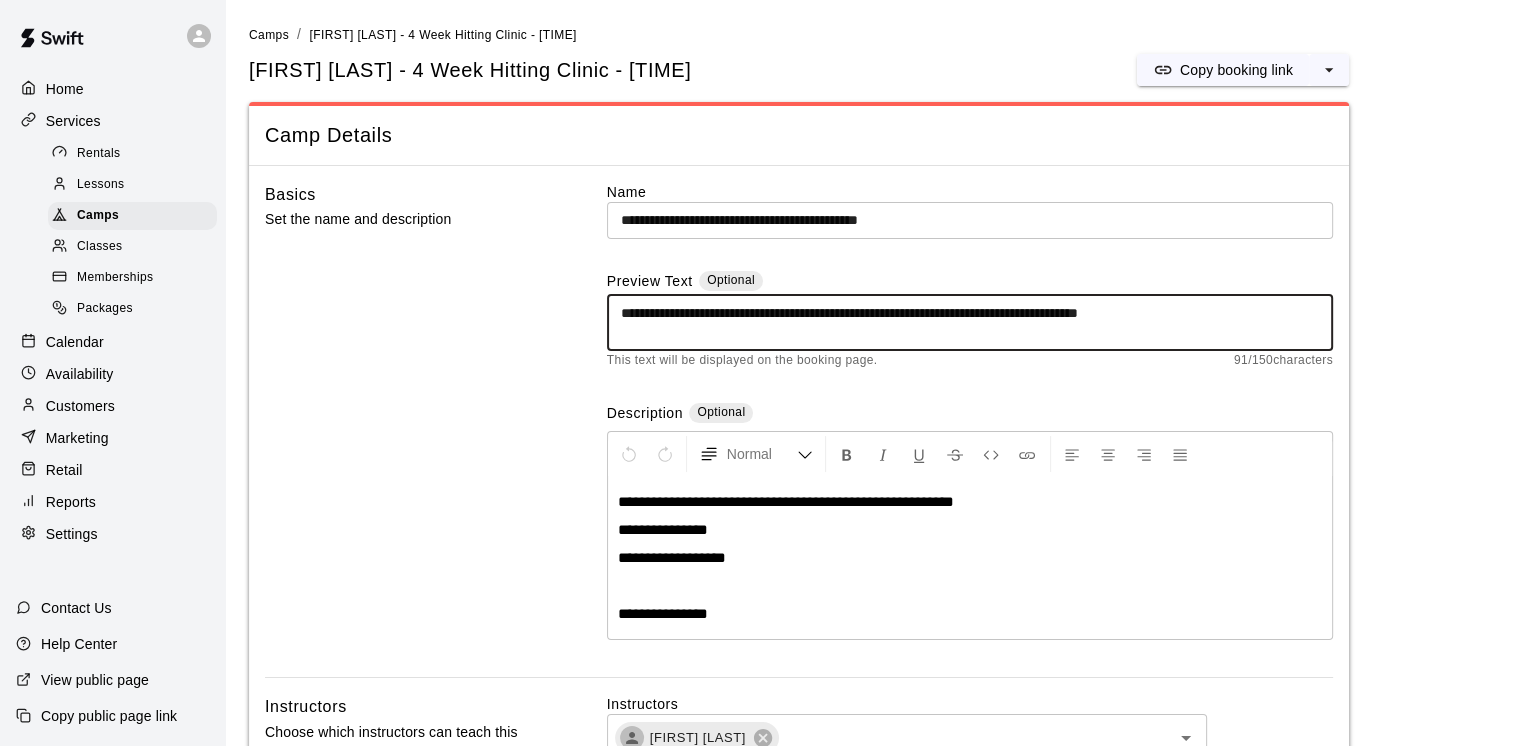 click on "**********" at bounding box center [970, 323] 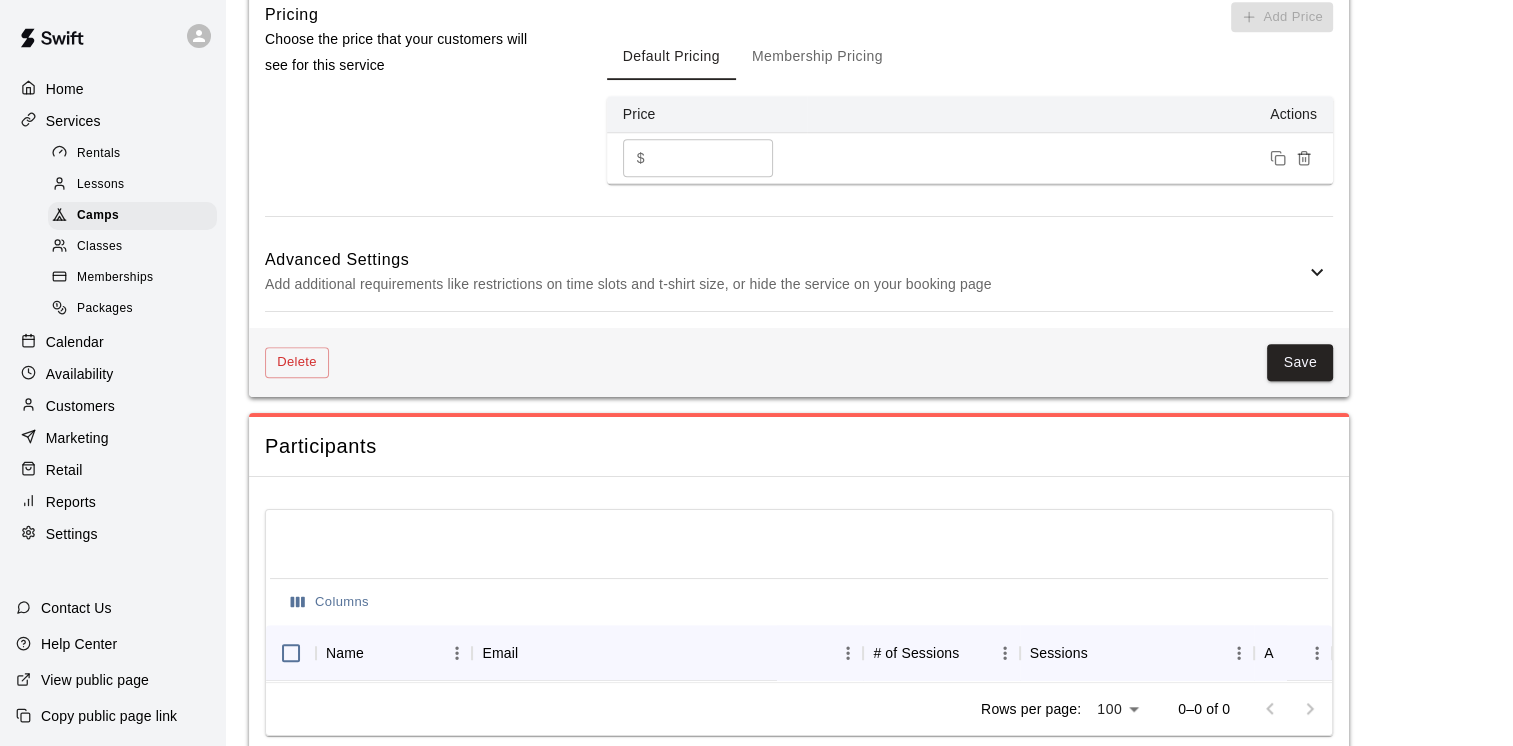 scroll, scrollTop: 1514, scrollLeft: 0, axis: vertical 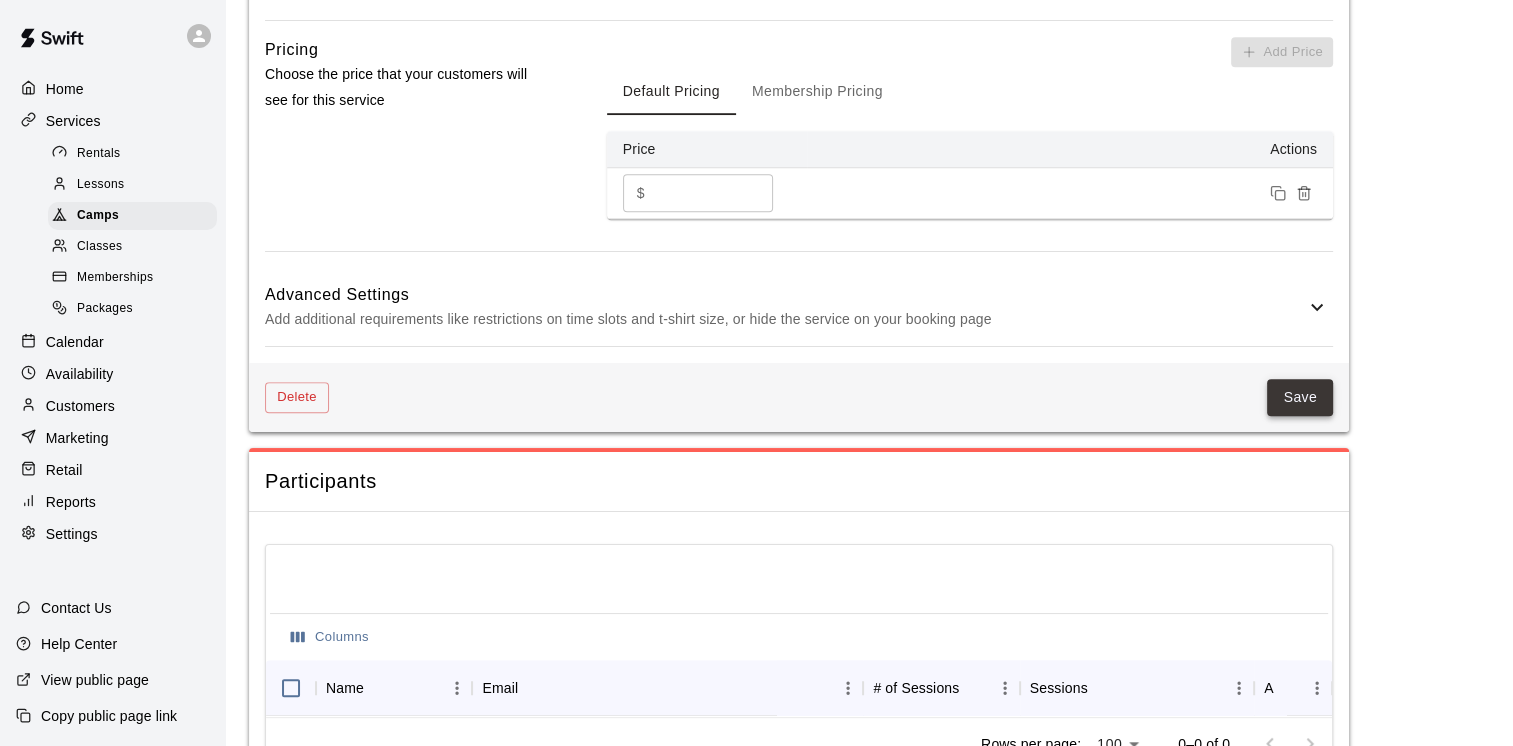 type on "**********" 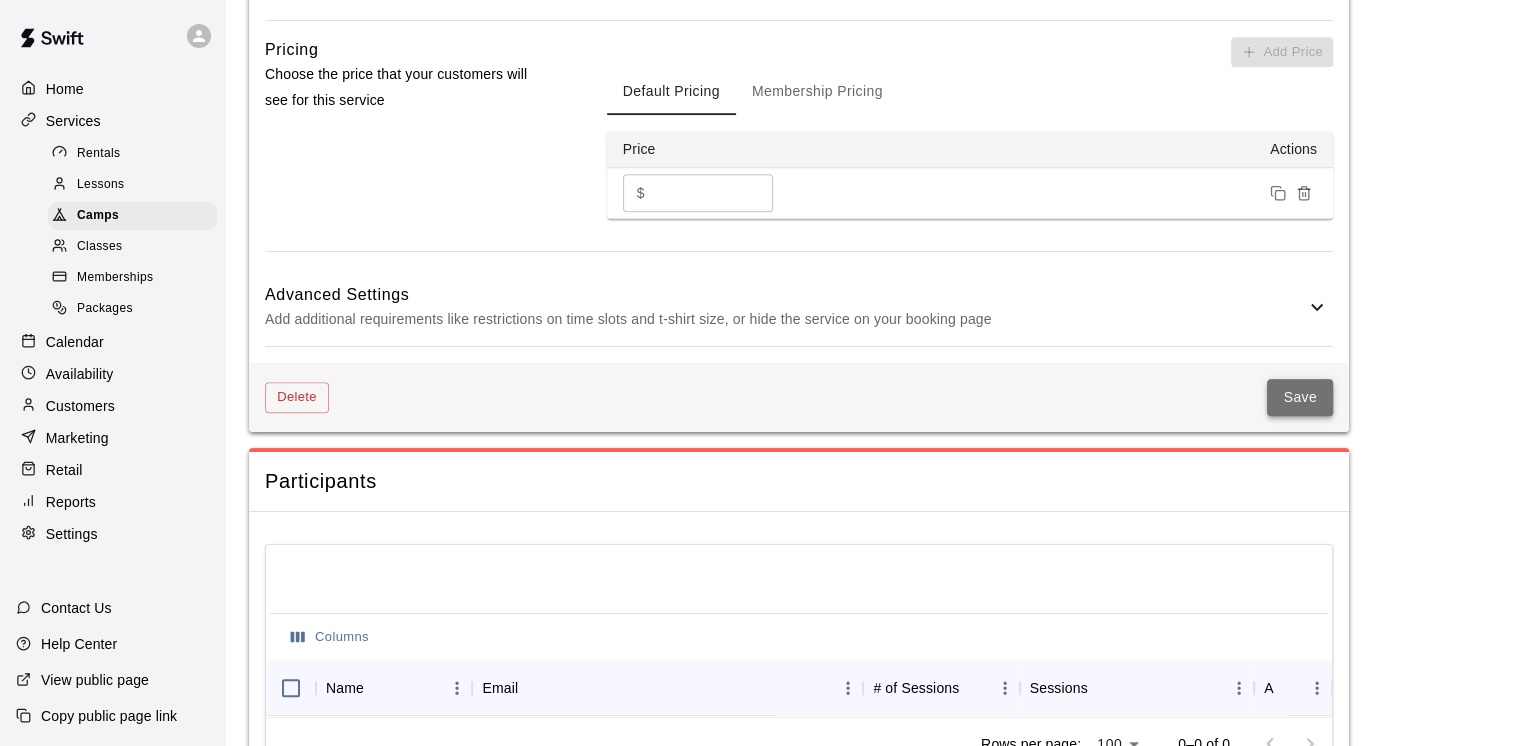 click on "Save" at bounding box center (1300, 397) 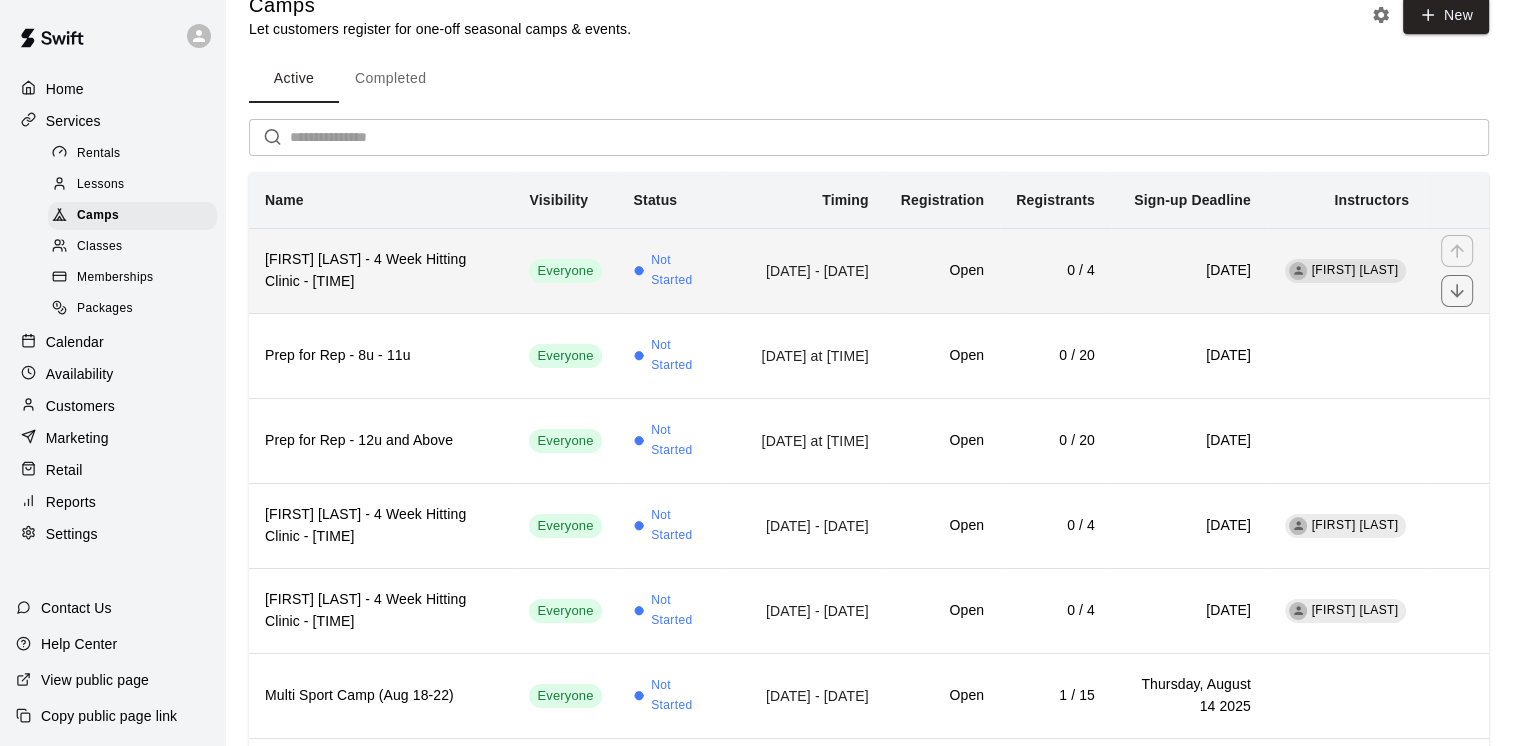 scroll, scrollTop: 0, scrollLeft: 0, axis: both 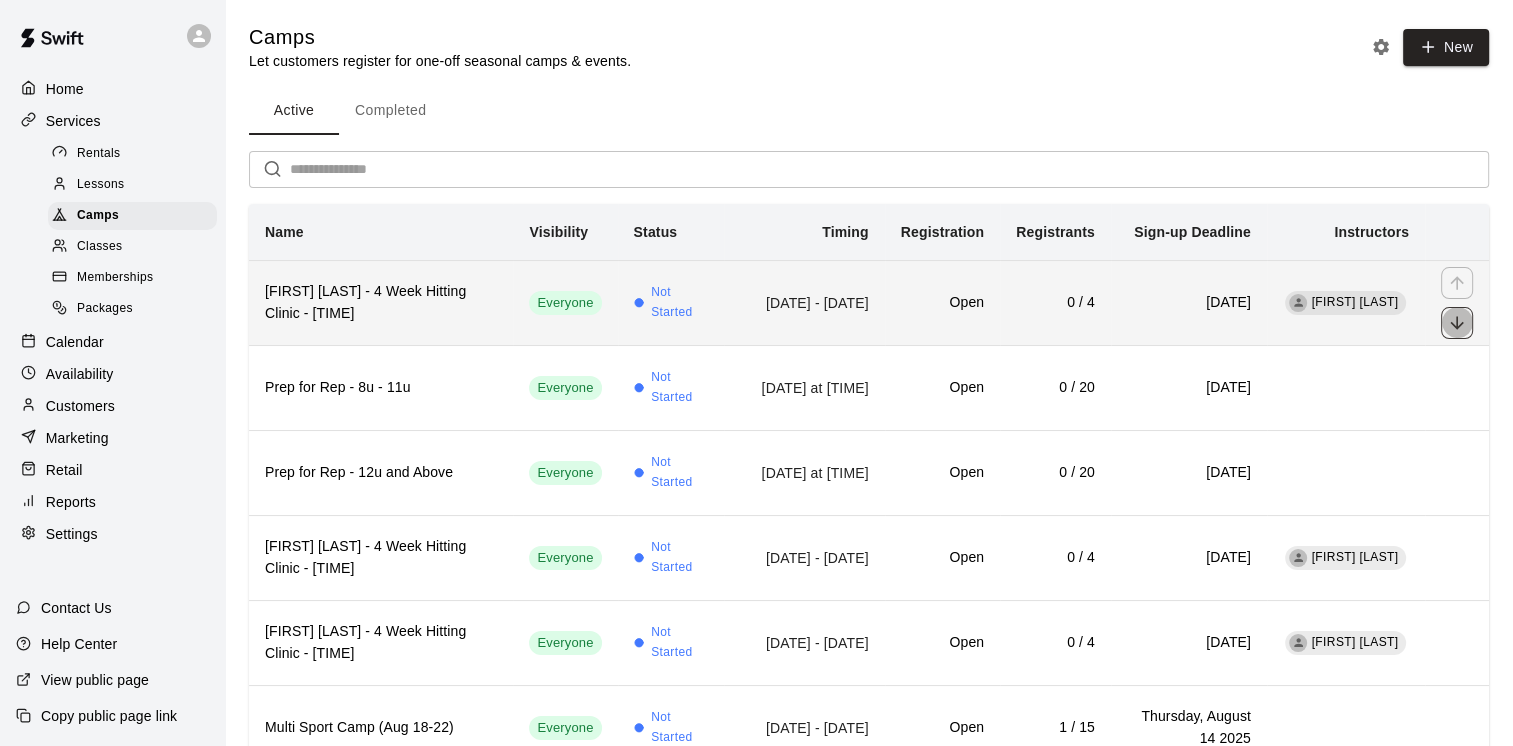 click 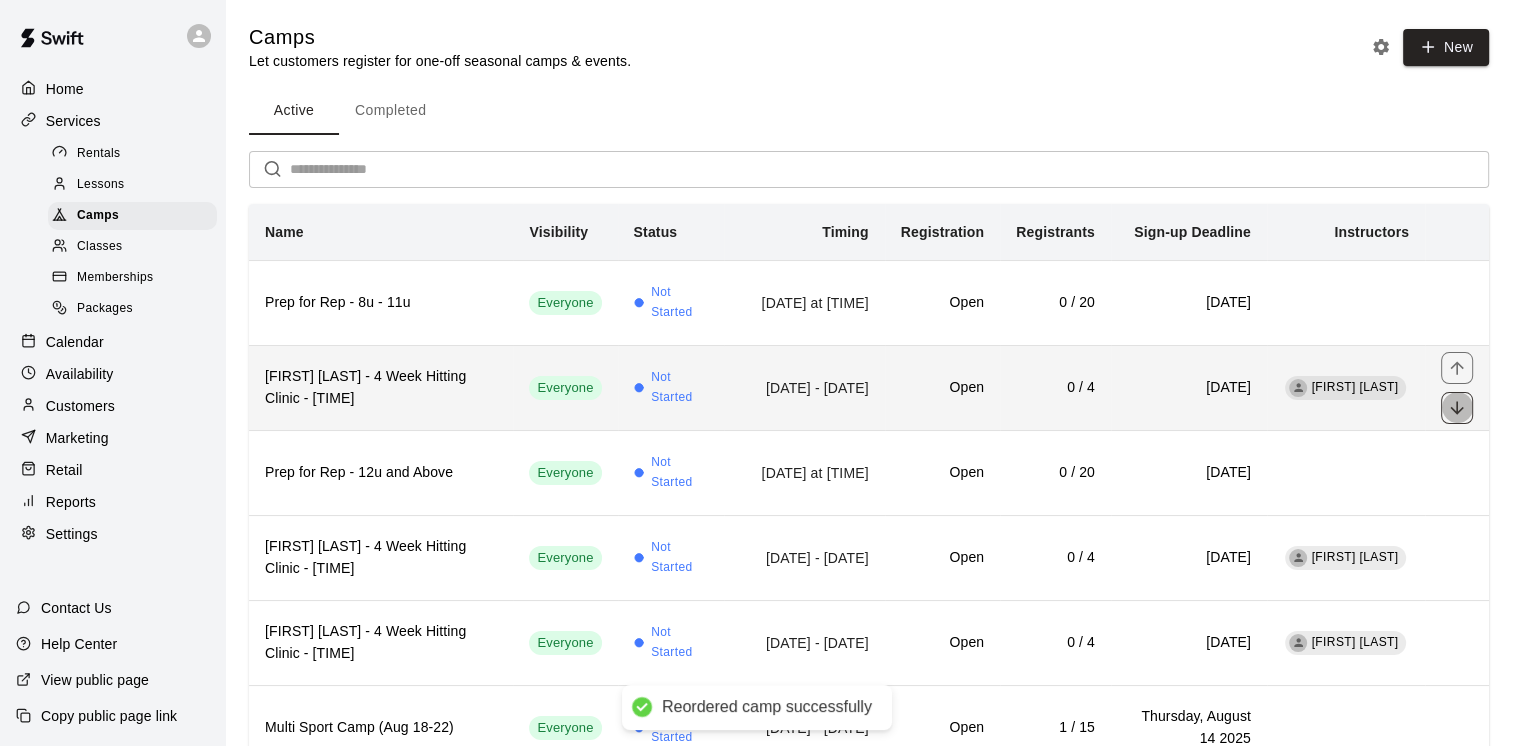 click 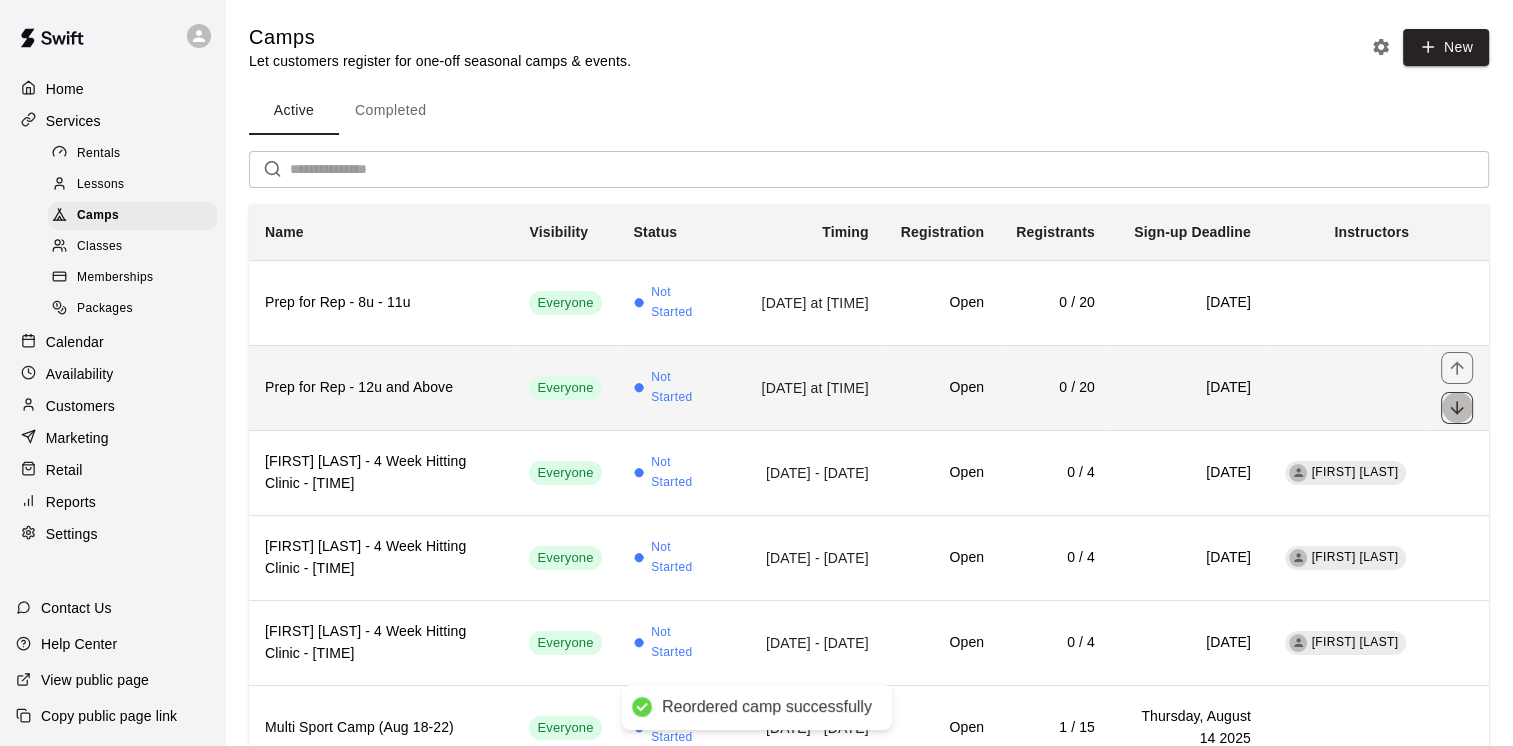 click 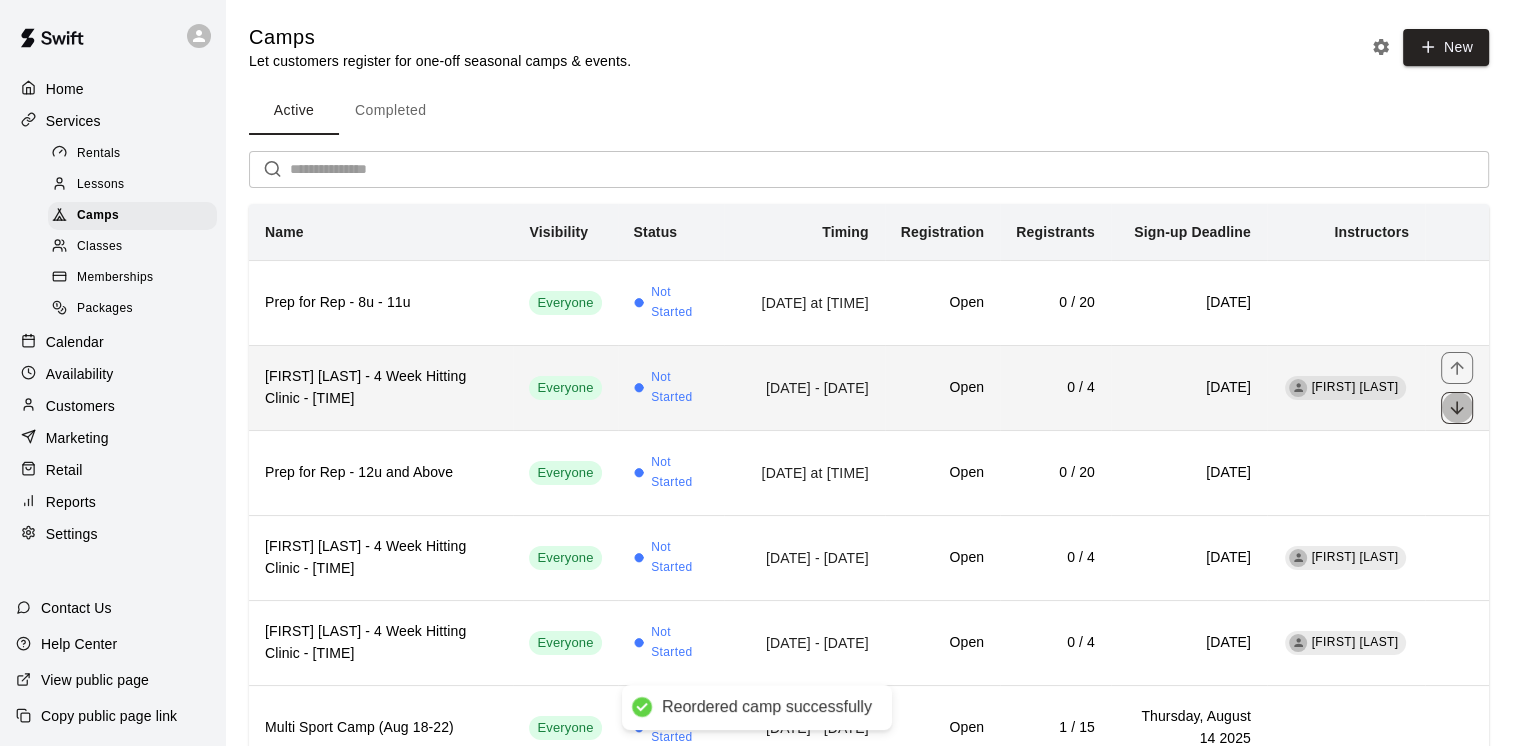 click 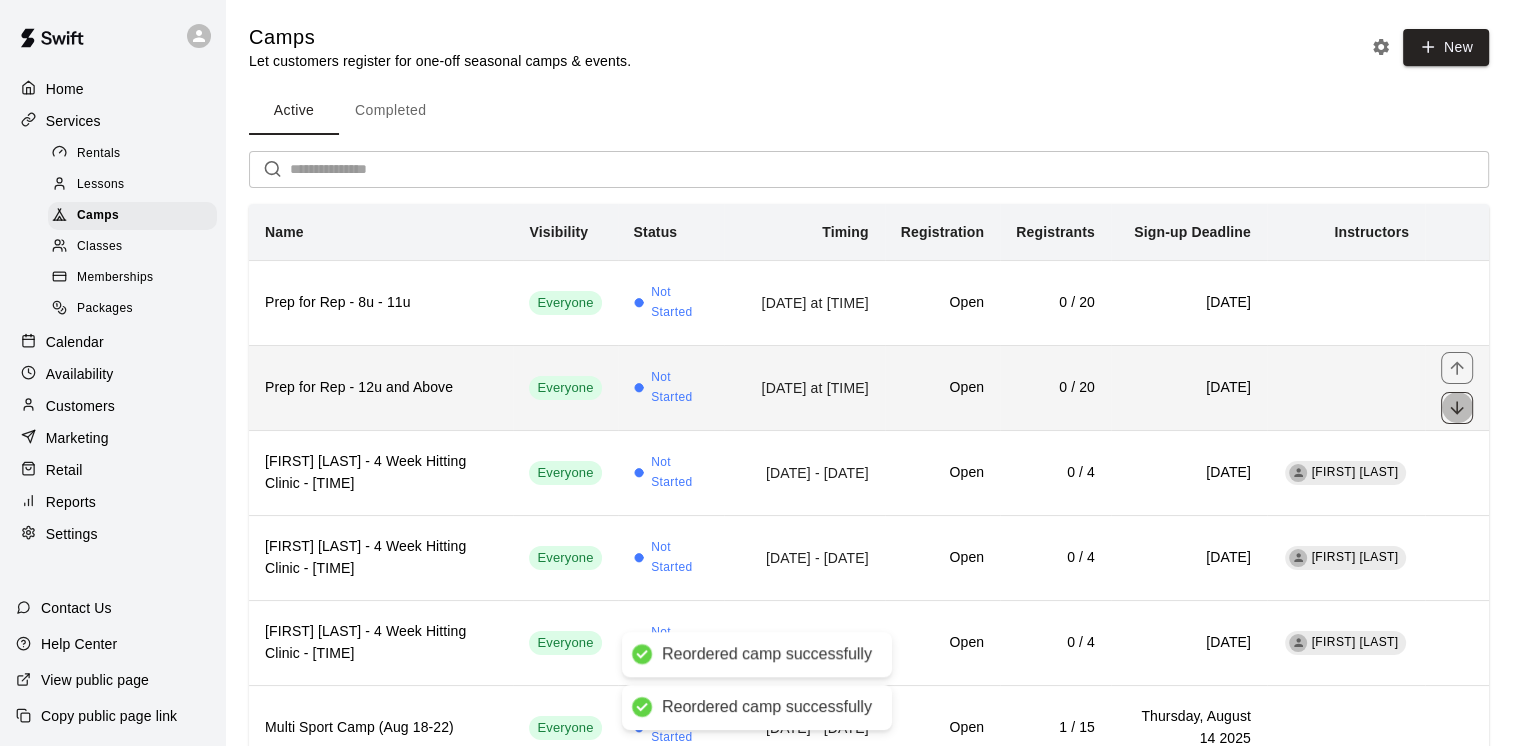 click 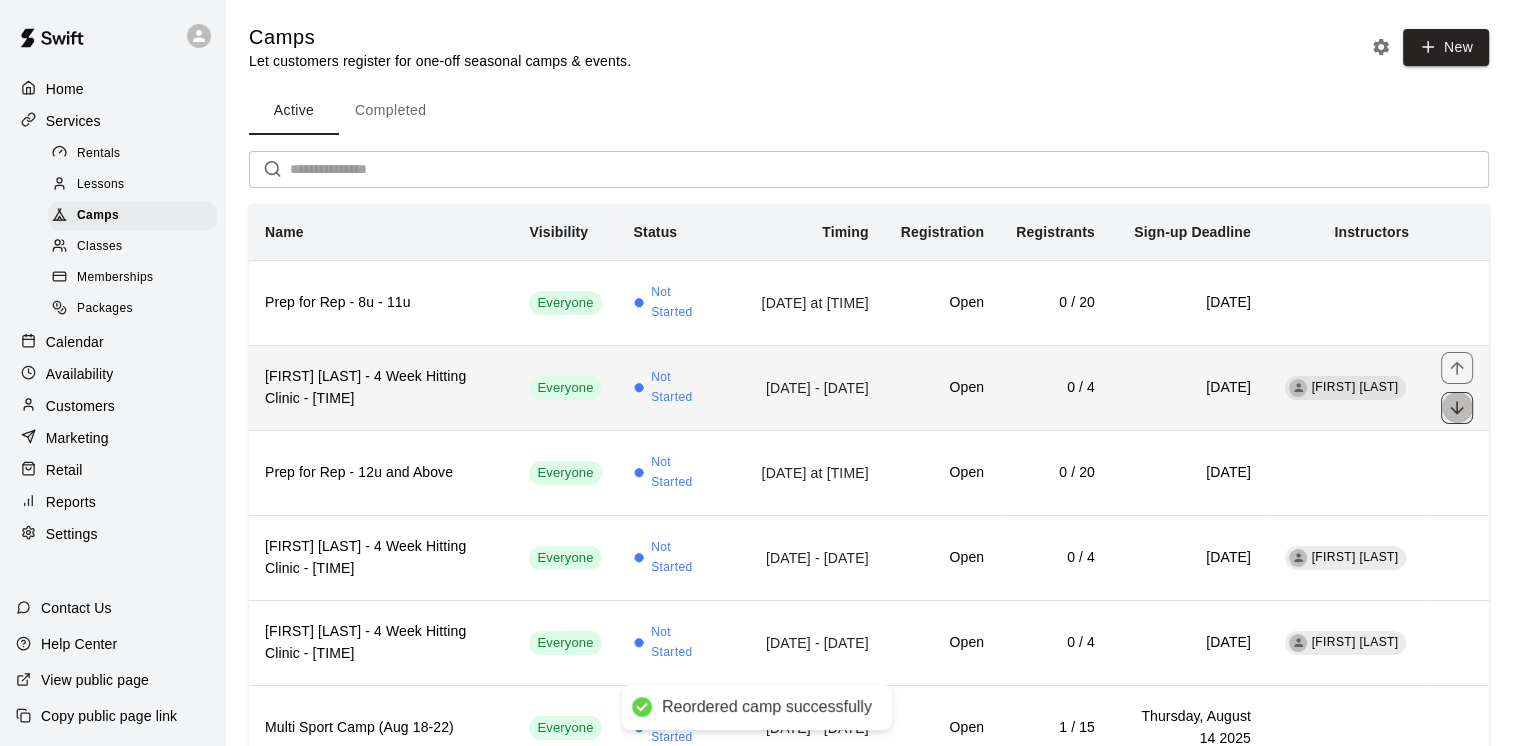 click 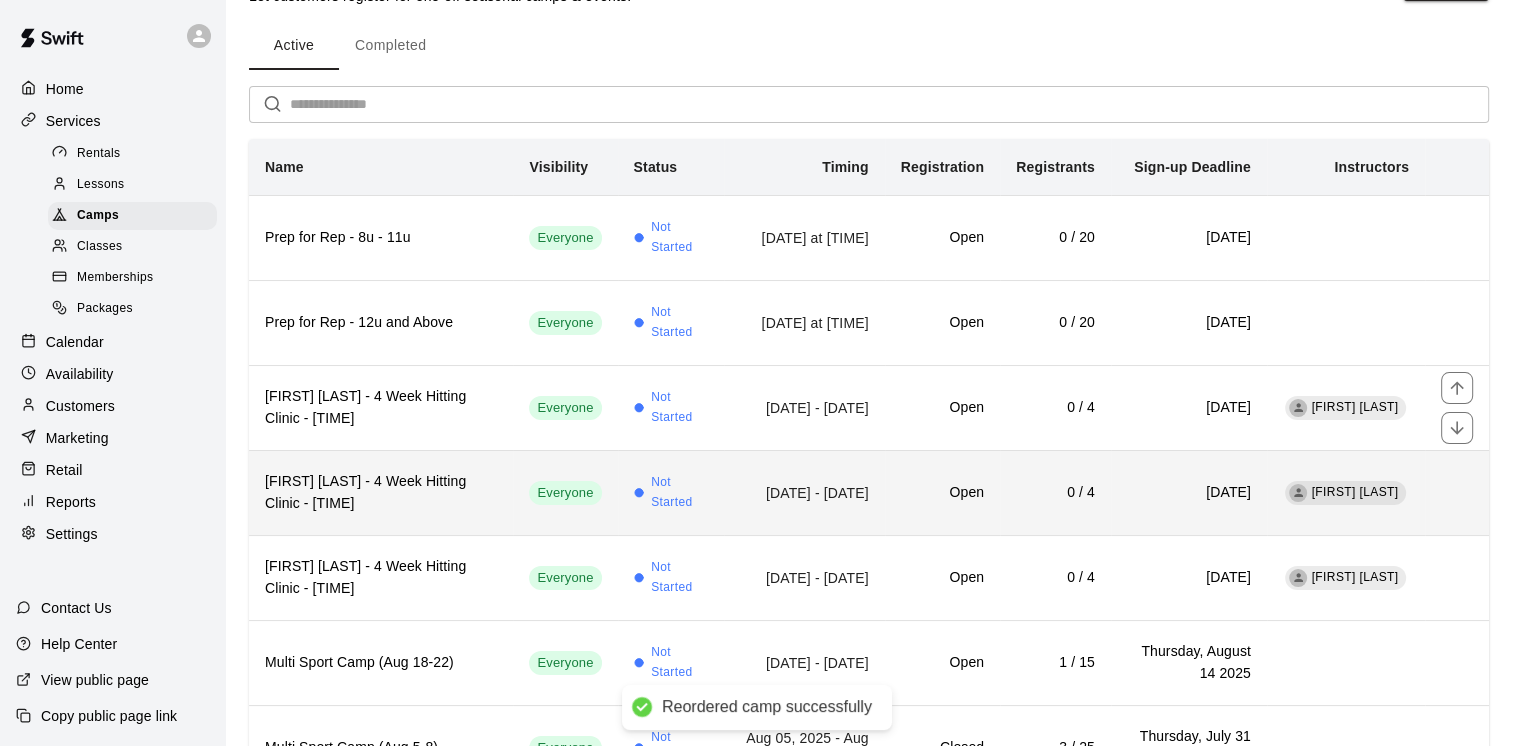 scroll, scrollTop: 100, scrollLeft: 0, axis: vertical 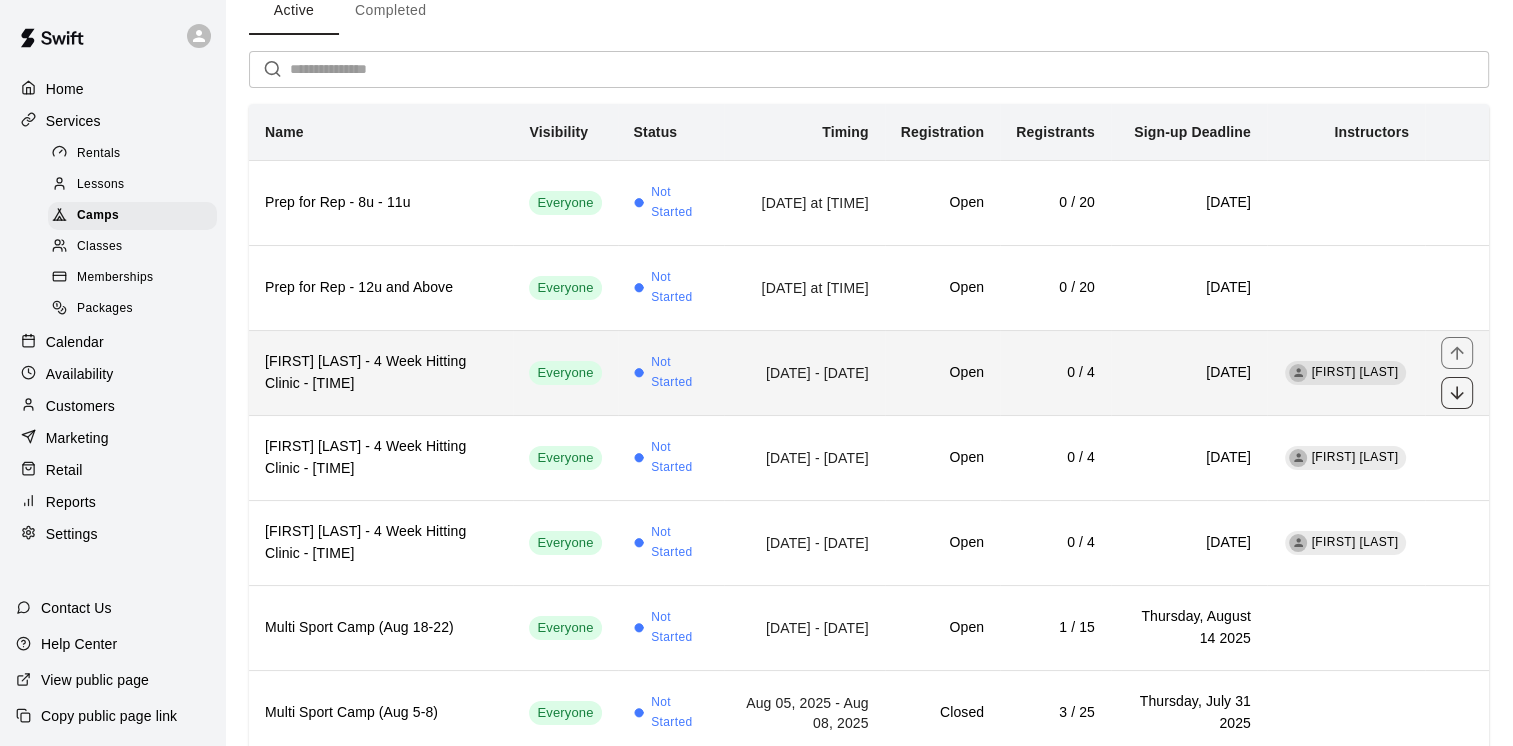 click 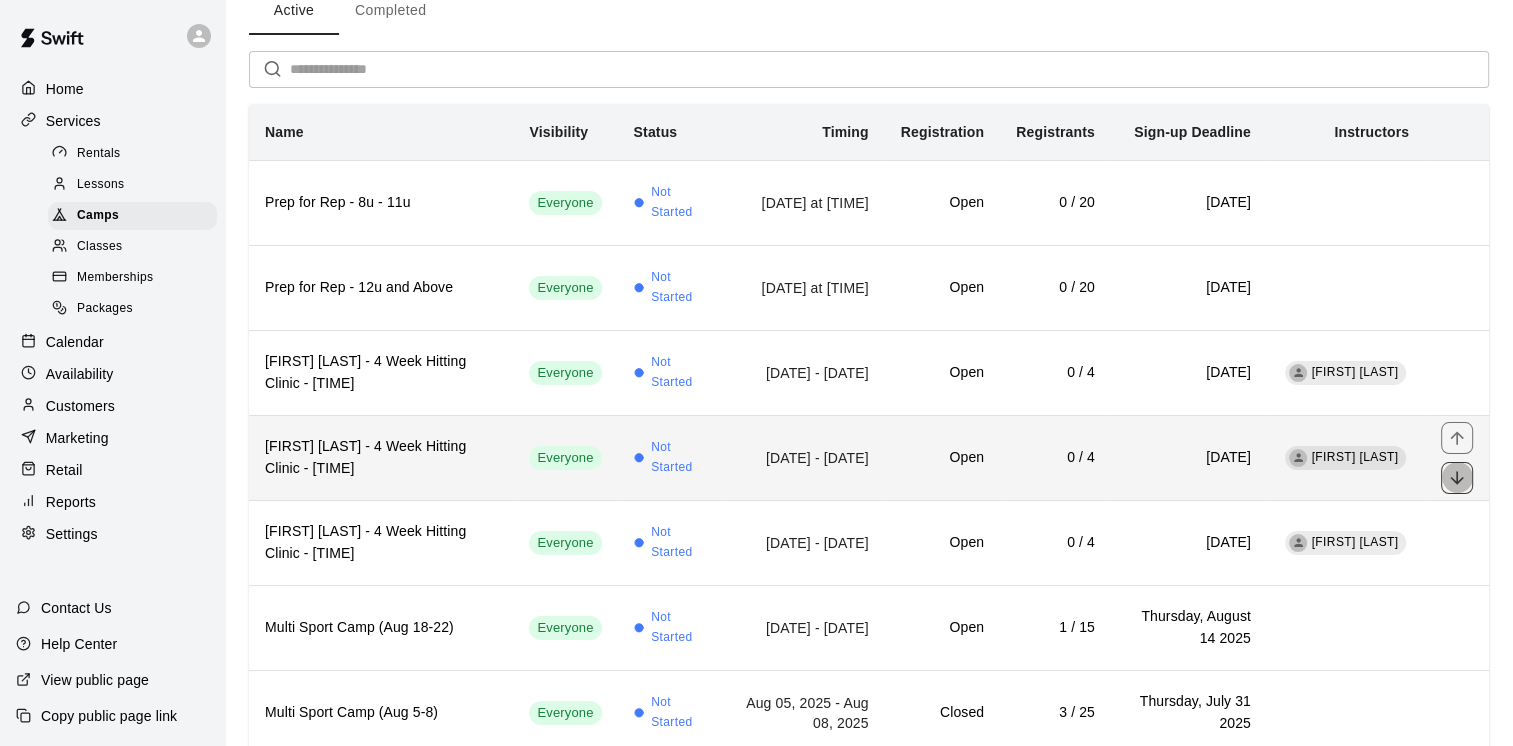 click 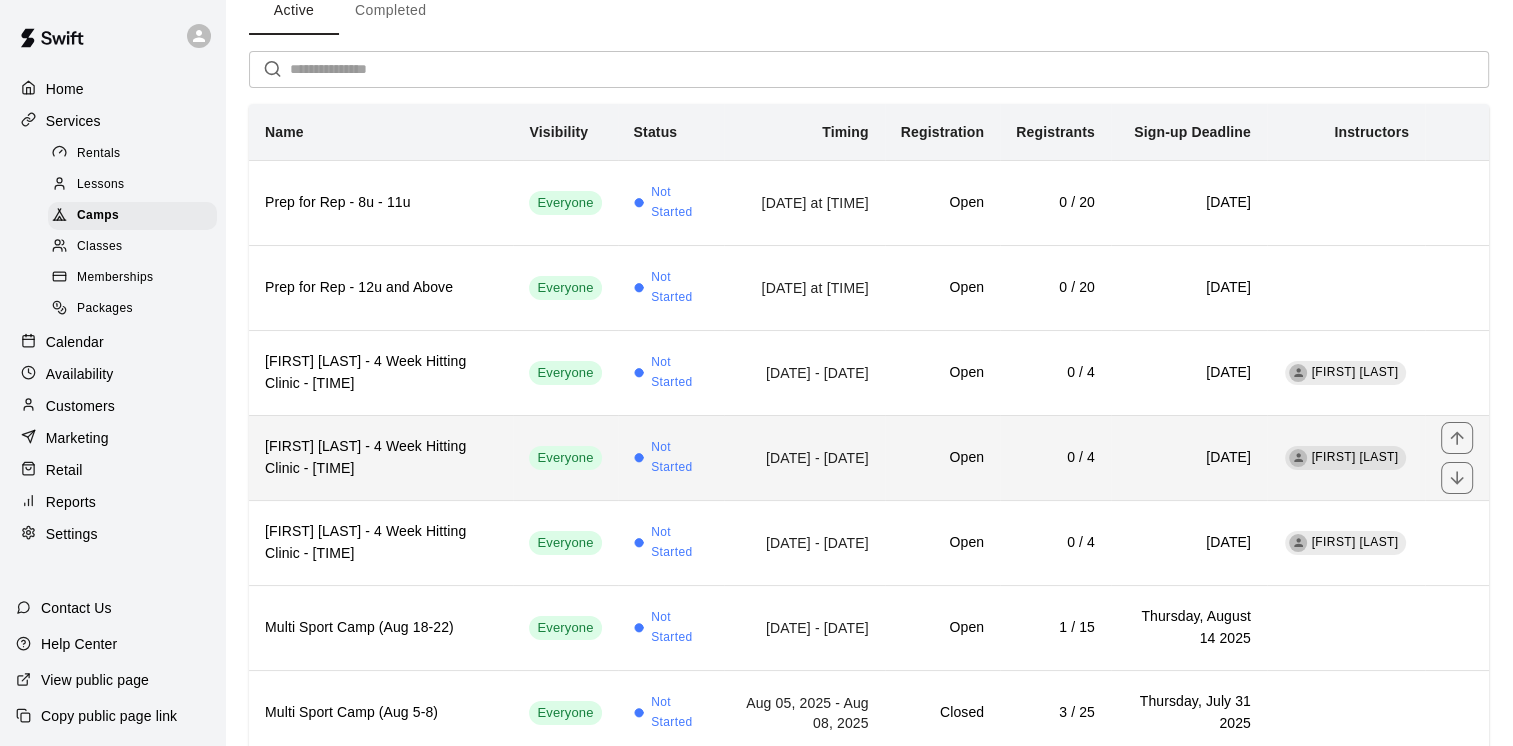 click on "[FIRST] [LAST] - 4 Week Hitting Clinic - [TIME]" at bounding box center [381, 458] 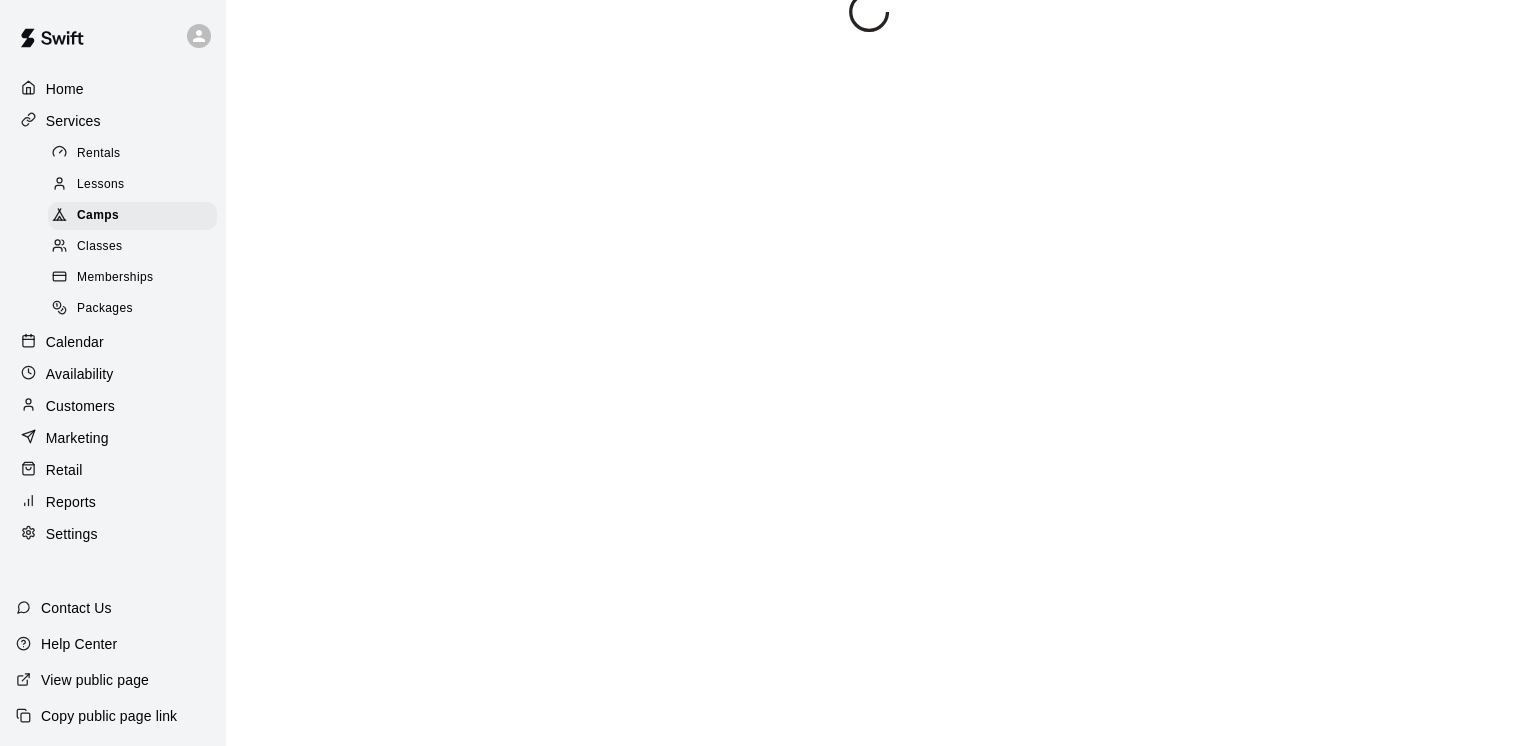 scroll, scrollTop: 0, scrollLeft: 0, axis: both 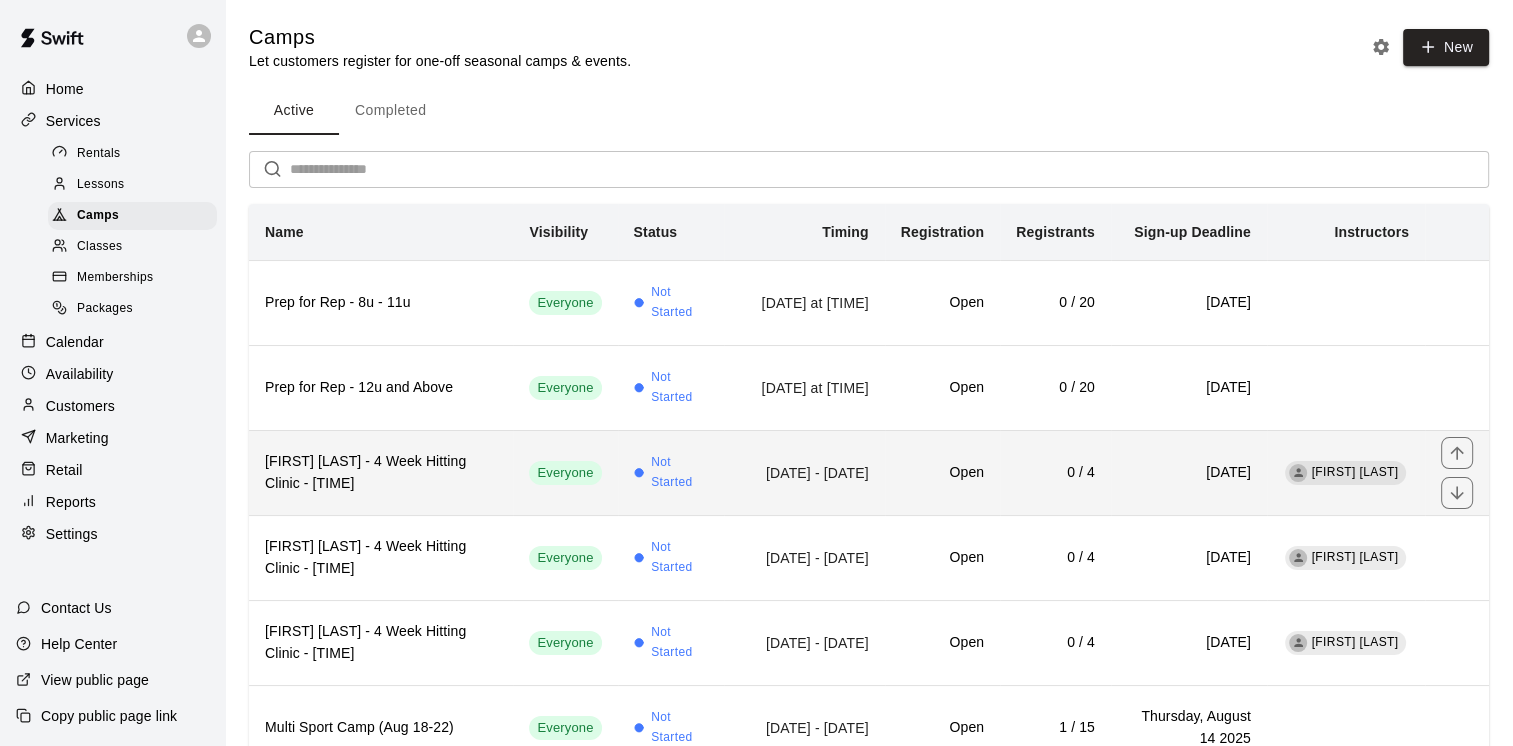 click on "[FIRST] [LAST] - 4 Week Hitting Clinic - [TIME]" at bounding box center [381, 473] 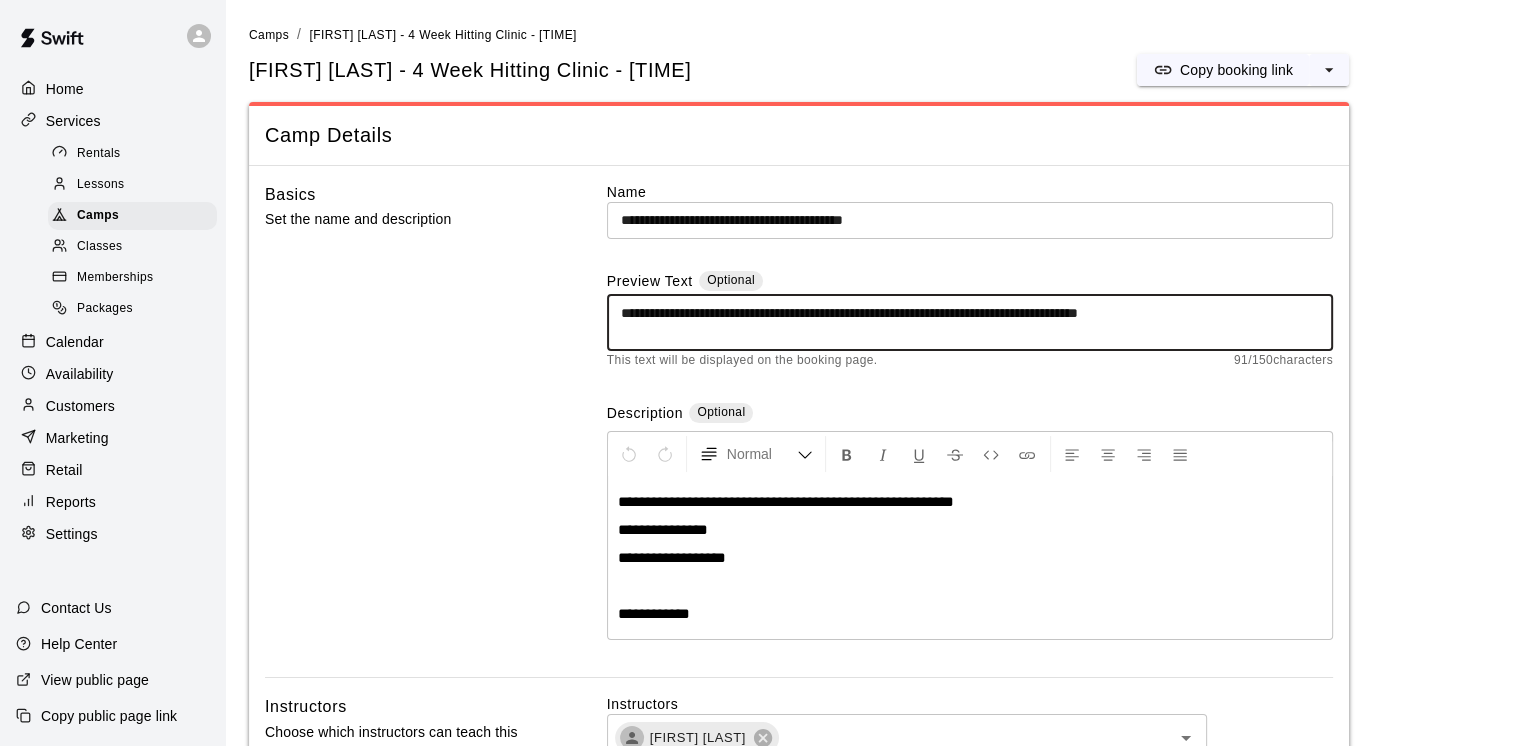 drag, startPoint x: 1259, startPoint y: 316, endPoint x: 596, endPoint y: 279, distance: 664.0316 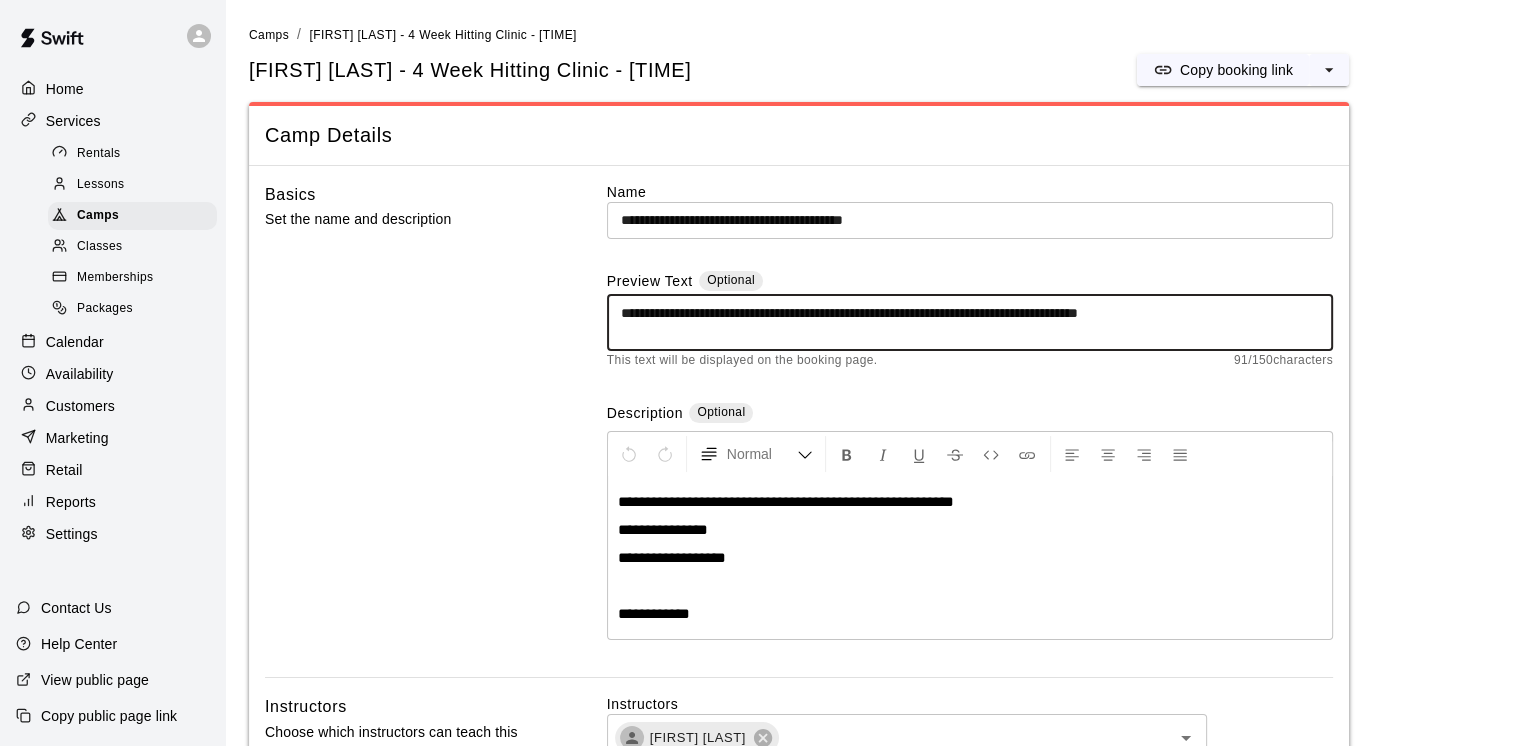 click on "**********" at bounding box center [799, 430] 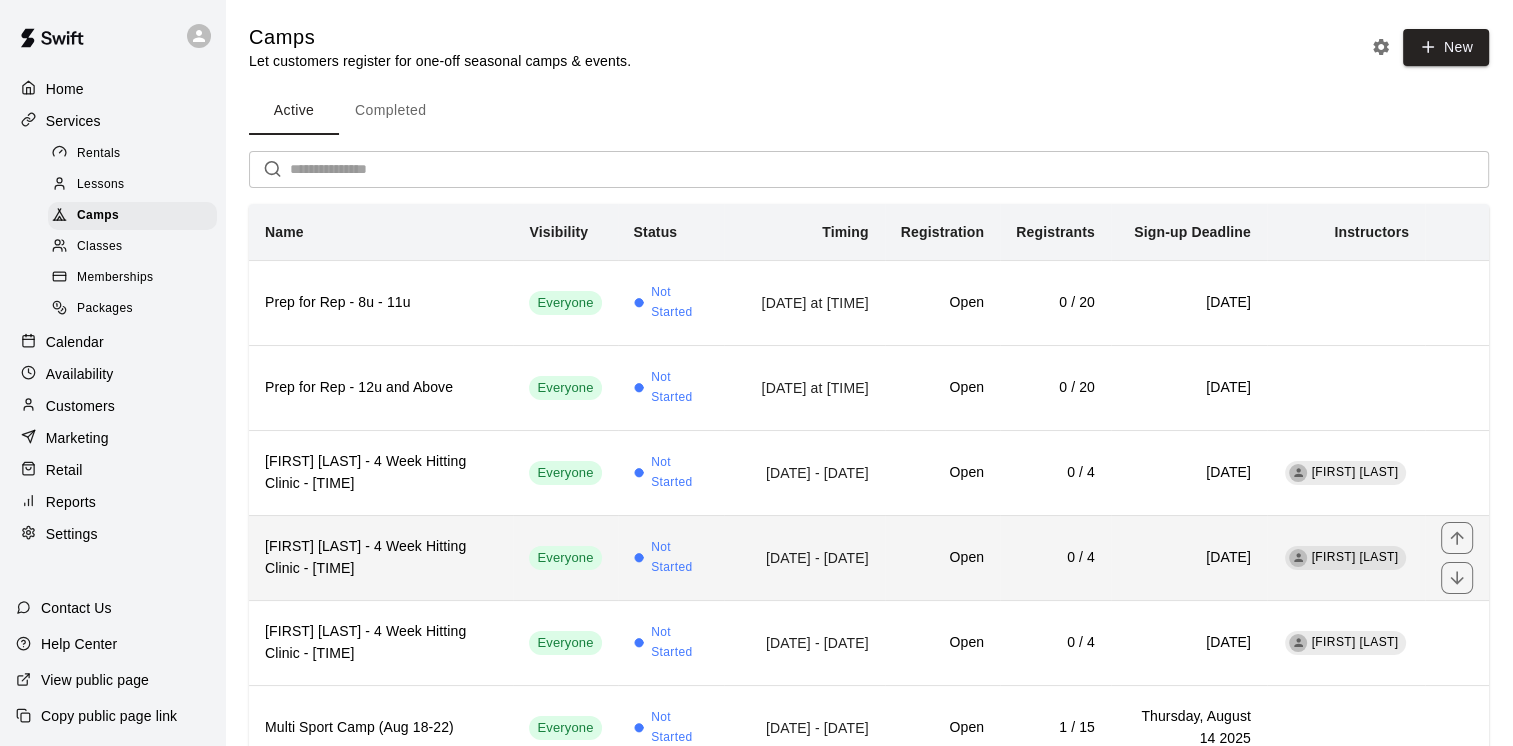 click on "[FIRST] [LAST] - 4 Week Hitting Clinic - [TIME]" at bounding box center [381, 558] 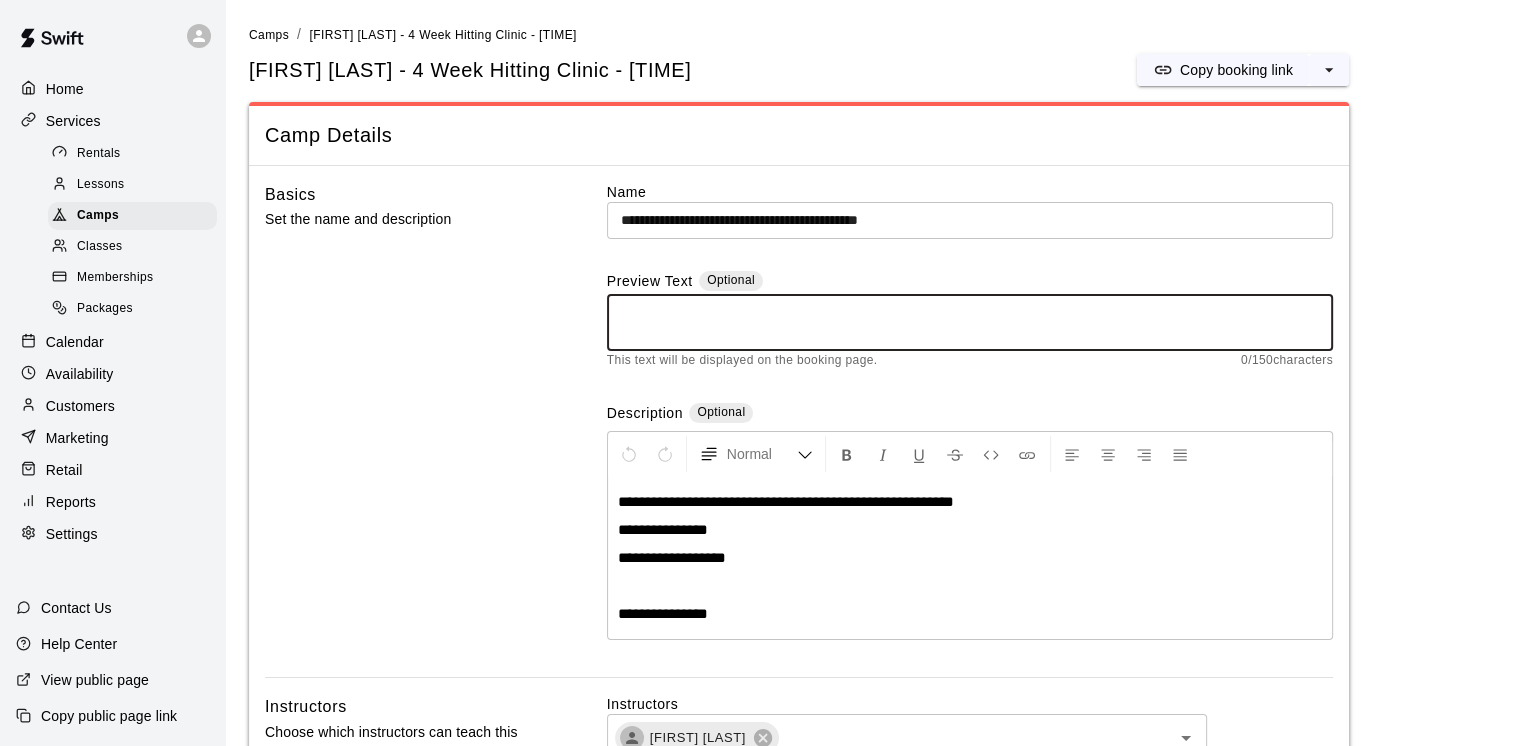 click at bounding box center (970, 323) 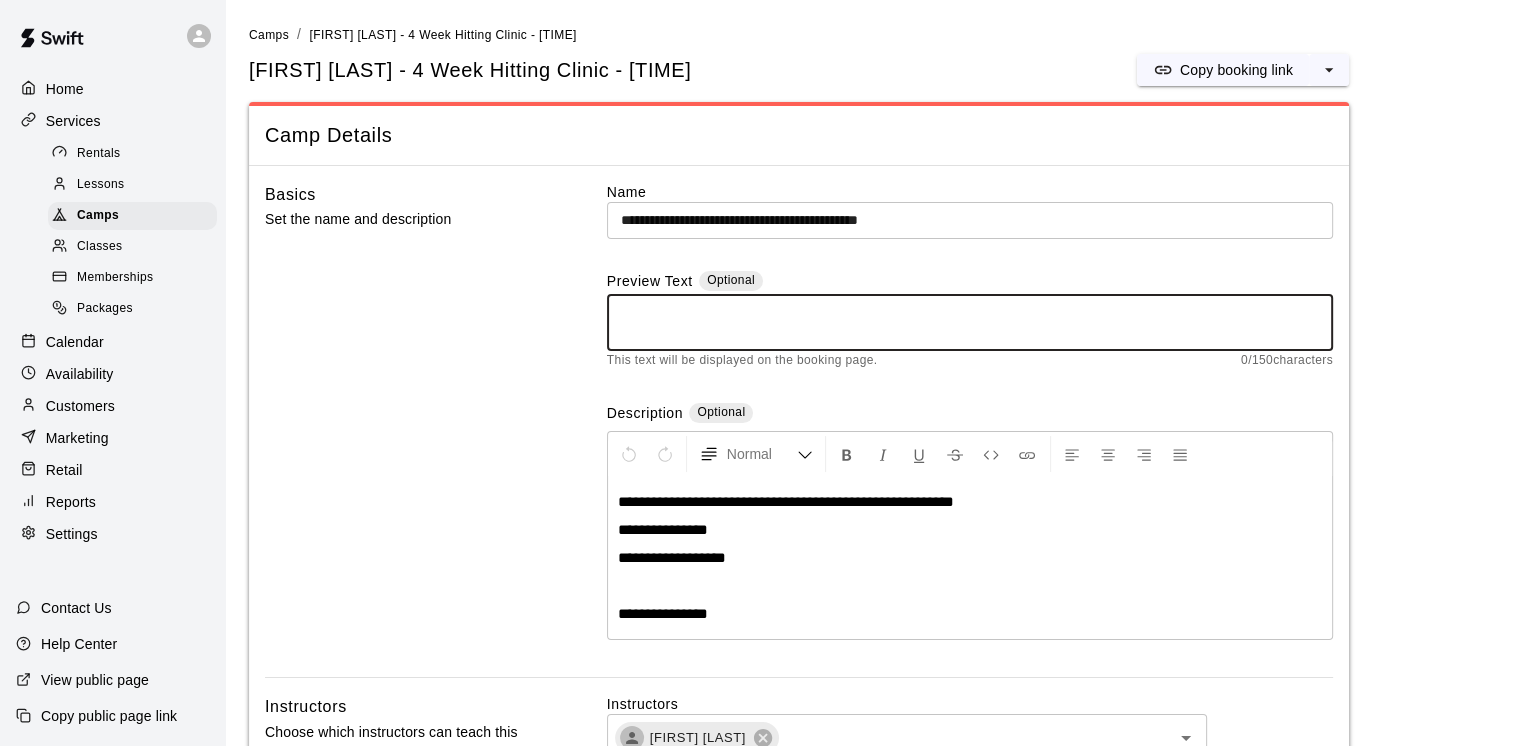 paste on "**********" 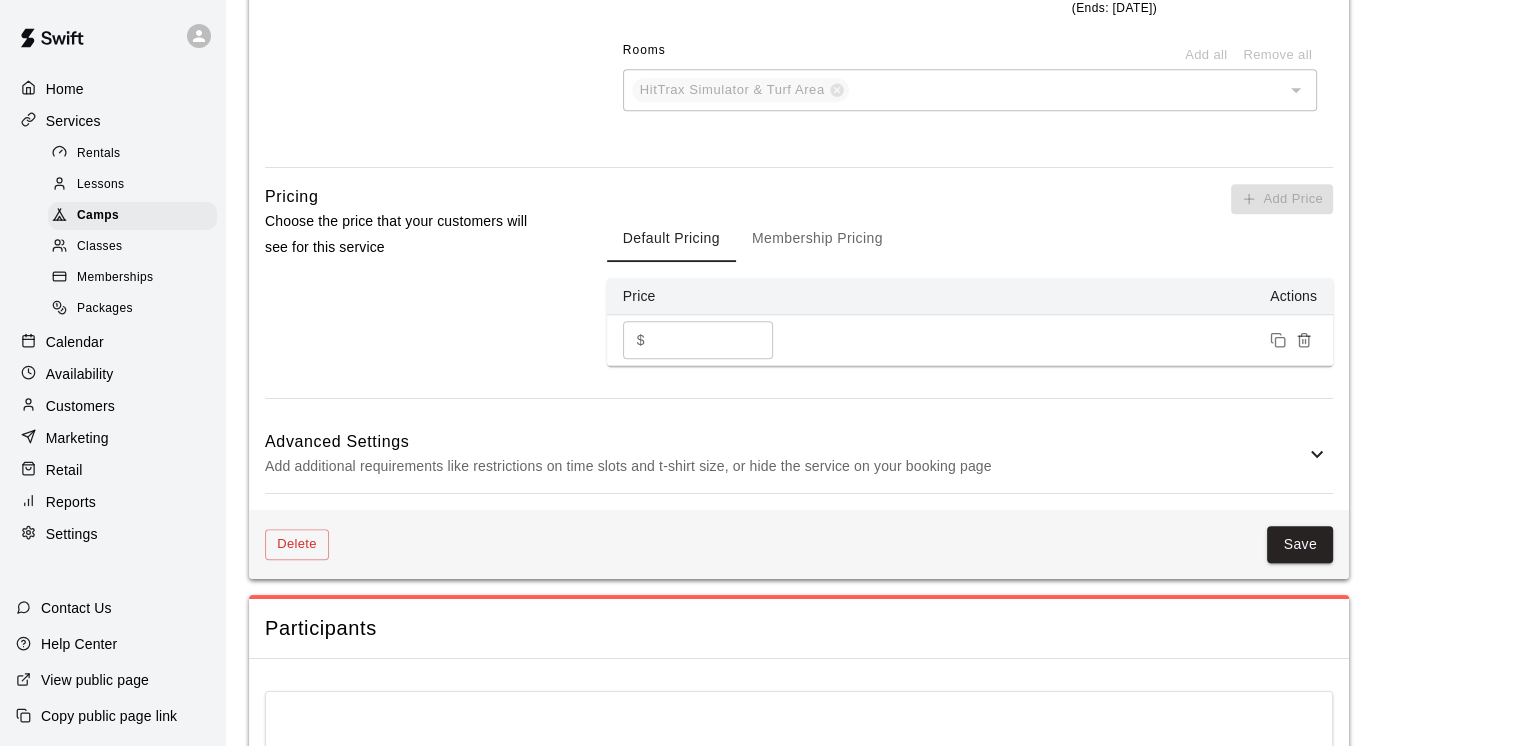 scroll, scrollTop: 1400, scrollLeft: 0, axis: vertical 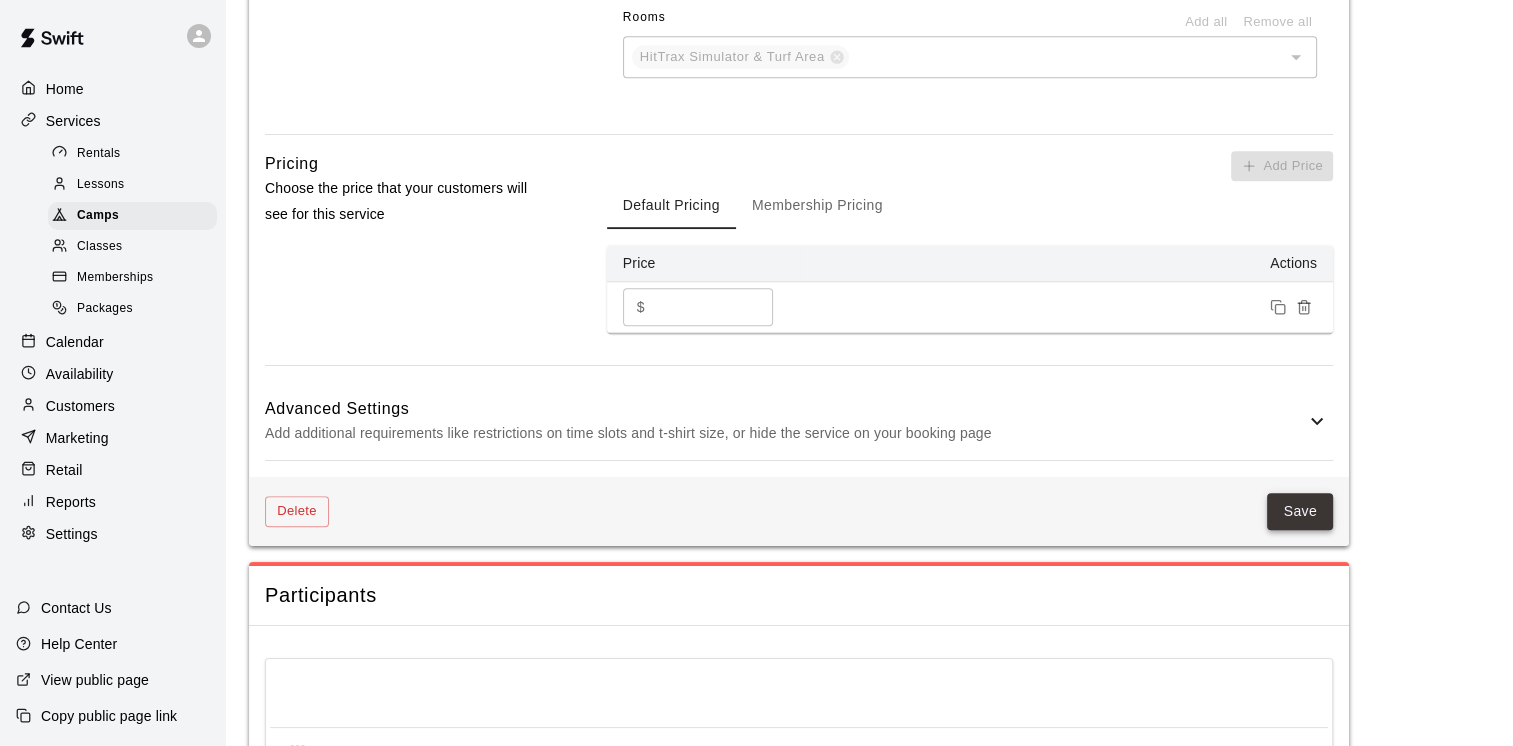 type on "**********" 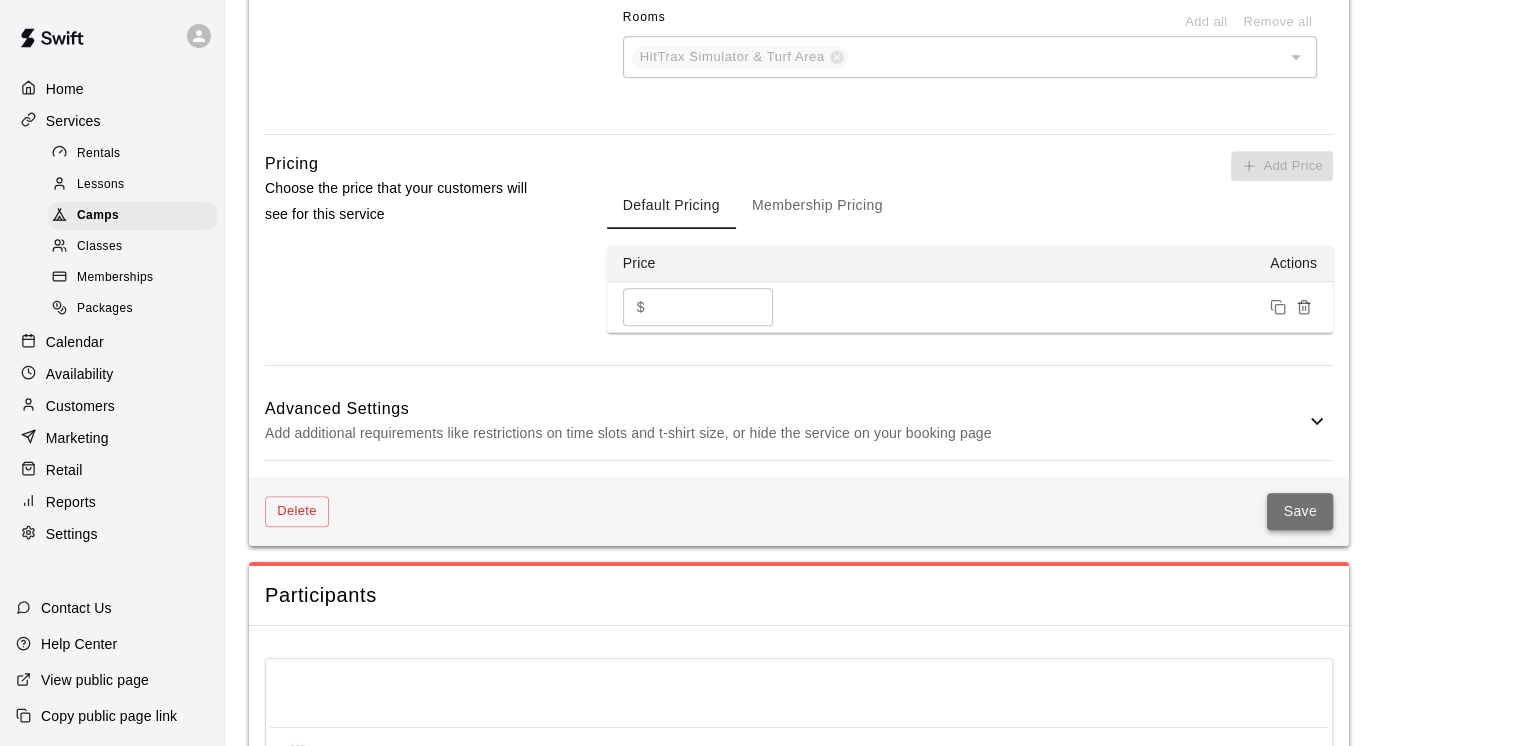 click on "Save" at bounding box center [1300, 511] 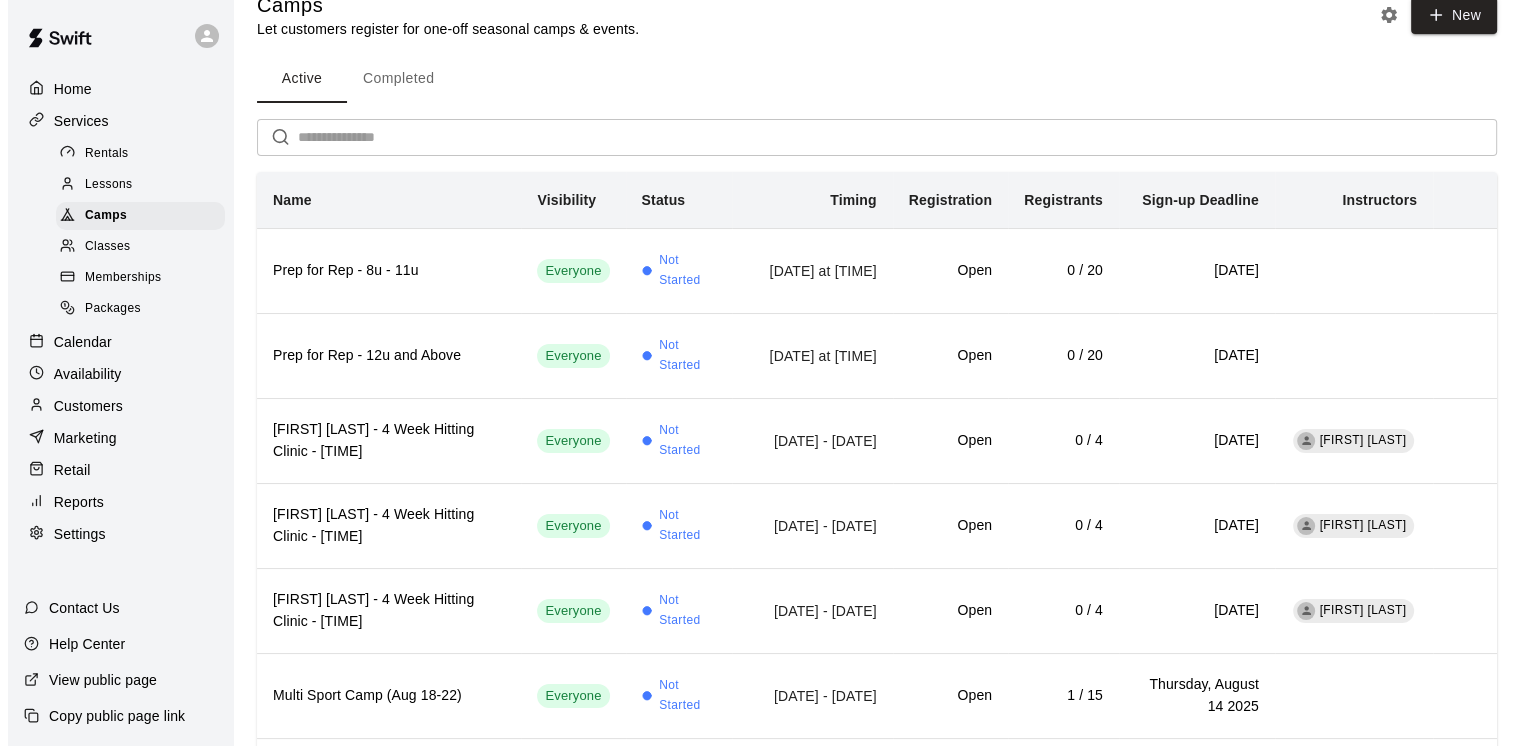 scroll, scrollTop: 0, scrollLeft: 0, axis: both 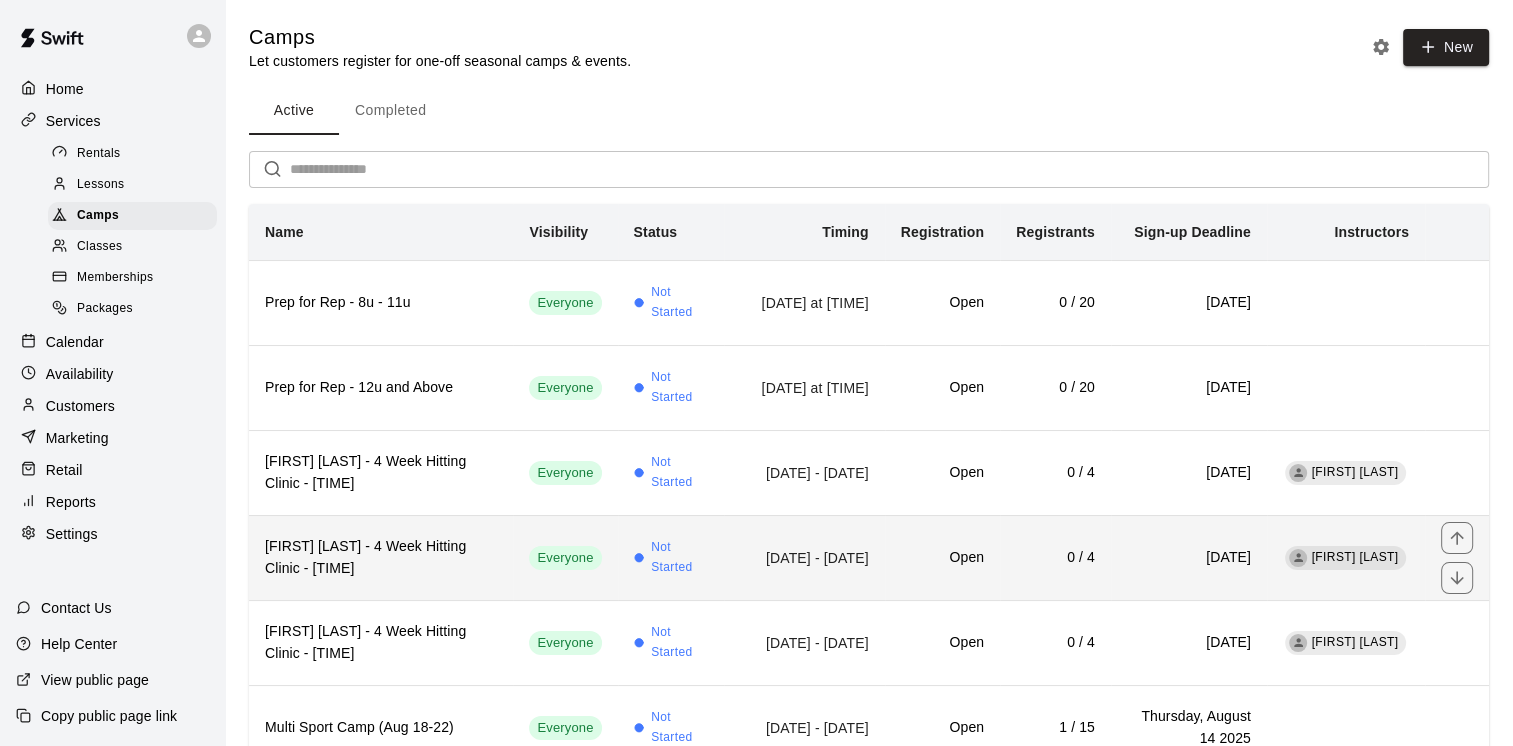 click on "[FIRST] [LAST] - 4 Week Hitting Clinic - [TIME]" at bounding box center [381, 558] 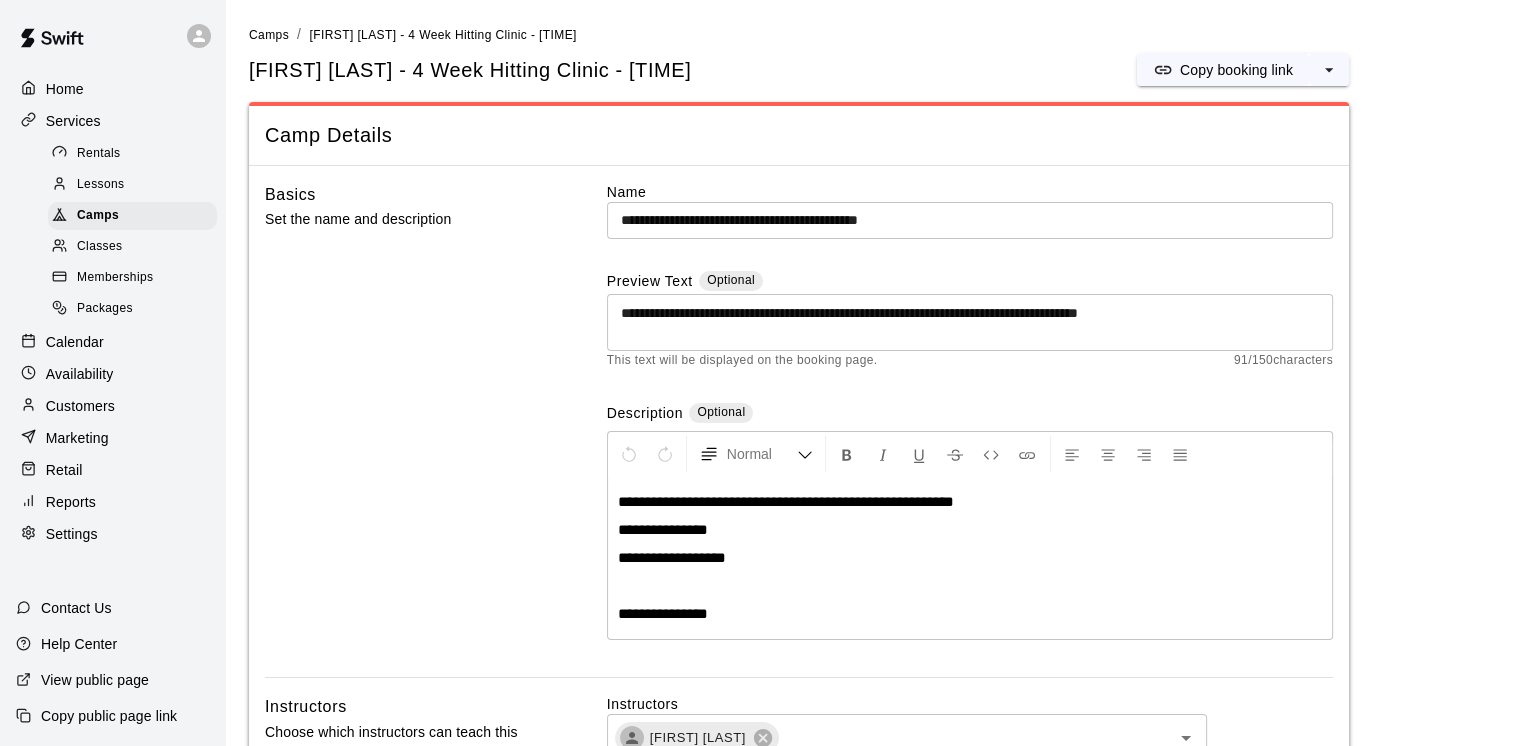 click on "Home" at bounding box center [112, 89] 